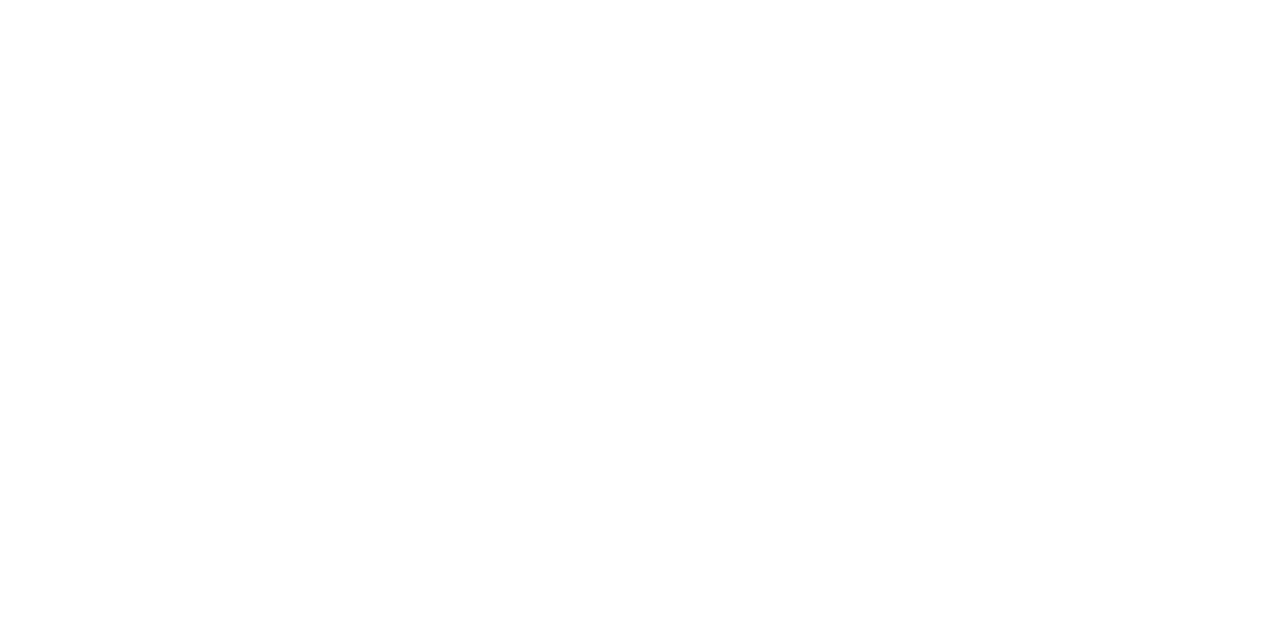 scroll, scrollTop: 0, scrollLeft: 0, axis: both 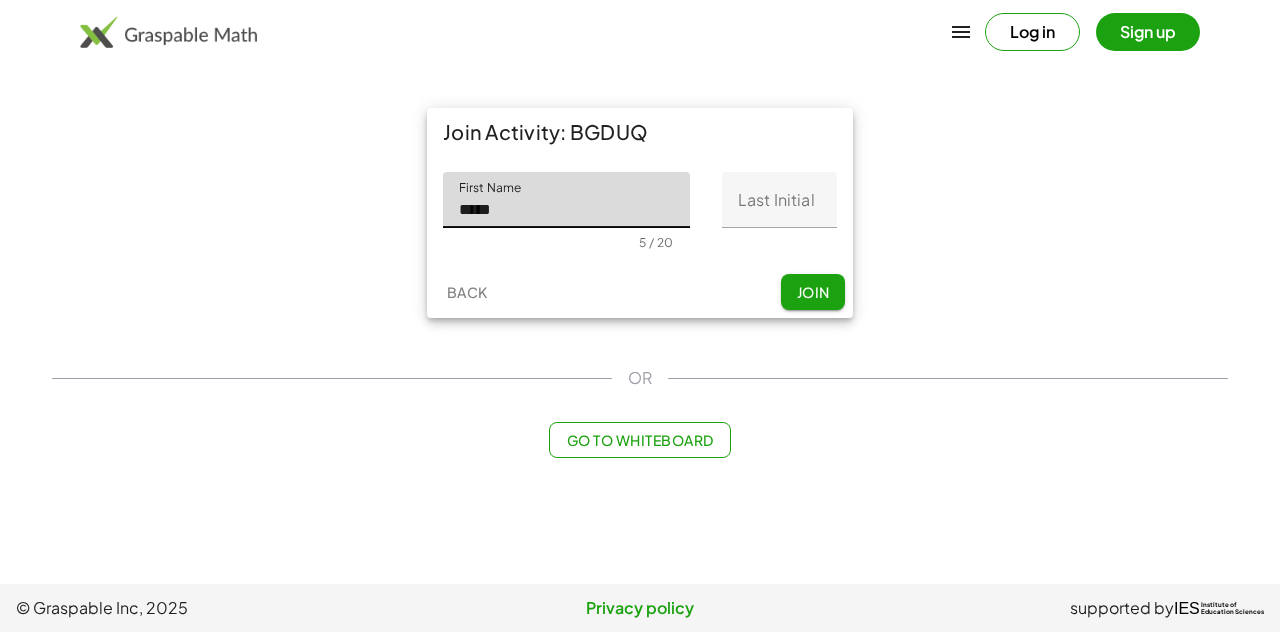 click on "Last Initial" 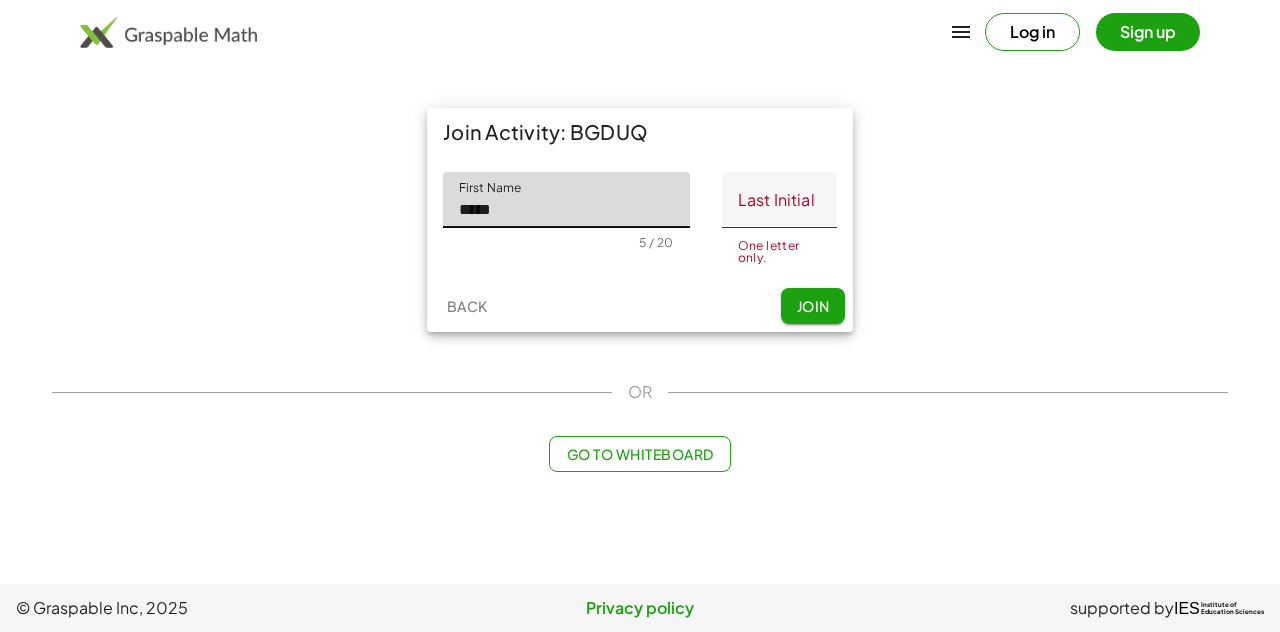 click on "*****" 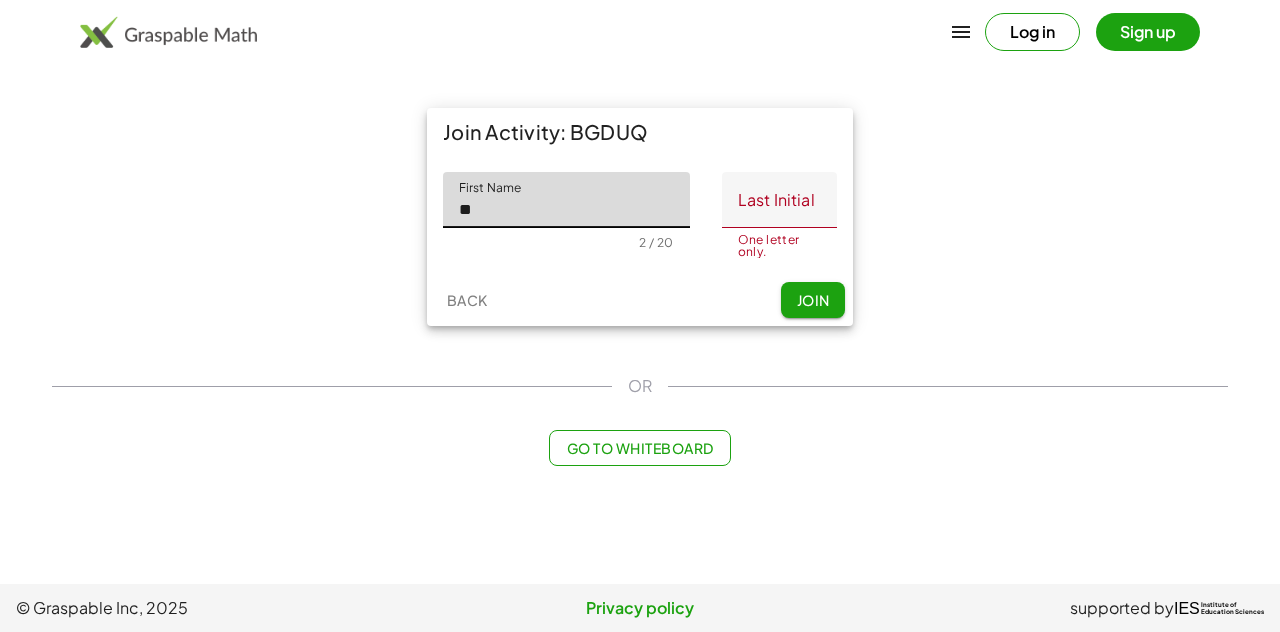 type on "*" 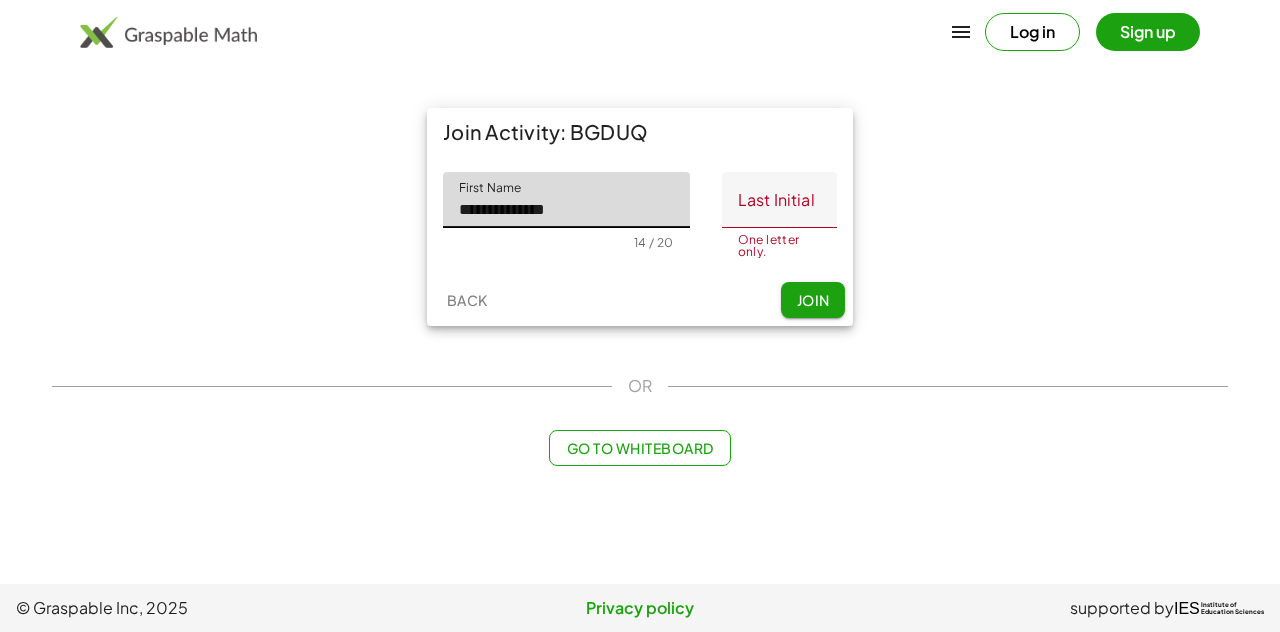 type on "**********" 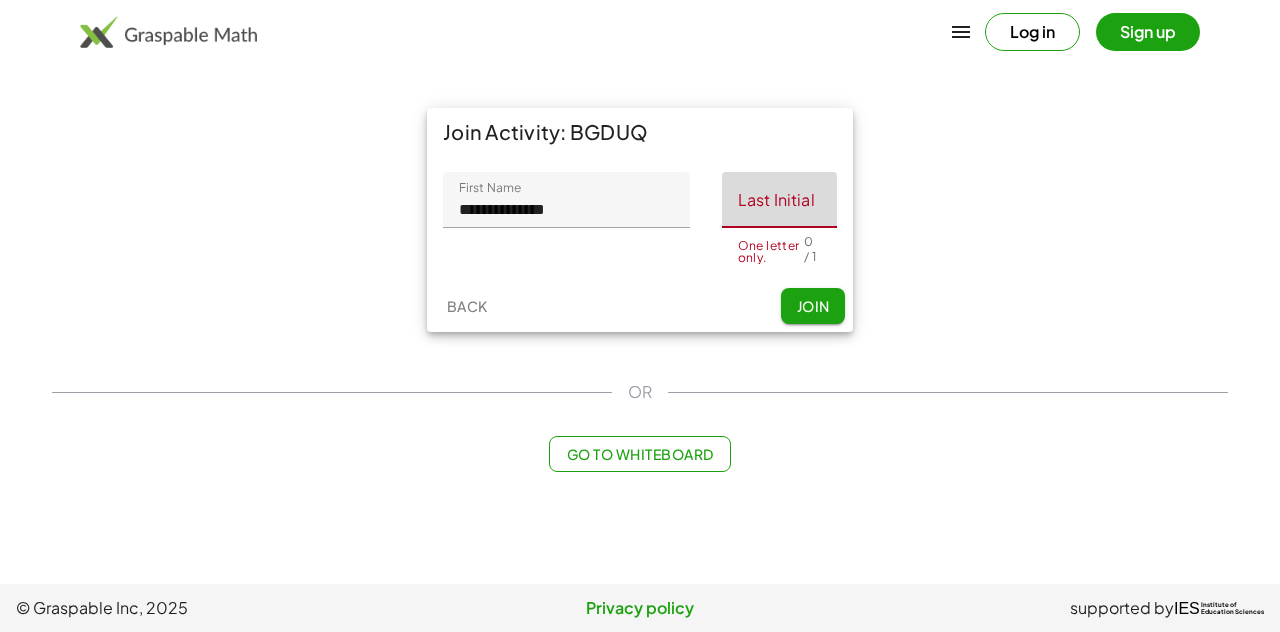 click on "Last Initial" 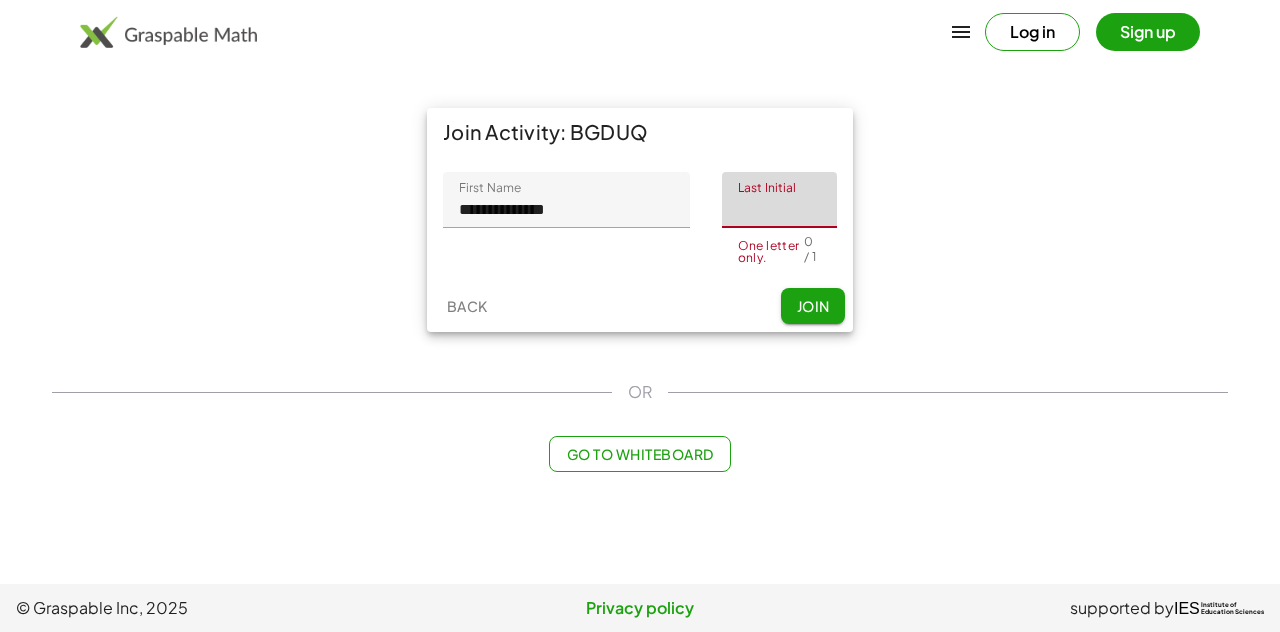 type on "*" 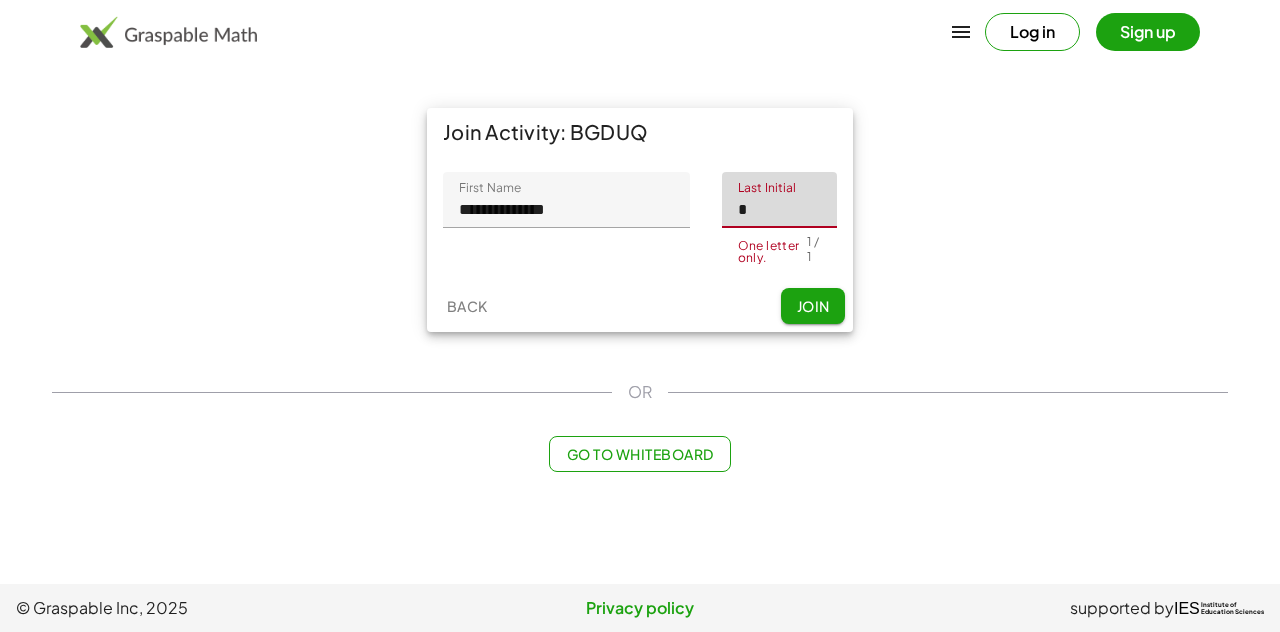 type on "*" 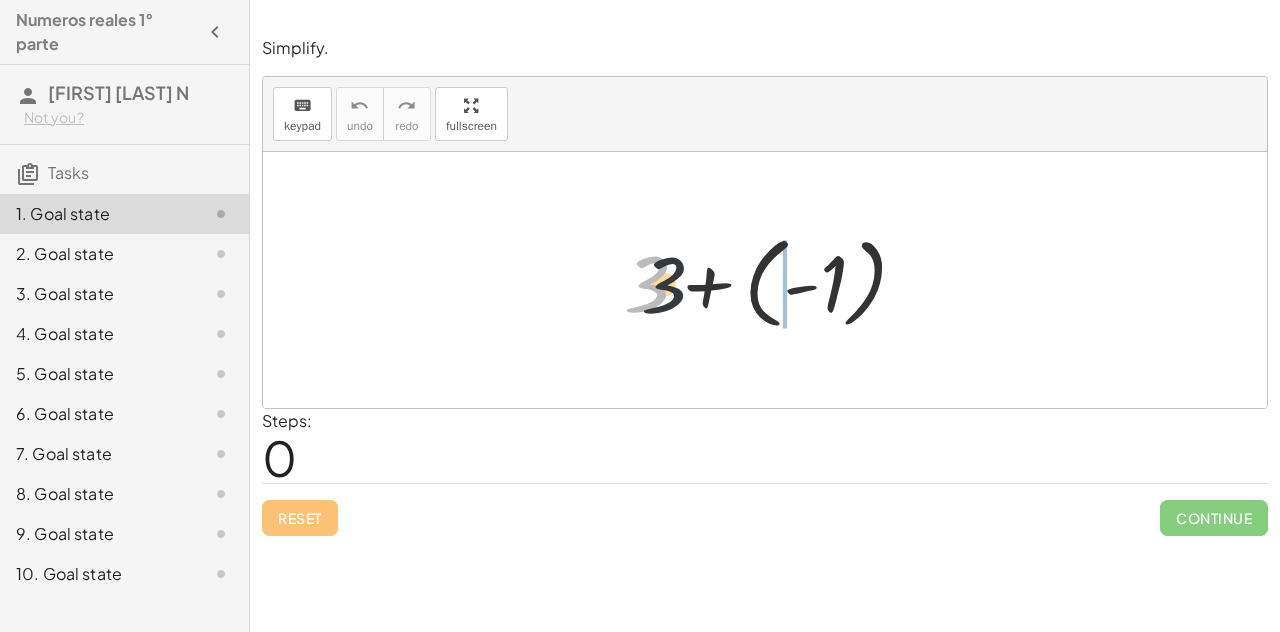 drag, startPoint x: 652, startPoint y: 277, endPoint x: 635, endPoint y: 219, distance: 60.440052 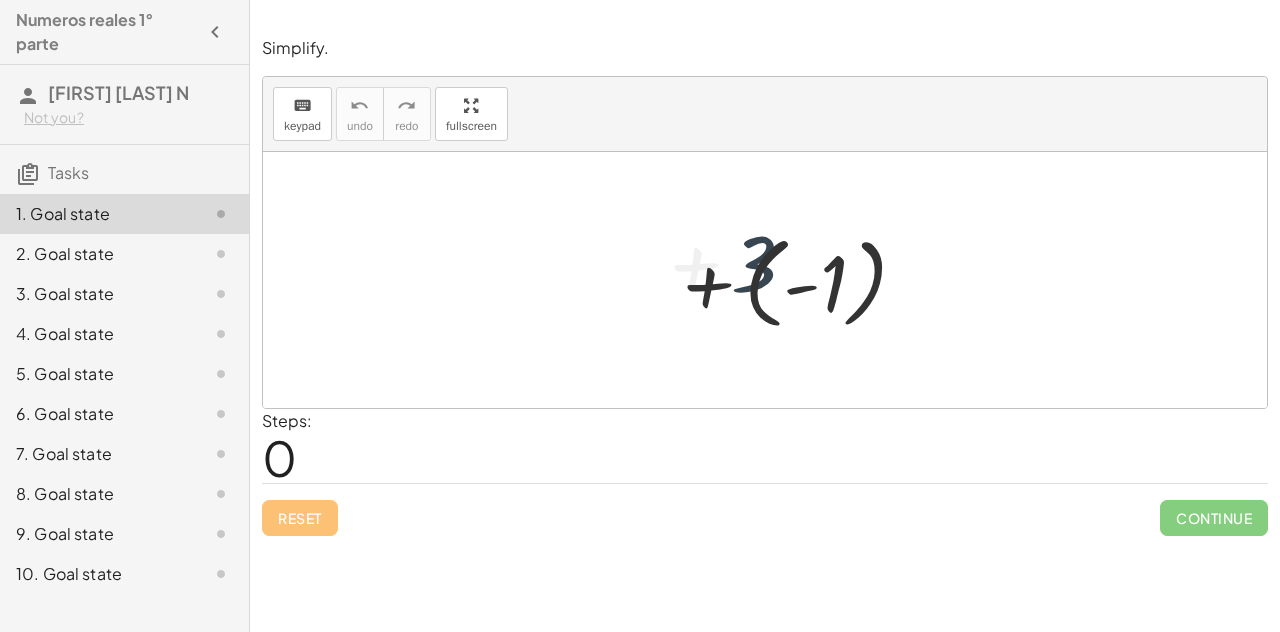click at bounding box center [765, 280] 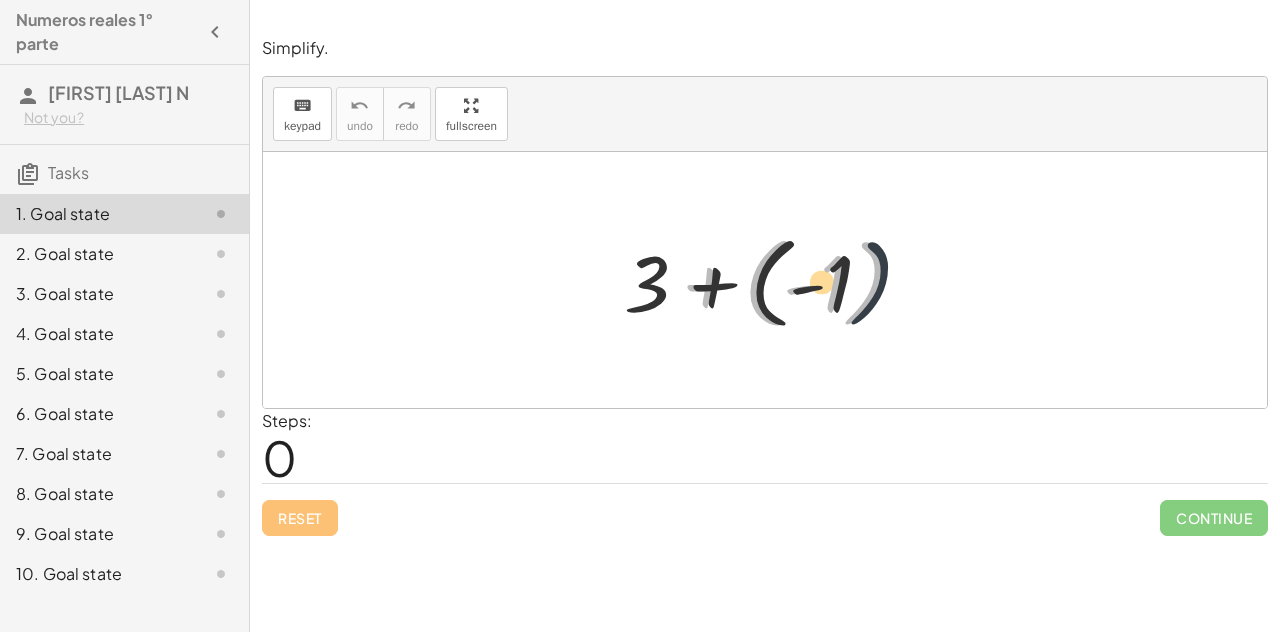 drag, startPoint x: 924, startPoint y: 273, endPoint x: 946, endPoint y: 272, distance: 22.022715 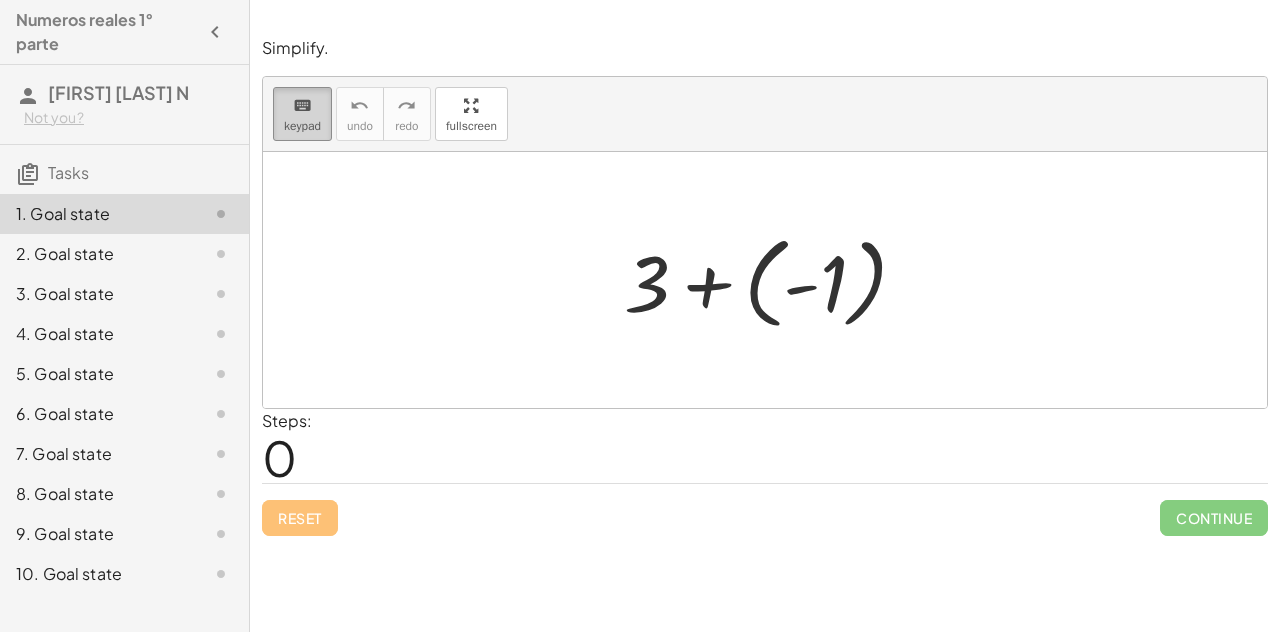 click on "keypad" at bounding box center [302, 126] 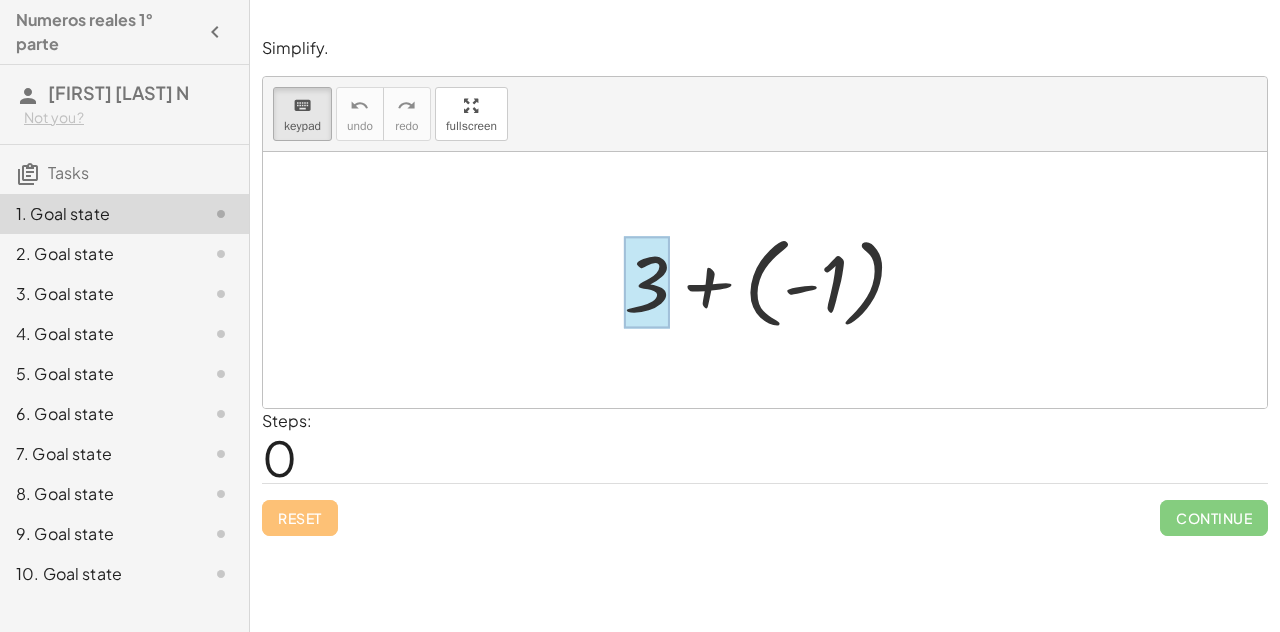 click at bounding box center [647, 282] 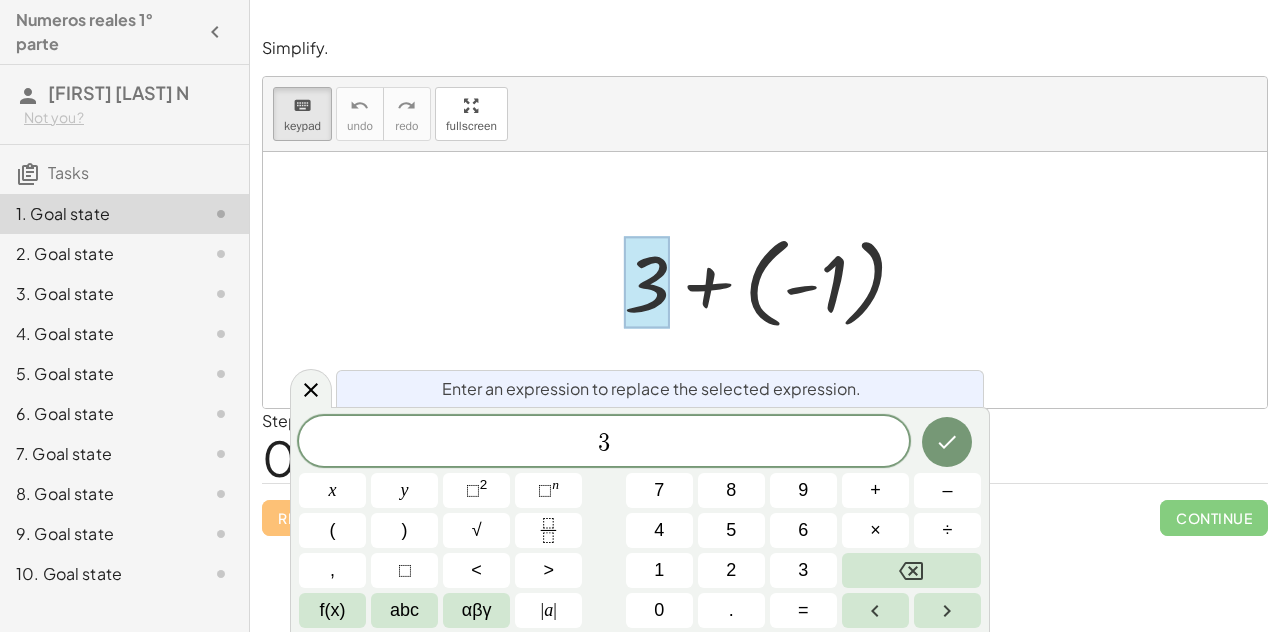 click at bounding box center [773, 280] 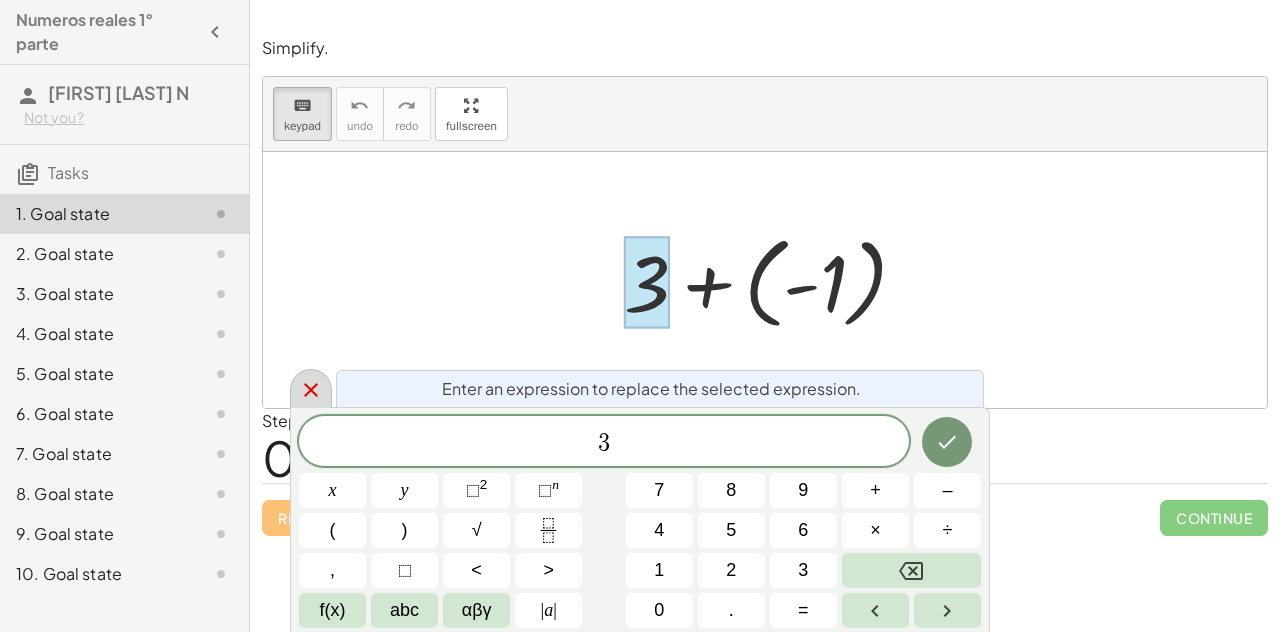 click 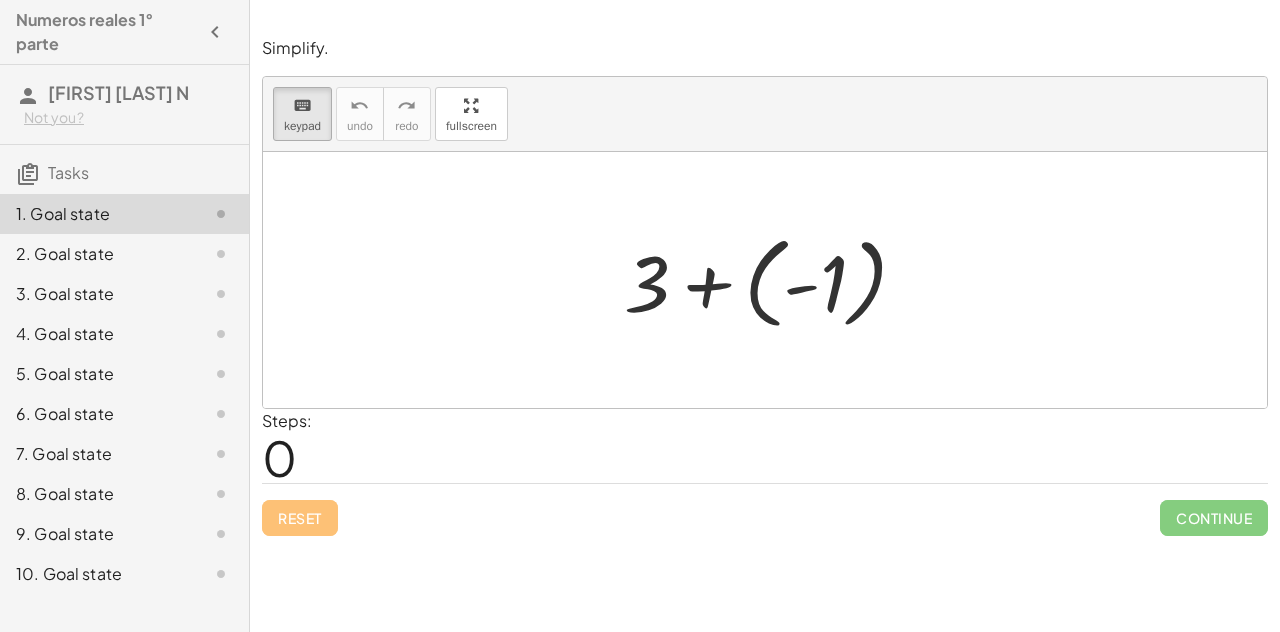 click at bounding box center [773, 280] 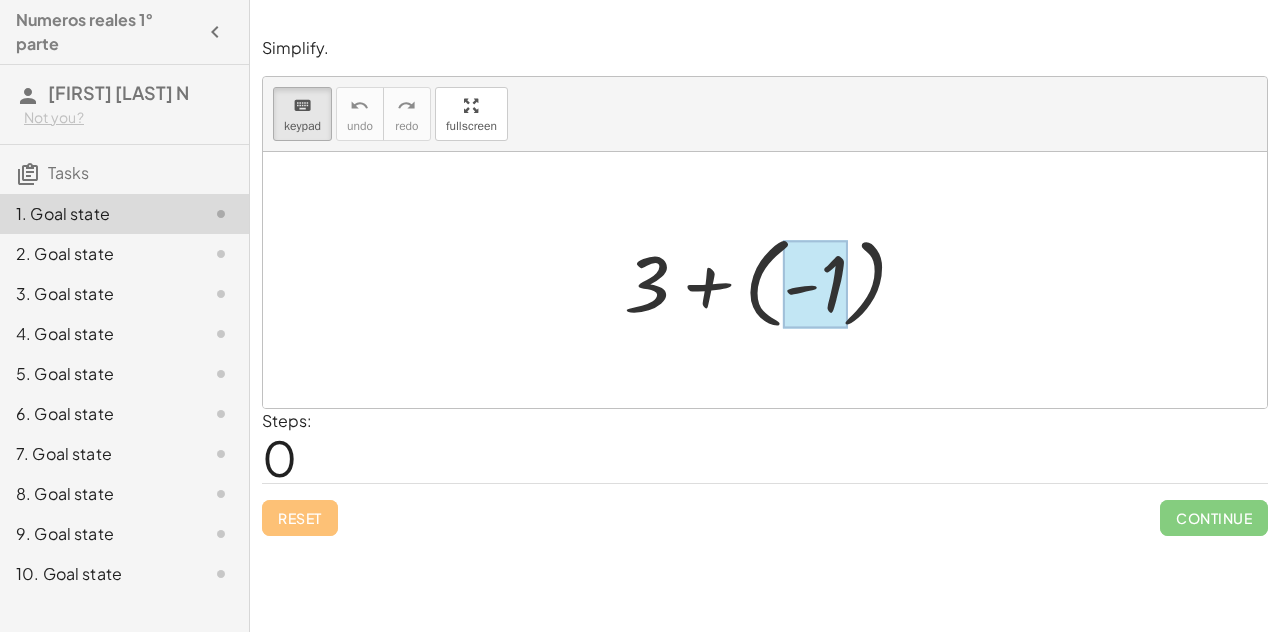 click at bounding box center (815, 284) 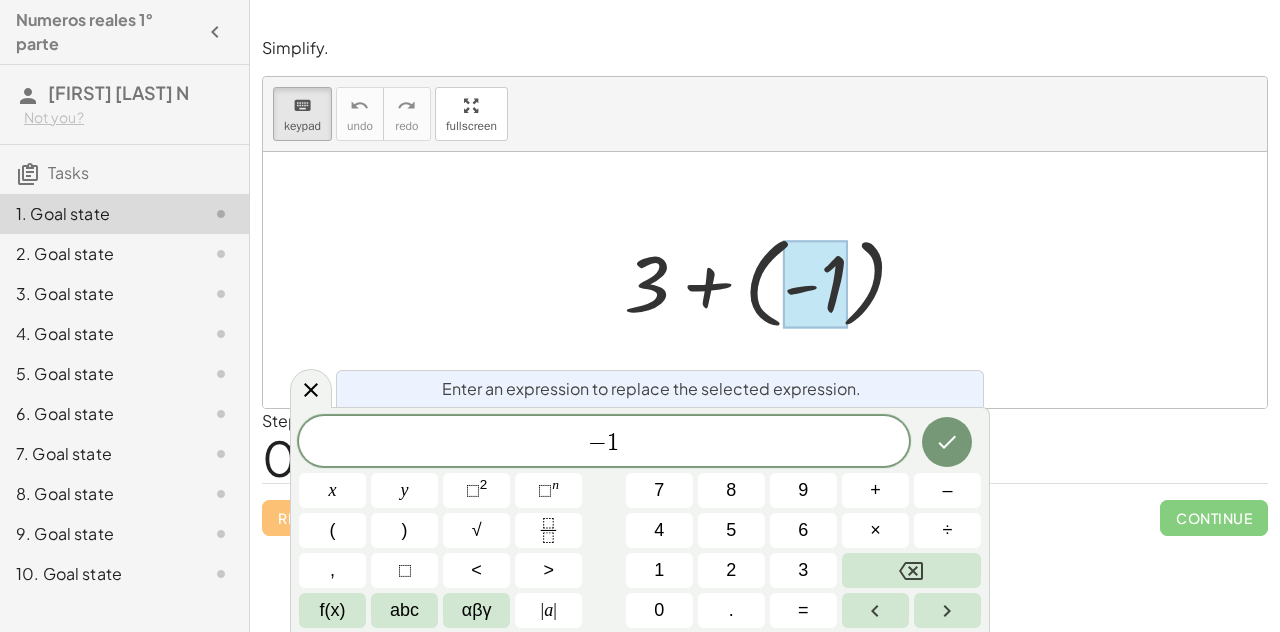 click at bounding box center (773, 280) 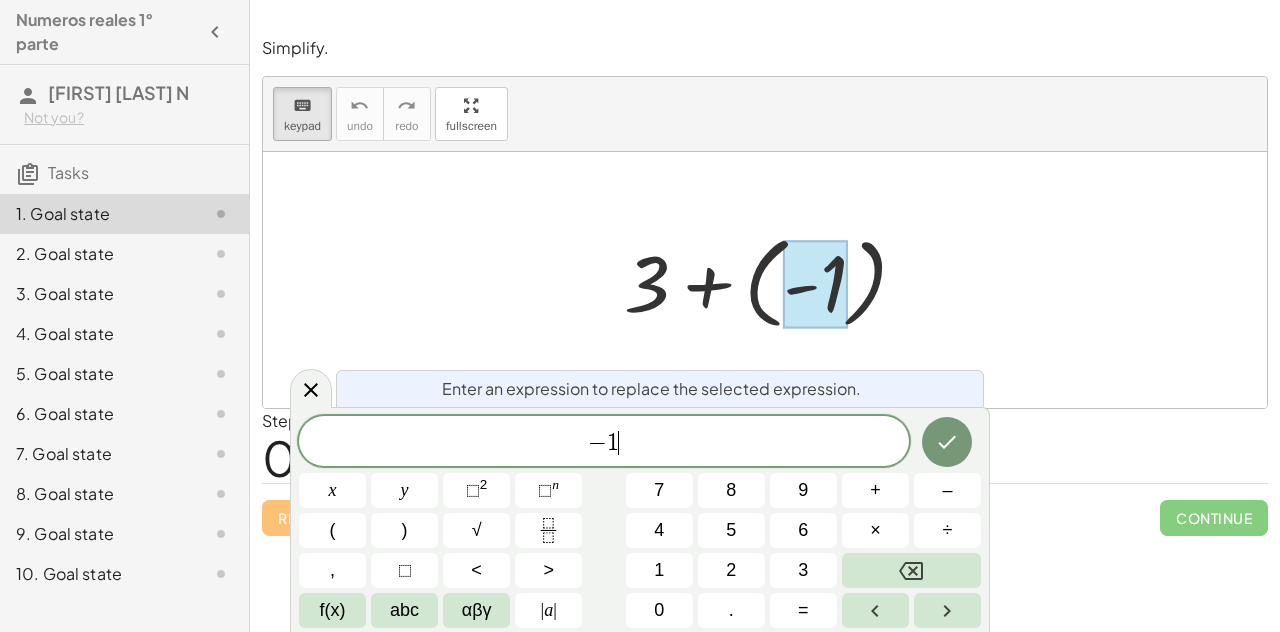 click on "− 1 ​" 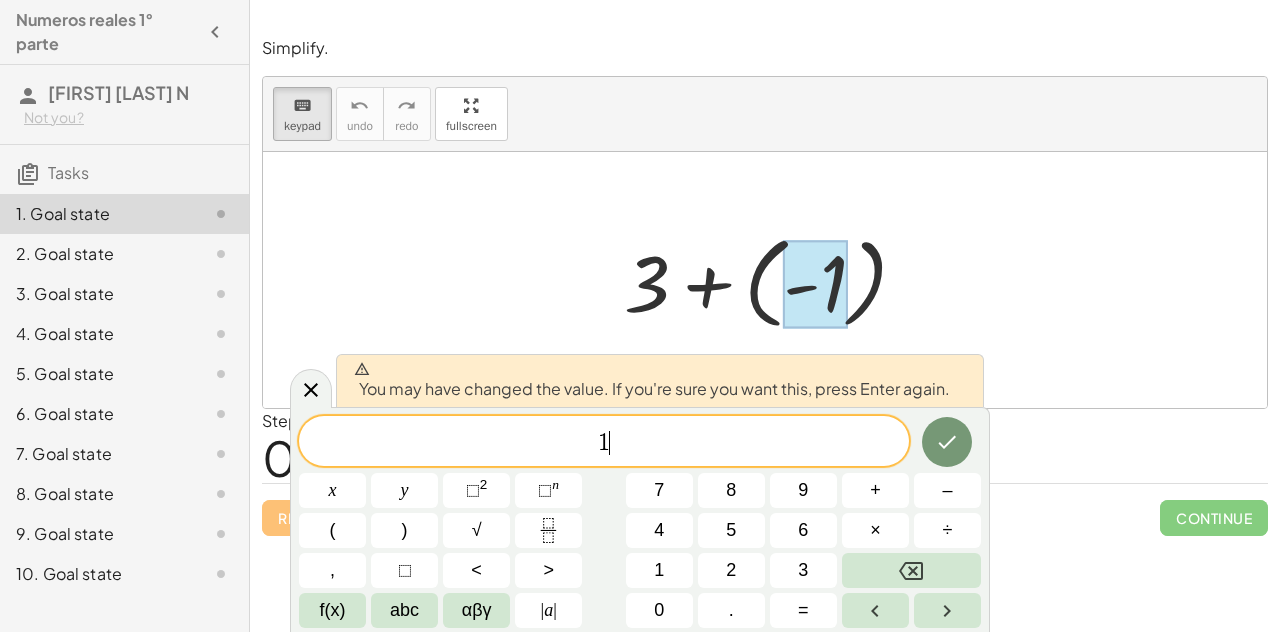 click 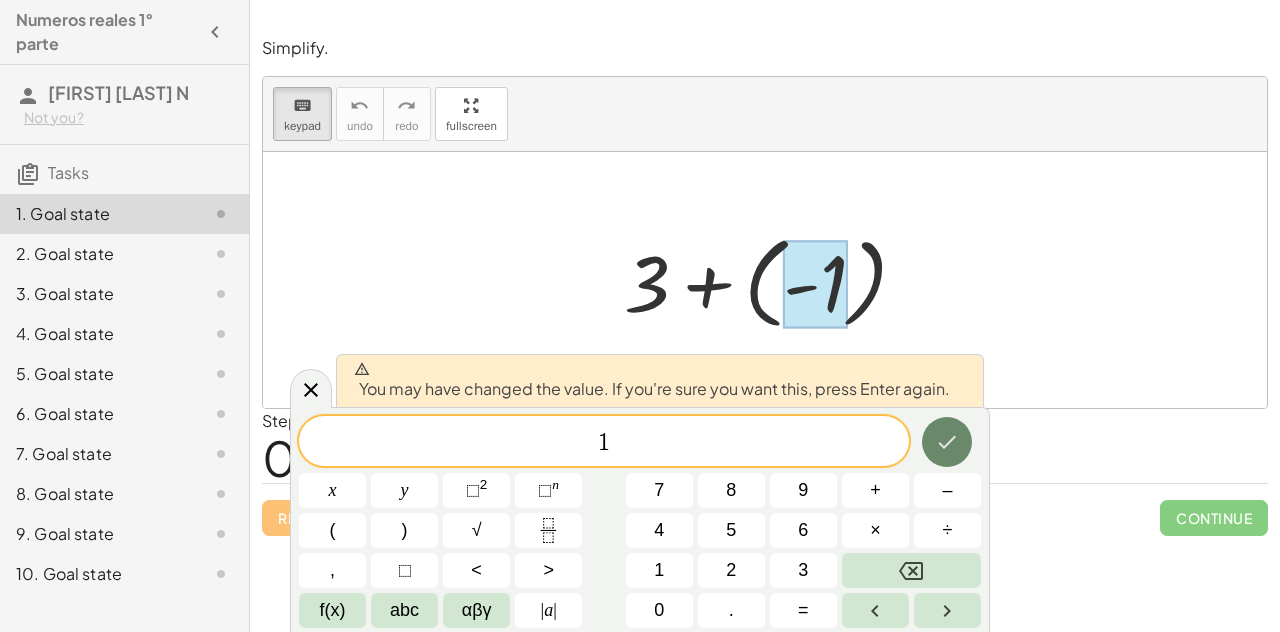 click 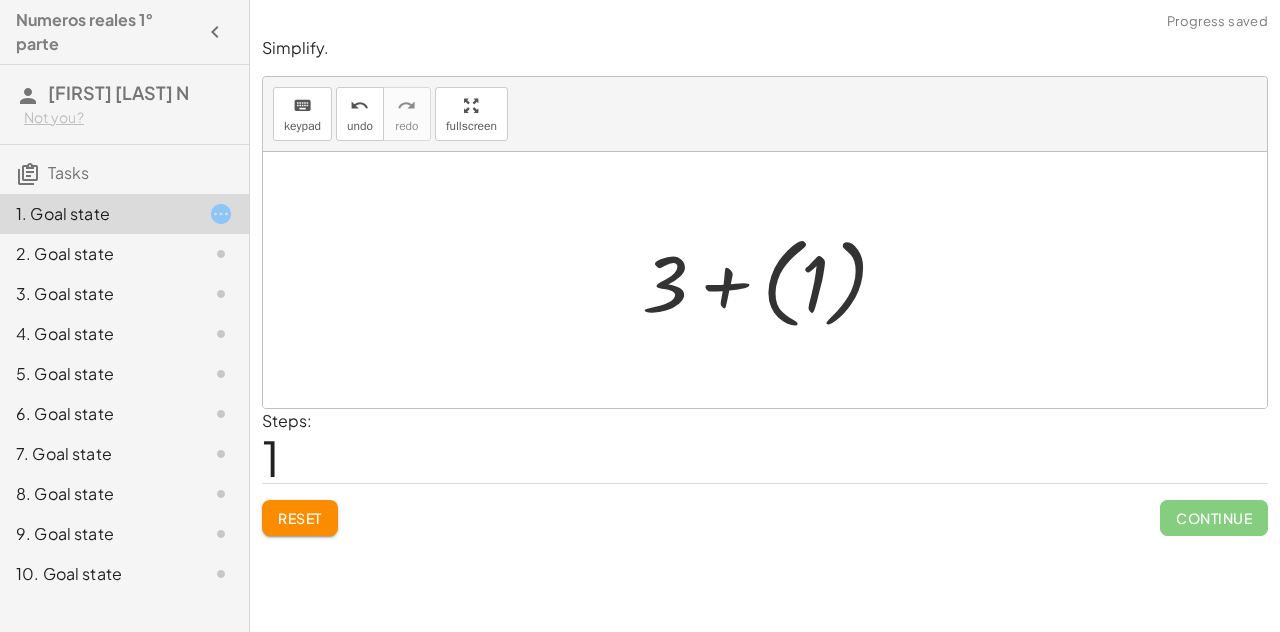 click at bounding box center (773, 280) 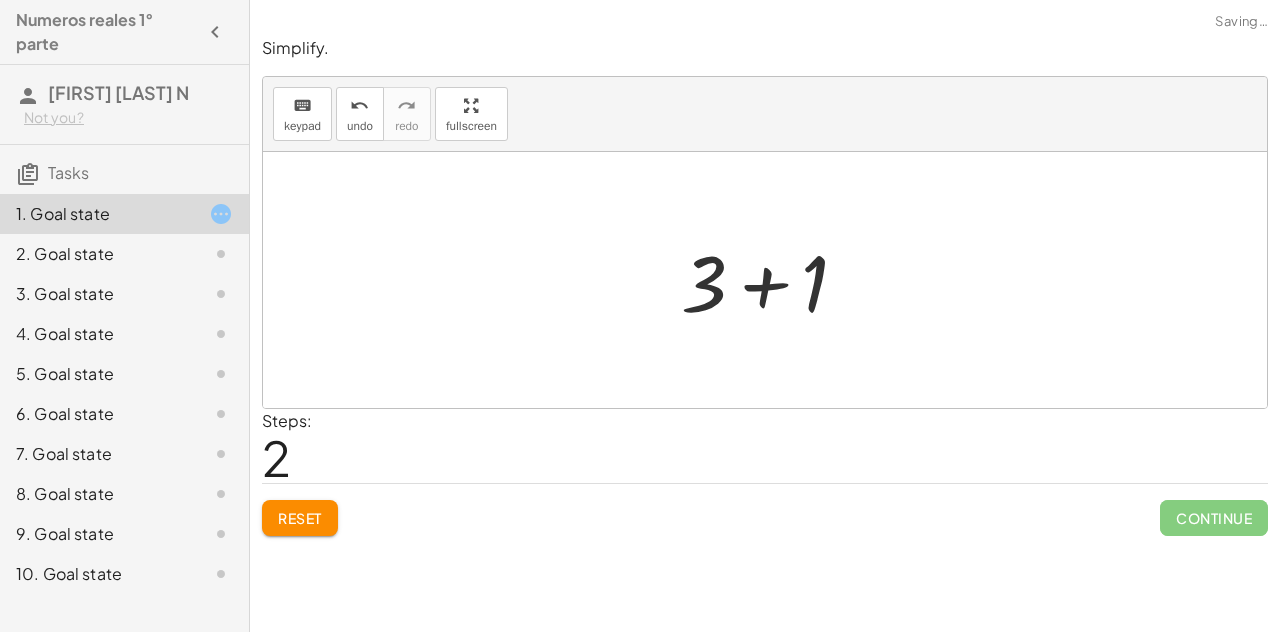 click at bounding box center (772, 280) 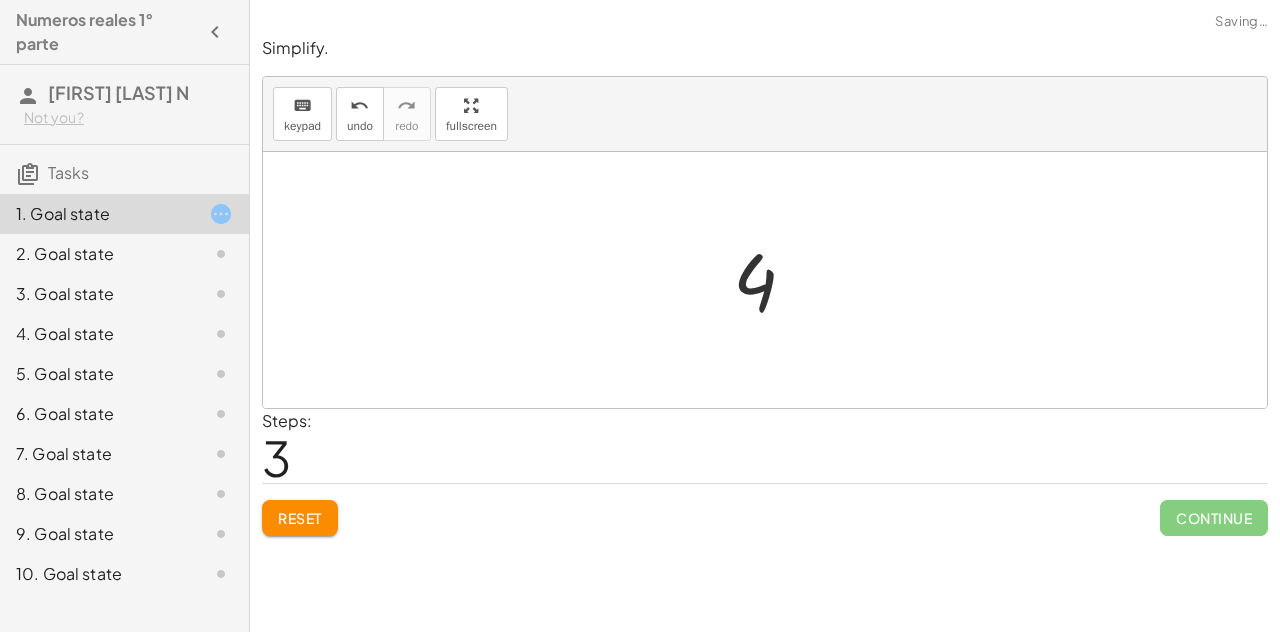 click at bounding box center [772, 280] 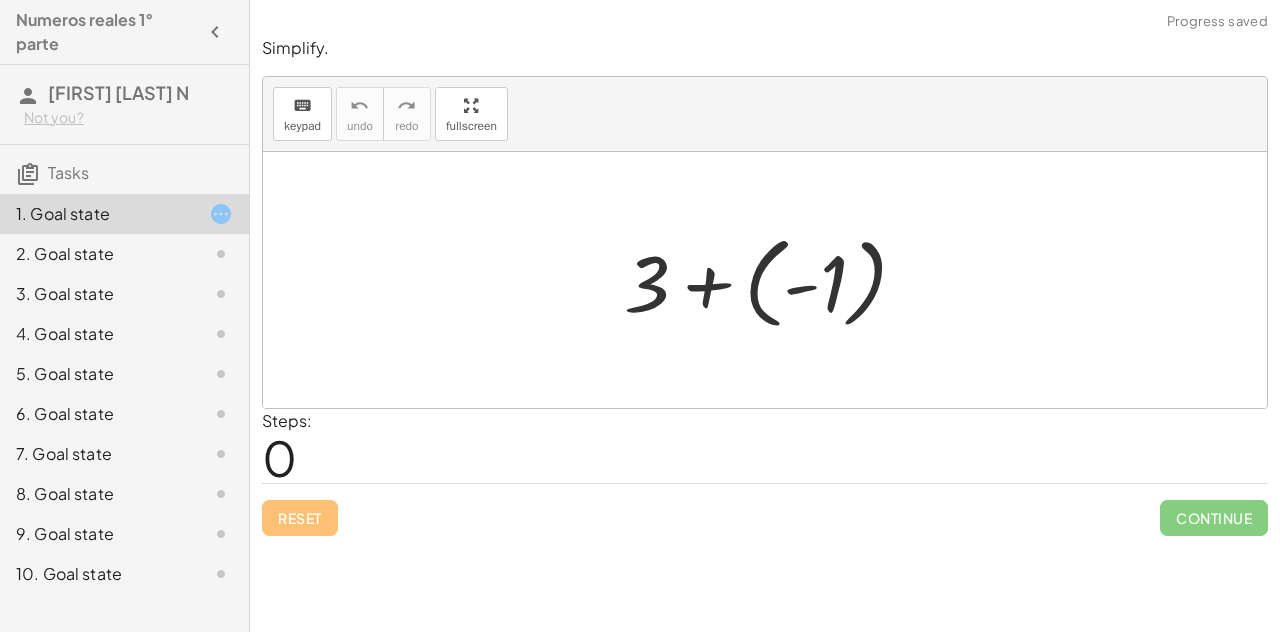 click at bounding box center (773, 280) 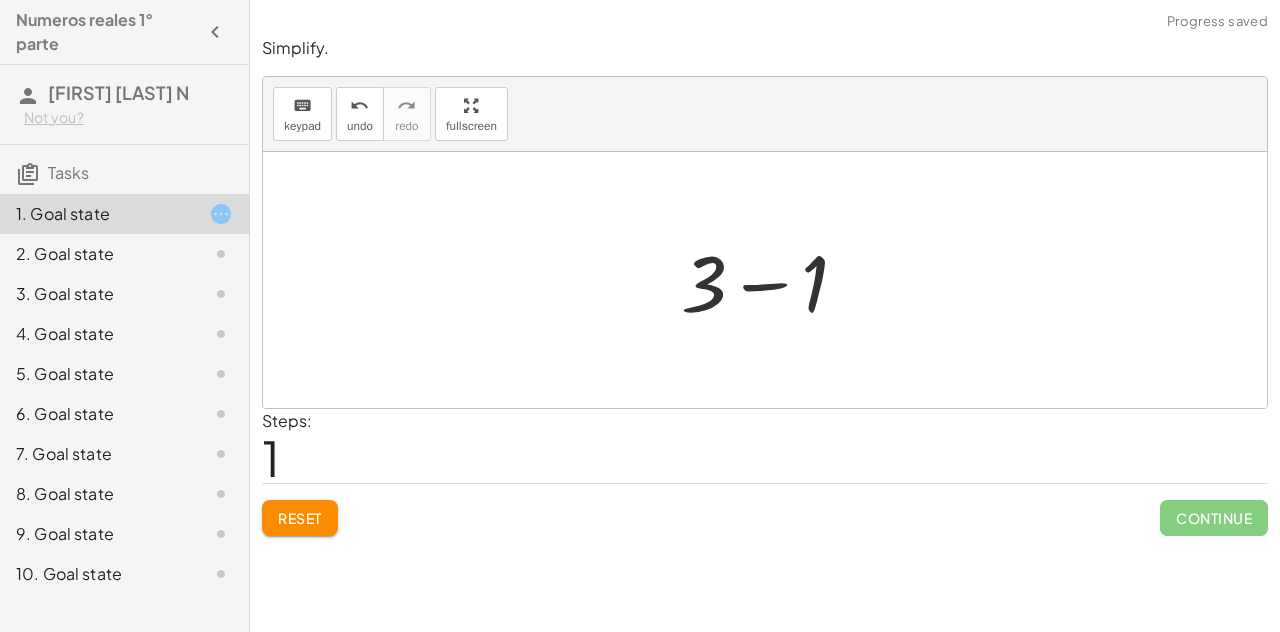 click at bounding box center [772, 280] 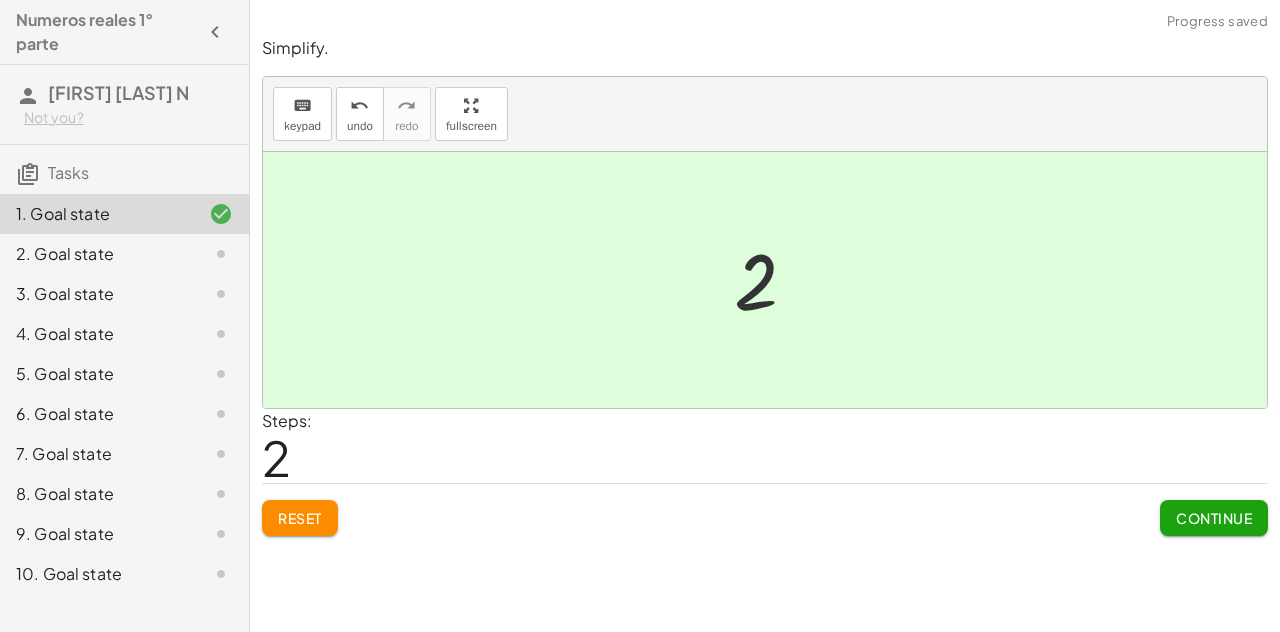 click on "Continue" 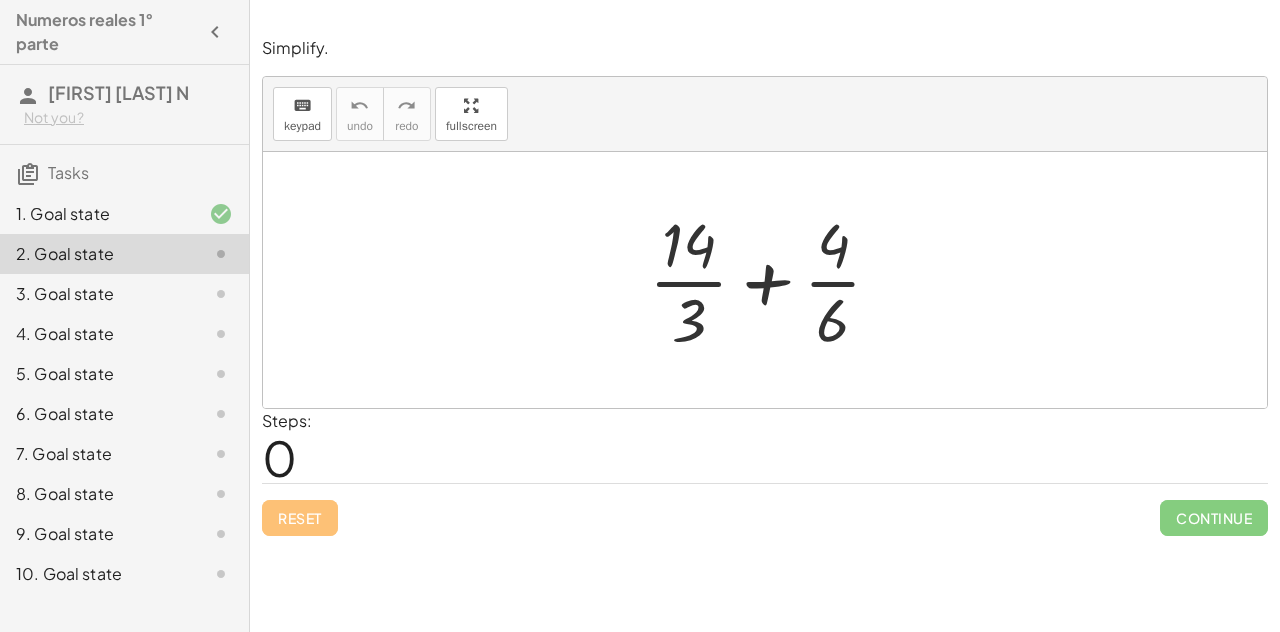 click at bounding box center (773, 280) 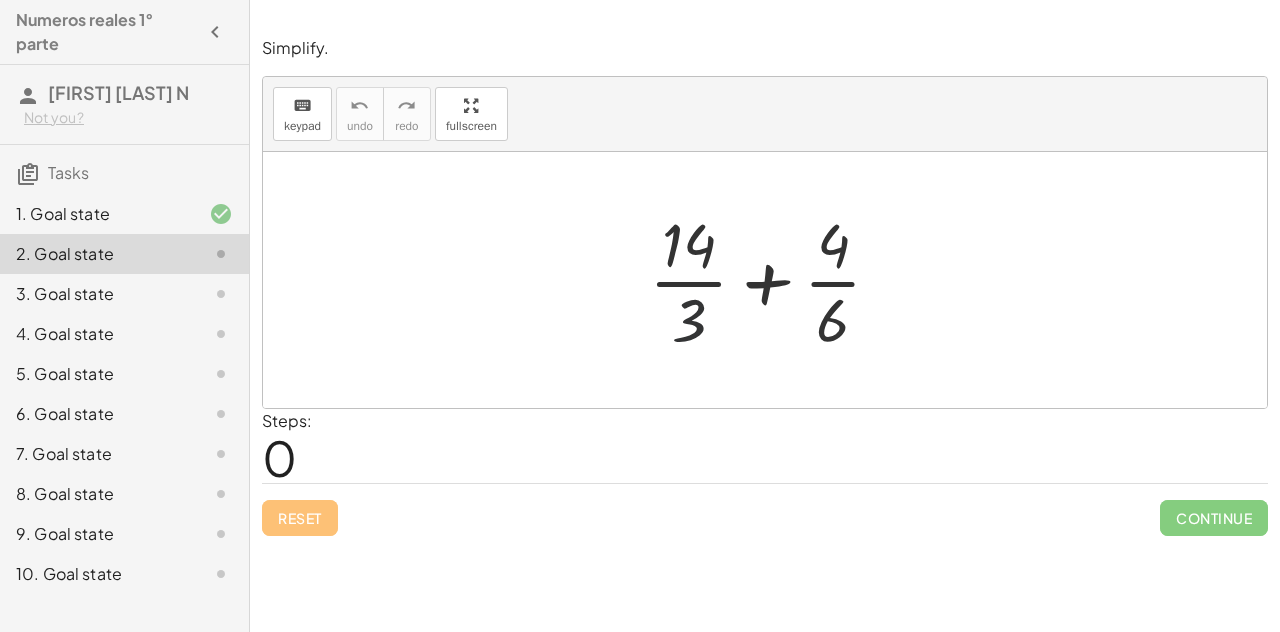 click at bounding box center (773, 280) 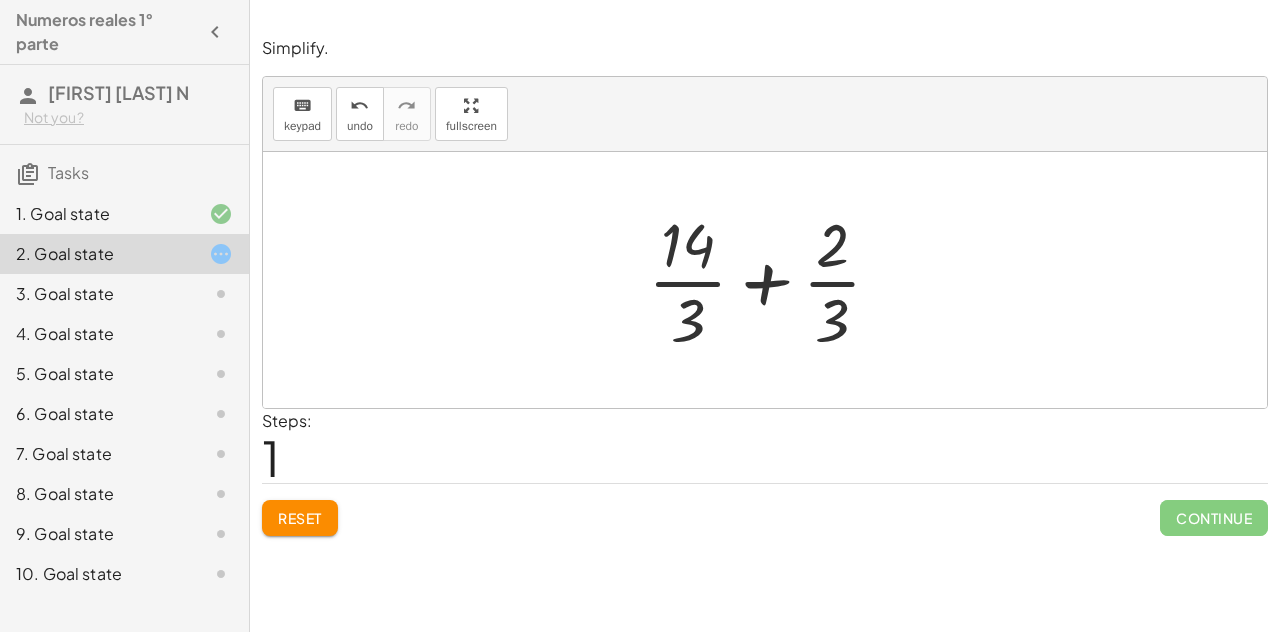 click at bounding box center [773, 280] 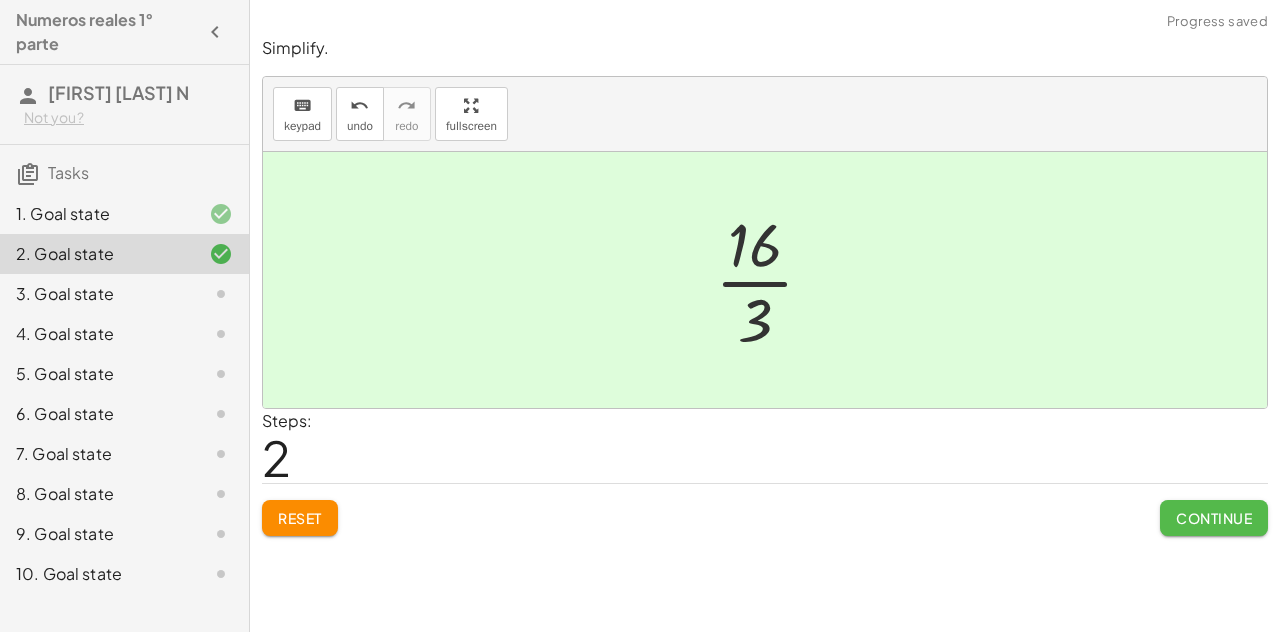 click on "Continue" 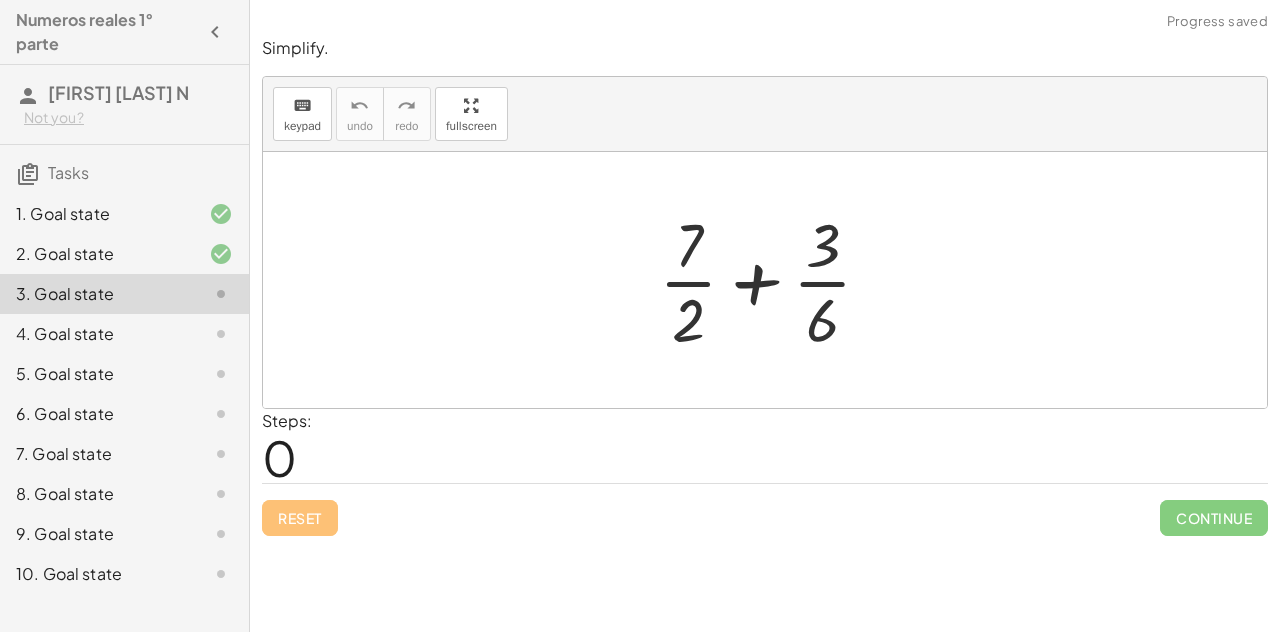 click at bounding box center [773, 280] 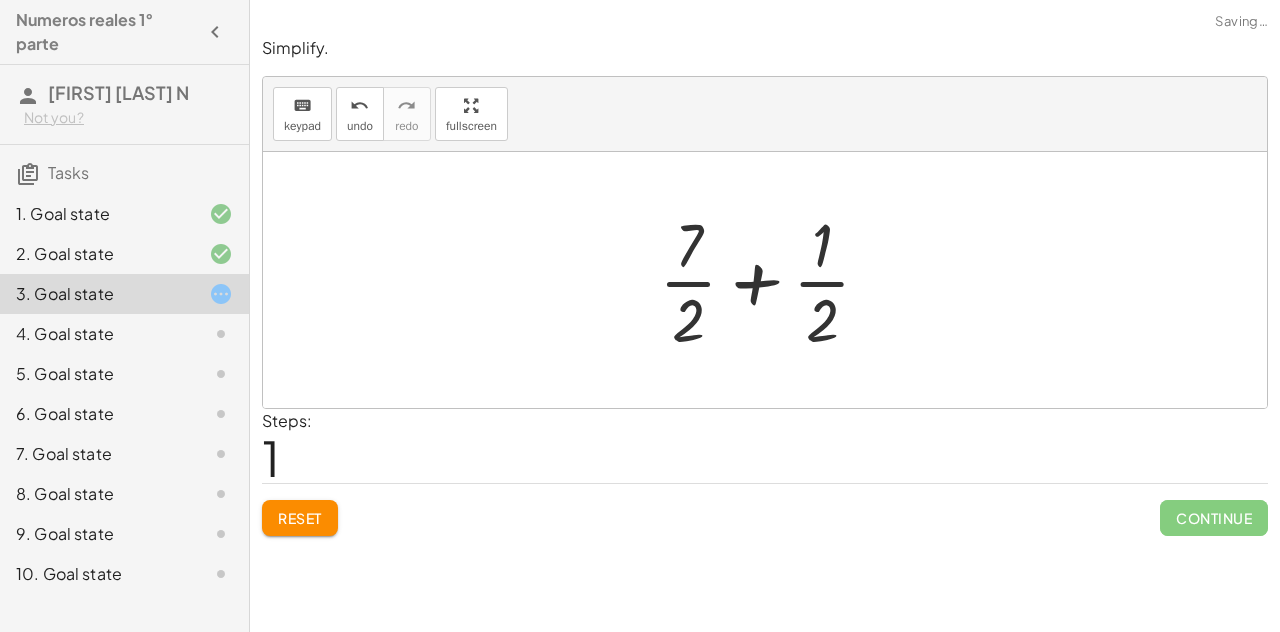 click at bounding box center (773, 280) 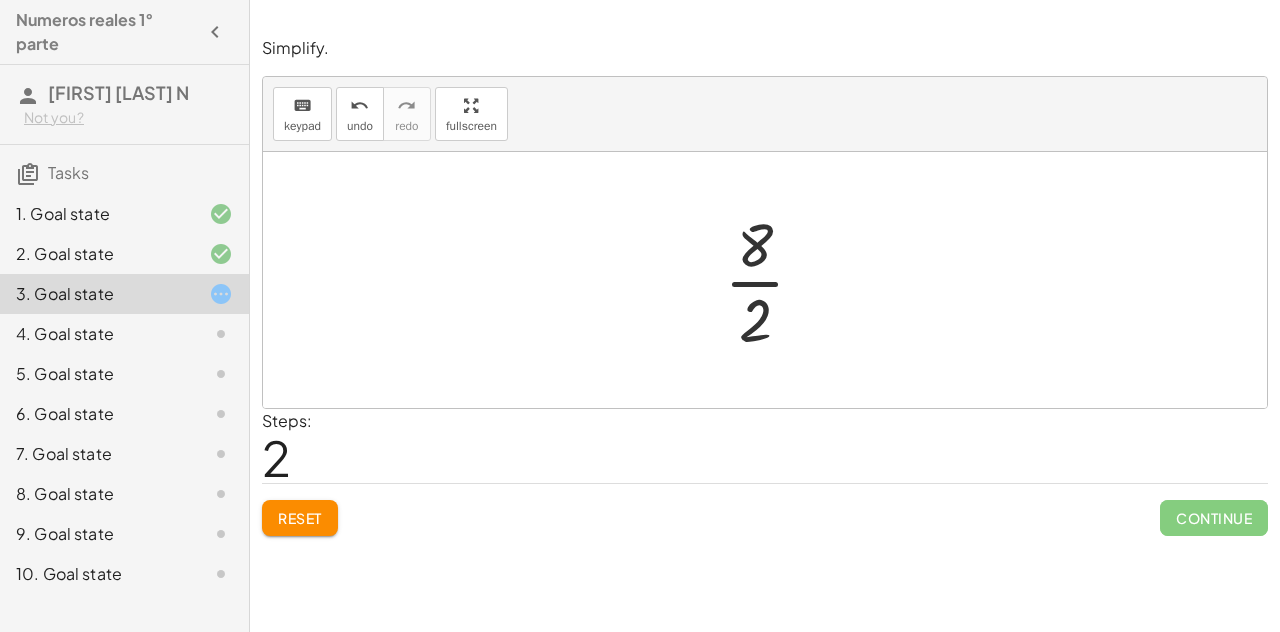 click on "Reset" 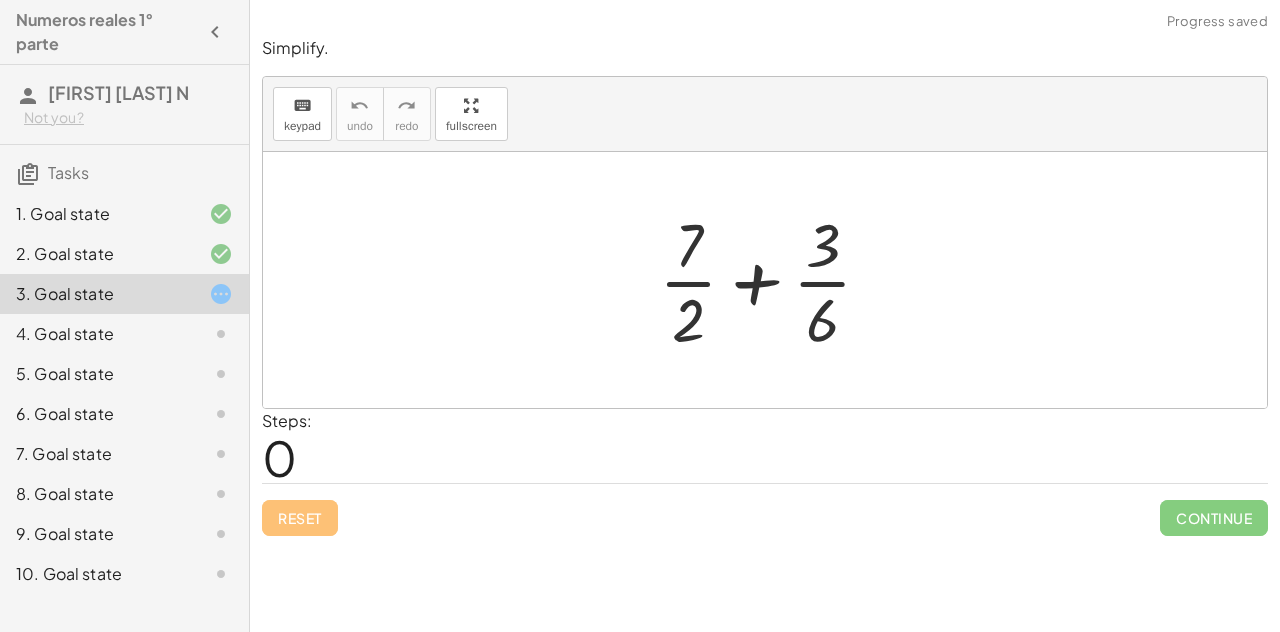 click at bounding box center (773, 280) 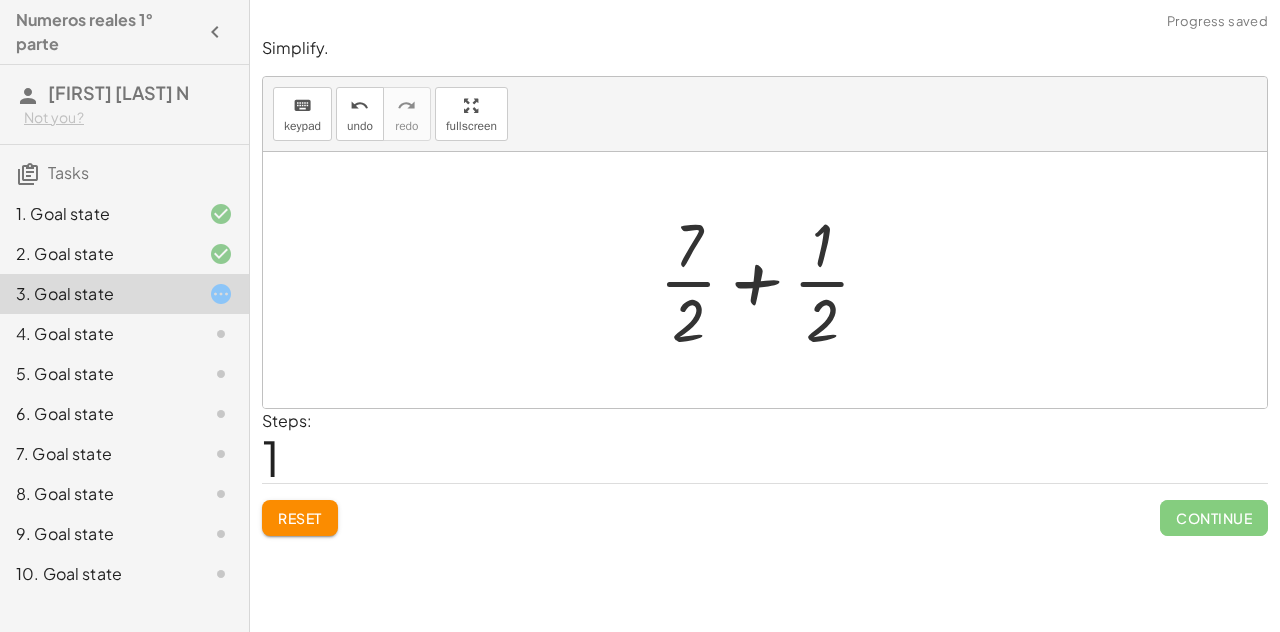 click on "Reset" 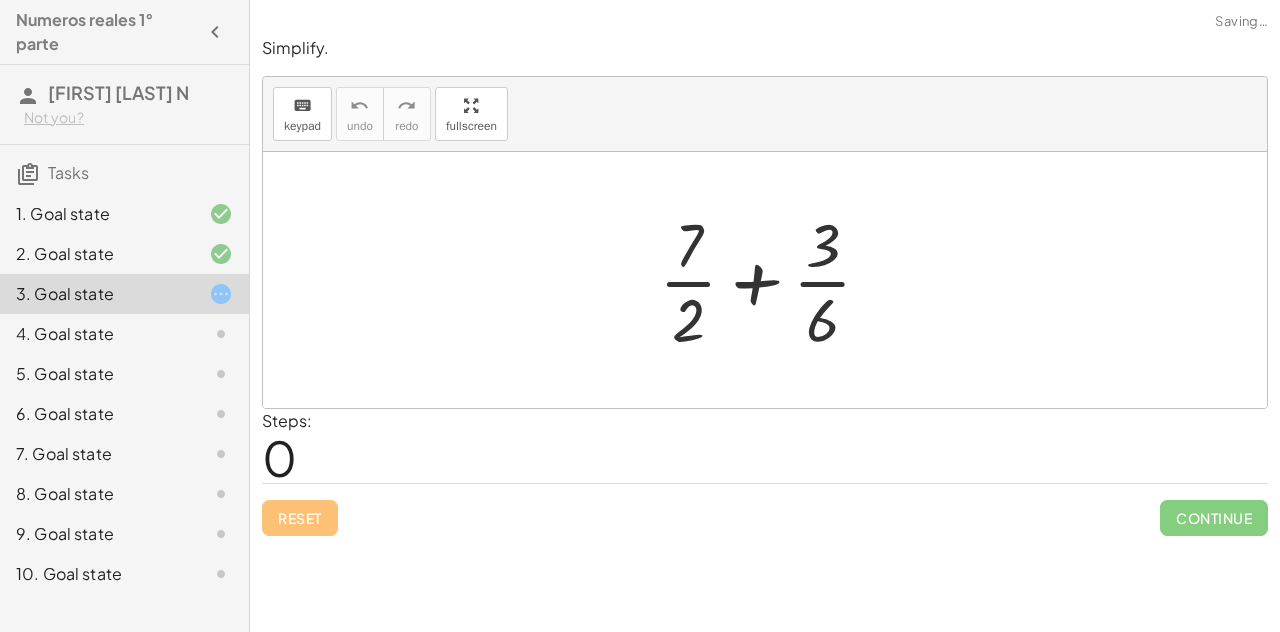 click at bounding box center (773, 280) 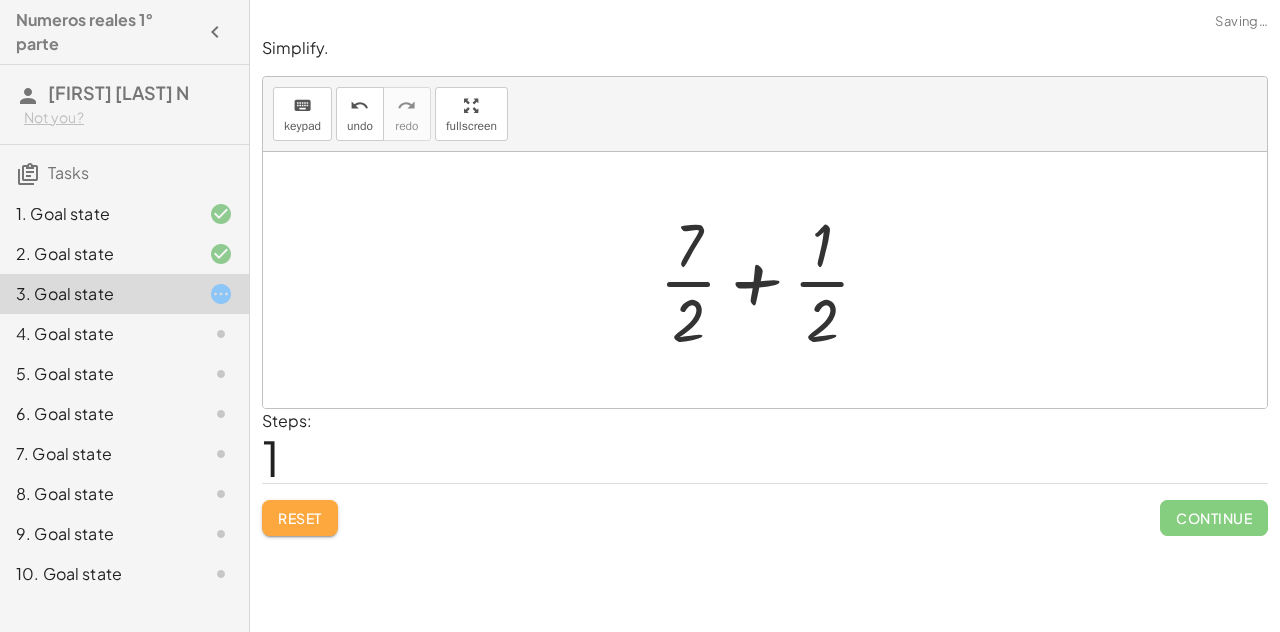 click on "Reset" at bounding box center (300, 518) 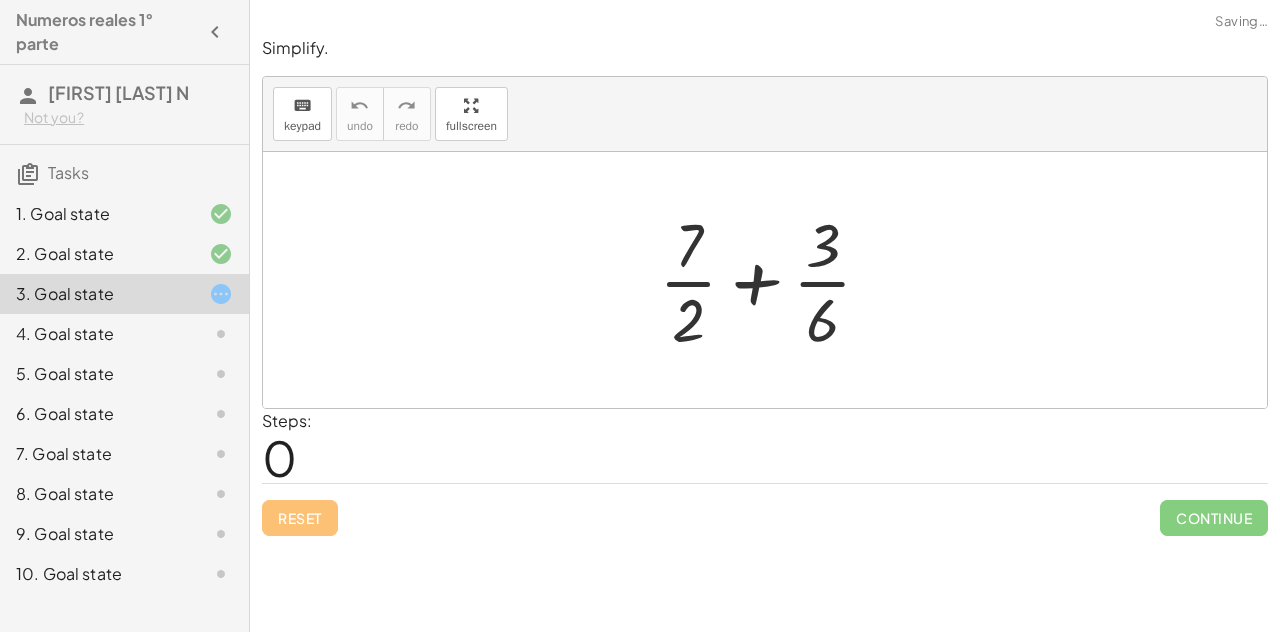 click at bounding box center (773, 280) 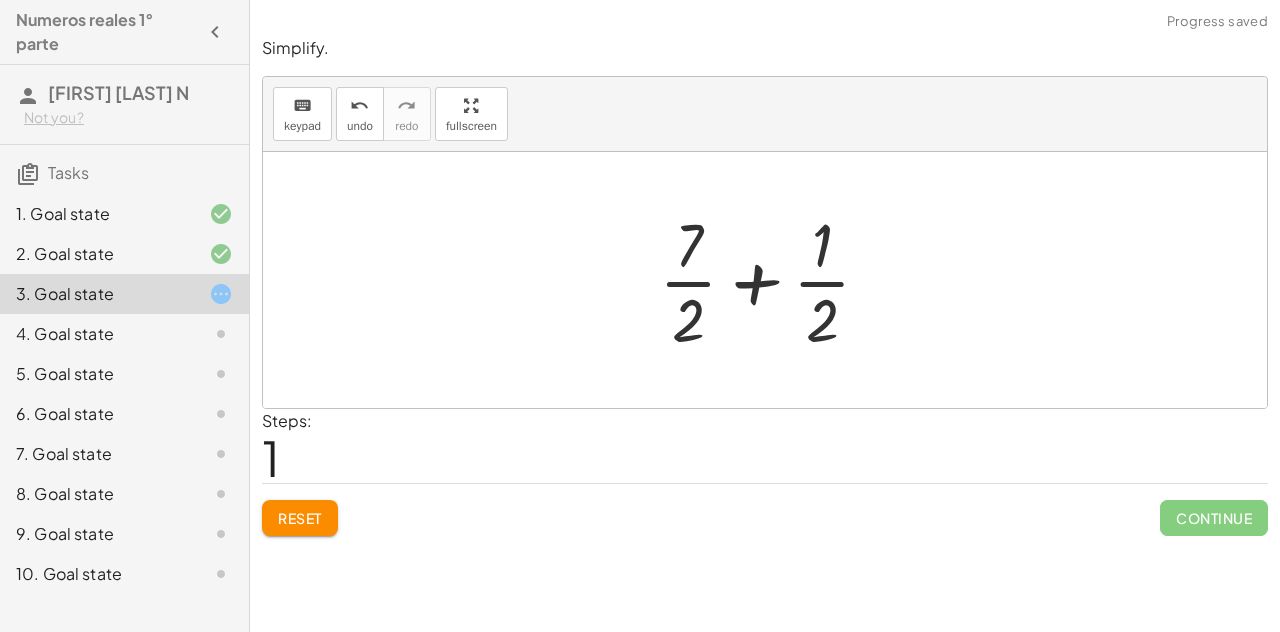 click on "Reset" at bounding box center (300, 518) 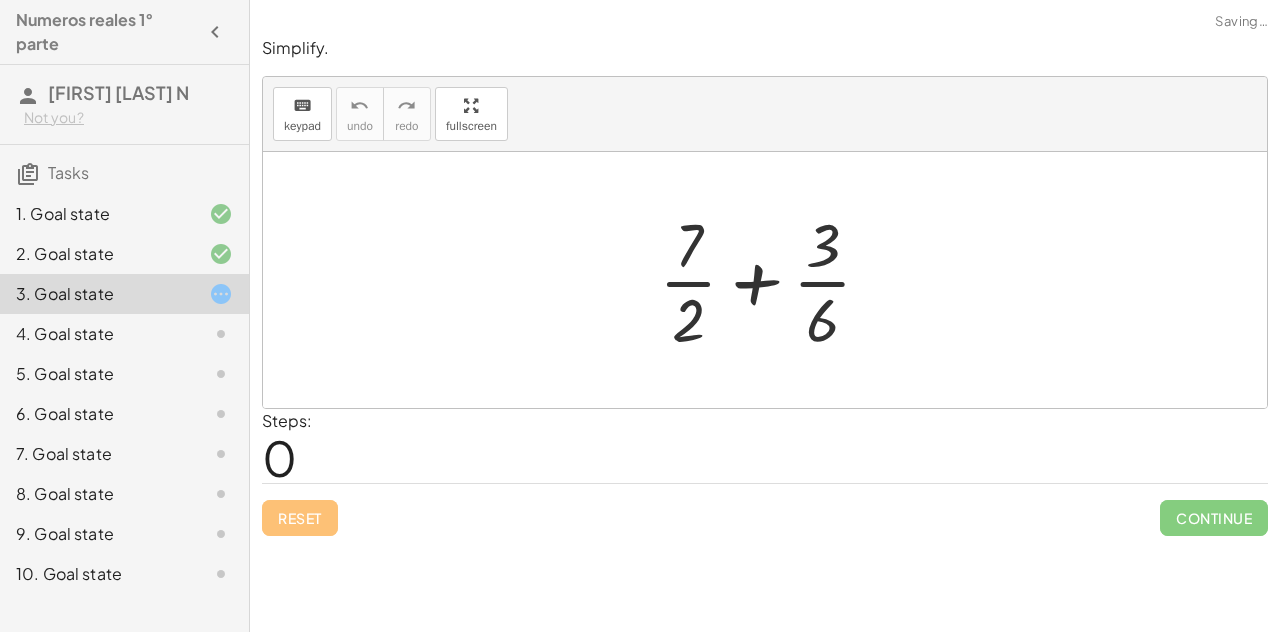 click at bounding box center [773, 280] 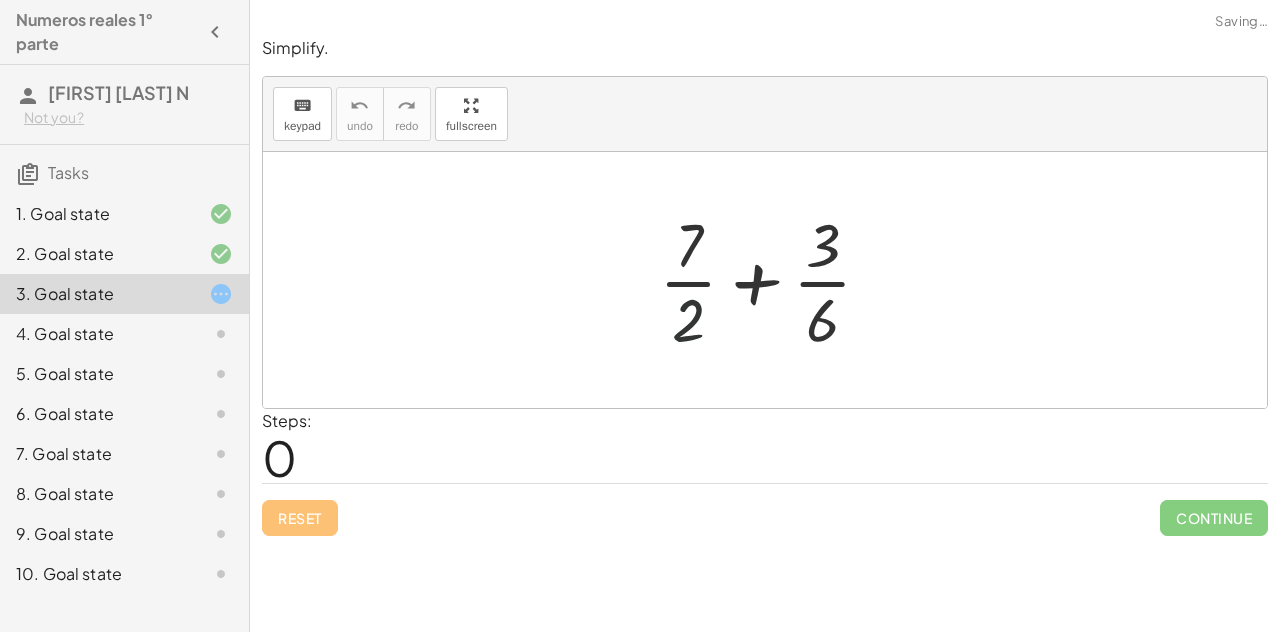click at bounding box center [773, 280] 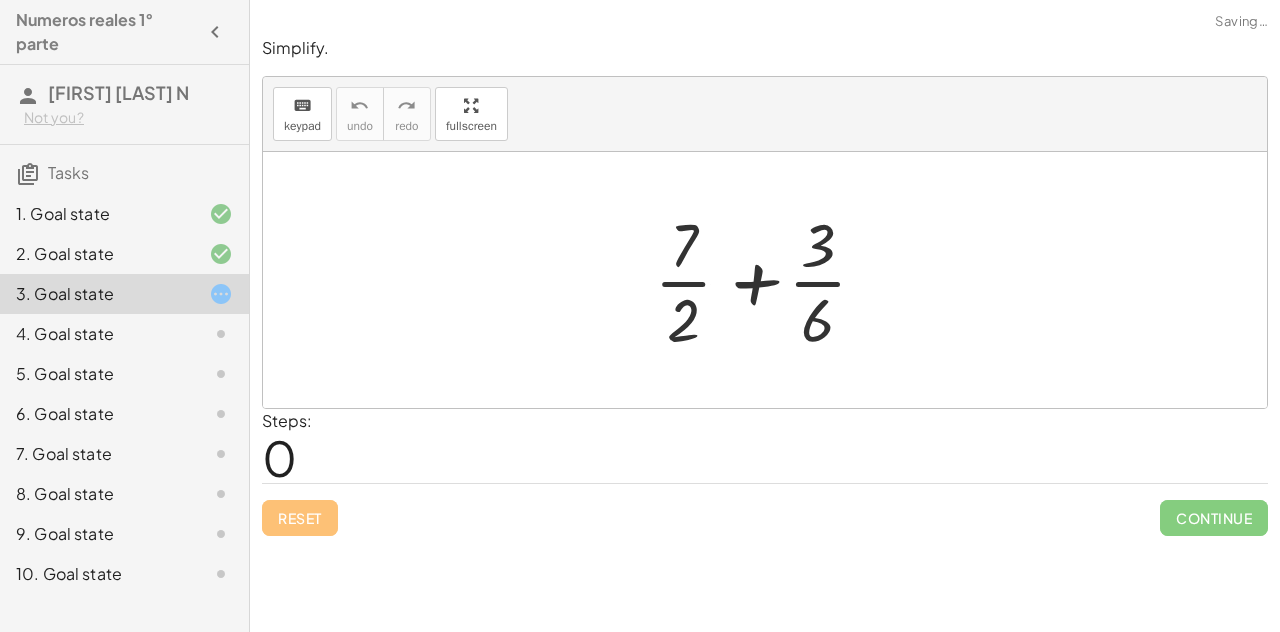 drag, startPoint x: 779, startPoint y: 292, endPoint x: 790, endPoint y: 304, distance: 16.27882 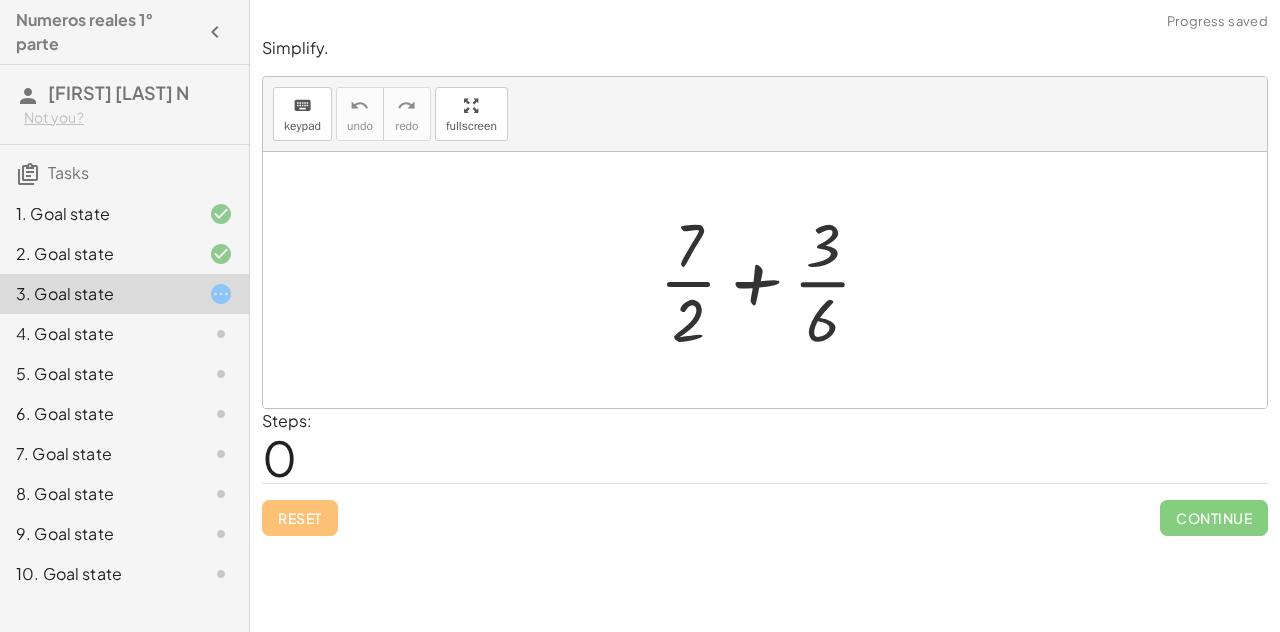 click at bounding box center (773, 280) 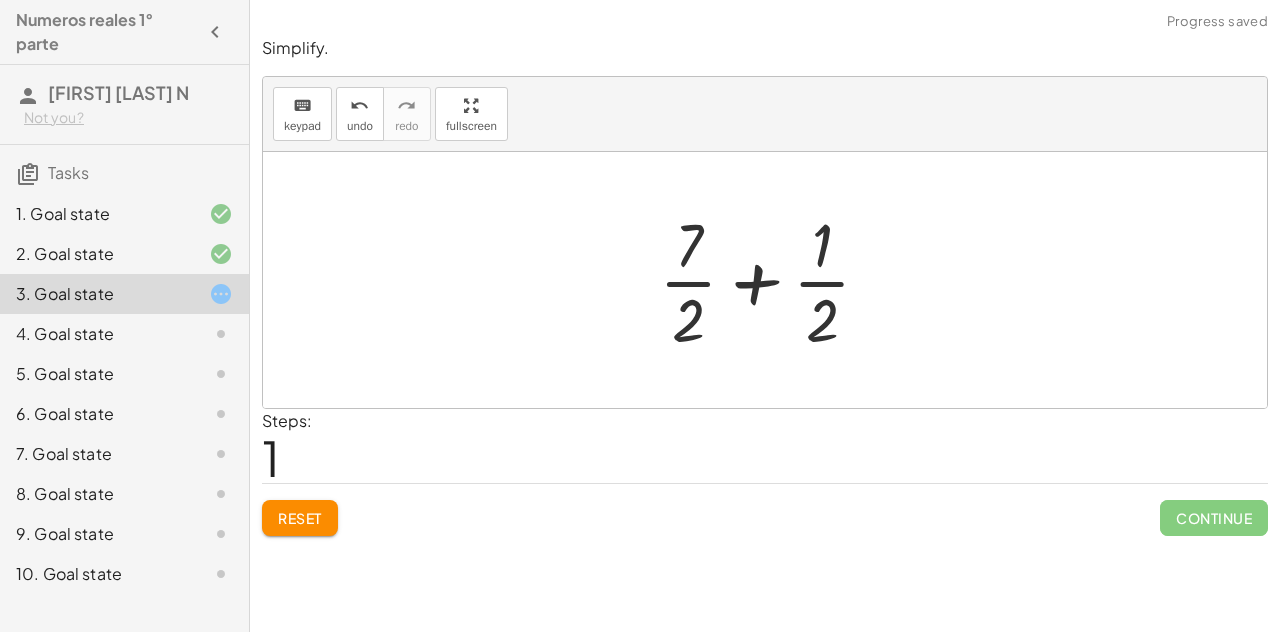 click at bounding box center [773, 280] 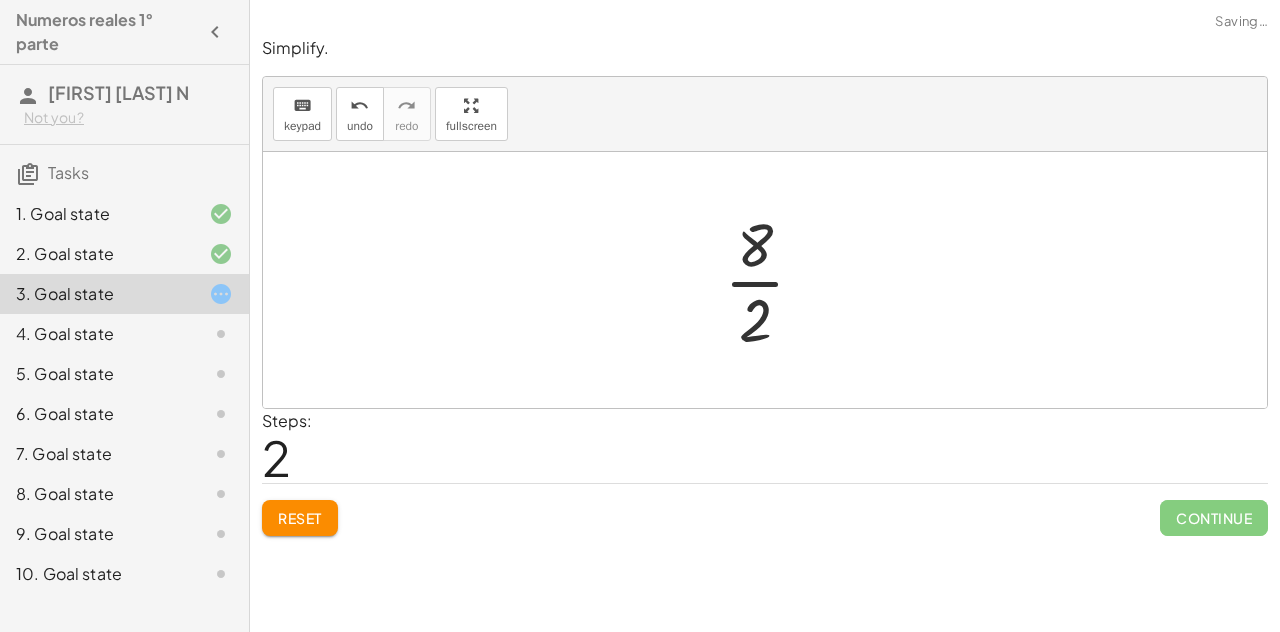 click at bounding box center [772, 280] 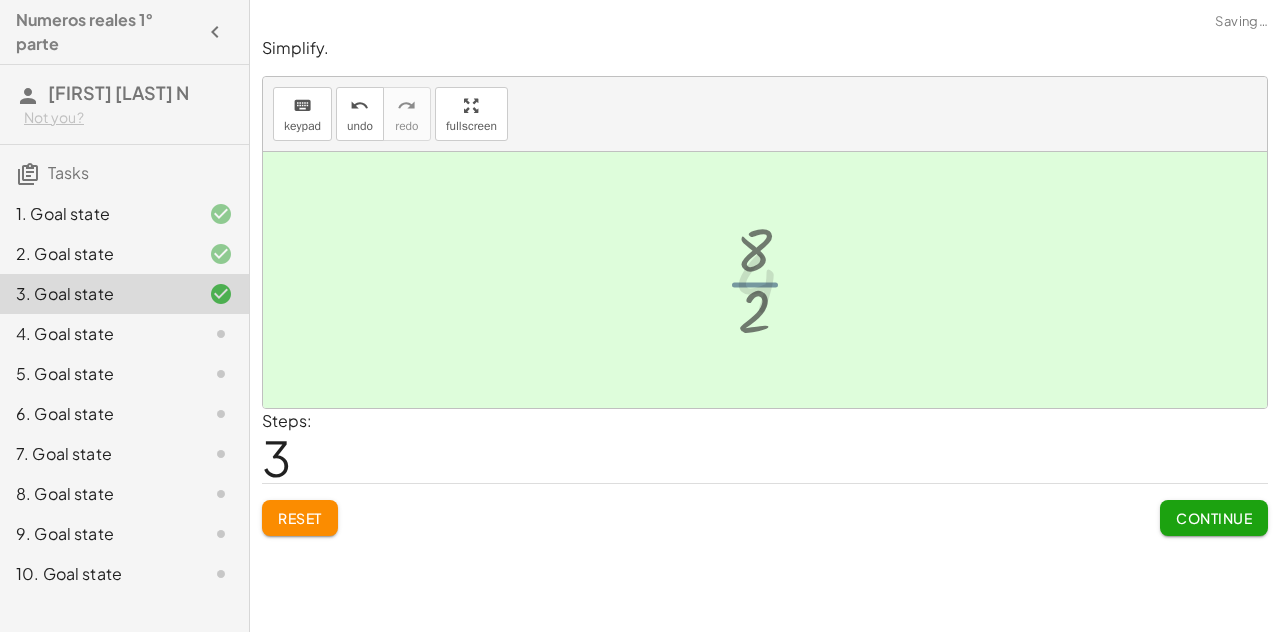 click at bounding box center (772, 280) 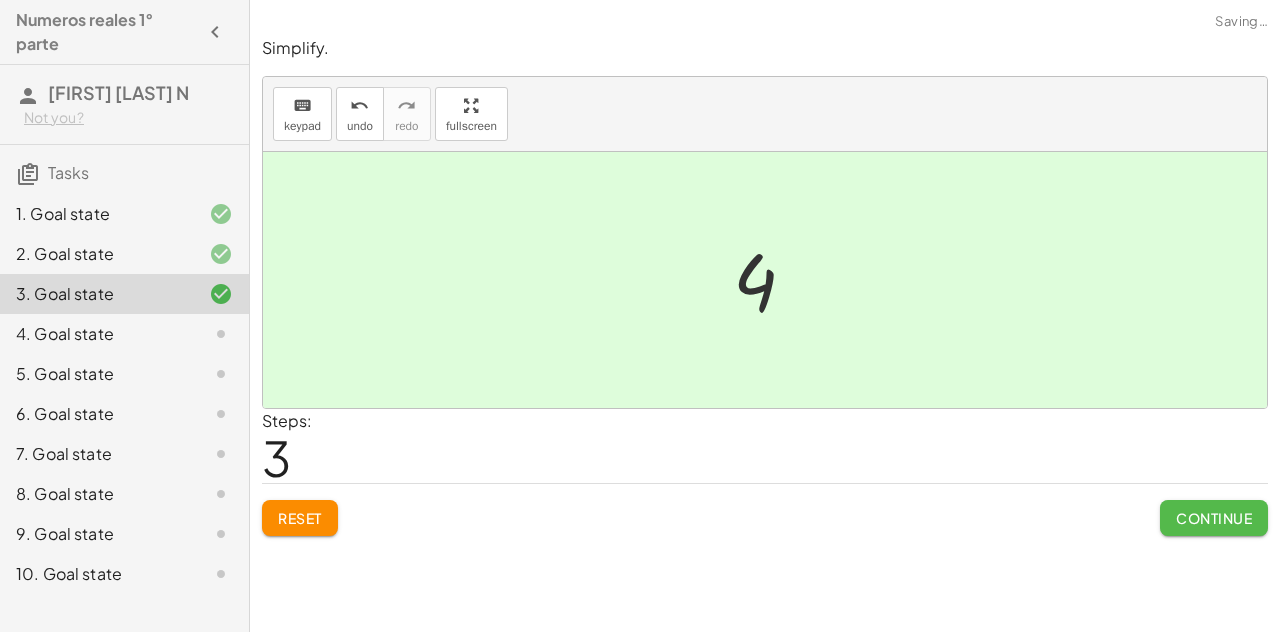 click on "Continue" 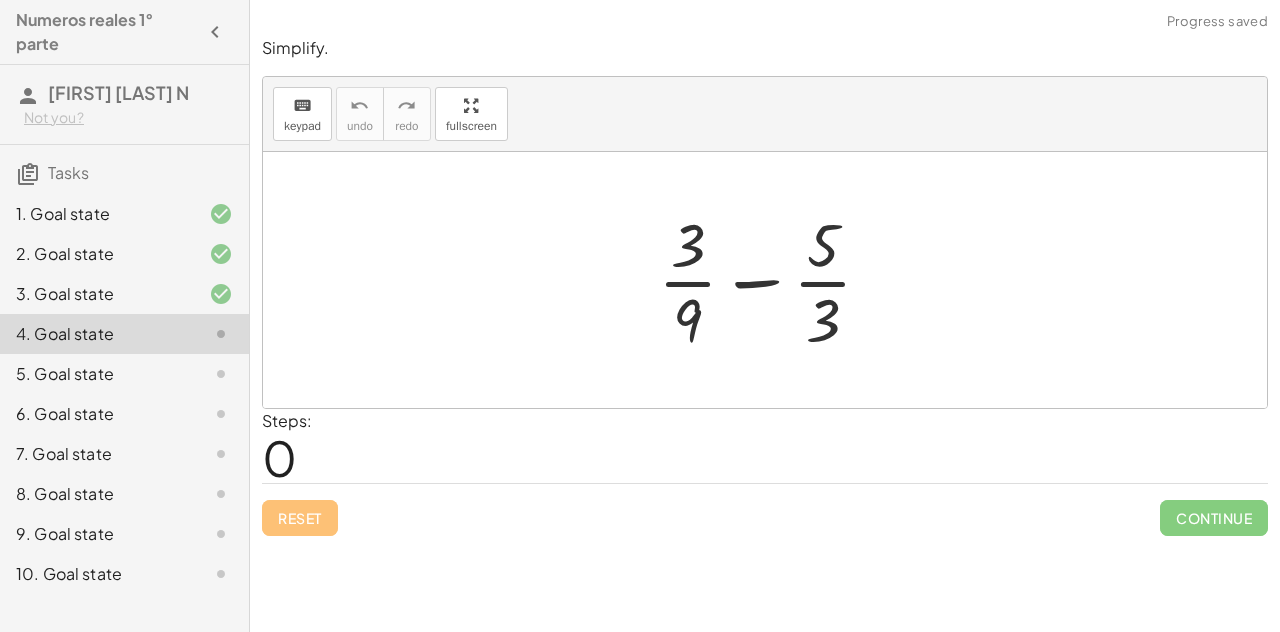 click at bounding box center (773, 280) 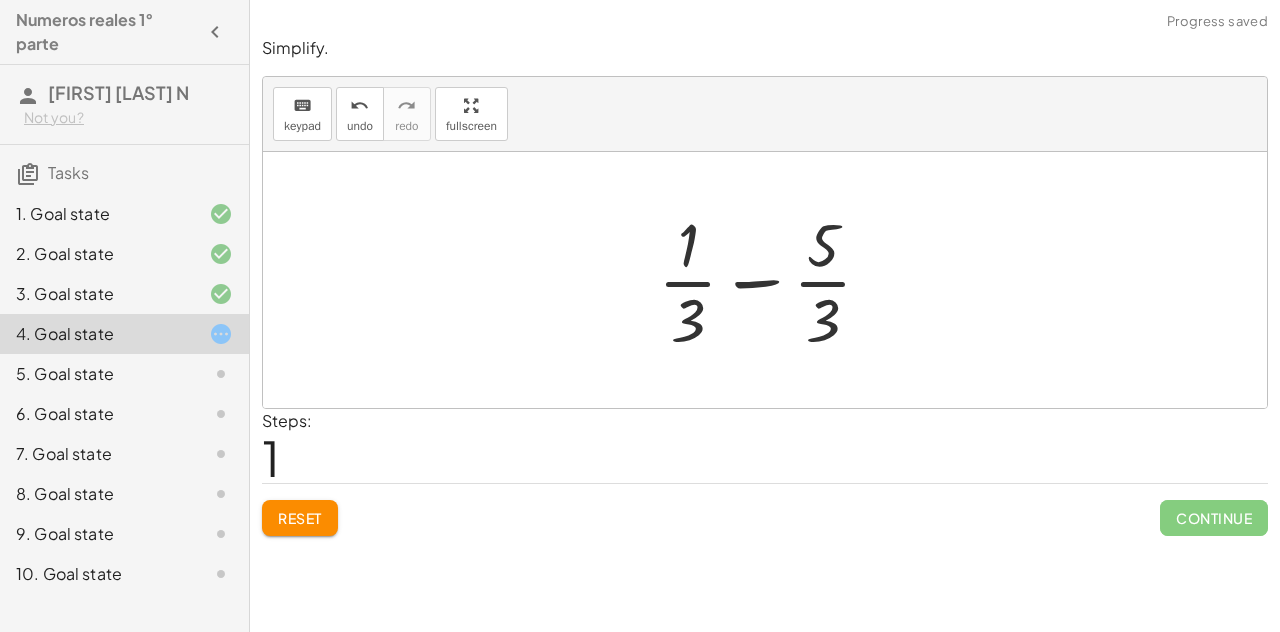 click at bounding box center [773, 280] 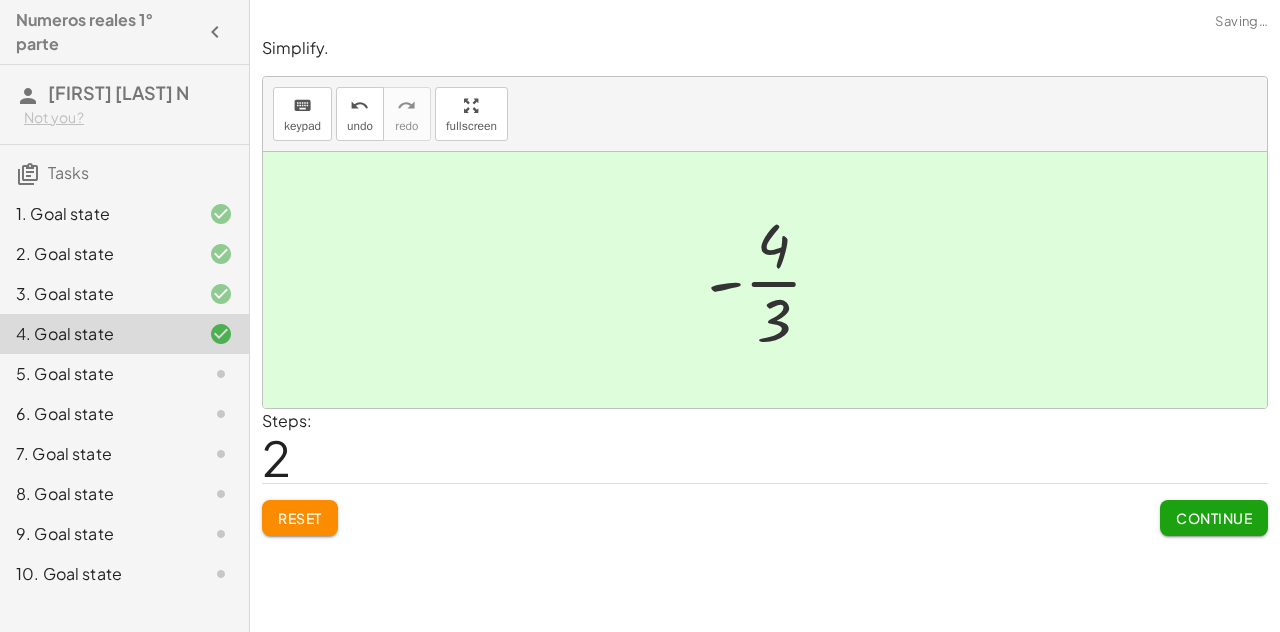 click on "Continue" at bounding box center (1214, 518) 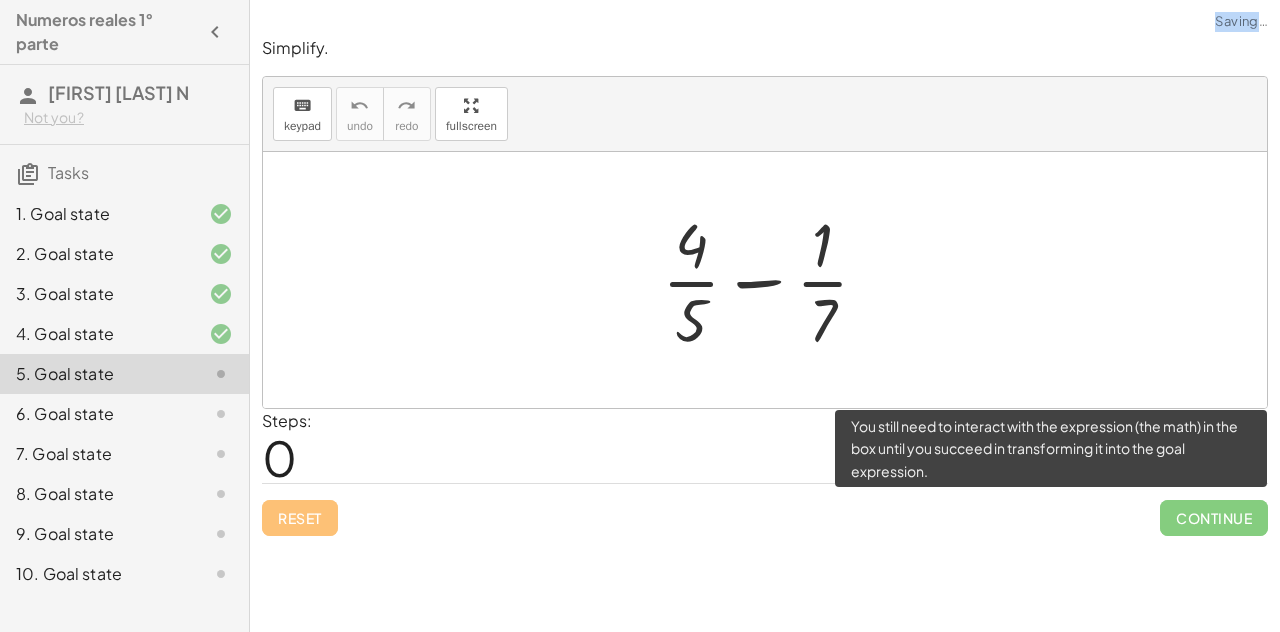 click on "Continue" 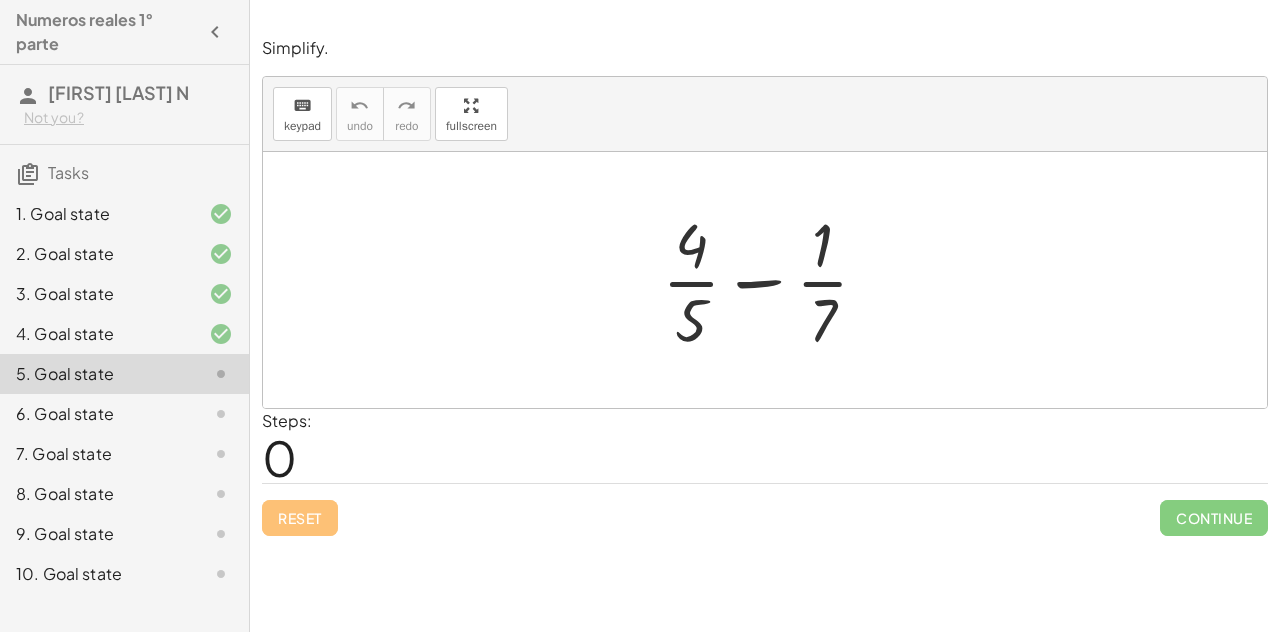 click at bounding box center (773, 280) 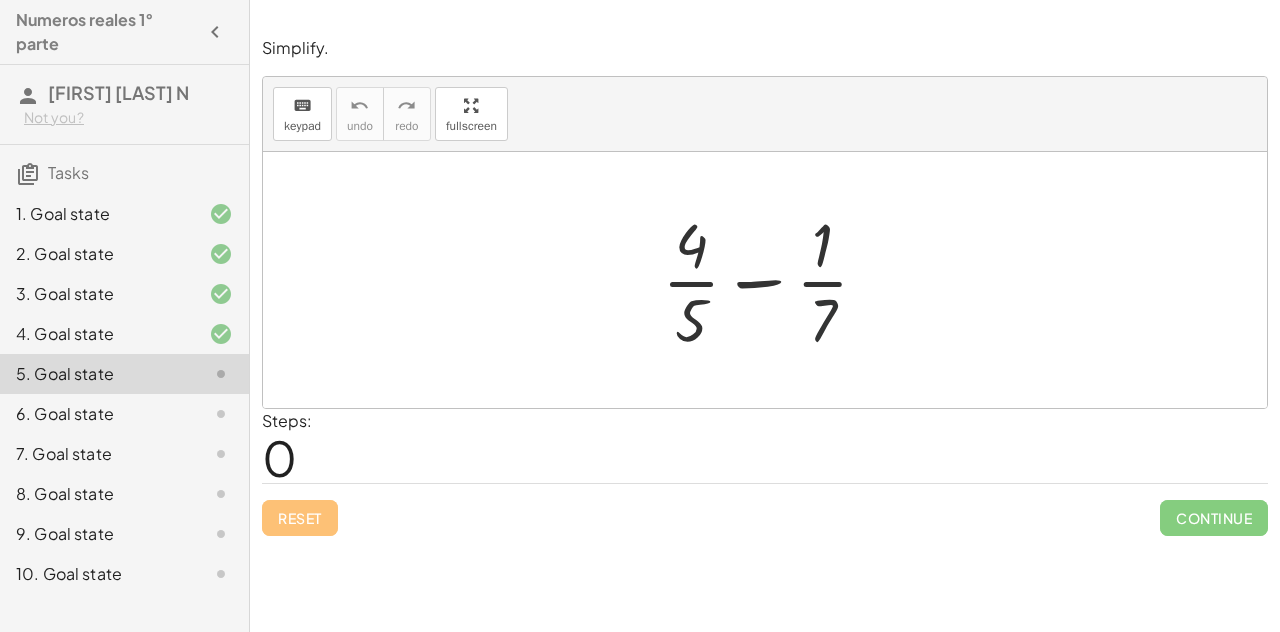 click at bounding box center [773, 280] 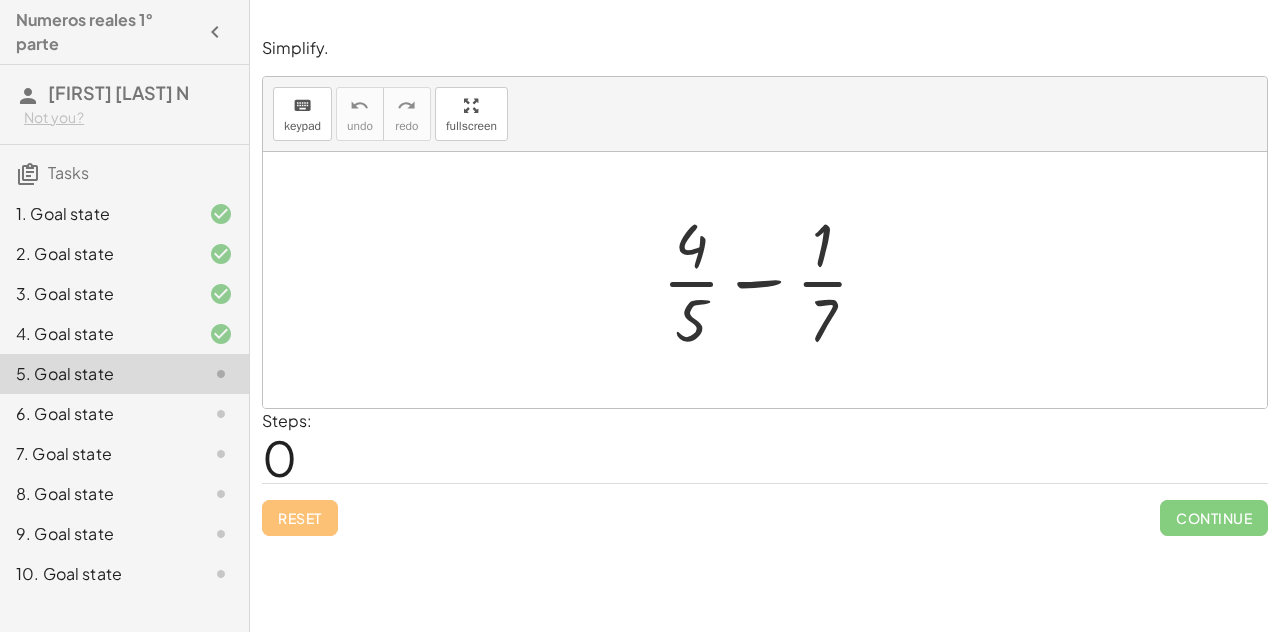 click at bounding box center (773, 280) 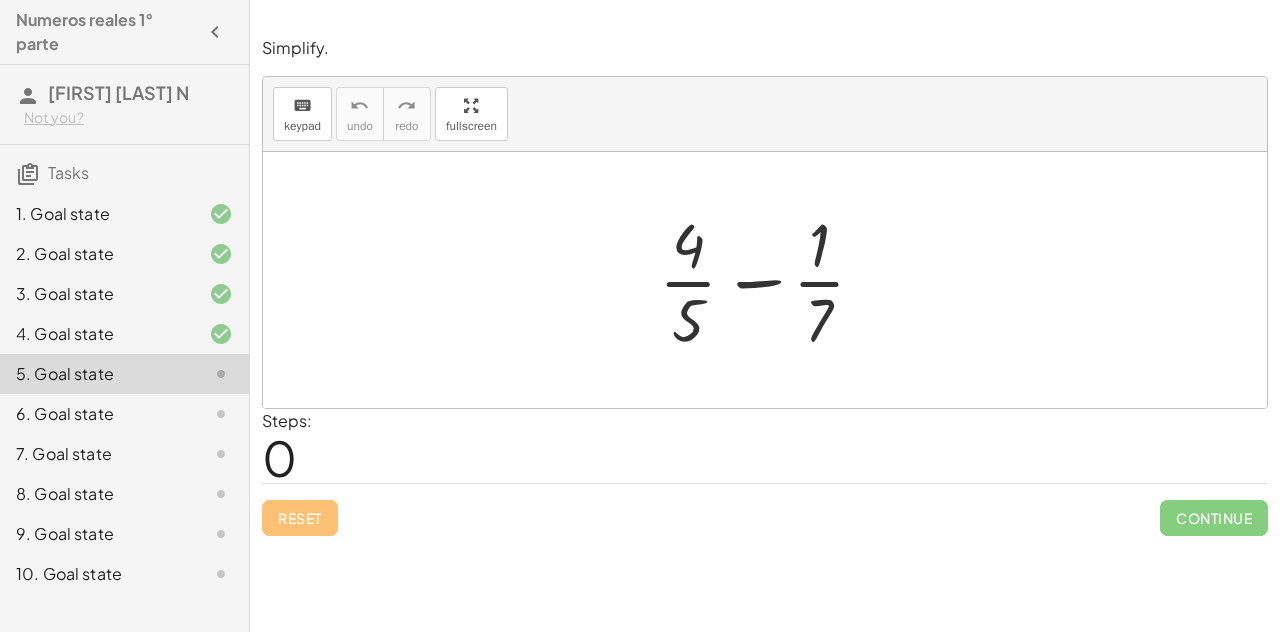 click at bounding box center [773, 280] 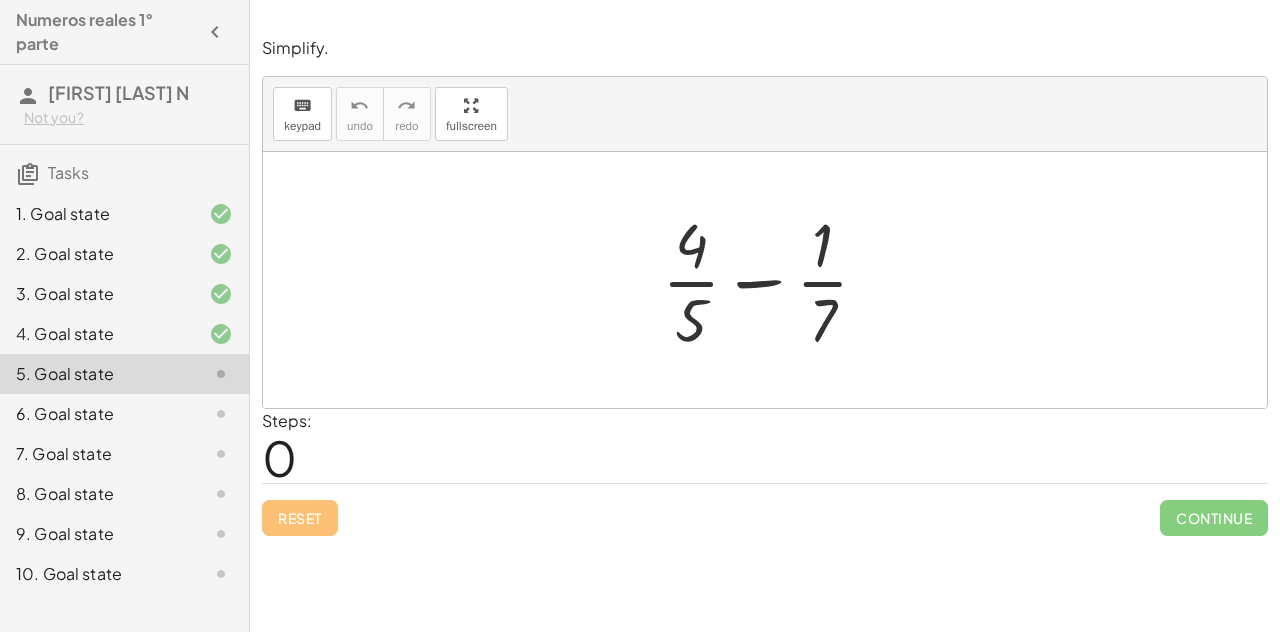 click at bounding box center [773, 280] 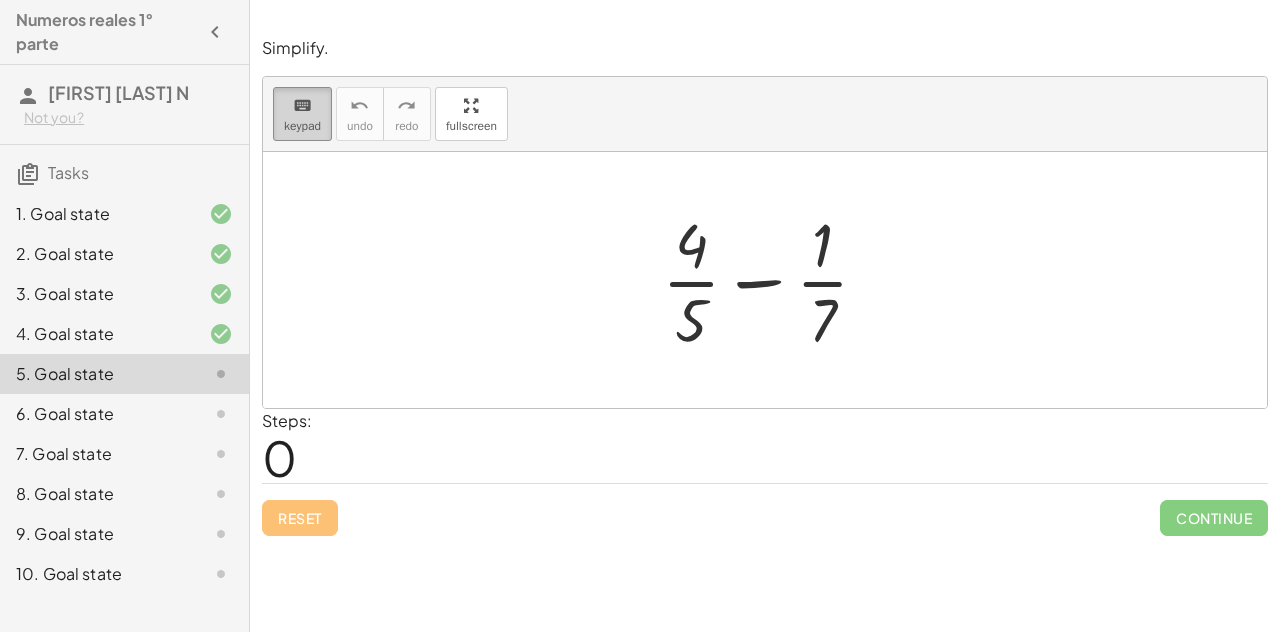 click on "keyboard keypad" at bounding box center [302, 114] 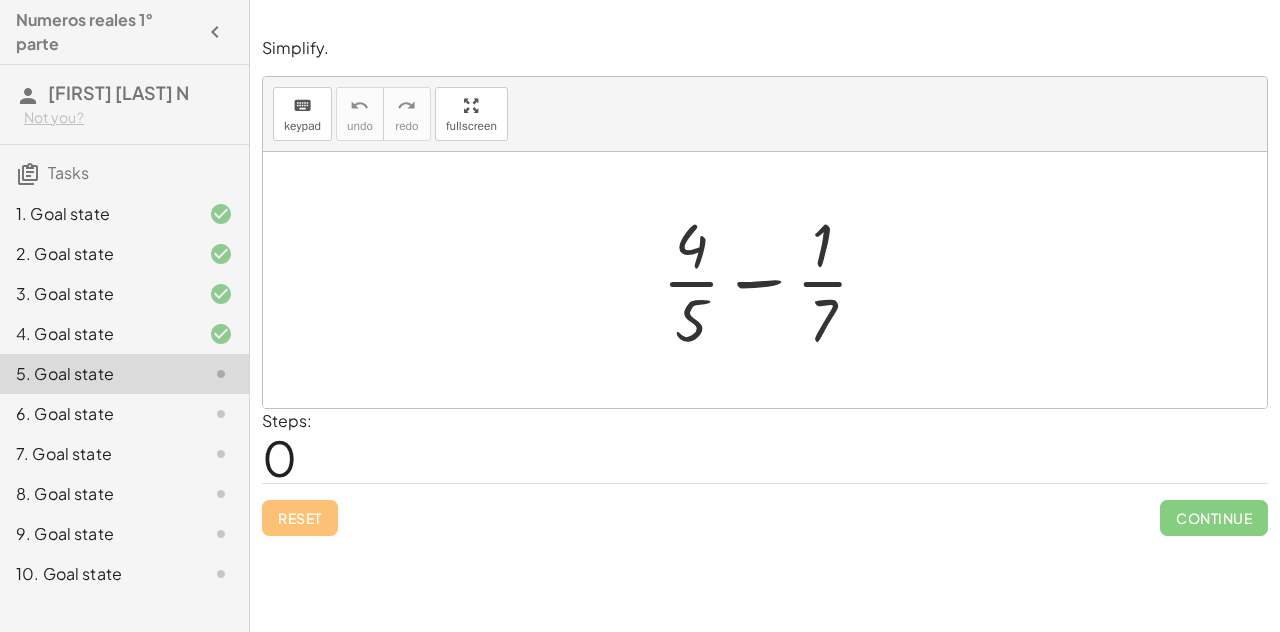 click at bounding box center (773, 280) 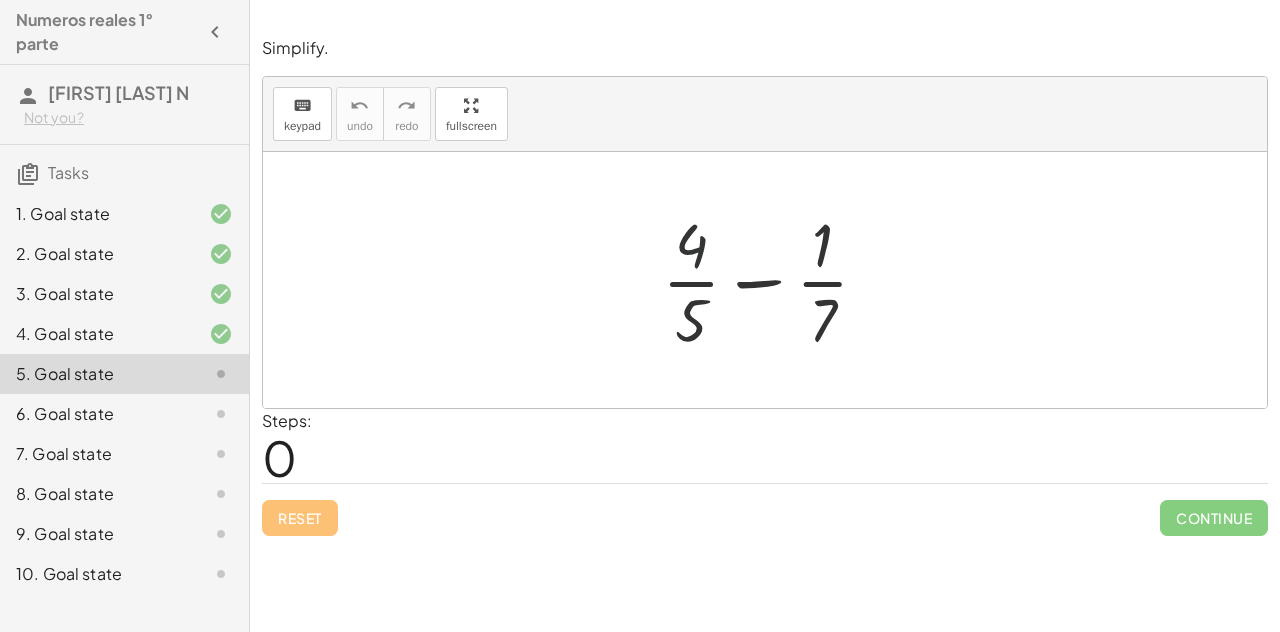 click at bounding box center (773, 280) 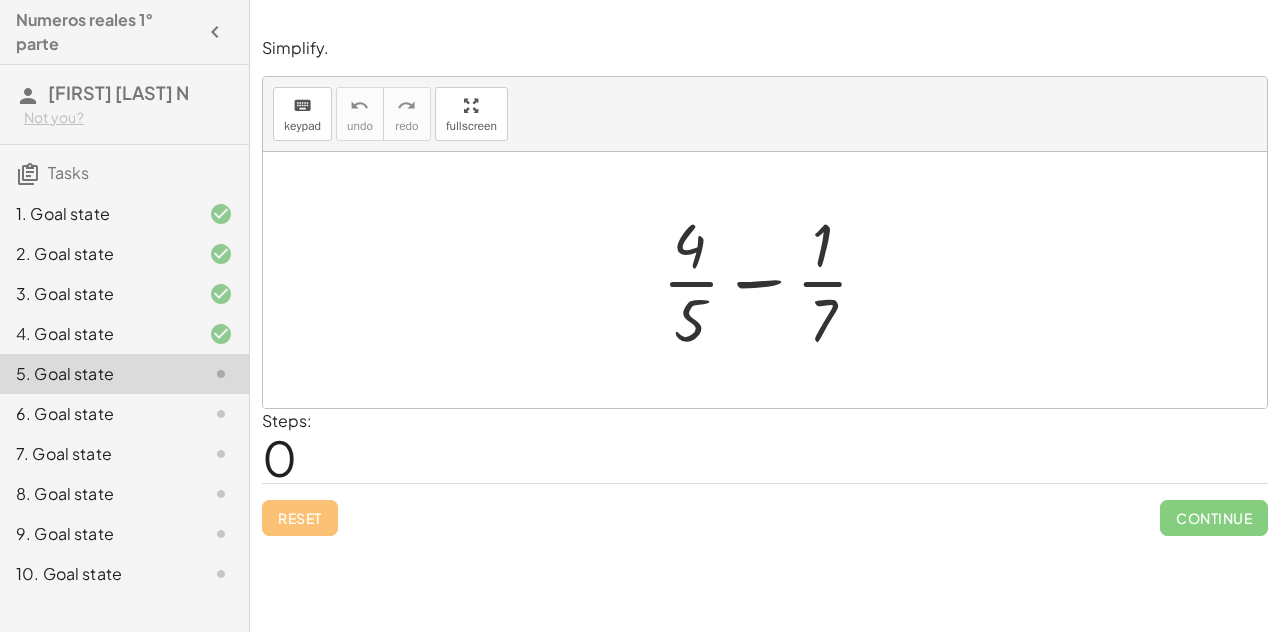 click at bounding box center (773, 280) 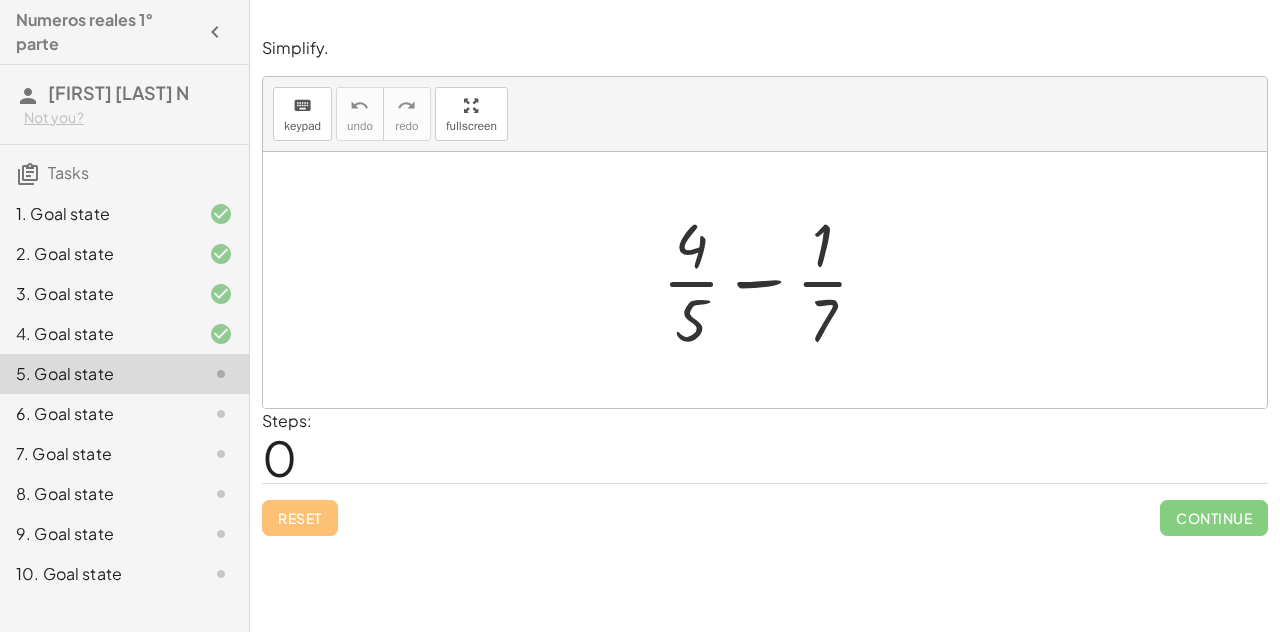 click at bounding box center [773, 280] 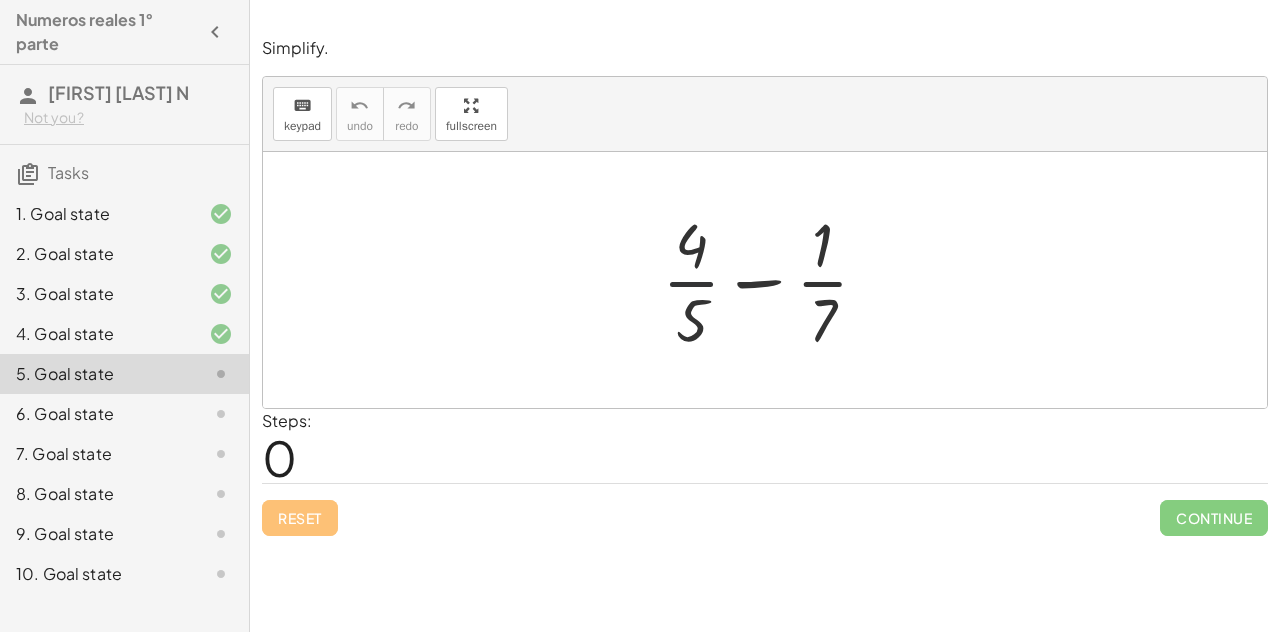 click at bounding box center [773, 280] 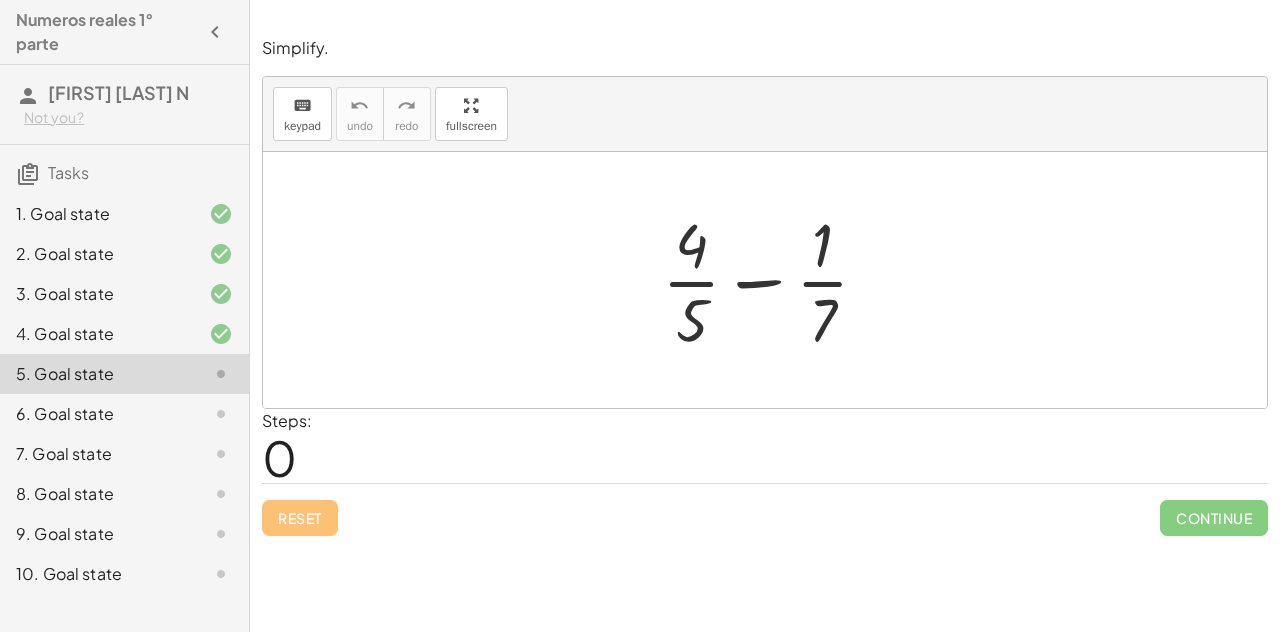 drag, startPoint x: 851, startPoint y: 316, endPoint x: 816, endPoint y: 219, distance: 103.121284 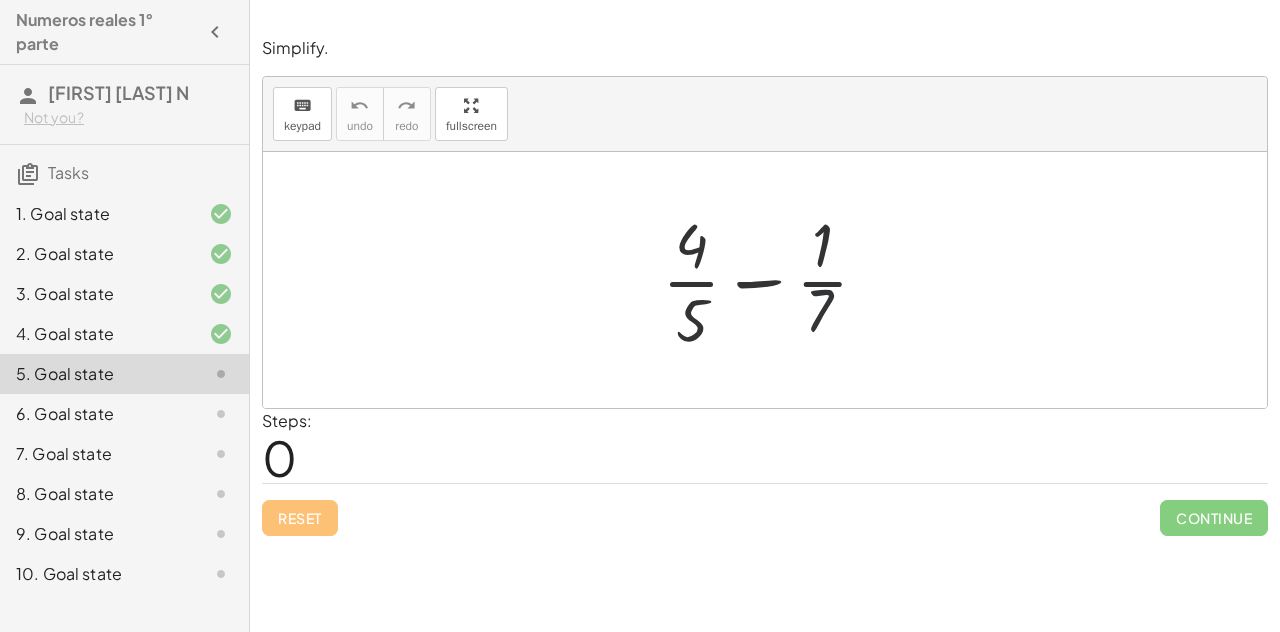 click on "keyboard keypad undo undo redo redo fullscreen · 7 + · 4 · 5 − · 1 · 7 ×" at bounding box center [765, 242] 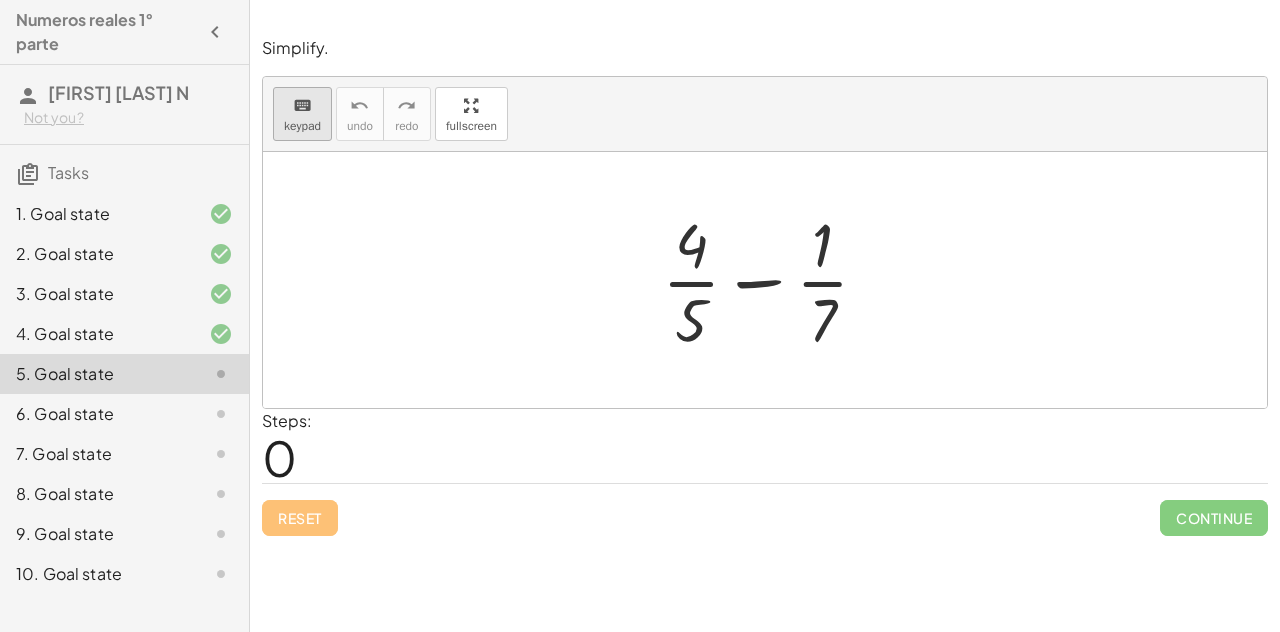 click on "keyboard" at bounding box center (302, 106) 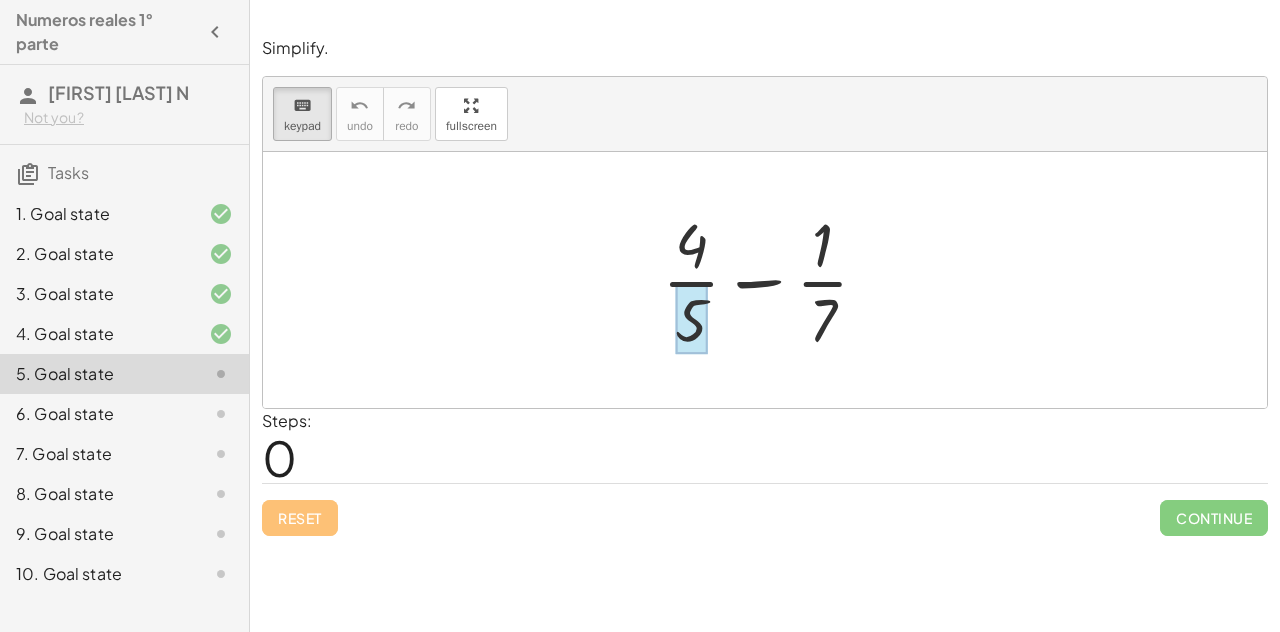 click at bounding box center [691, 319] 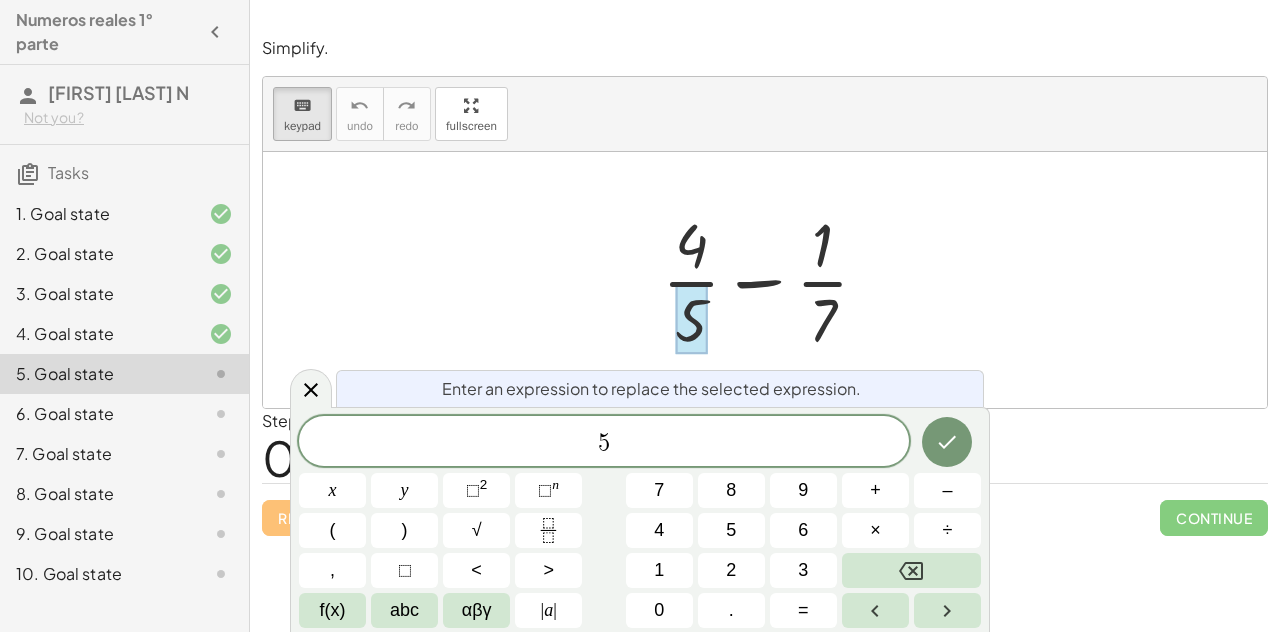 click at bounding box center [773, 280] 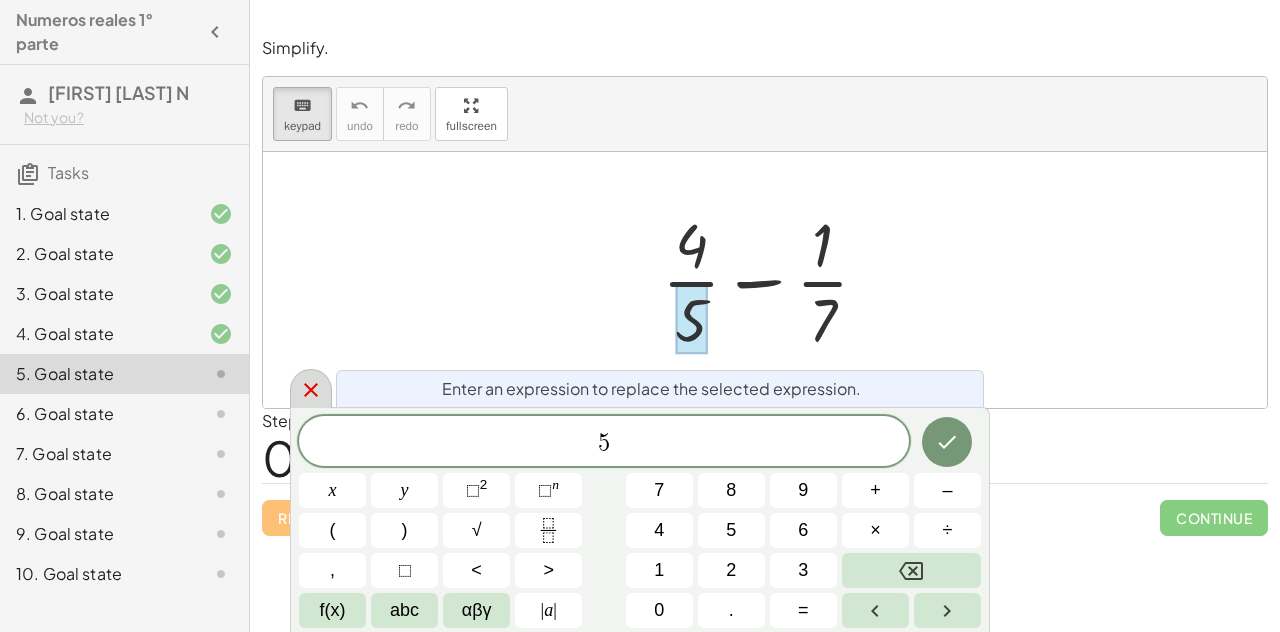 click 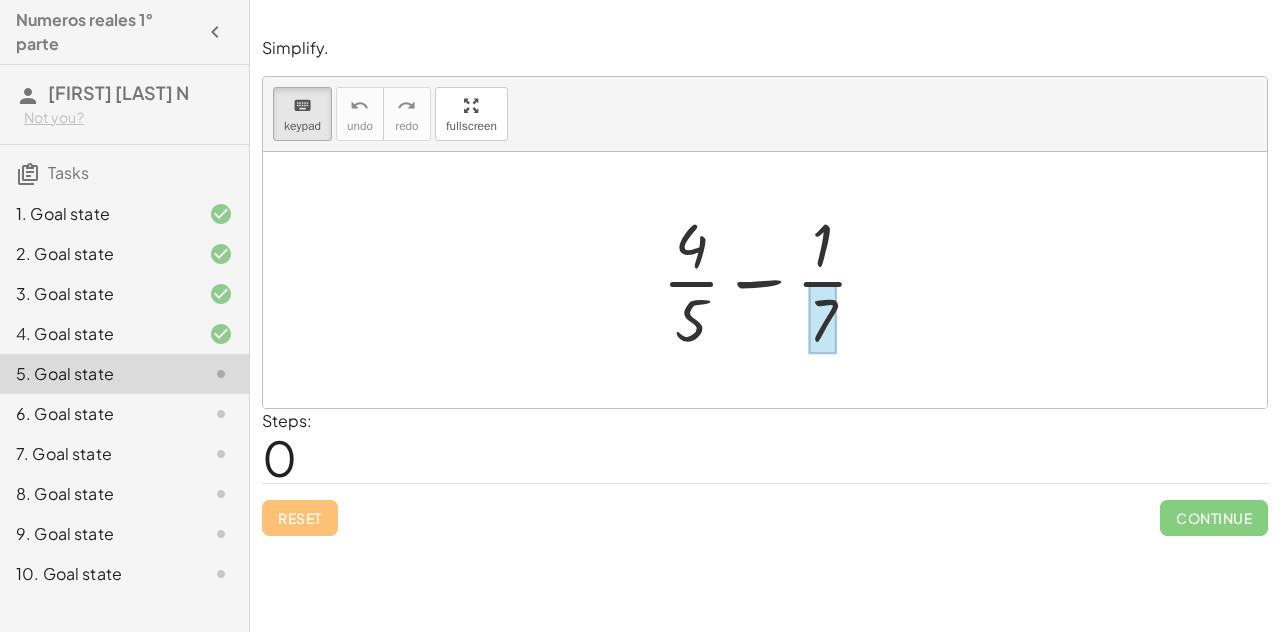 click at bounding box center [823, 319] 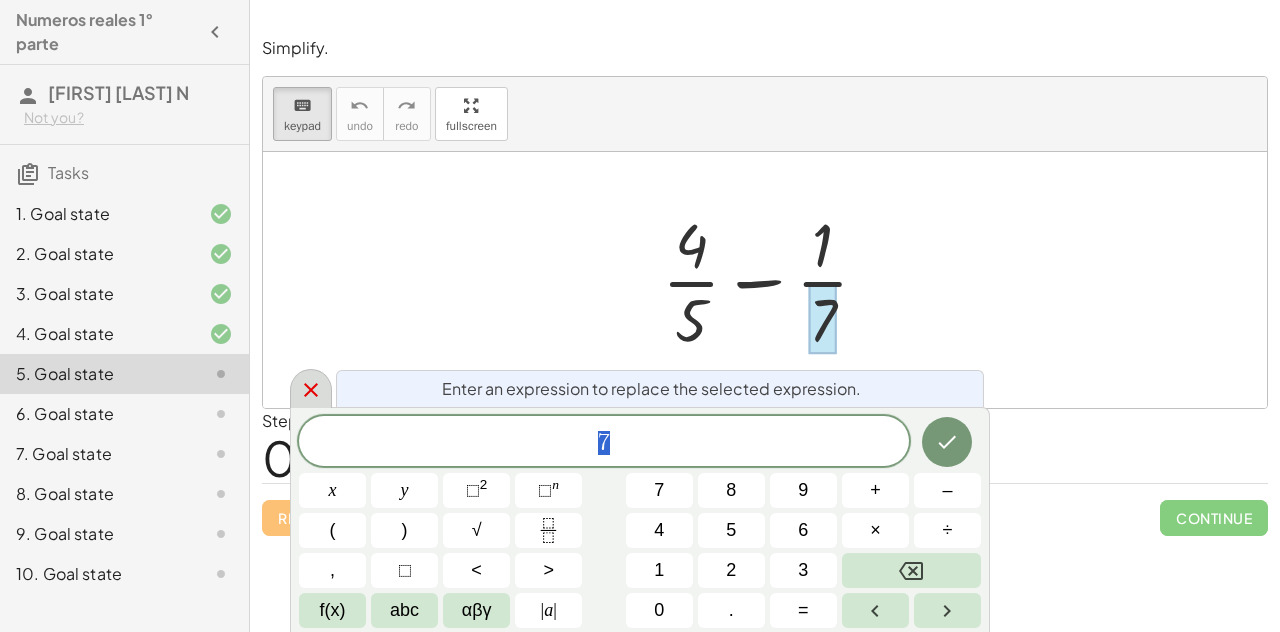 click 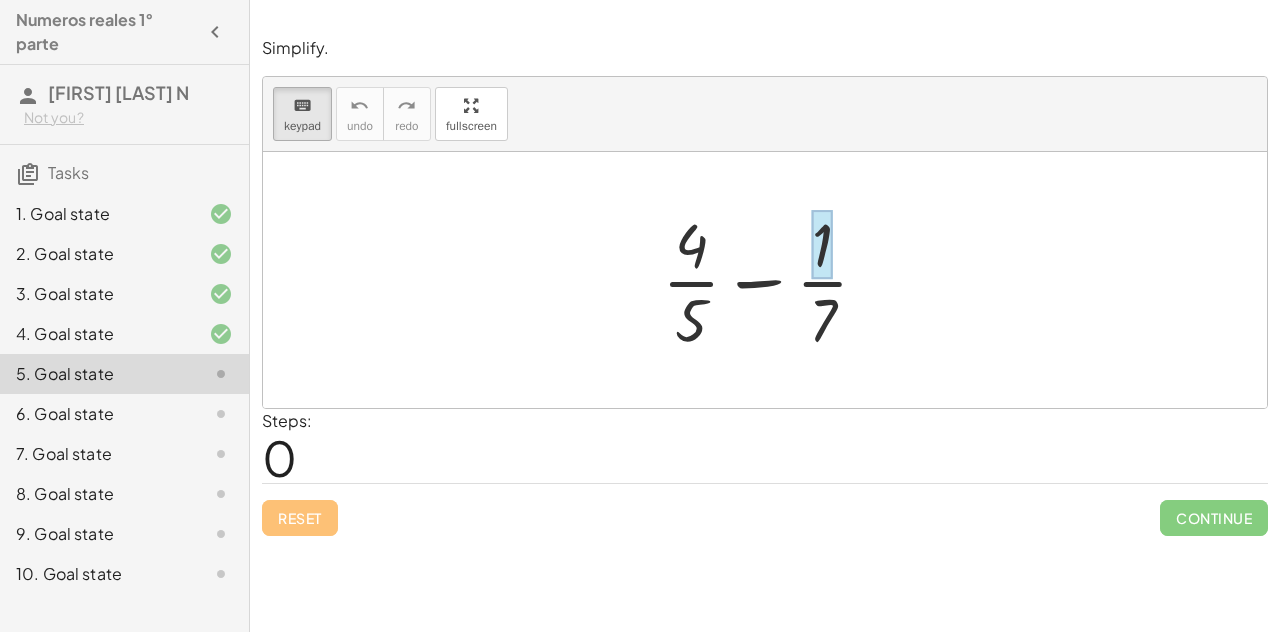 click at bounding box center [822, 245] 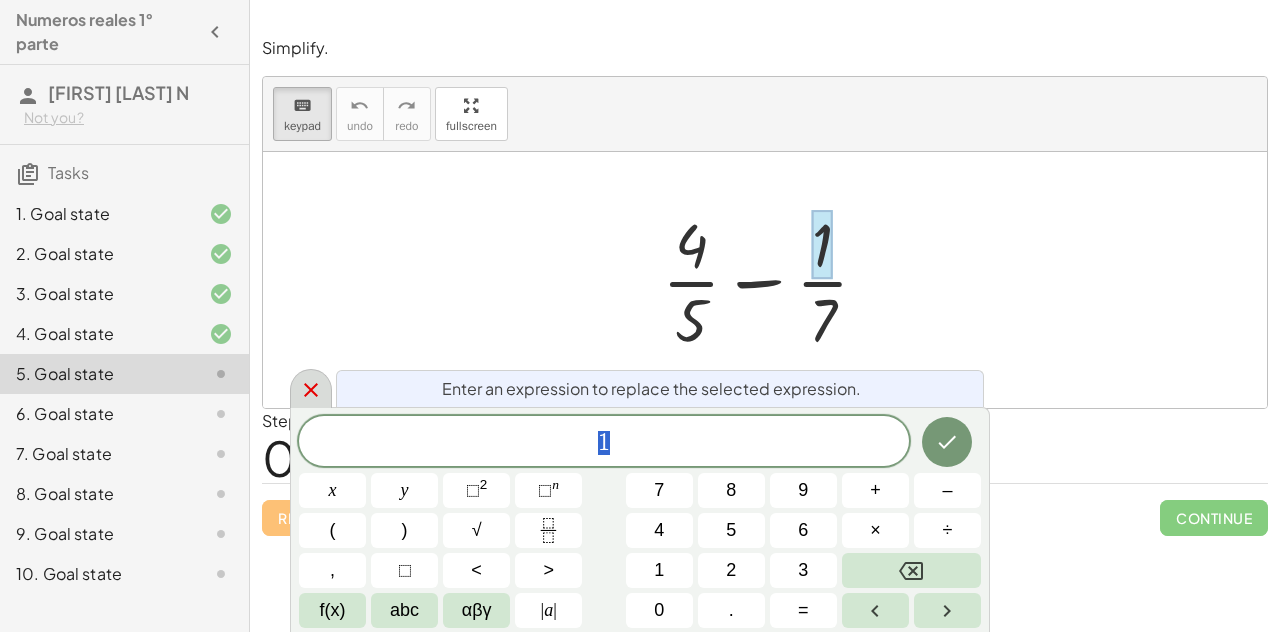click at bounding box center [311, 388] 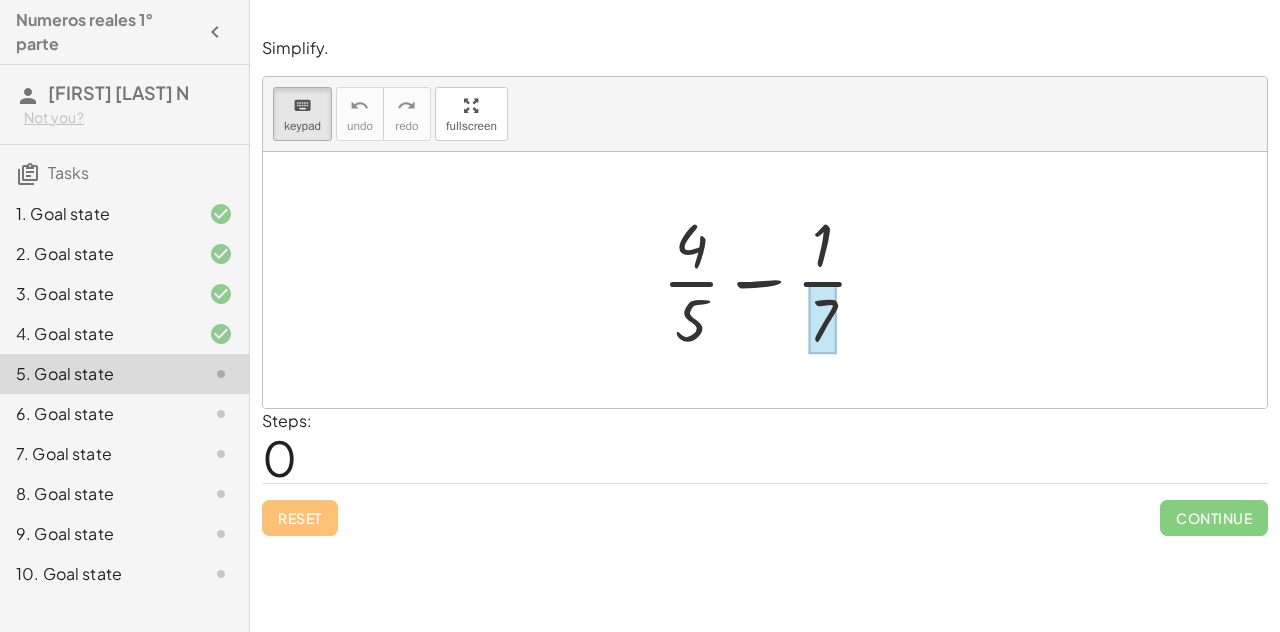 click at bounding box center [823, 319] 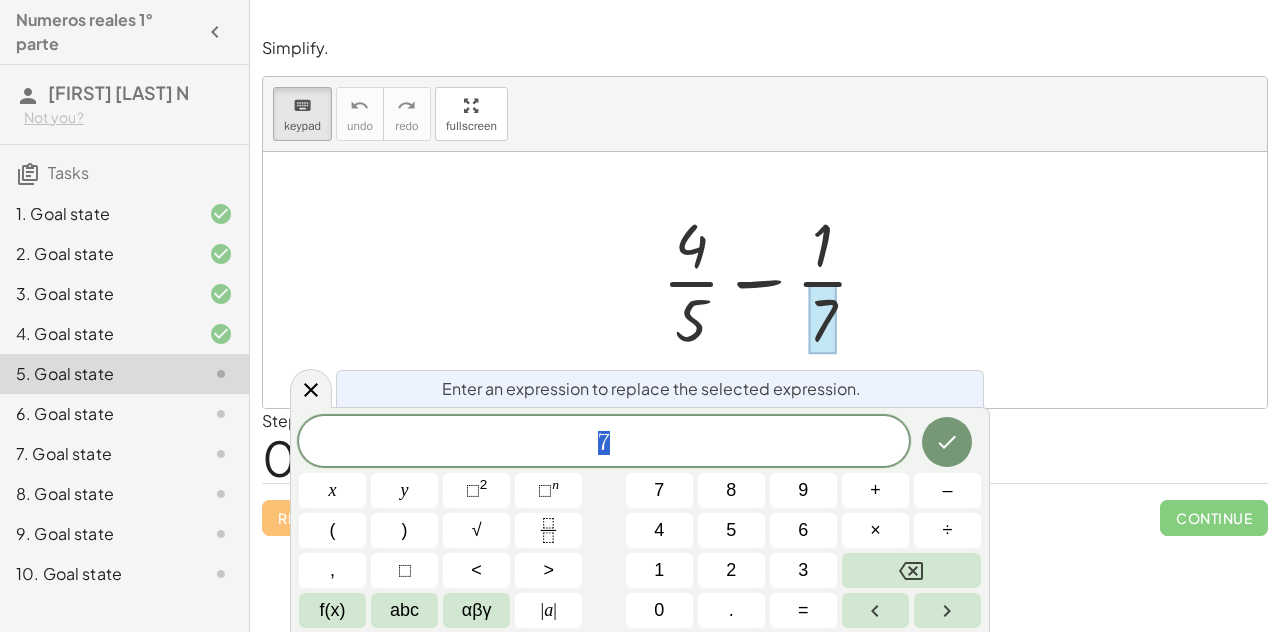 click at bounding box center [773, 280] 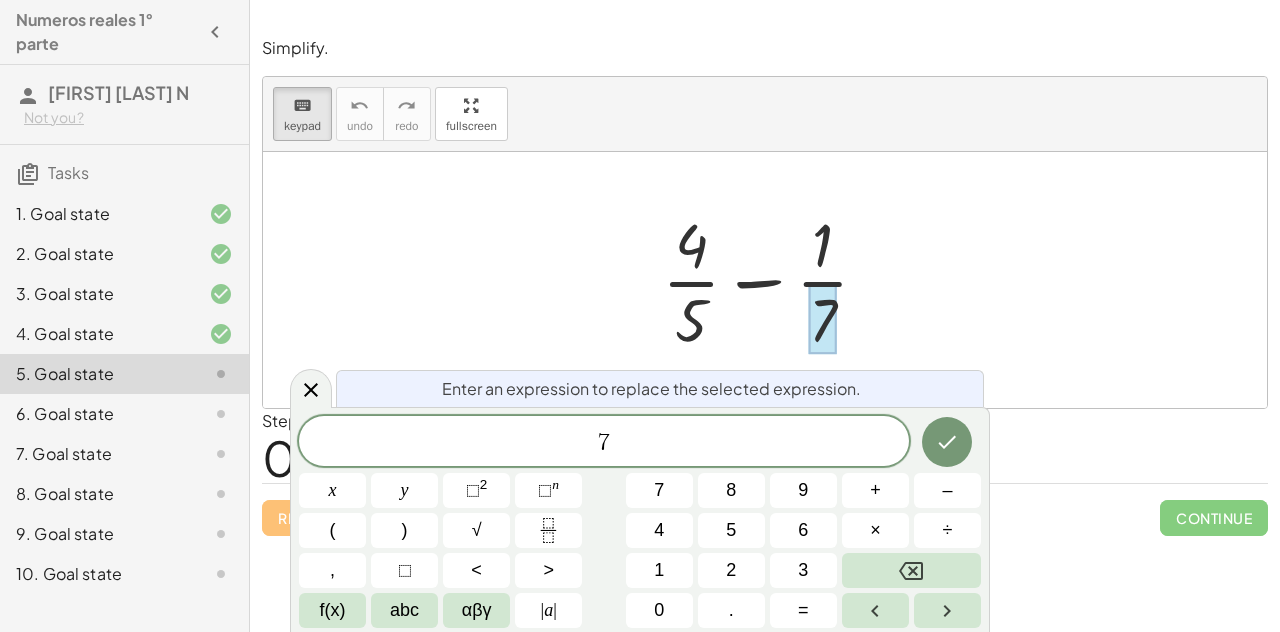 click at bounding box center (823, 319) 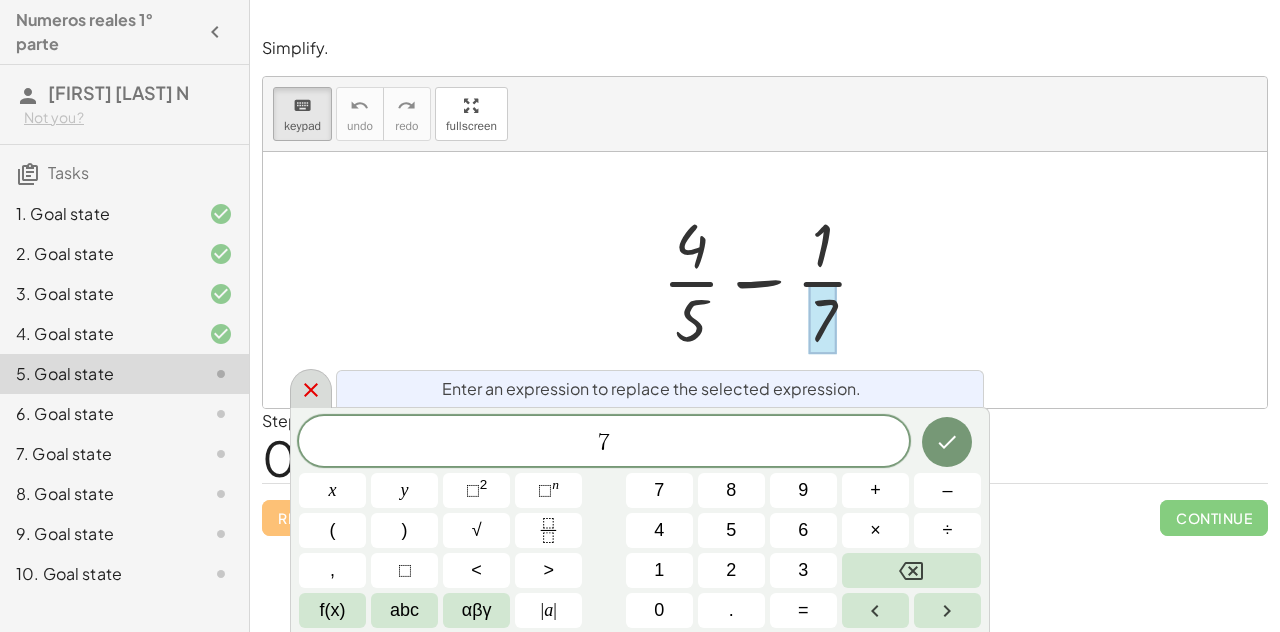 click 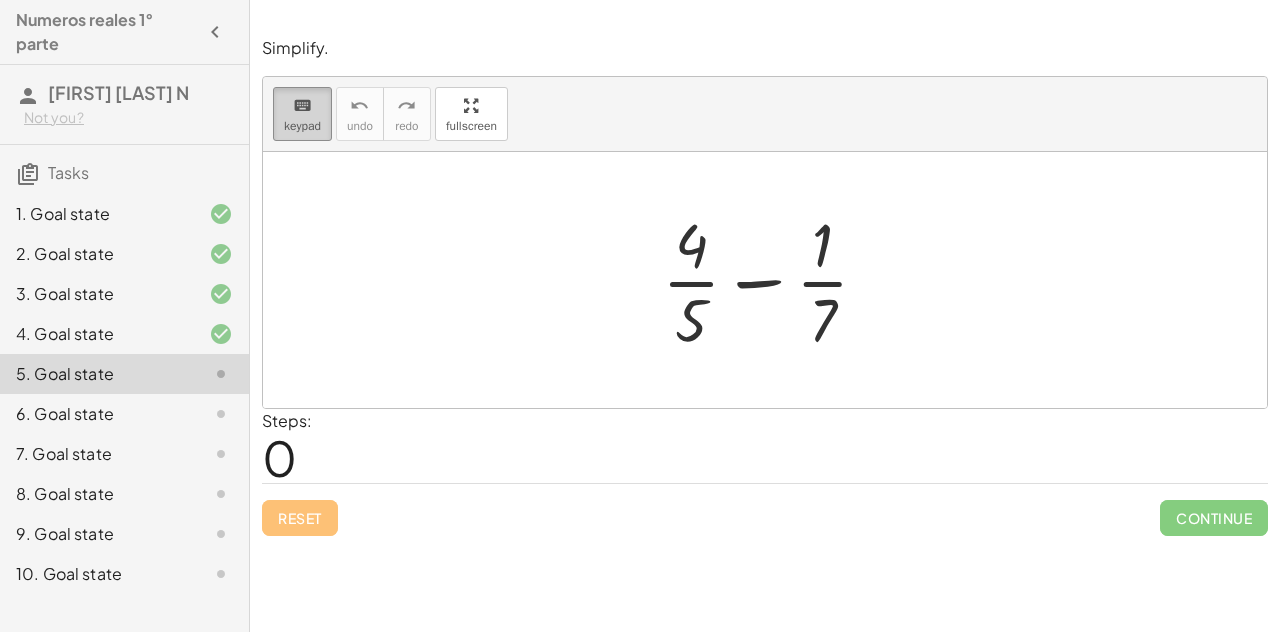 click on "keyboard" at bounding box center [302, 106] 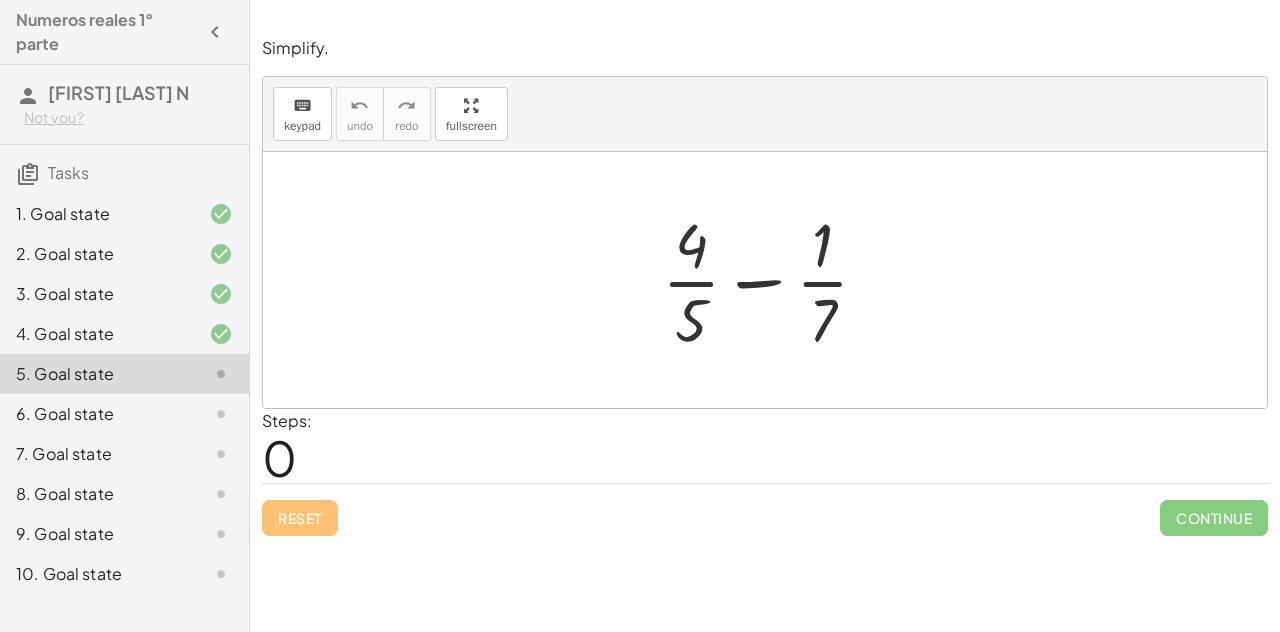 click at bounding box center (773, 280) 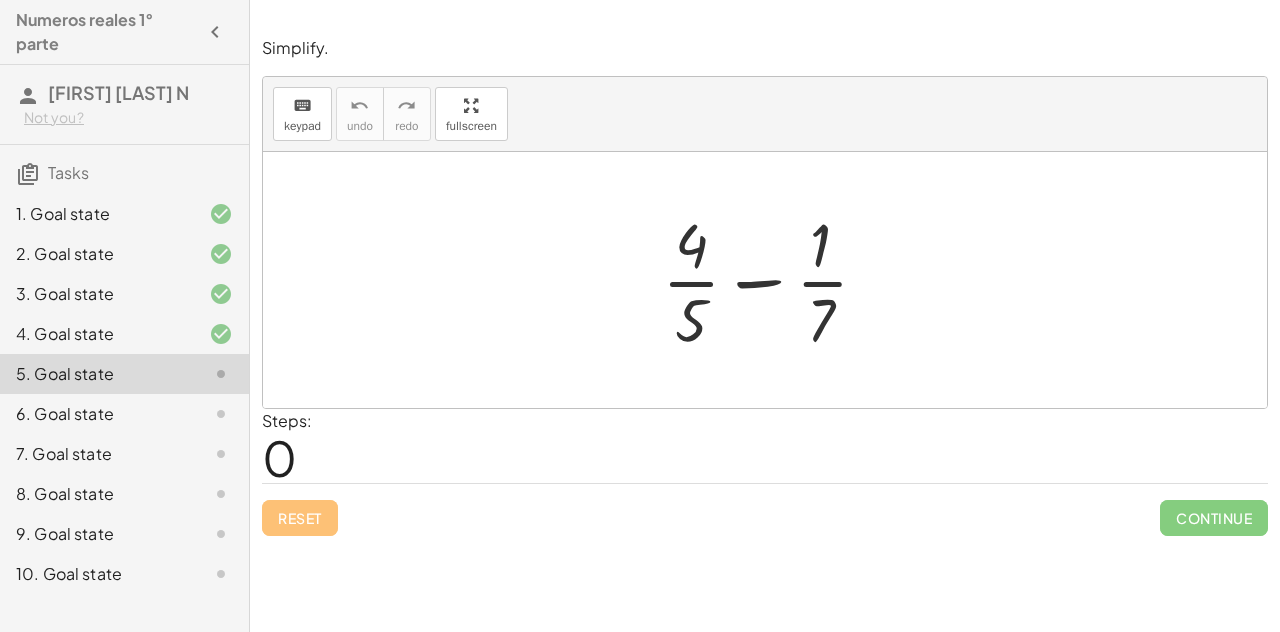 click at bounding box center [773, 280] 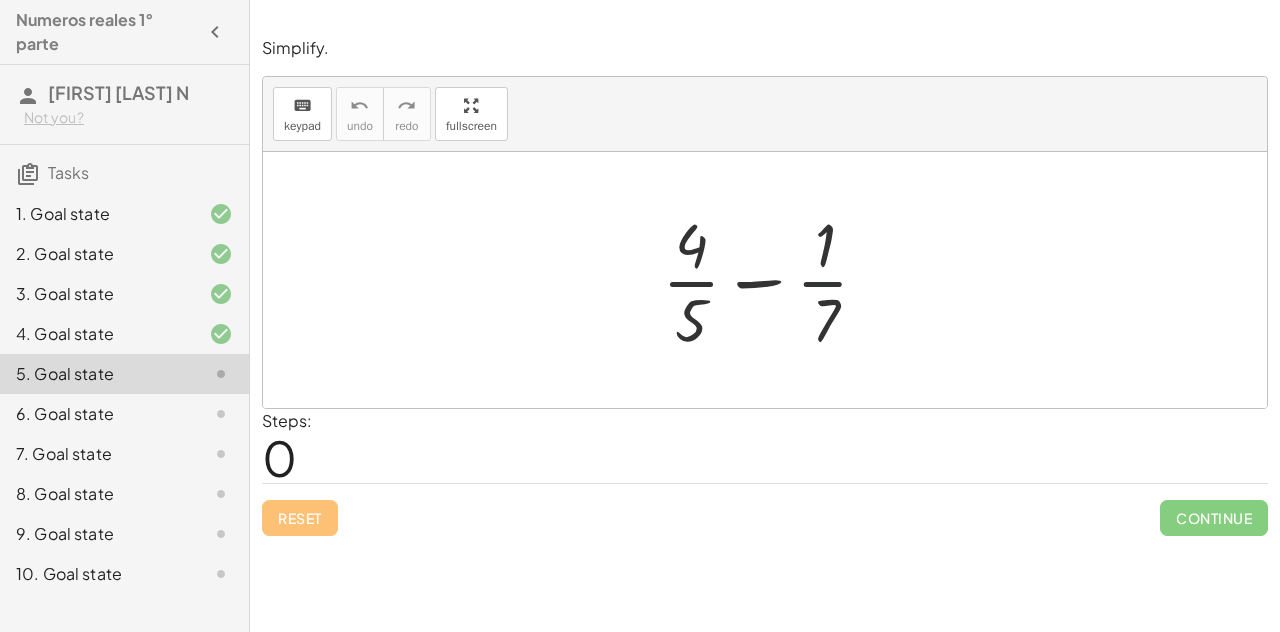 click at bounding box center [773, 280] 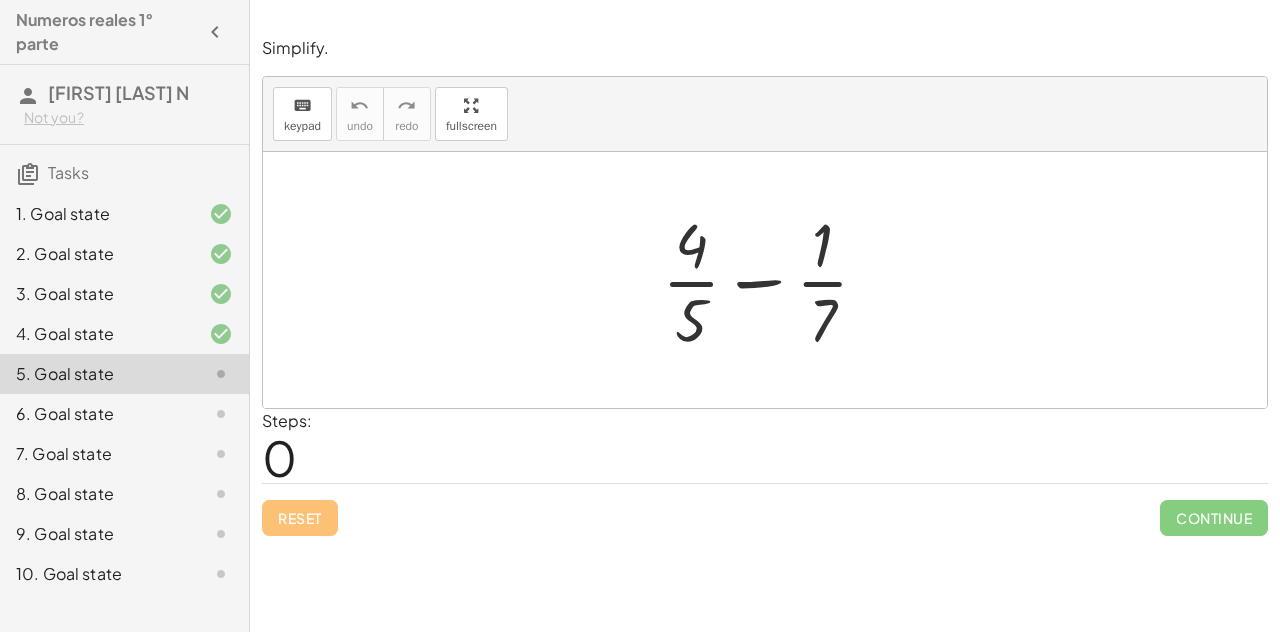 click at bounding box center (773, 280) 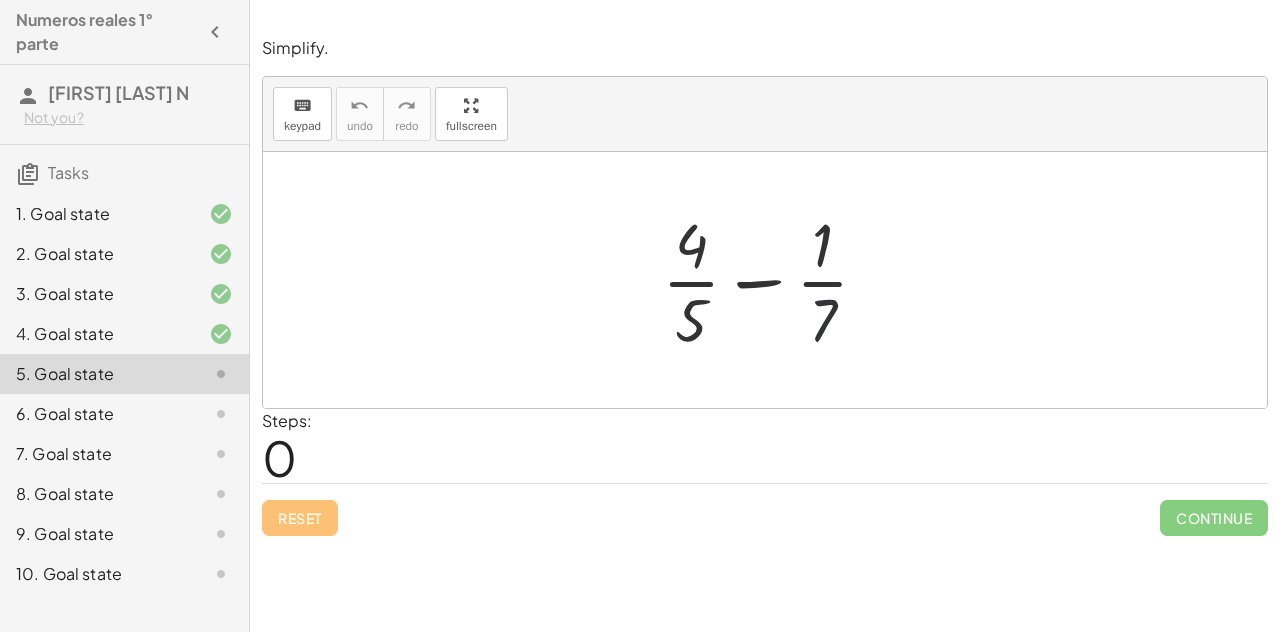 click at bounding box center [773, 280] 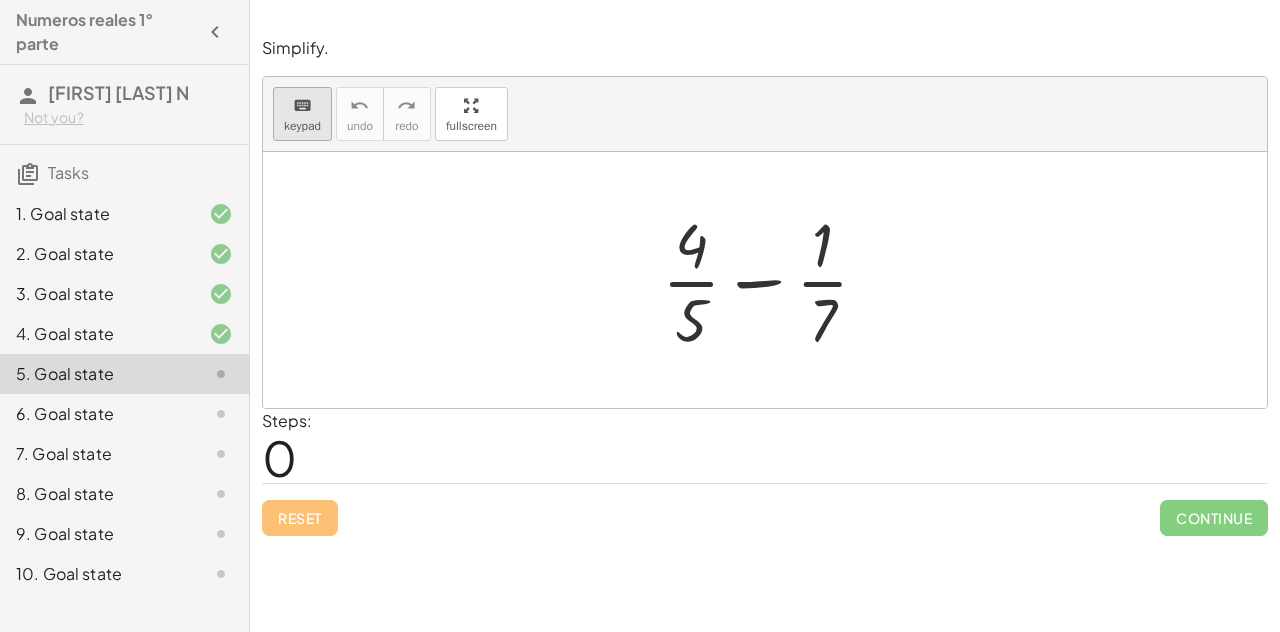 click on "keyboard keypad" at bounding box center (302, 114) 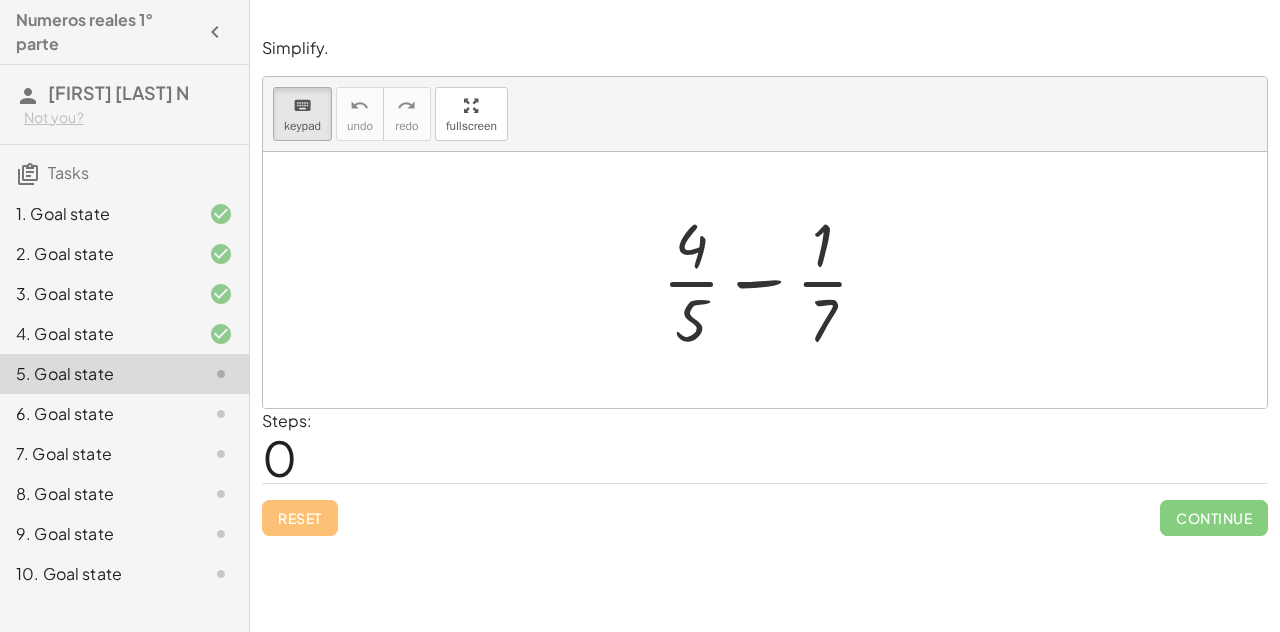 click at bounding box center [773, 280] 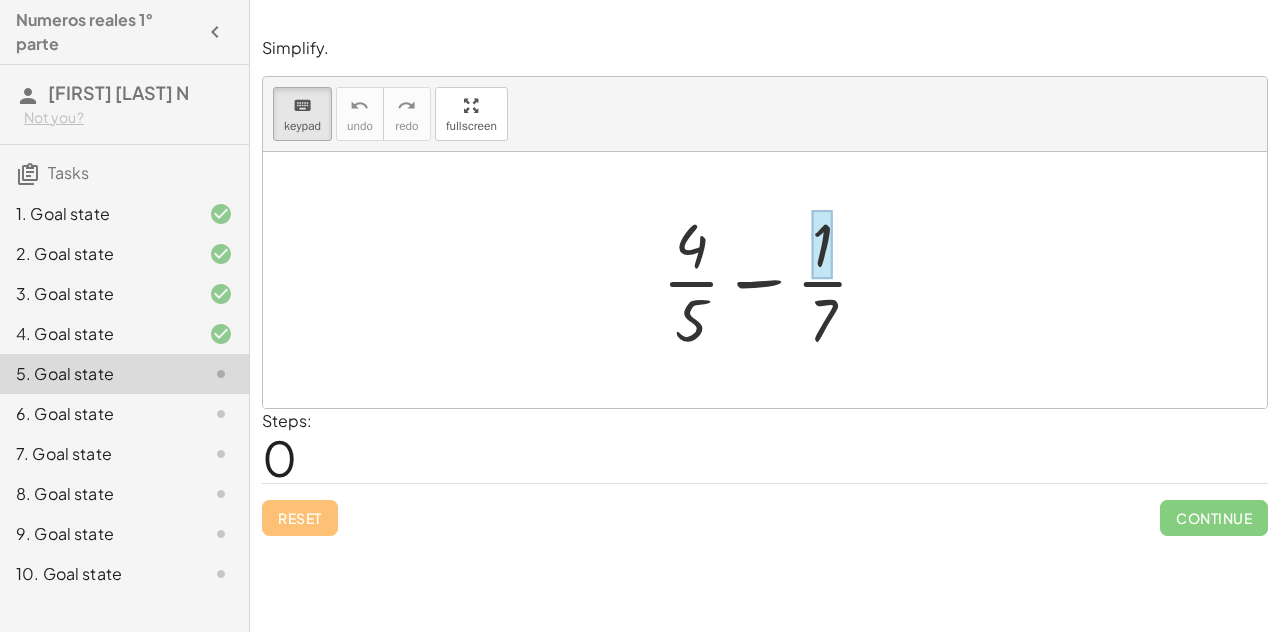 click at bounding box center (822, 245) 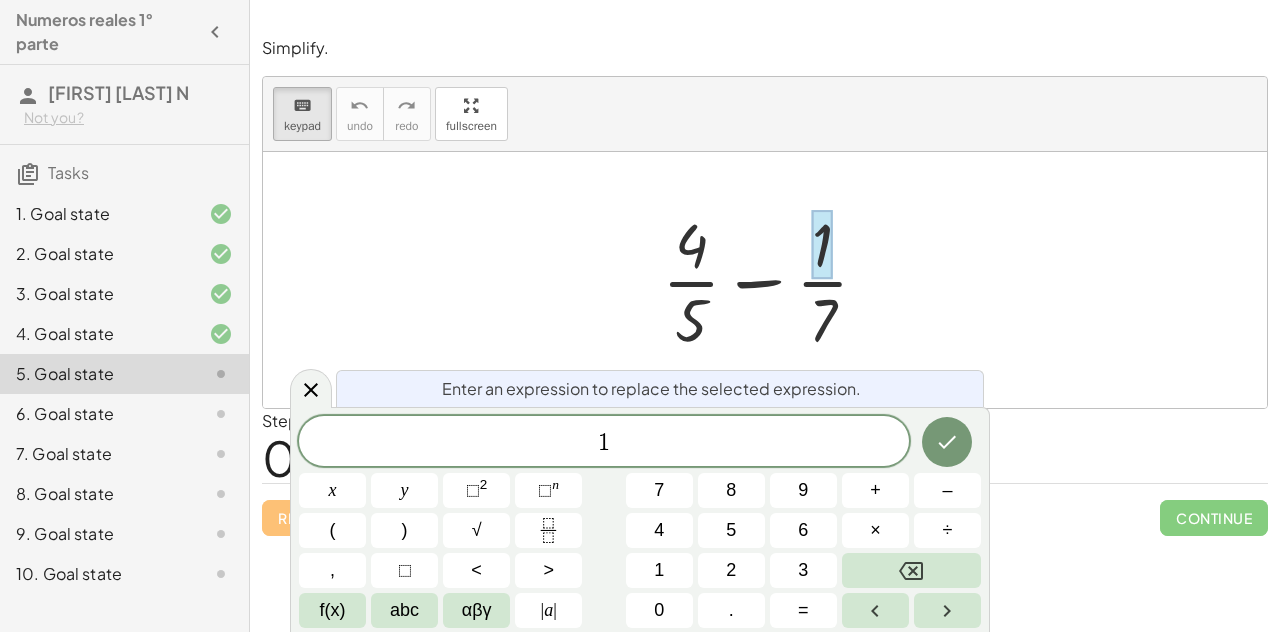 click at bounding box center [773, 280] 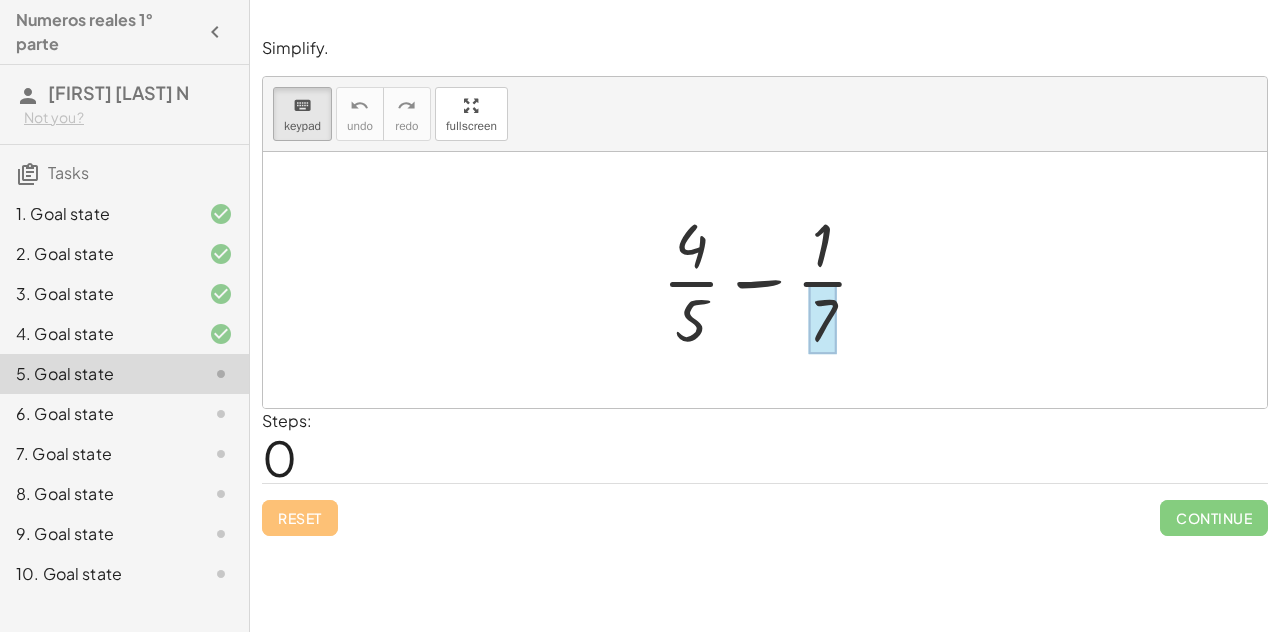 click at bounding box center [823, 319] 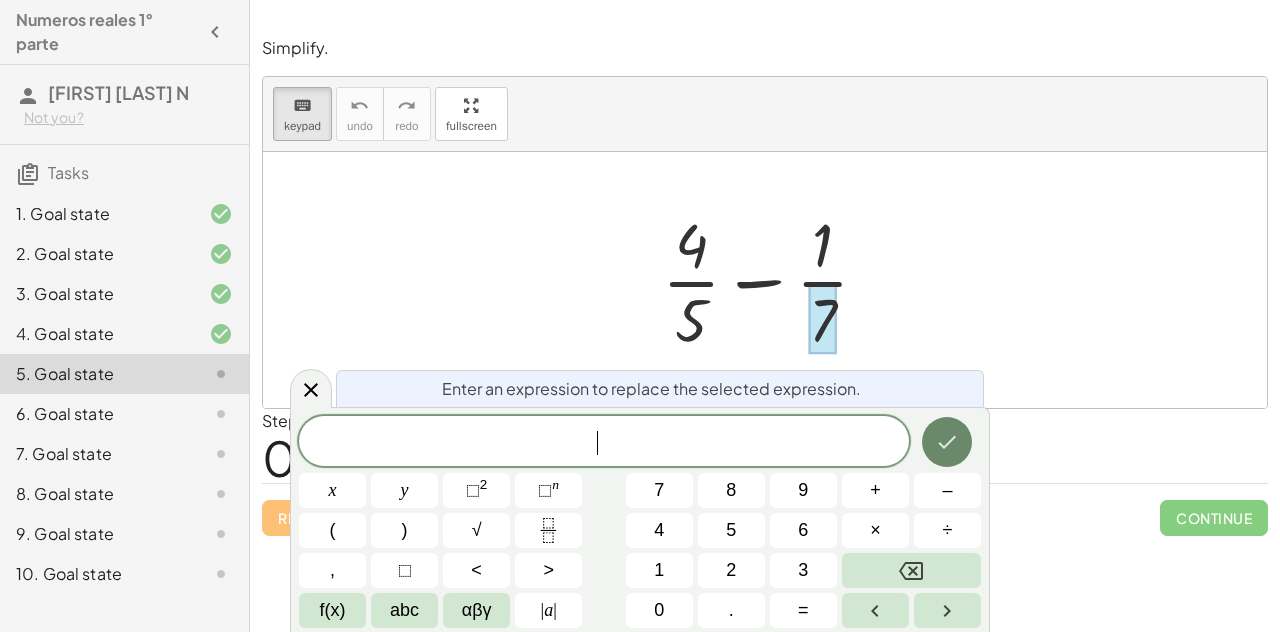 click 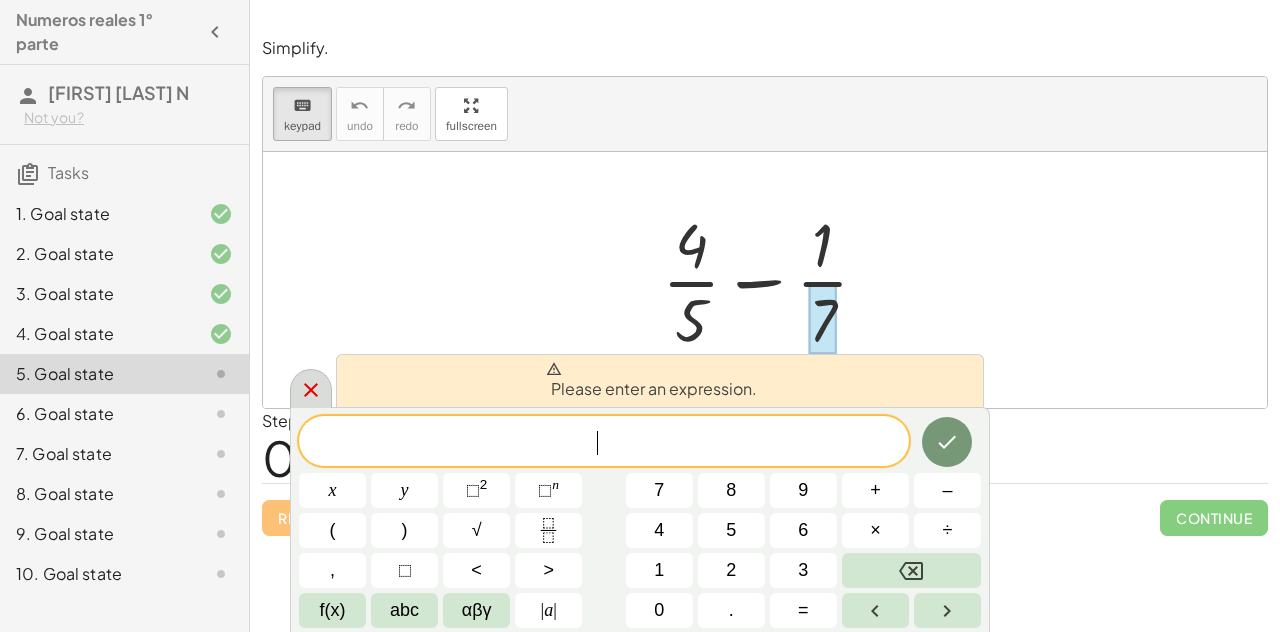 click 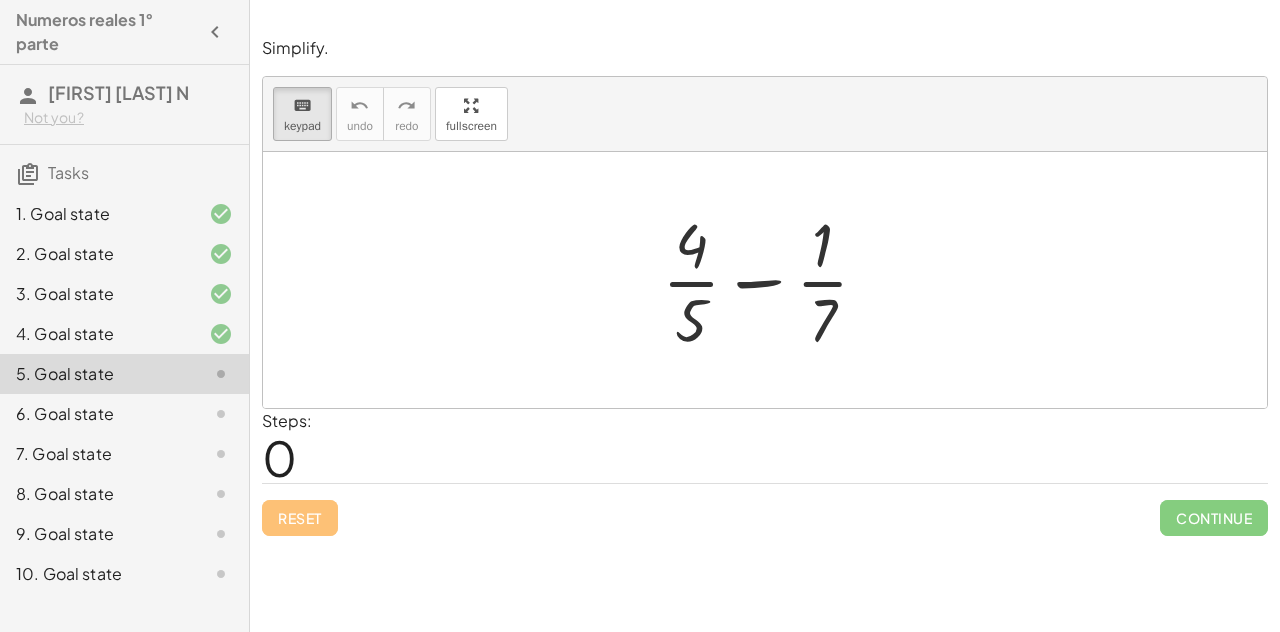 click at bounding box center [773, 280] 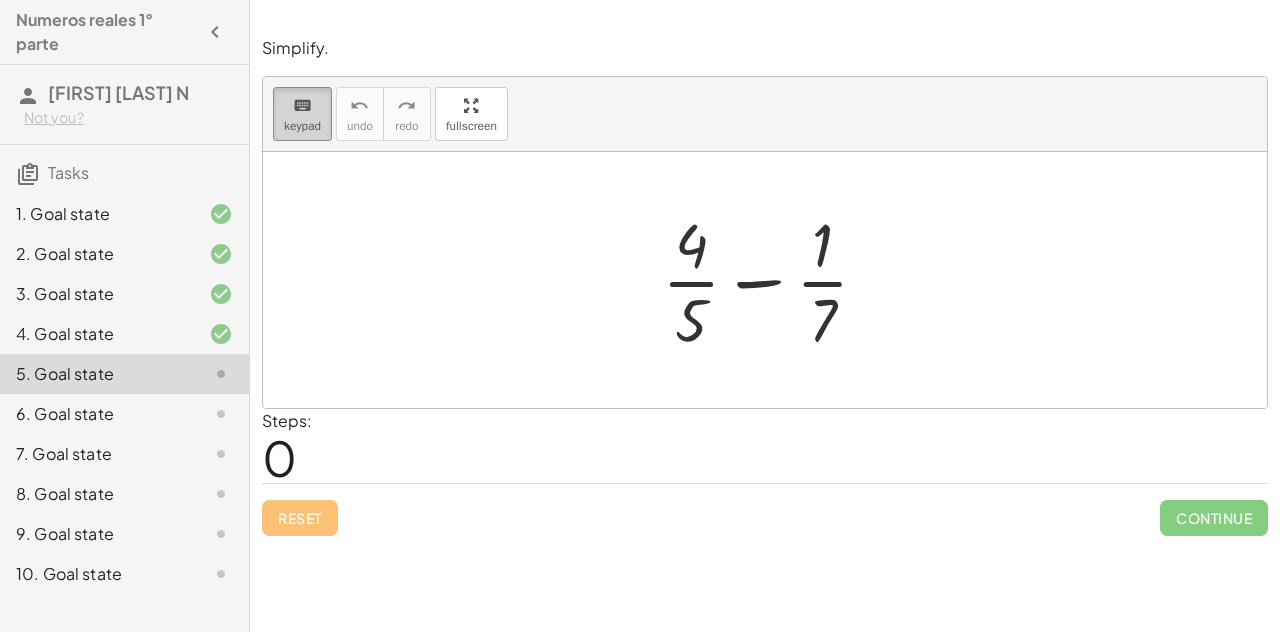 click on "keyboard" at bounding box center [302, 105] 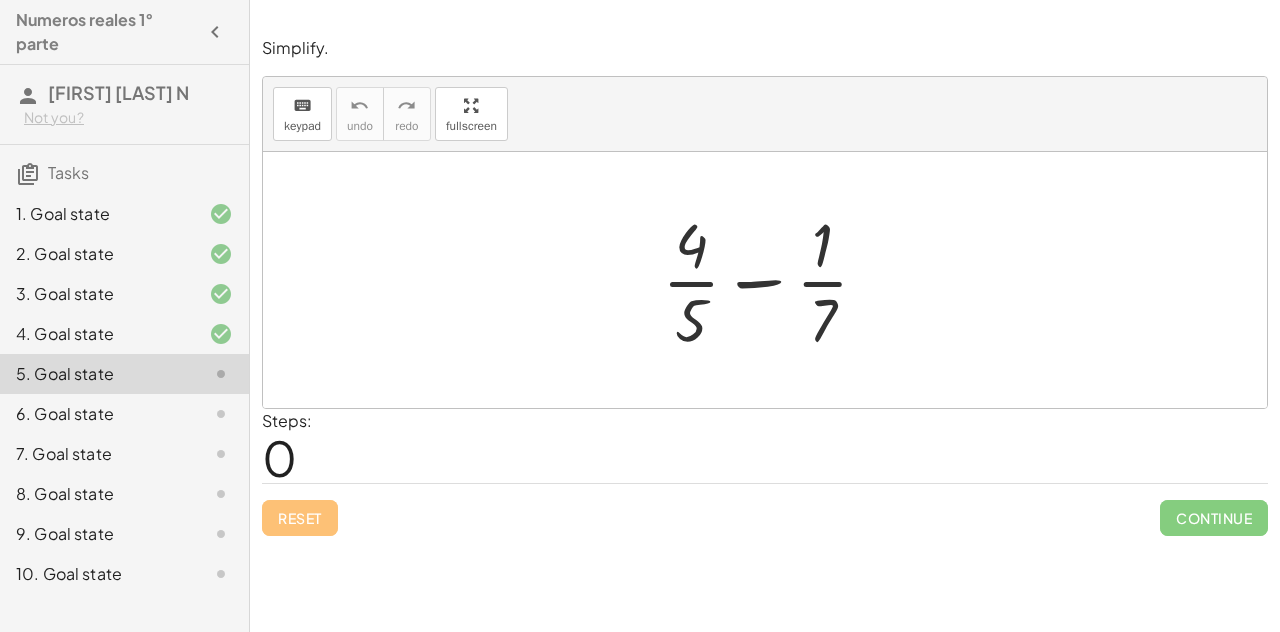 click at bounding box center [773, 280] 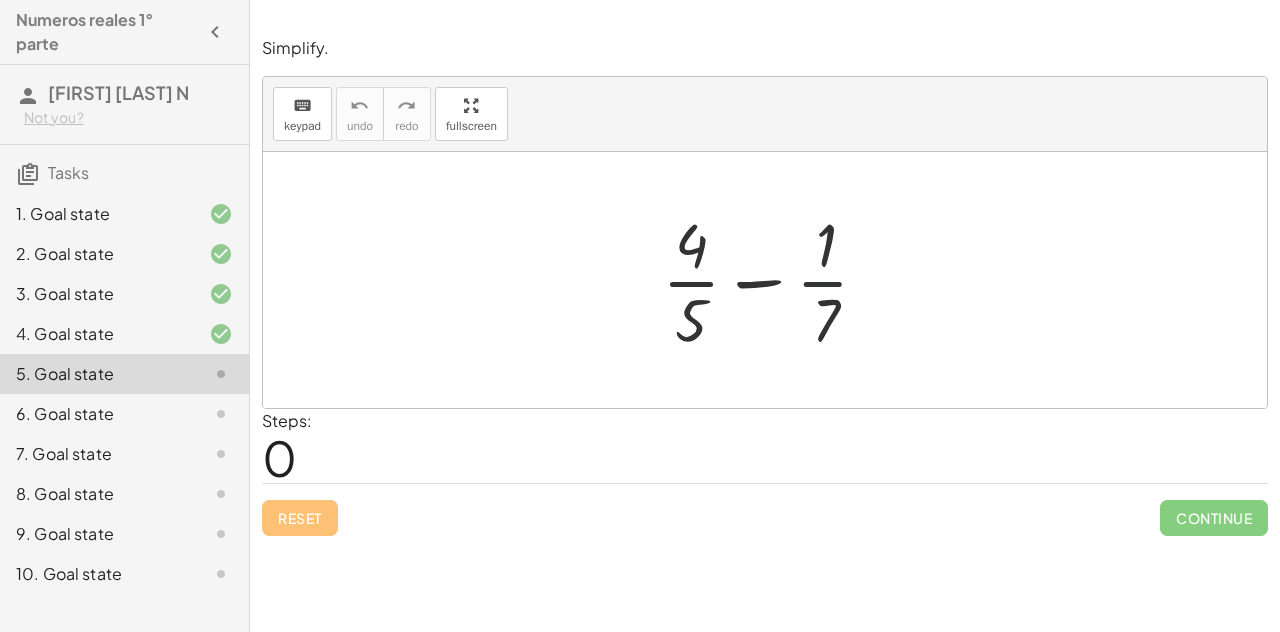 click at bounding box center [773, 280] 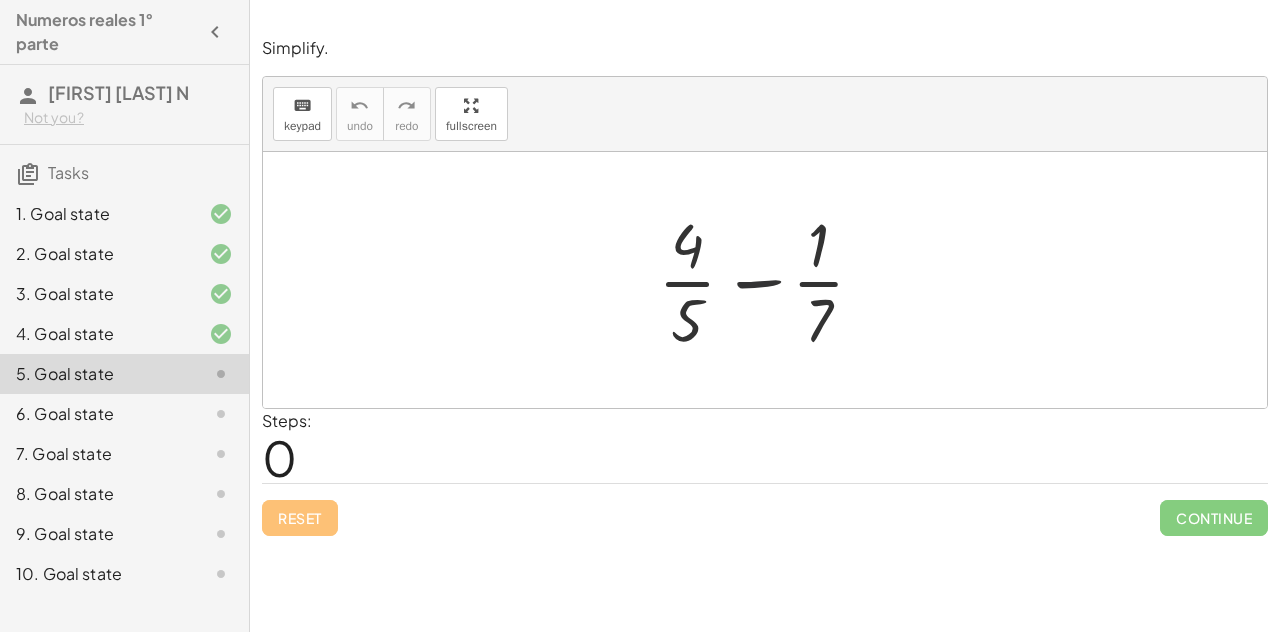 click at bounding box center [773, 280] 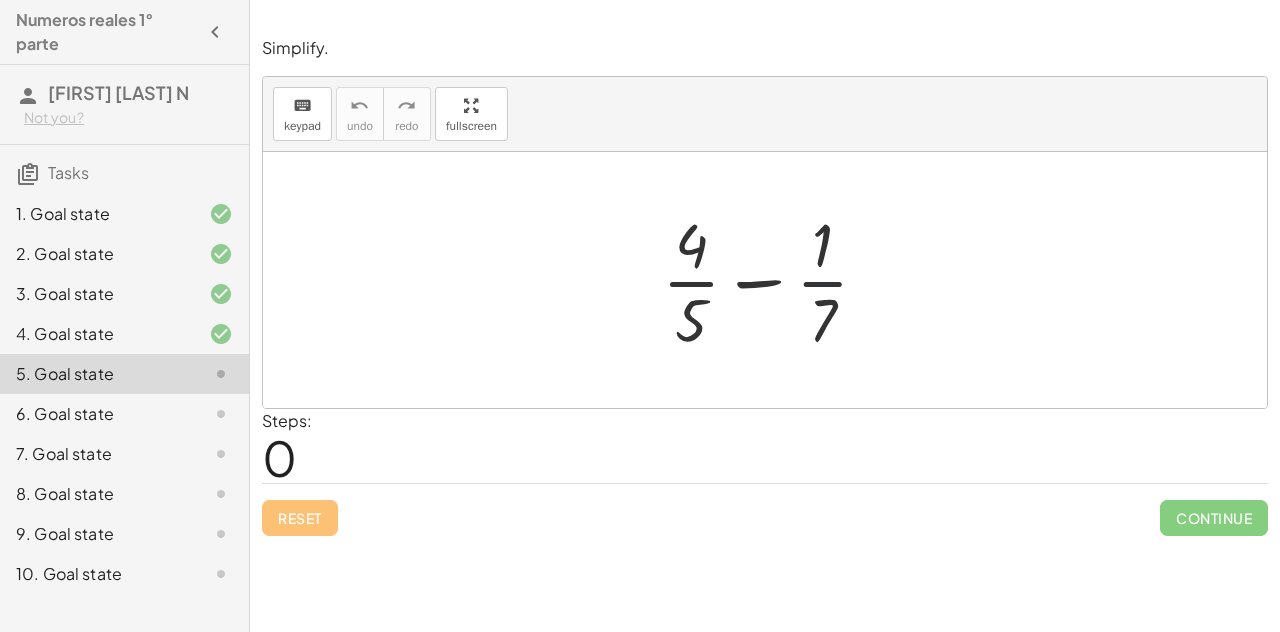 drag, startPoint x: 833, startPoint y: 299, endPoint x: 682, endPoint y: 284, distance: 151.74321 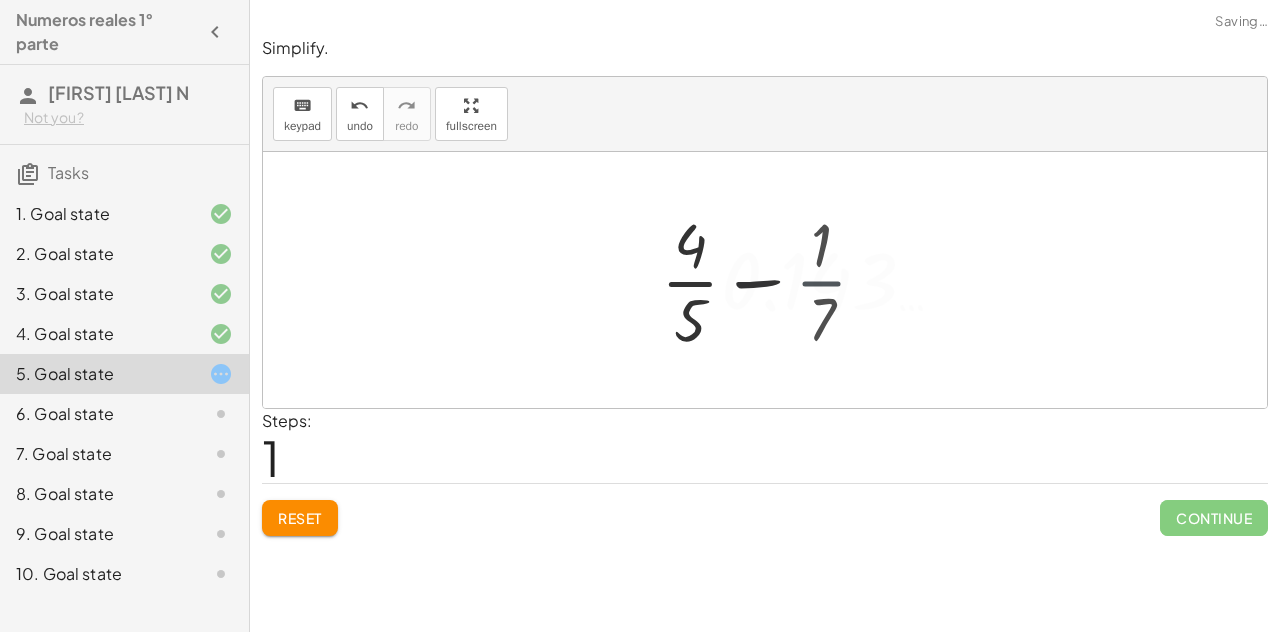 click at bounding box center (773, 280) 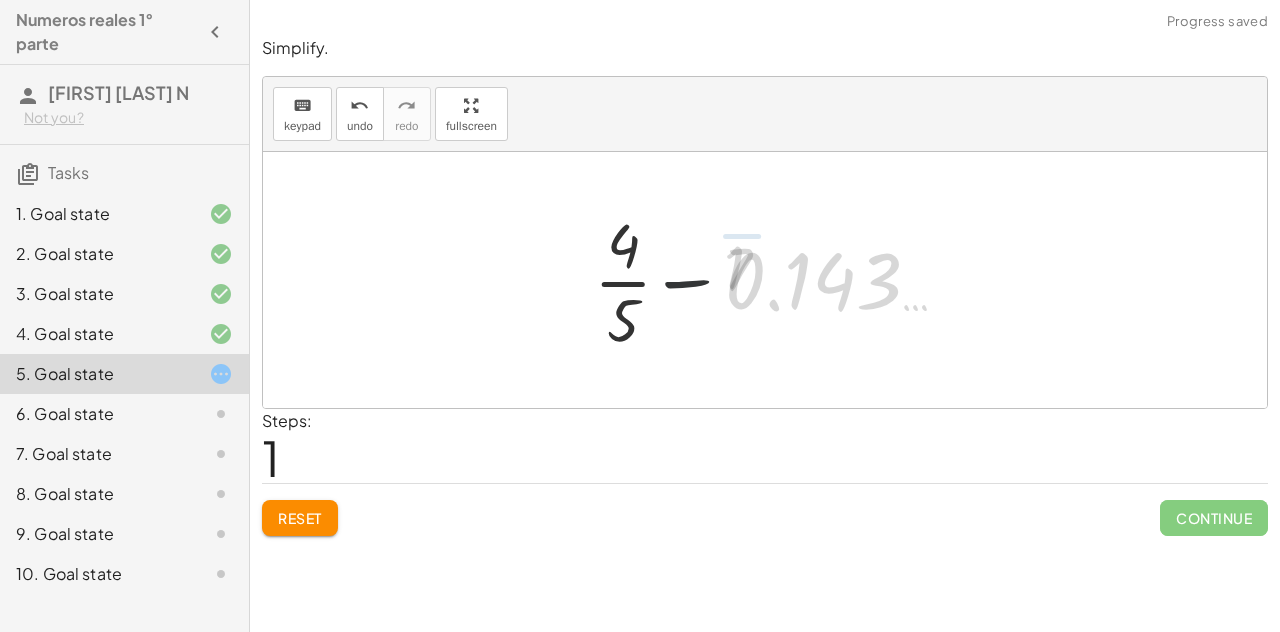 click at bounding box center [773, 280] 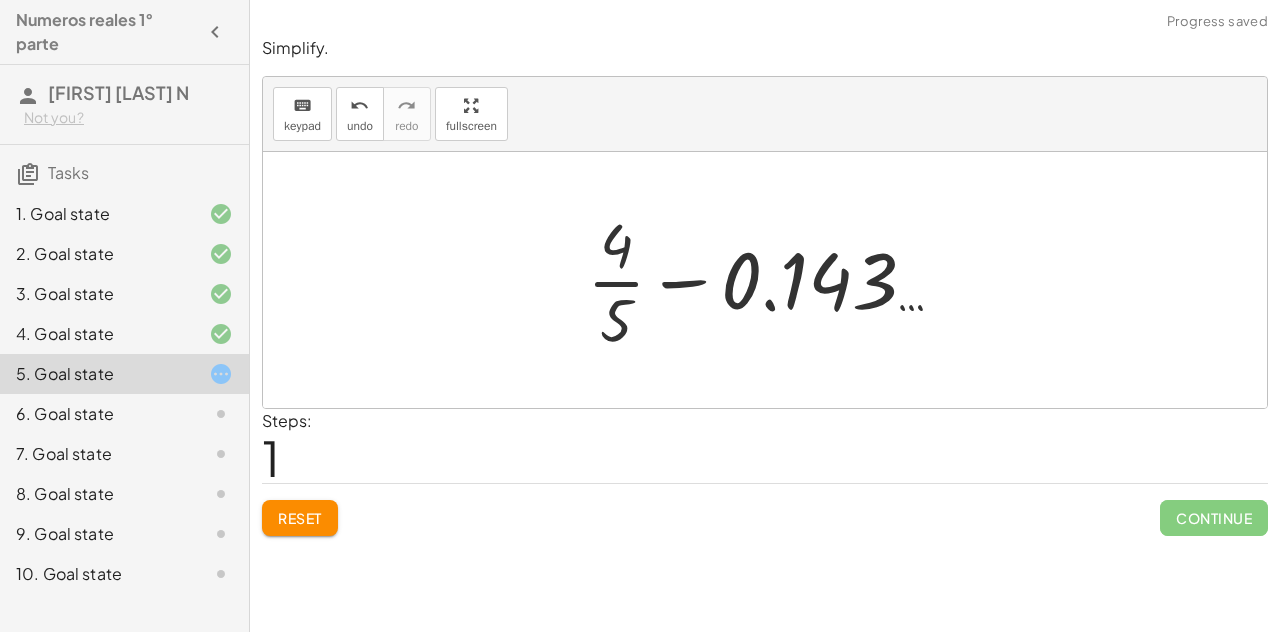 click at bounding box center (773, 280) 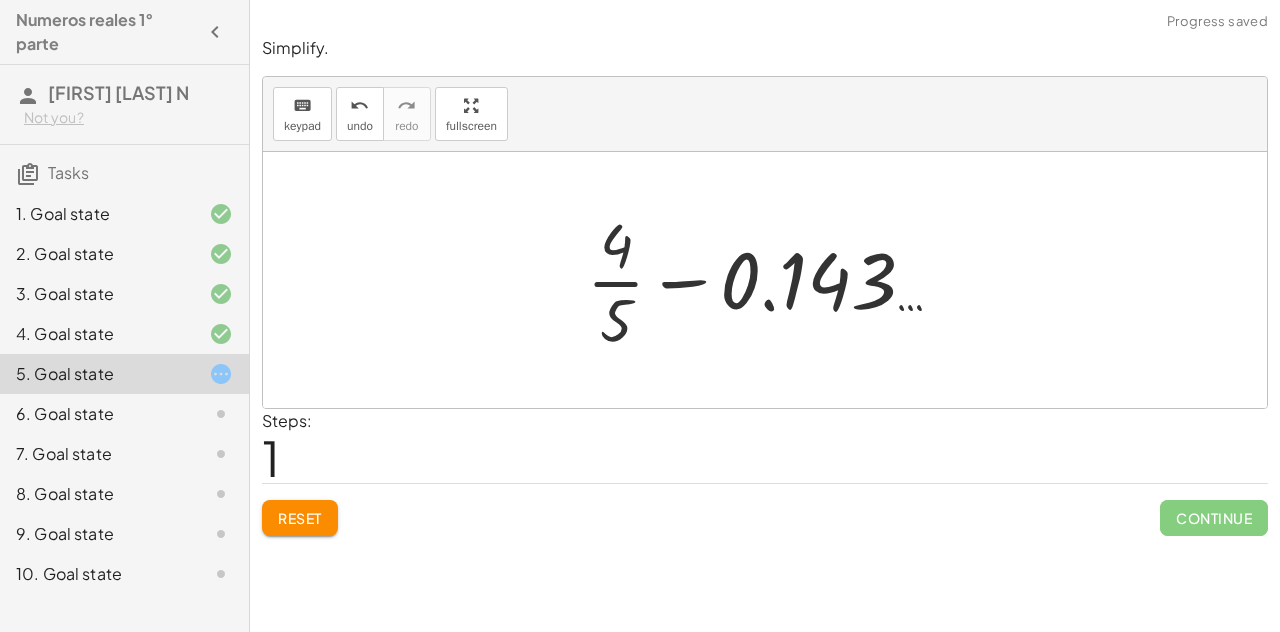 click at bounding box center (773, 280) 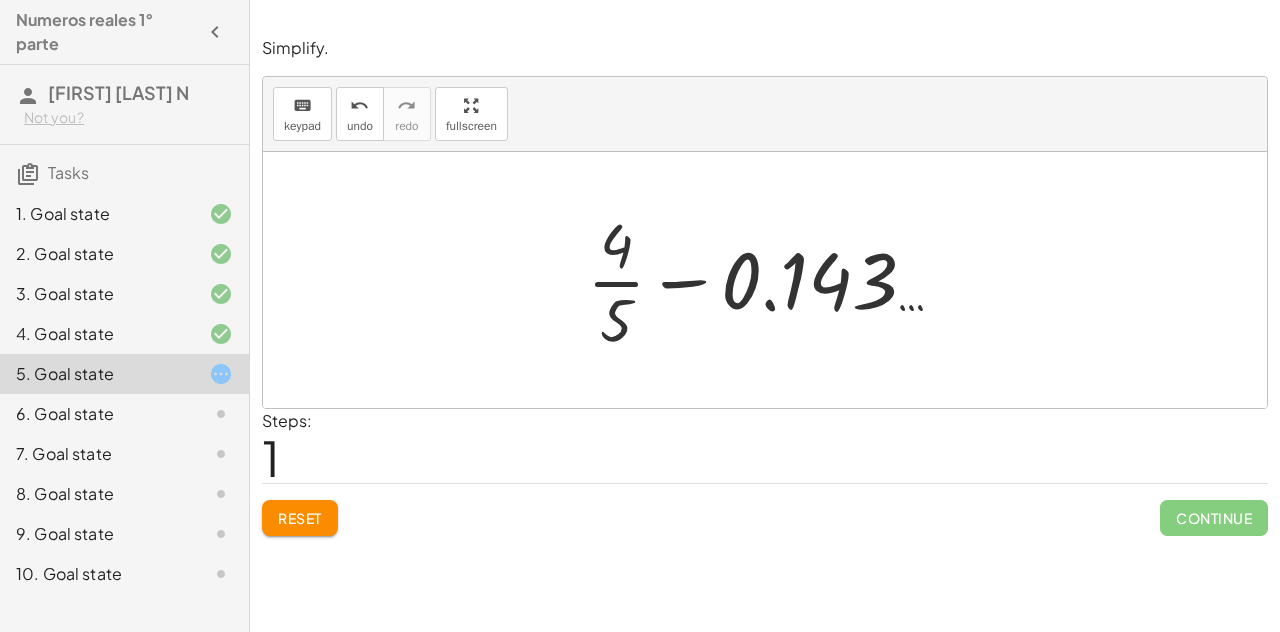 click at bounding box center (773, 280) 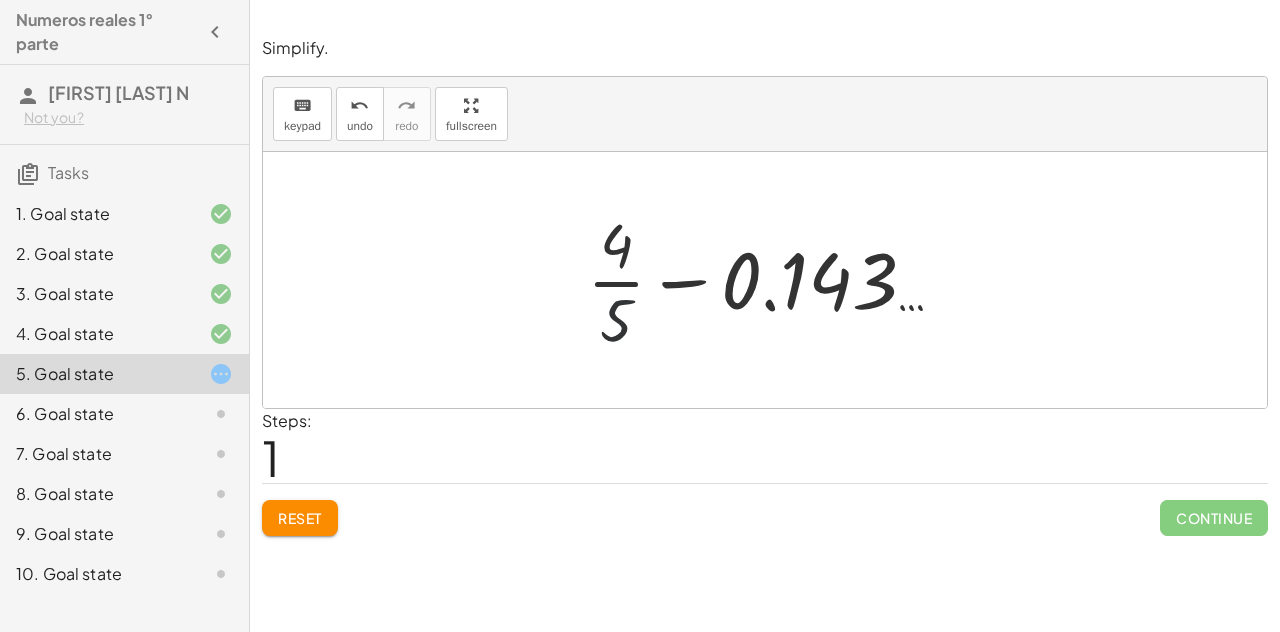 click at bounding box center [773, 280] 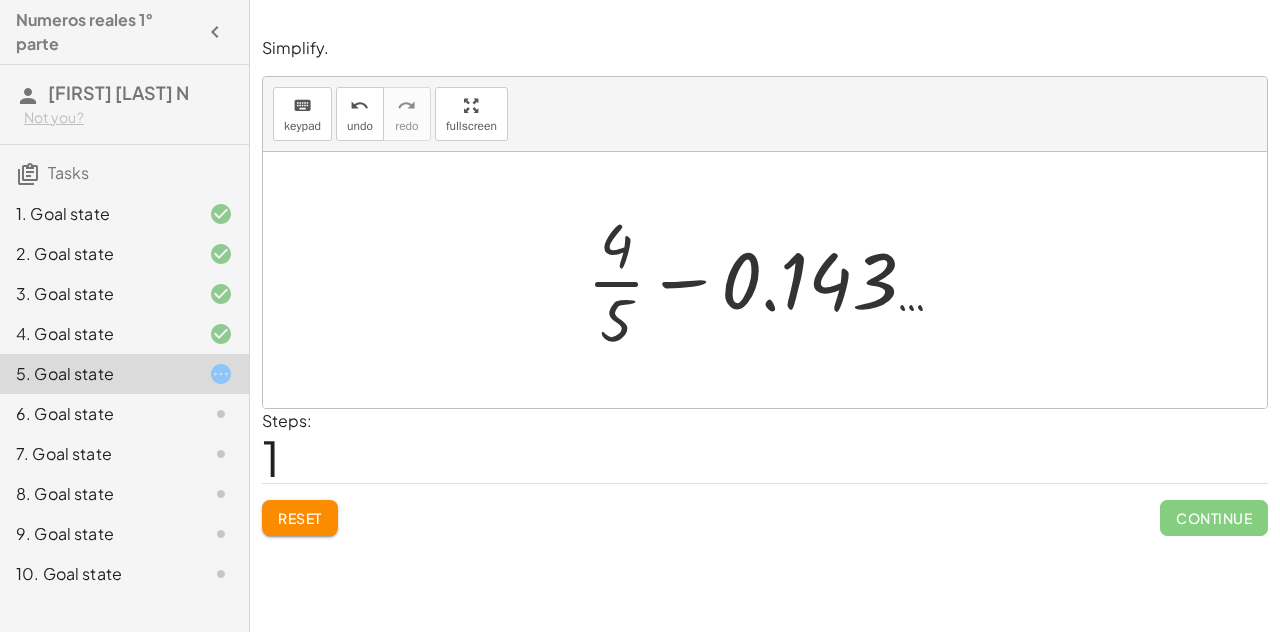 click at bounding box center [773, 280] 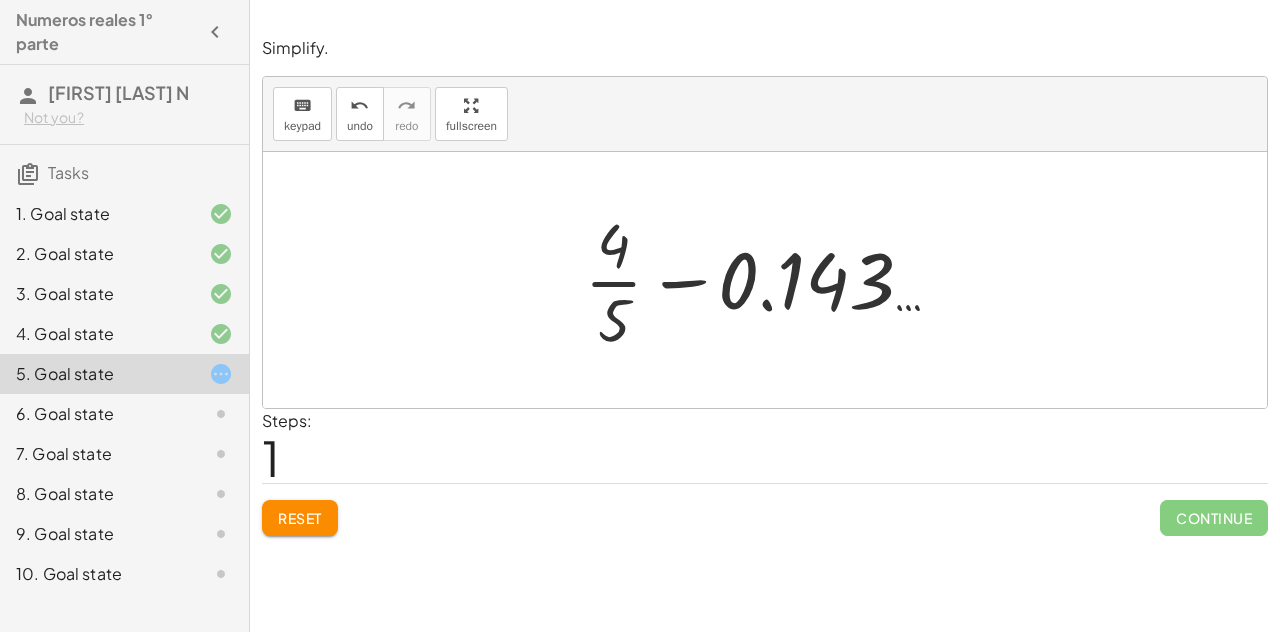 click at bounding box center [773, 280] 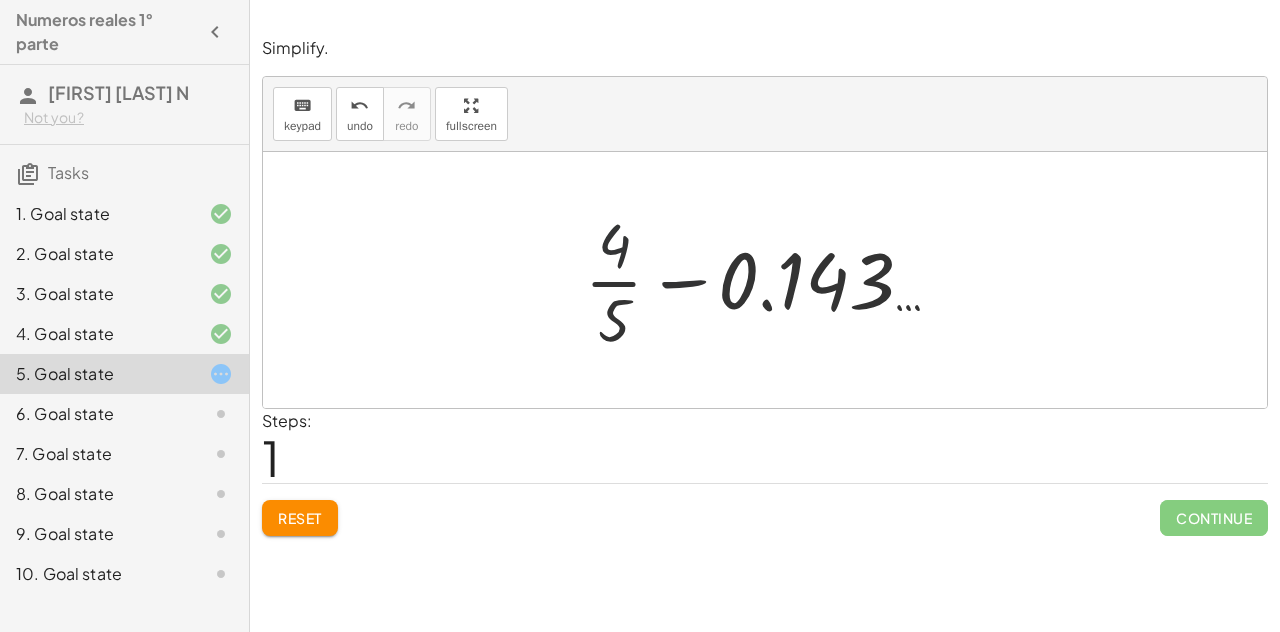 click at bounding box center [773, 280] 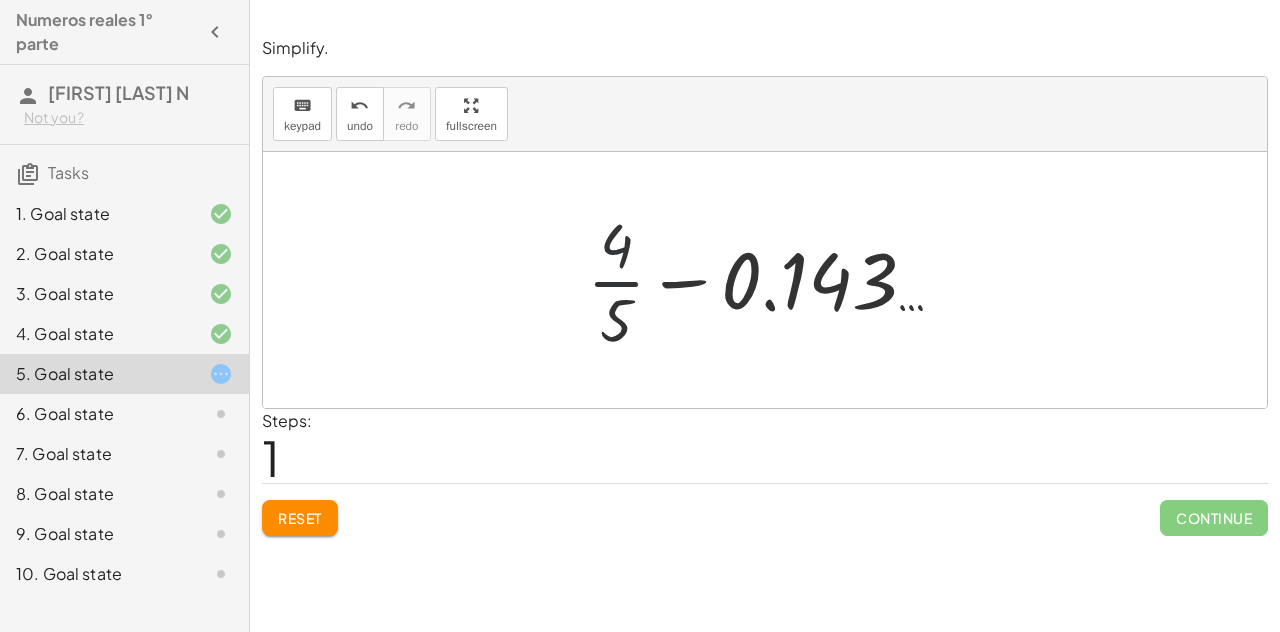 click at bounding box center [773, 280] 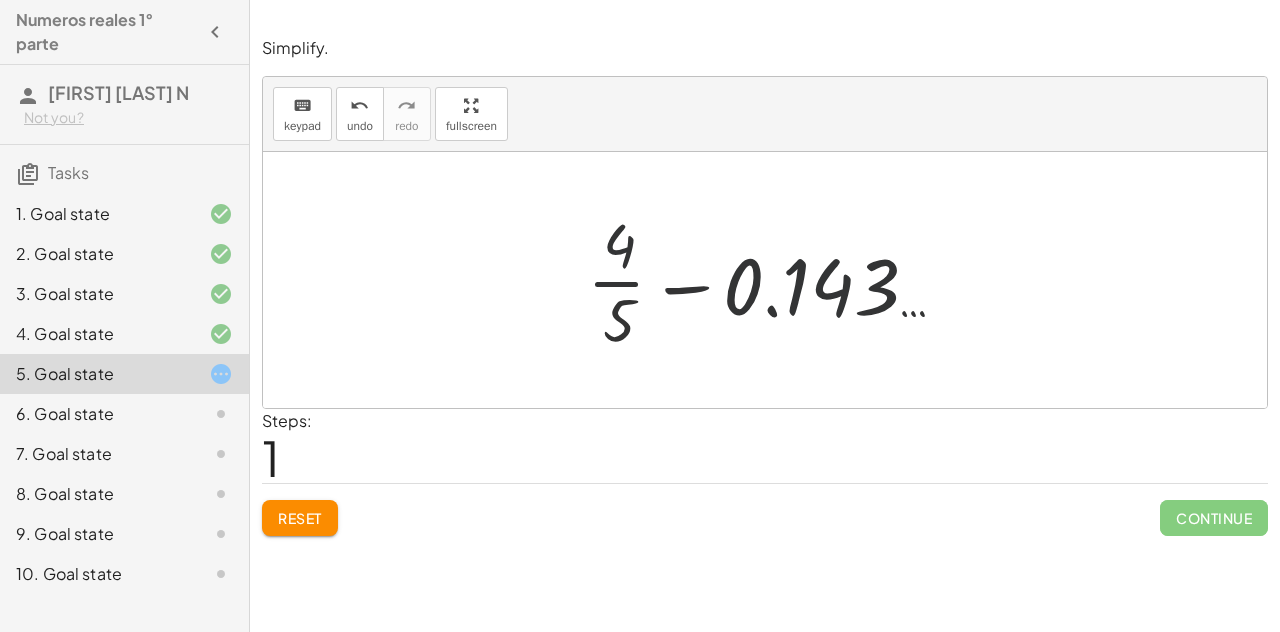 click at bounding box center [773, 280] 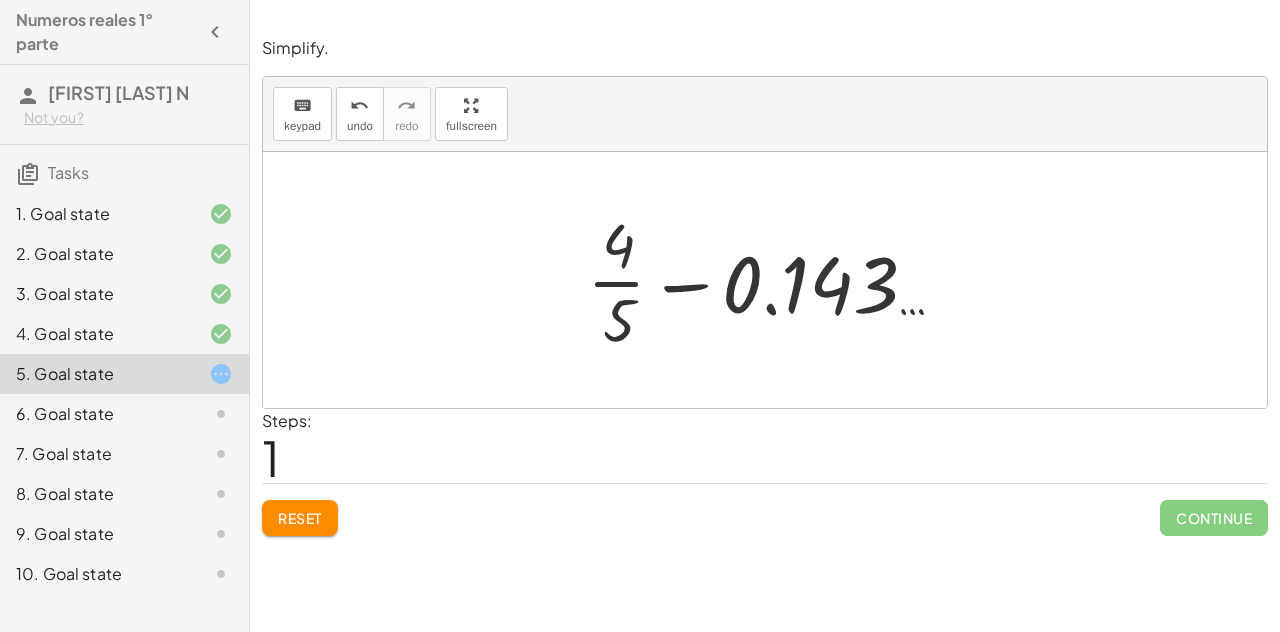 click at bounding box center [773, 280] 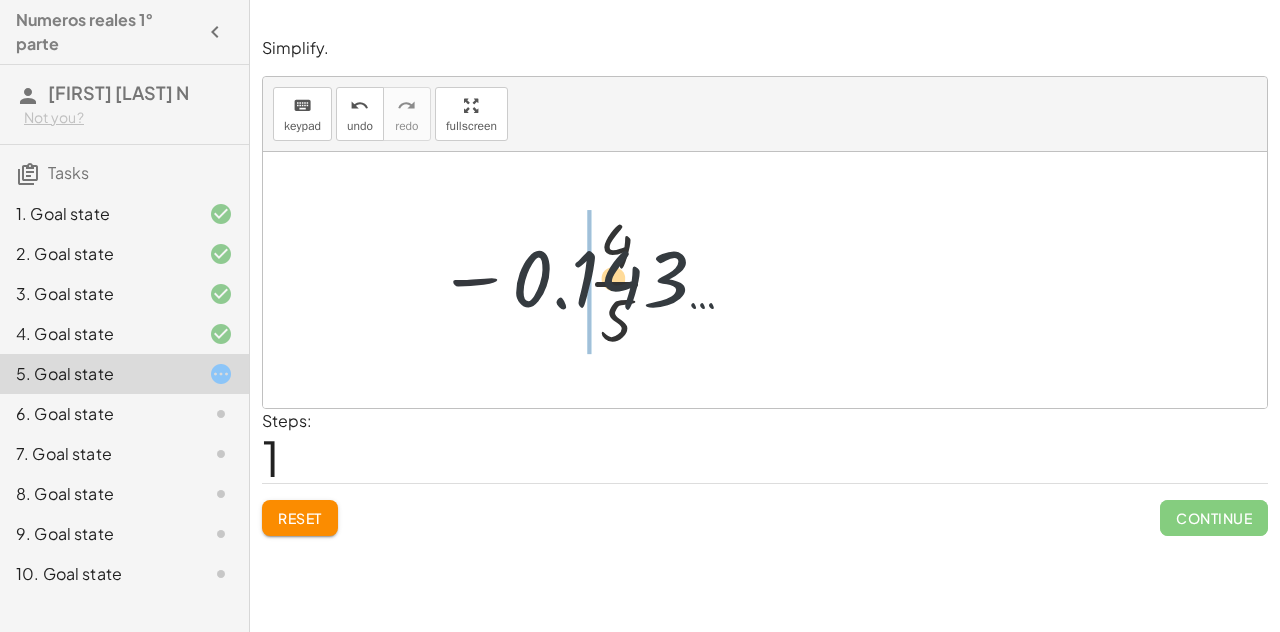 drag, startPoint x: 836, startPoint y: 302, endPoint x: 632, endPoint y: 307, distance: 204.06126 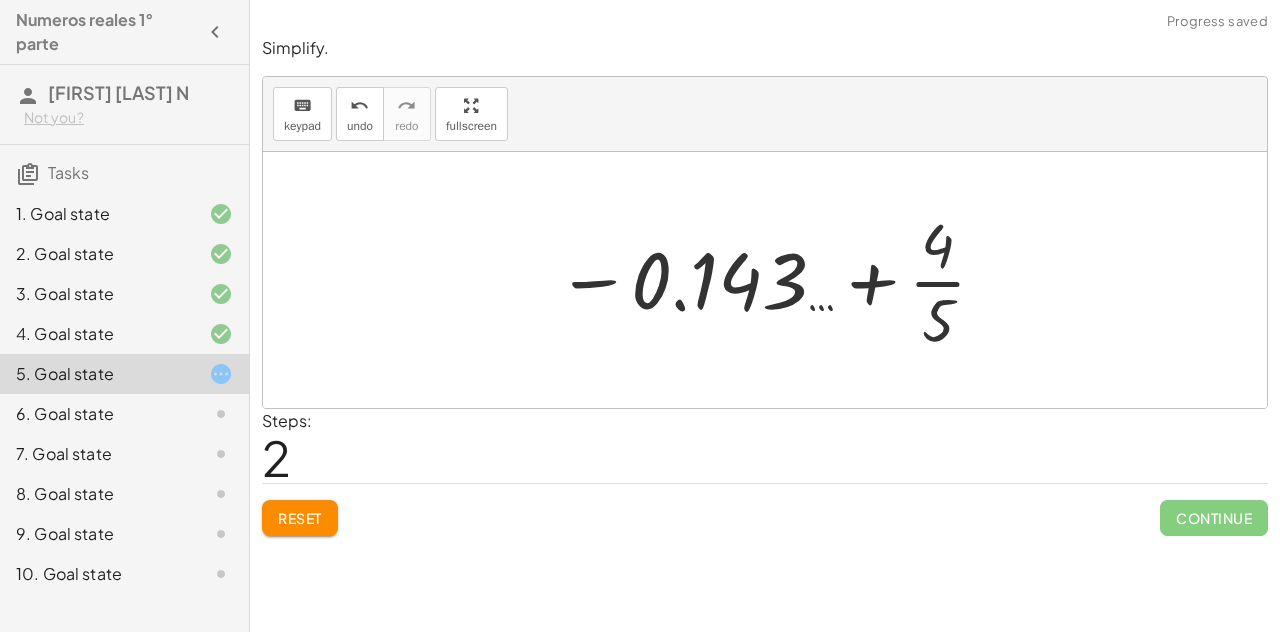click at bounding box center [772, 280] 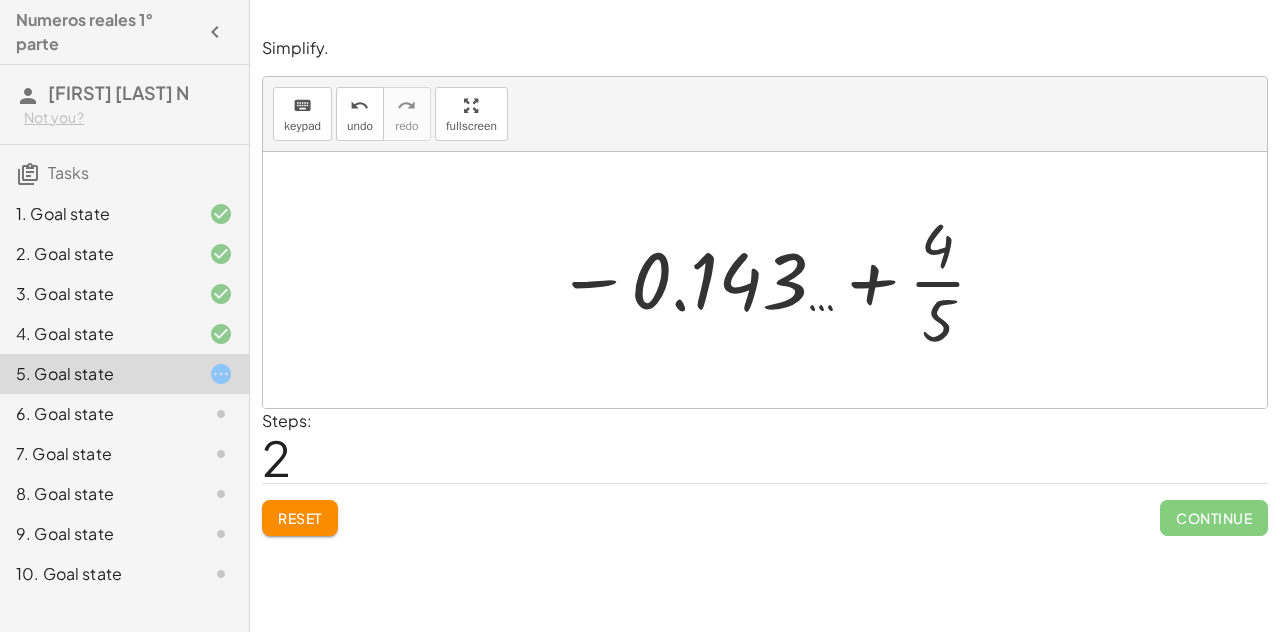 click on "Reset   Continue" at bounding box center (765, 509) 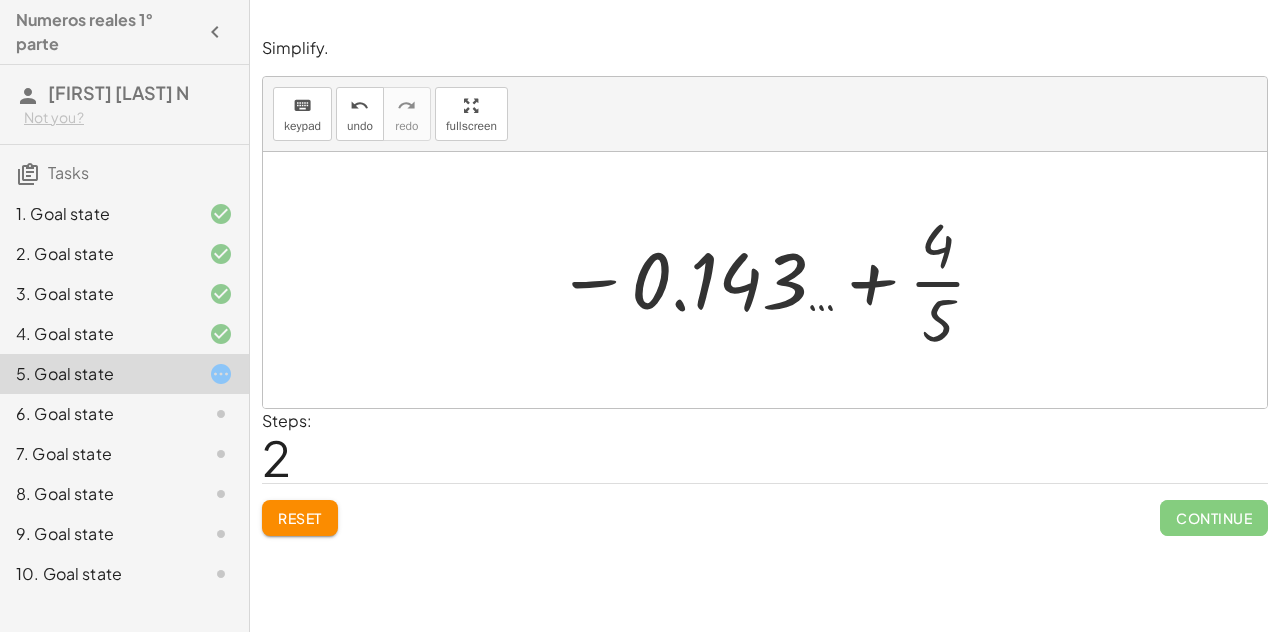 click on "Reset" at bounding box center (300, 518) 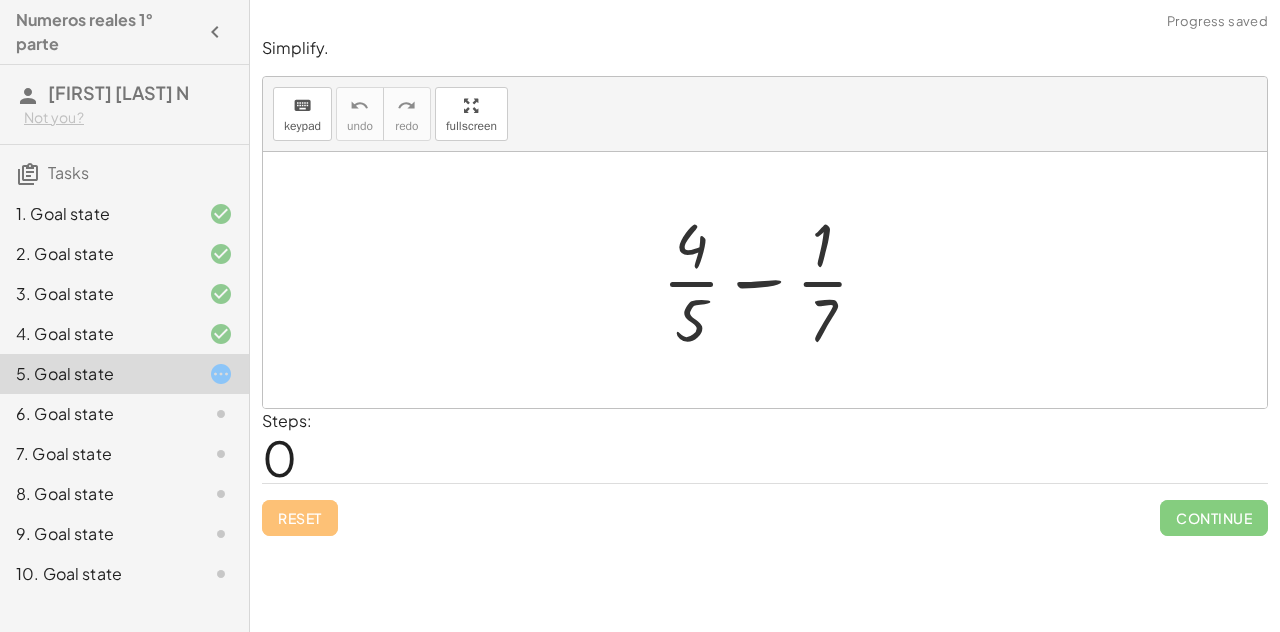 click at bounding box center (773, 280) 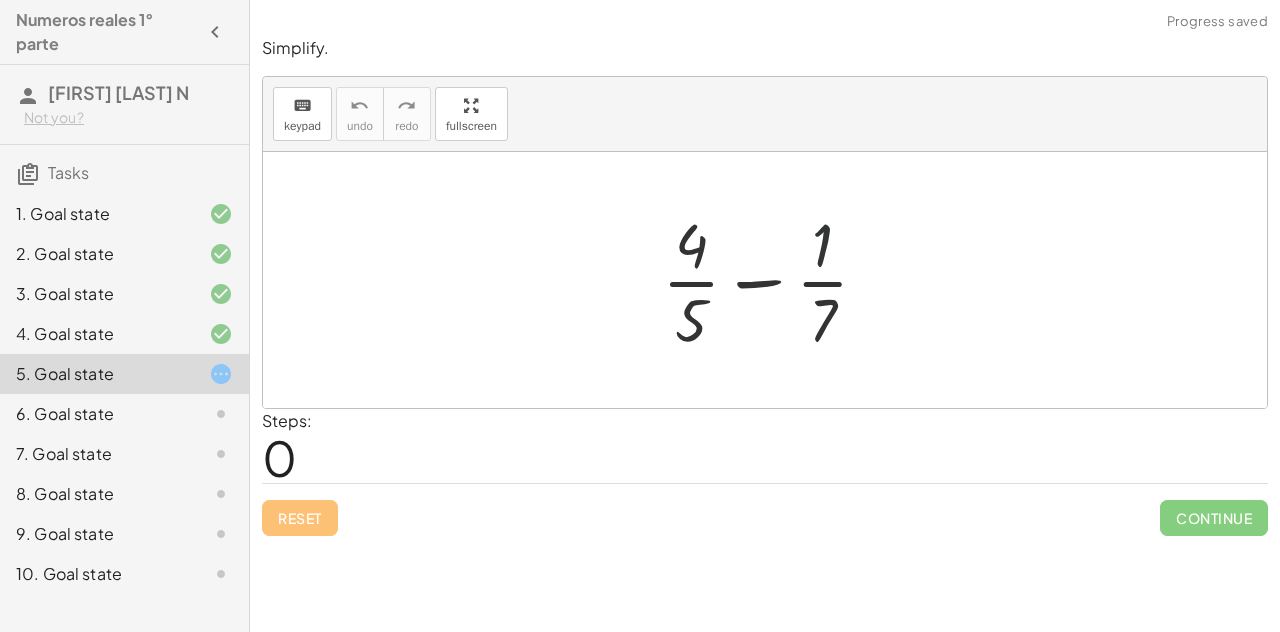 click at bounding box center (773, 280) 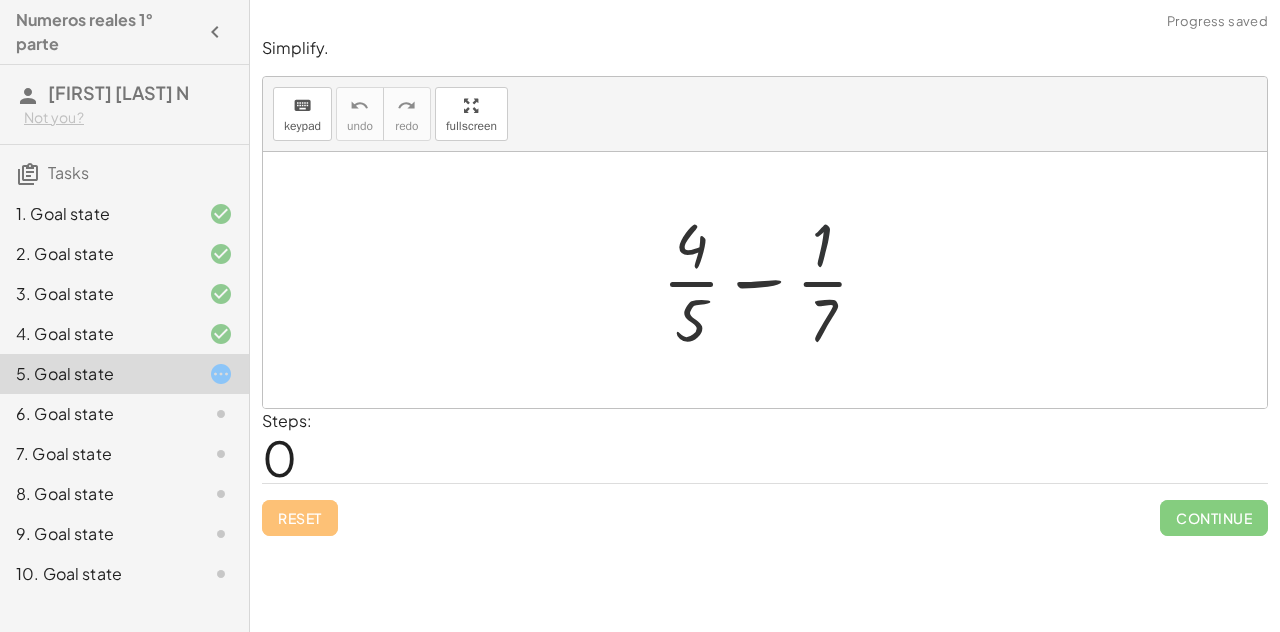 click at bounding box center (773, 280) 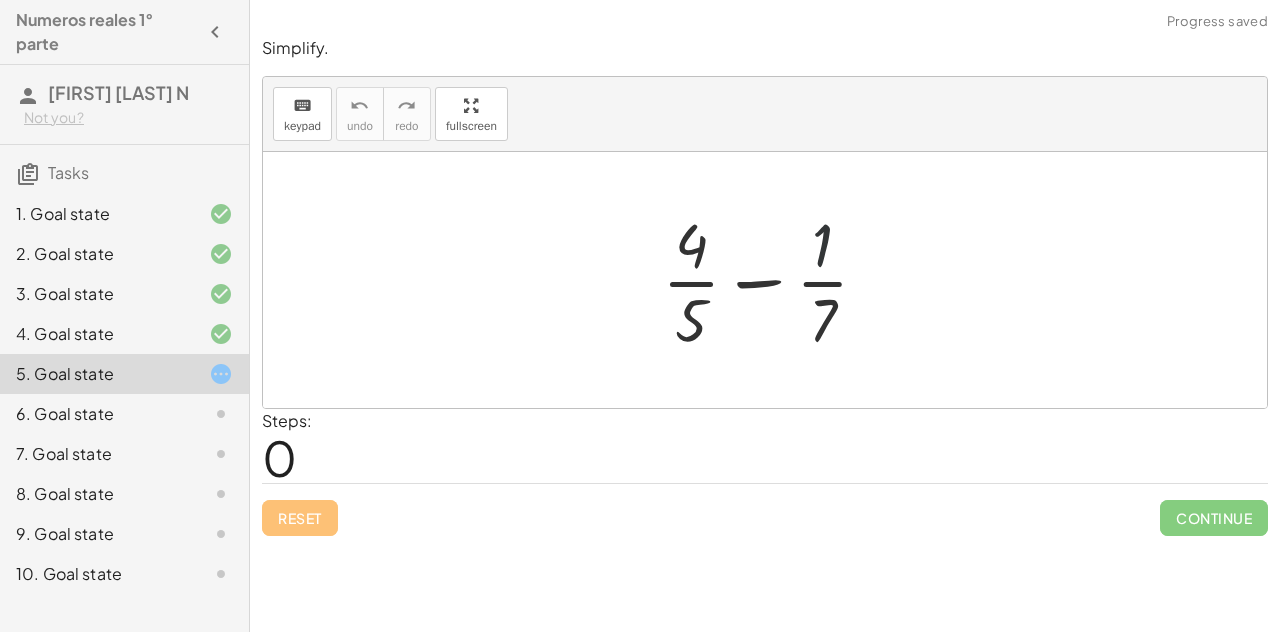 drag, startPoint x: 810, startPoint y: 359, endPoint x: 824, endPoint y: 335, distance: 27.784887 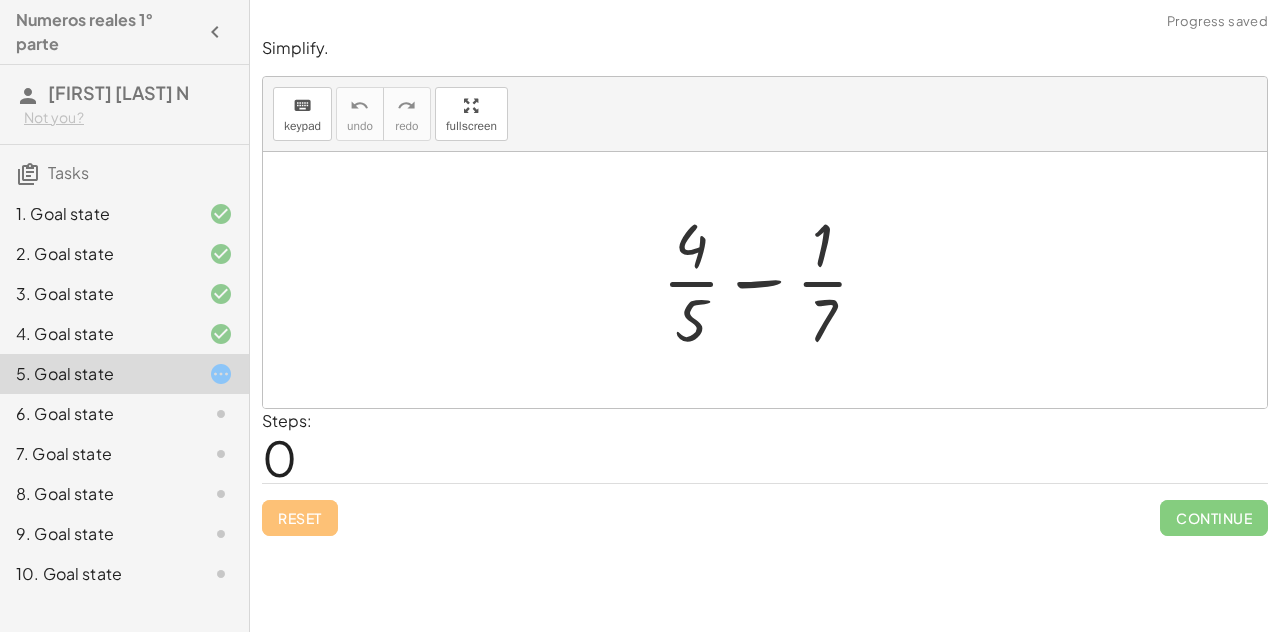drag, startPoint x: 826, startPoint y: 331, endPoint x: 894, endPoint y: 252, distance: 104.23531 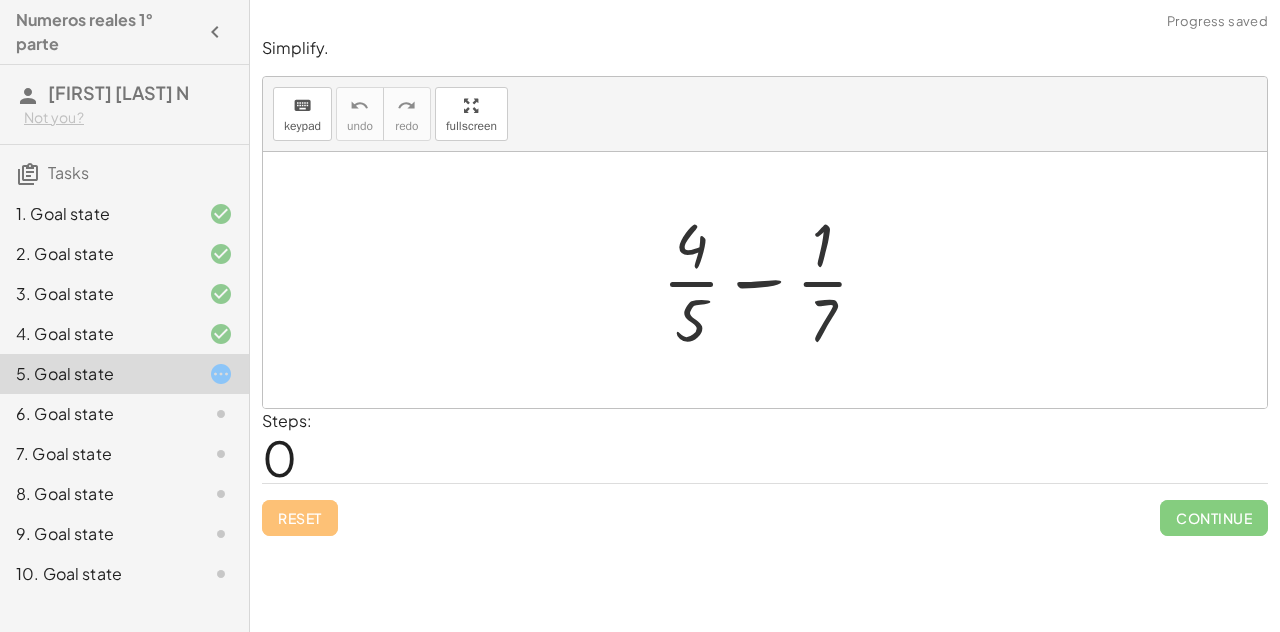 click at bounding box center [765, 280] 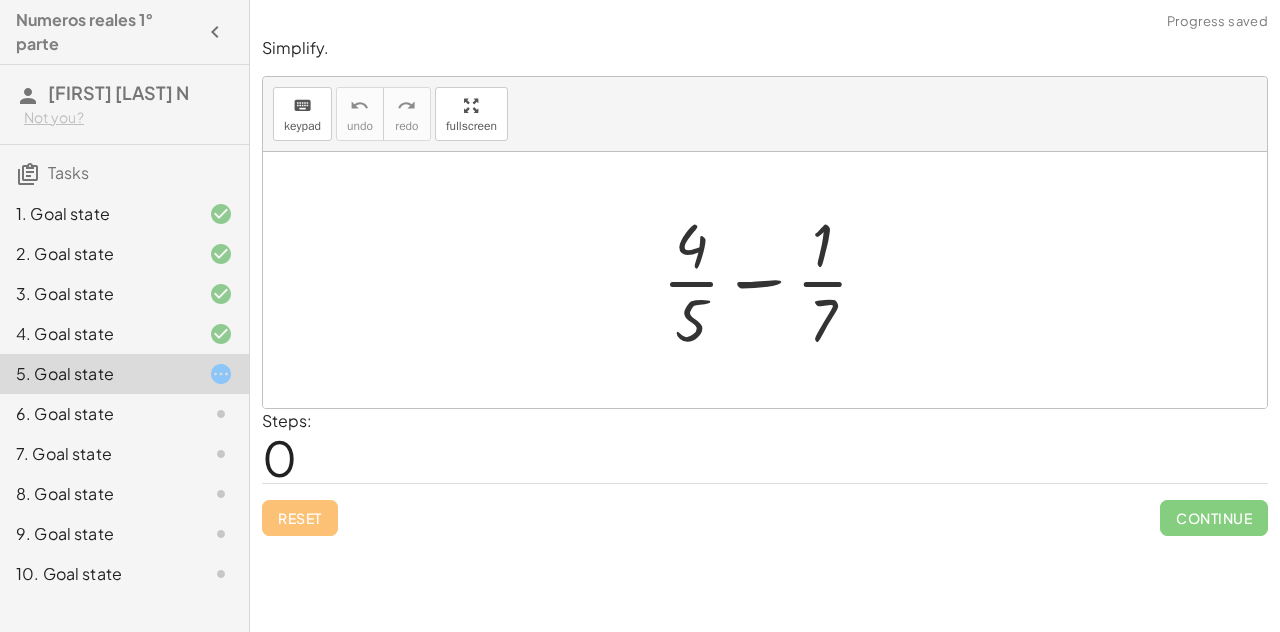click on "+ · 4 · 5 − · 1 · 7" at bounding box center (765, 280) 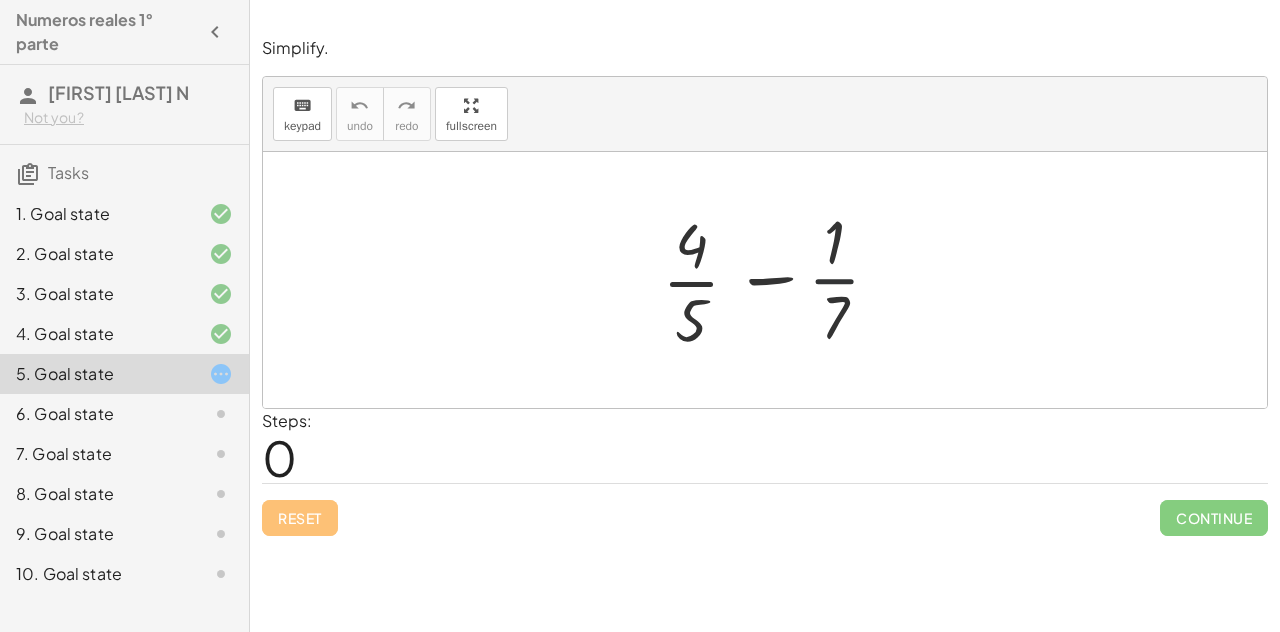 drag, startPoint x: 960, startPoint y: 292, endPoint x: 847, endPoint y: 297, distance: 113.110565 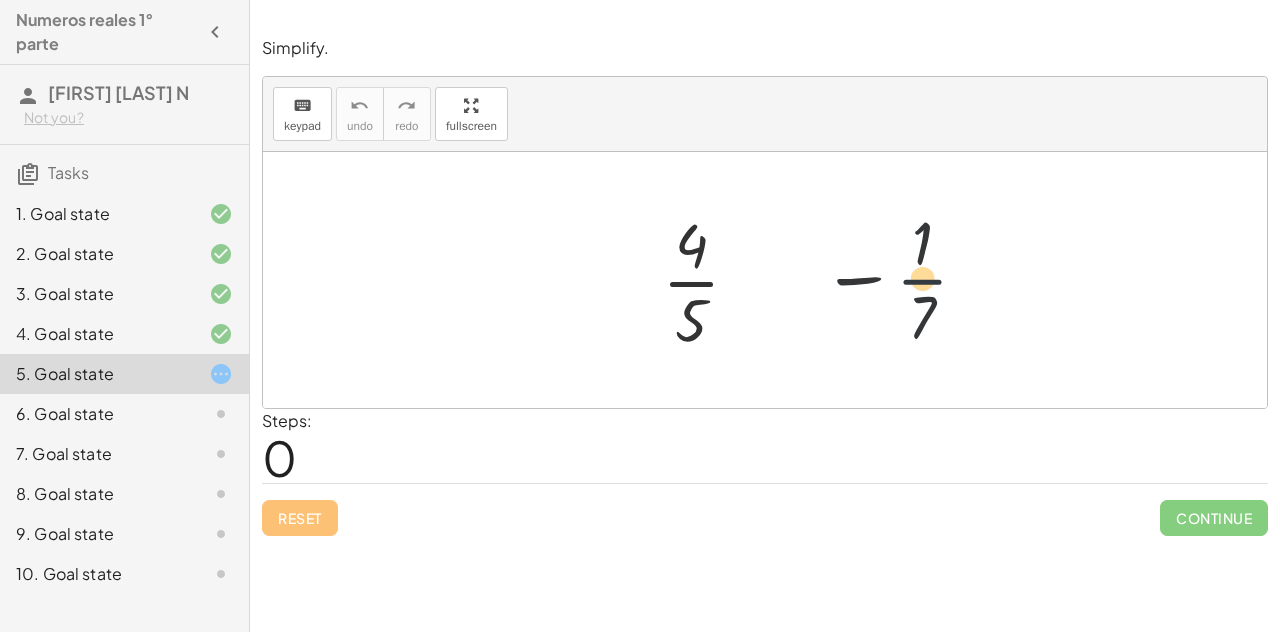 drag, startPoint x: 830, startPoint y: 299, endPoint x: 938, endPoint y: 297, distance: 108.01852 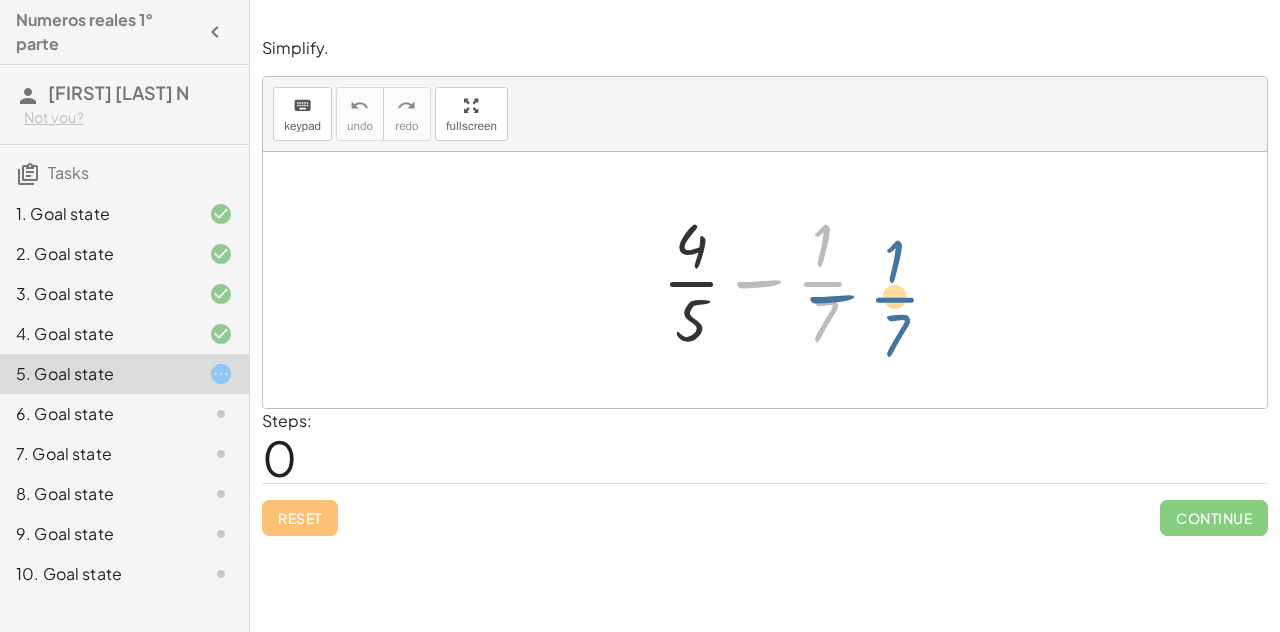 drag, startPoint x: 796, startPoint y: 284, endPoint x: 868, endPoint y: 307, distance: 75.58439 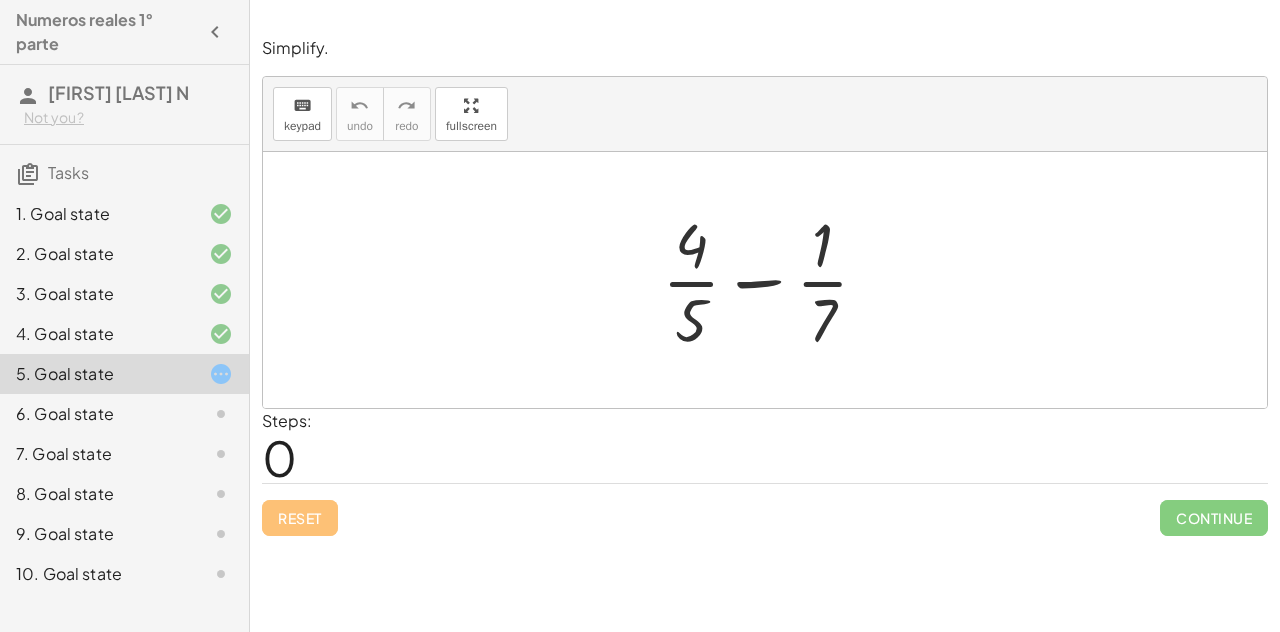click at bounding box center (773, 280) 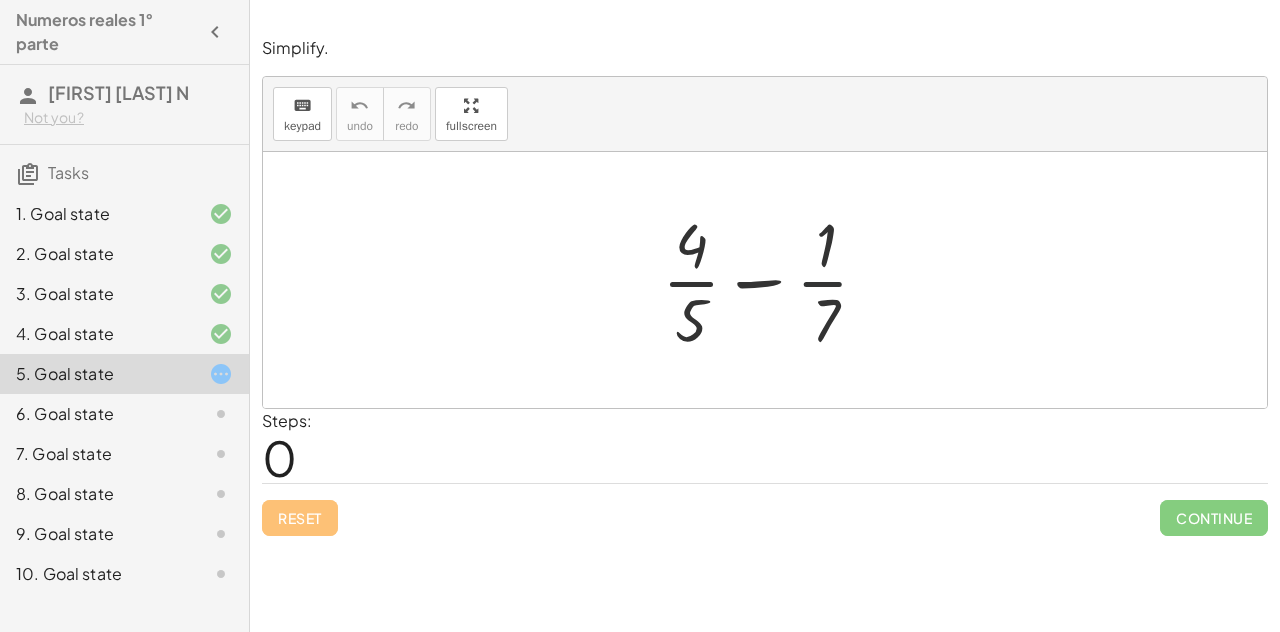 click at bounding box center (773, 280) 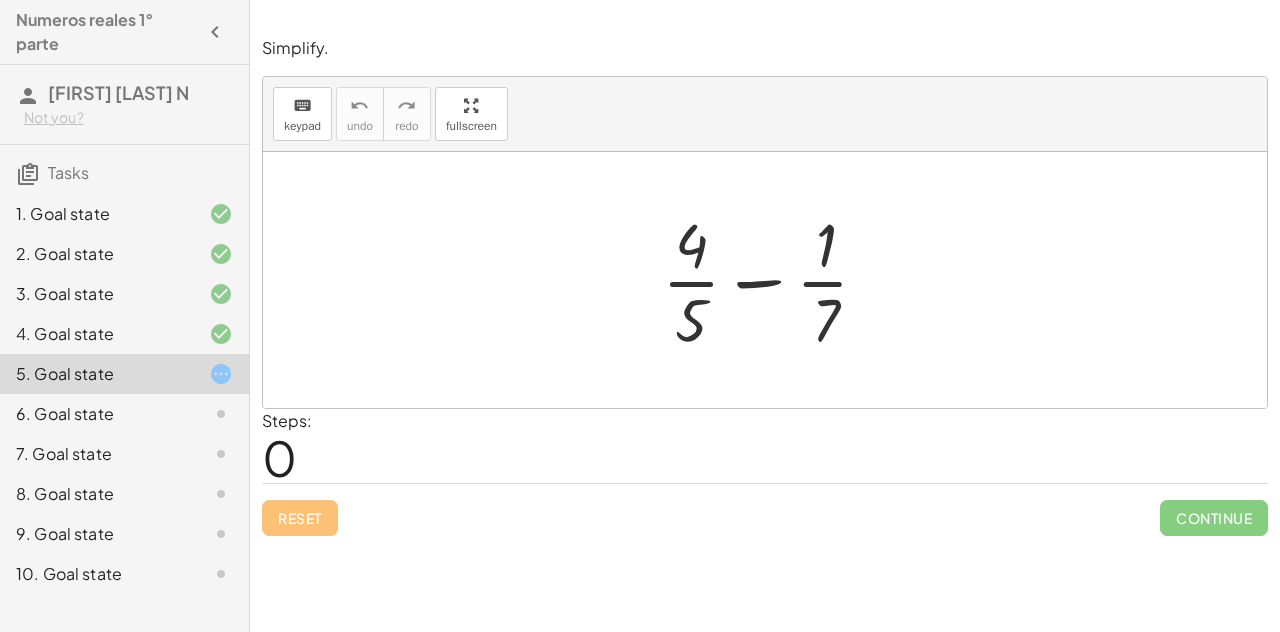 click at bounding box center (773, 280) 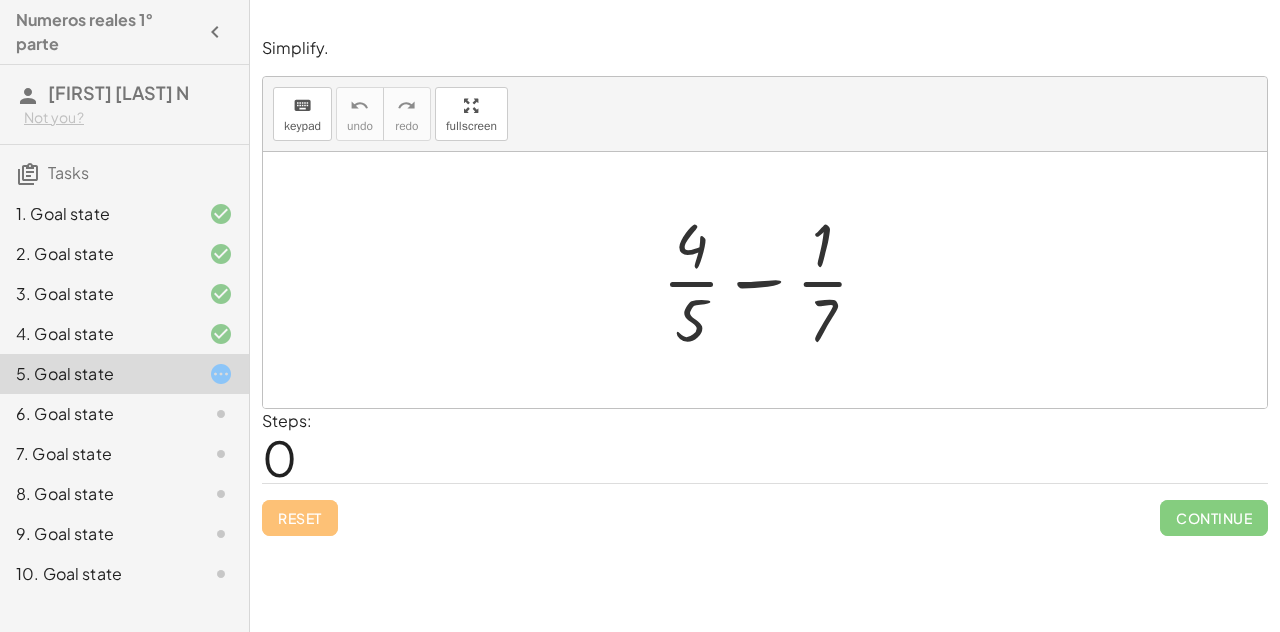 click at bounding box center [773, 280] 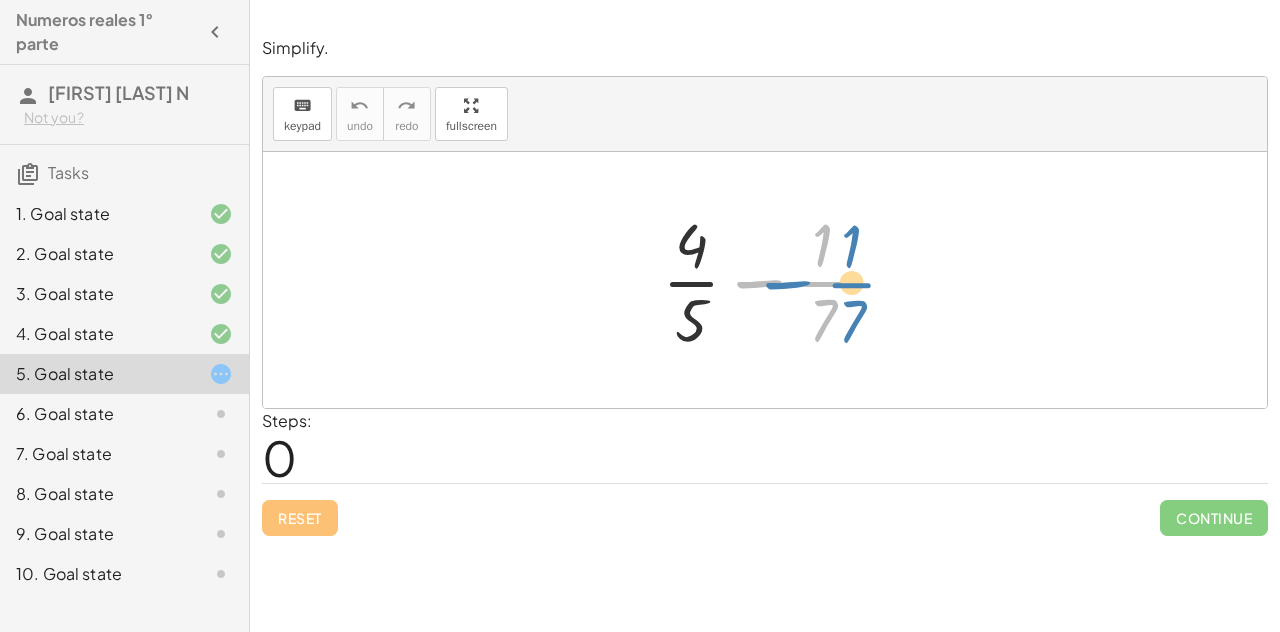 click at bounding box center [773, 280] 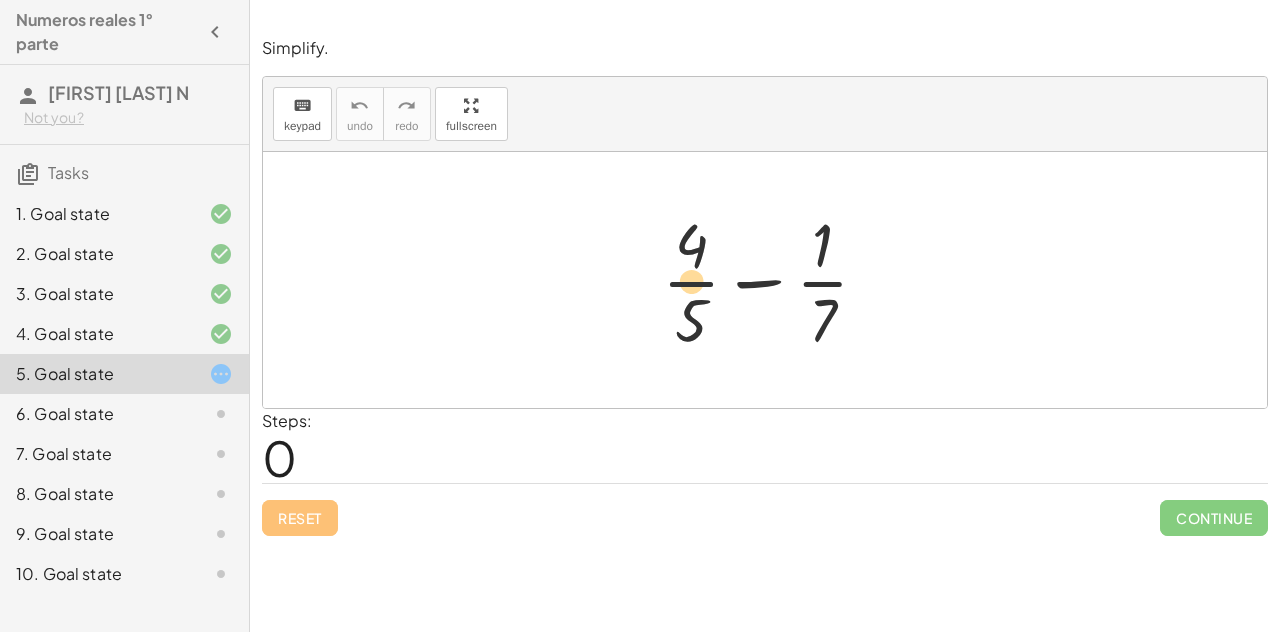 drag, startPoint x: 668, startPoint y: 276, endPoint x: 709, endPoint y: 263, distance: 43.011627 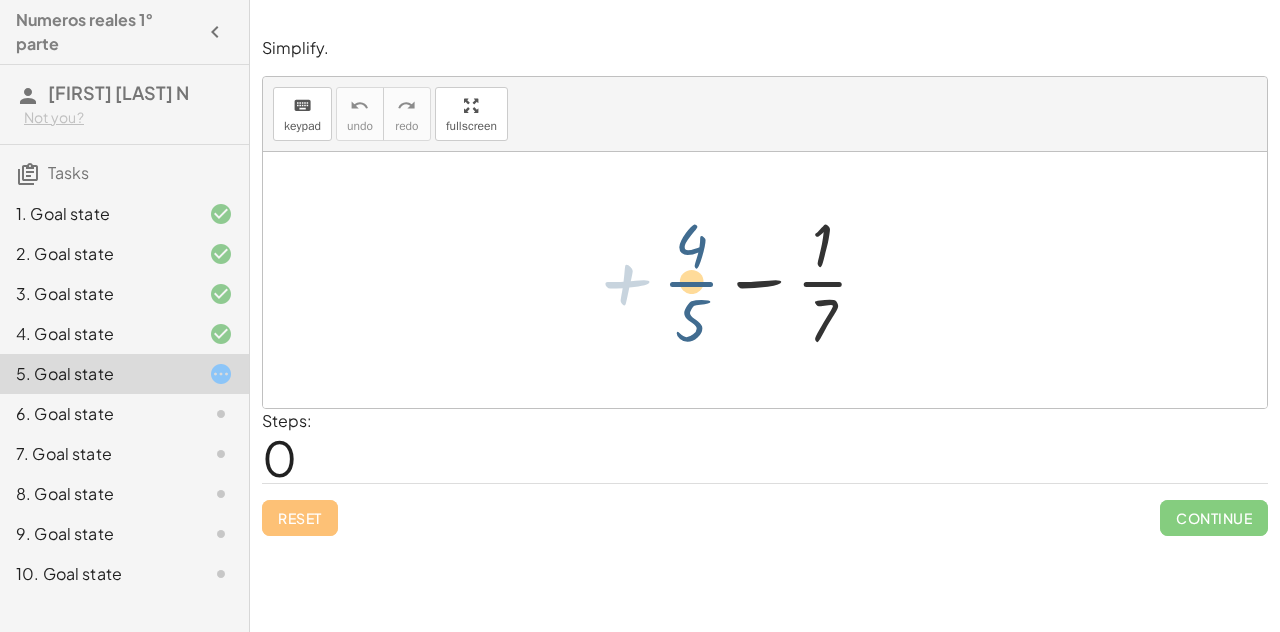 drag, startPoint x: 705, startPoint y: 287, endPoint x: 585, endPoint y: 254, distance: 124.45481 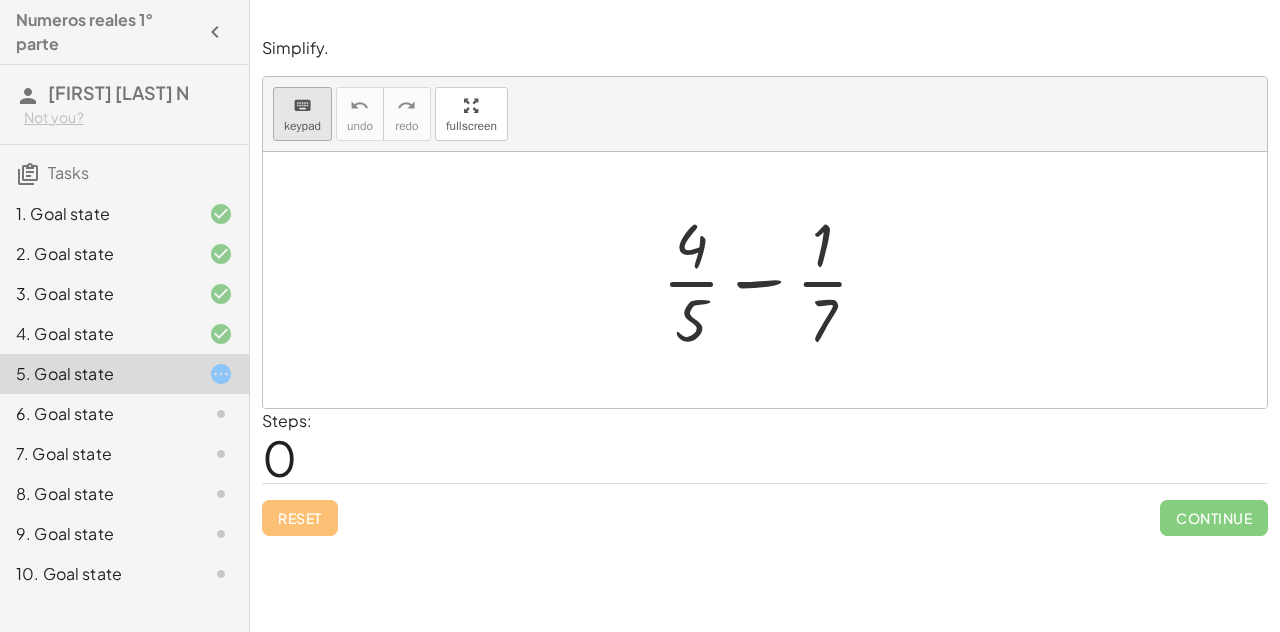 click on "keypad" at bounding box center (302, 126) 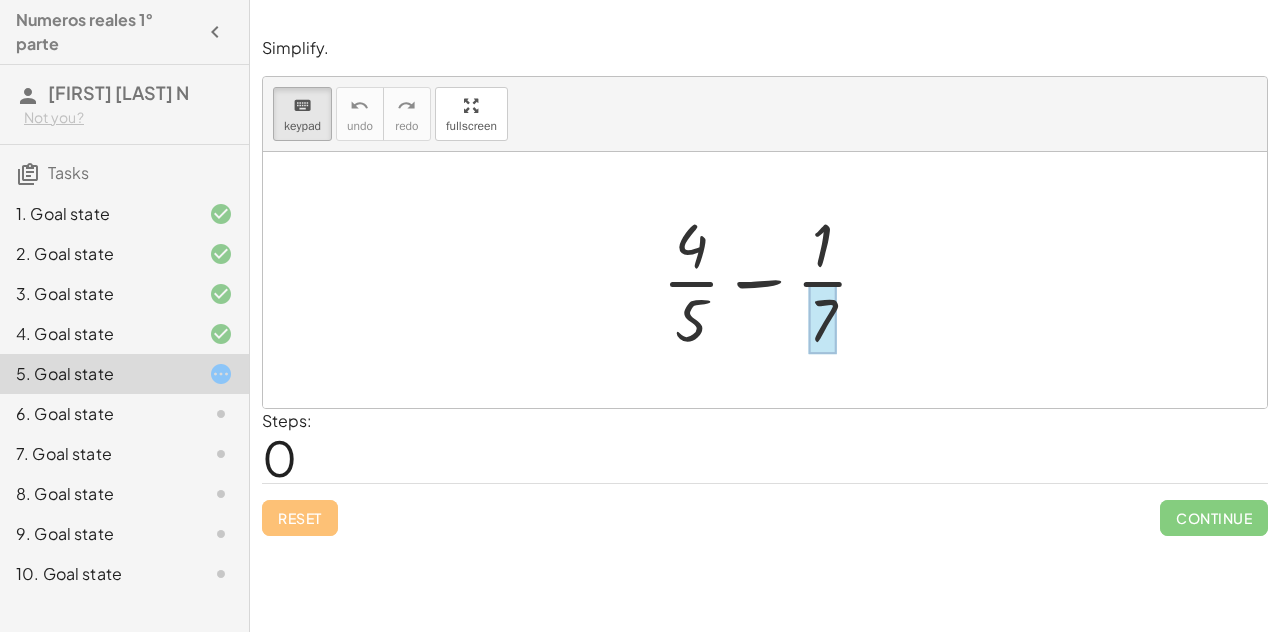 click at bounding box center [823, 319] 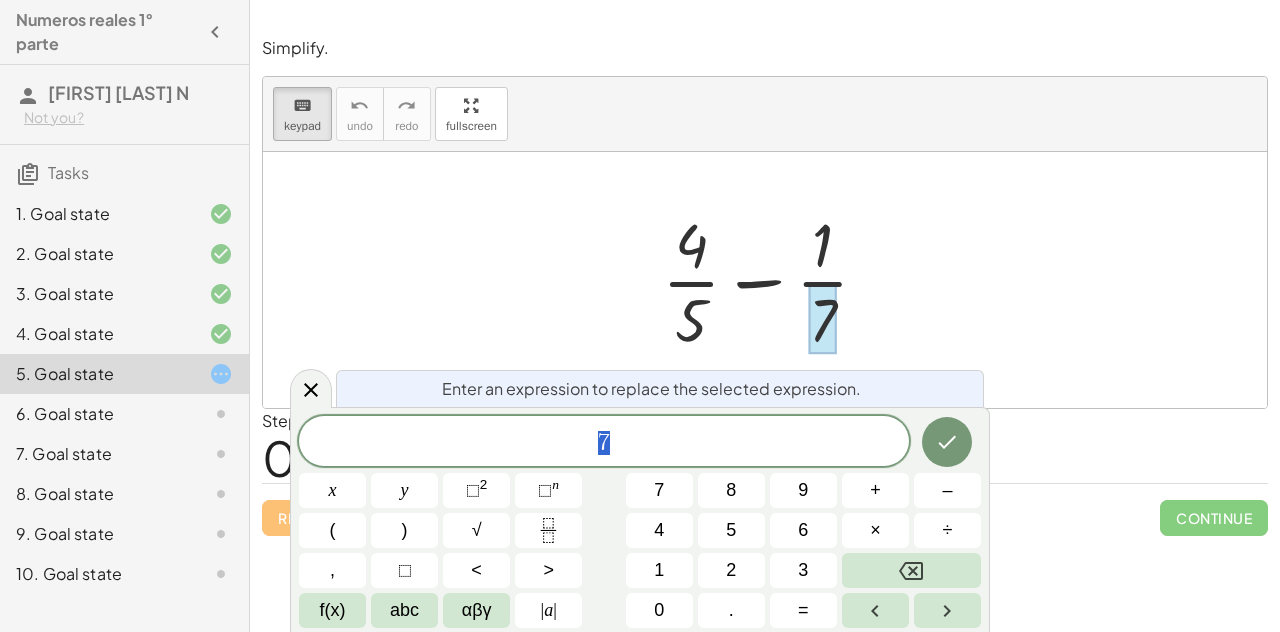 click at bounding box center (773, 280) 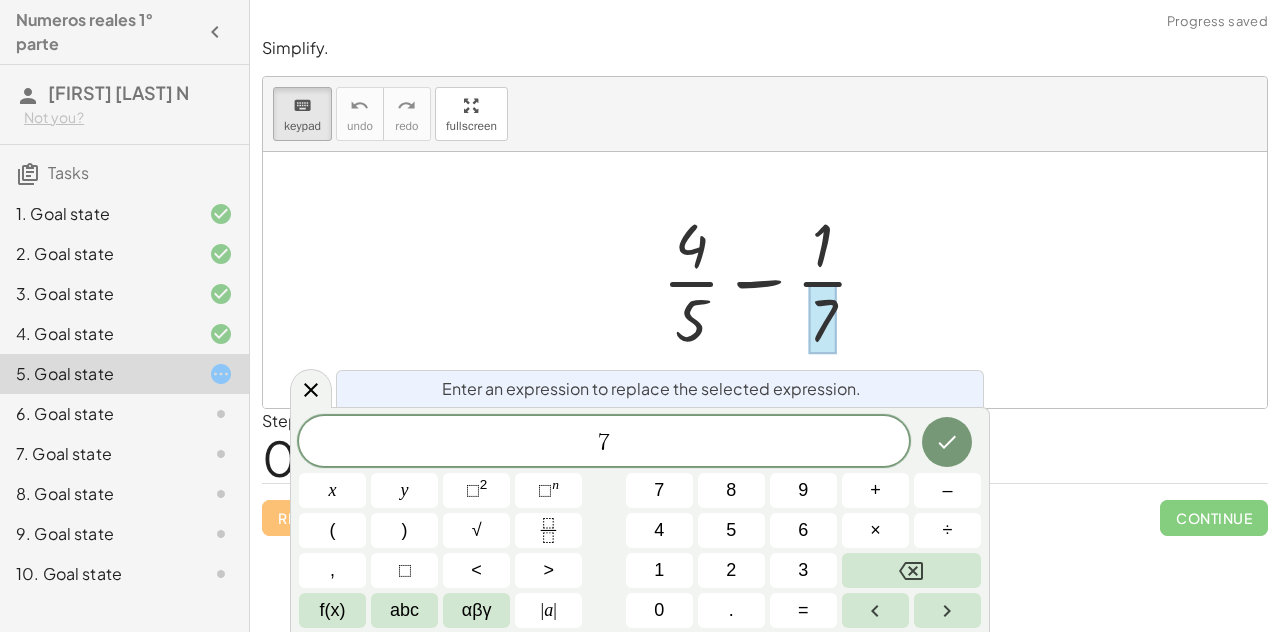 click at bounding box center [773, 280] 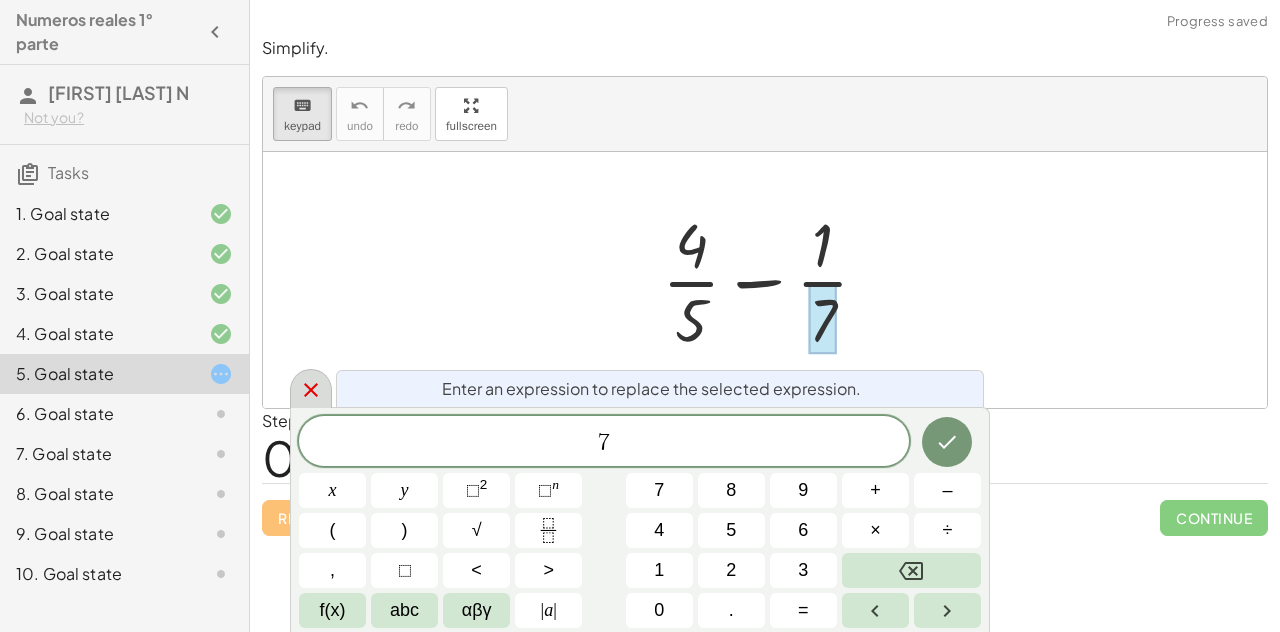 click 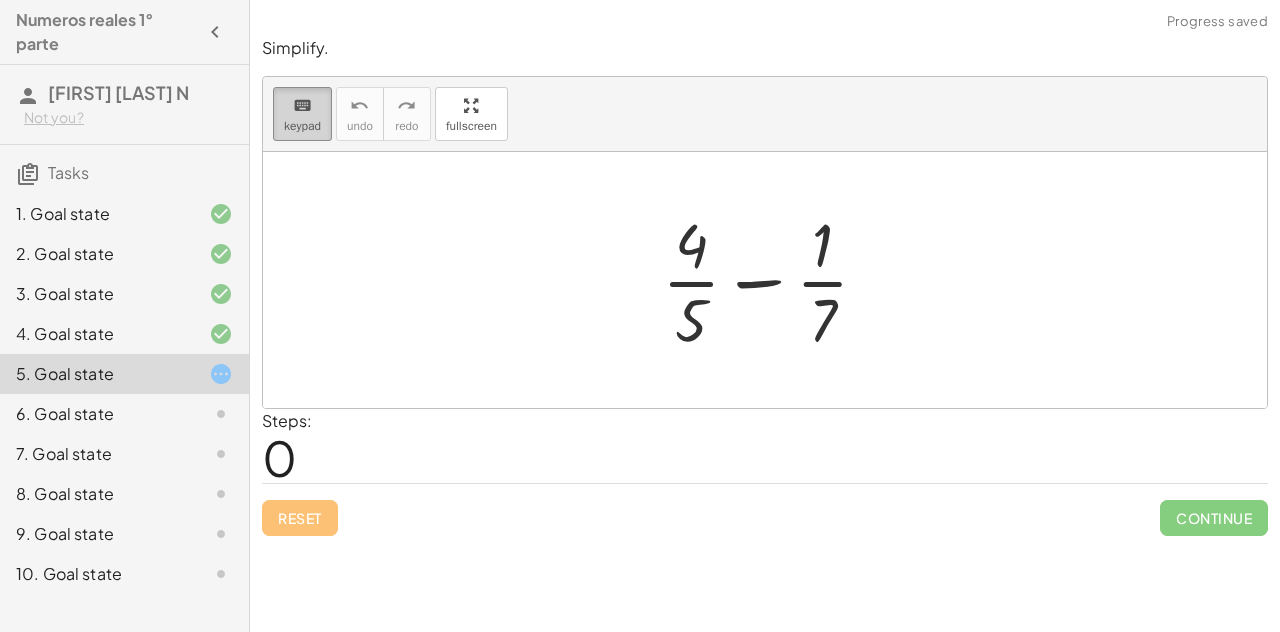 click on "keyboard" at bounding box center [302, 106] 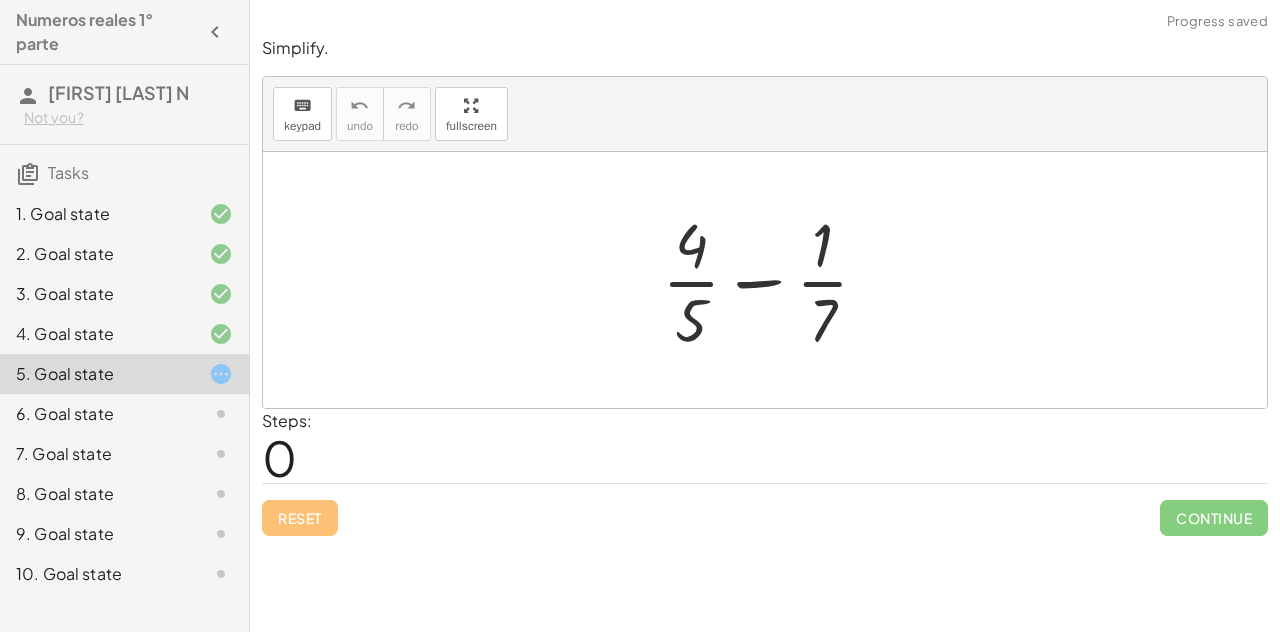 click at bounding box center [773, 280] 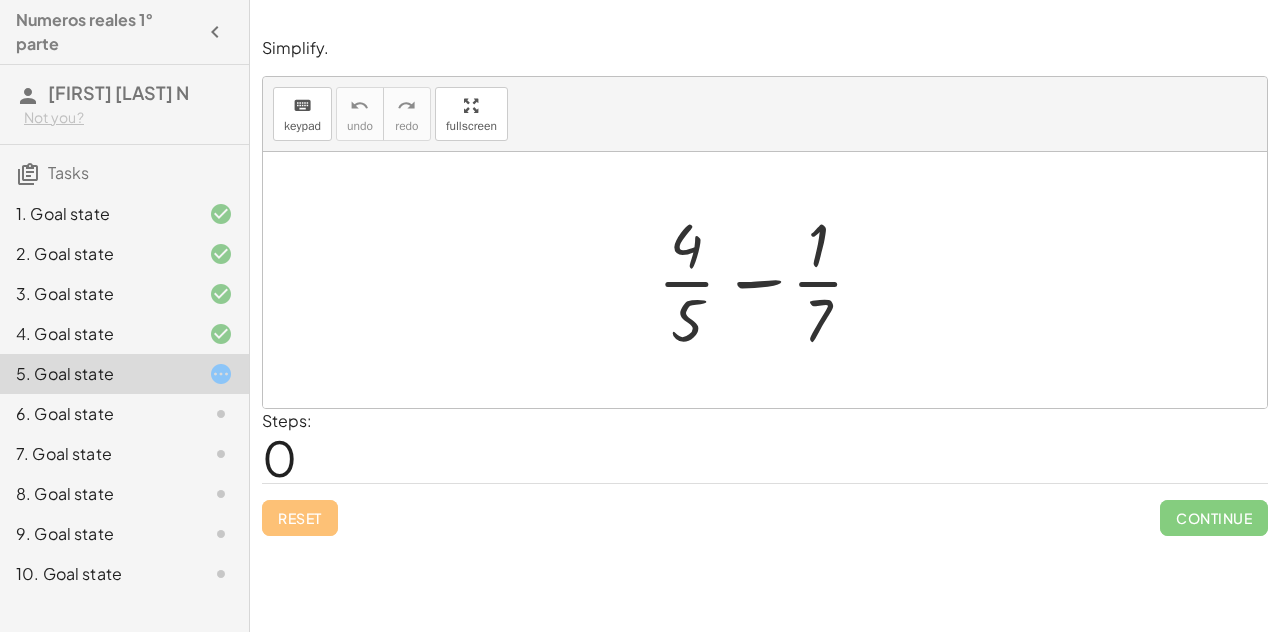 click at bounding box center (773, 280) 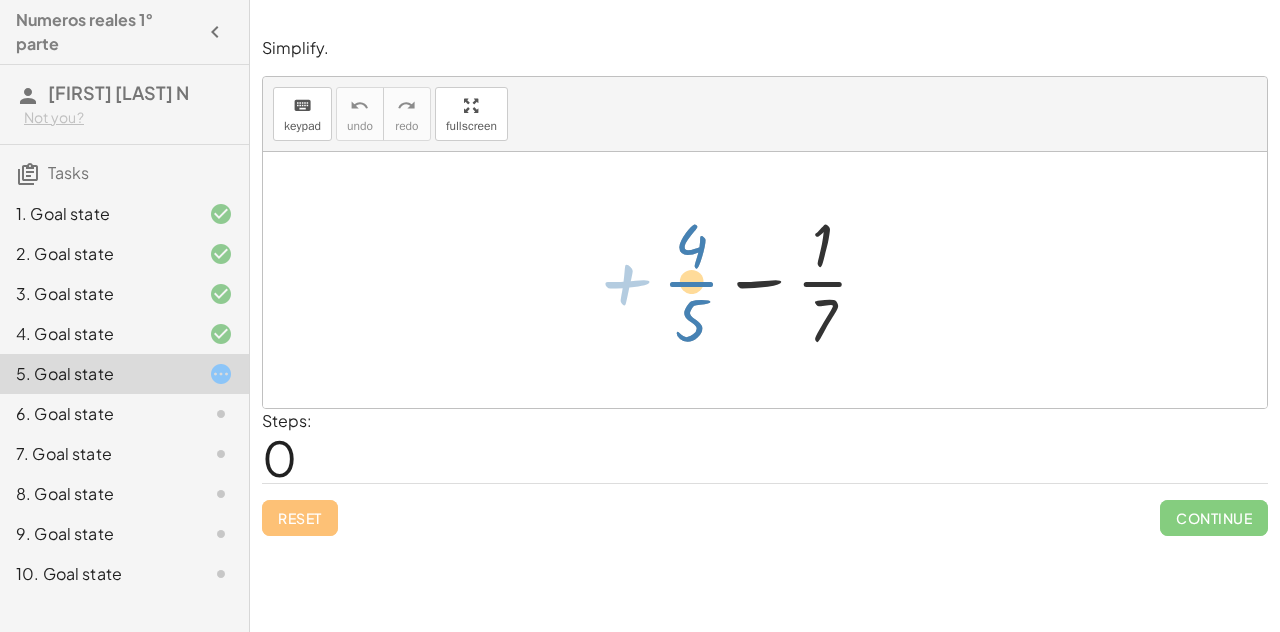 drag, startPoint x: 691, startPoint y: 282, endPoint x: 412, endPoint y: 283, distance: 279.0018 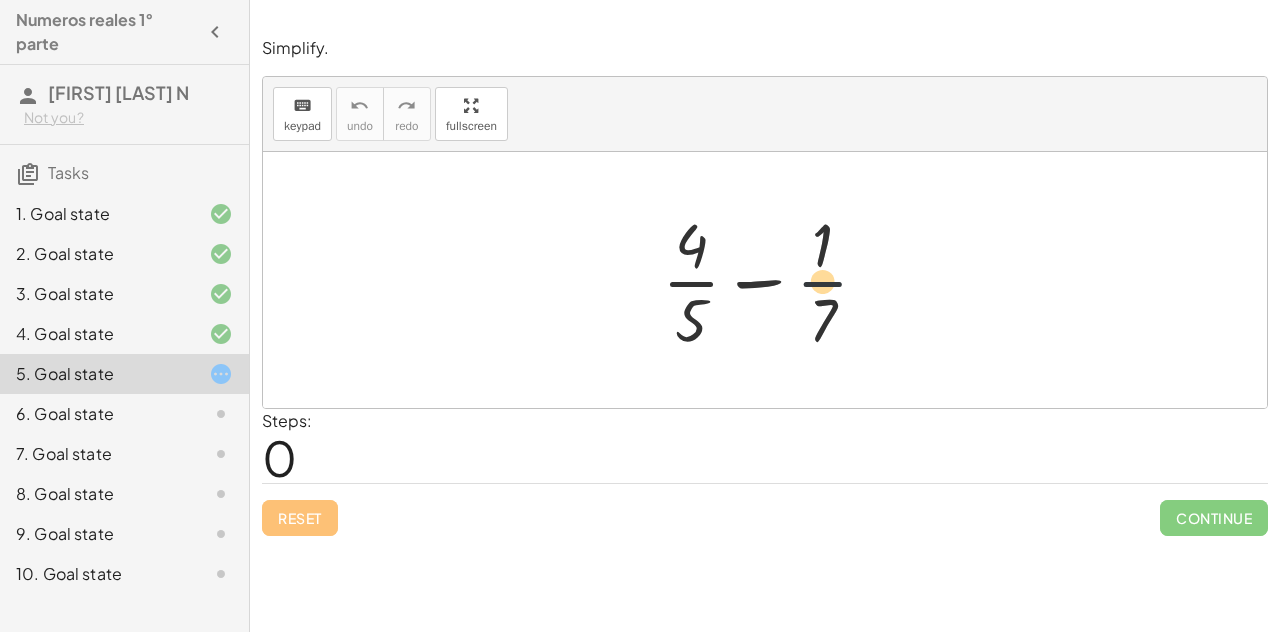 click at bounding box center [773, 280] 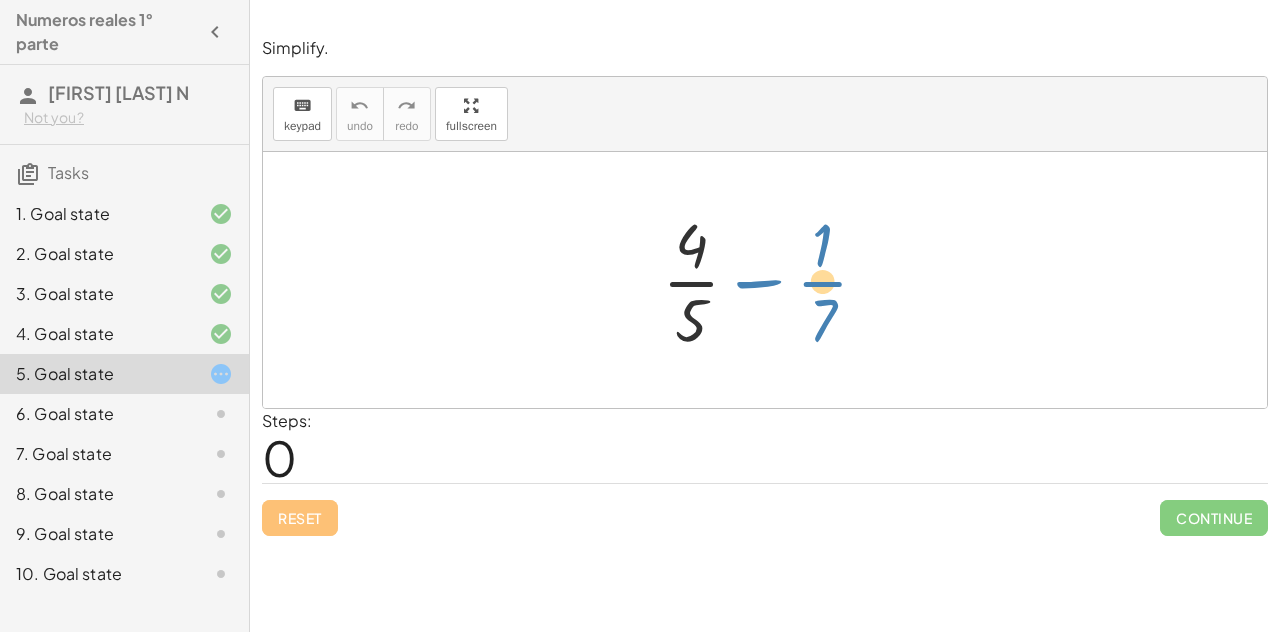 drag, startPoint x: 836, startPoint y: 268, endPoint x: 977, endPoint y: 365, distance: 171.14322 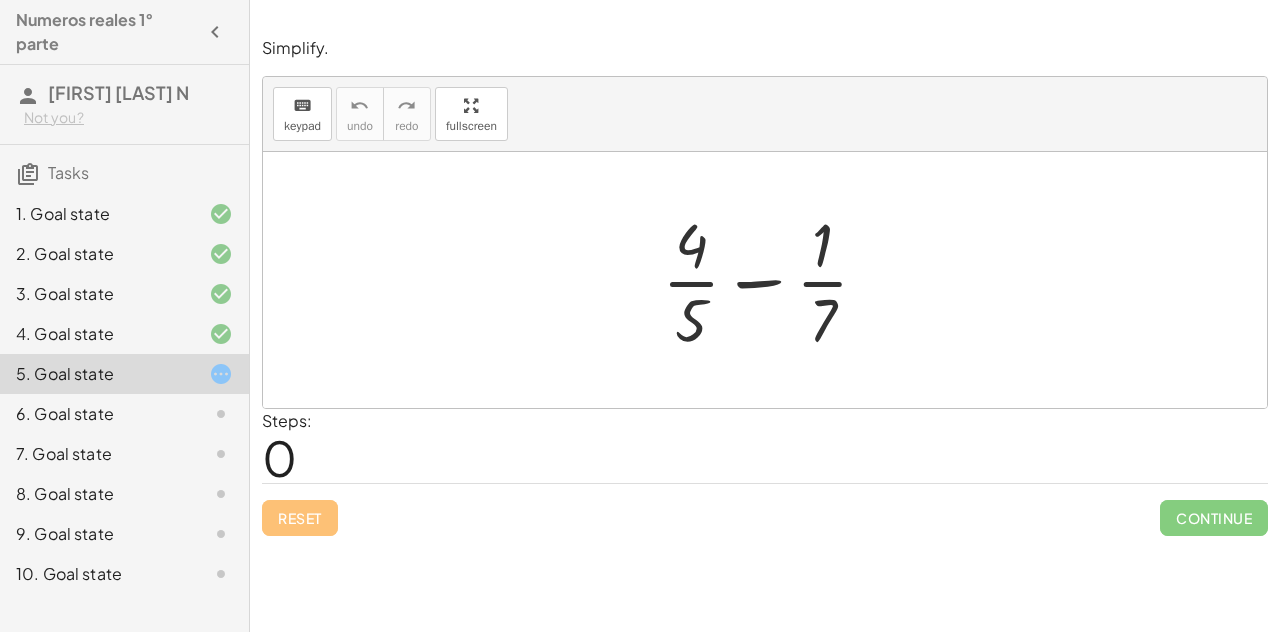 click at bounding box center (773, 280) 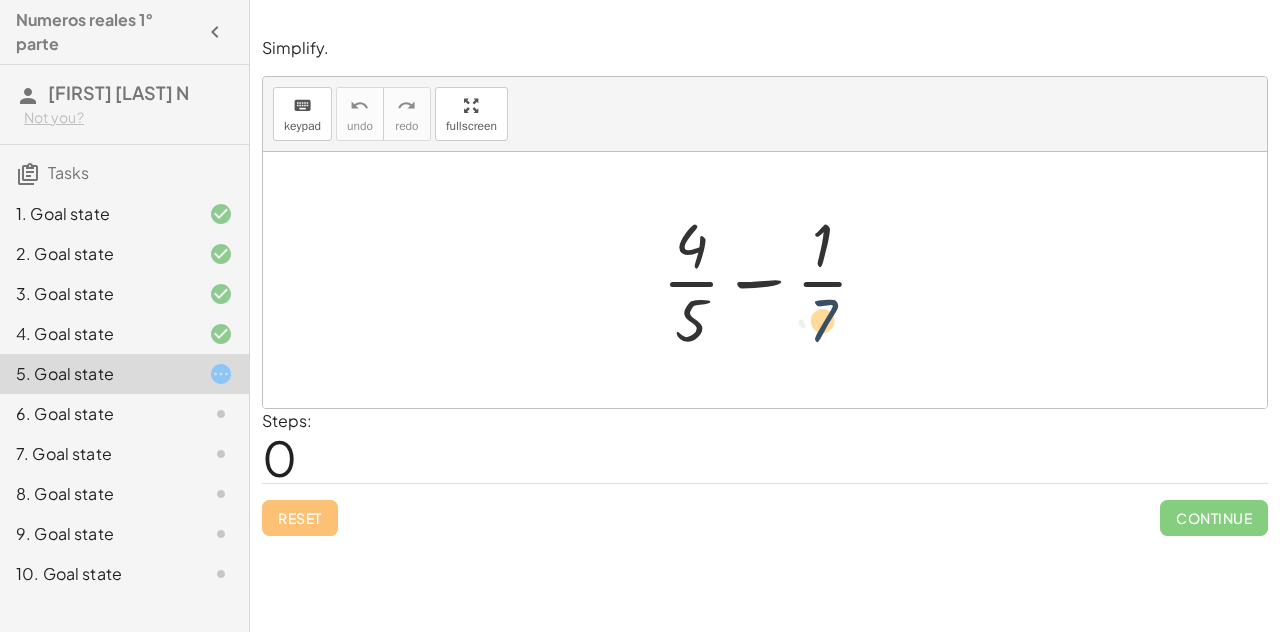 drag, startPoint x: 824, startPoint y: 310, endPoint x: 830, endPoint y: 264, distance: 46.389652 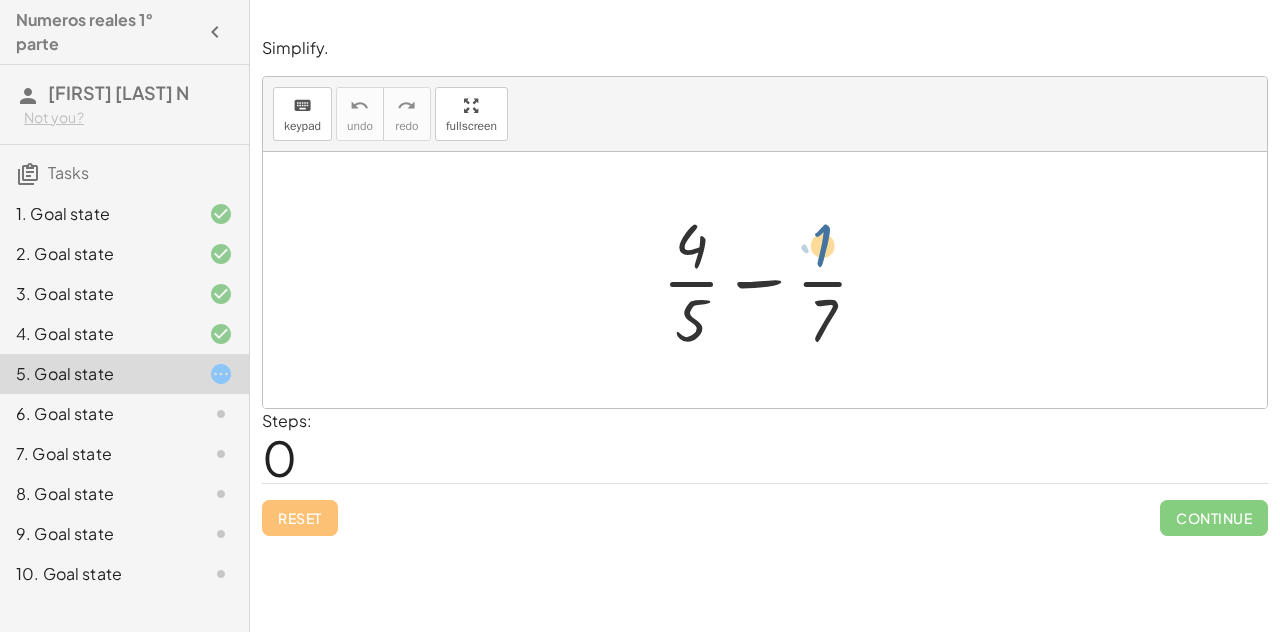 drag, startPoint x: 804, startPoint y: 244, endPoint x: 977, endPoint y: 329, distance: 192.75372 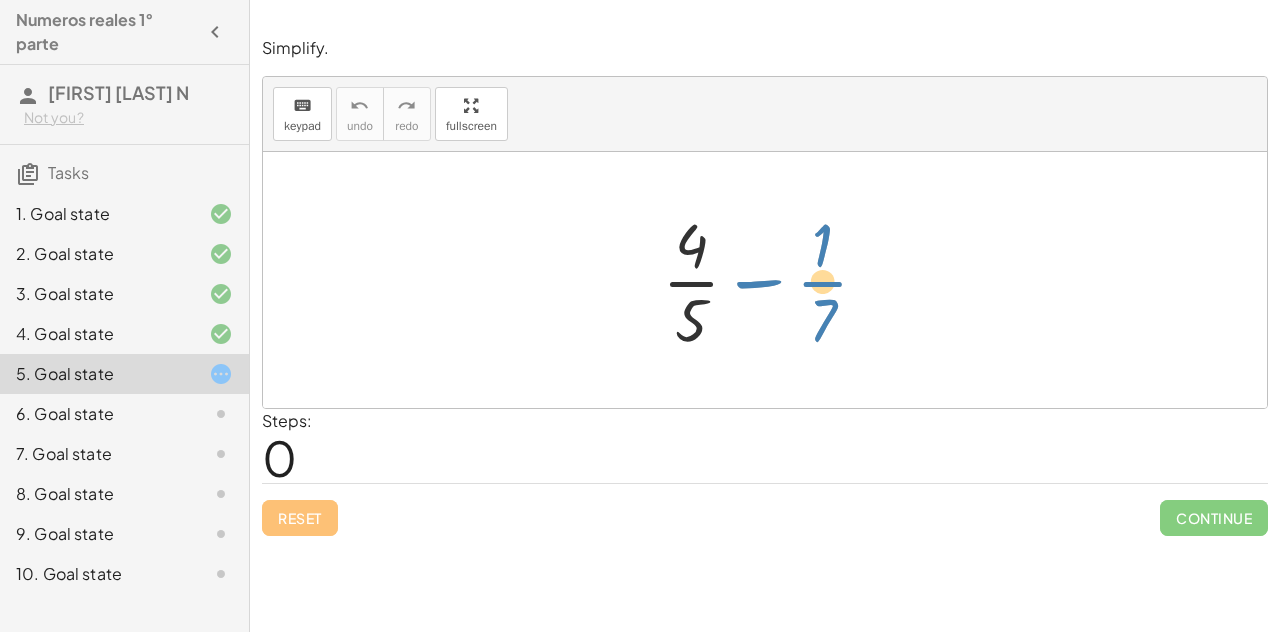 drag, startPoint x: 819, startPoint y: 248, endPoint x: 1002, endPoint y: 296, distance: 189.19038 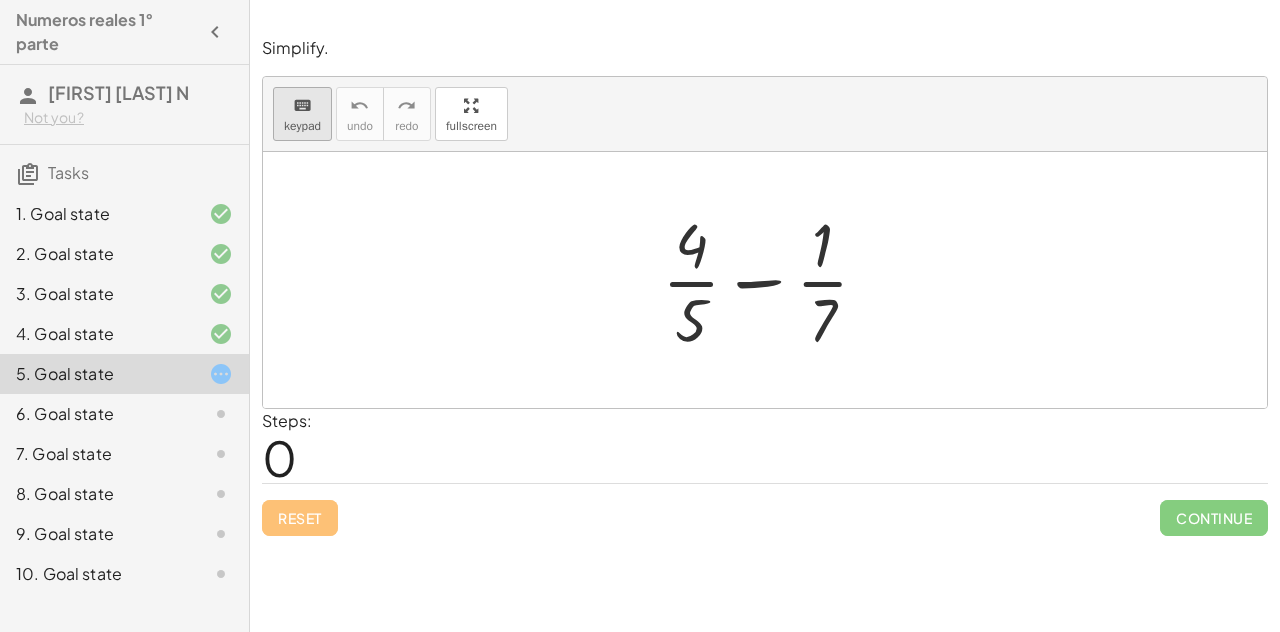 click on "keyboard" at bounding box center (302, 106) 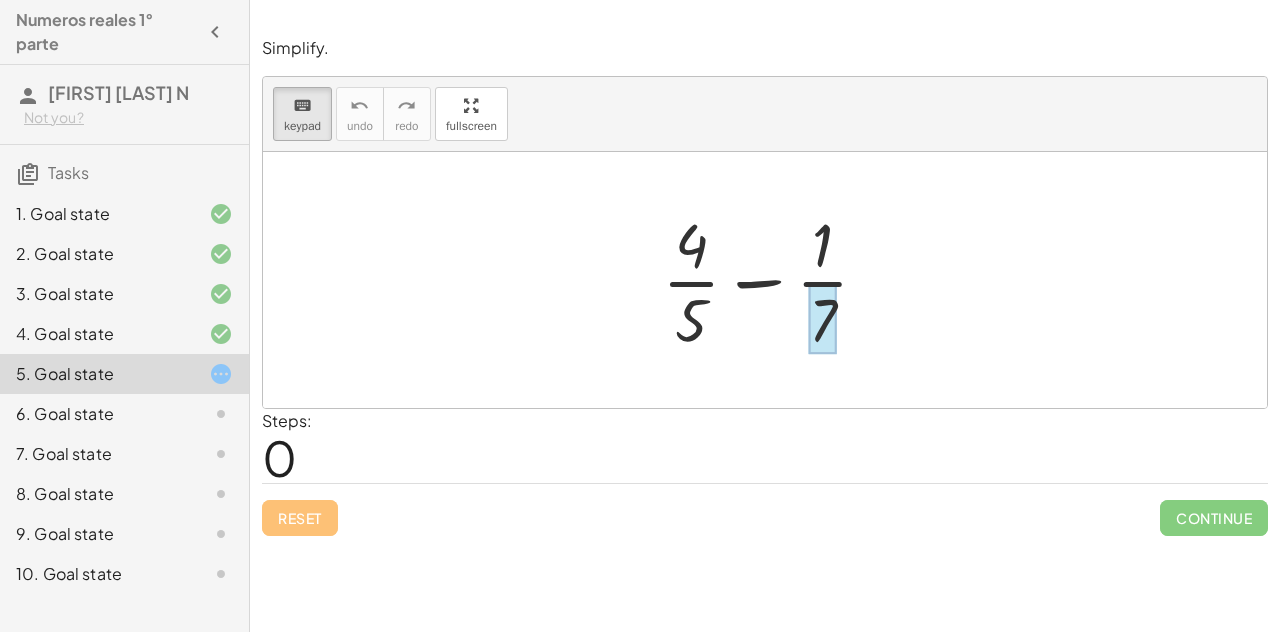 click at bounding box center [823, 319] 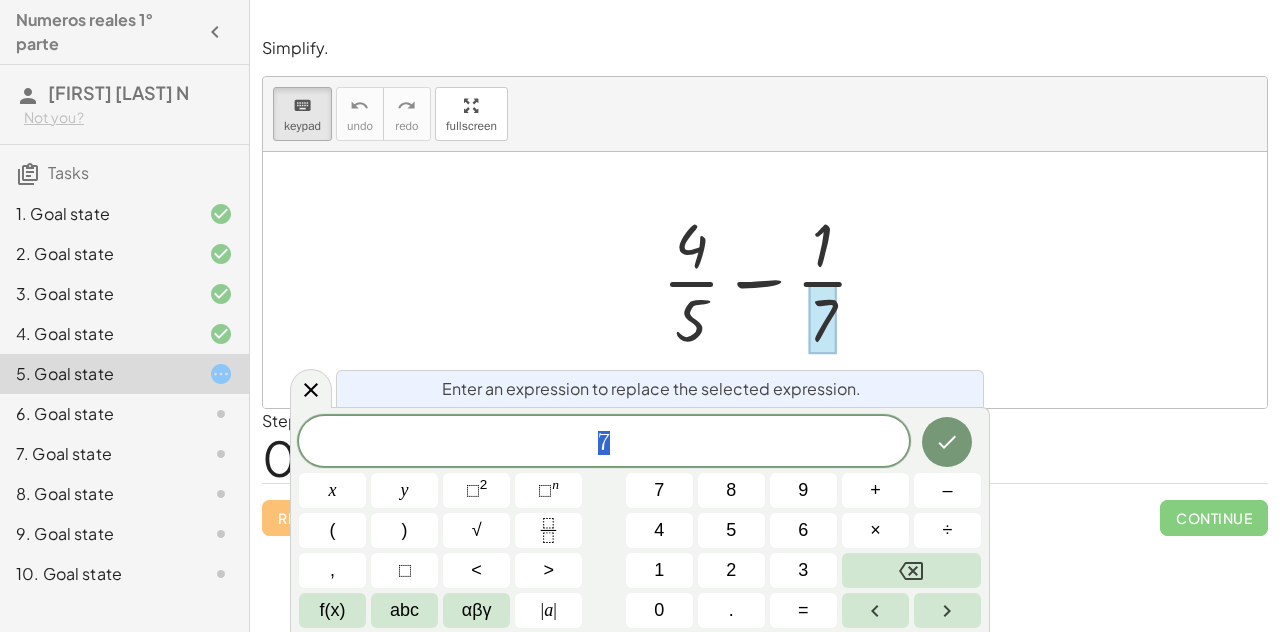 click at bounding box center [773, 280] 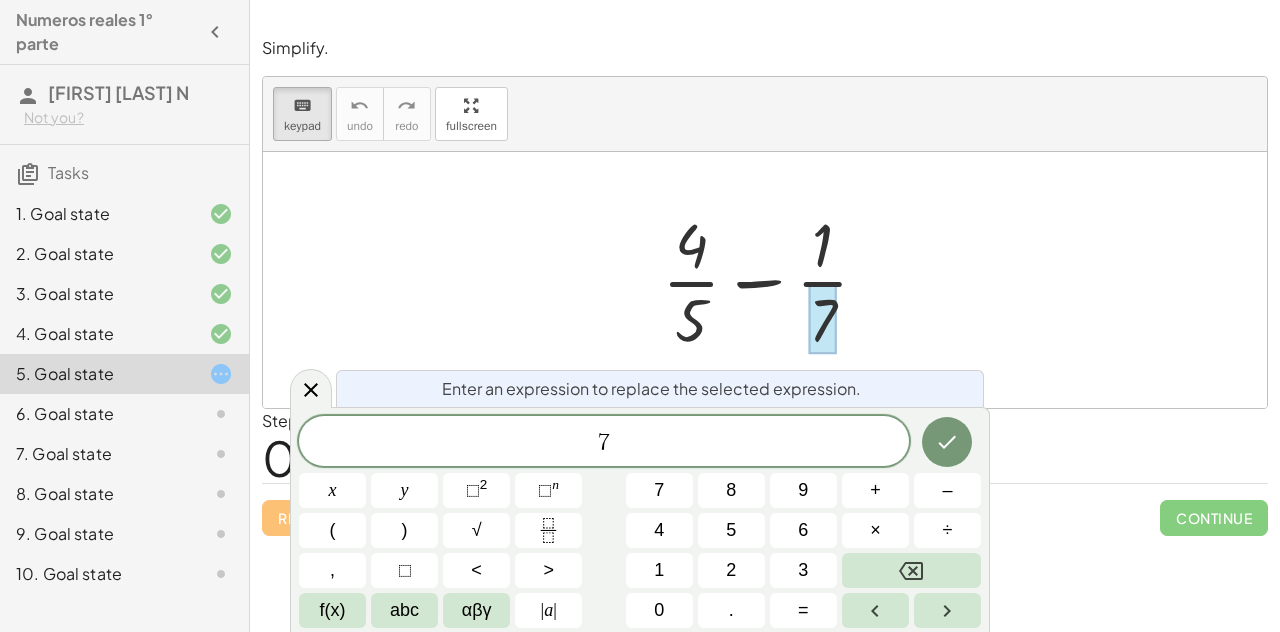 click at bounding box center [773, 280] 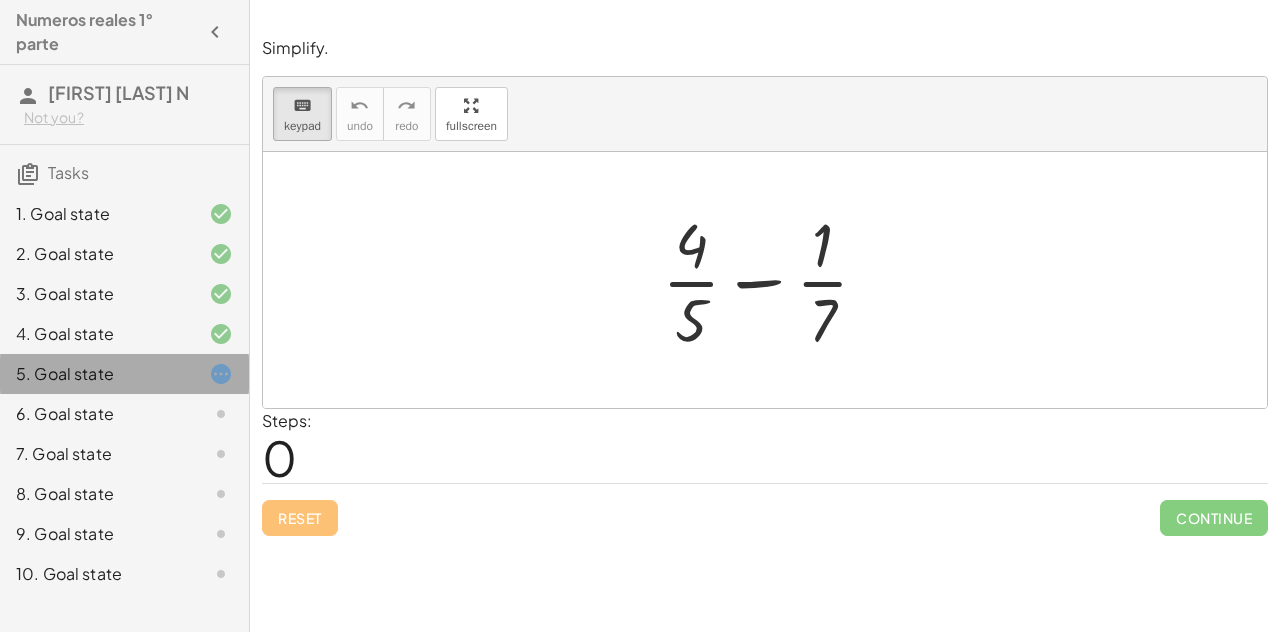 click 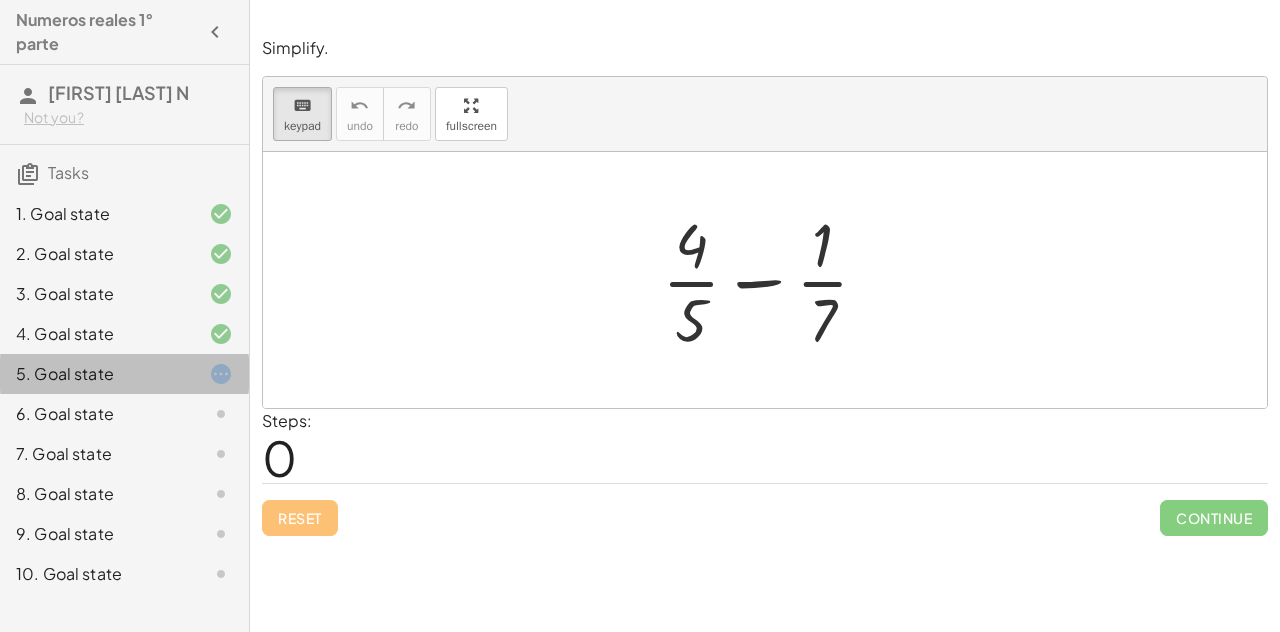 click 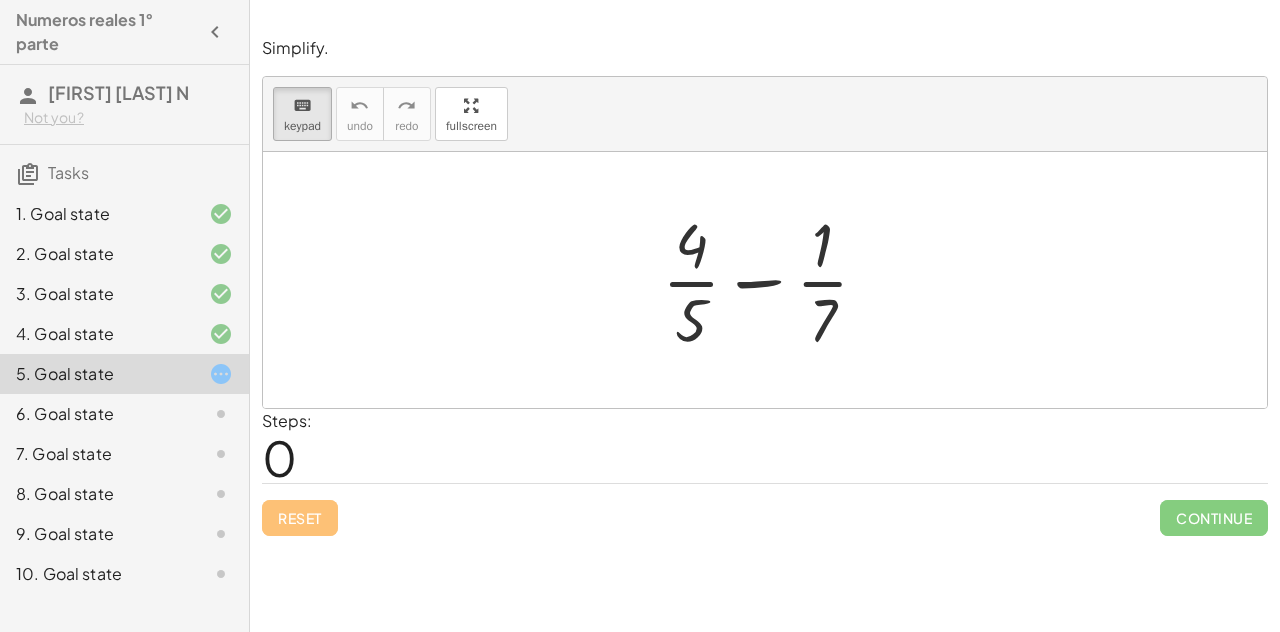 click on "Simplify." at bounding box center [765, 48] 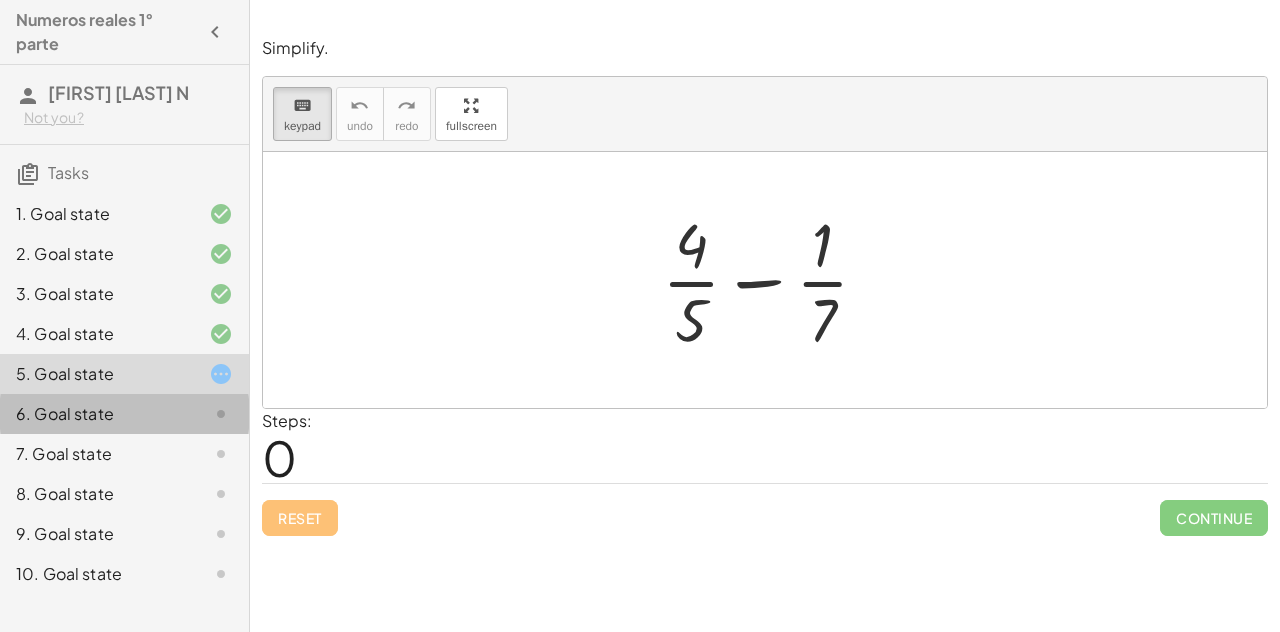 click on "6. Goal state" 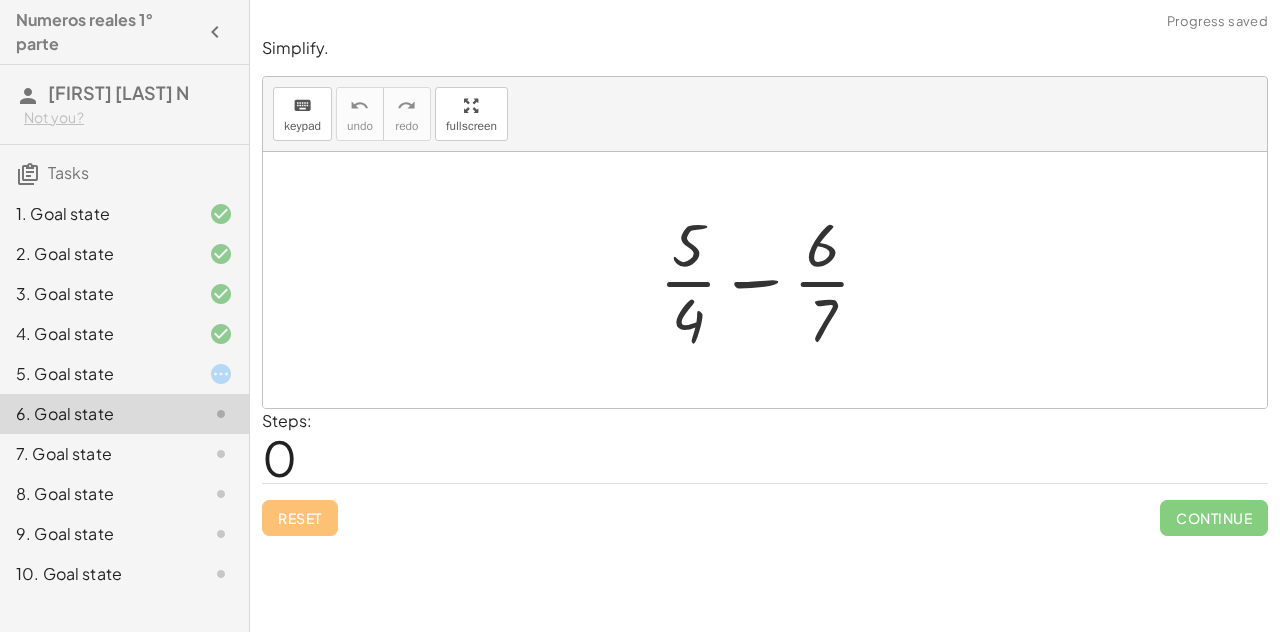 click at bounding box center (773, 280) 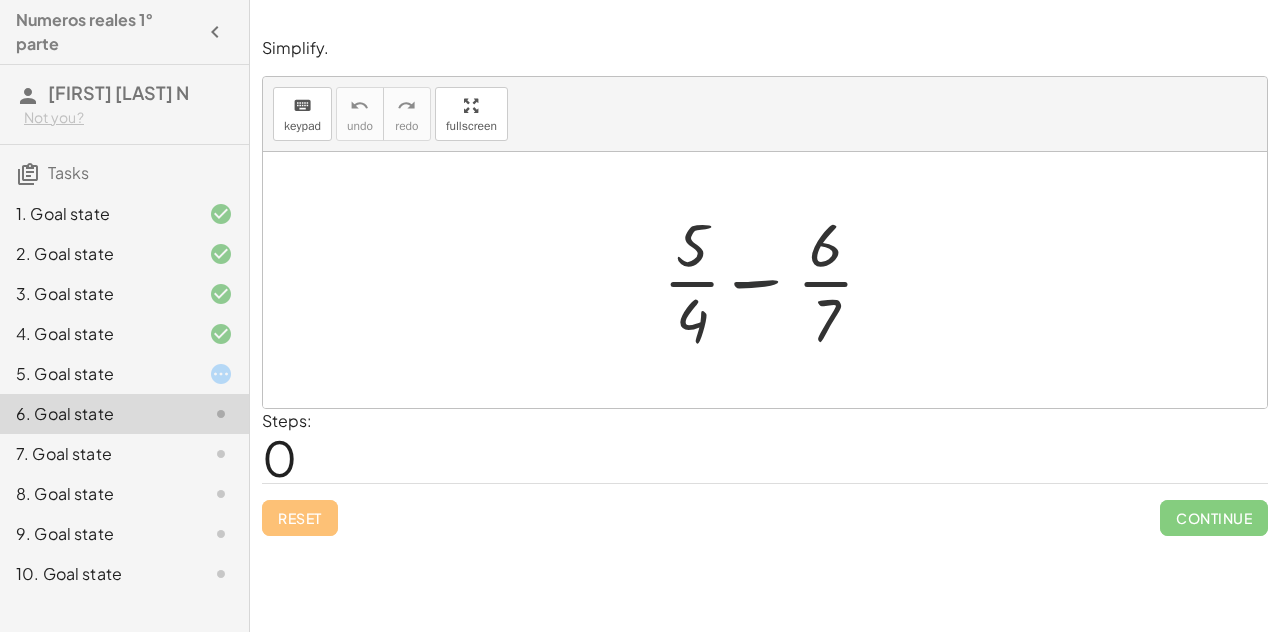 click at bounding box center (773, 280) 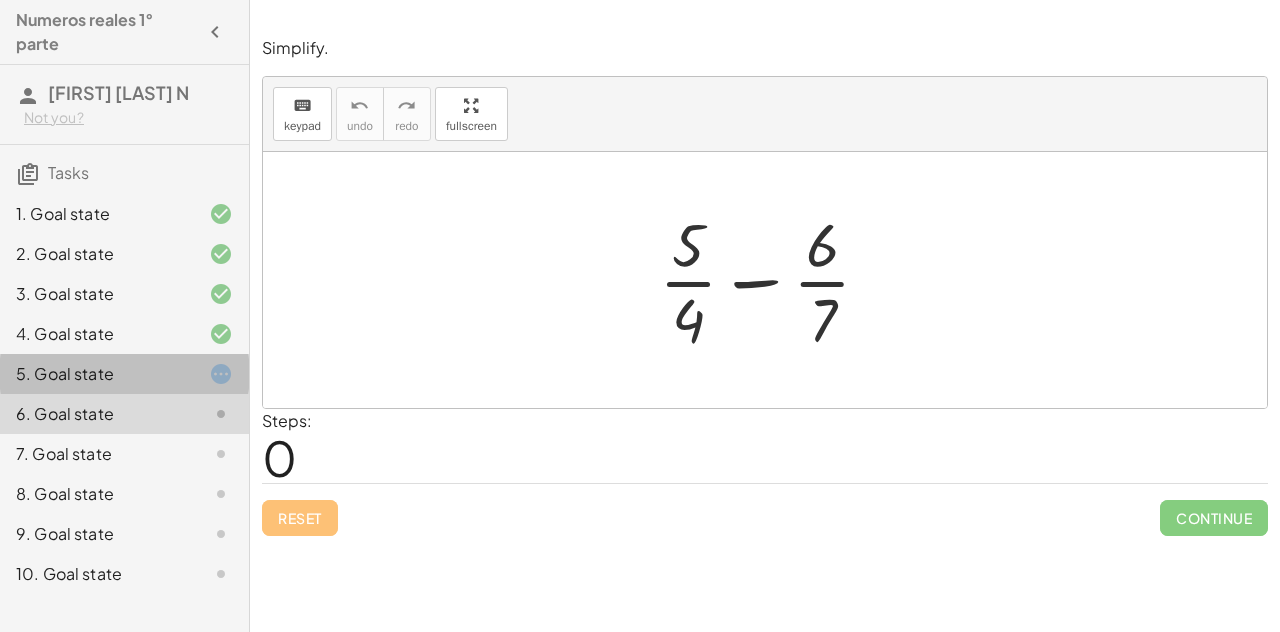 click on "5. Goal state" 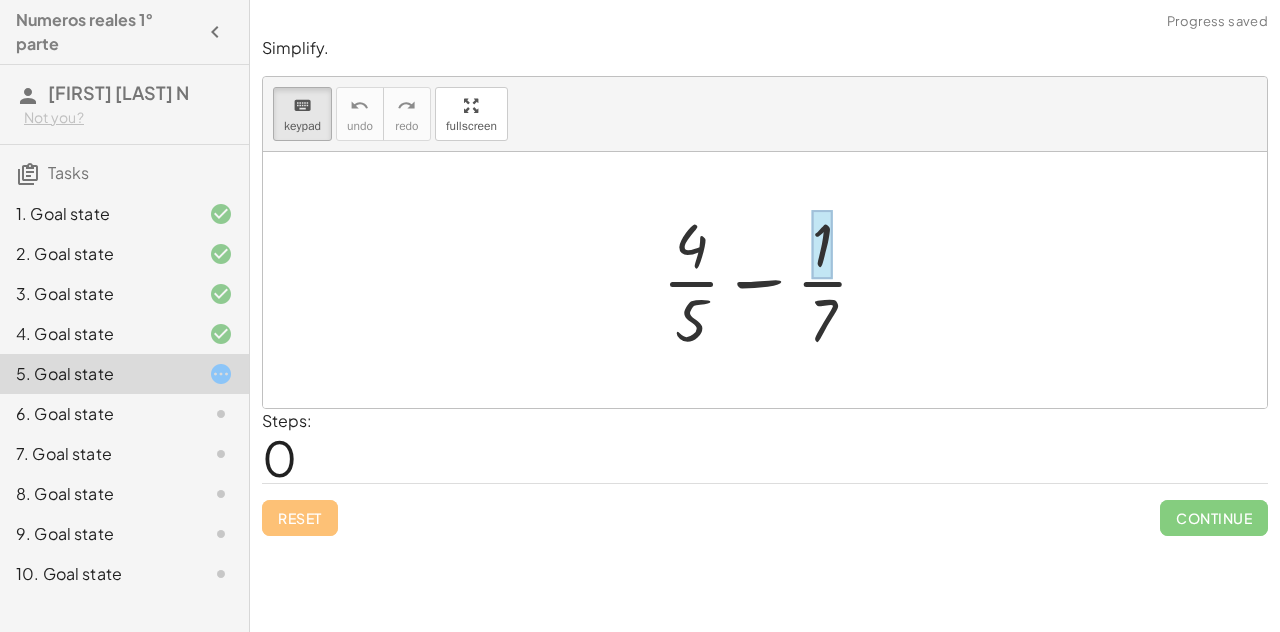 click at bounding box center (822, 245) 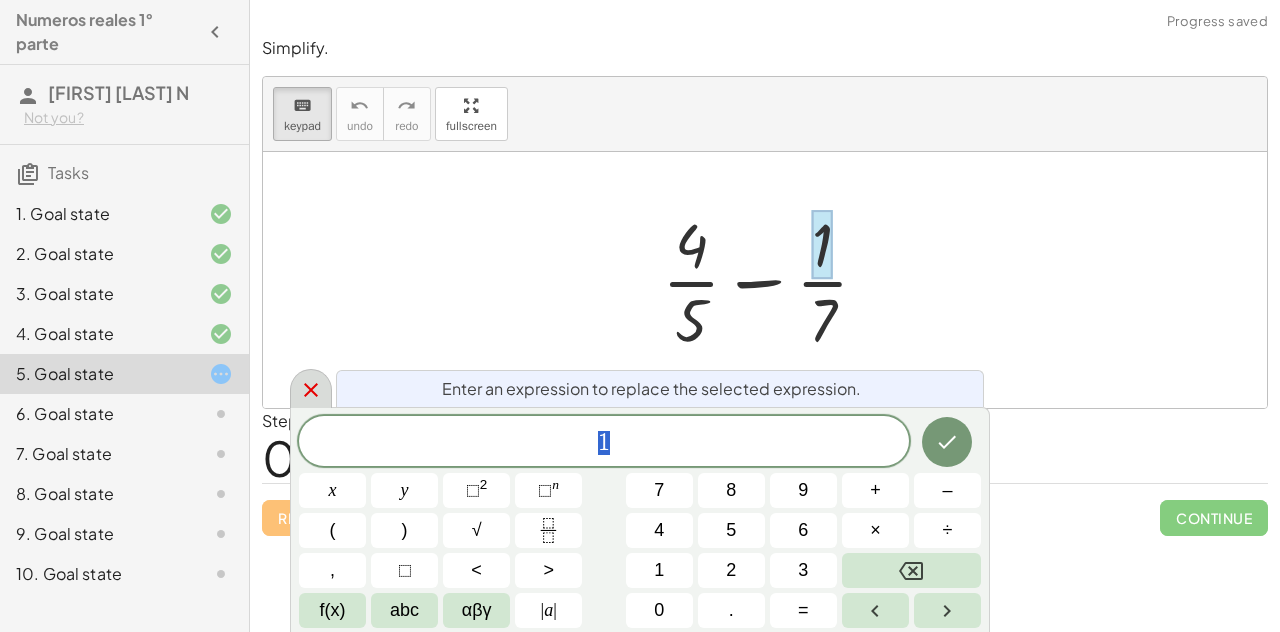 click at bounding box center [311, 388] 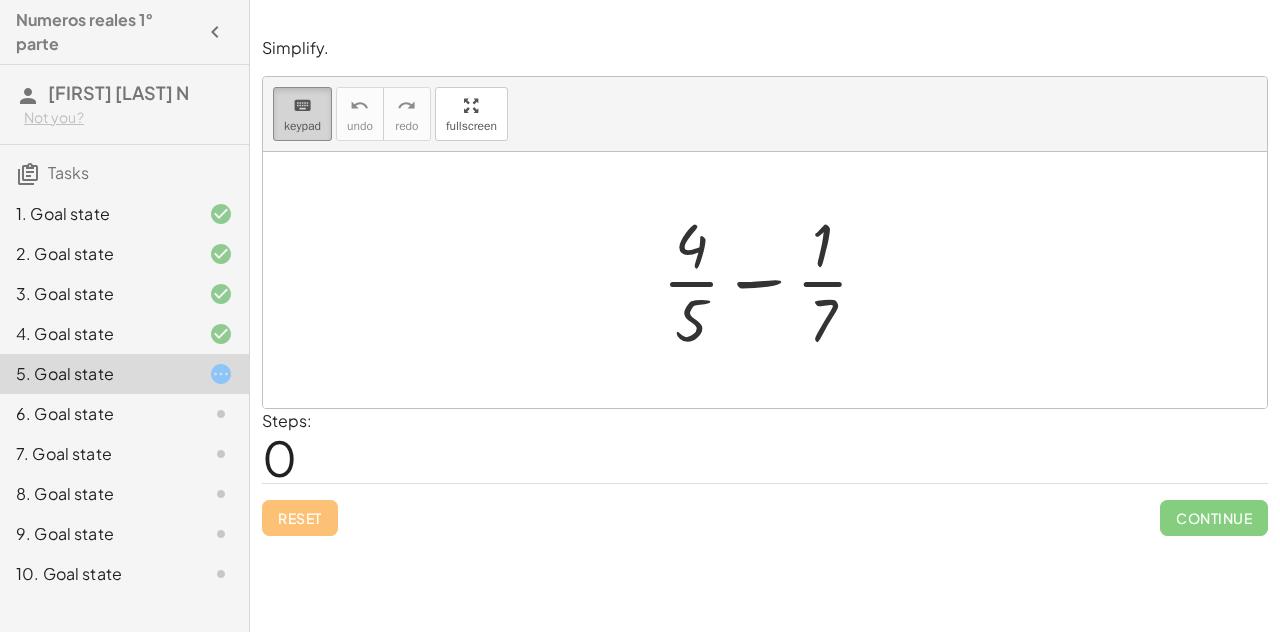 click on "keyboard" at bounding box center [302, 106] 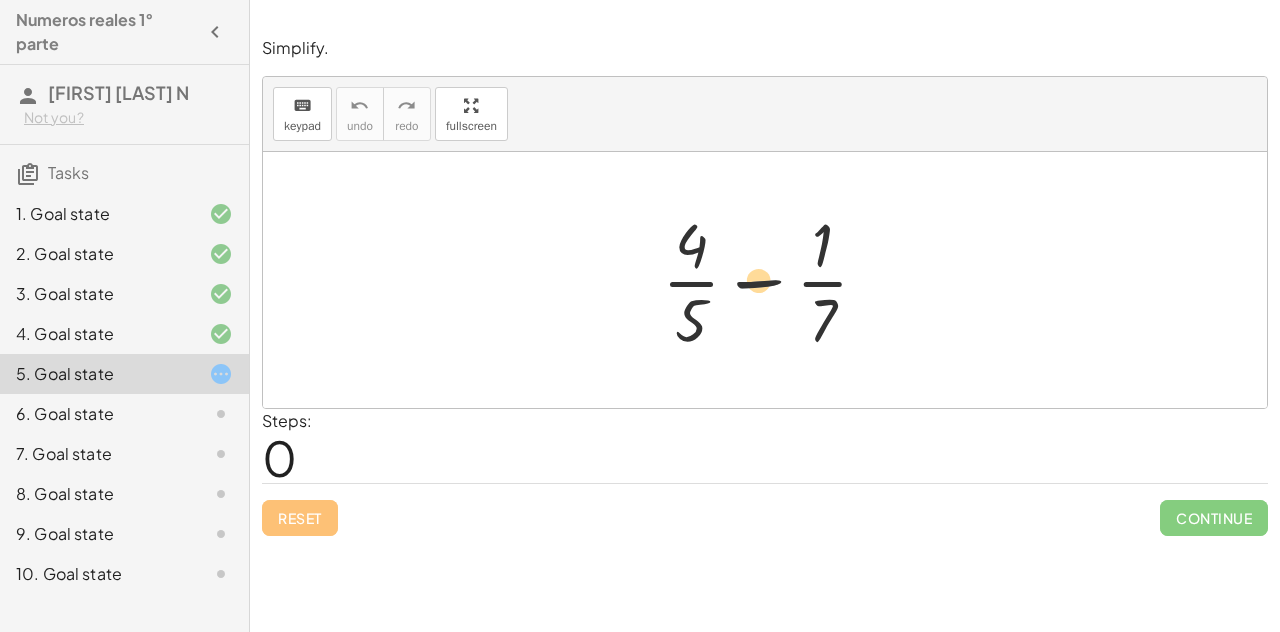 click at bounding box center (773, 280) 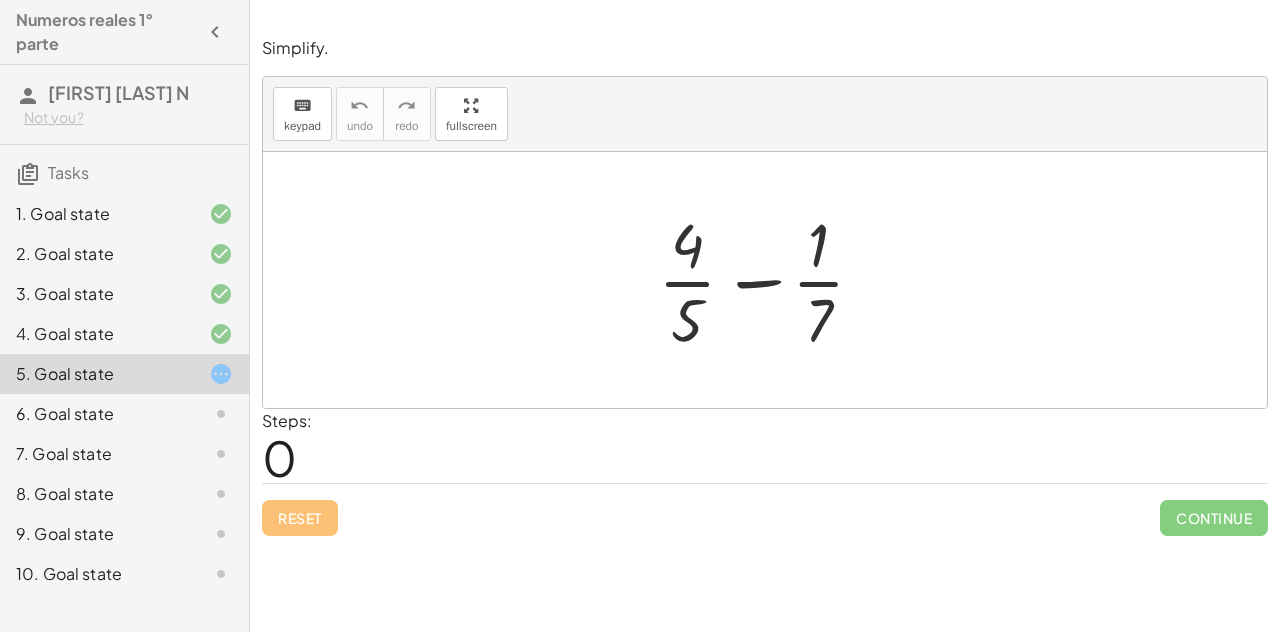 click at bounding box center (773, 280) 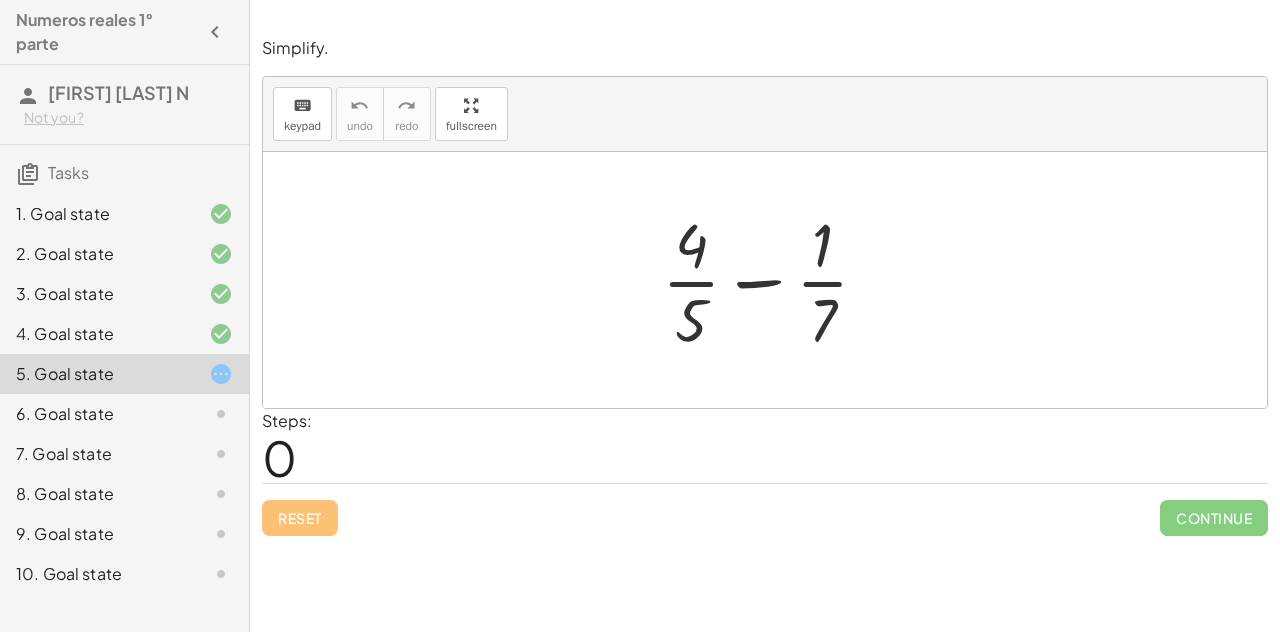 click at bounding box center [773, 280] 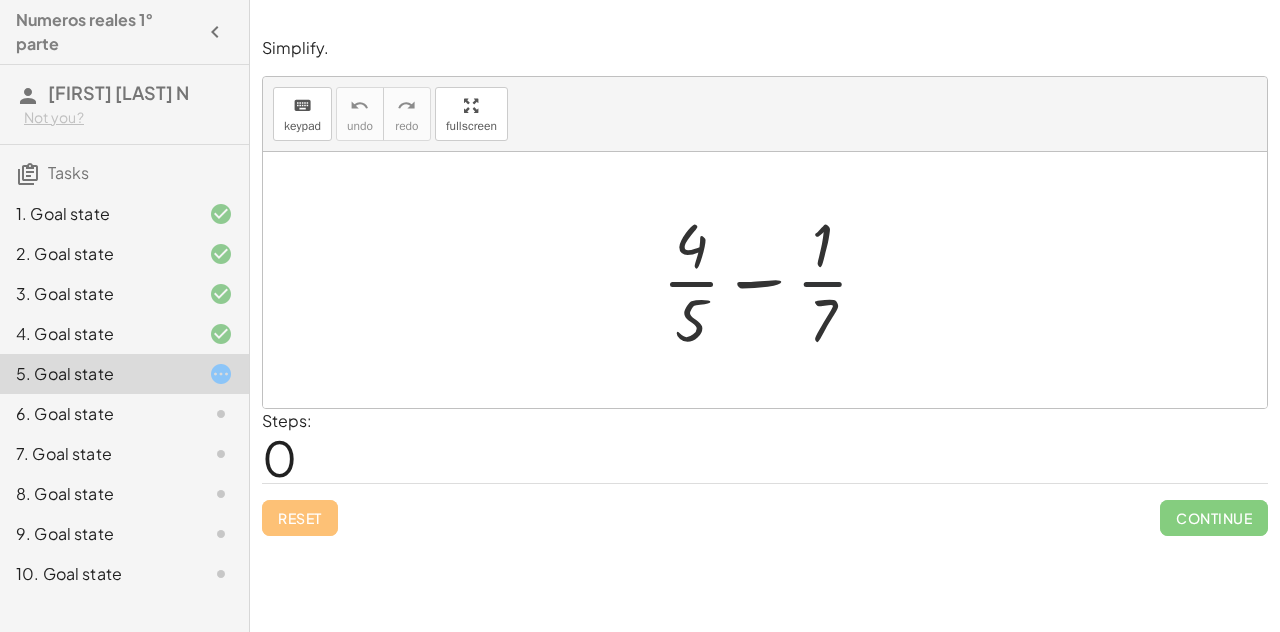 click at bounding box center (773, 280) 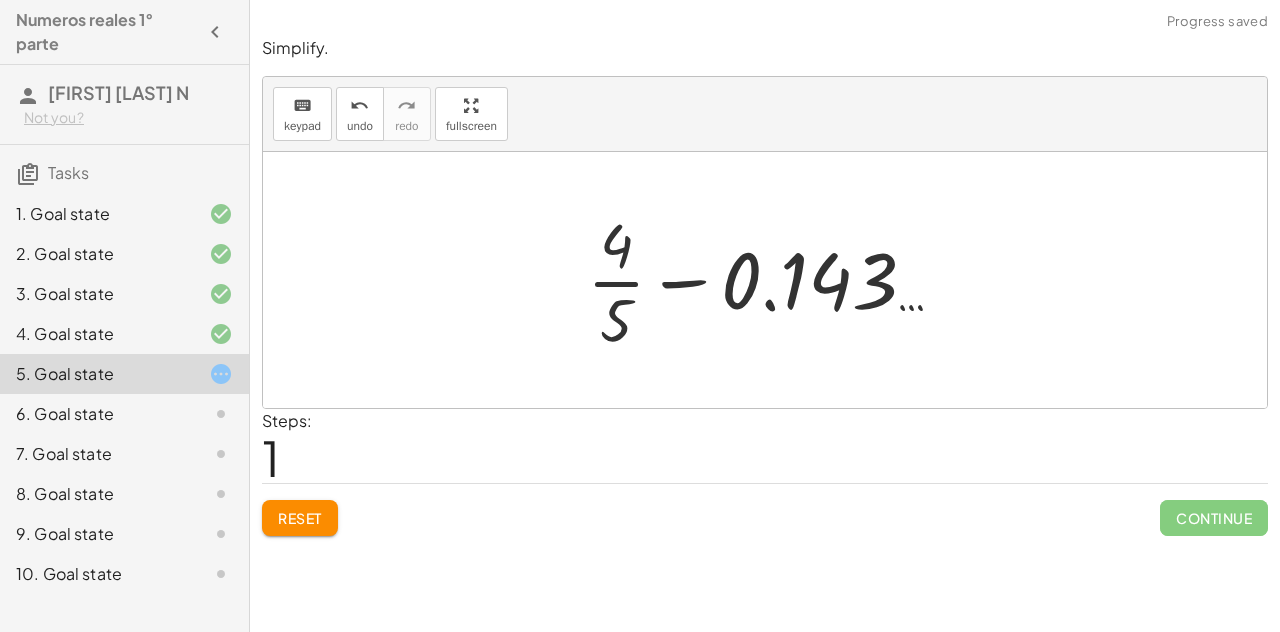 click at bounding box center [773, 280] 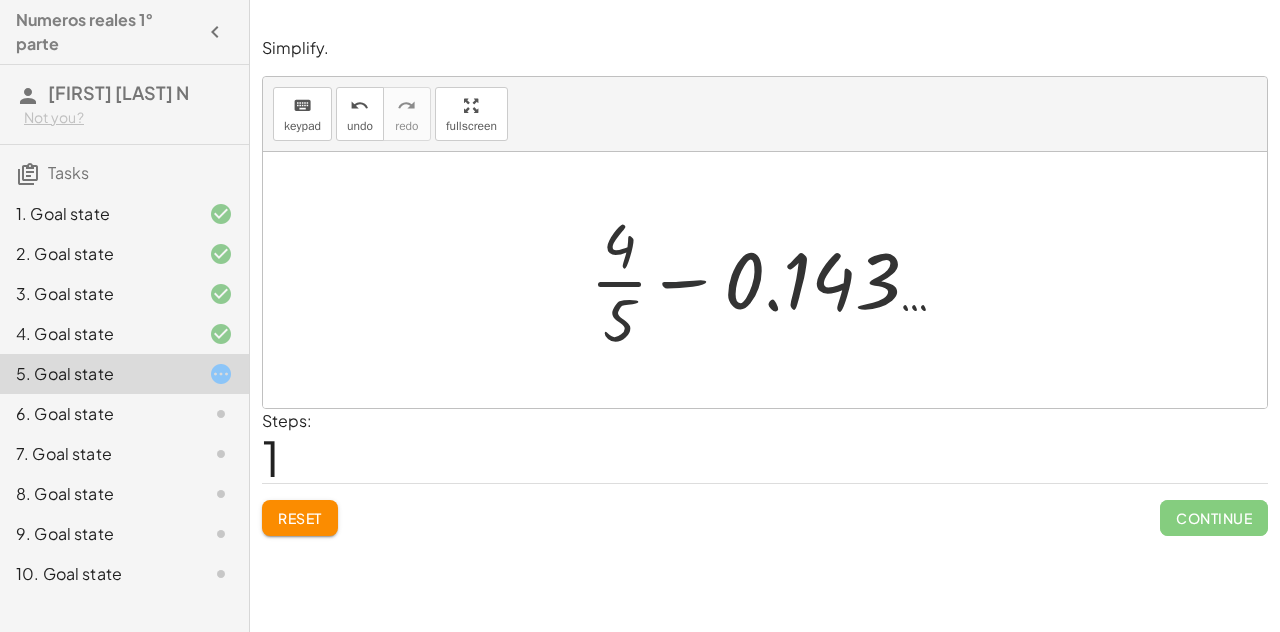 click at bounding box center [773, 280] 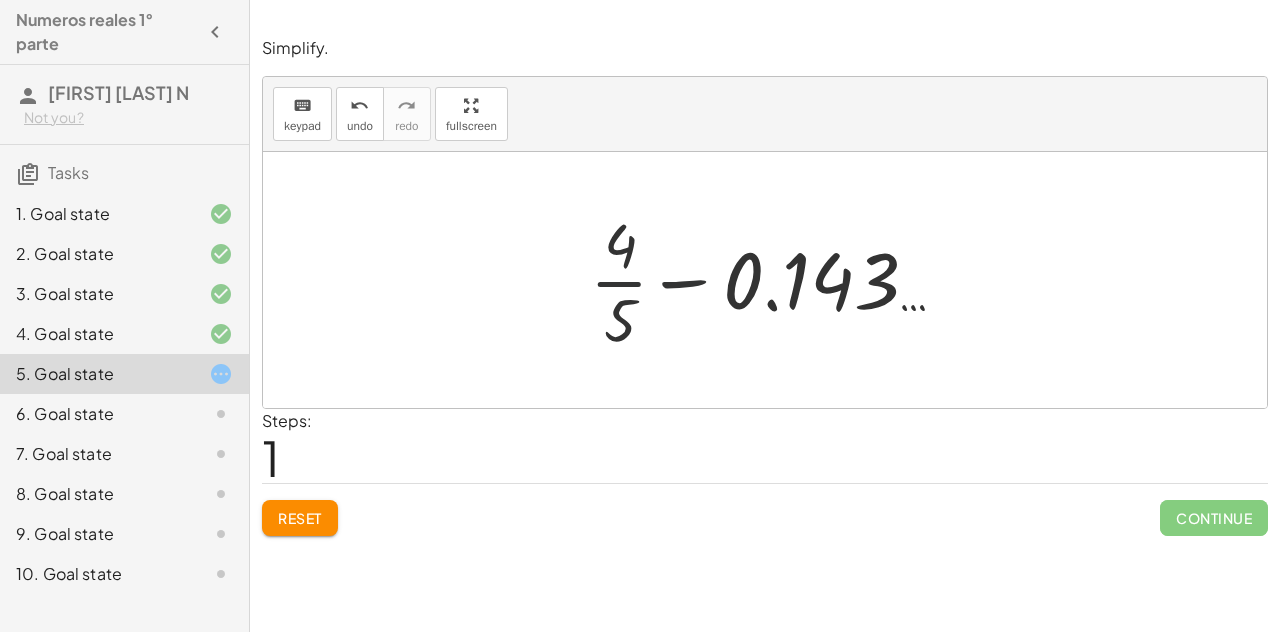 click at bounding box center [773, 280] 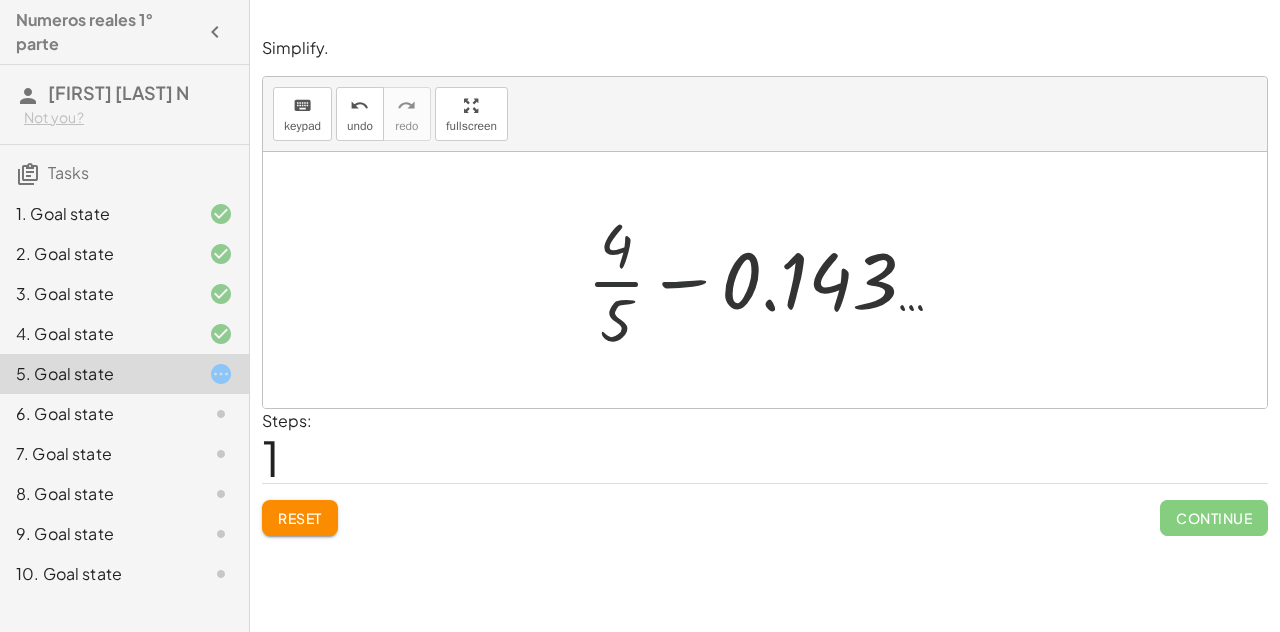 click at bounding box center [773, 280] 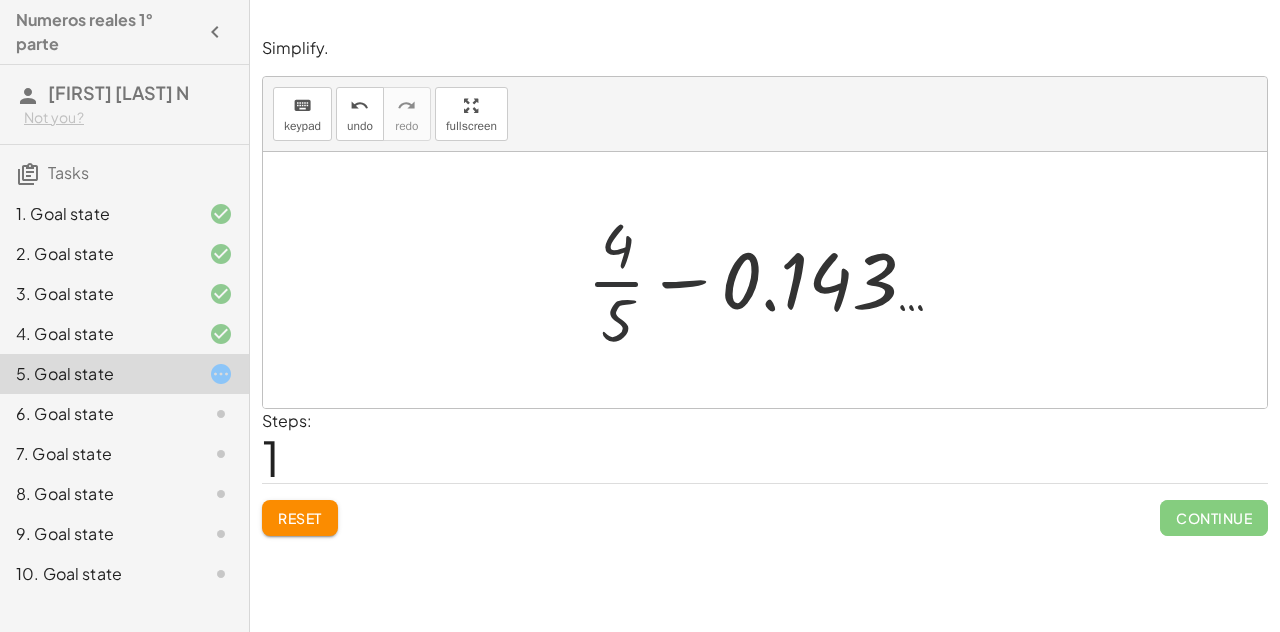 click at bounding box center [773, 280] 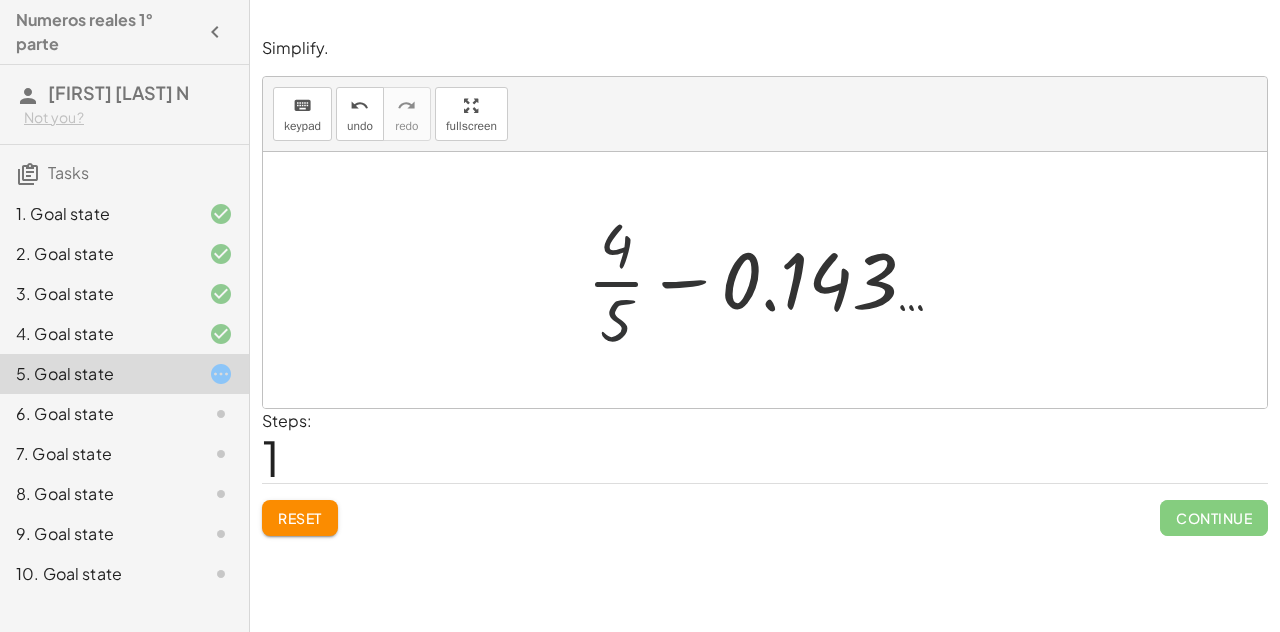 click at bounding box center [773, 280] 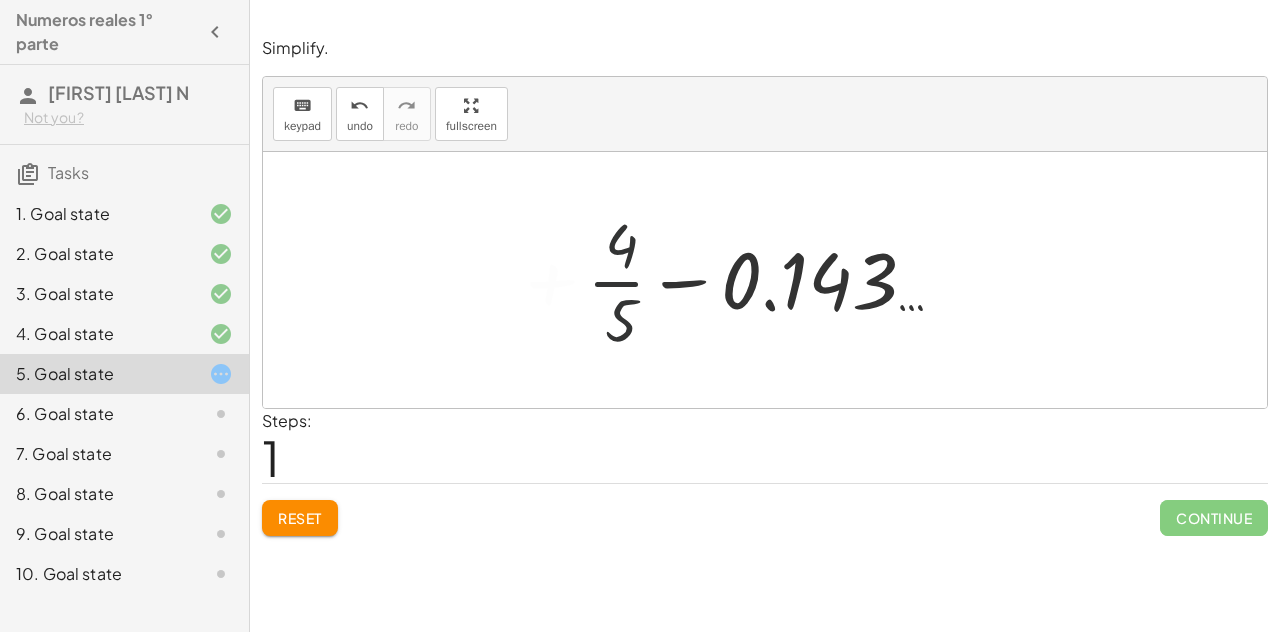 click at bounding box center [773, 280] 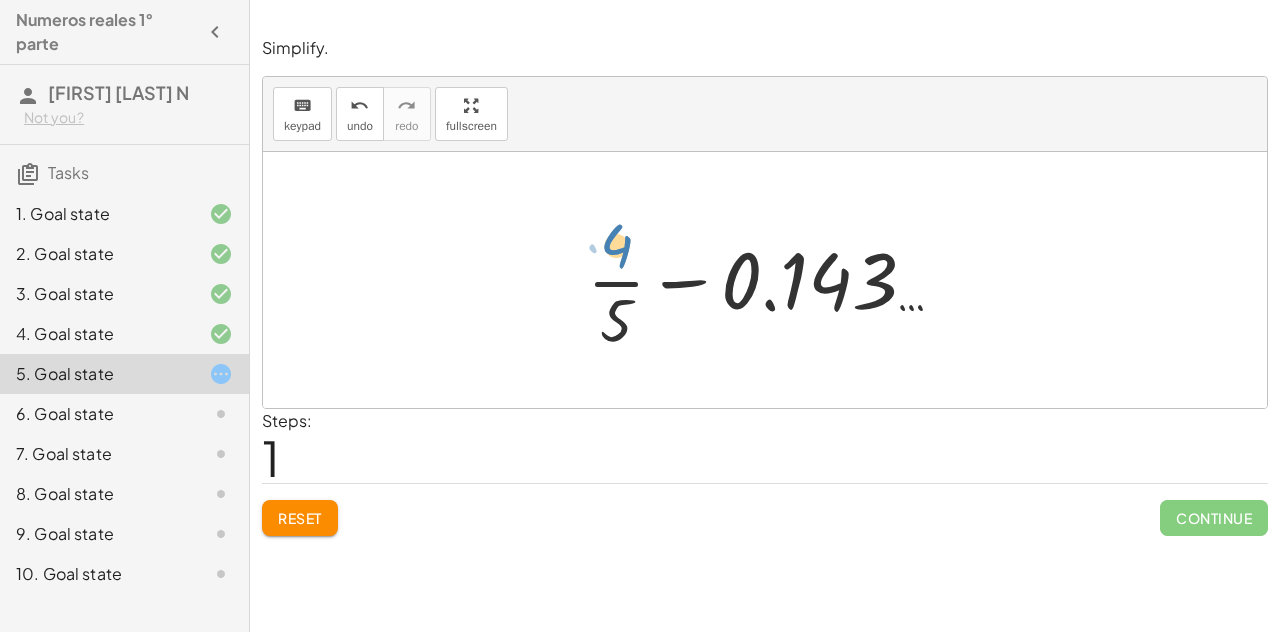 drag, startPoint x: 618, startPoint y: 258, endPoint x: 1050, endPoint y: 478, distance: 484.79272 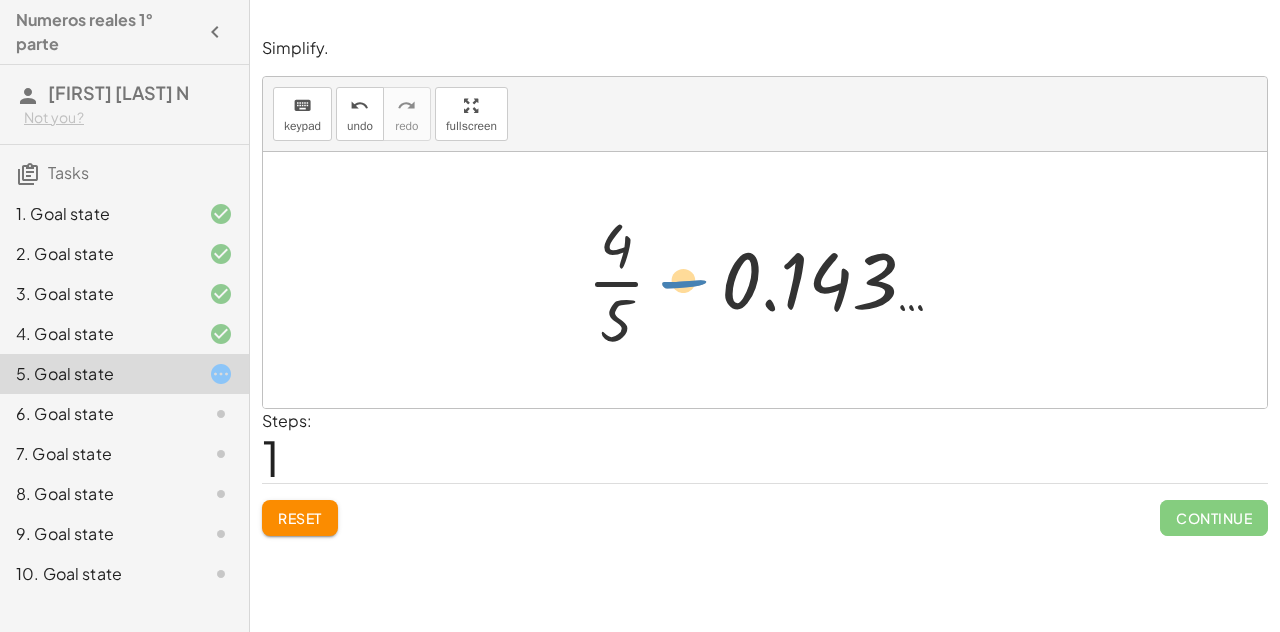 drag, startPoint x: 702, startPoint y: 273, endPoint x: 814, endPoint y: 375, distance: 151.48598 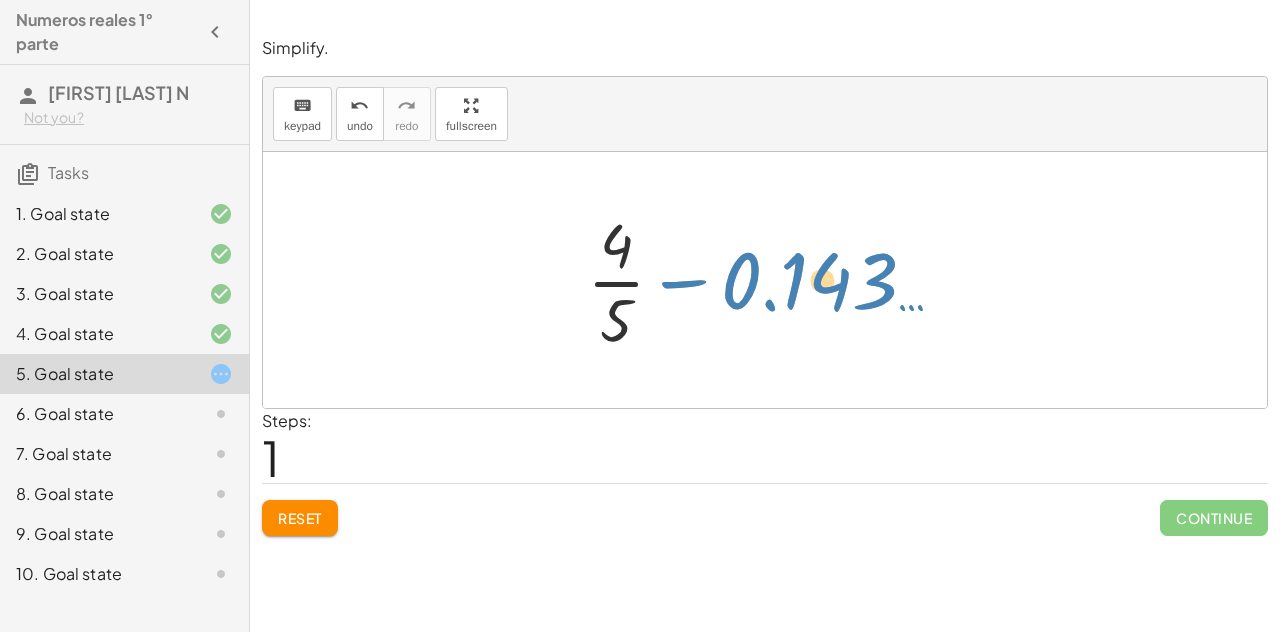 drag, startPoint x: 801, startPoint y: 293, endPoint x: 312, endPoint y: 486, distance: 525.70905 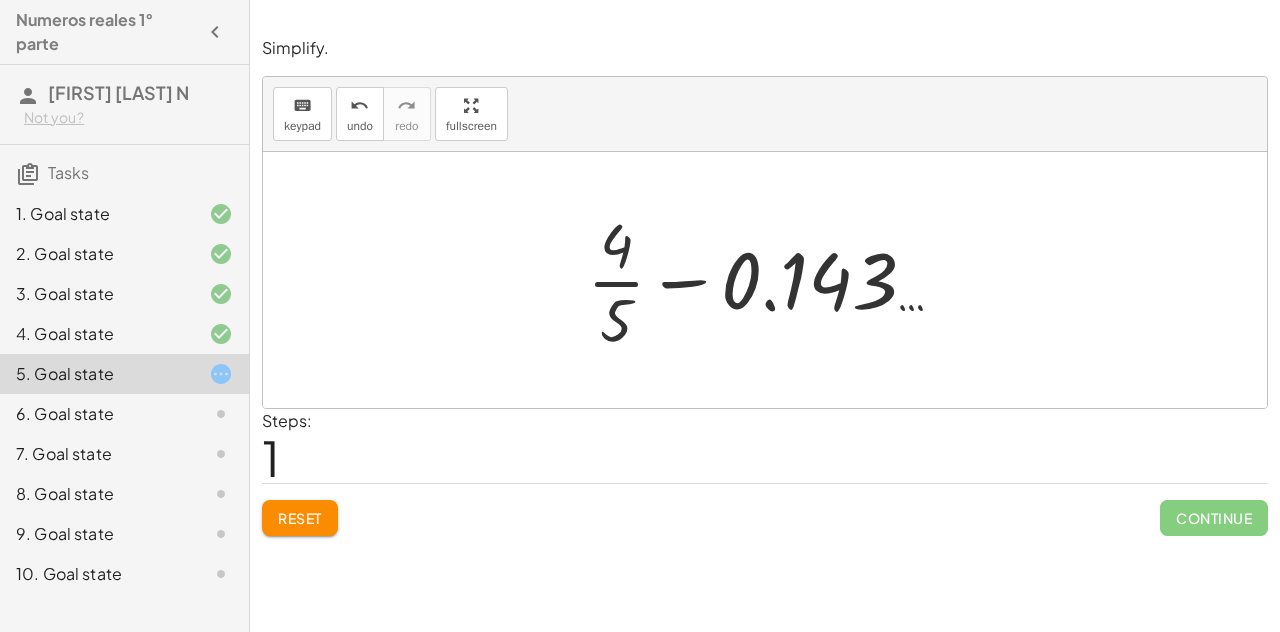 click on "+ · 4 · 5 − · 1 · 7 + · 4 · 5 − 0.143 …" at bounding box center [765, 280] 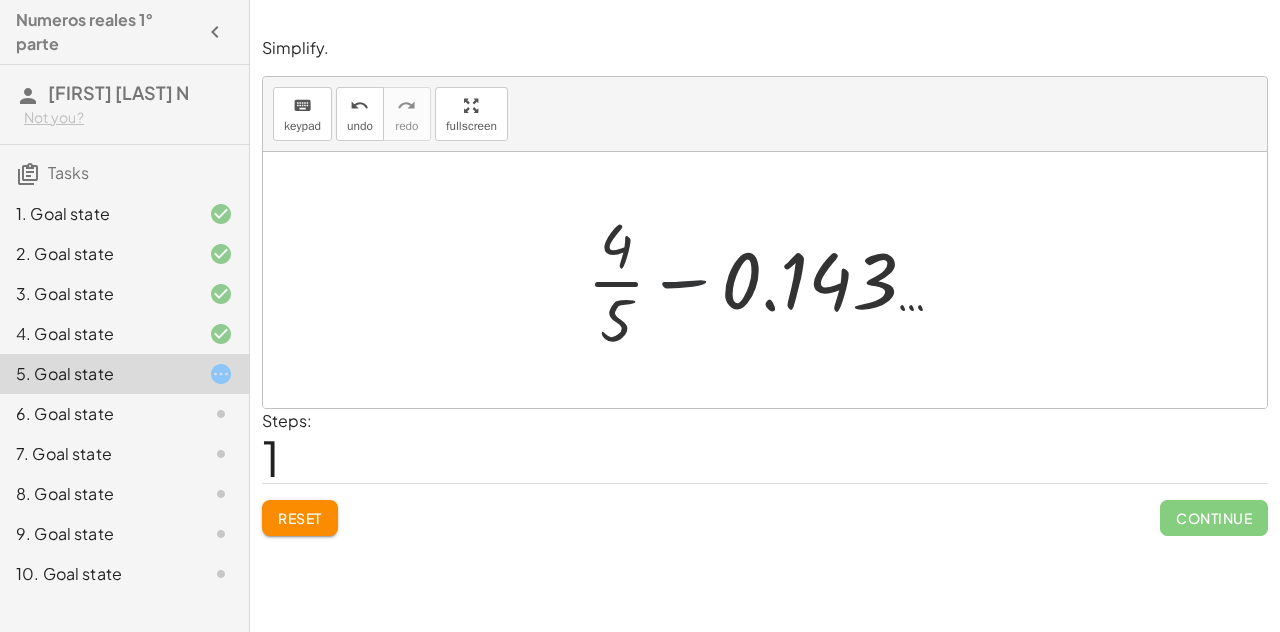 click at bounding box center (773, 280) 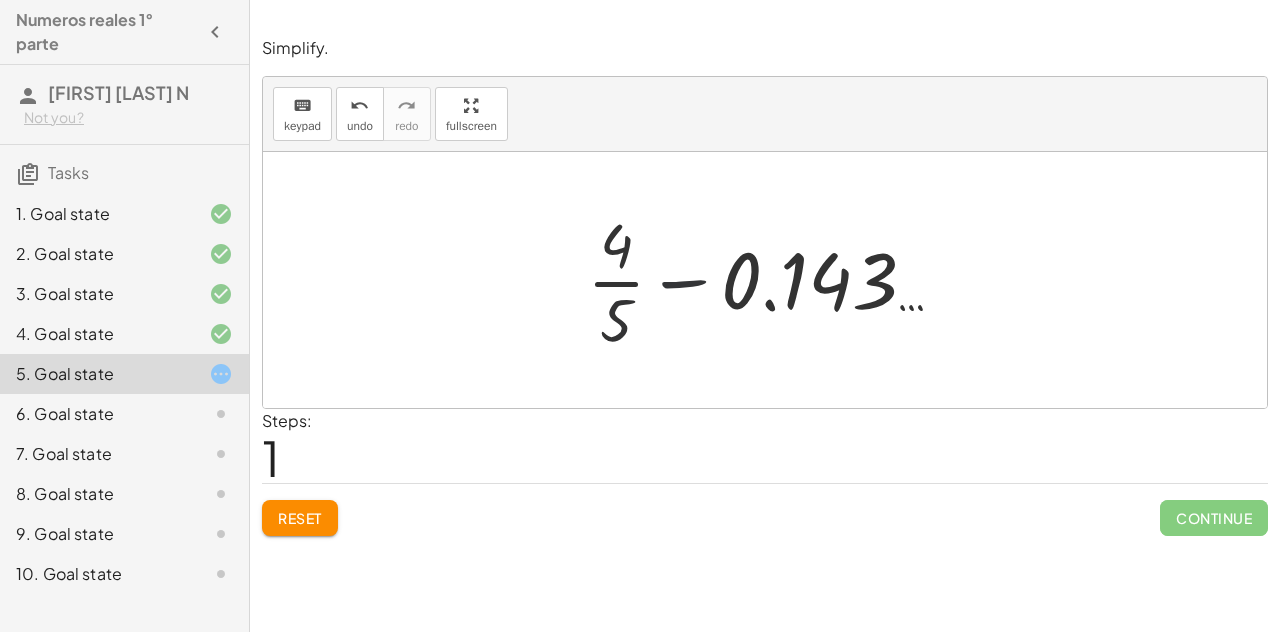 drag, startPoint x: 597, startPoint y: 333, endPoint x: 596, endPoint y: 289, distance: 44.011364 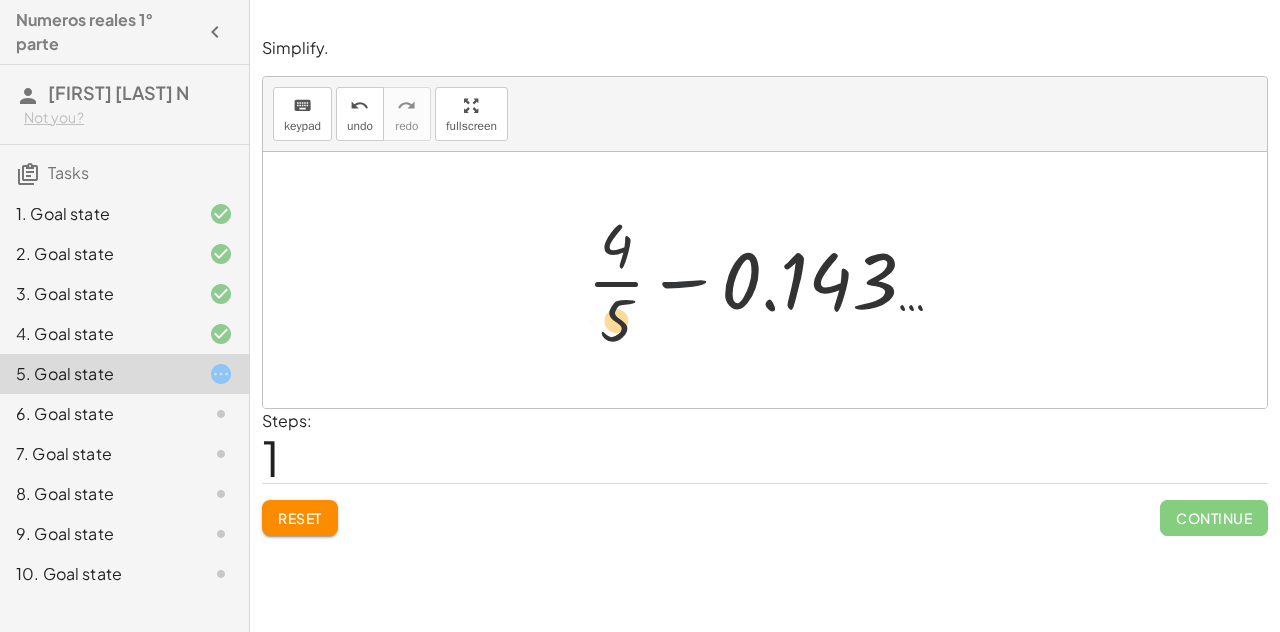 drag, startPoint x: 596, startPoint y: 289, endPoint x: 605, endPoint y: 249, distance: 41 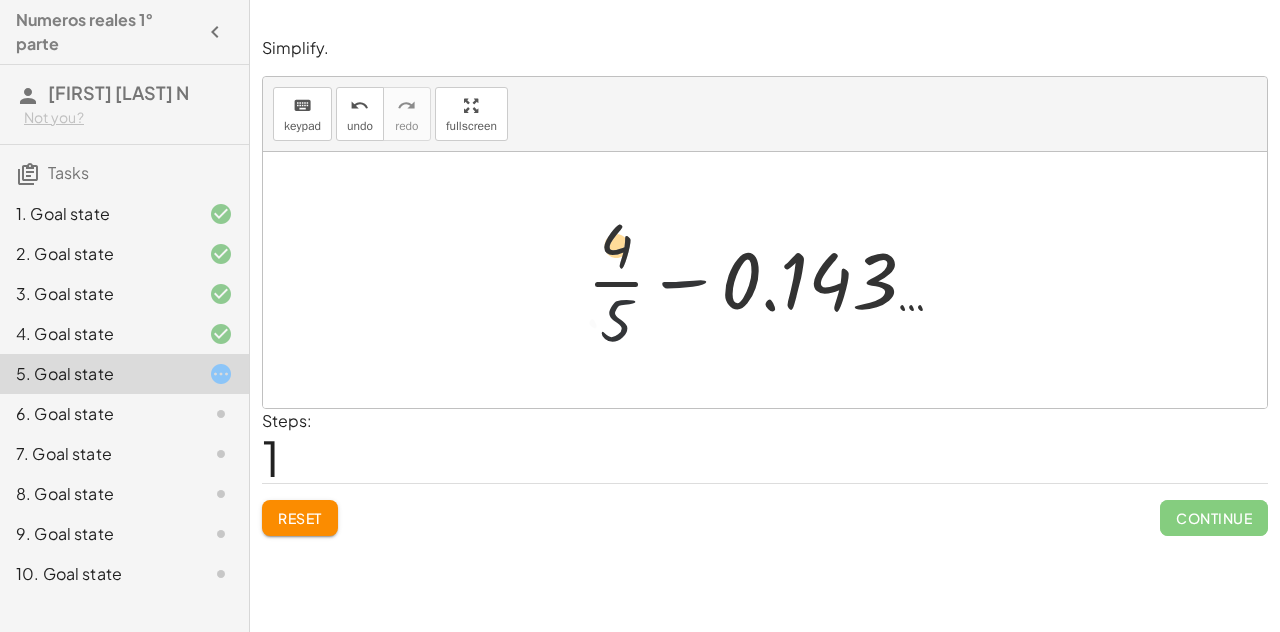 click at bounding box center [773, 280] 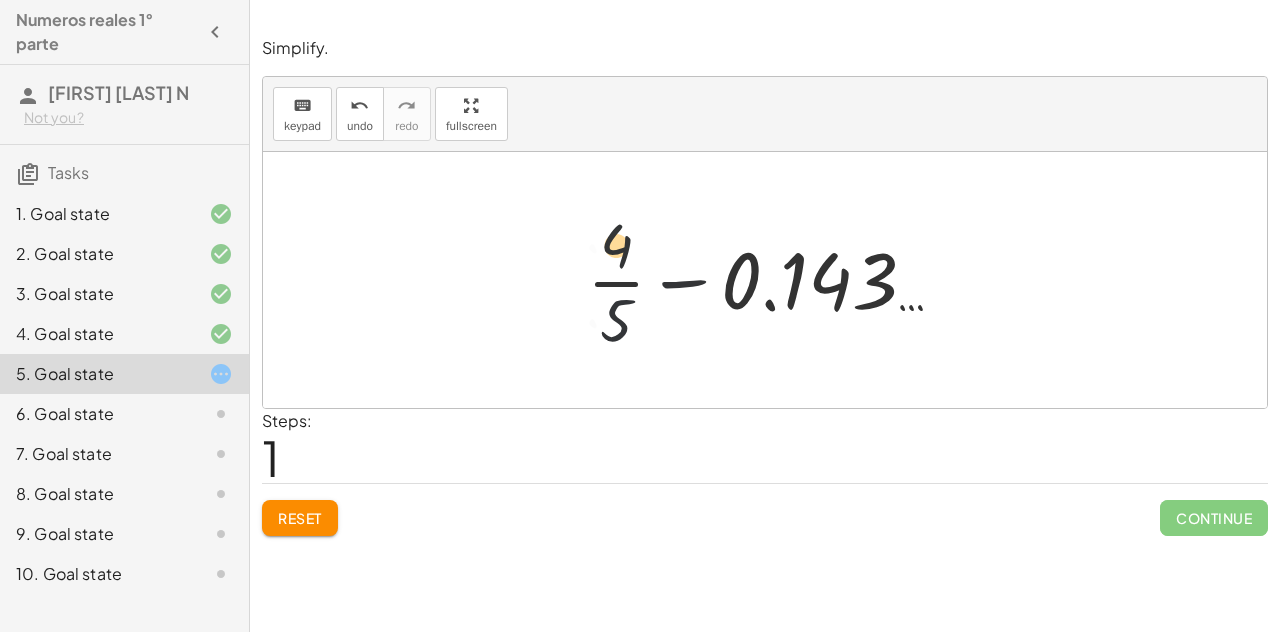 click at bounding box center (773, 280) 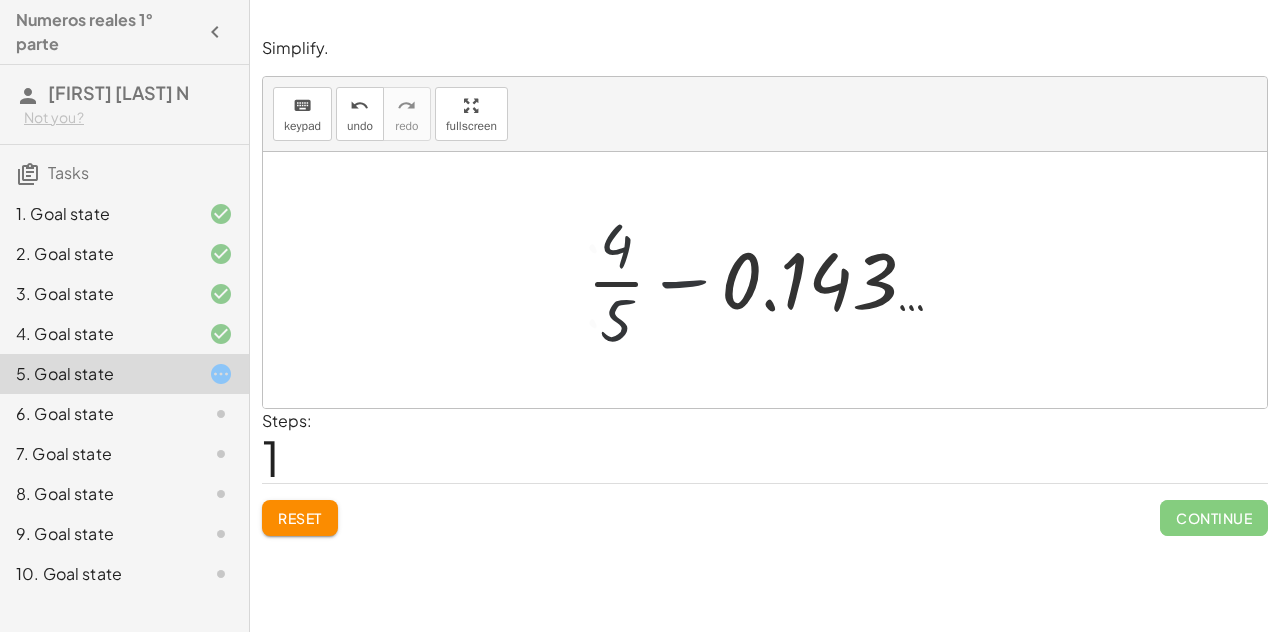 click at bounding box center [773, 280] 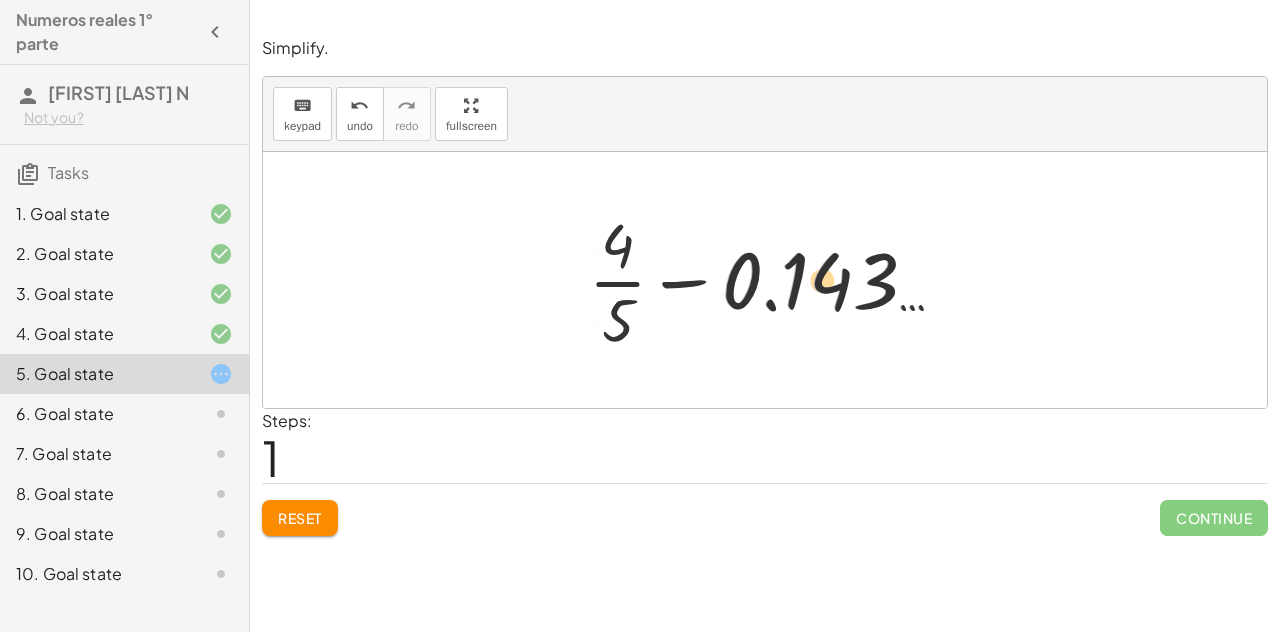 click at bounding box center (773, 280) 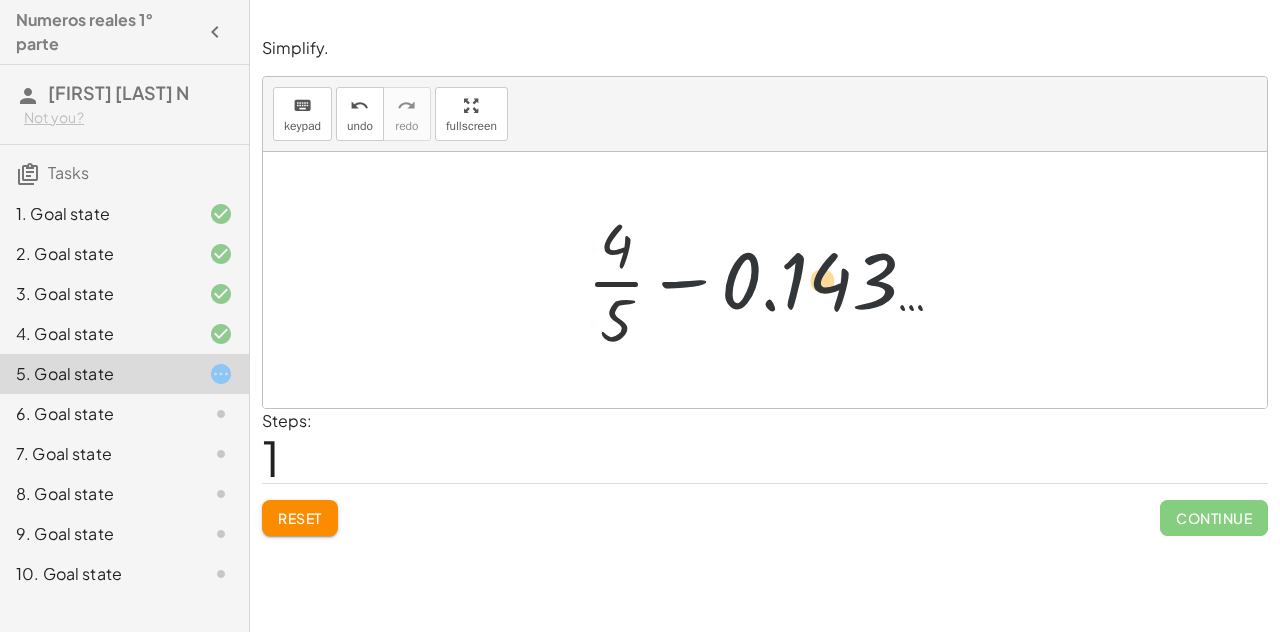 drag, startPoint x: 700, startPoint y: 293, endPoint x: 624, endPoint y: 289, distance: 76.105194 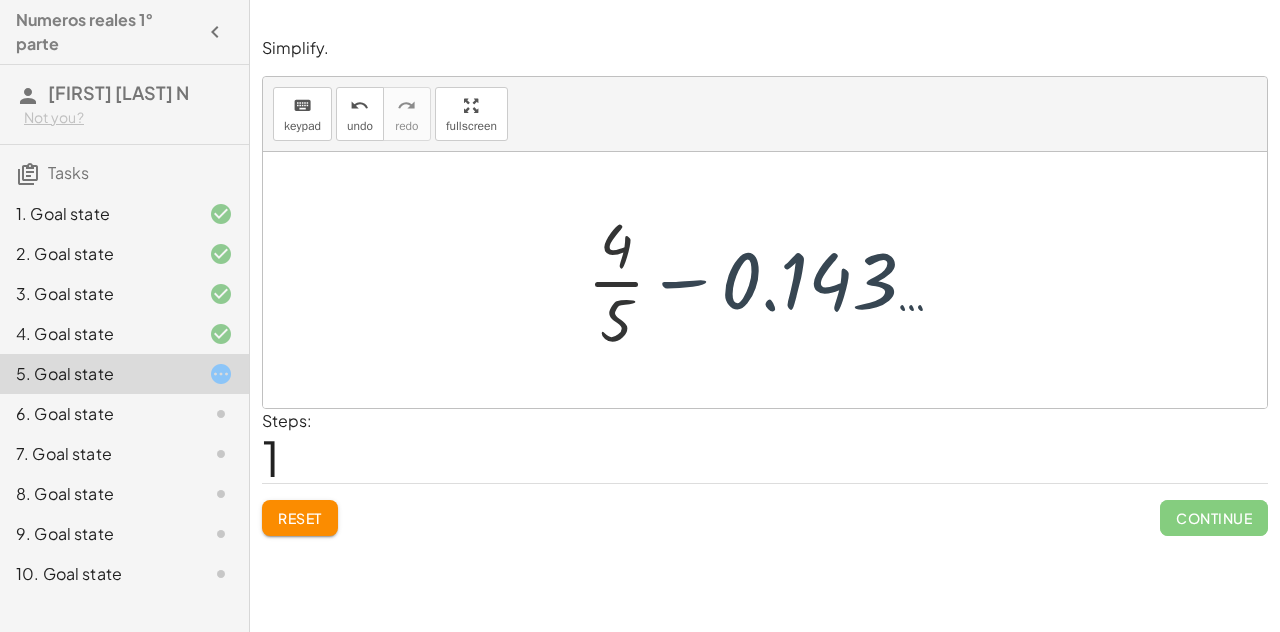 click at bounding box center [773, 280] 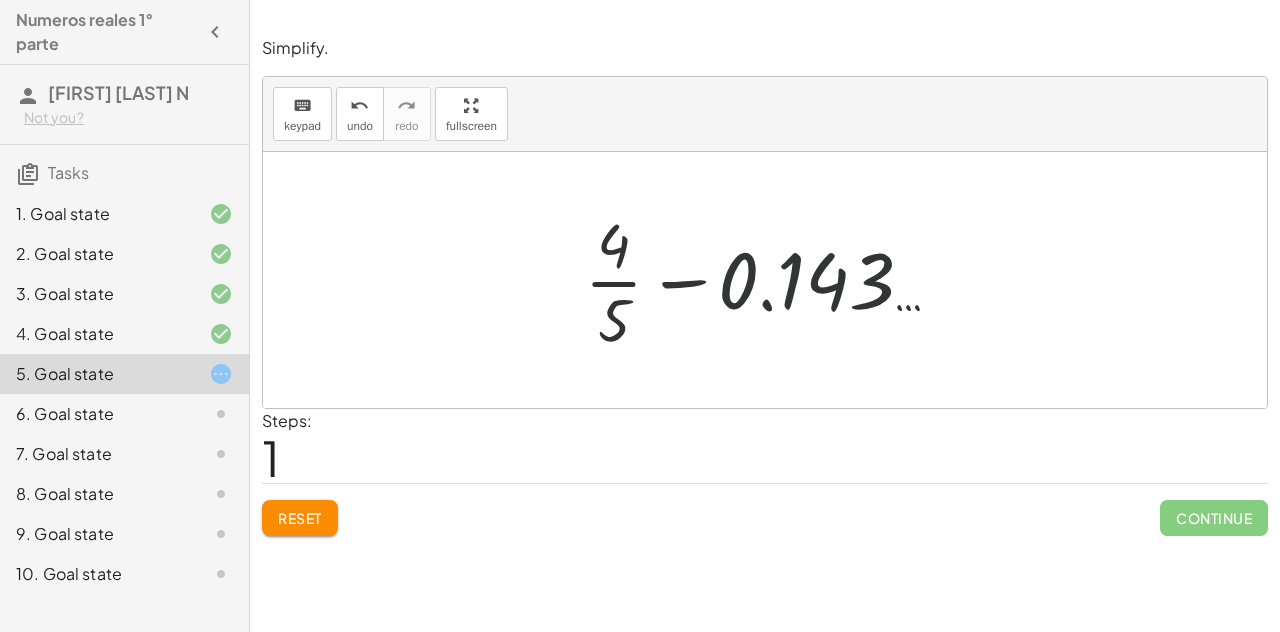 click at bounding box center (773, 280) 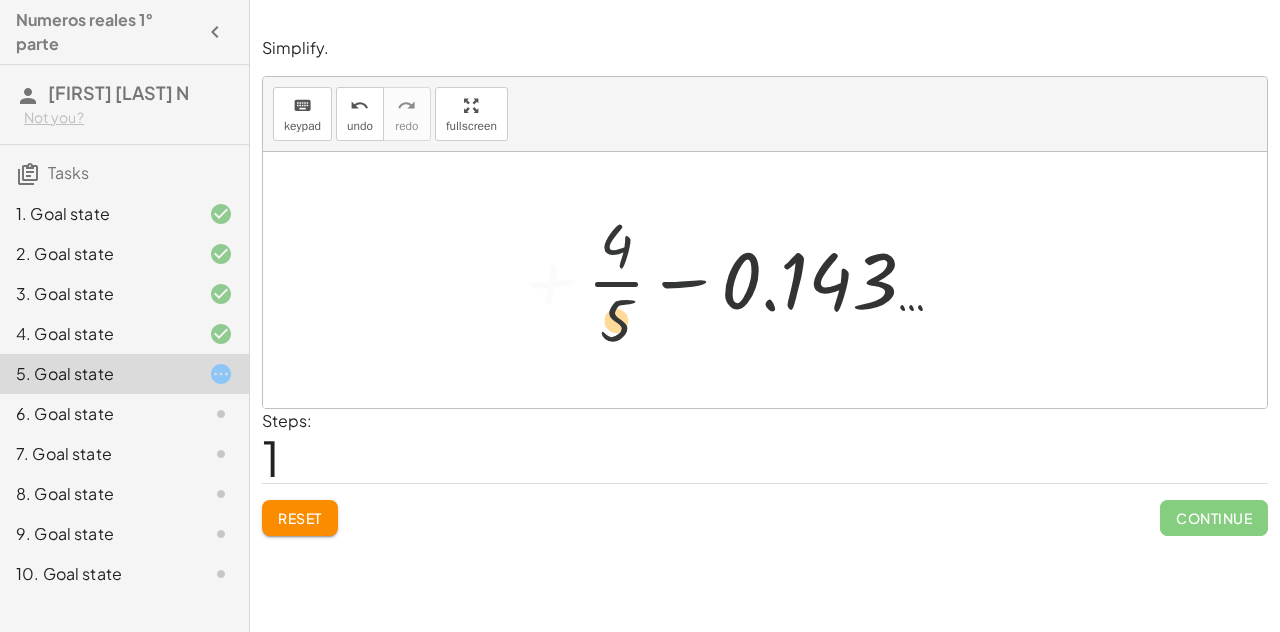 drag, startPoint x: 616, startPoint y: 301, endPoint x: 574, endPoint y: 255, distance: 62.289646 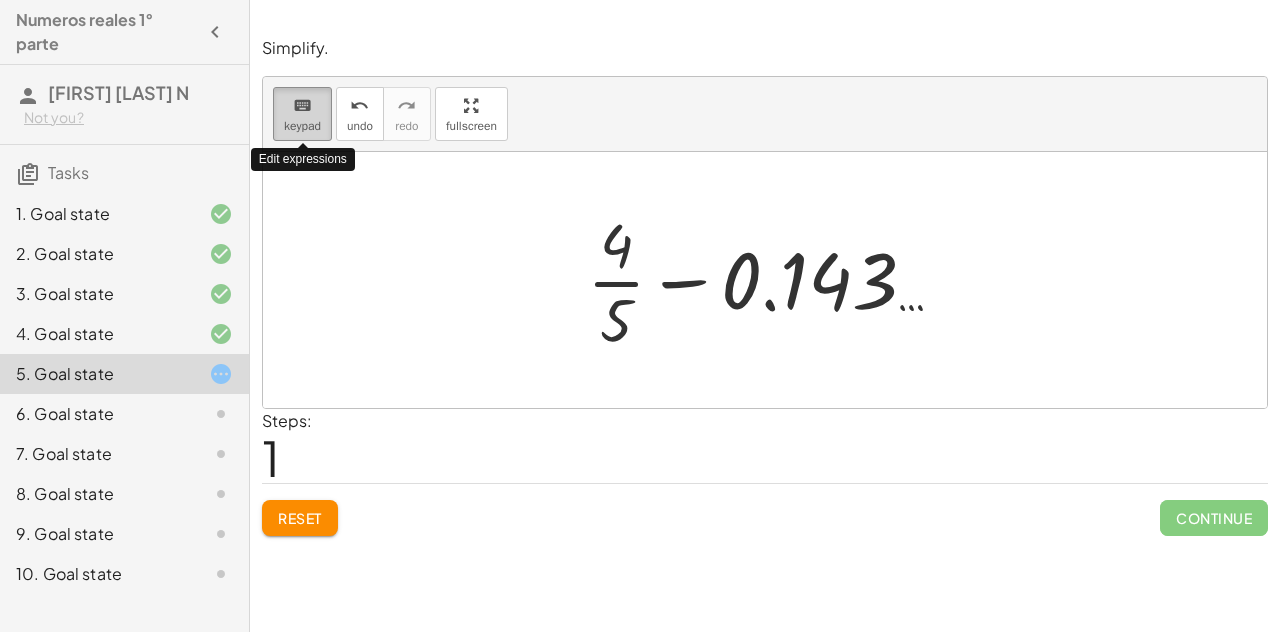 click on "keypad" at bounding box center (302, 126) 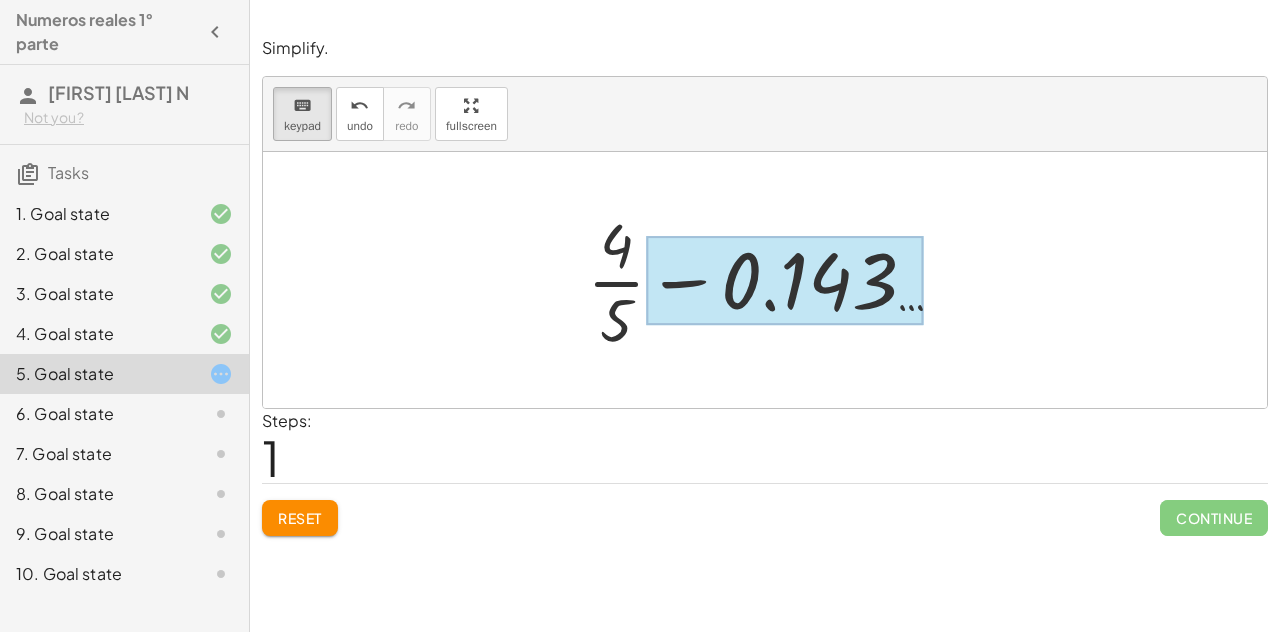 click at bounding box center [785, 280] 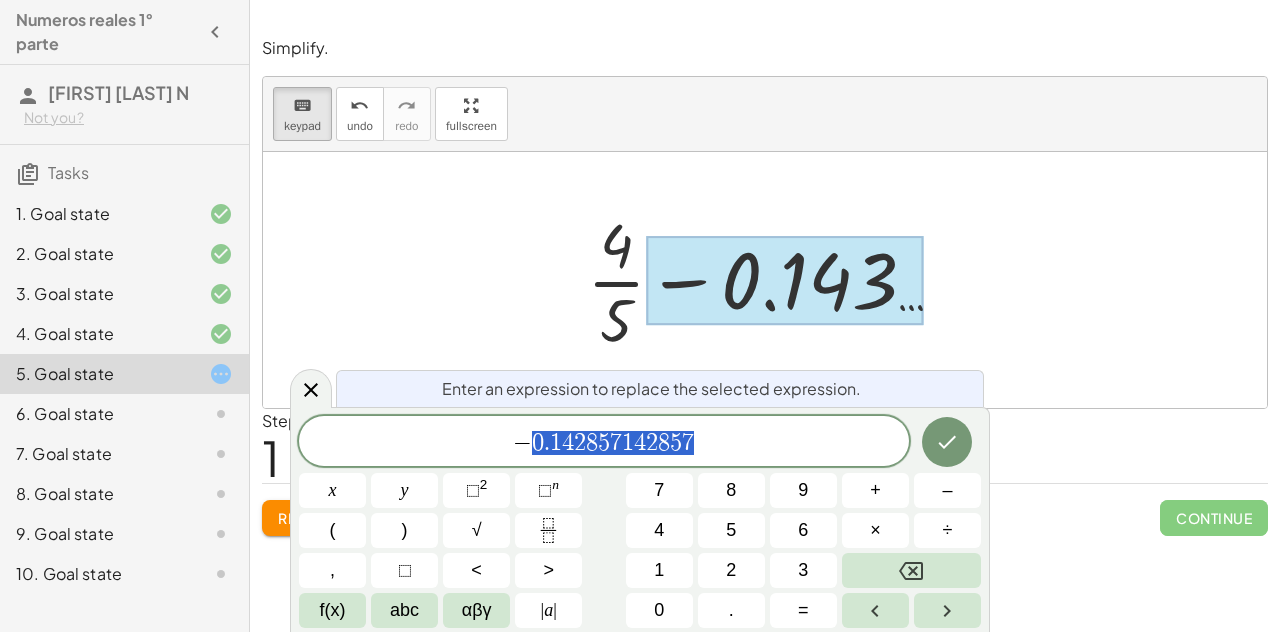 drag, startPoint x: 732, startPoint y: 438, endPoint x: 527, endPoint y: 455, distance: 205.70367 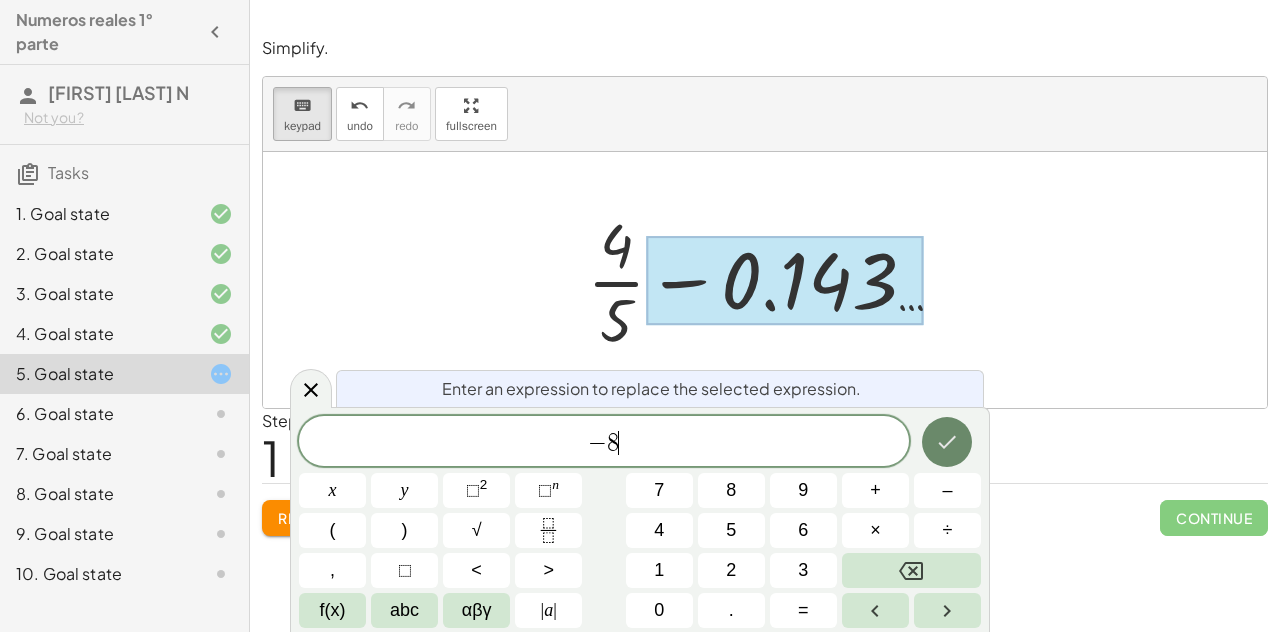 click at bounding box center (947, 442) 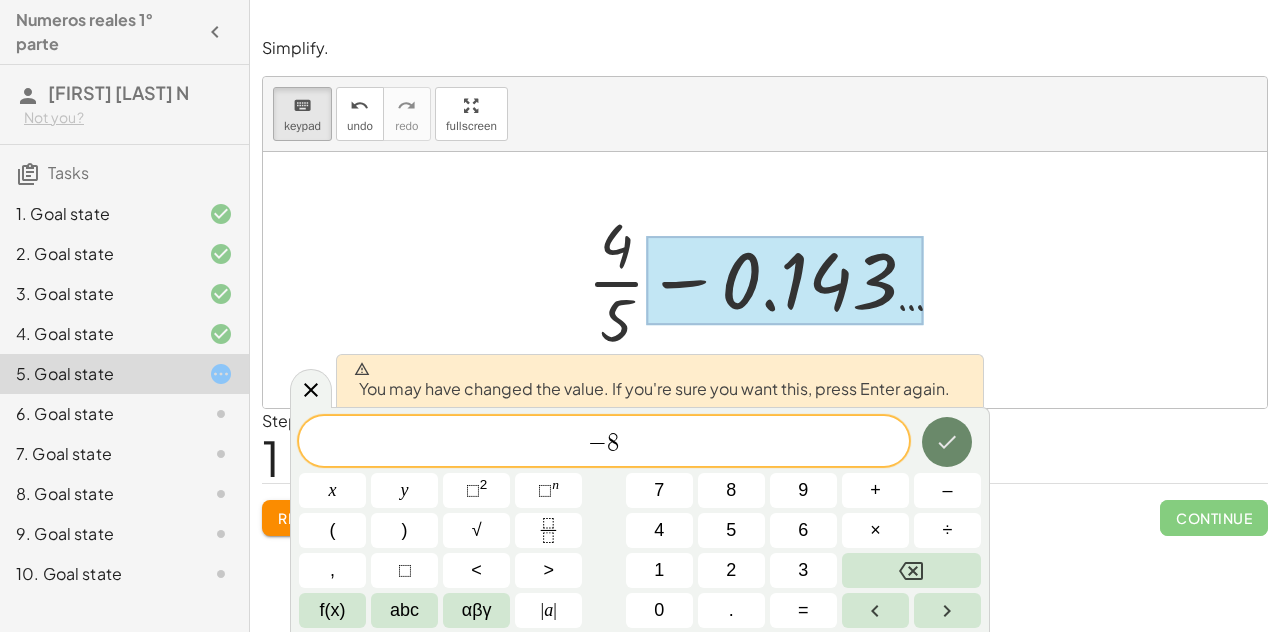 click at bounding box center [947, 442] 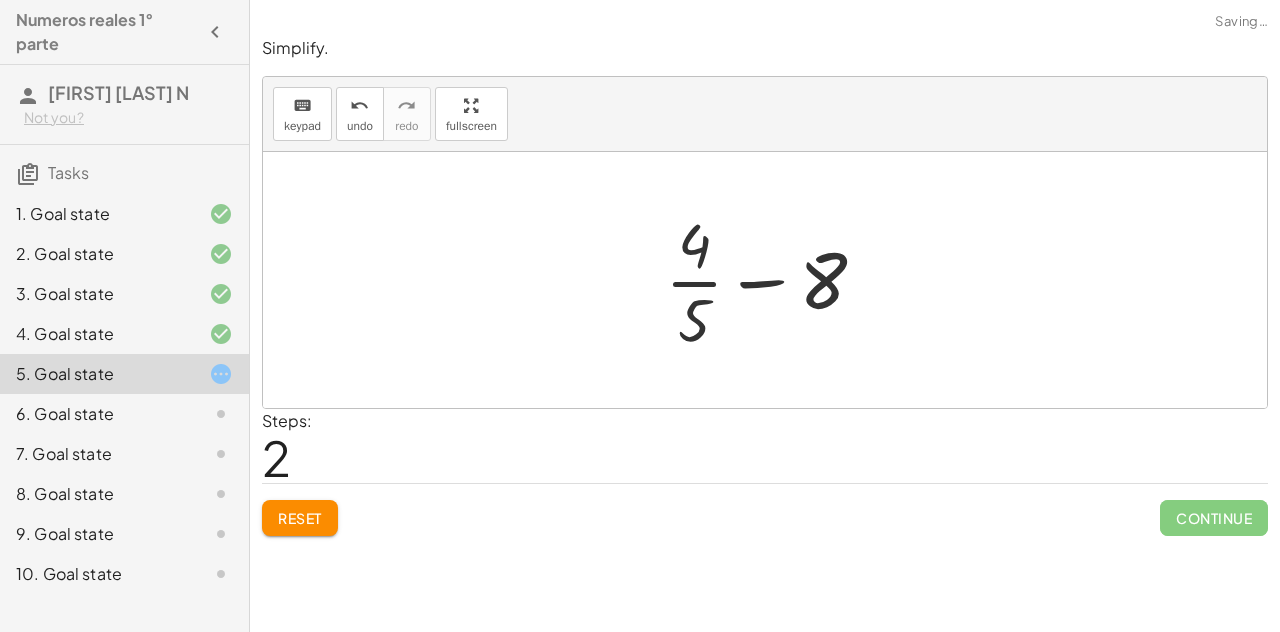 click on "Steps:  2" at bounding box center (765, 446) 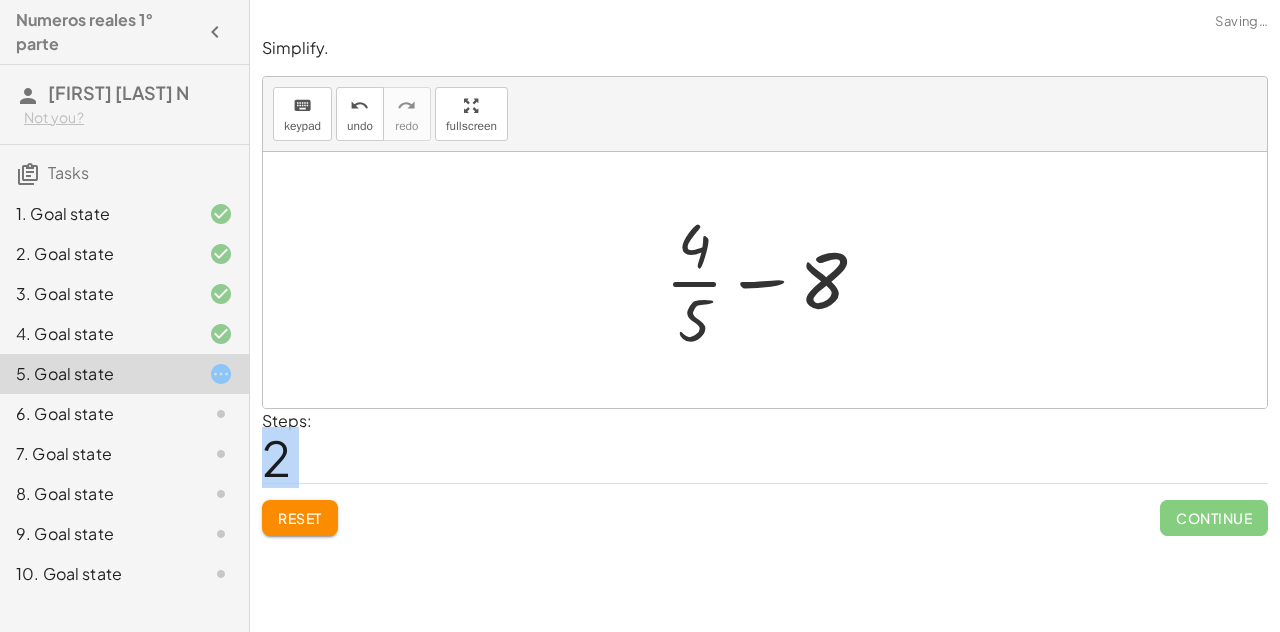 click on "Steps:  2" at bounding box center [765, 446] 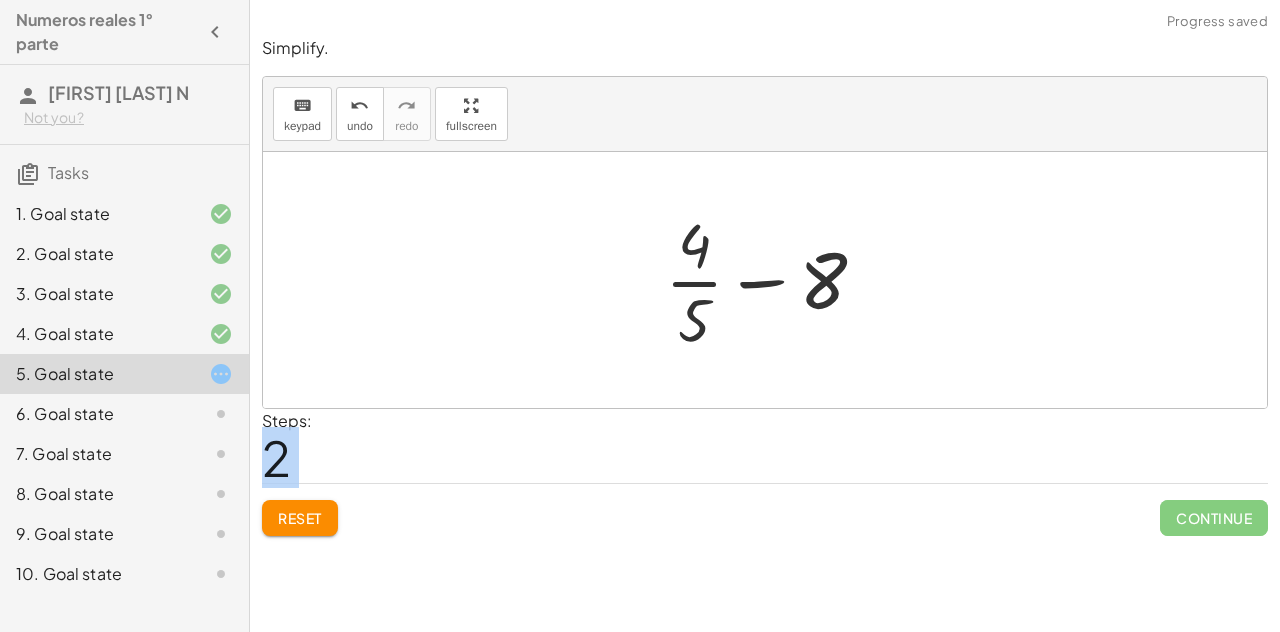 click at bounding box center [773, 280] 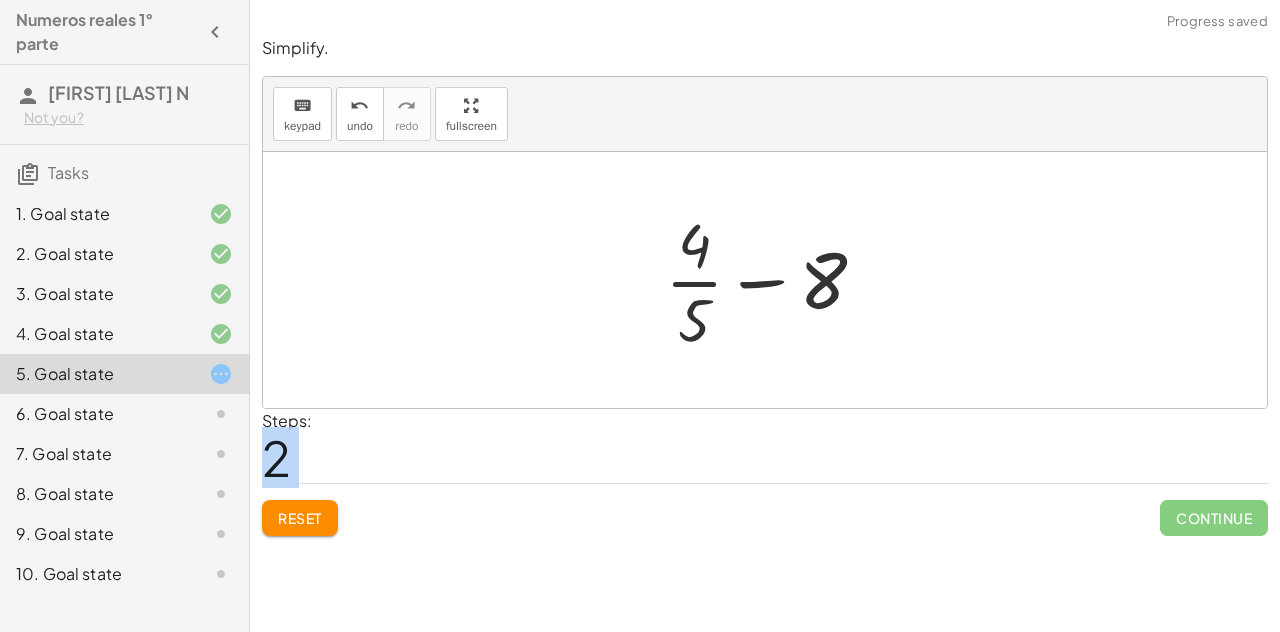 click at bounding box center (773, 280) 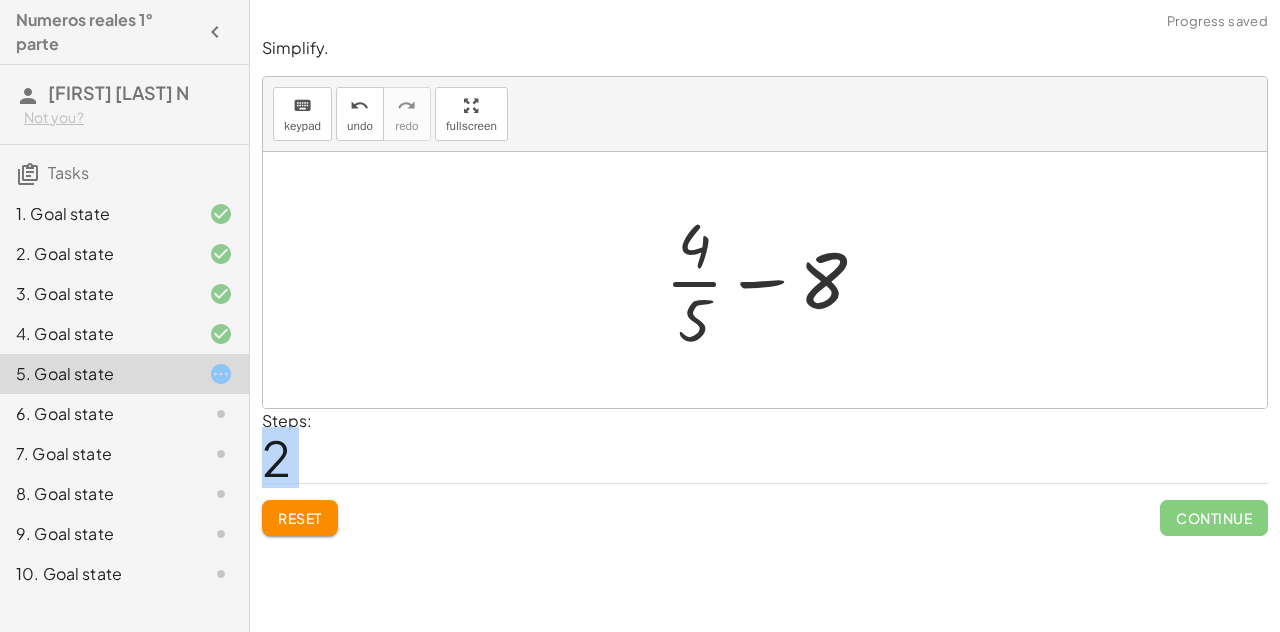 drag, startPoint x: 602, startPoint y: 349, endPoint x: 574, endPoint y: 351, distance: 28.071337 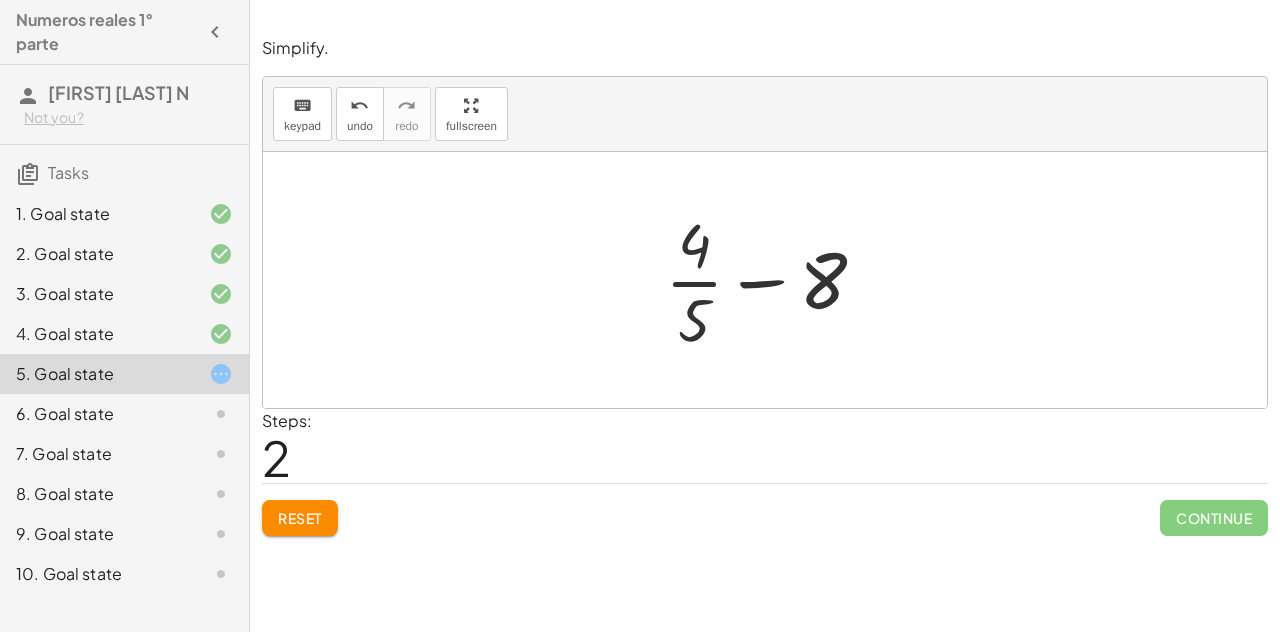 click on "Steps:  2" at bounding box center [765, 446] 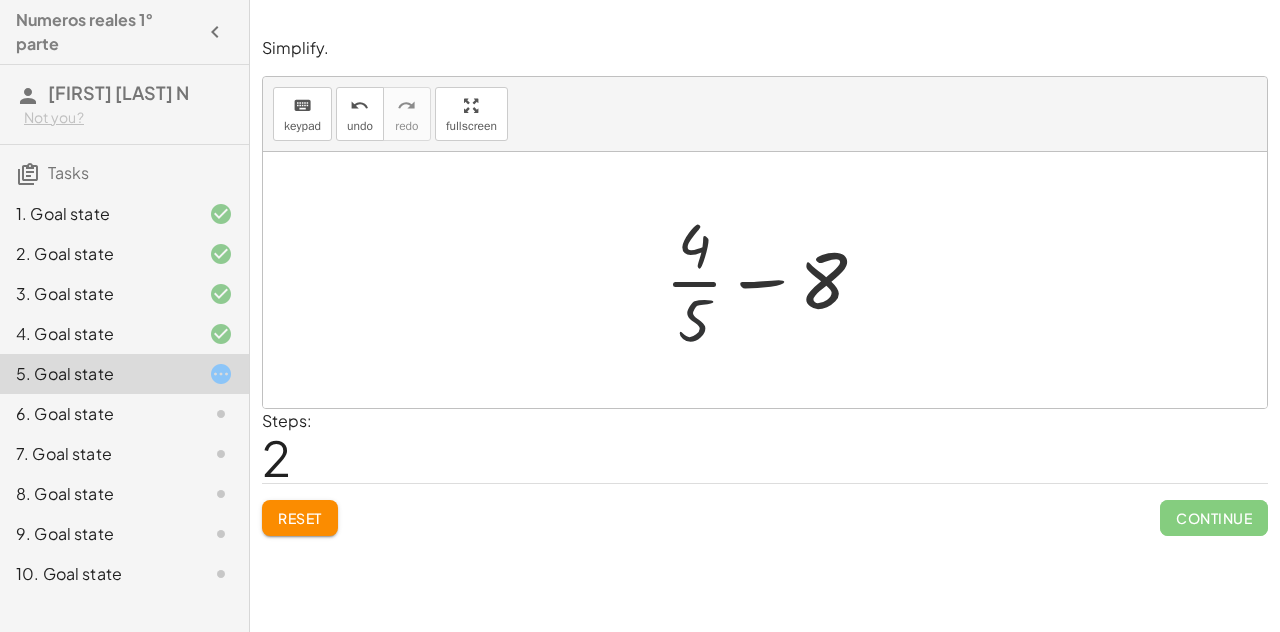 click at bounding box center (773, 280) 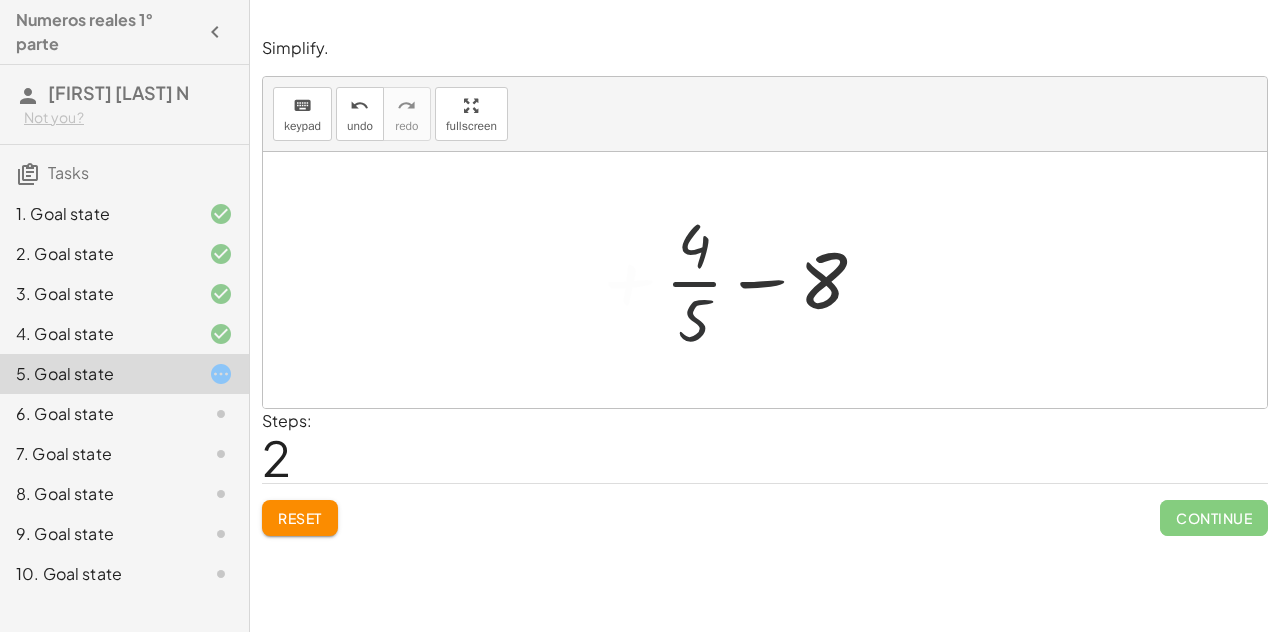 click at bounding box center (773, 280) 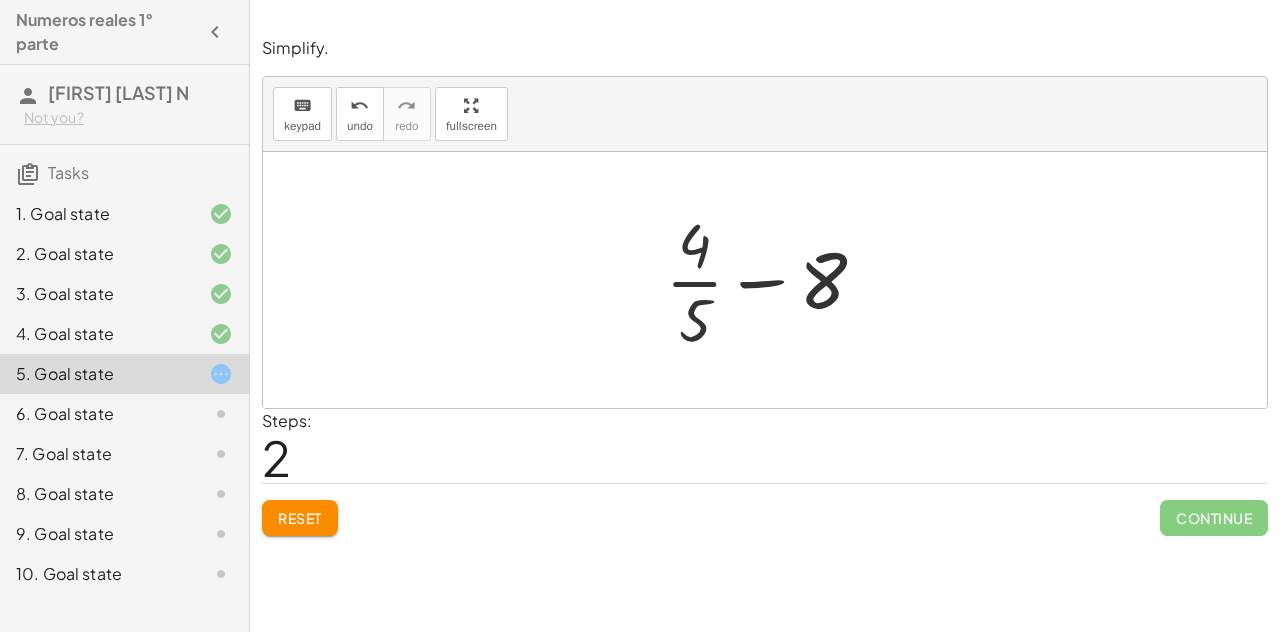 click at bounding box center (773, 280) 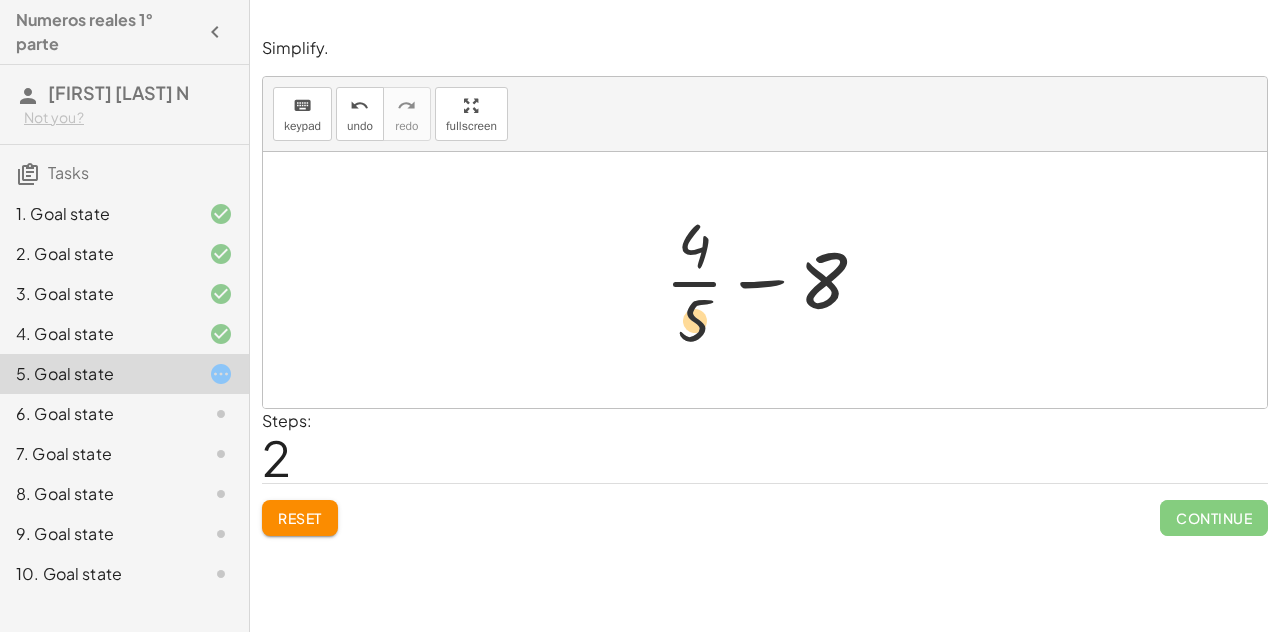 drag, startPoint x: 664, startPoint y: 304, endPoint x: 694, endPoint y: 283, distance: 36.619667 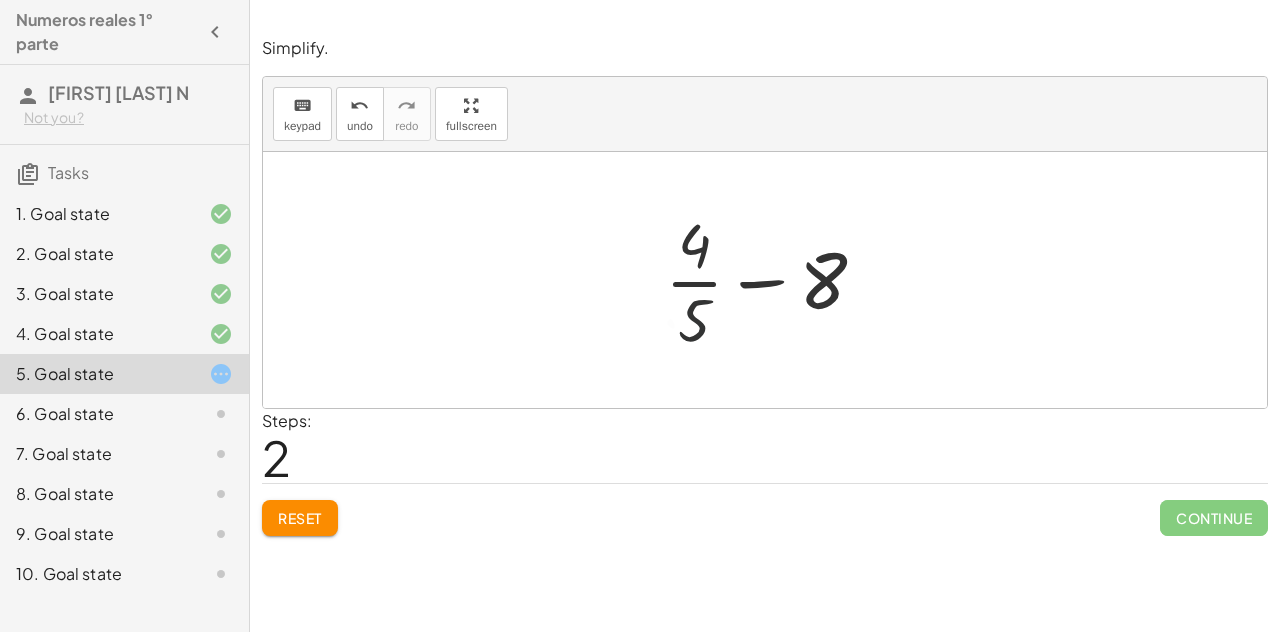 drag, startPoint x: 719, startPoint y: 292, endPoint x: 695, endPoint y: 243, distance: 54.56189 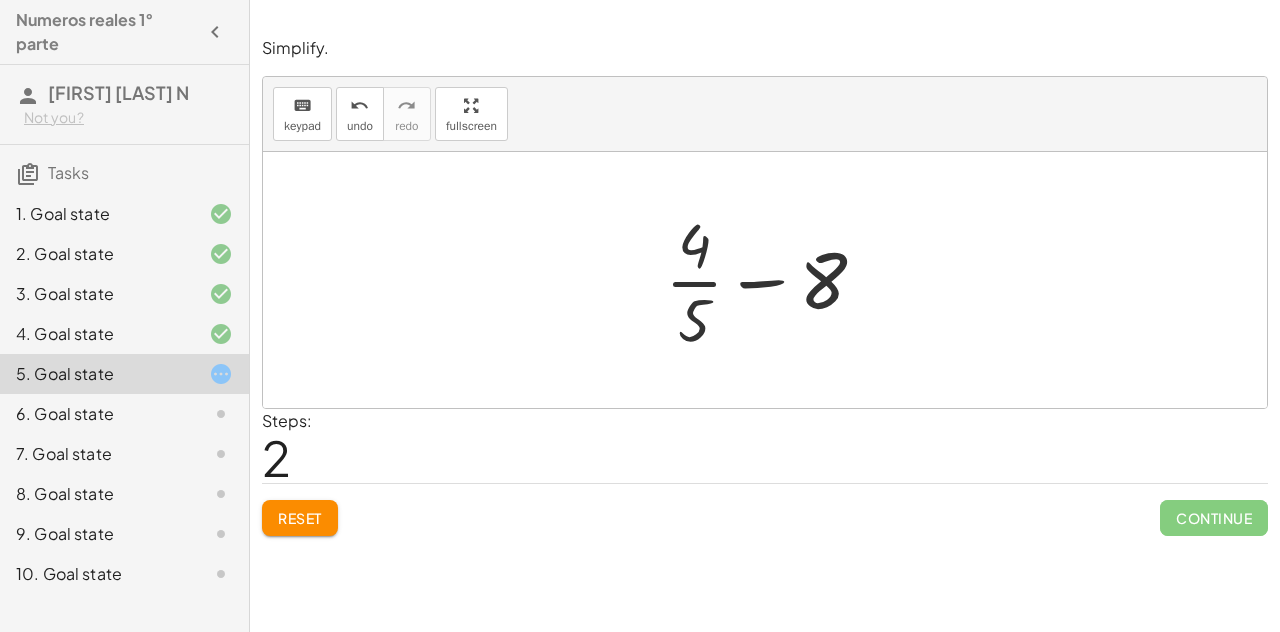click on "Reset" at bounding box center (300, 518) 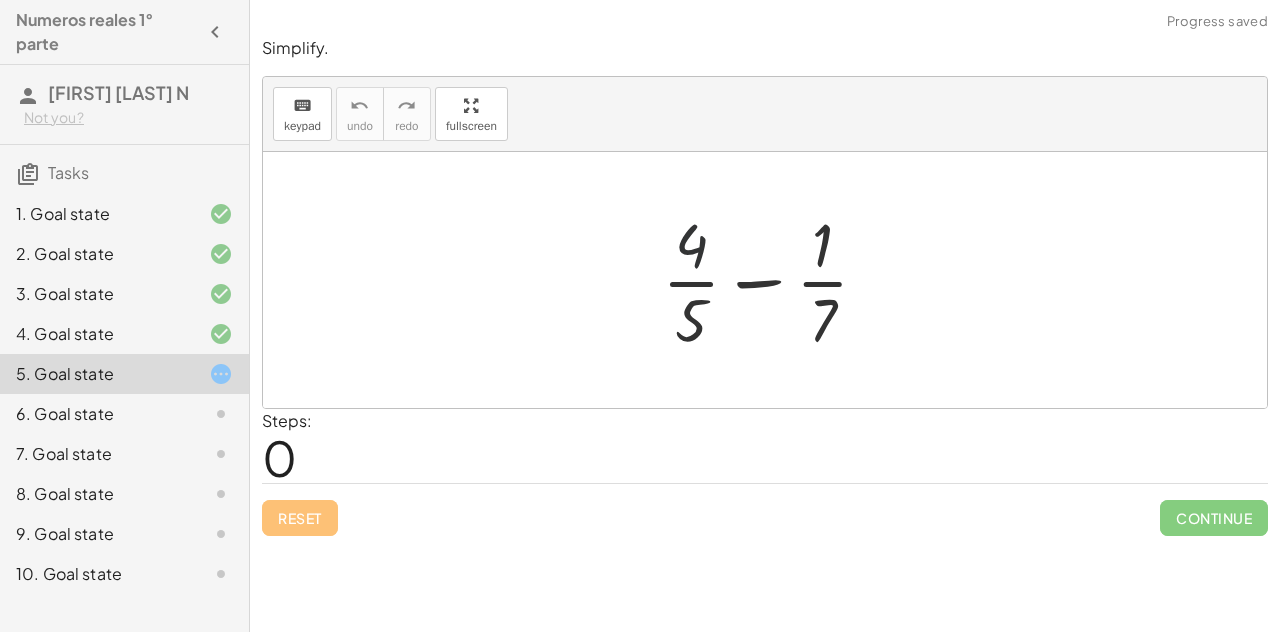 click at bounding box center [773, 280] 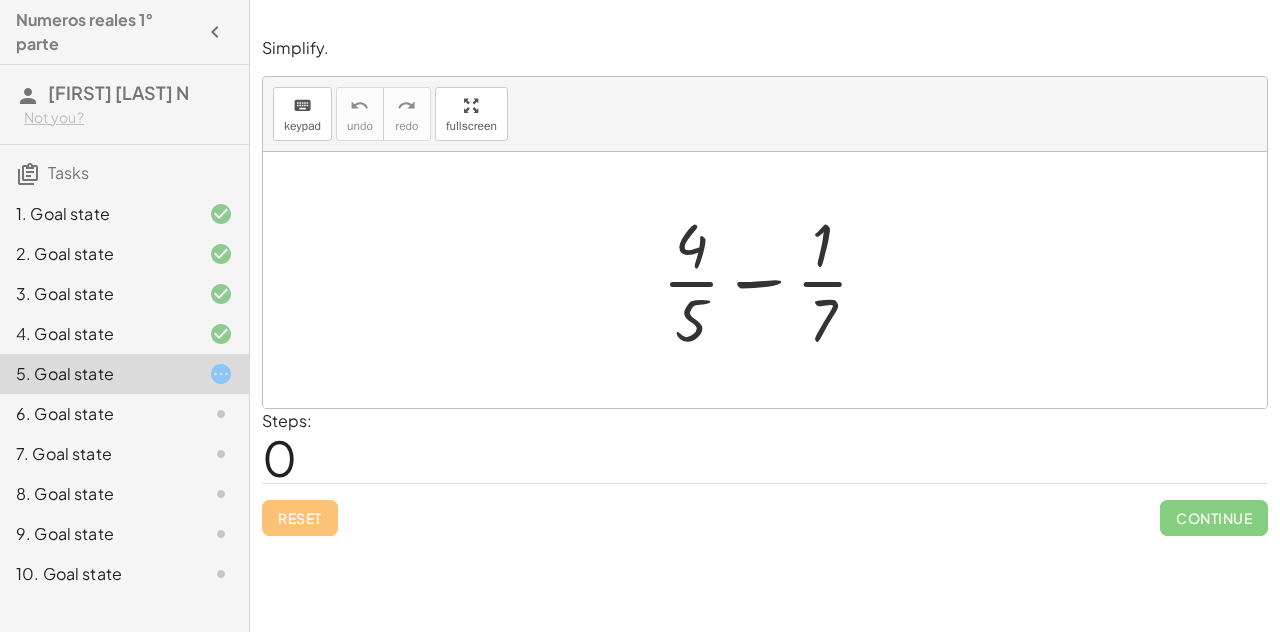 click at bounding box center [773, 280] 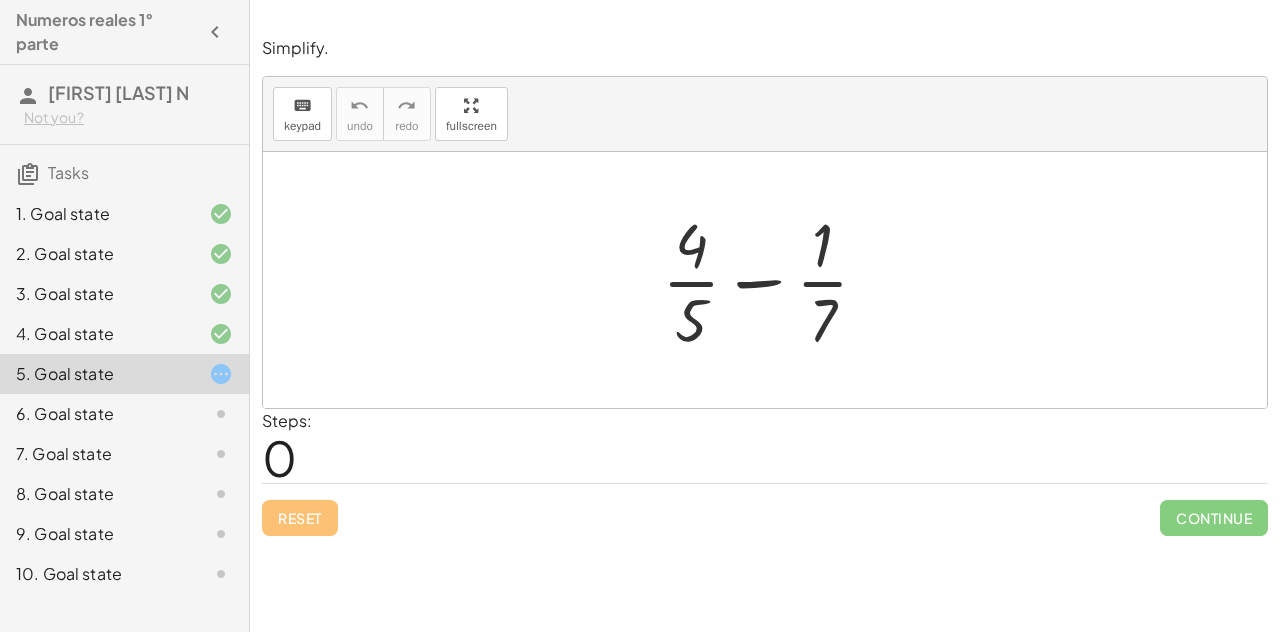 click at bounding box center [773, 280] 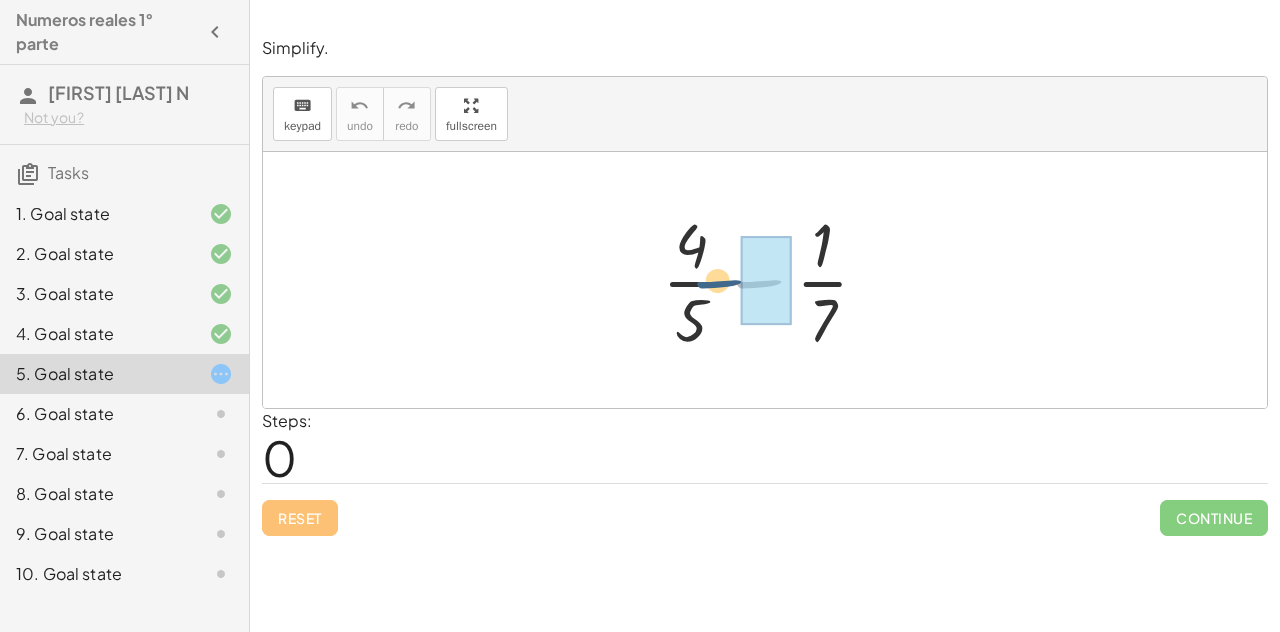 drag, startPoint x: 760, startPoint y: 285, endPoint x: 702, endPoint y: 290, distance: 58.21512 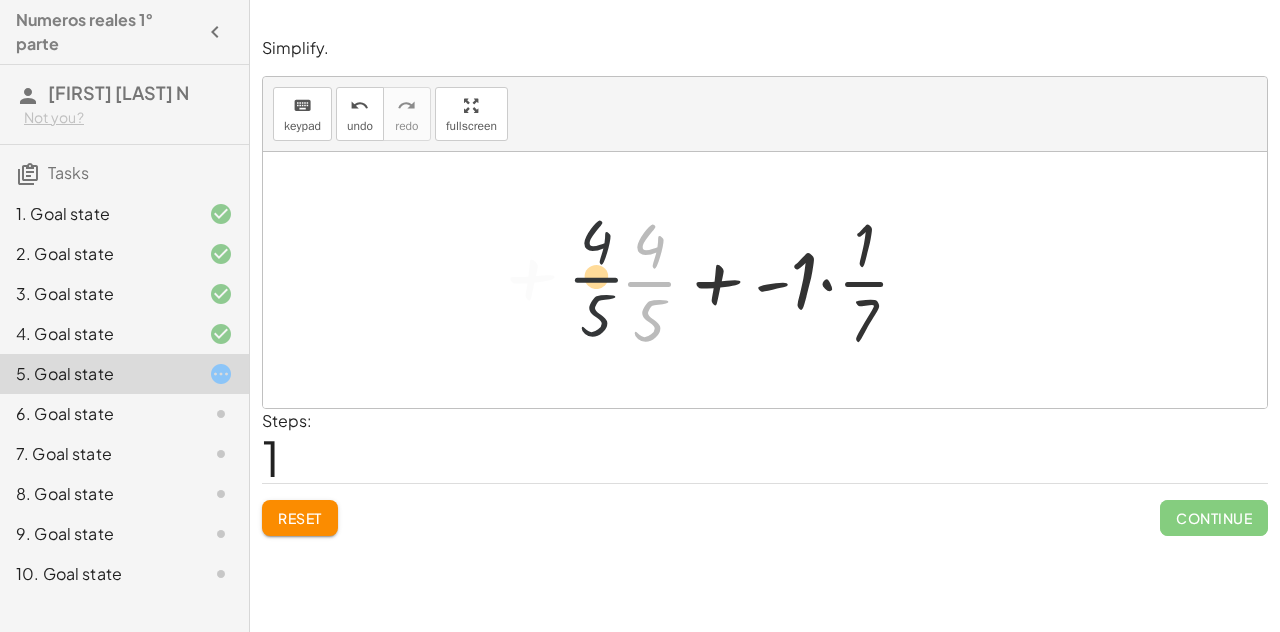 drag, startPoint x: 652, startPoint y: 281, endPoint x: 584, endPoint y: 275, distance: 68.26419 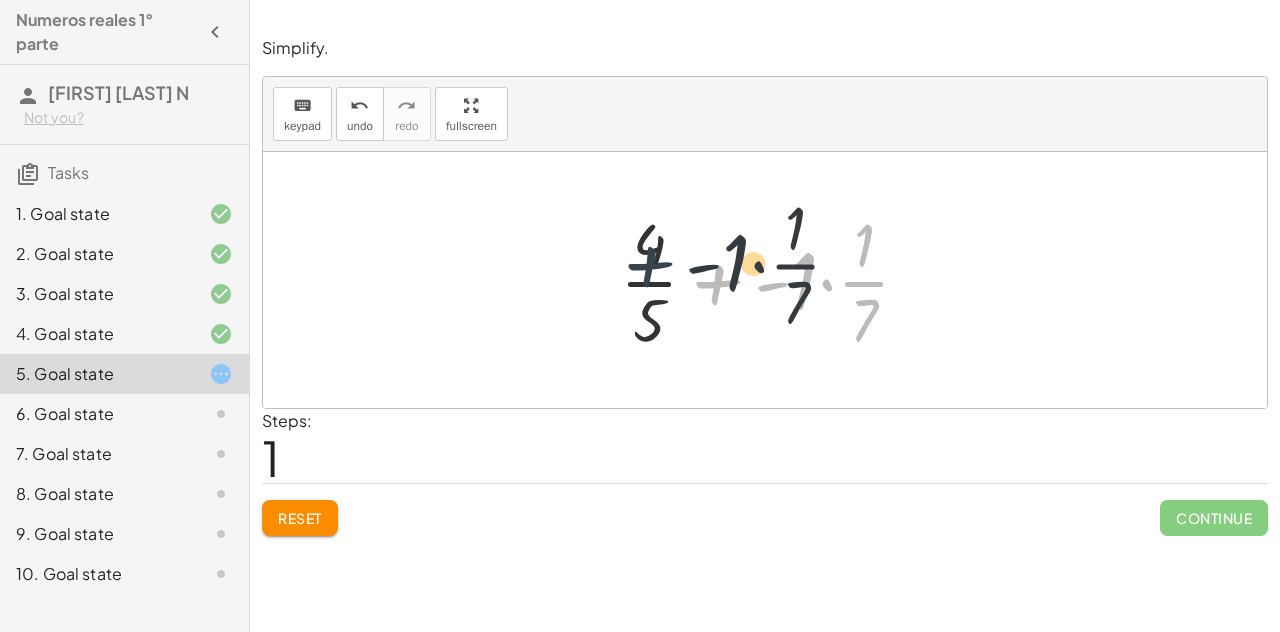 drag, startPoint x: 707, startPoint y: 273, endPoint x: 633, endPoint y: 253, distance: 76.655075 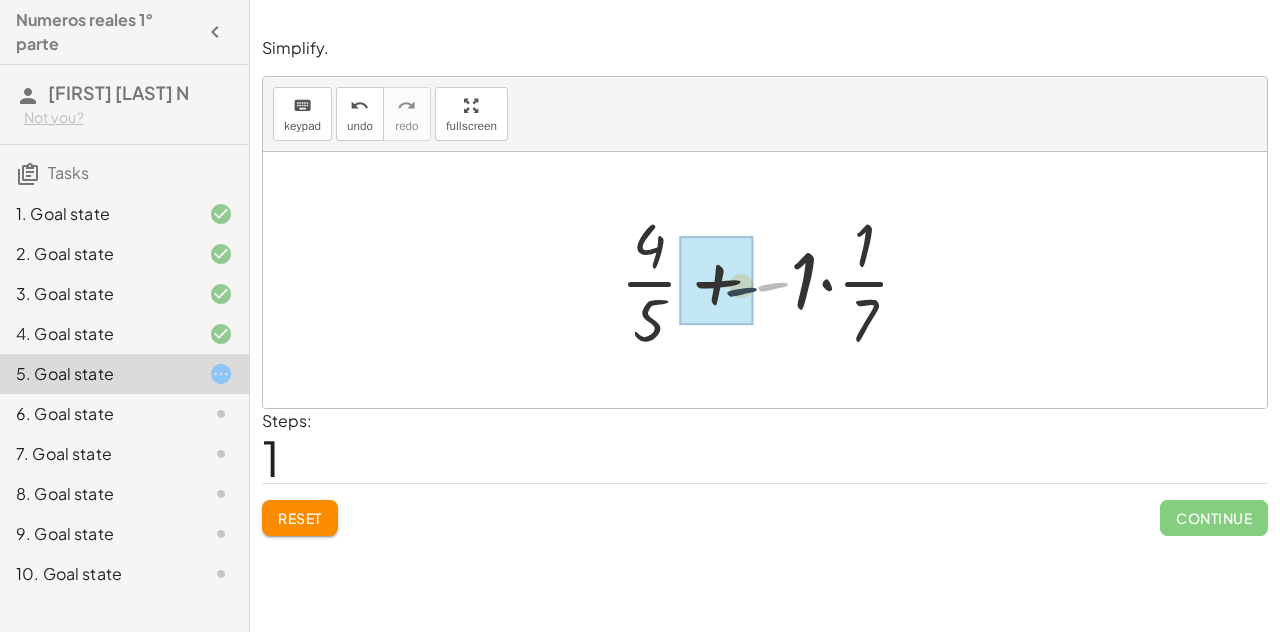 drag, startPoint x: 773, startPoint y: 283, endPoint x: 737, endPoint y: 289, distance: 36.496574 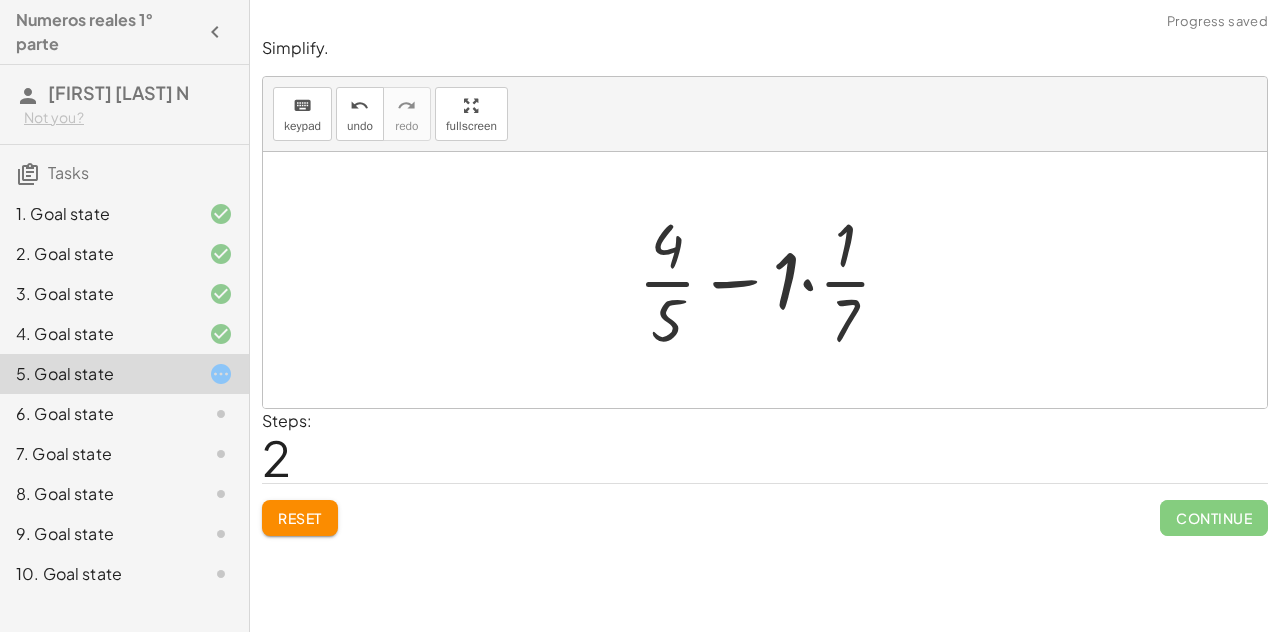 click at bounding box center (772, 280) 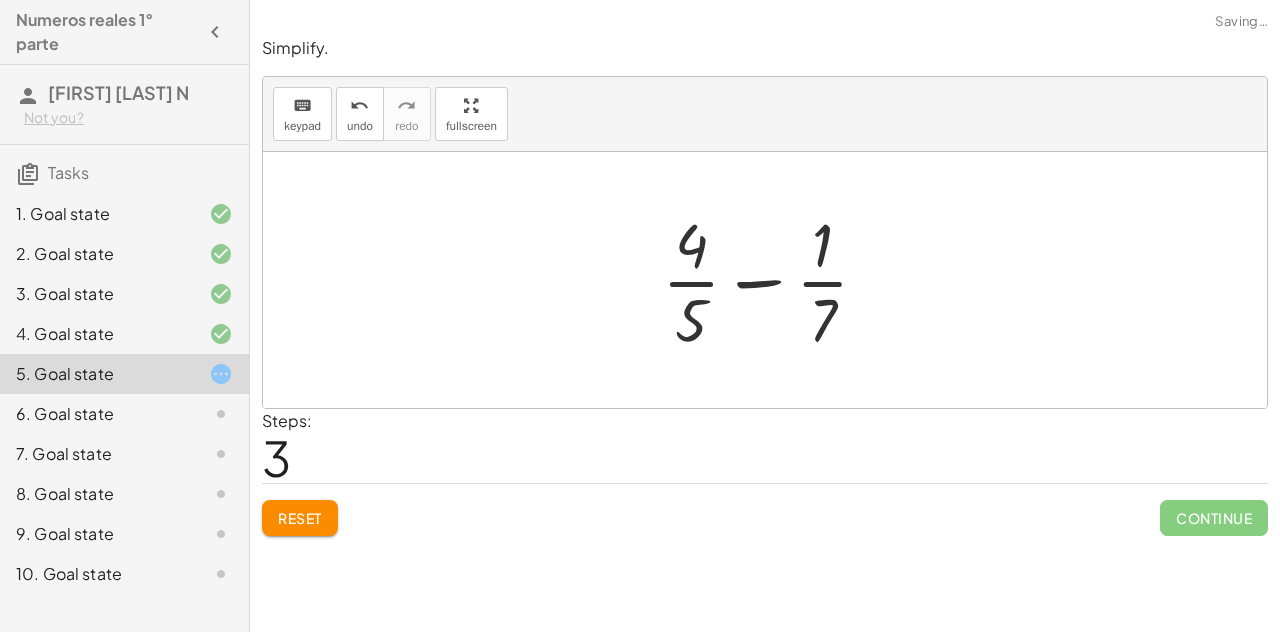 click at bounding box center [773, 280] 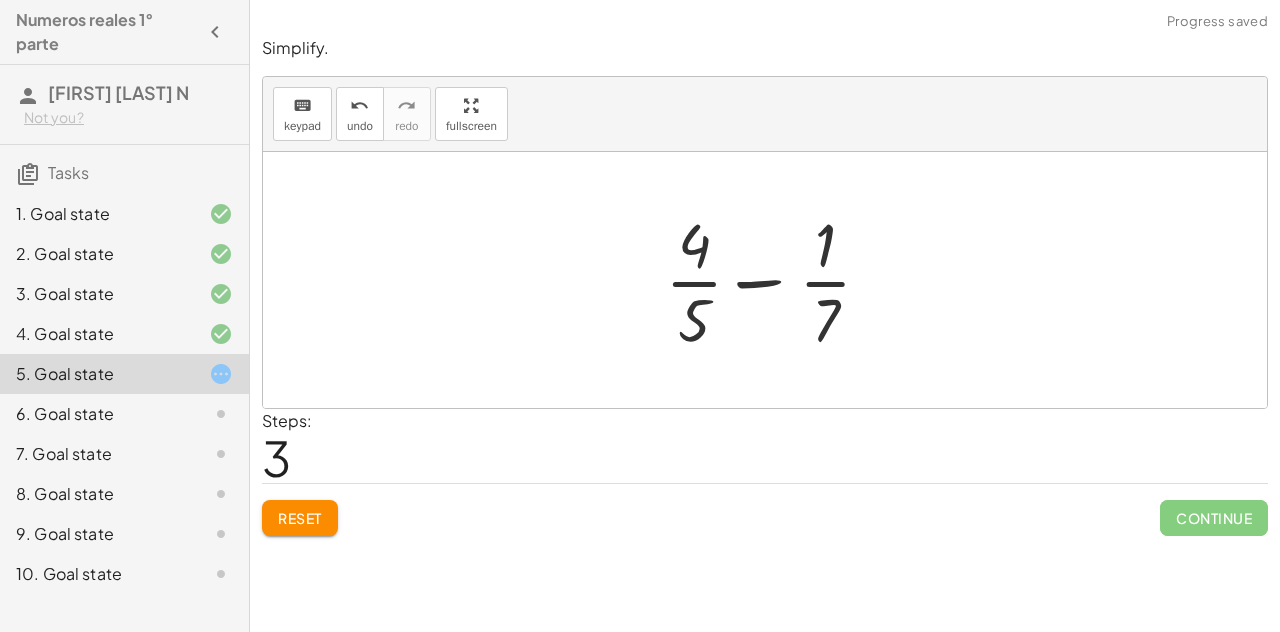 click at bounding box center [773, 280] 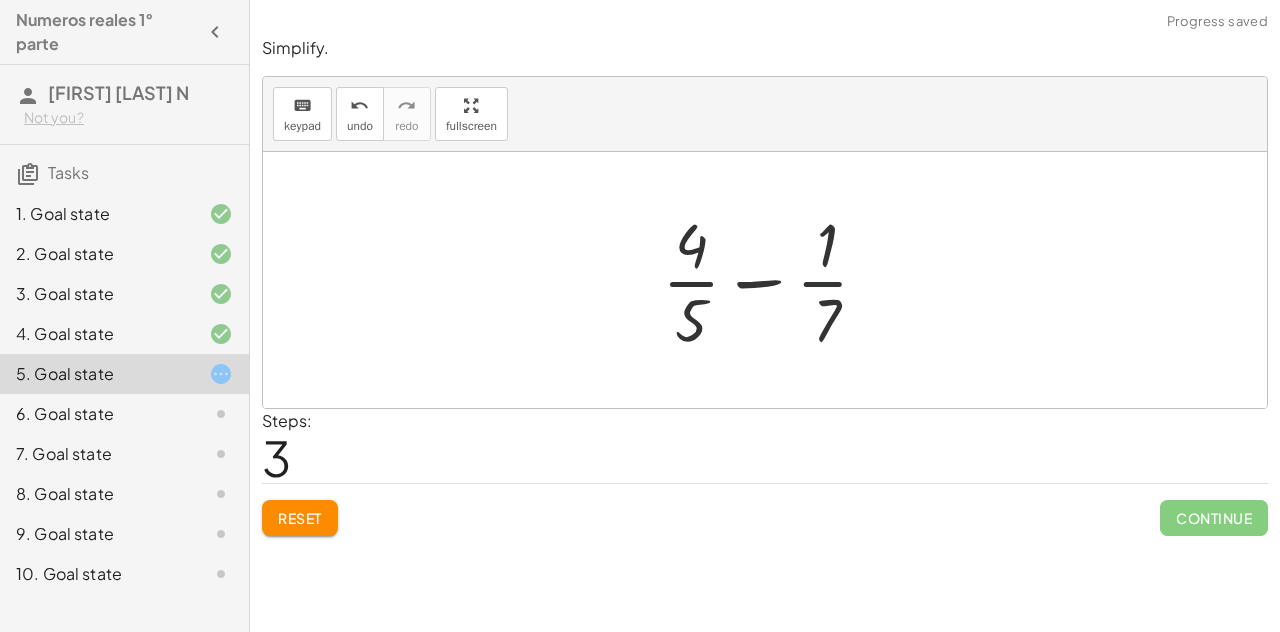 click at bounding box center (773, 280) 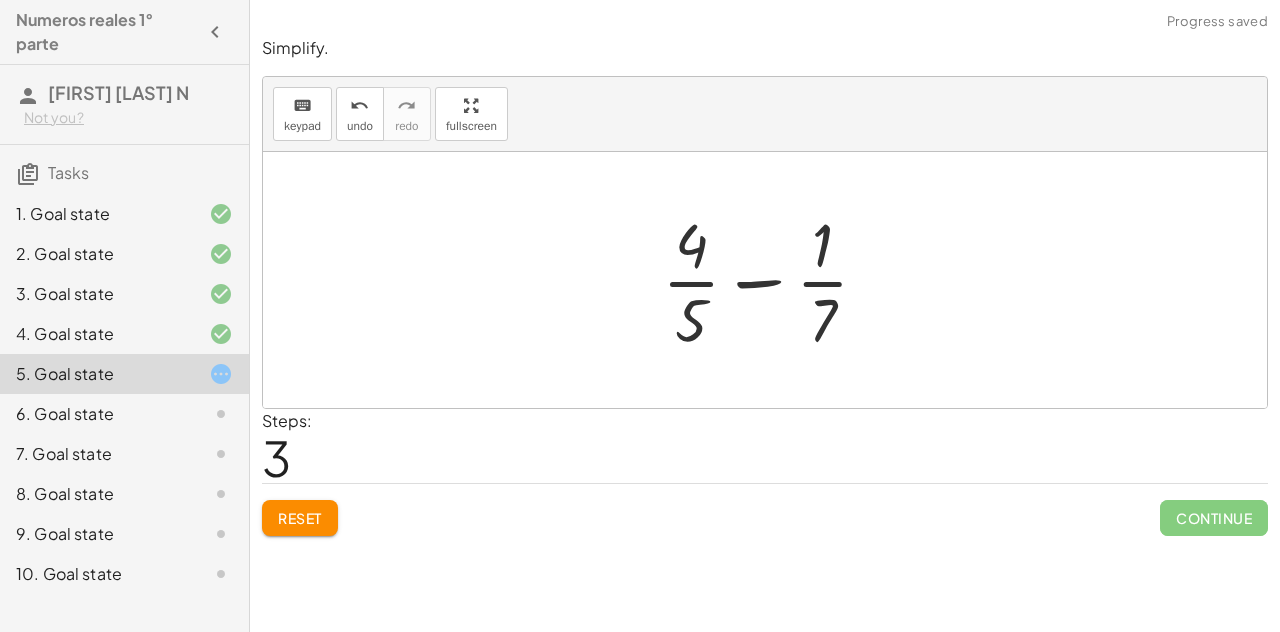 click at bounding box center [773, 280] 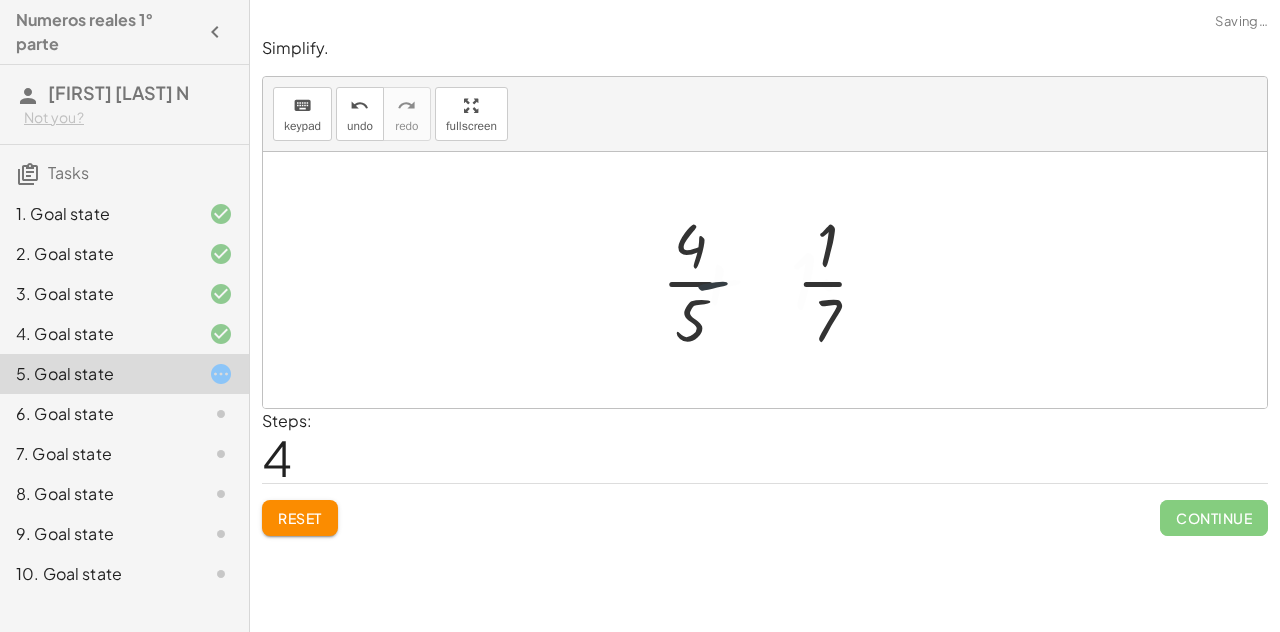 click at bounding box center (773, 280) 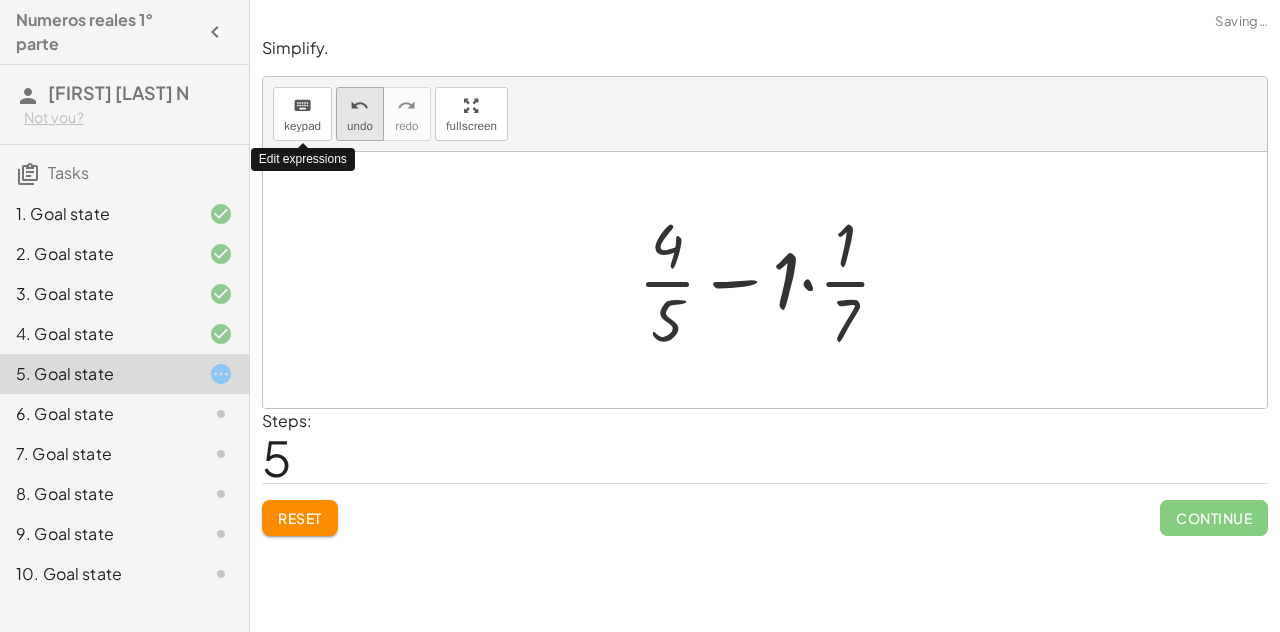 click on "undo" at bounding box center (360, 126) 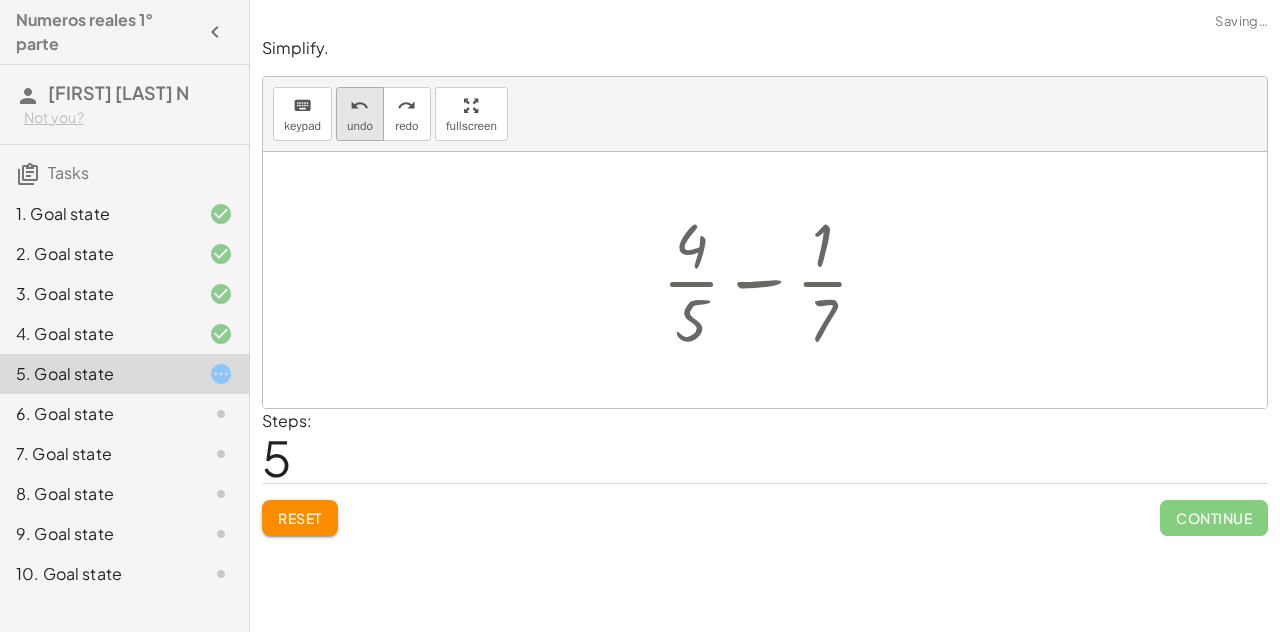 click on "undo" at bounding box center [360, 126] 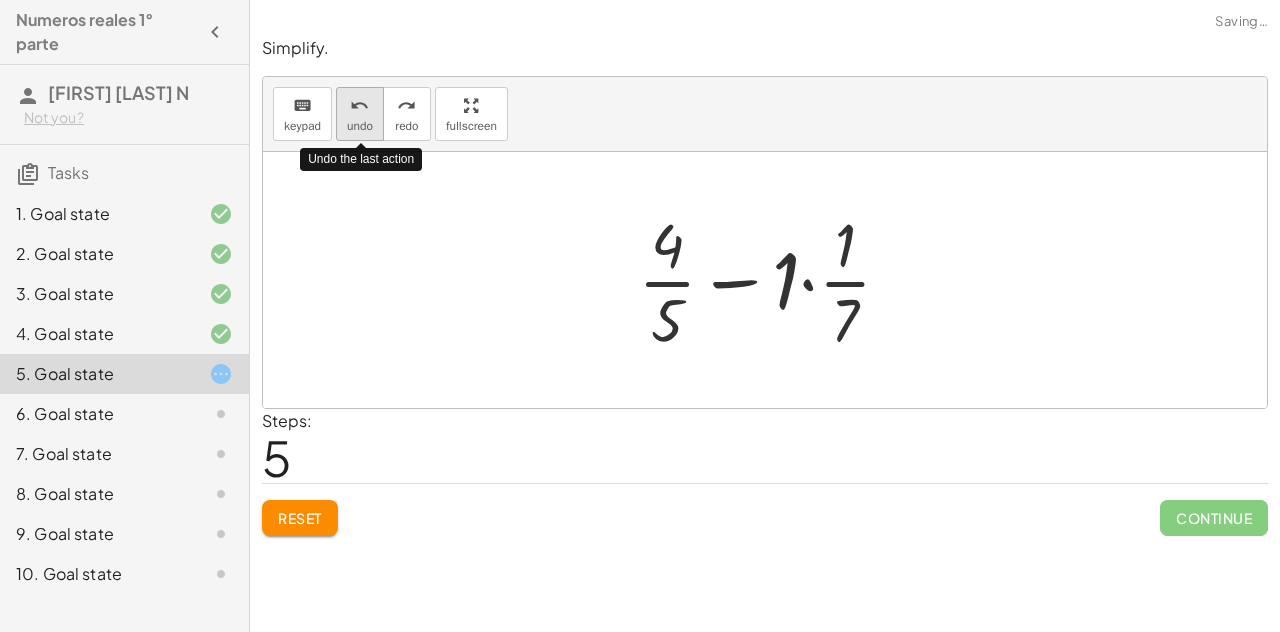 click on "undo" at bounding box center [360, 126] 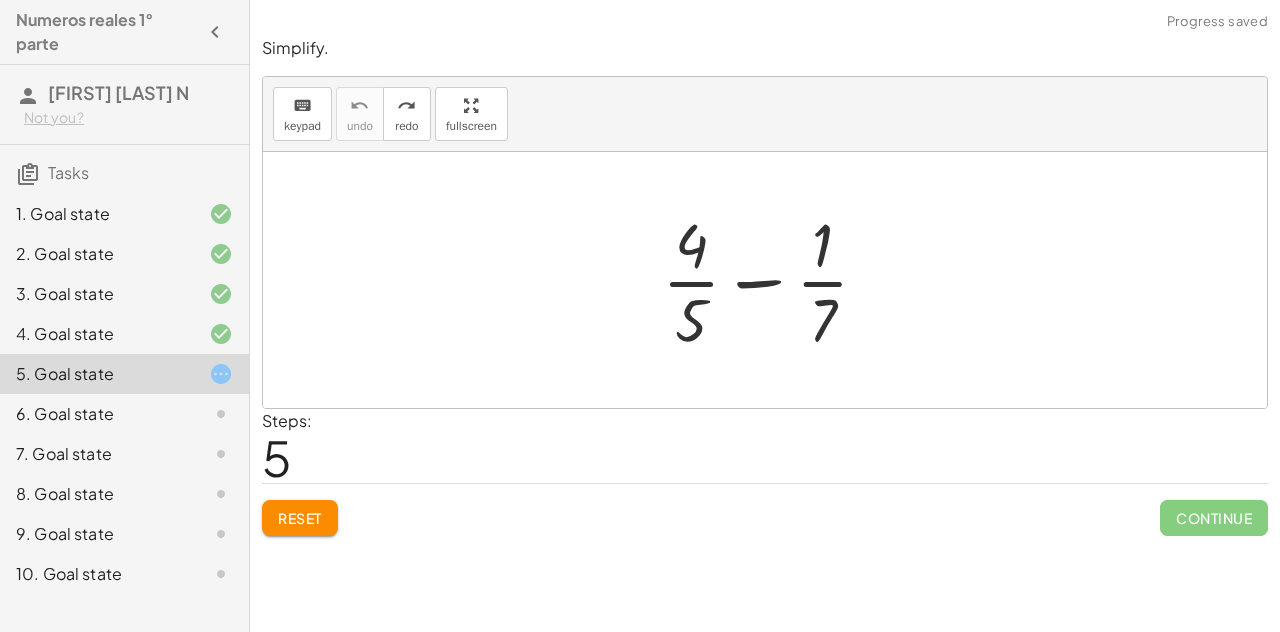 click on "Reset" 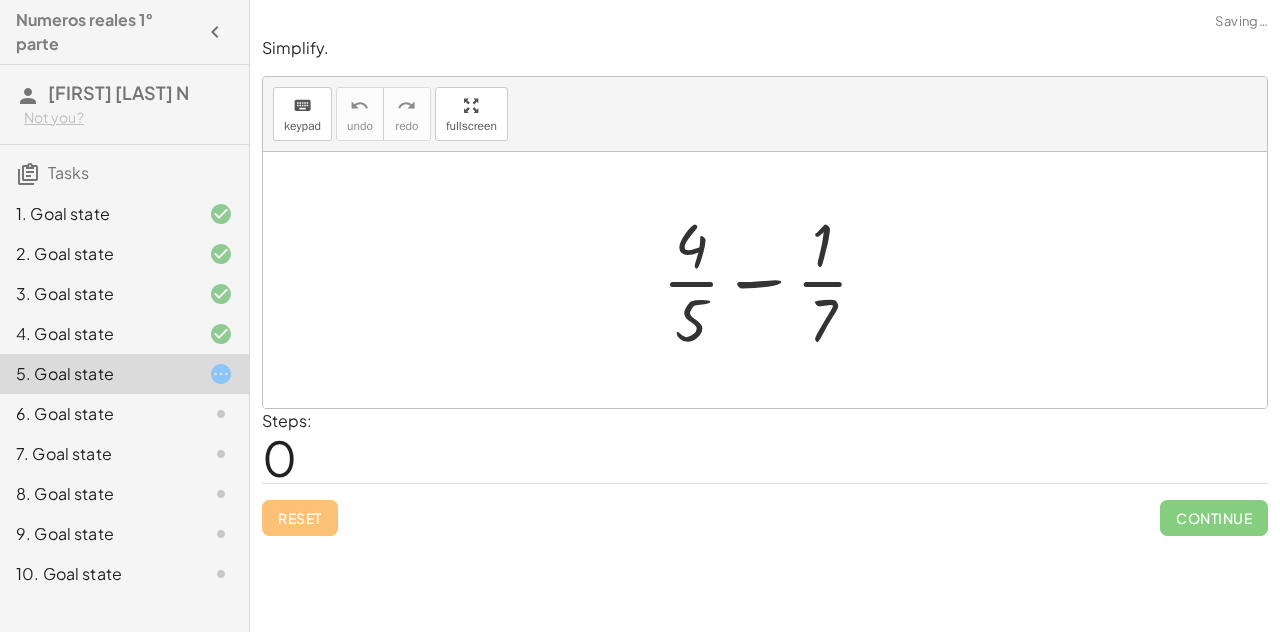 click on "10. Goal state" 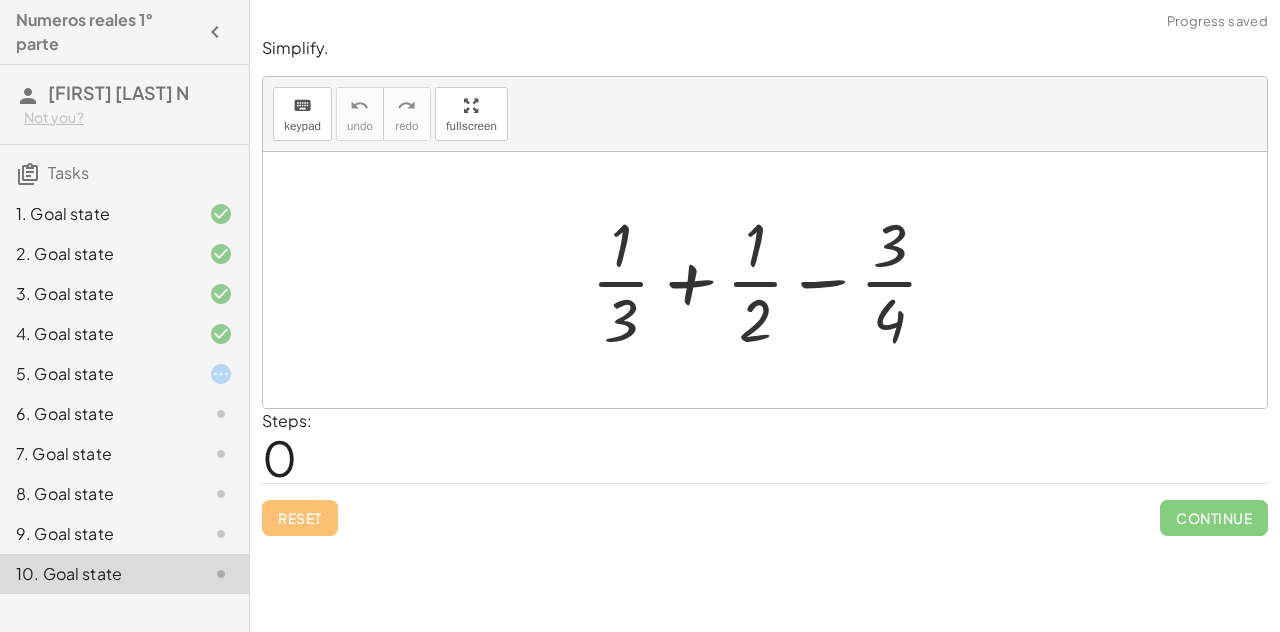 click at bounding box center (773, 280) 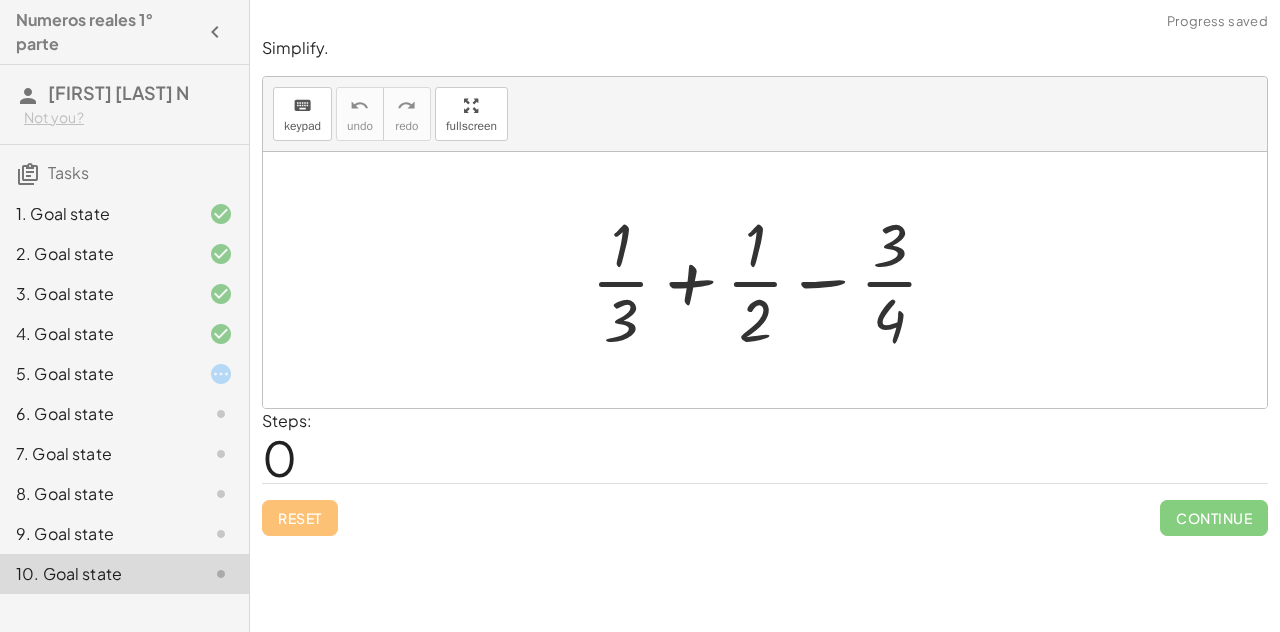 click at bounding box center (773, 280) 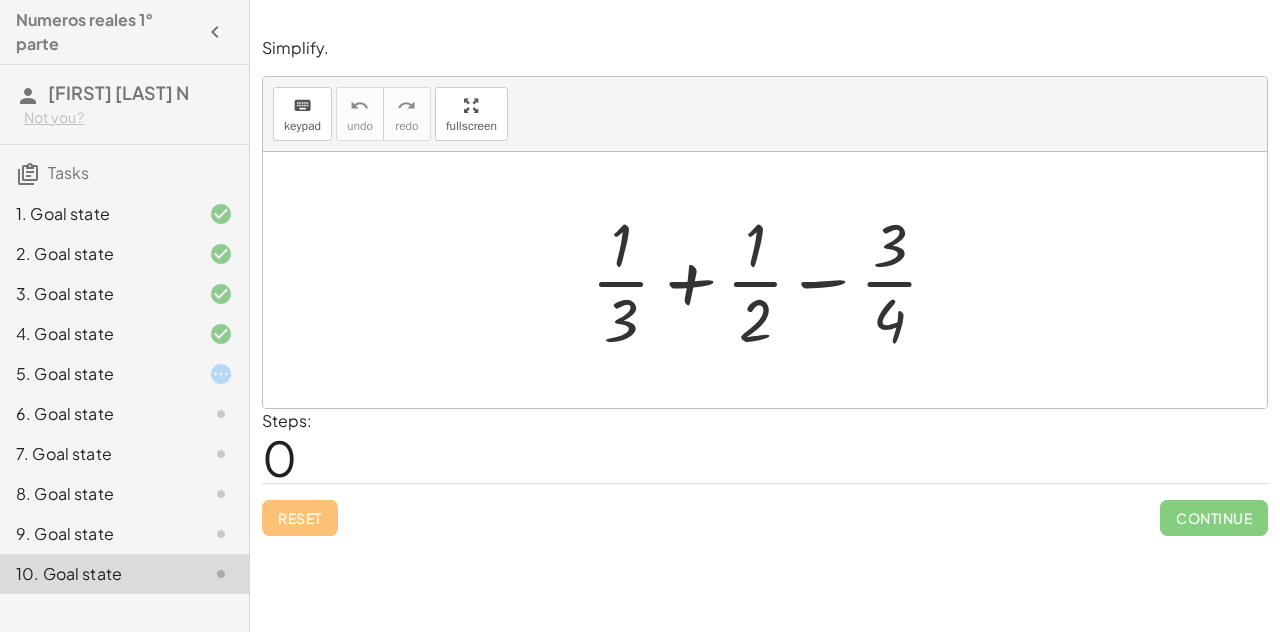 click at bounding box center [773, 280] 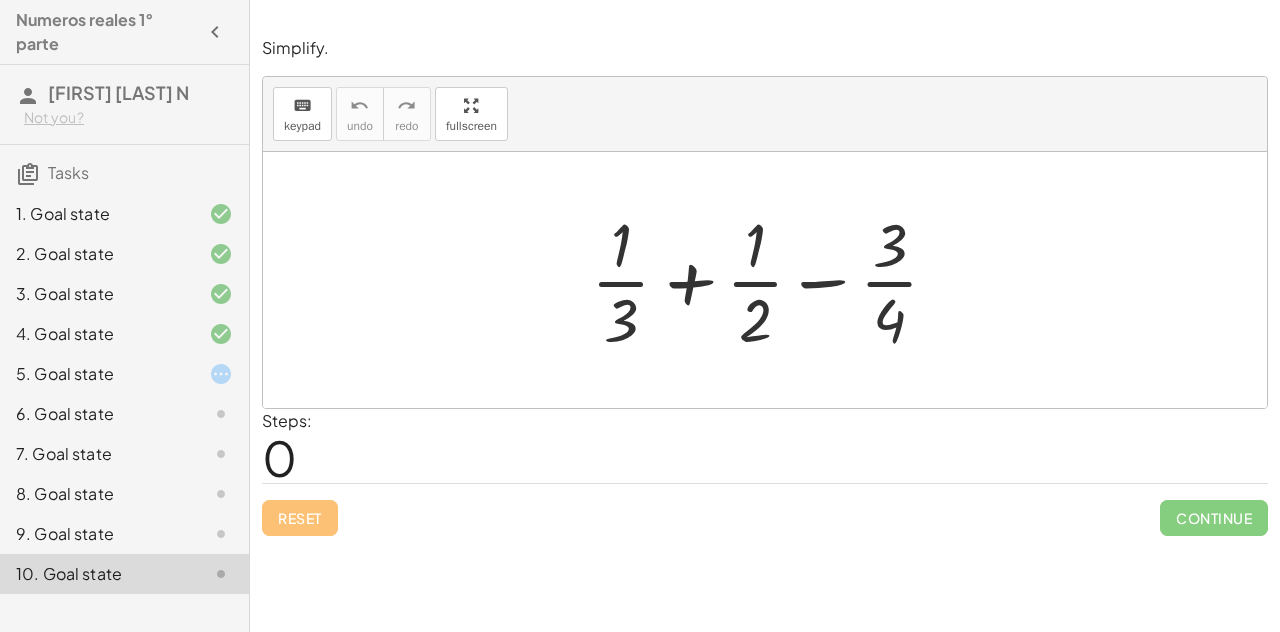 click at bounding box center [773, 280] 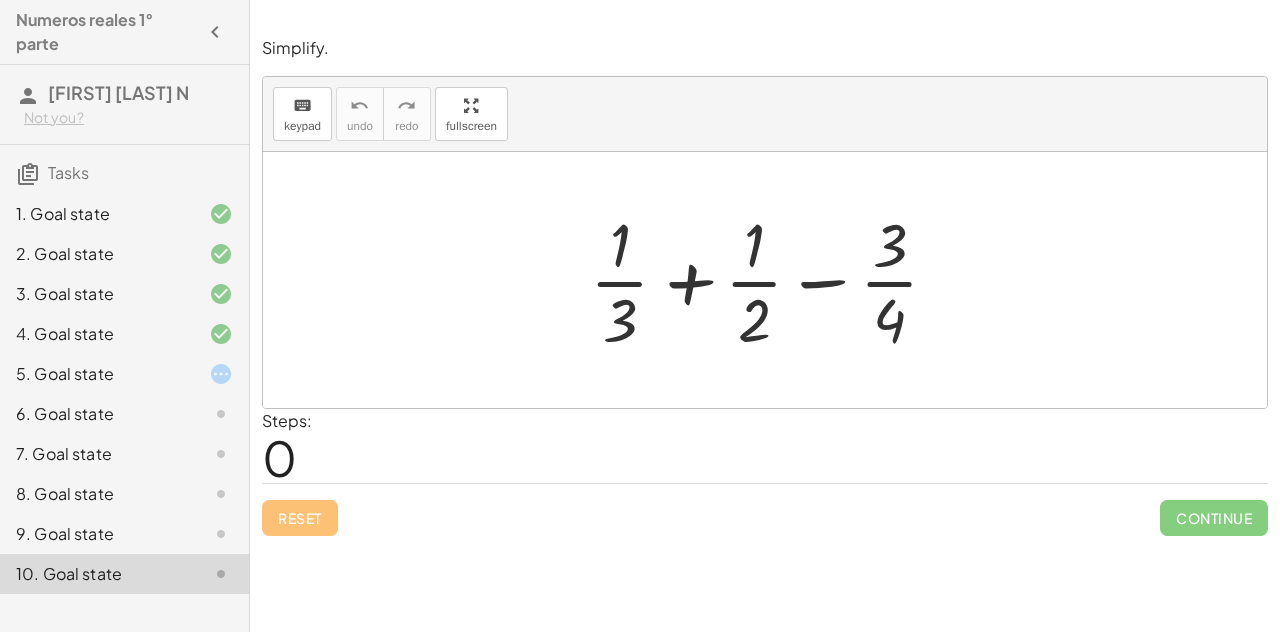 click at bounding box center [773, 280] 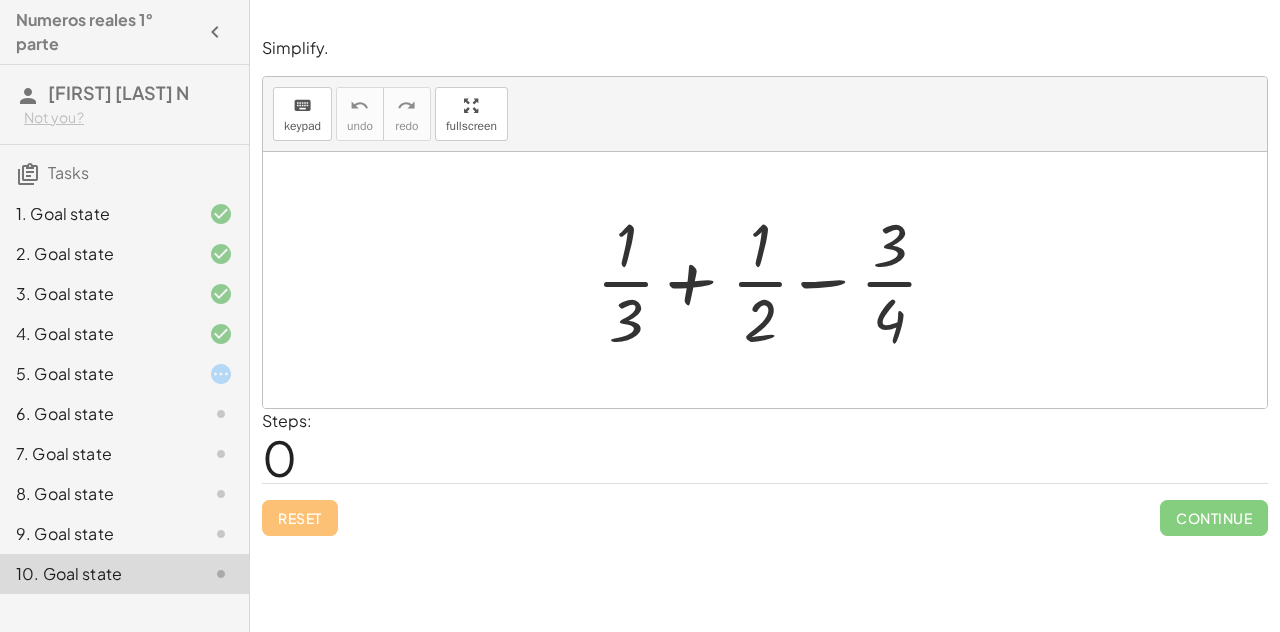 click at bounding box center [773, 280] 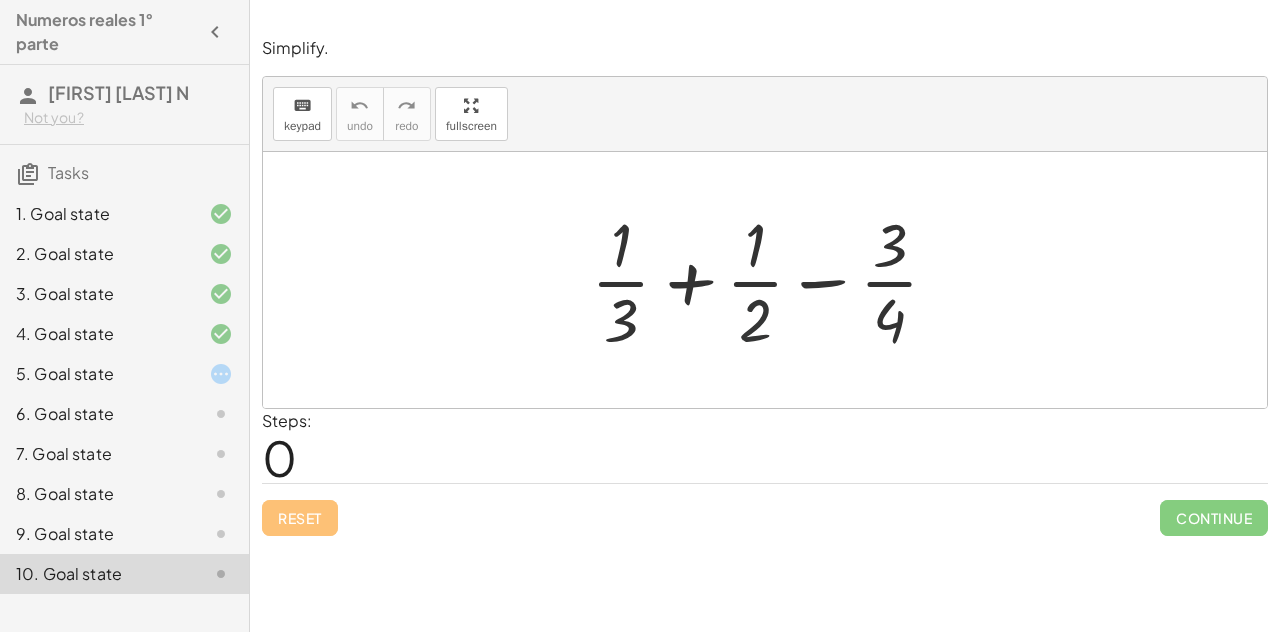 drag, startPoint x: 614, startPoint y: 311, endPoint x: 752, endPoint y: 271, distance: 143.6802 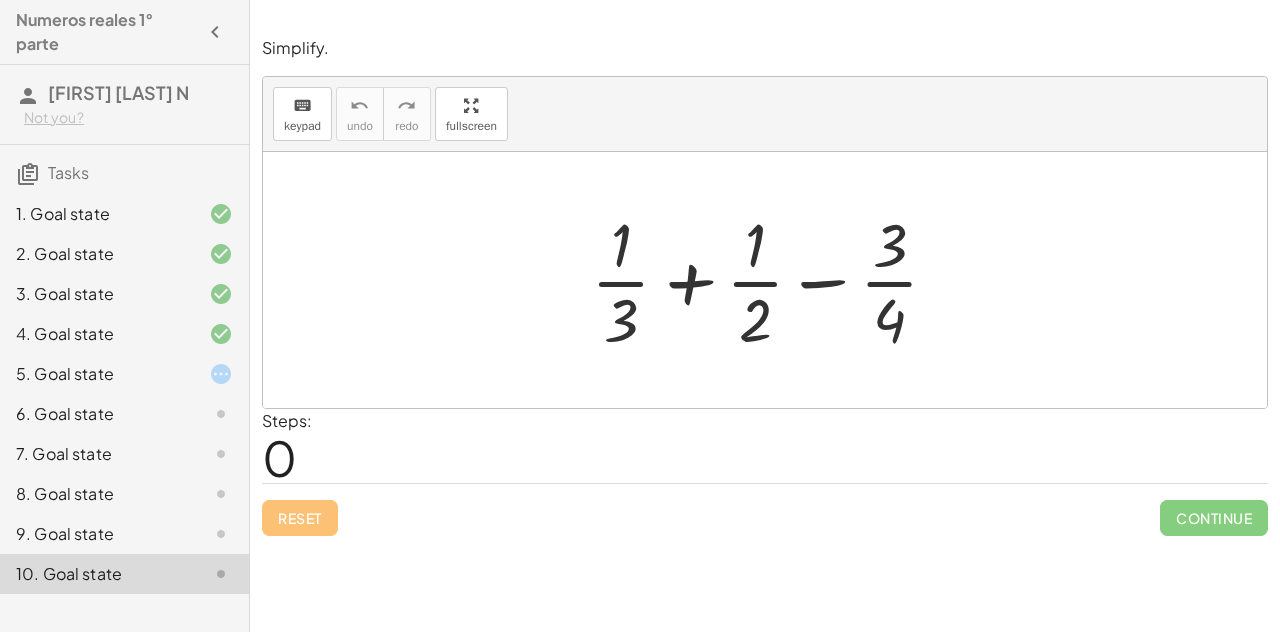 click at bounding box center [773, 280] 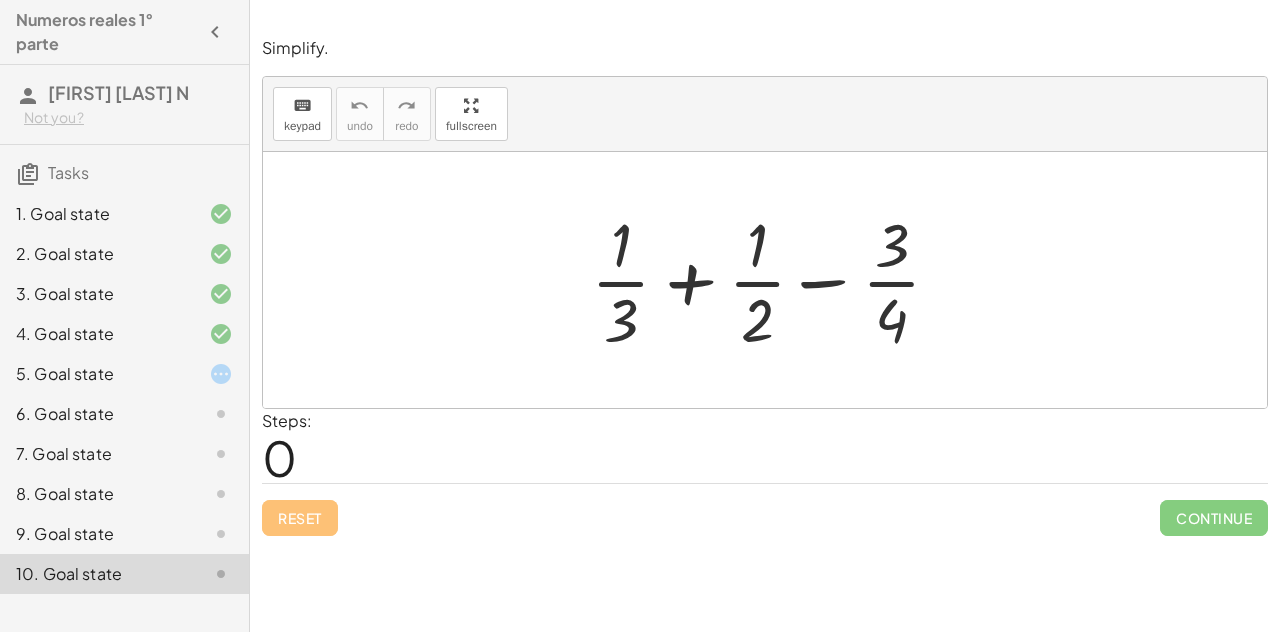 click at bounding box center (773, 280) 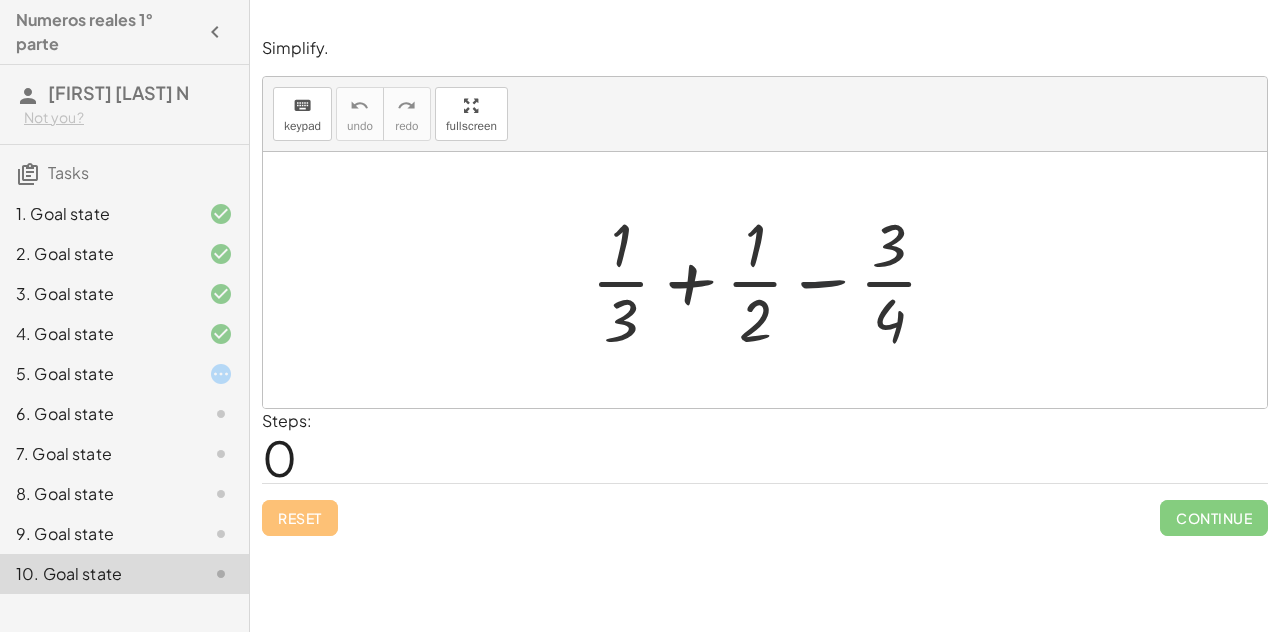 click at bounding box center (773, 280) 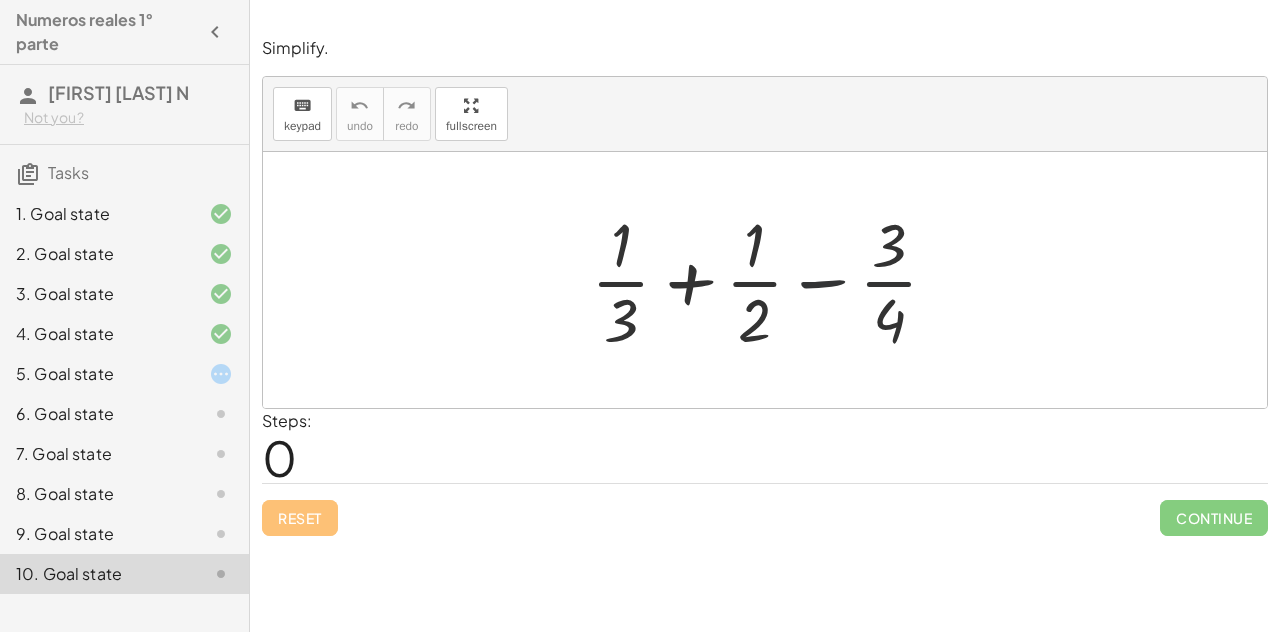 click at bounding box center [773, 280] 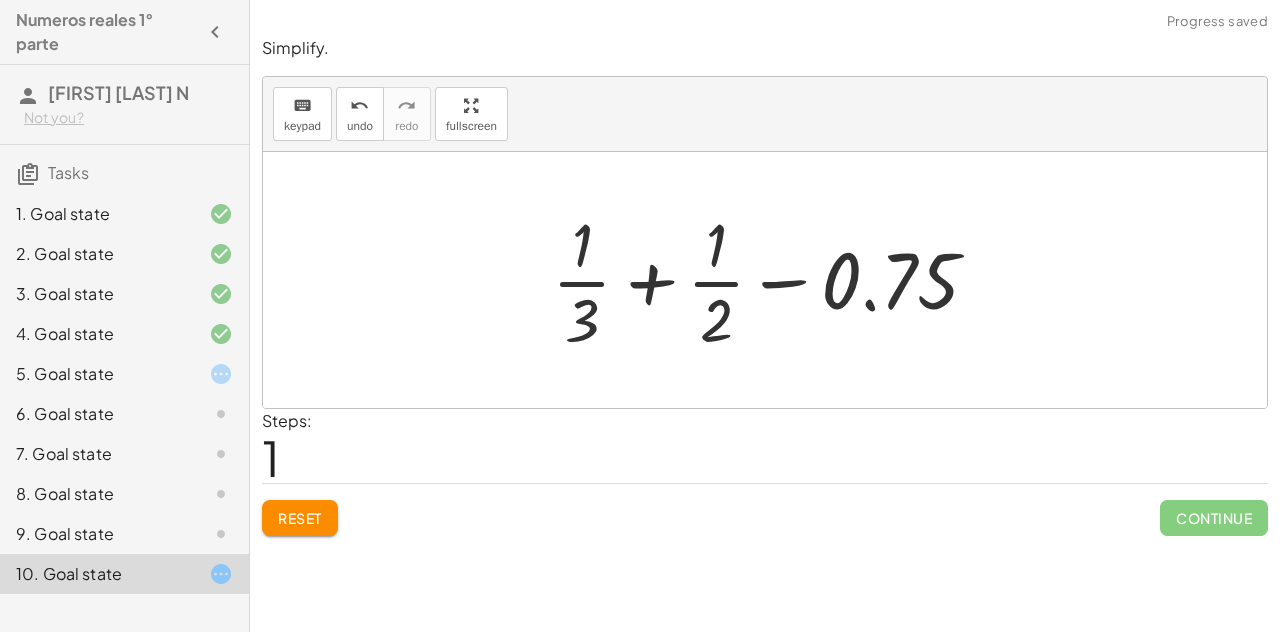 click at bounding box center [773, 280] 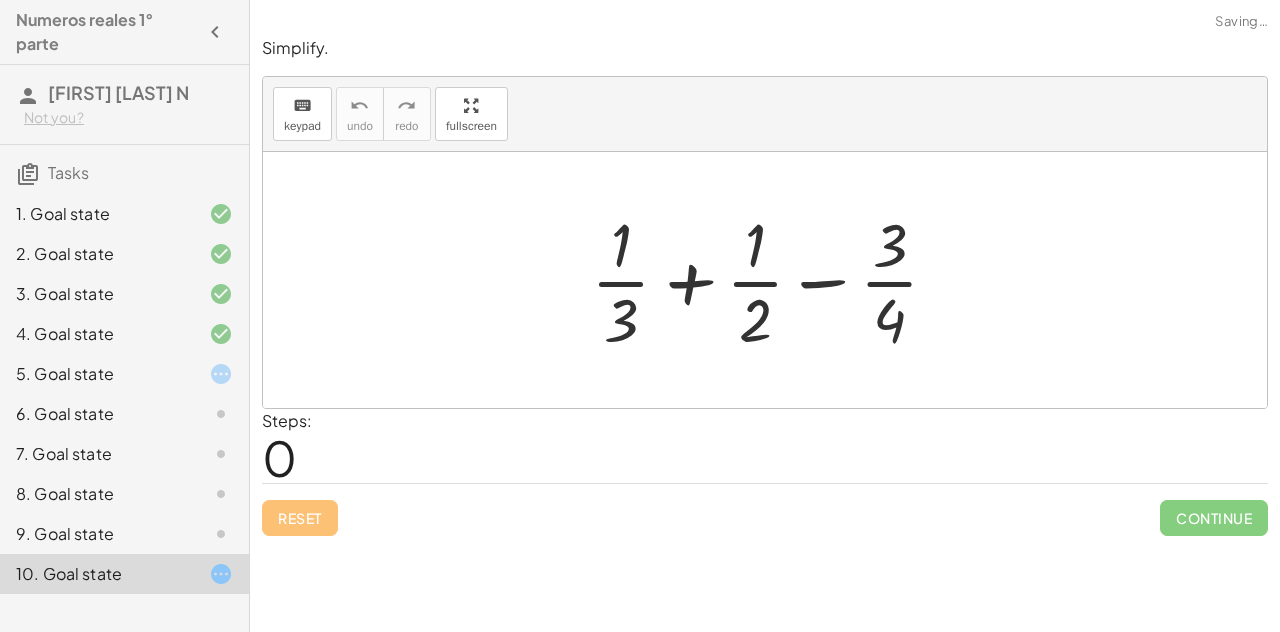click at bounding box center (773, 280) 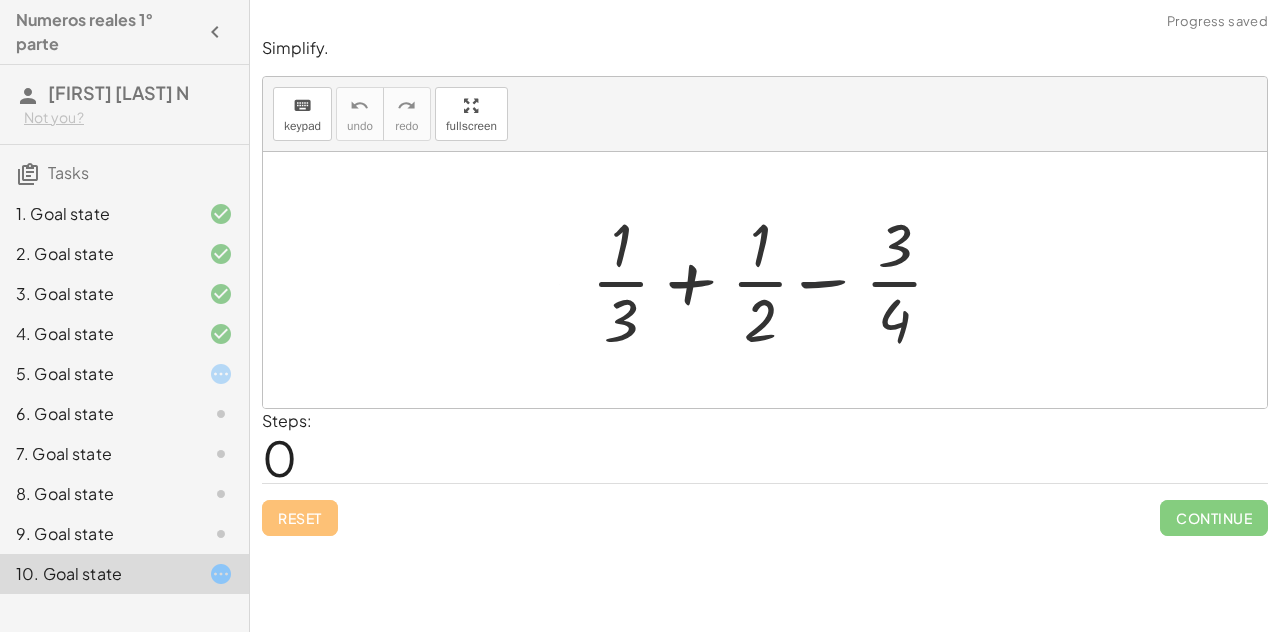click at bounding box center [773, 280] 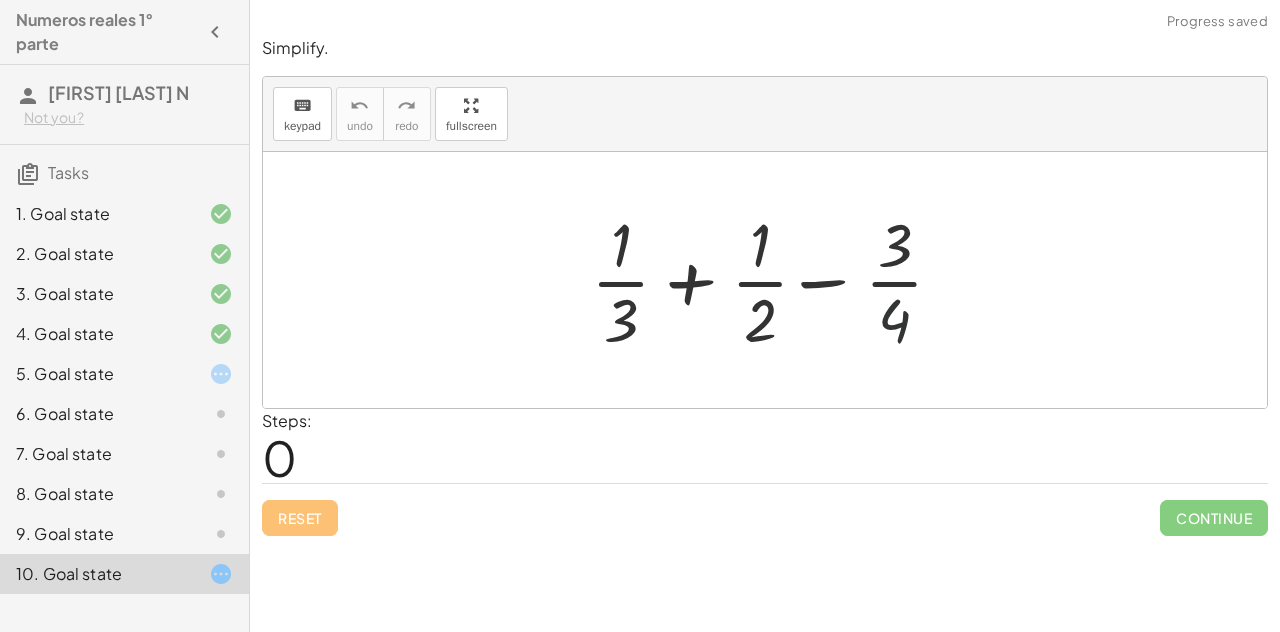 click at bounding box center (773, 280) 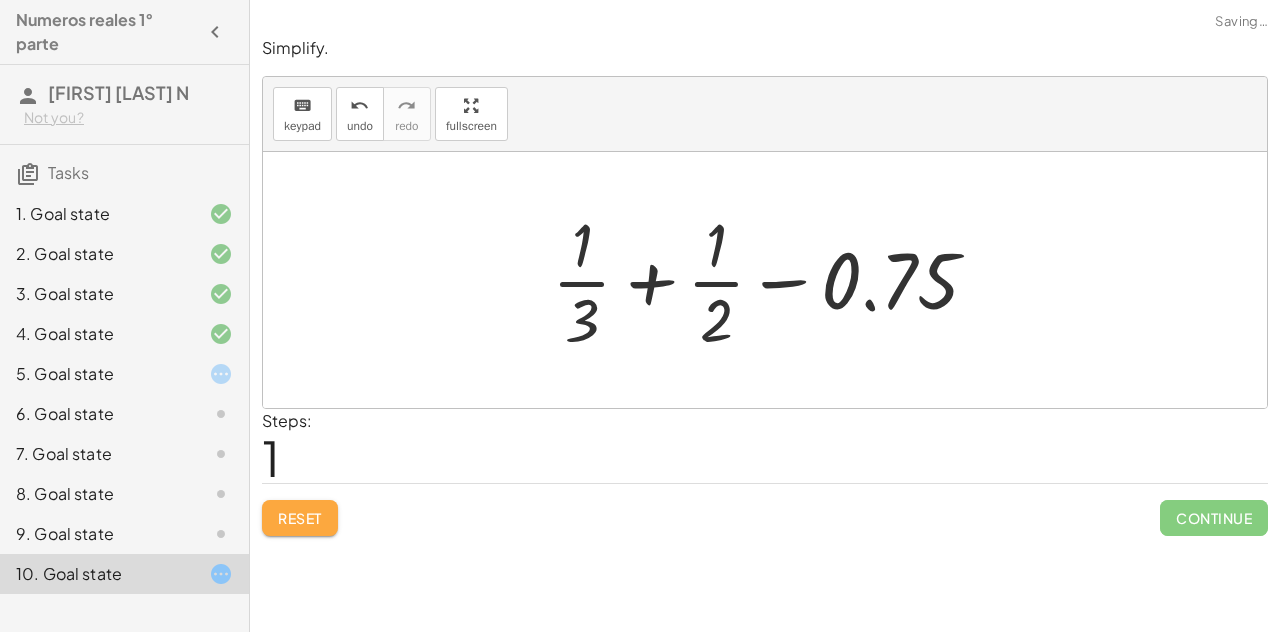 click on "Reset" 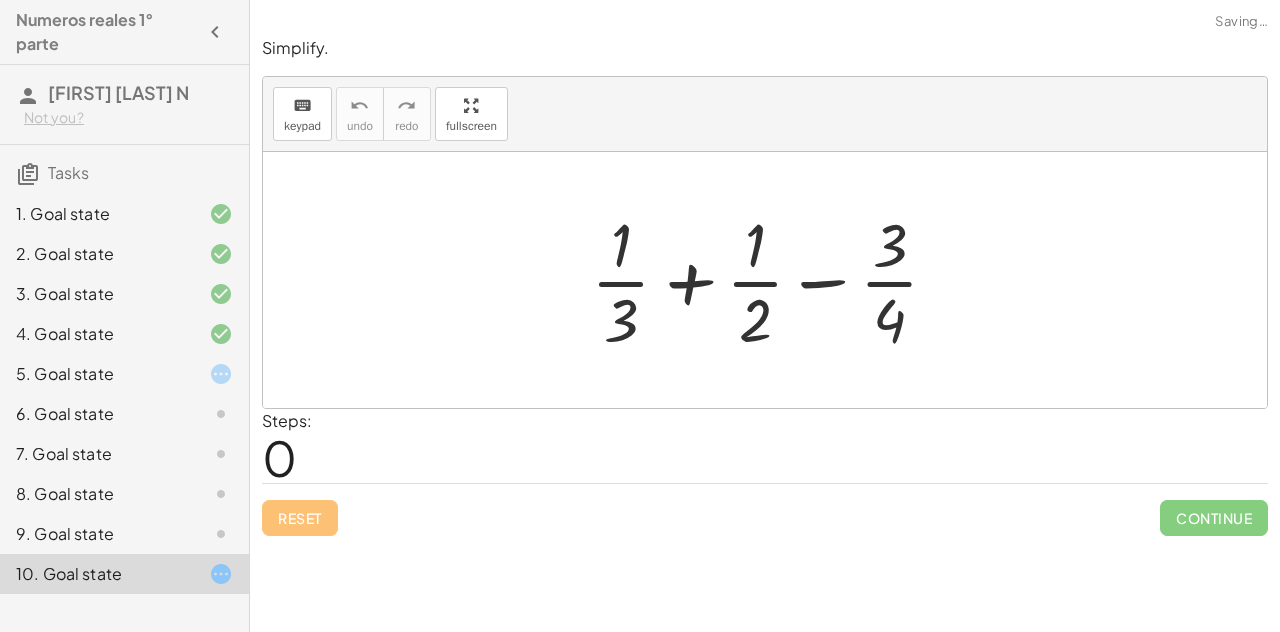 click at bounding box center (773, 280) 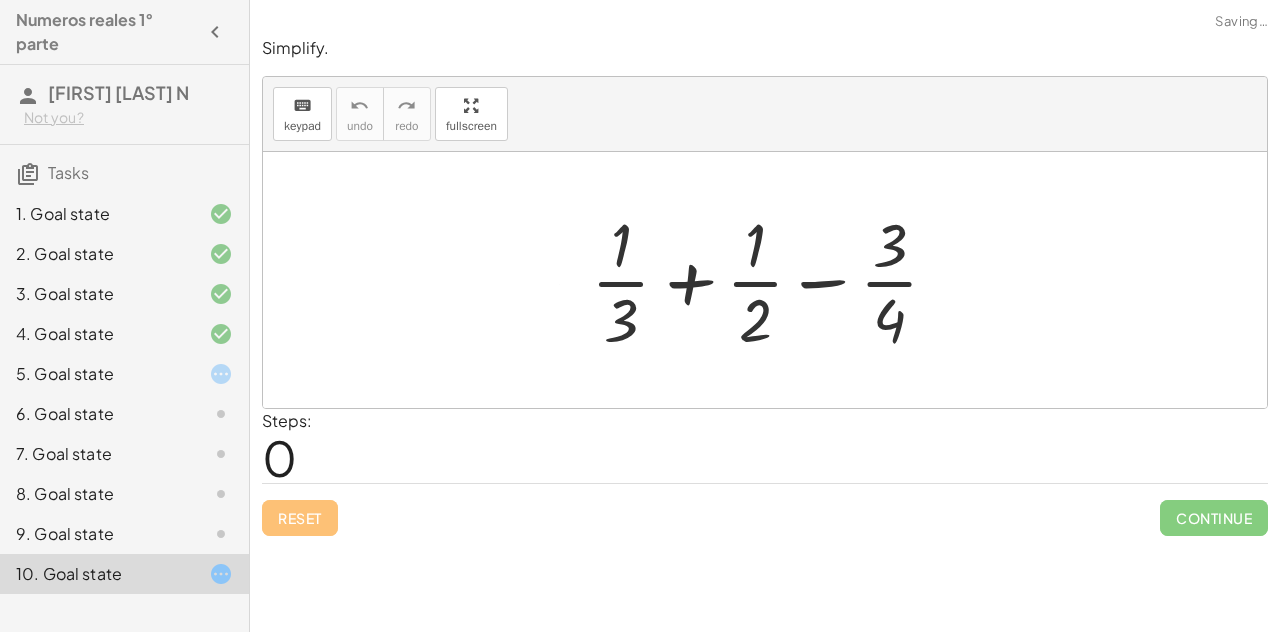 click at bounding box center (773, 280) 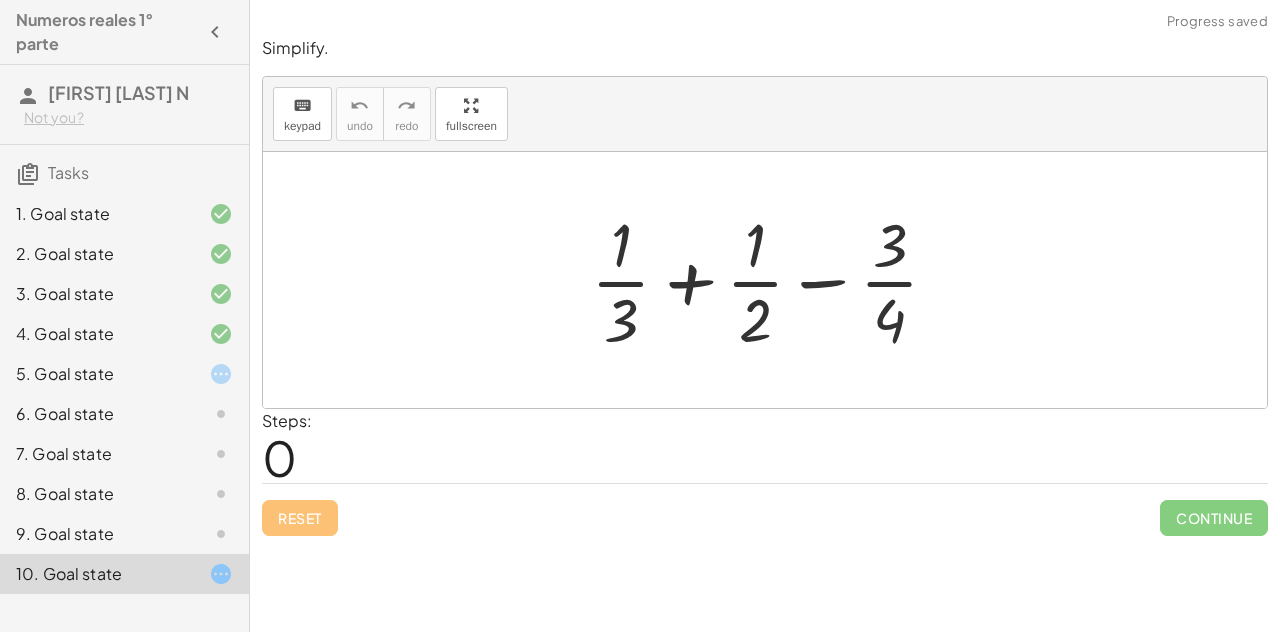 click at bounding box center (773, 280) 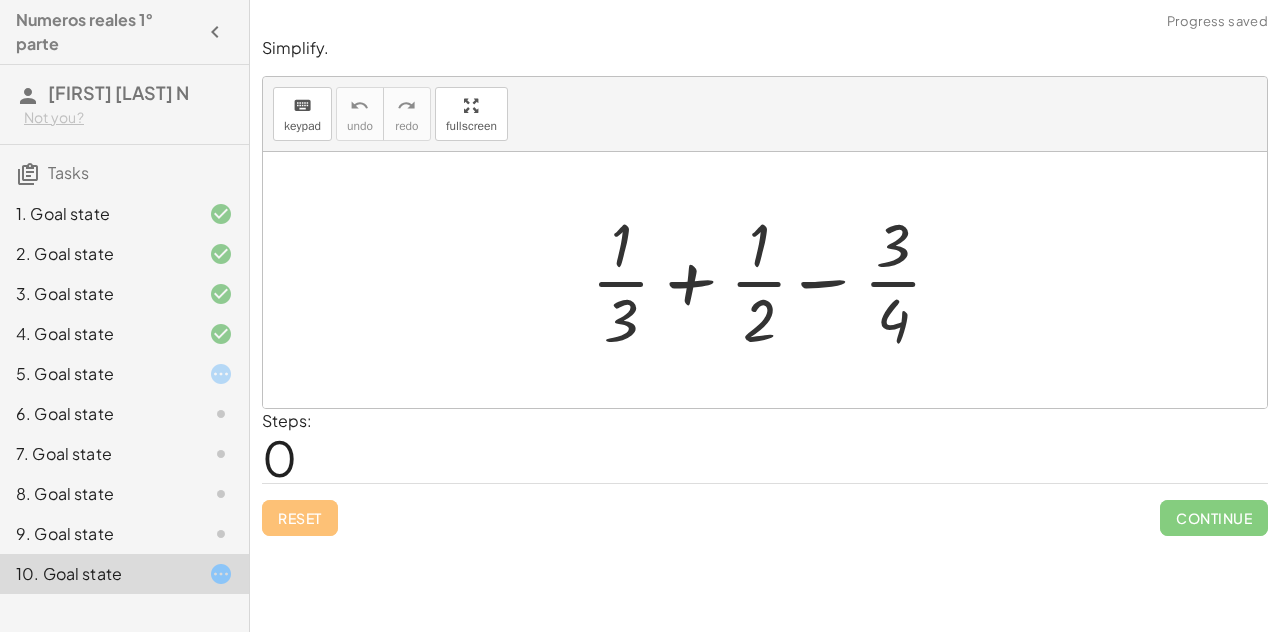 click at bounding box center (773, 280) 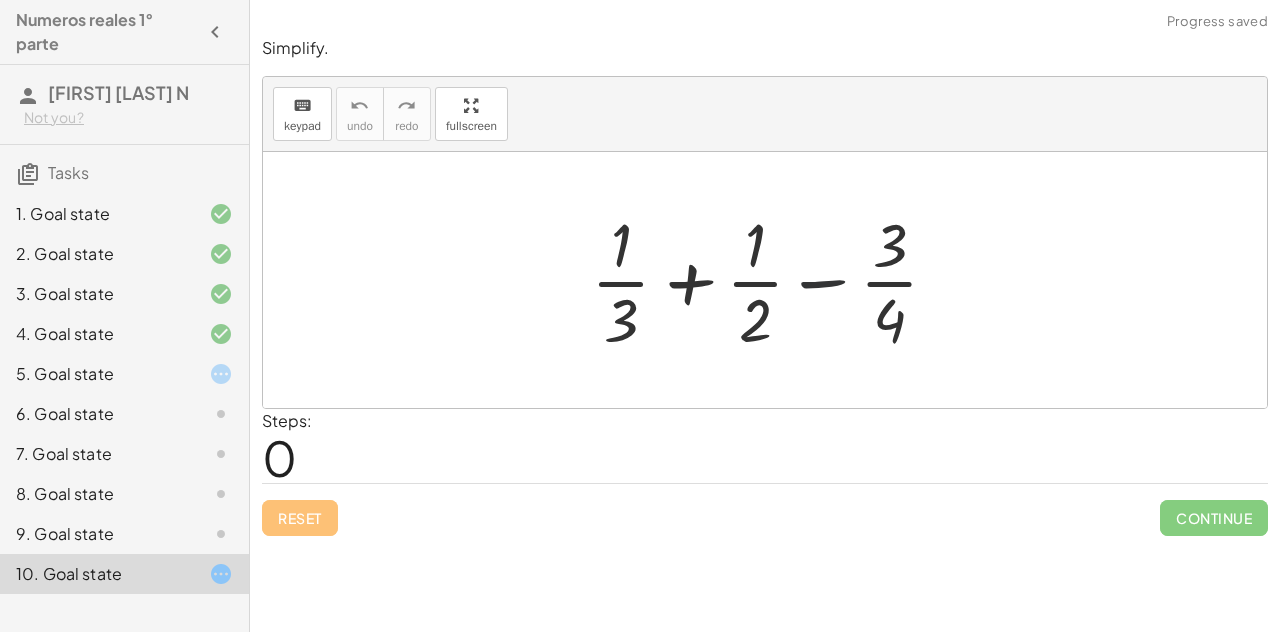click at bounding box center [773, 280] 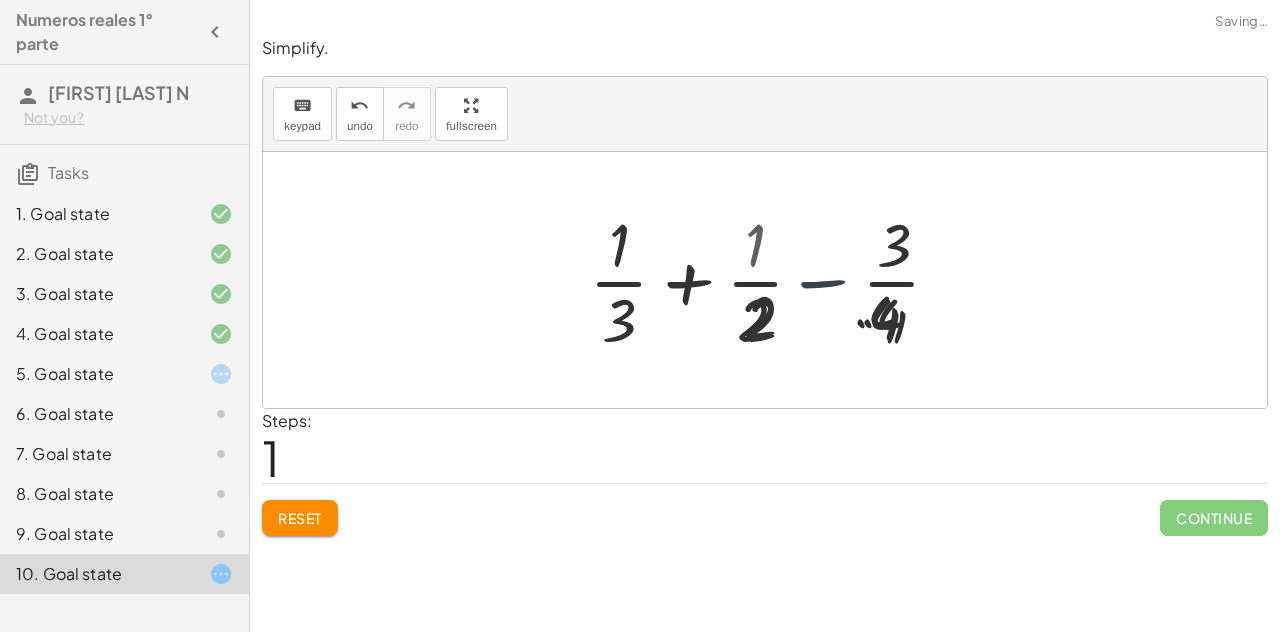 click at bounding box center (773, 280) 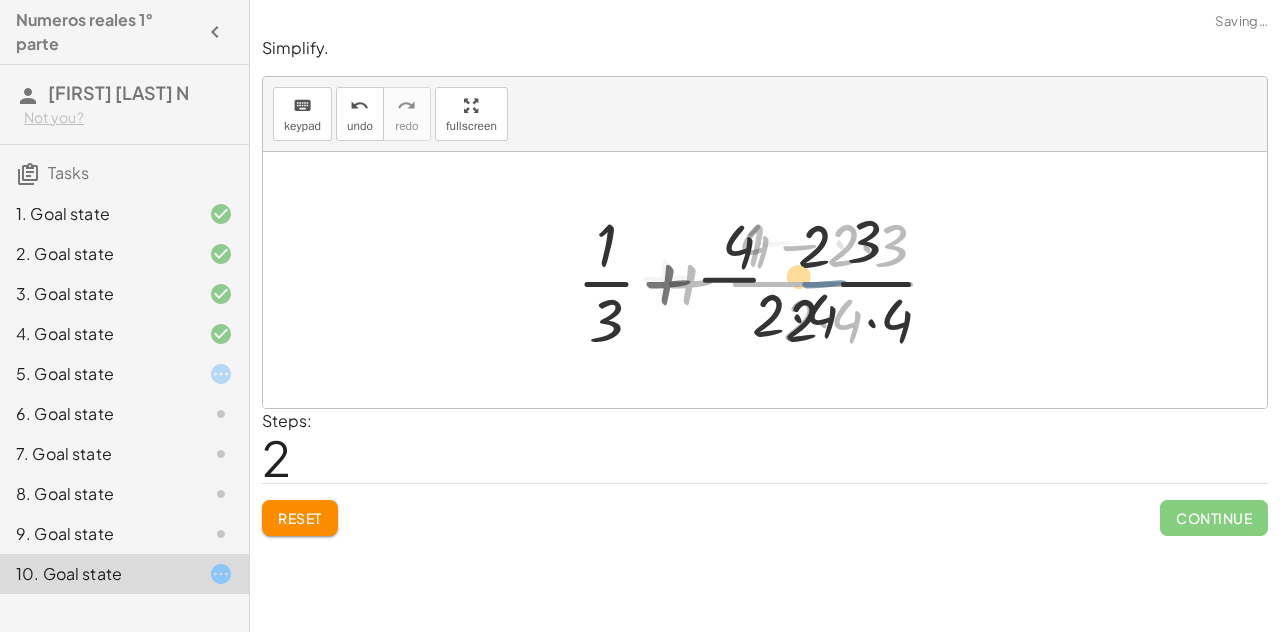 click at bounding box center [773, 280] 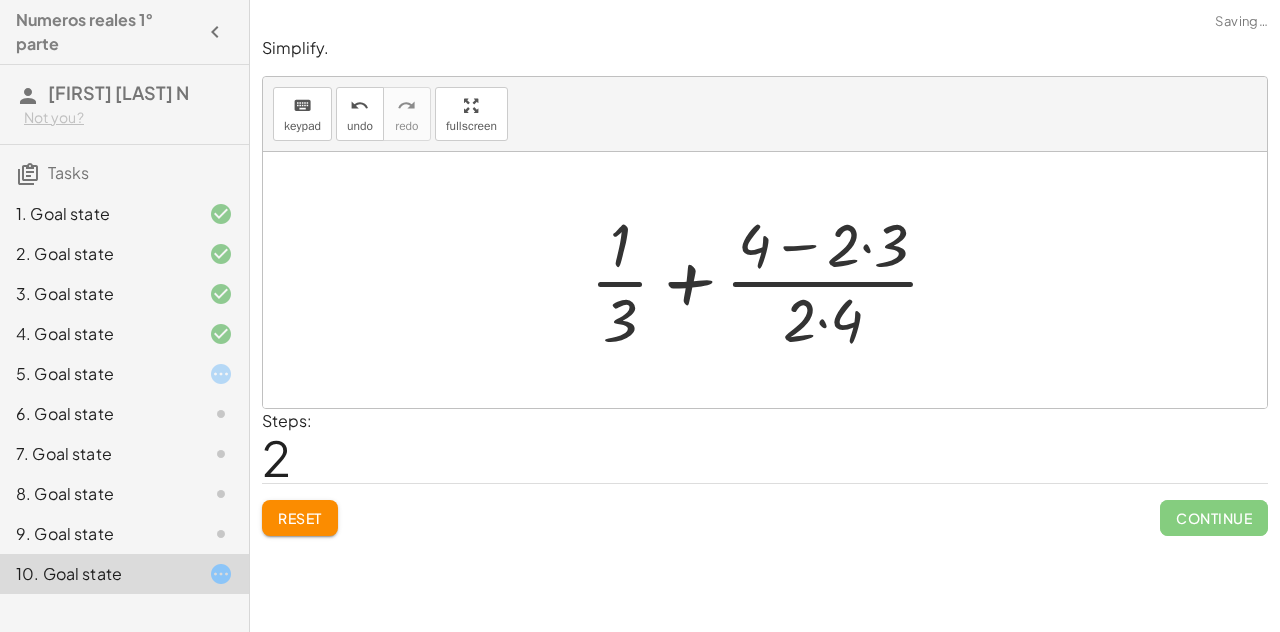 click at bounding box center [773, 280] 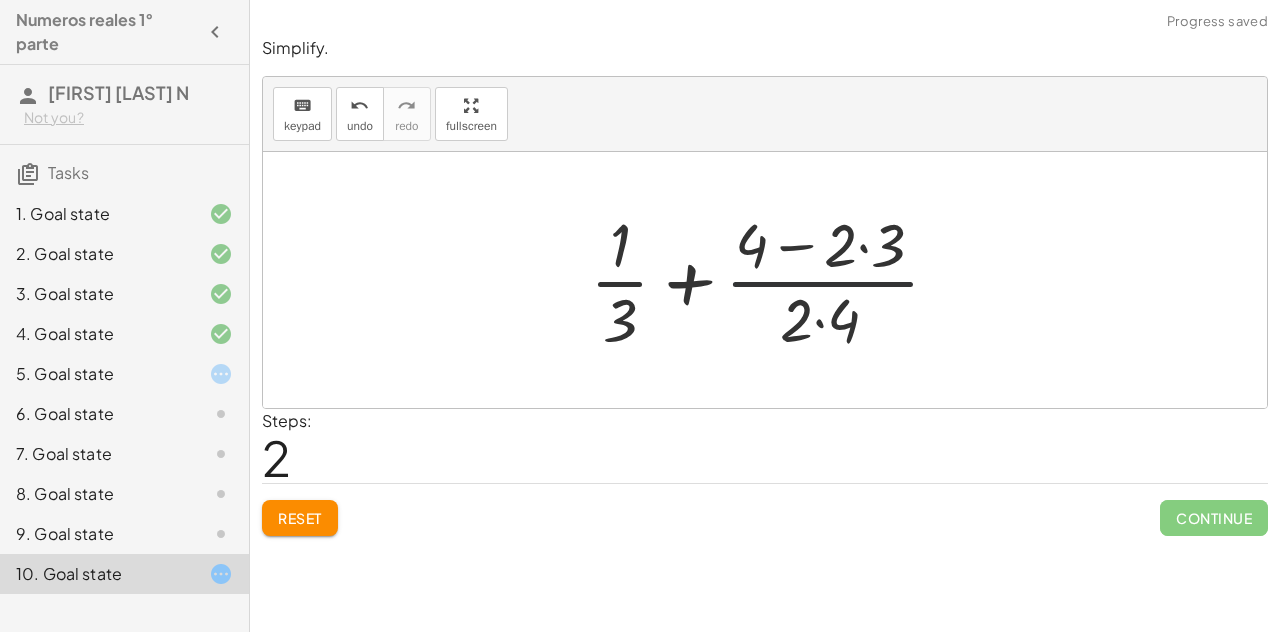 click at bounding box center [773, 280] 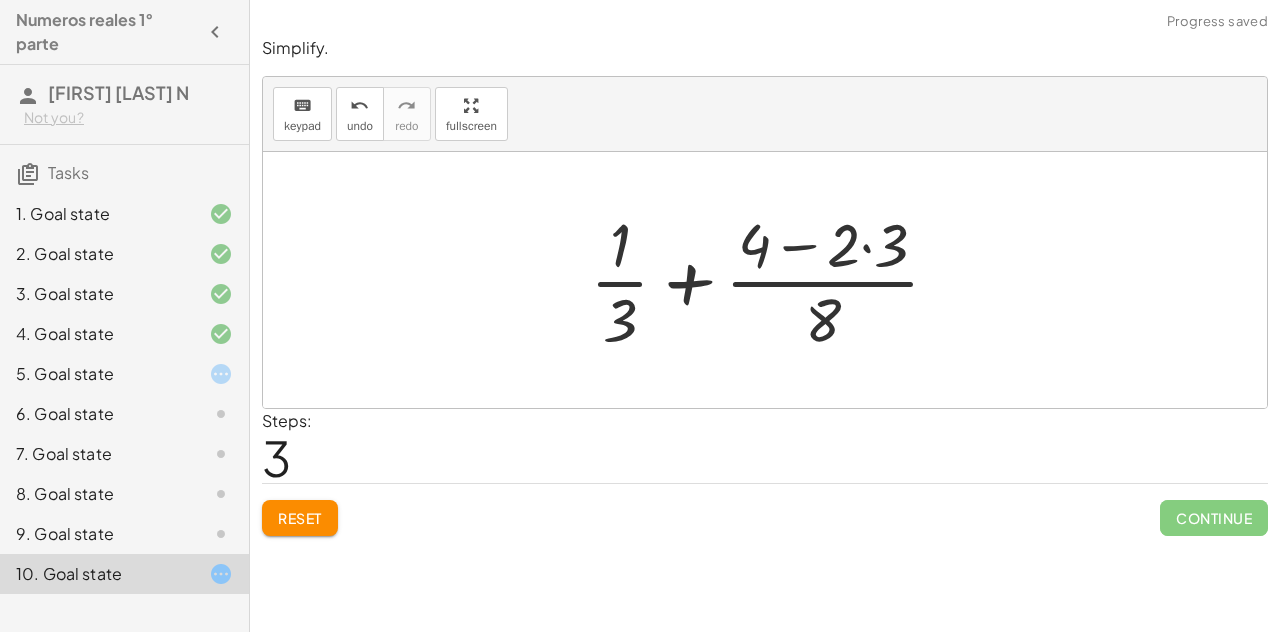 click at bounding box center [773, 280] 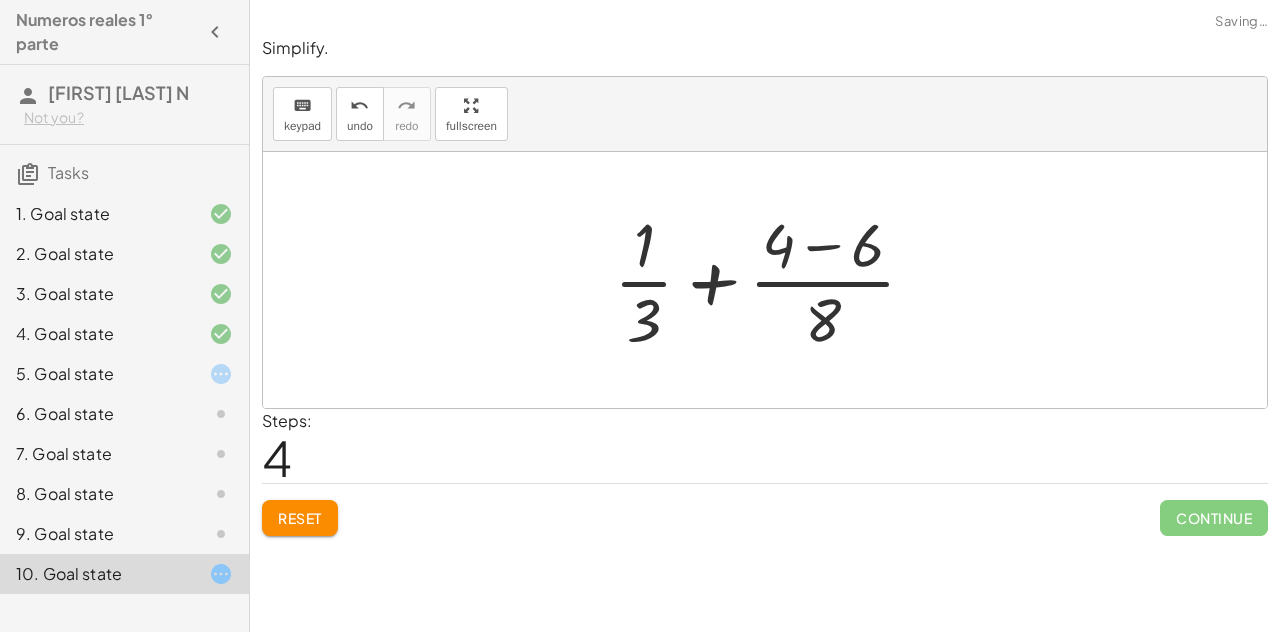click at bounding box center (773, 280) 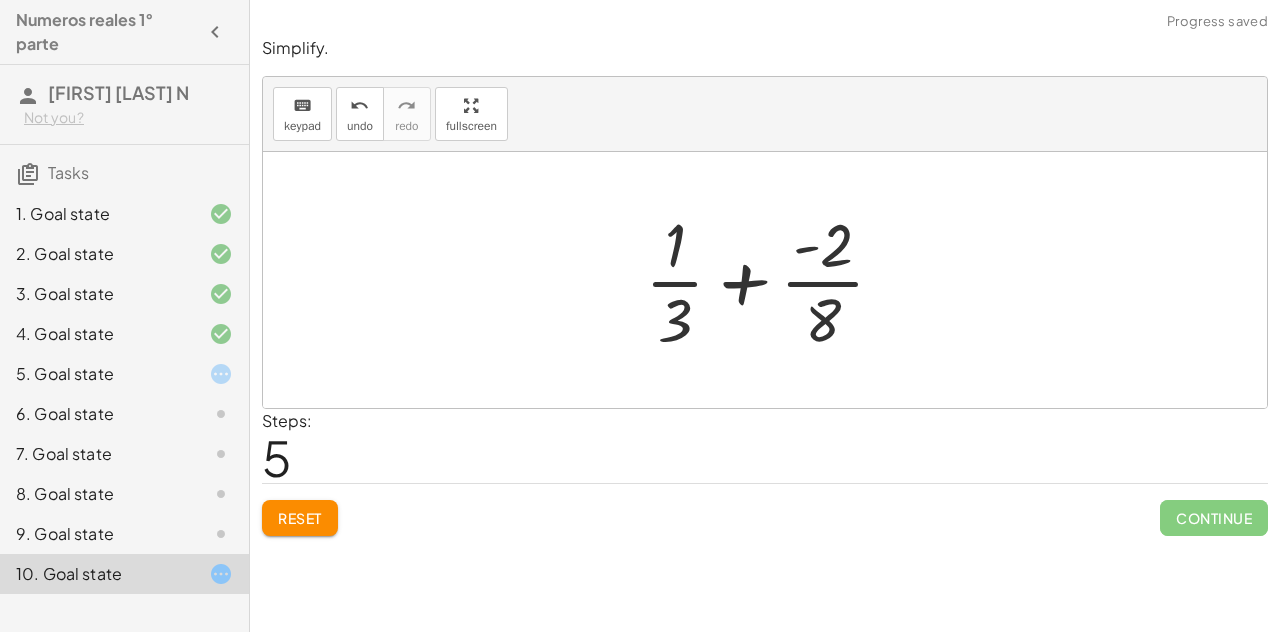 click at bounding box center (773, 280) 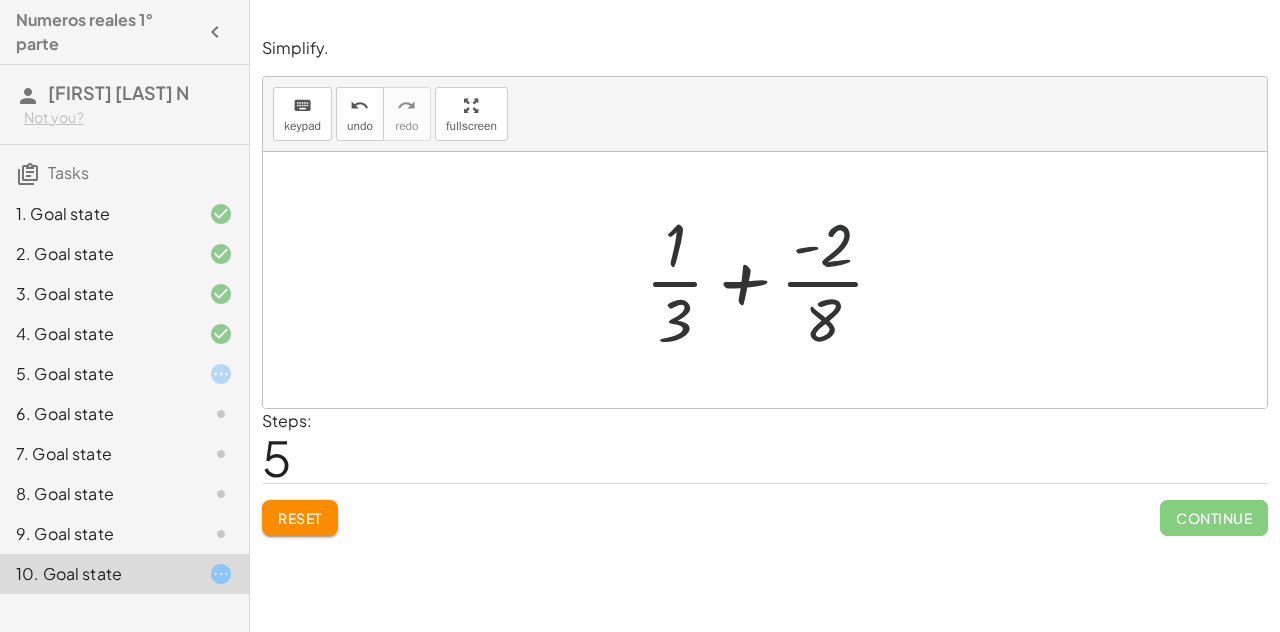 click at bounding box center (773, 280) 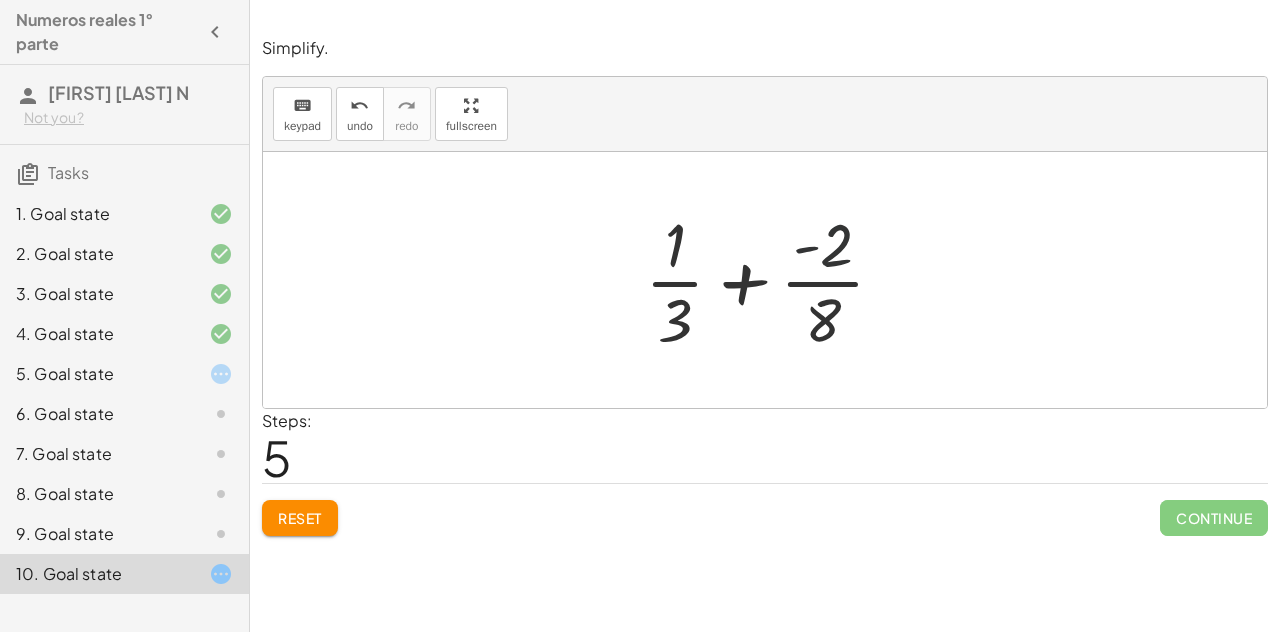 click at bounding box center [773, 280] 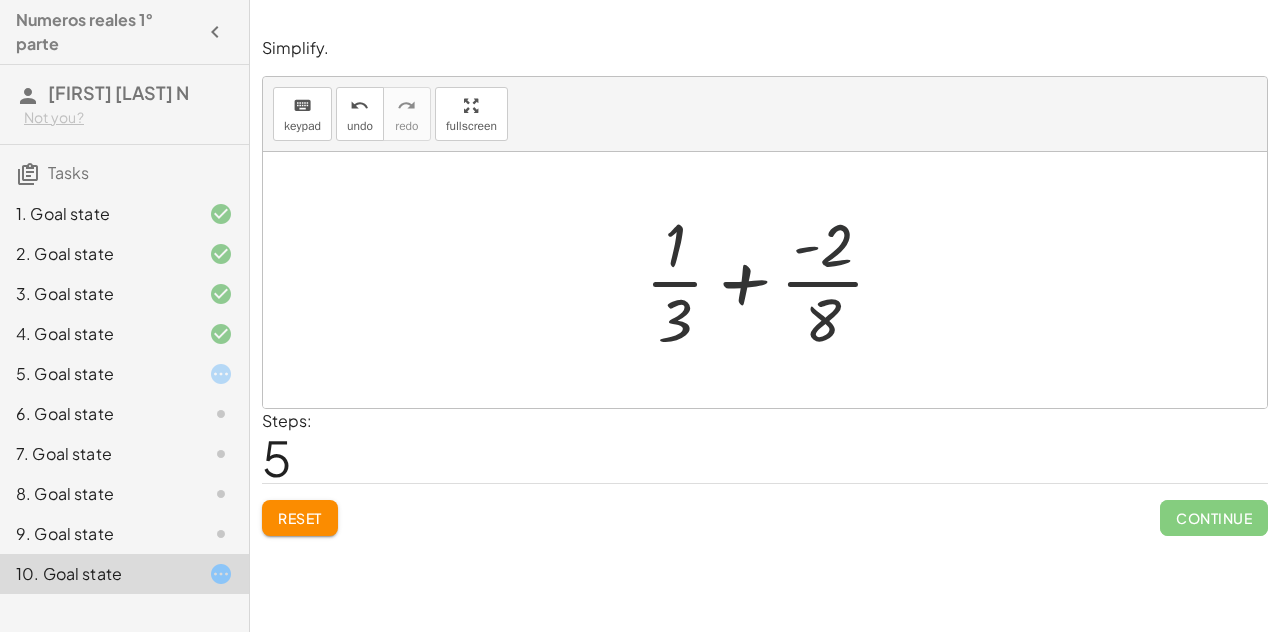 click at bounding box center [773, 280] 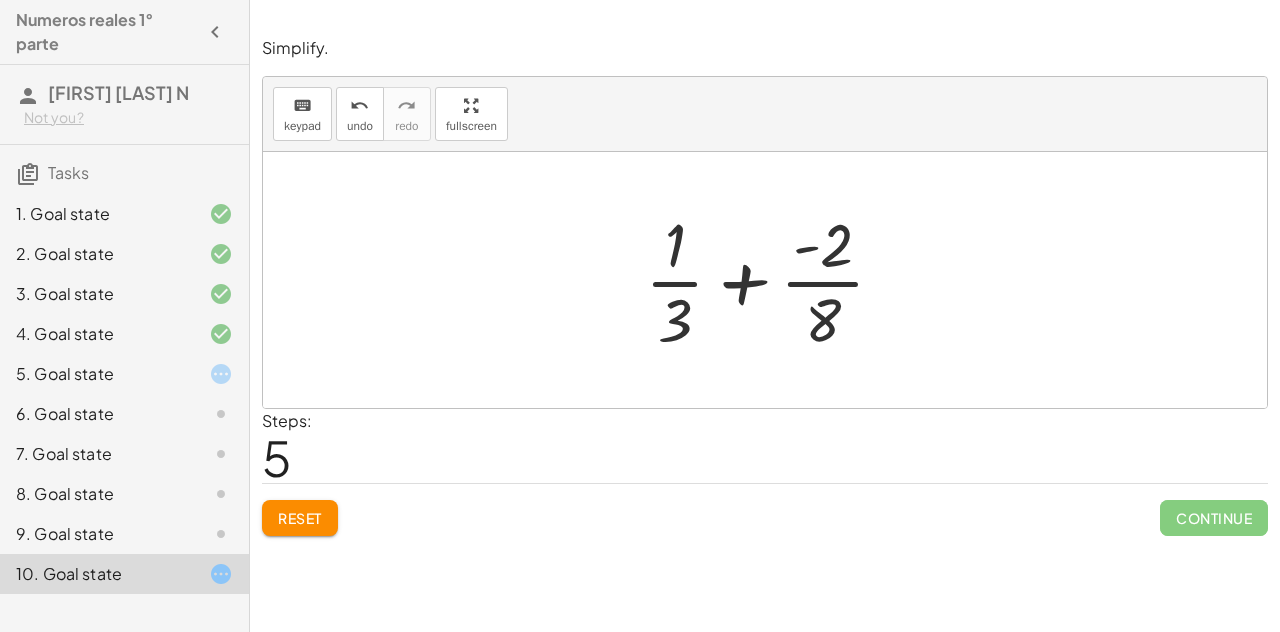 click at bounding box center [773, 280] 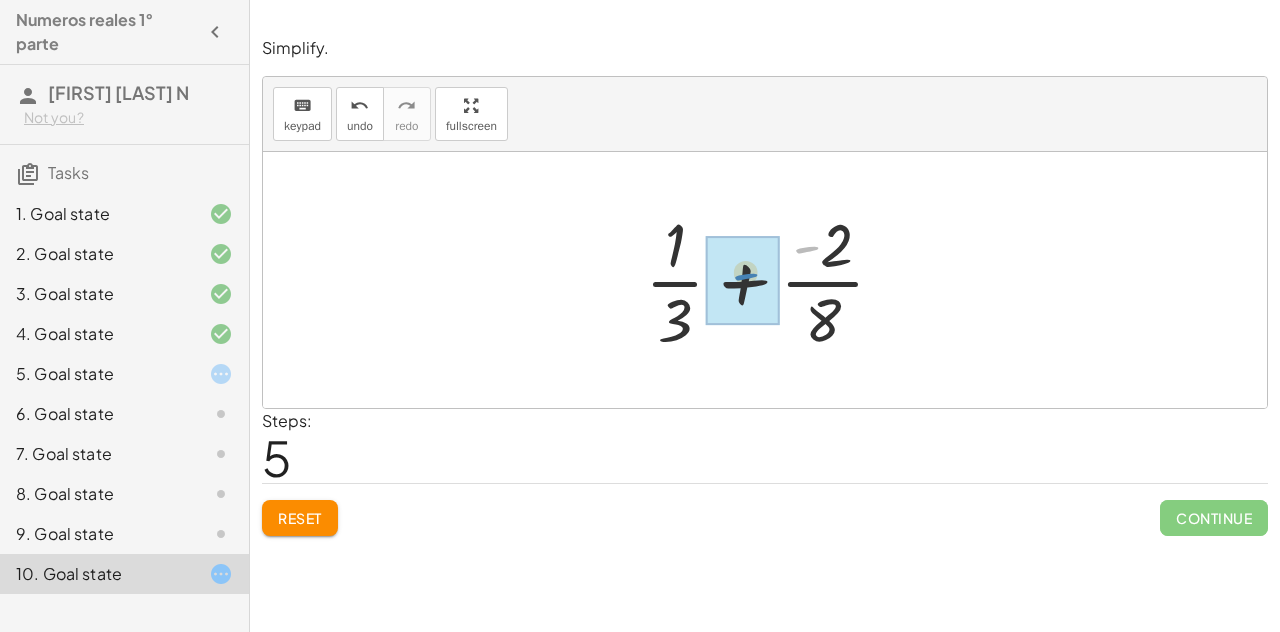 drag, startPoint x: 812, startPoint y: 245, endPoint x: 750, endPoint y: 273, distance: 68.0294 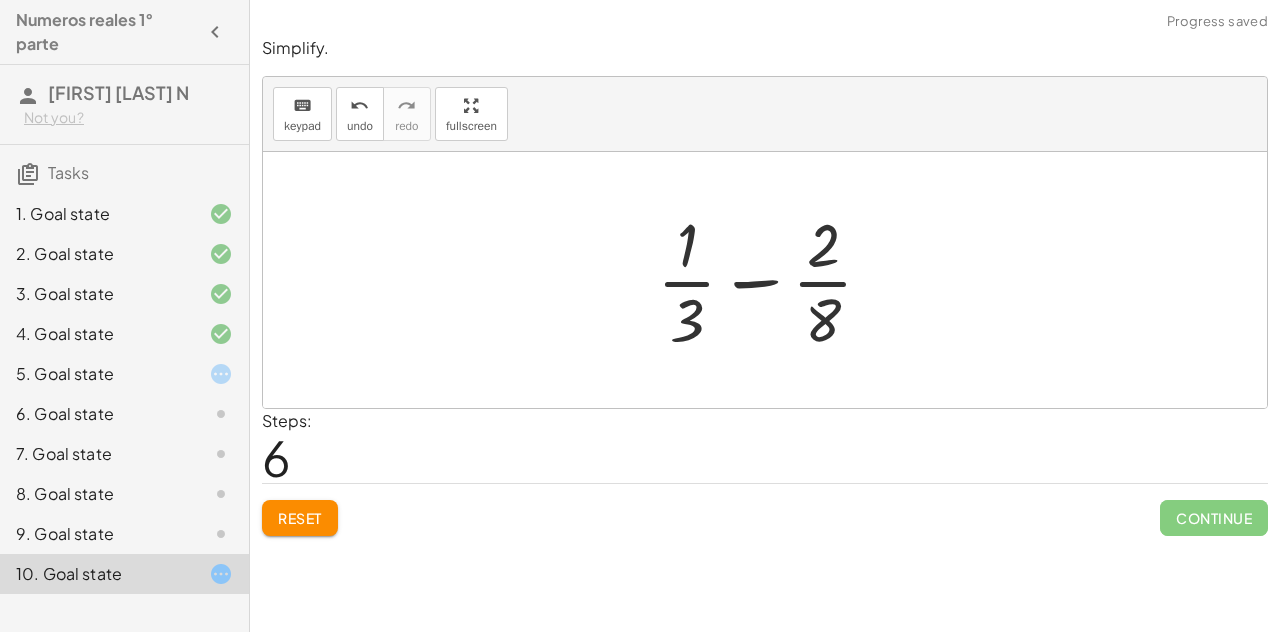 click at bounding box center (773, 280) 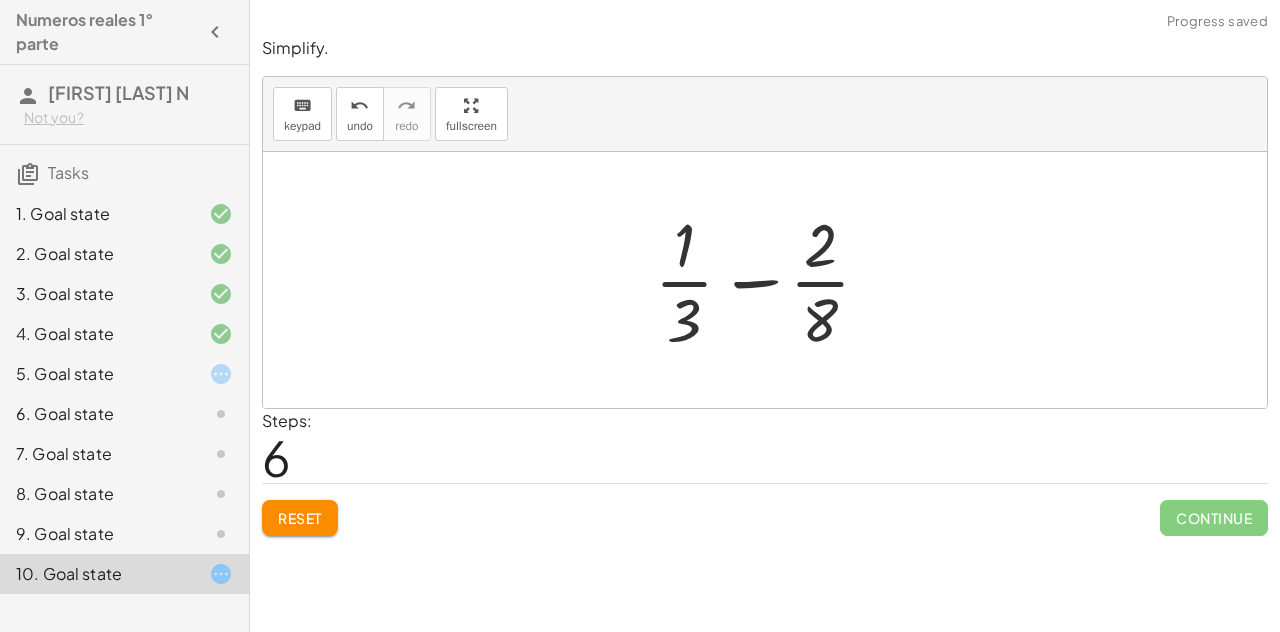 click at bounding box center (773, 280) 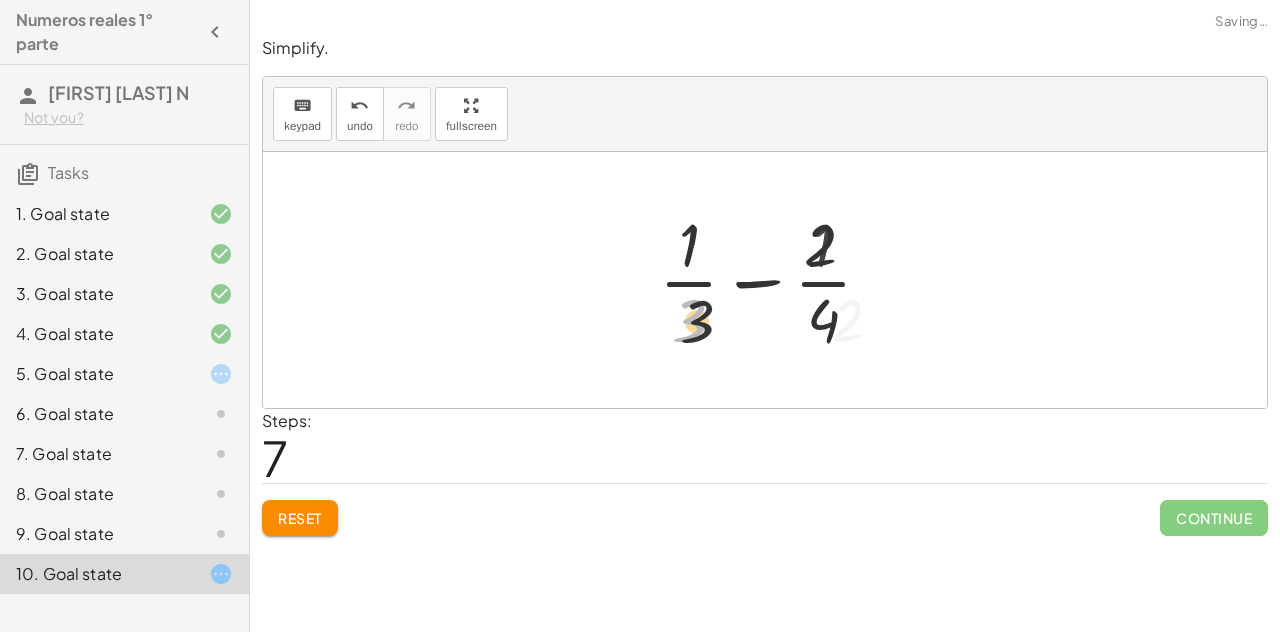 drag, startPoint x: 696, startPoint y: 303, endPoint x: 766, endPoint y: 304, distance: 70.00714 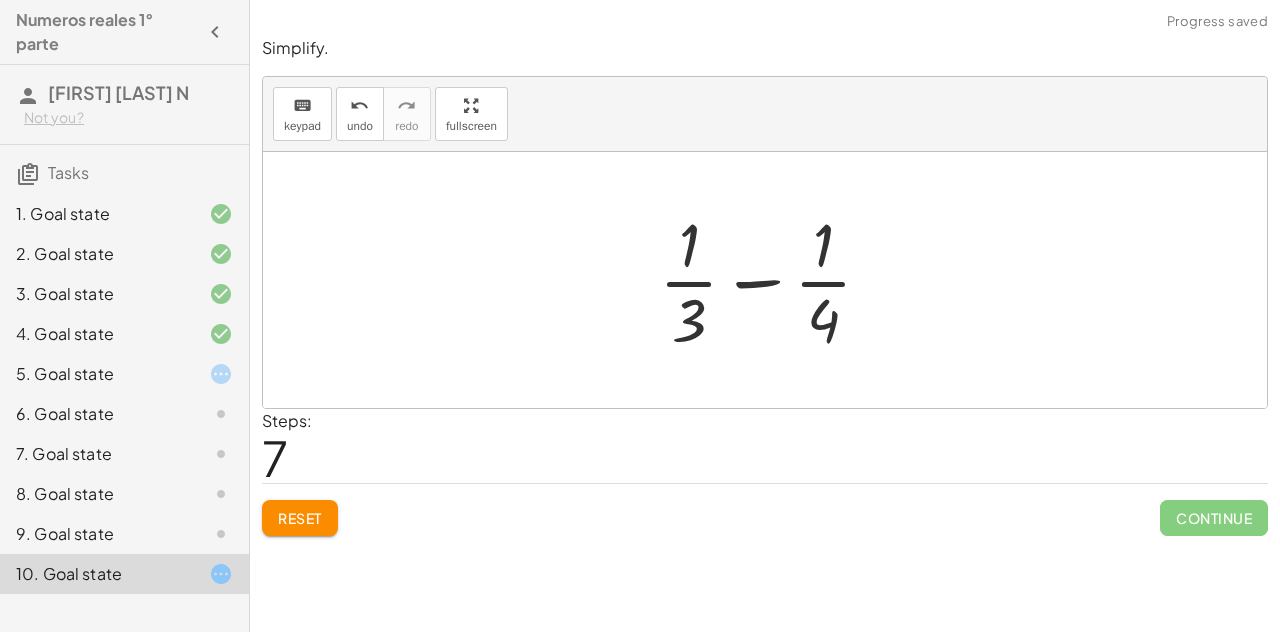 click at bounding box center [773, 280] 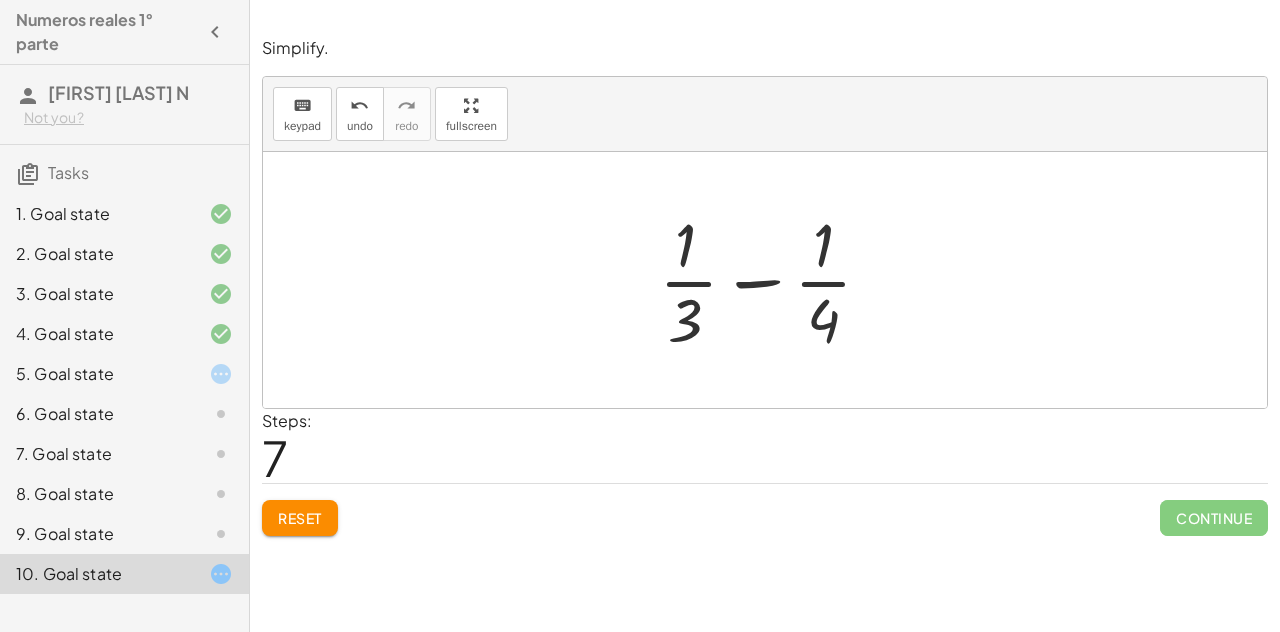 click at bounding box center [773, 280] 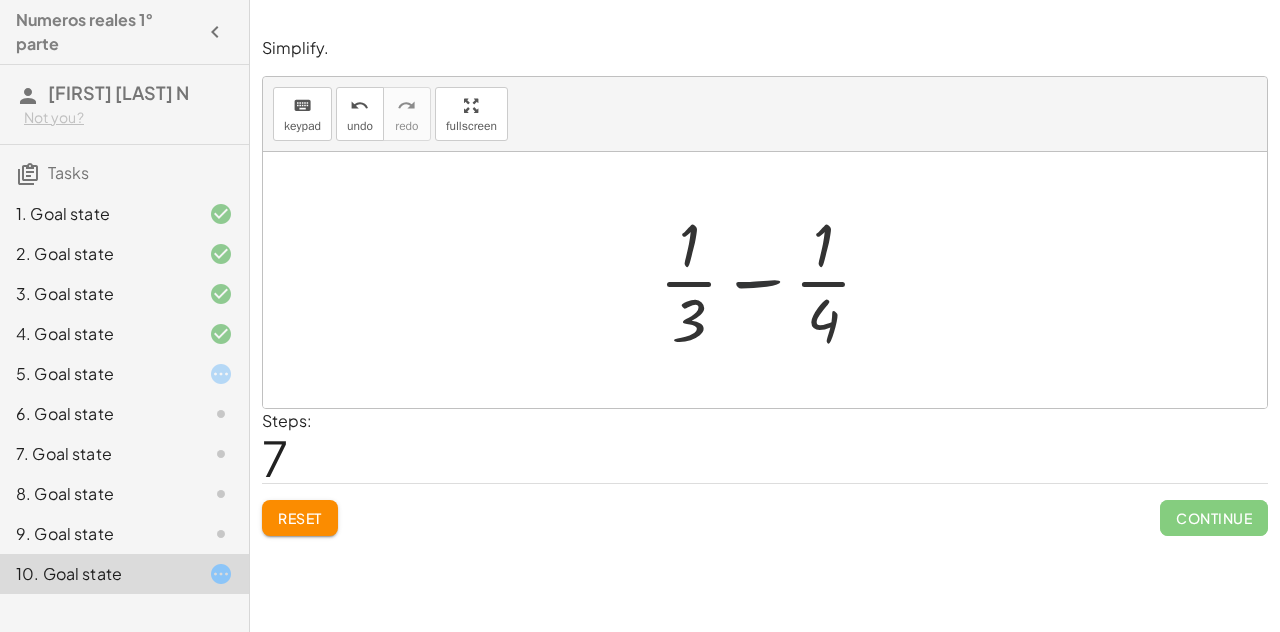 click at bounding box center (773, 280) 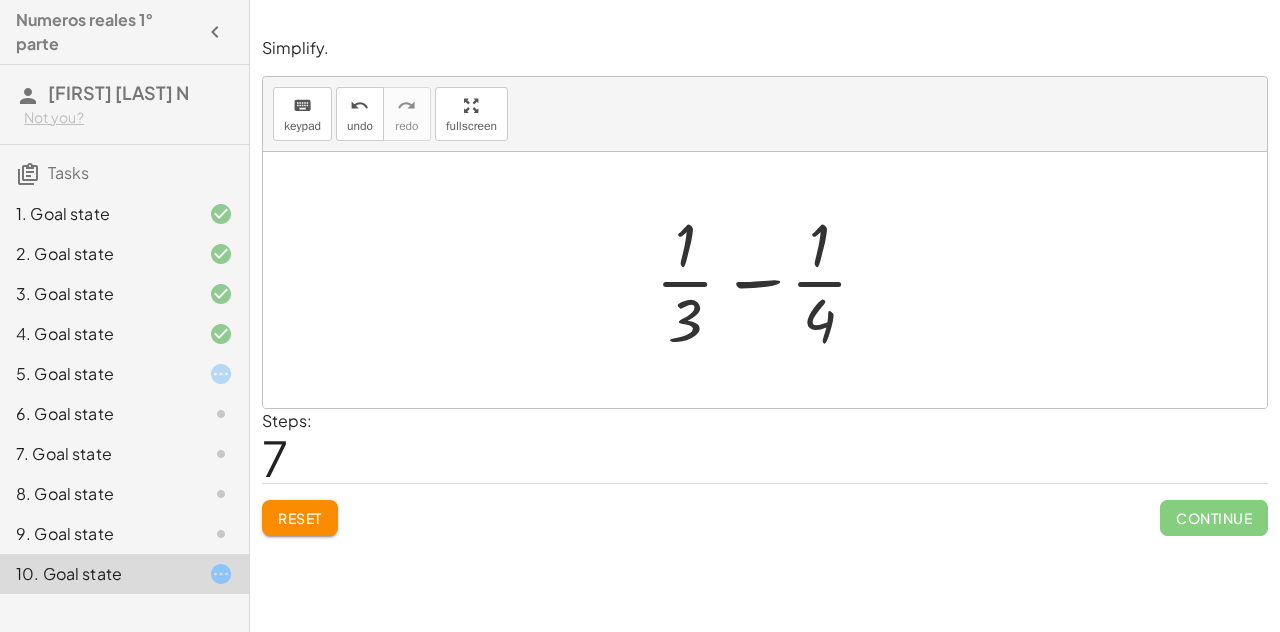 click at bounding box center (773, 280) 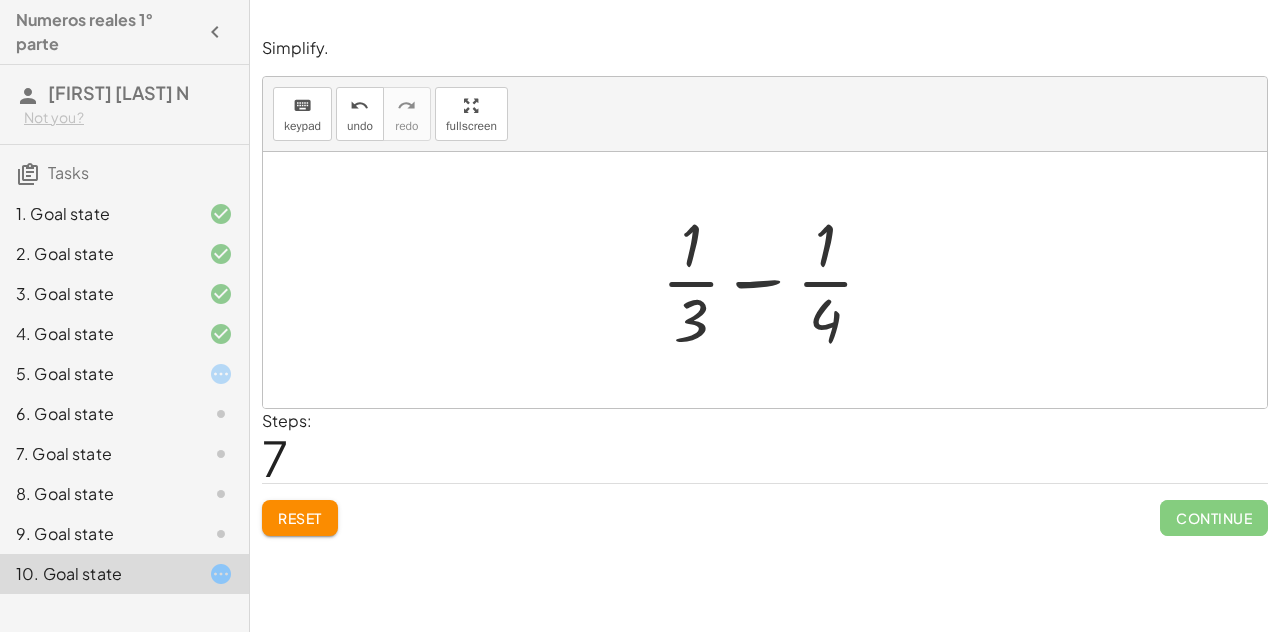 click at bounding box center [773, 280] 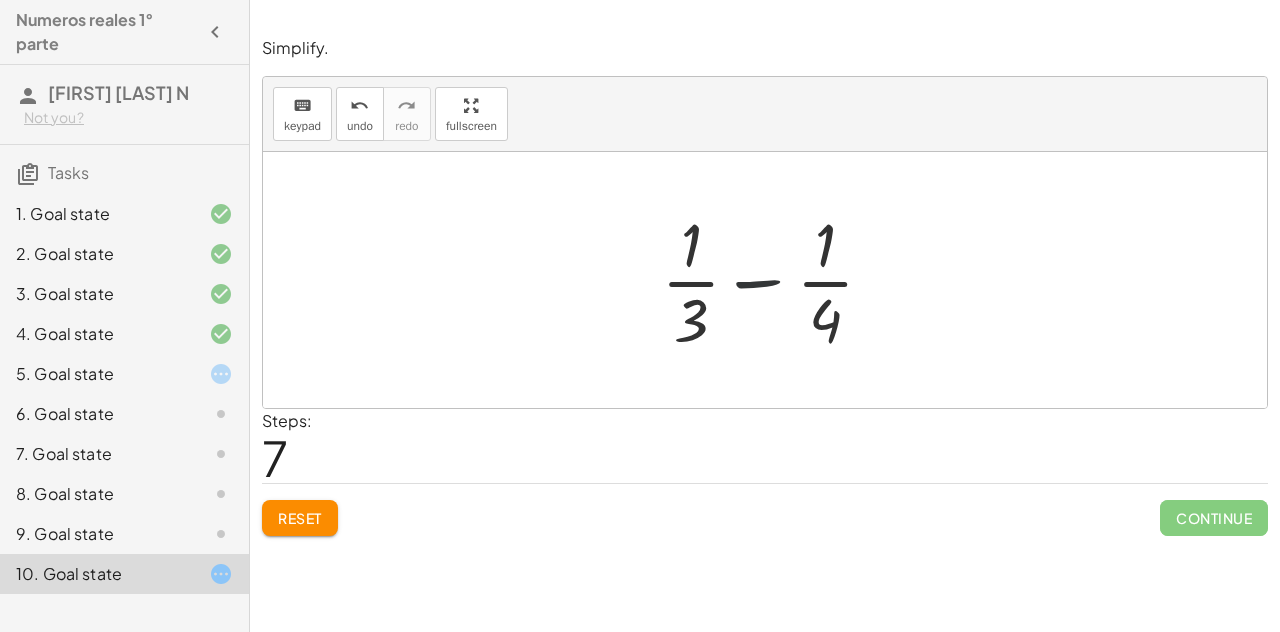 click at bounding box center (773, 280) 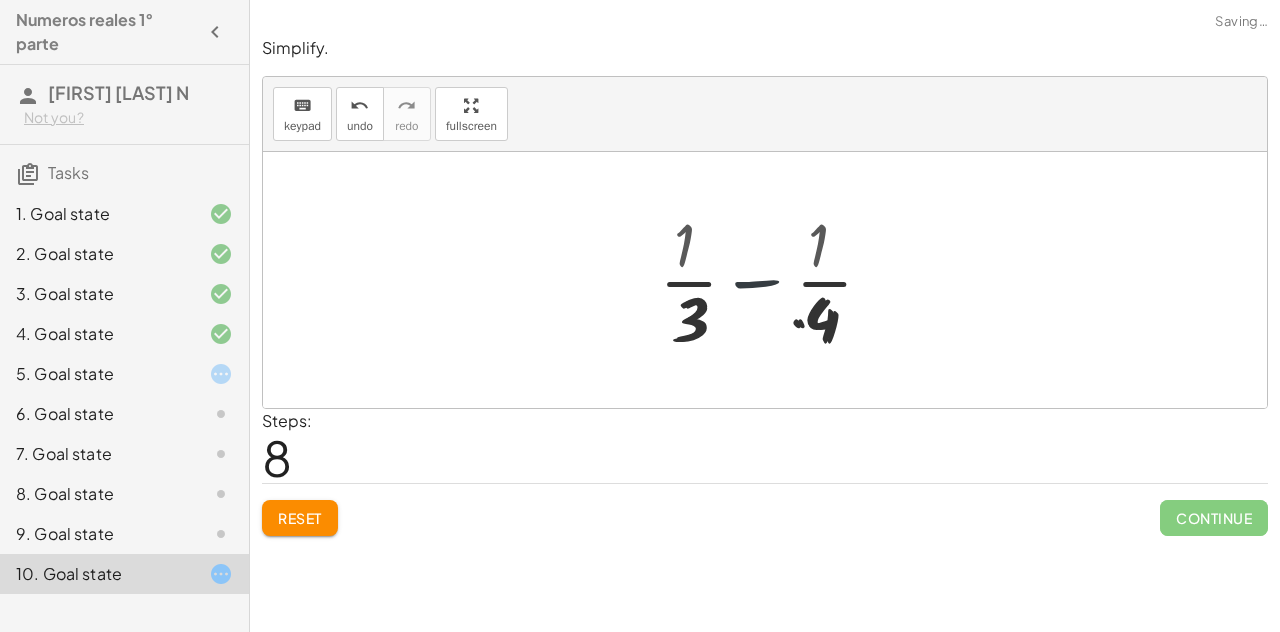 click at bounding box center [773, 280] 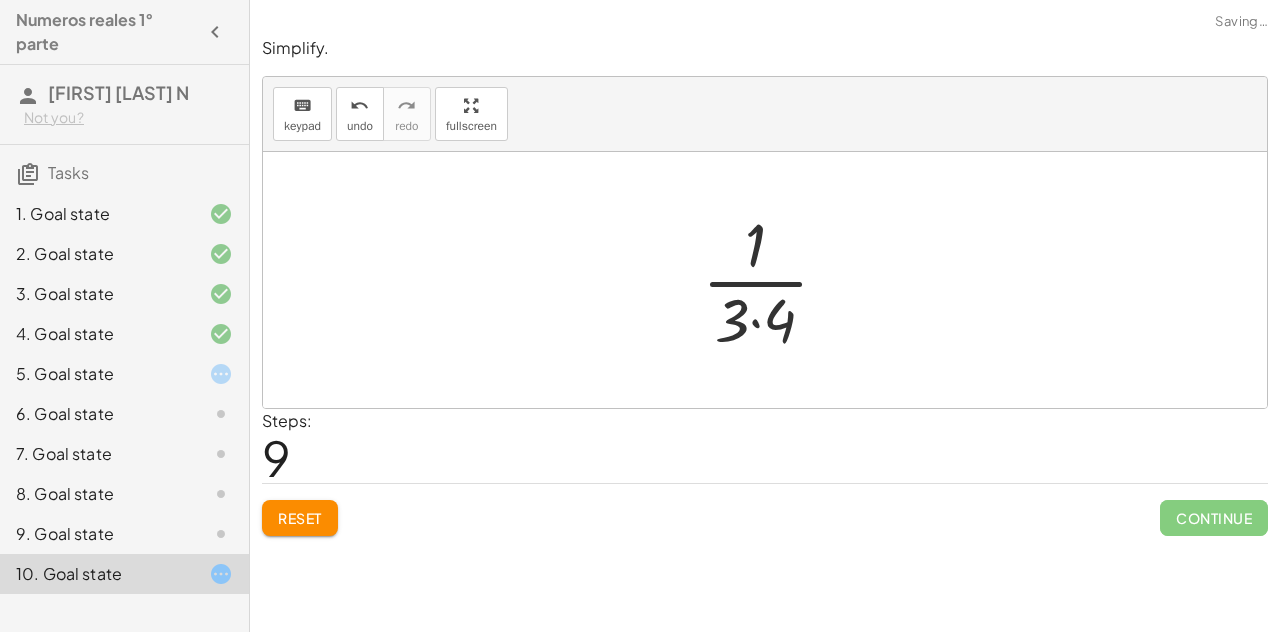 click at bounding box center (773, 280) 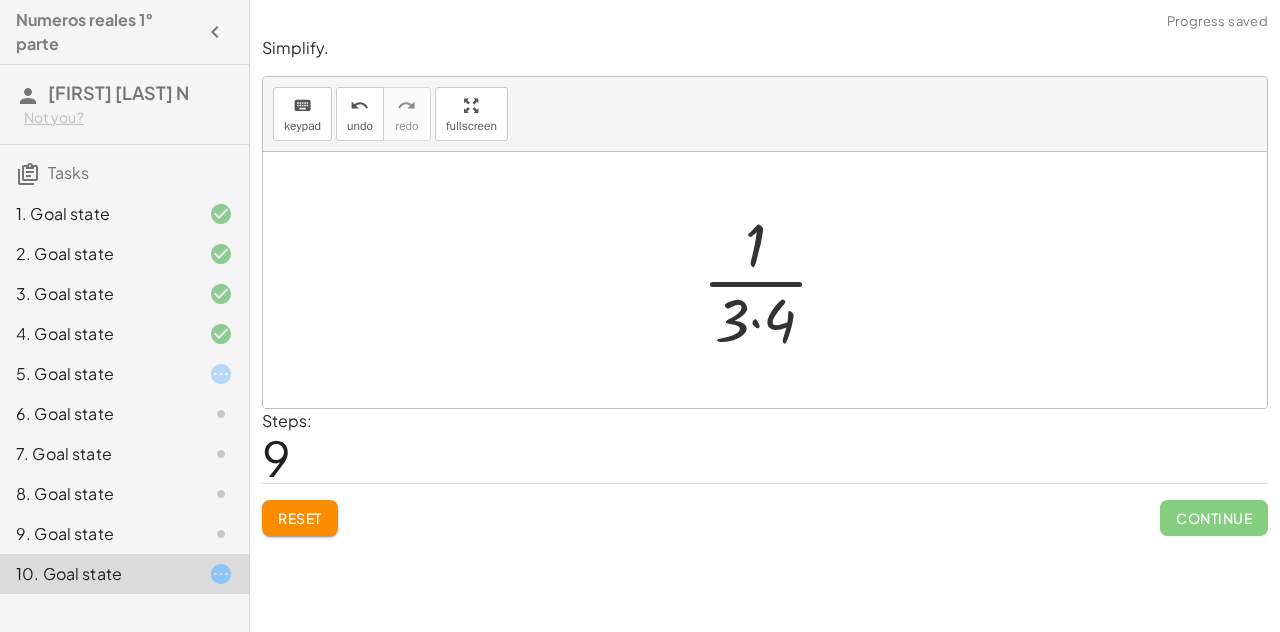 click at bounding box center [773, 280] 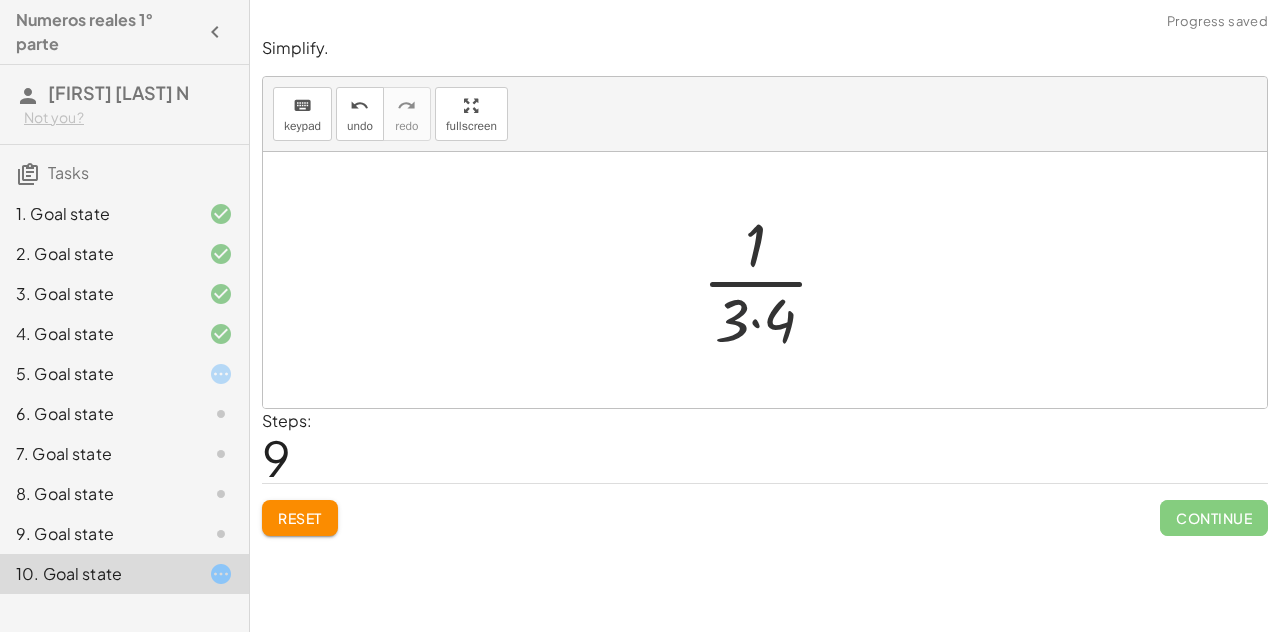 click at bounding box center (773, 280) 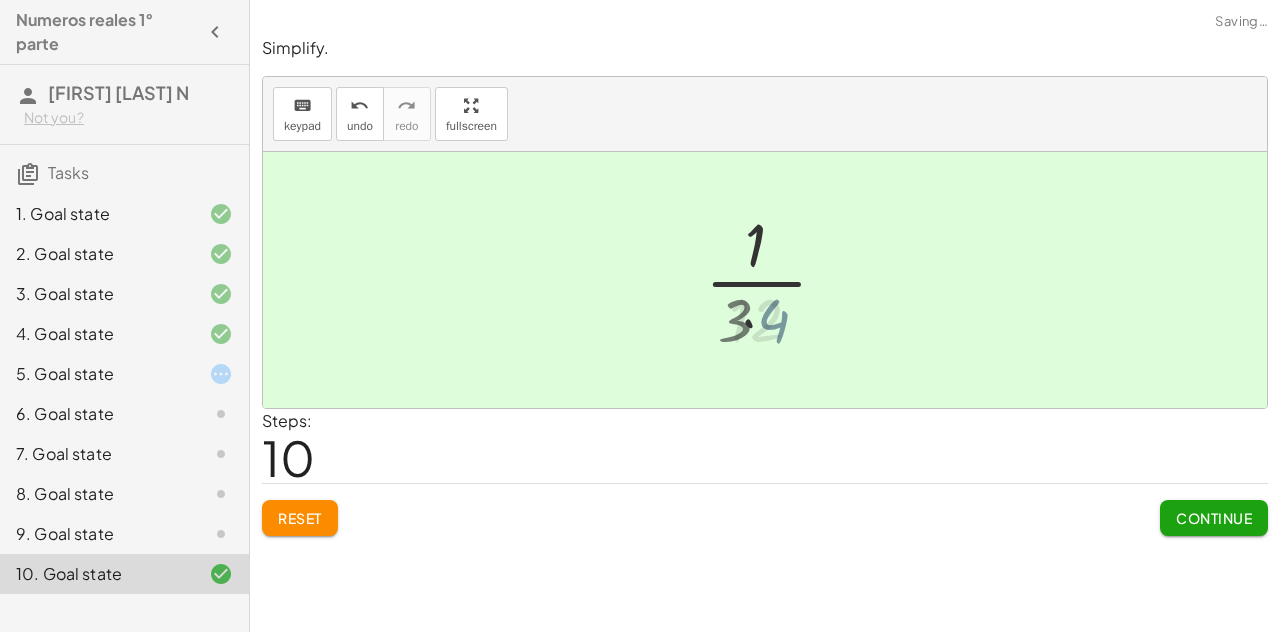 click at bounding box center [773, 280] 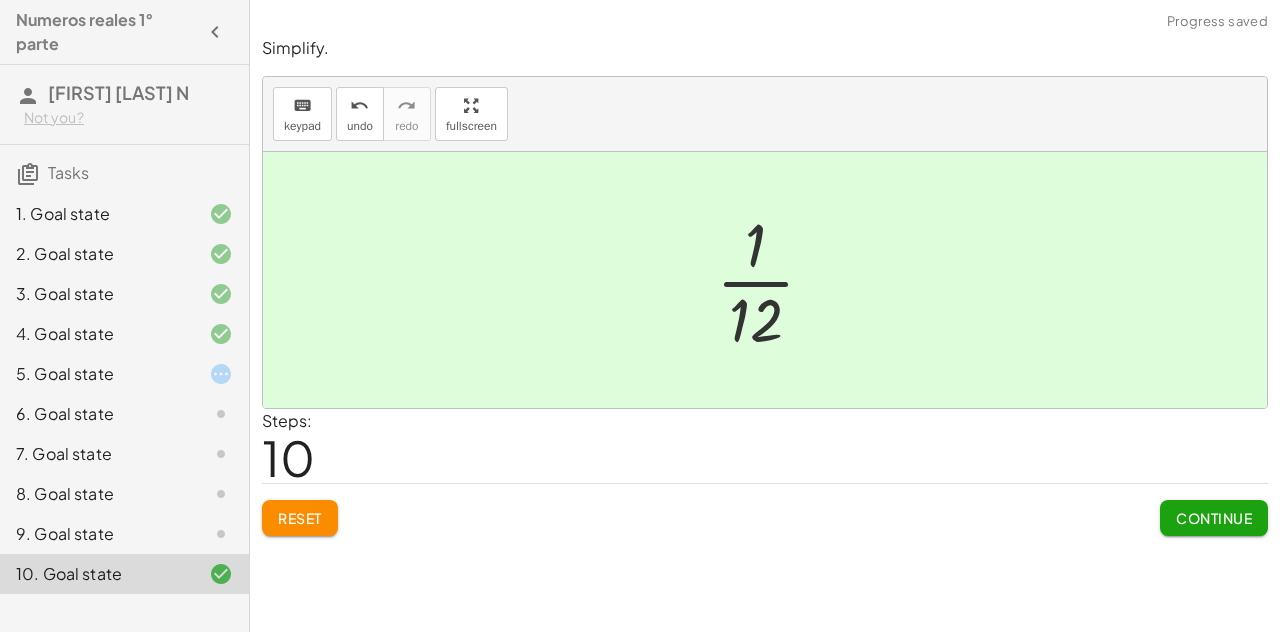 click on "Continue" 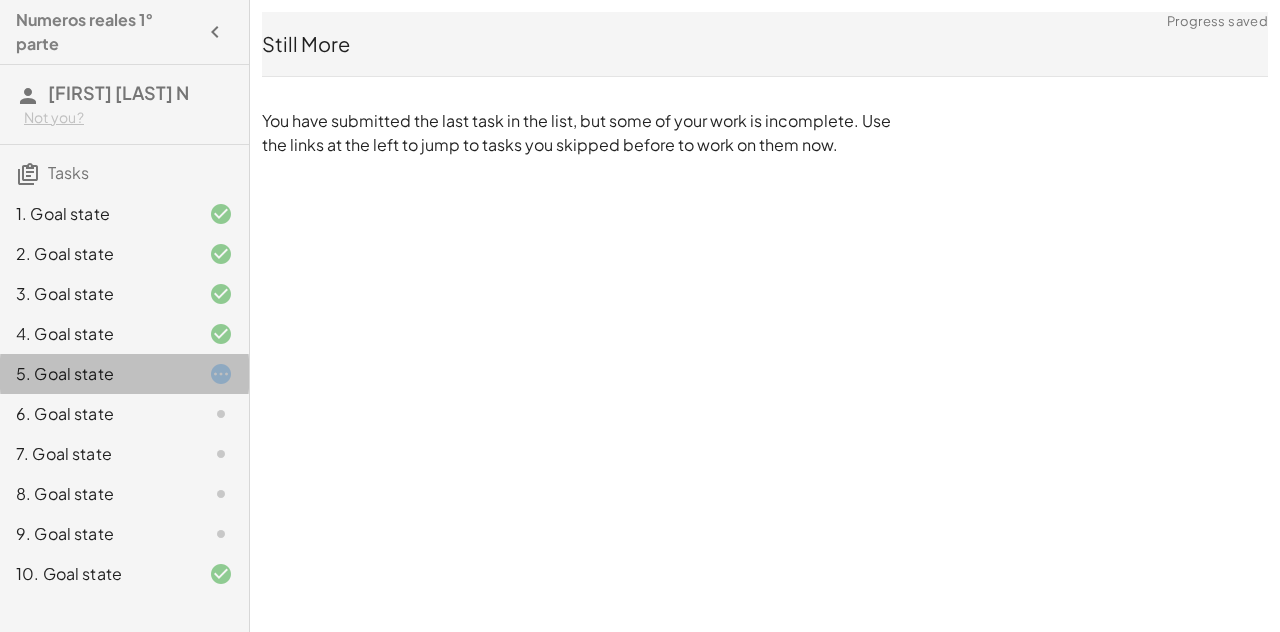 click 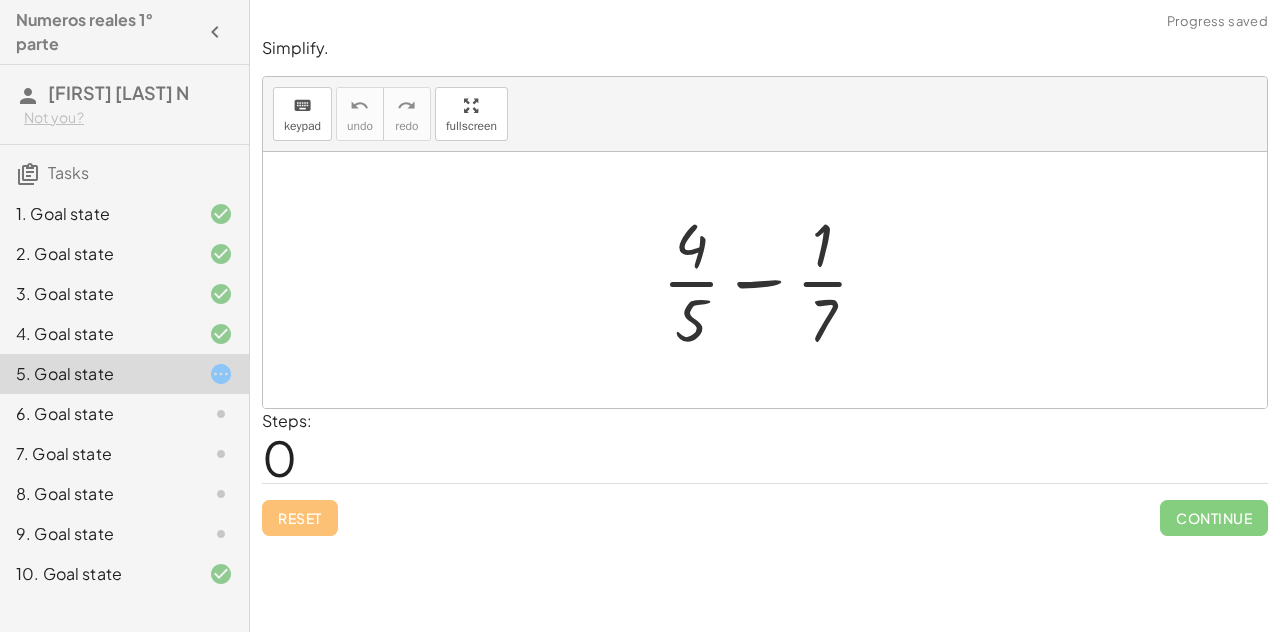 click at bounding box center [773, 280] 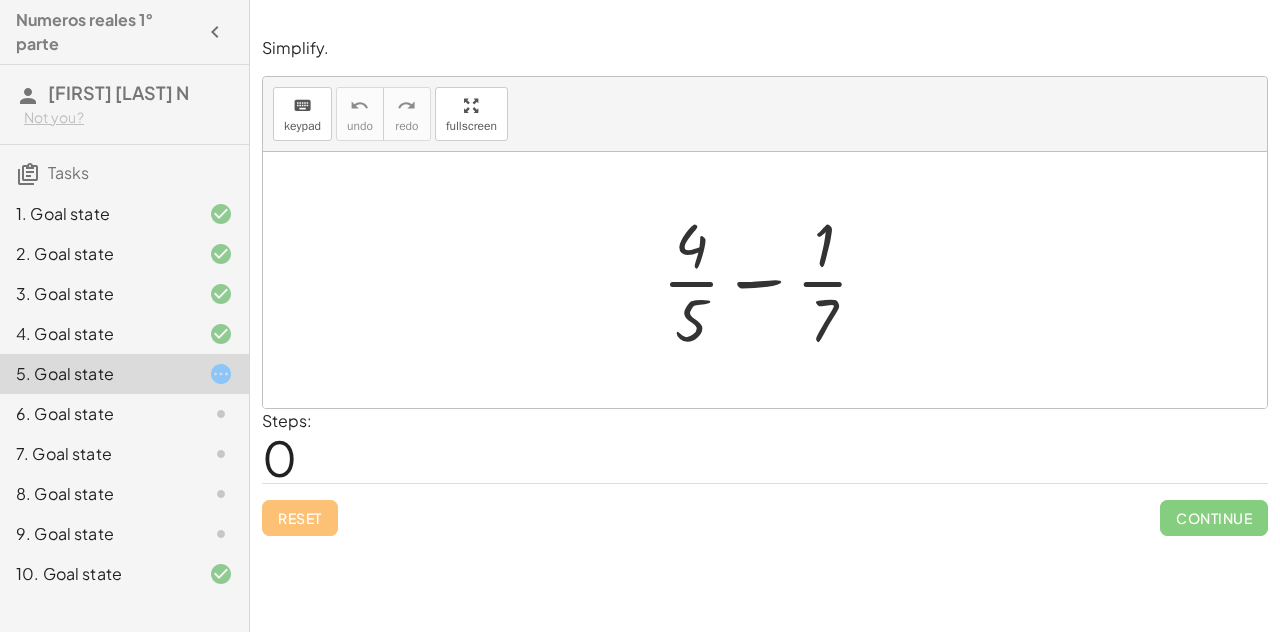 click at bounding box center [773, 280] 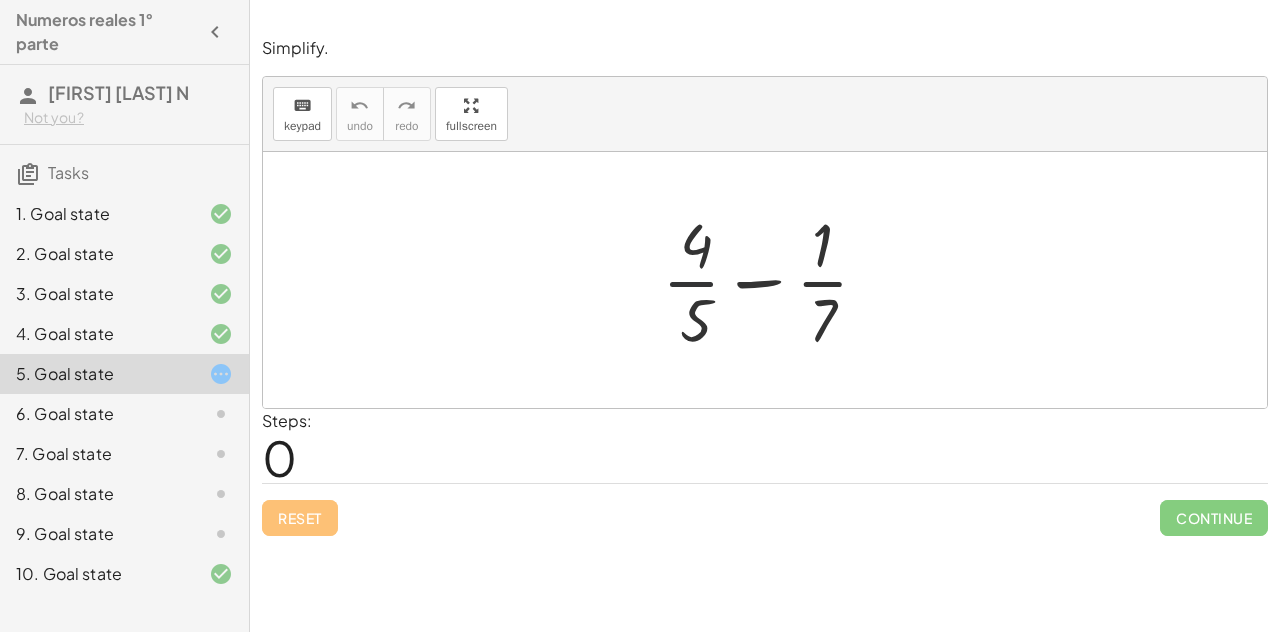 click on "Reset   Continue" at bounding box center [765, 509] 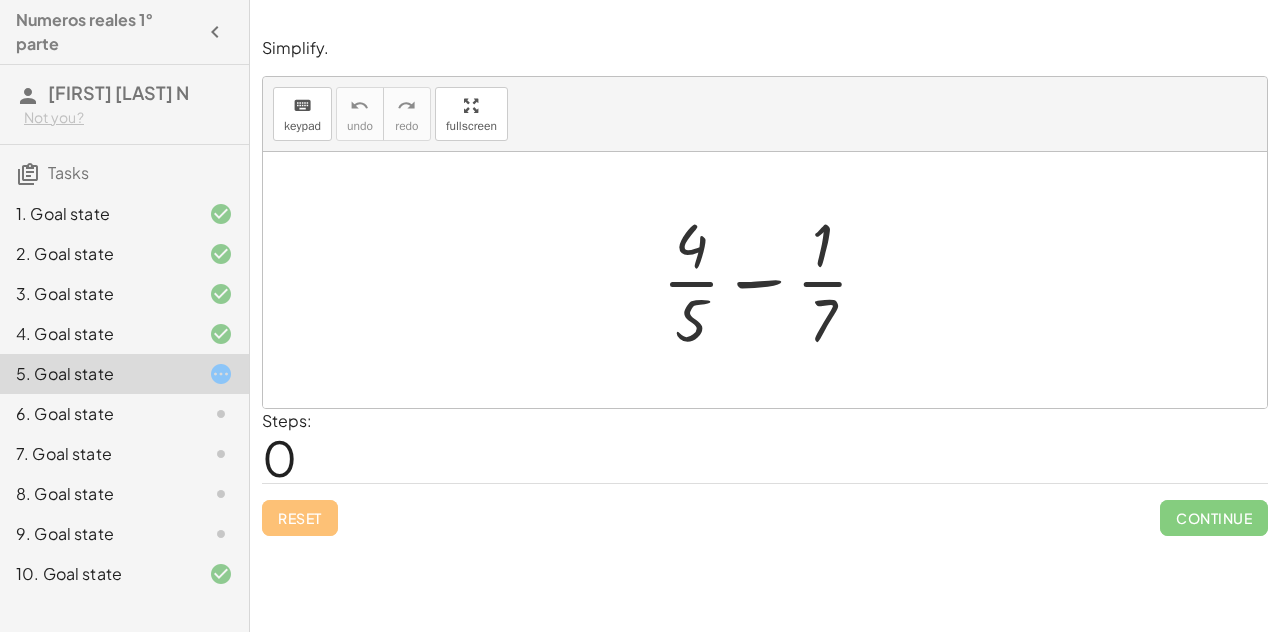 drag, startPoint x: 693, startPoint y: 318, endPoint x: 688, endPoint y: 263, distance: 55.226807 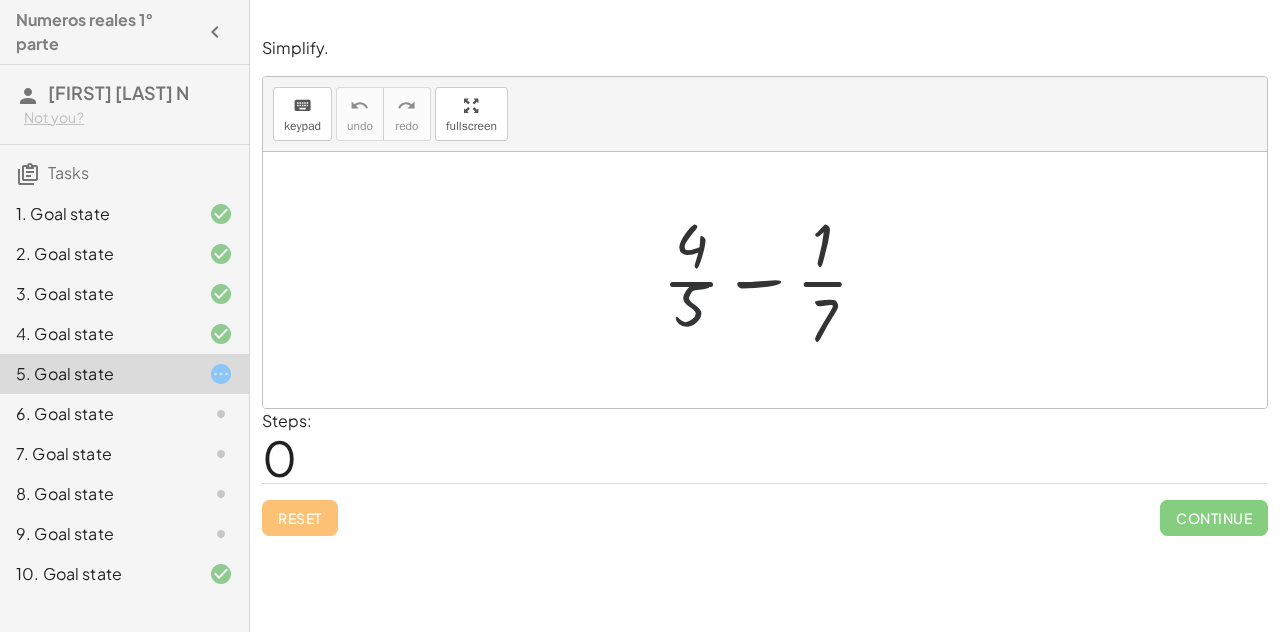 click at bounding box center (773, 280) 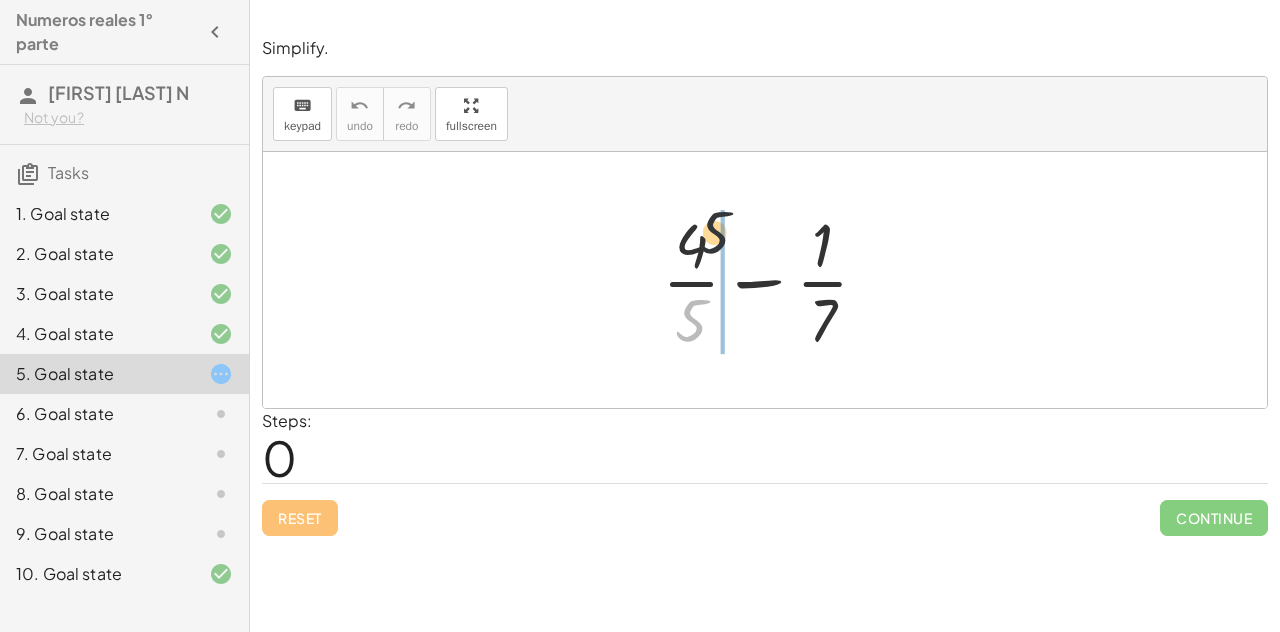 drag, startPoint x: 689, startPoint y: 319, endPoint x: 700, endPoint y: 224, distance: 95.63472 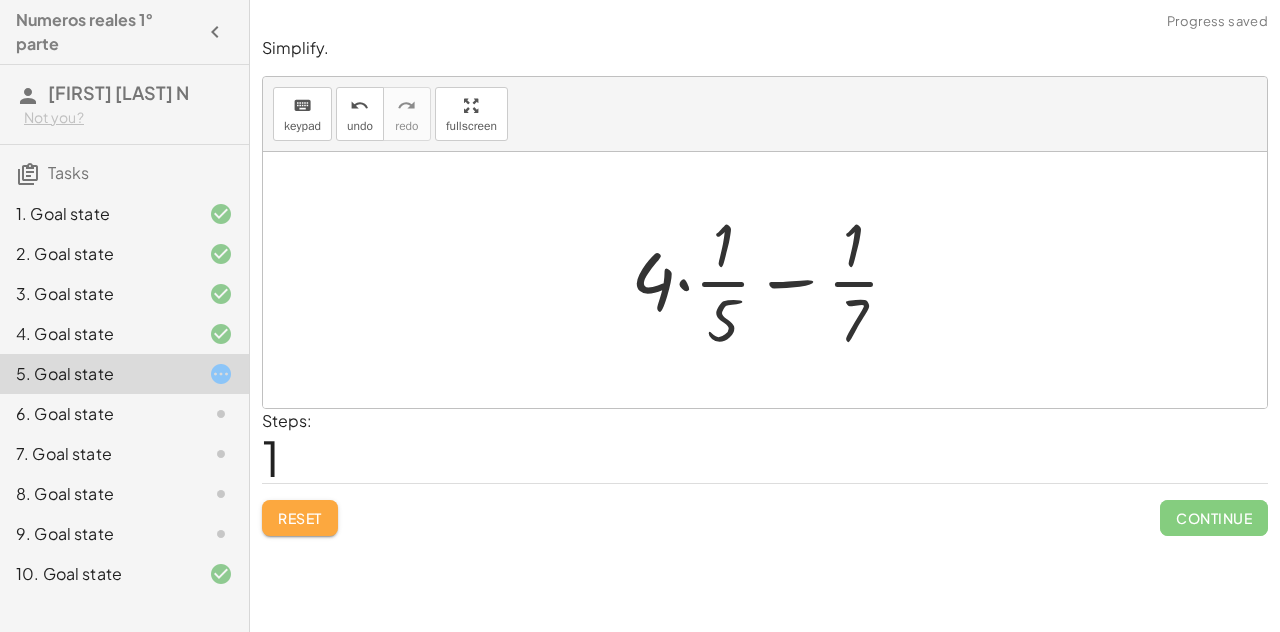drag, startPoint x: 297, startPoint y: 531, endPoint x: 433, endPoint y: 431, distance: 168.80759 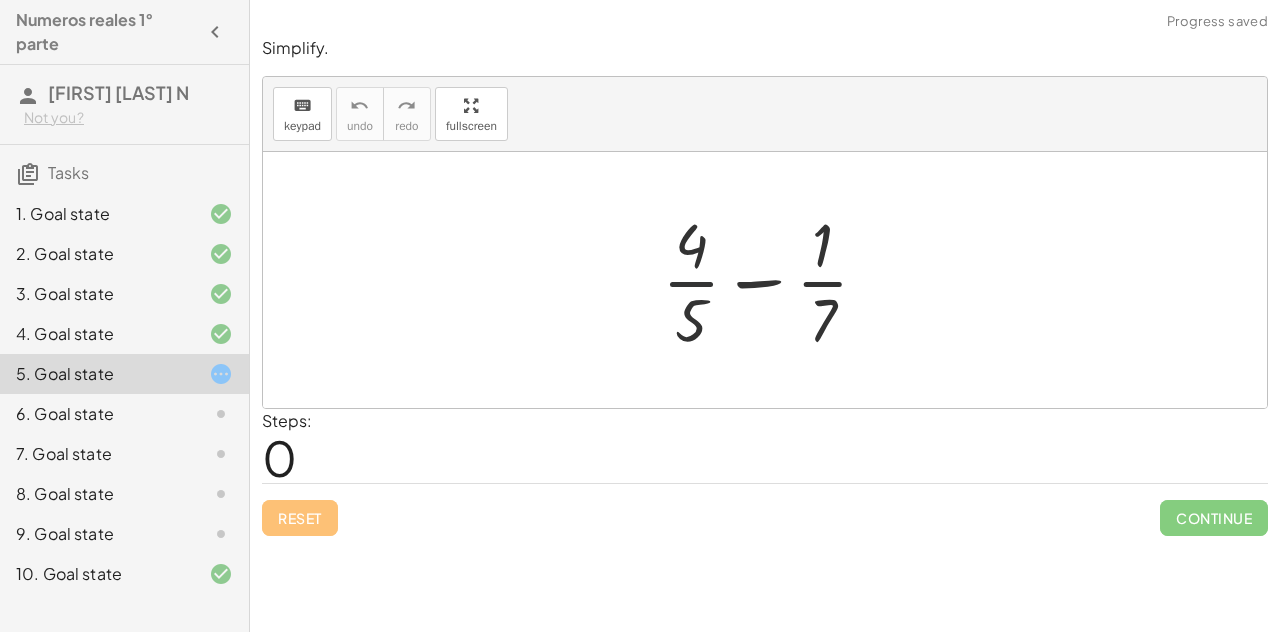 drag, startPoint x: 690, startPoint y: 287, endPoint x: 737, endPoint y: 278, distance: 47.853943 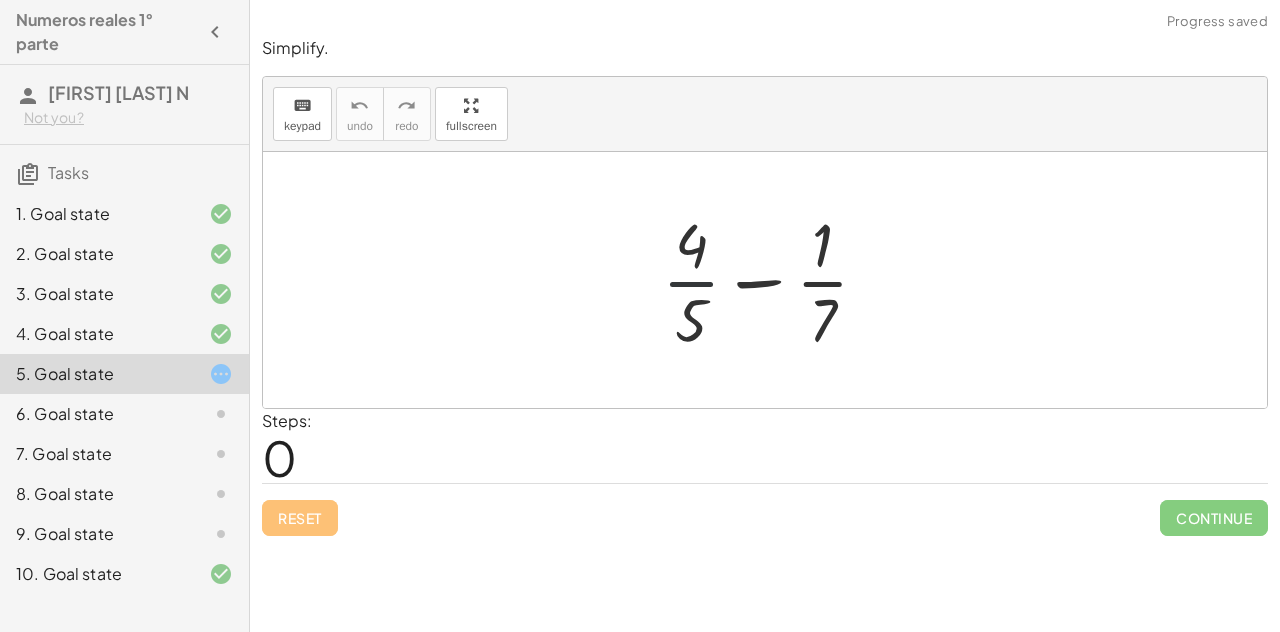 click at bounding box center [773, 280] 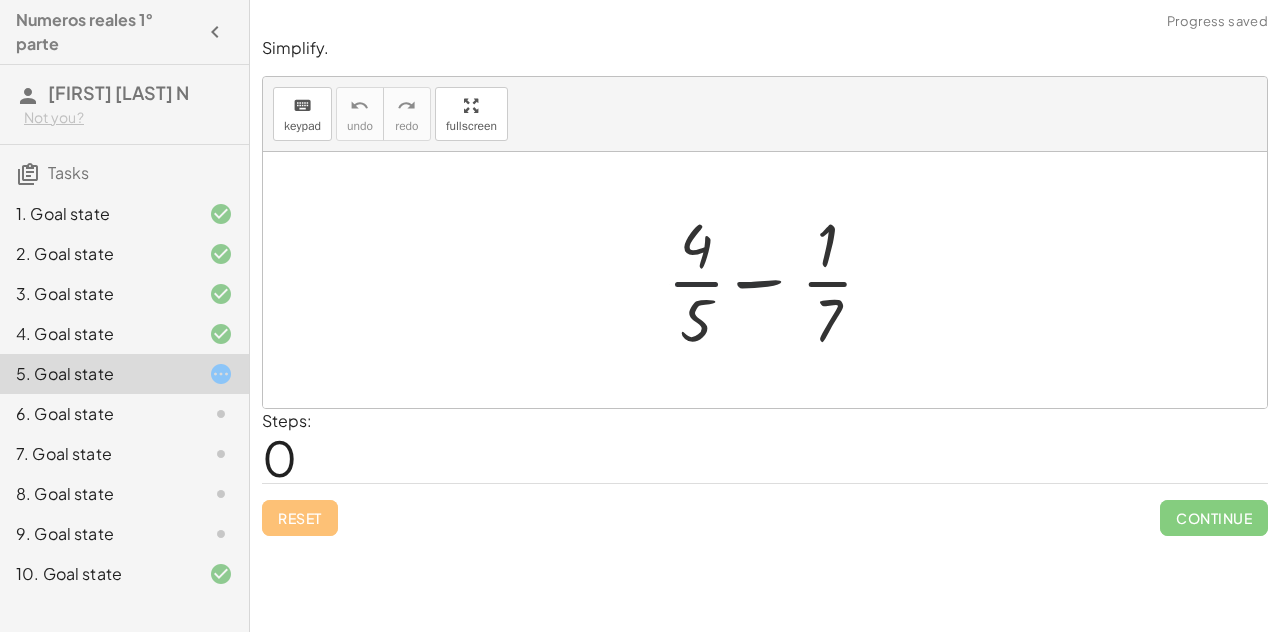 click at bounding box center [773, 280] 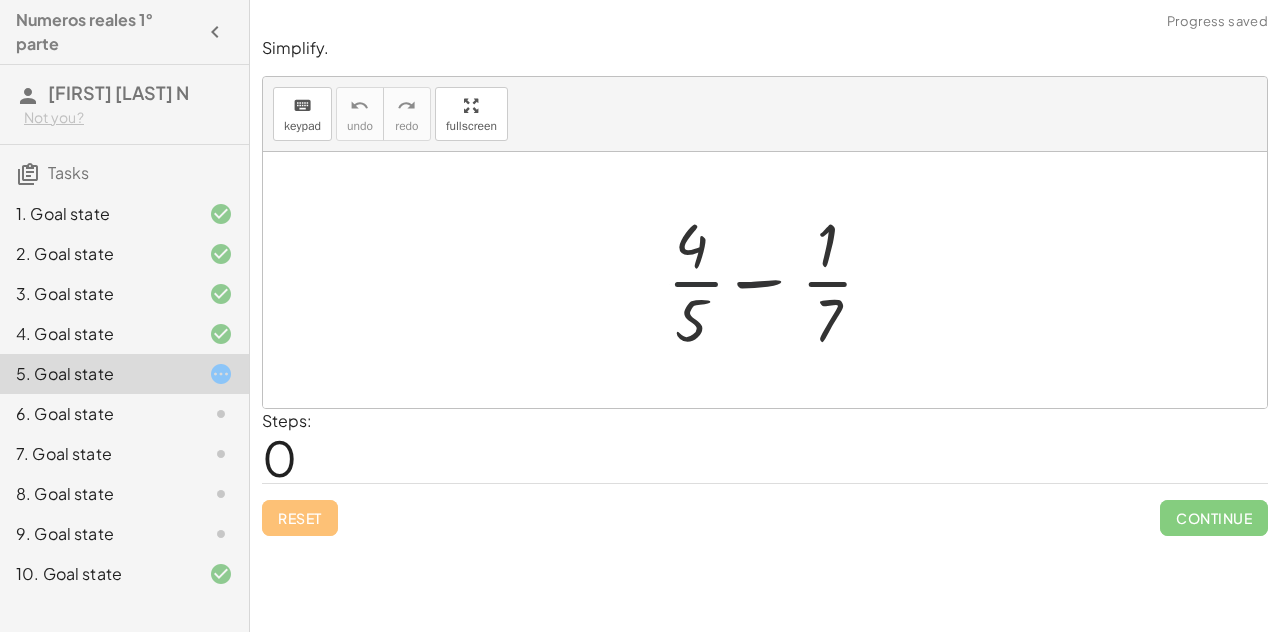 click at bounding box center (773, 280) 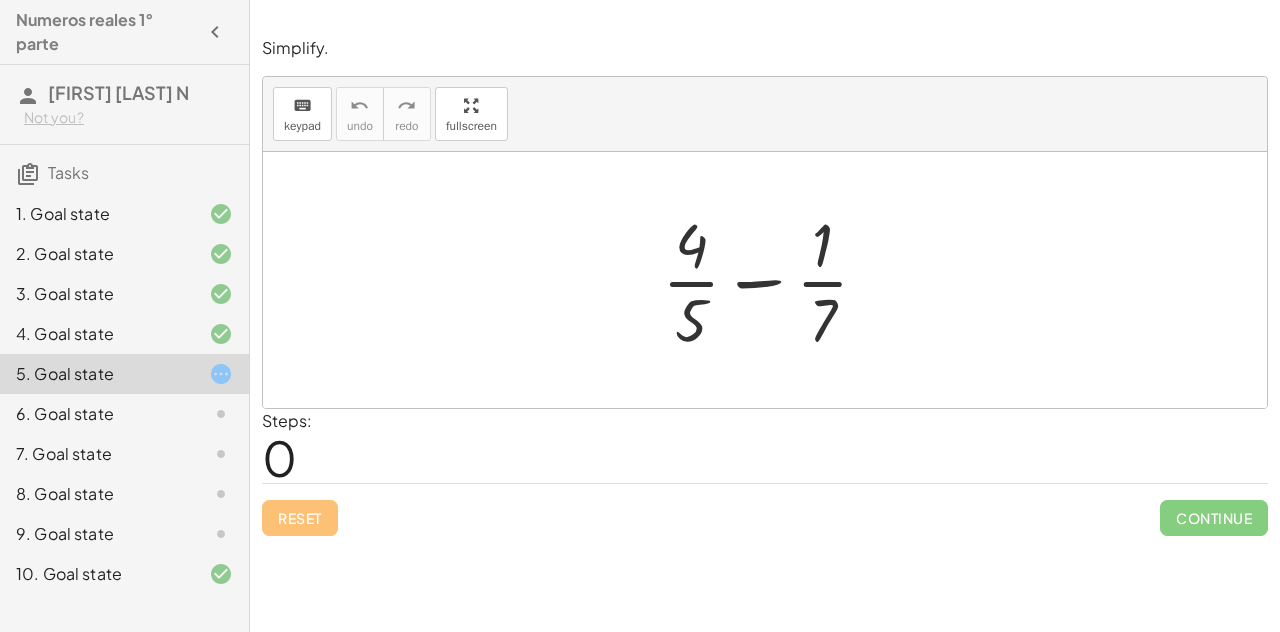 click at bounding box center [773, 280] 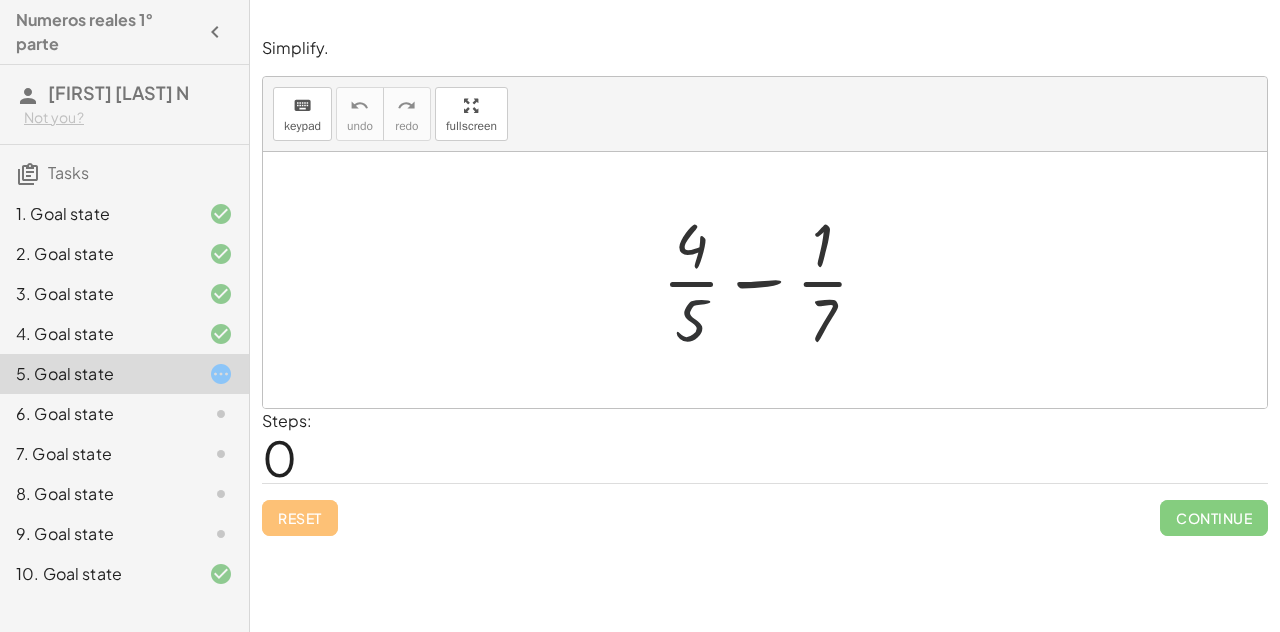 click at bounding box center [773, 280] 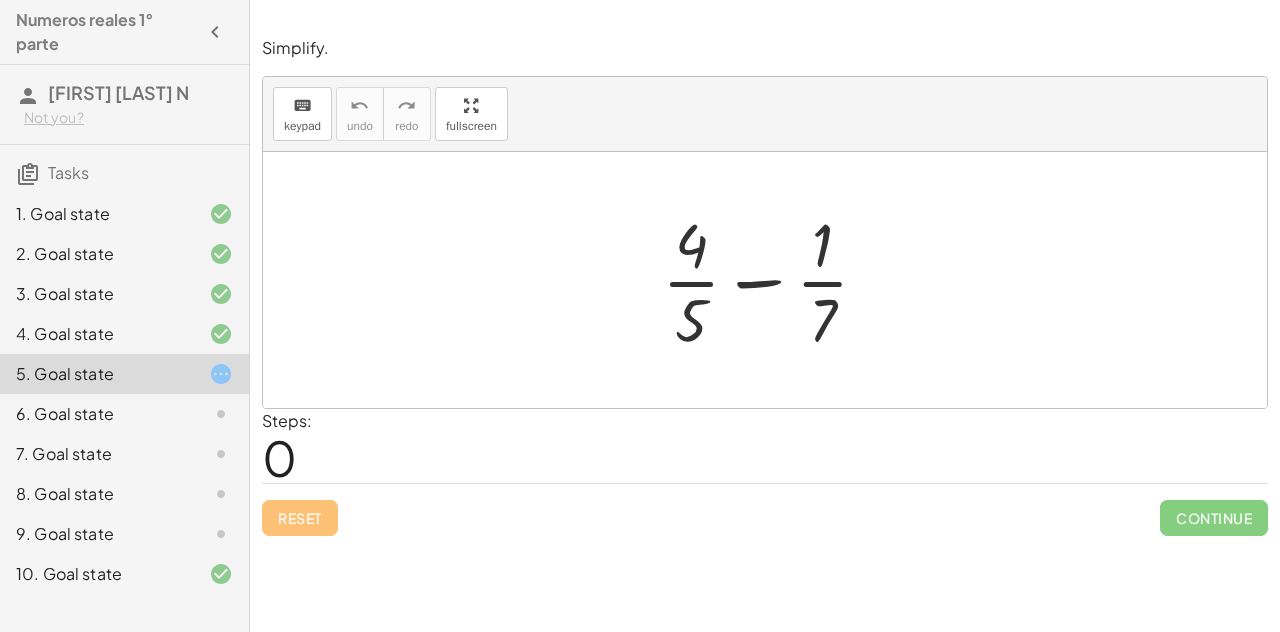 click at bounding box center (773, 280) 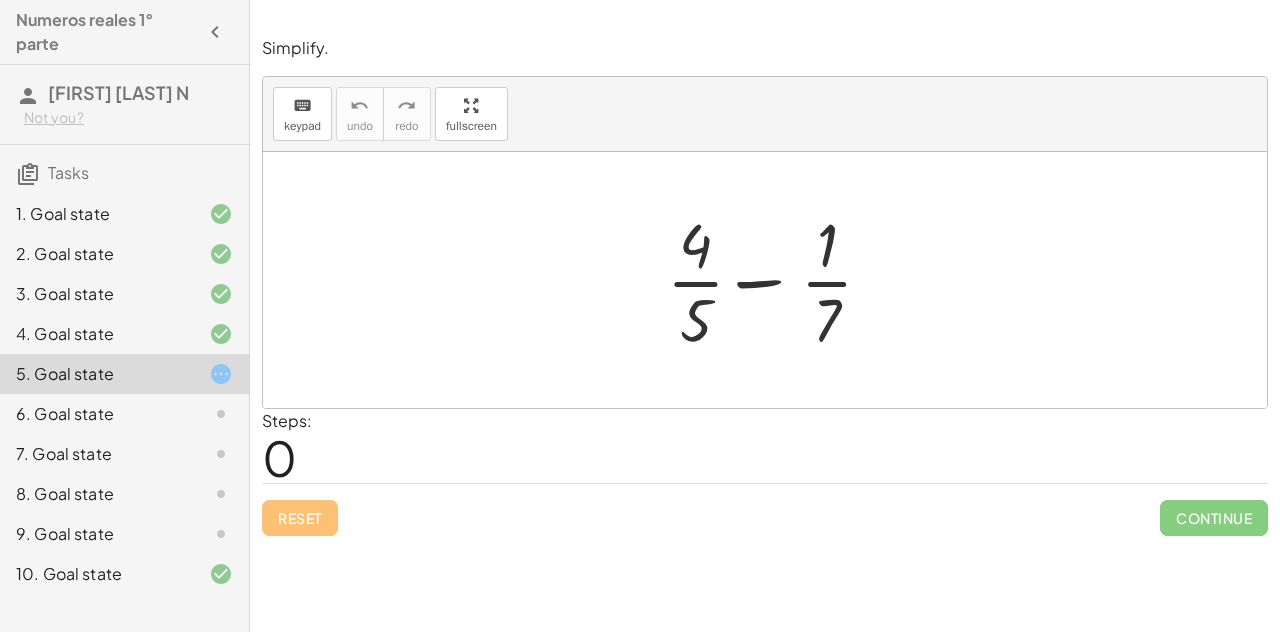 click at bounding box center (773, 280) 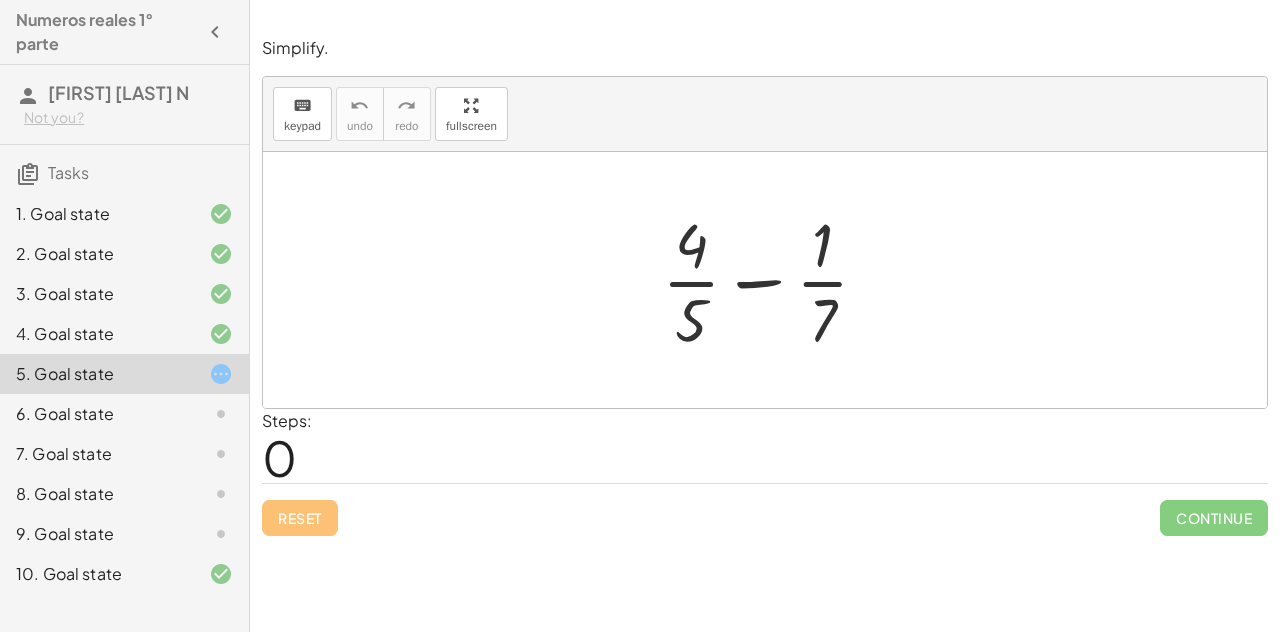 click at bounding box center (773, 280) 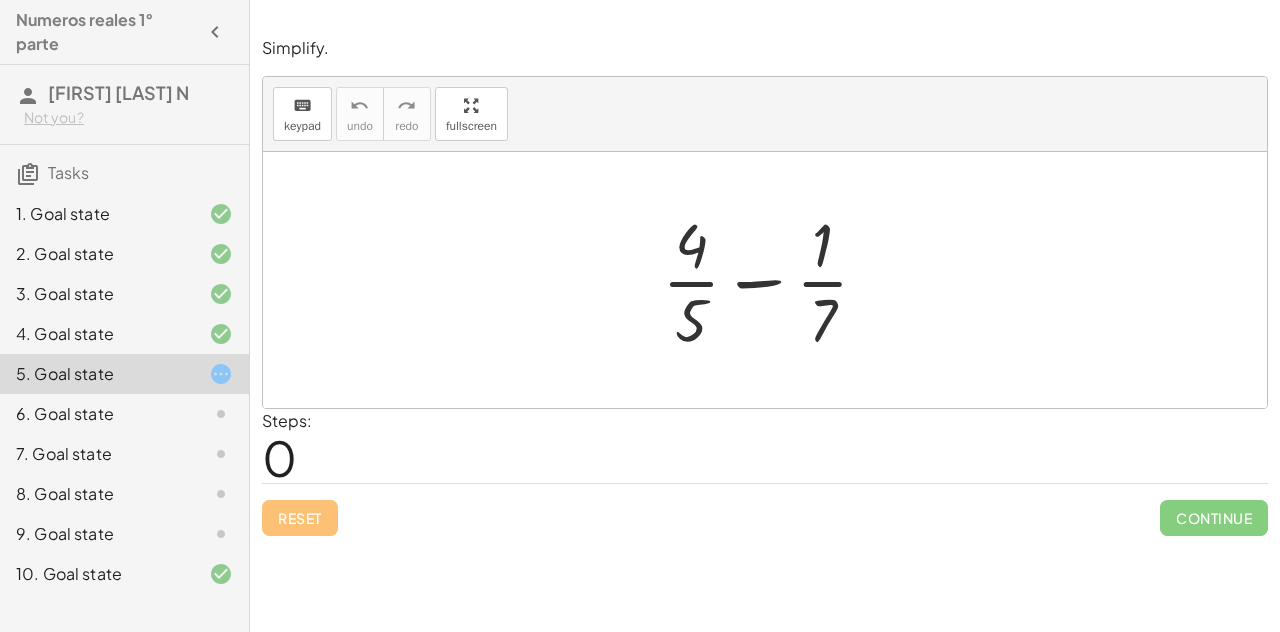 click at bounding box center (773, 280) 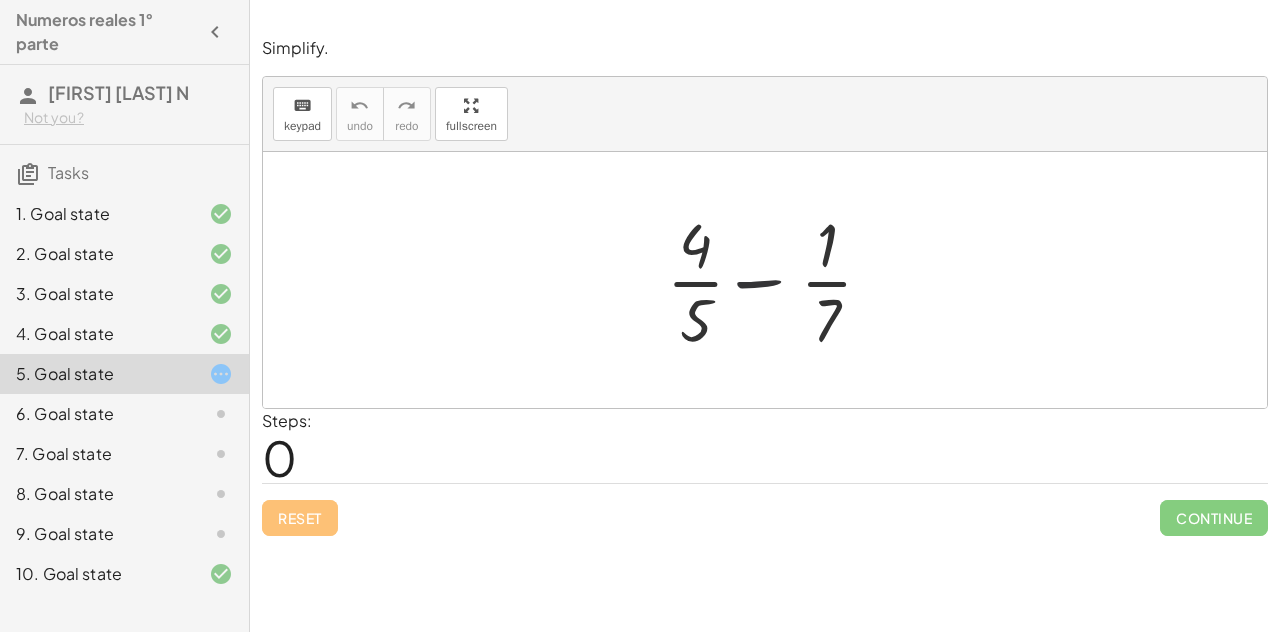click at bounding box center [773, 280] 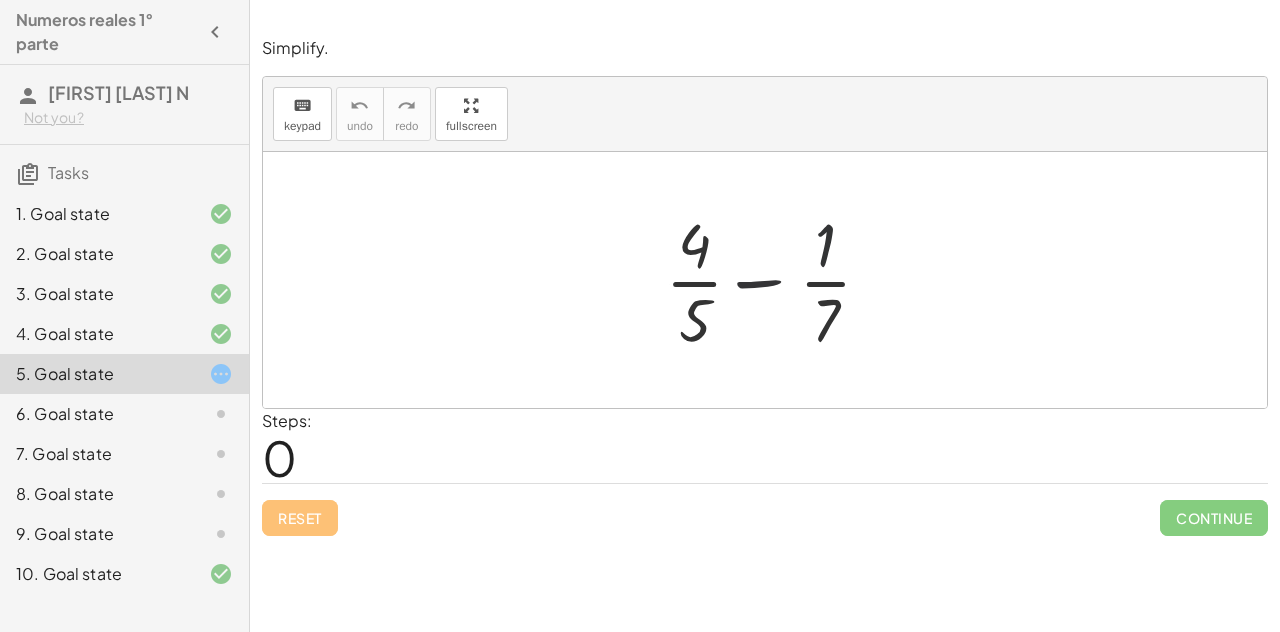 click at bounding box center (773, 280) 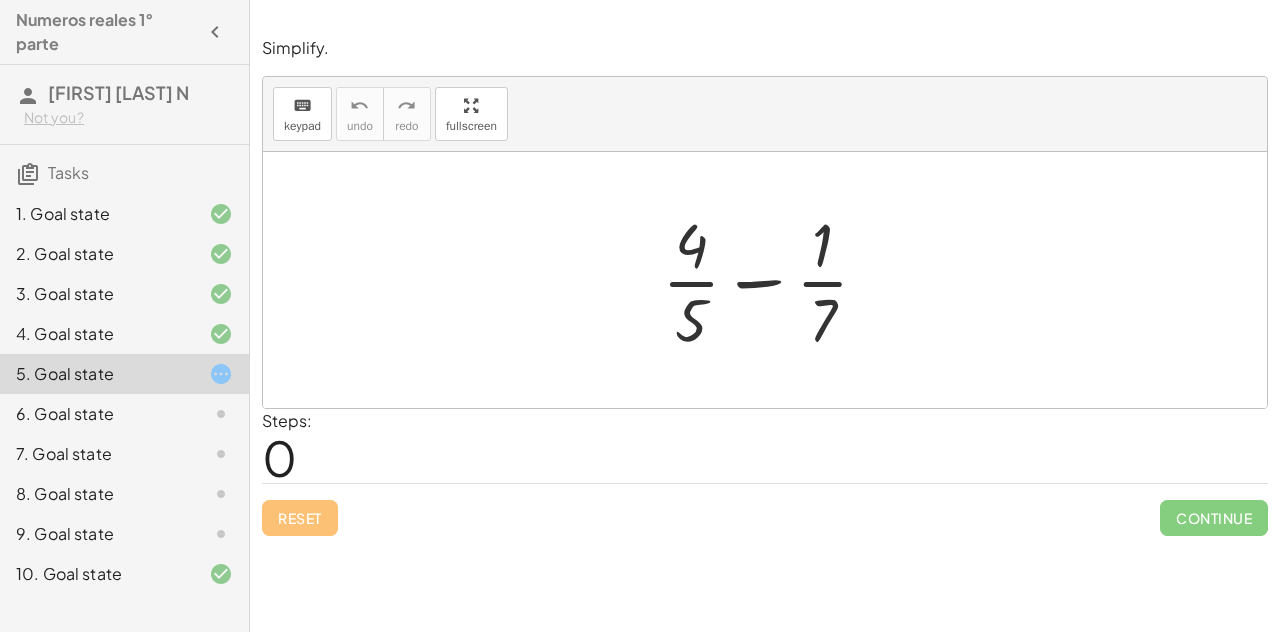 click at bounding box center (773, 280) 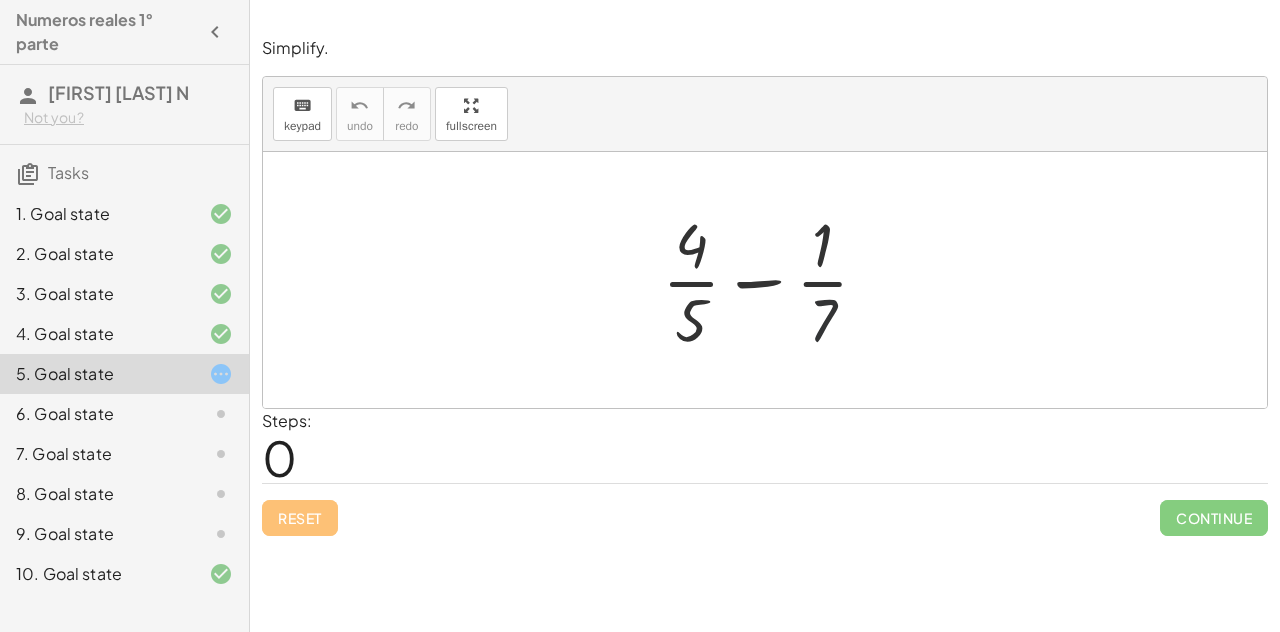 click at bounding box center (773, 280) 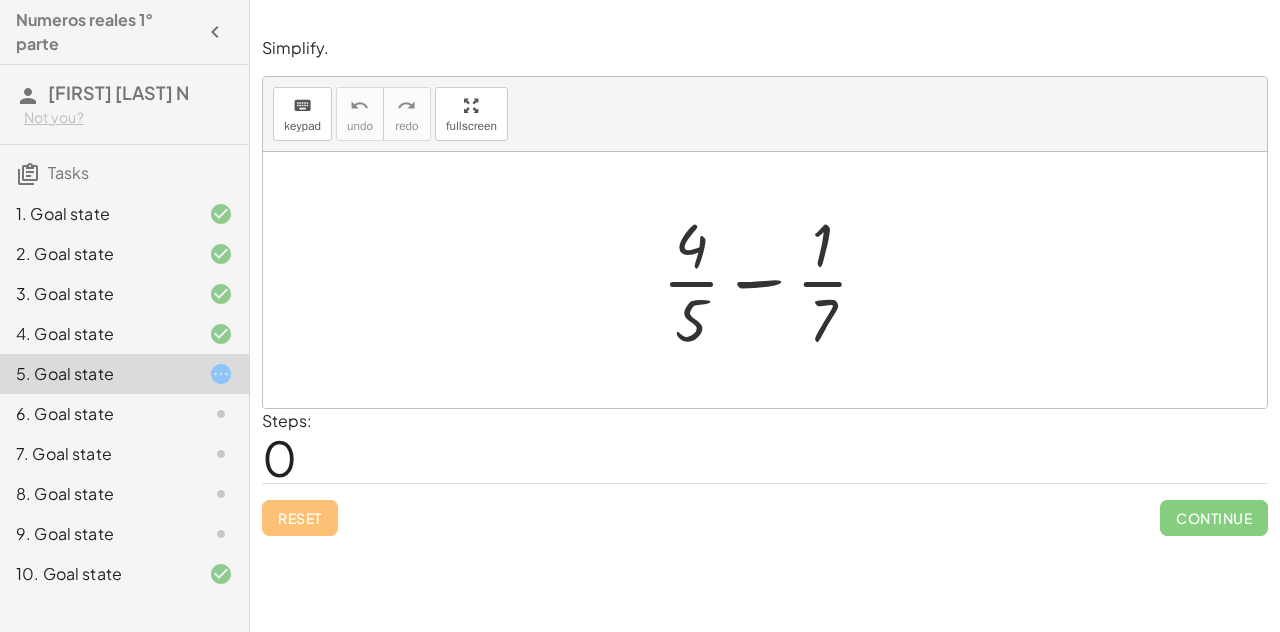 click at bounding box center [773, 280] 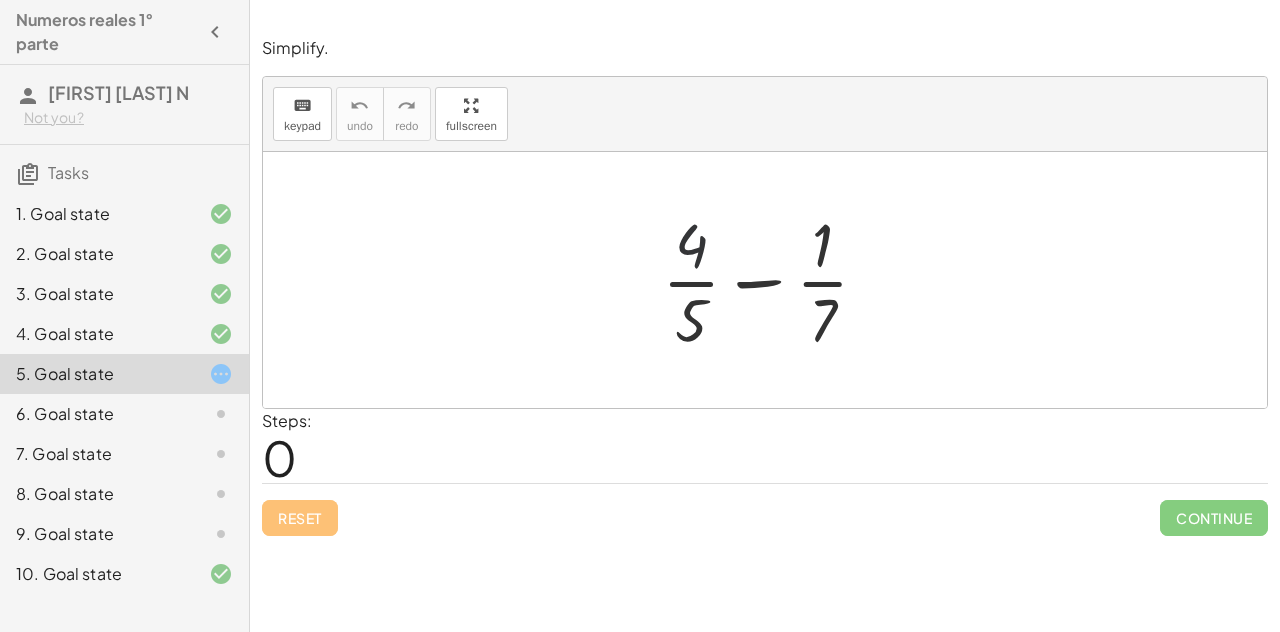 click at bounding box center (773, 280) 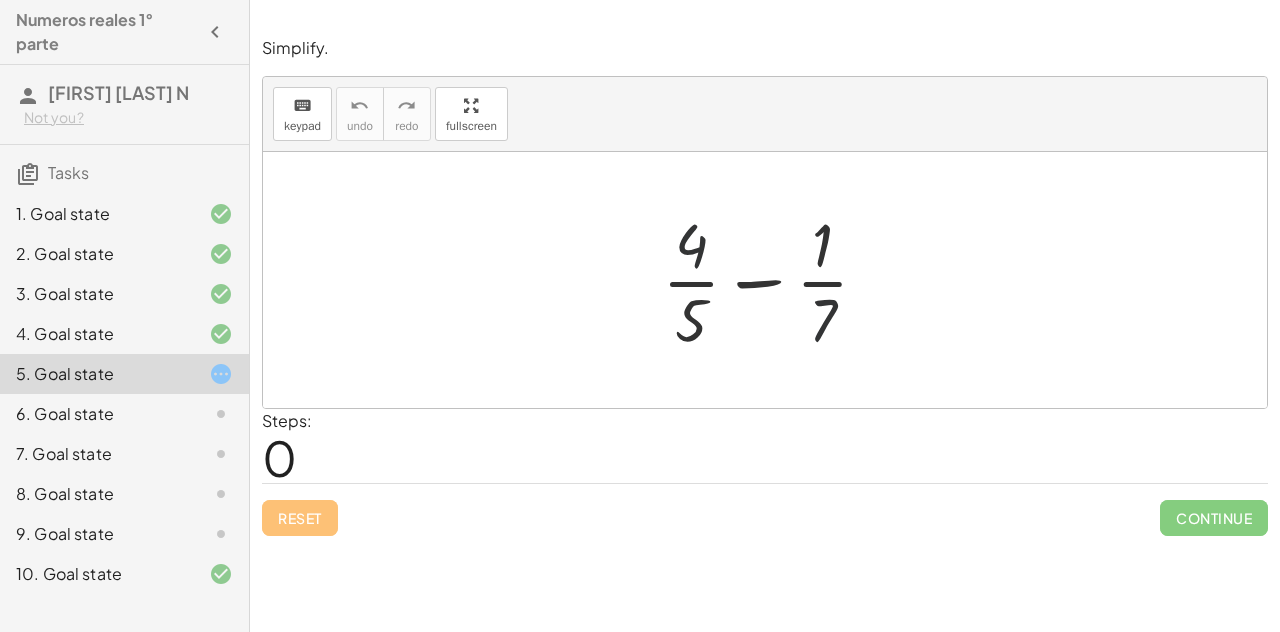 click at bounding box center (773, 280) 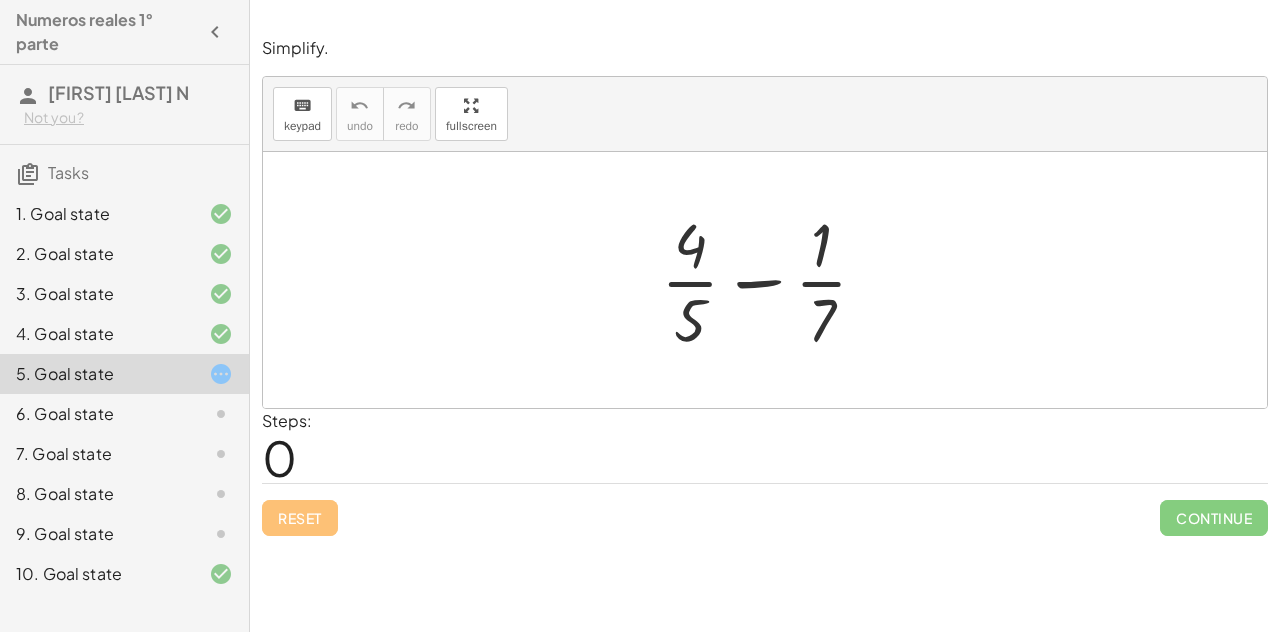 click at bounding box center [773, 280] 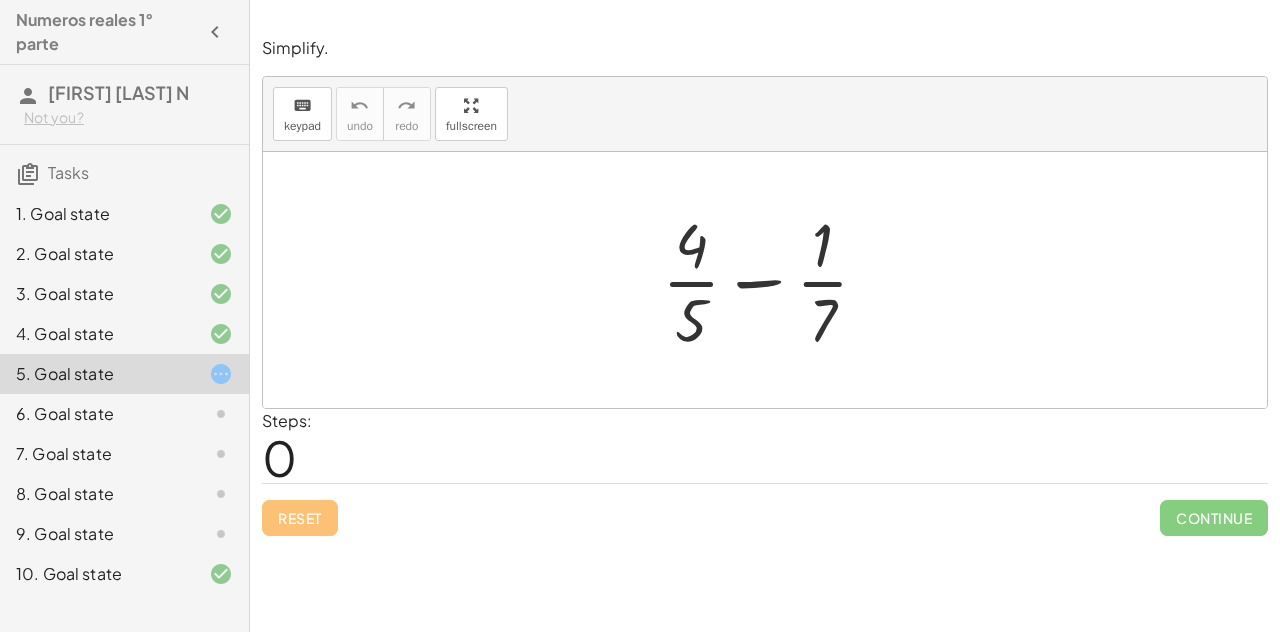 click at bounding box center [773, 280] 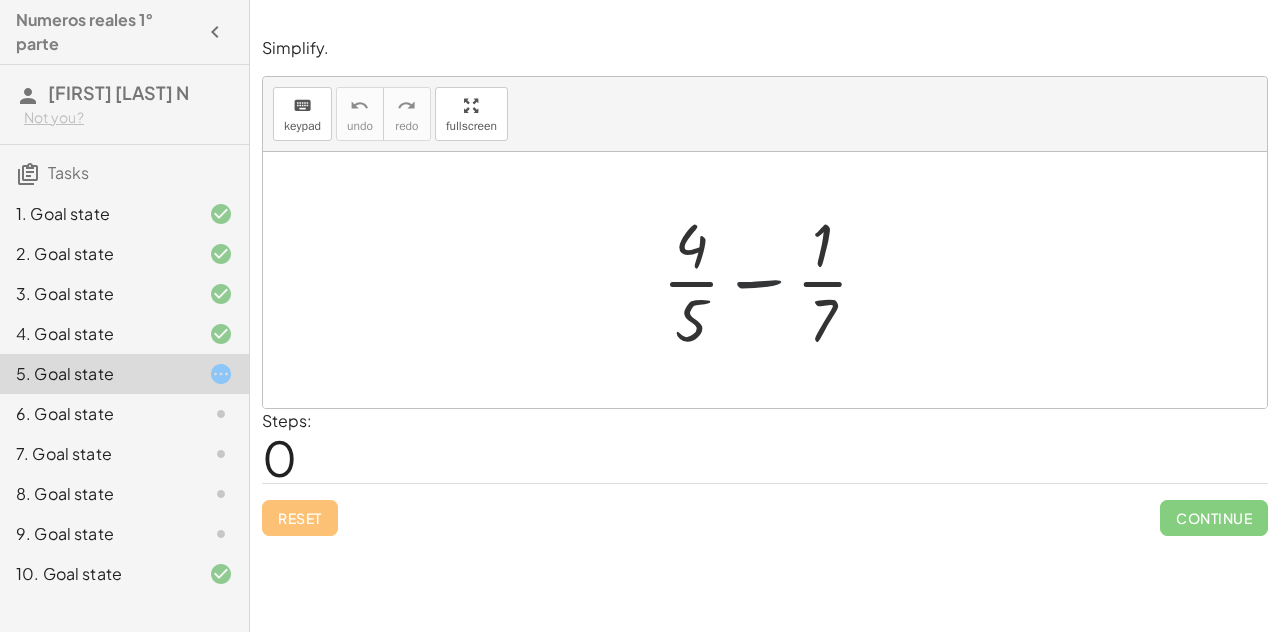 click at bounding box center (773, 280) 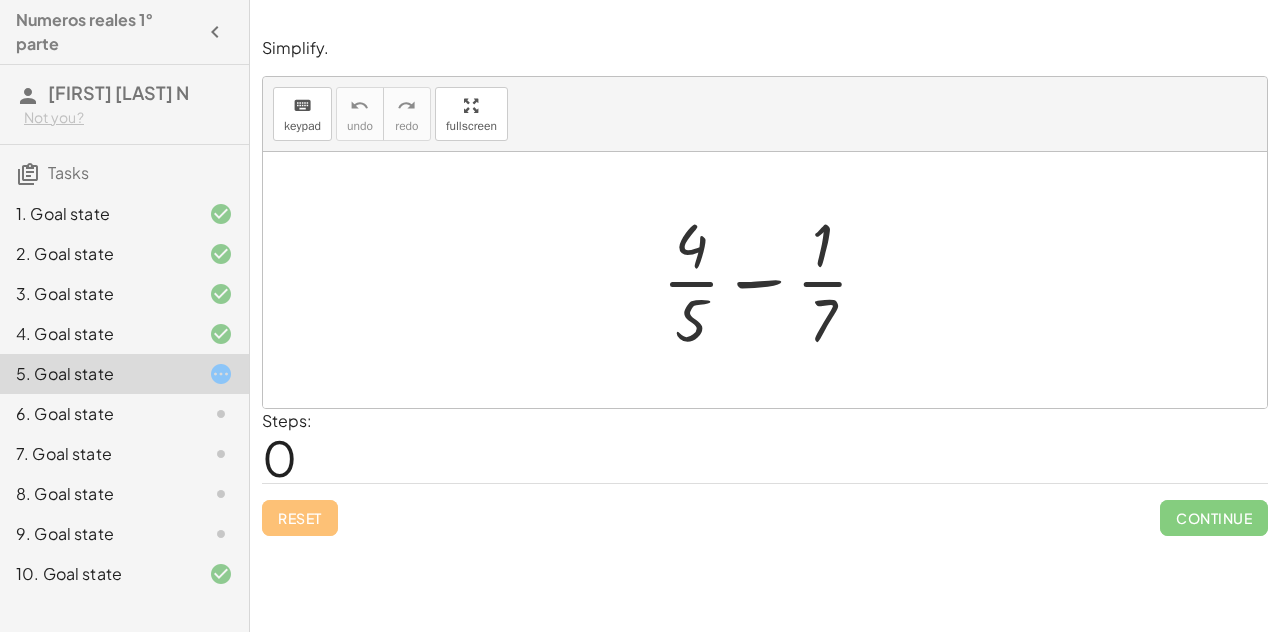 click at bounding box center [773, 280] 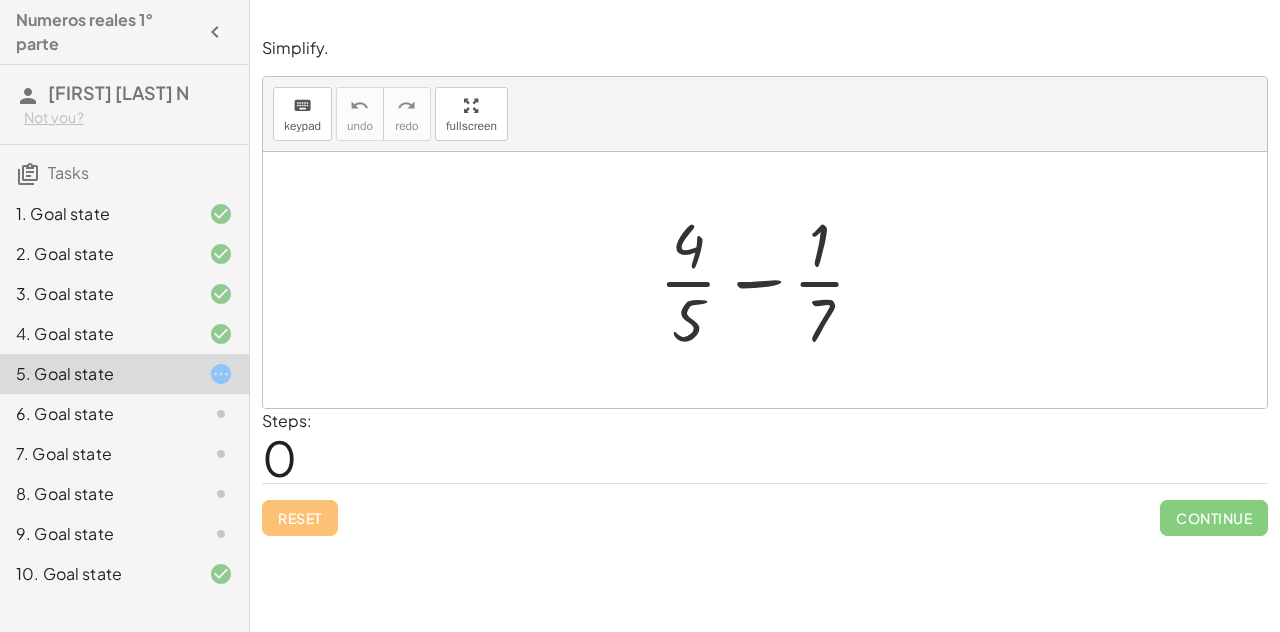 click at bounding box center (773, 280) 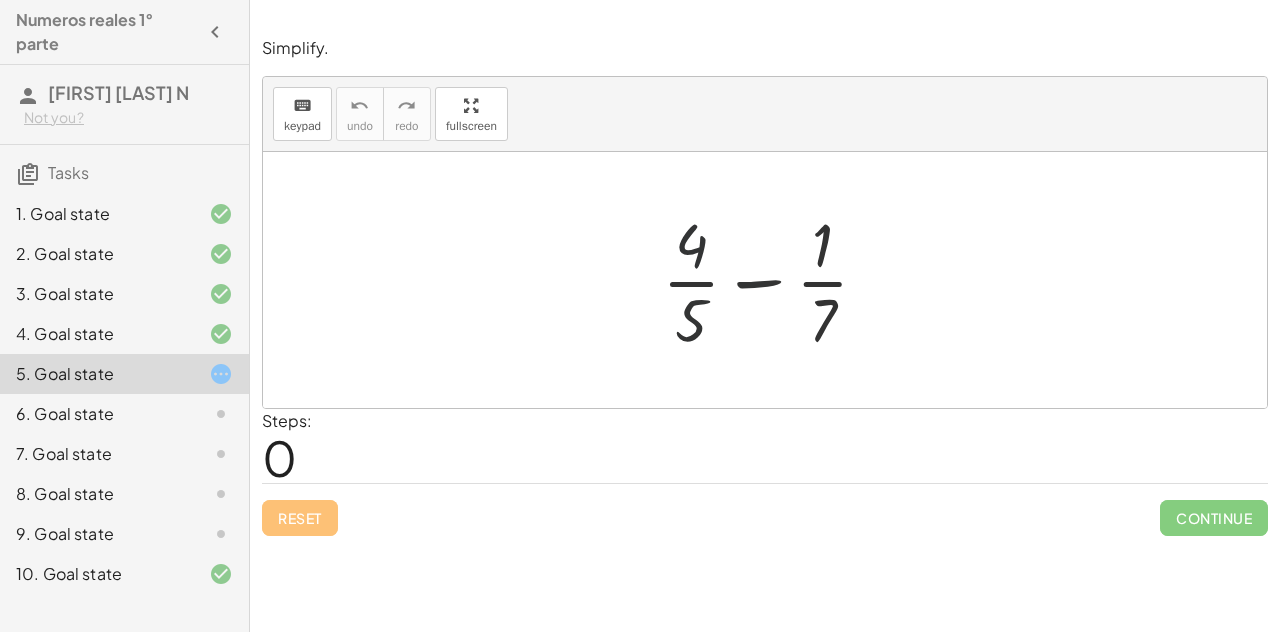 click at bounding box center [773, 280] 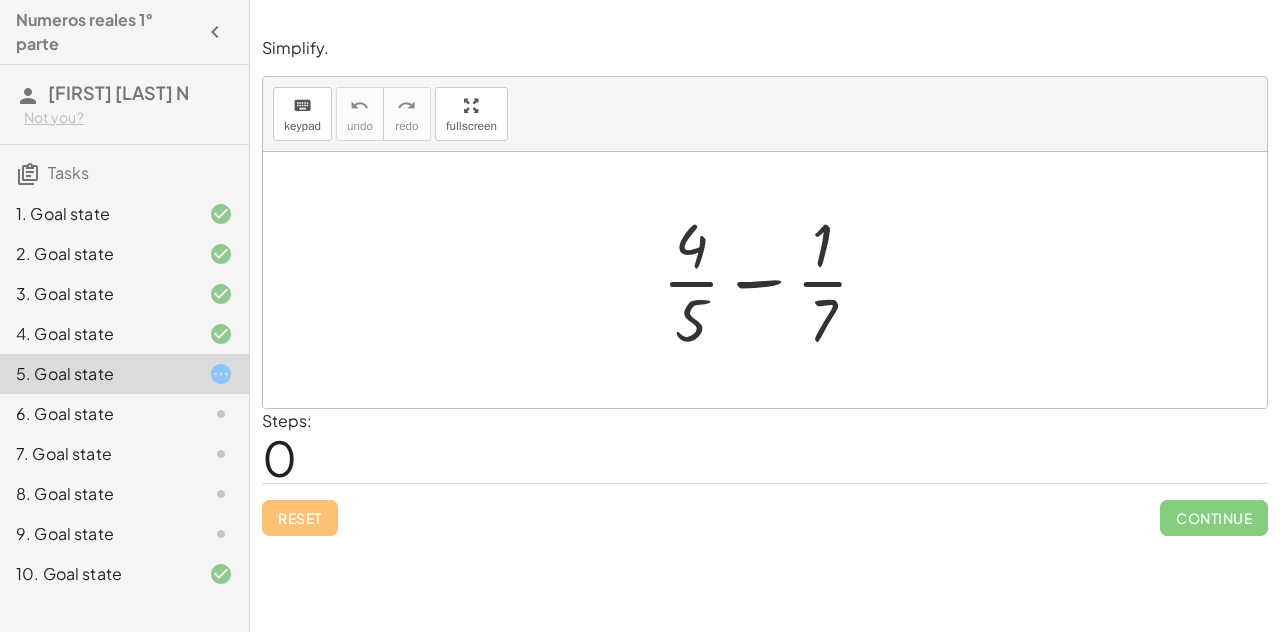 click at bounding box center [773, 280] 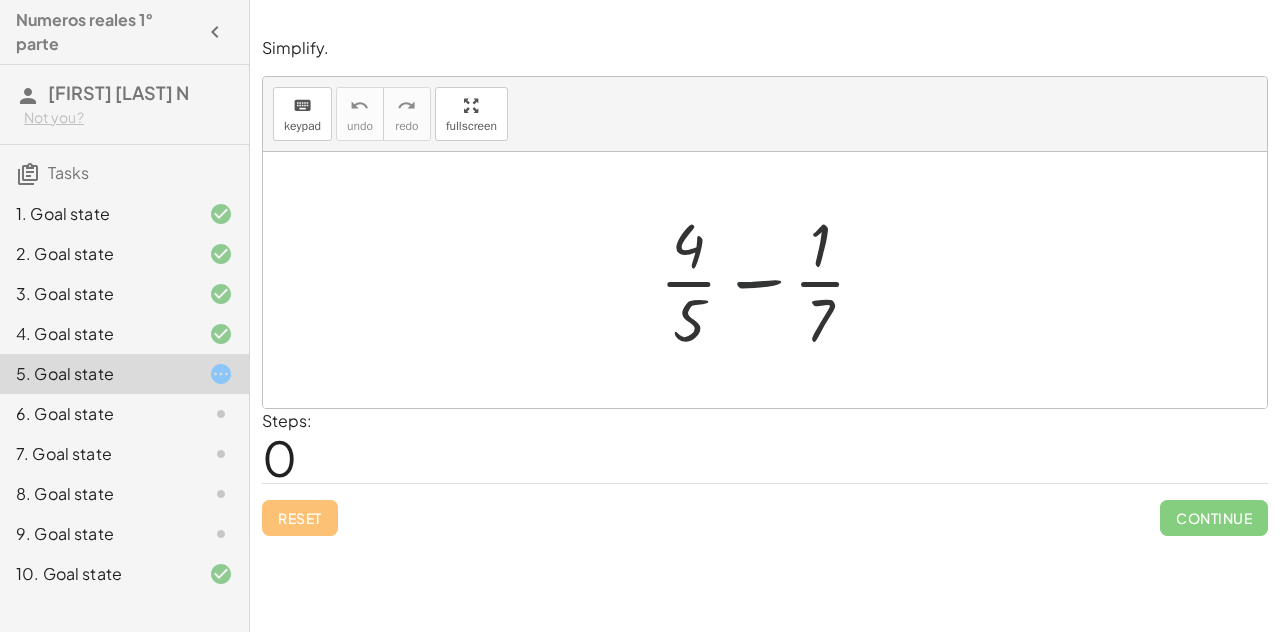click at bounding box center [773, 280] 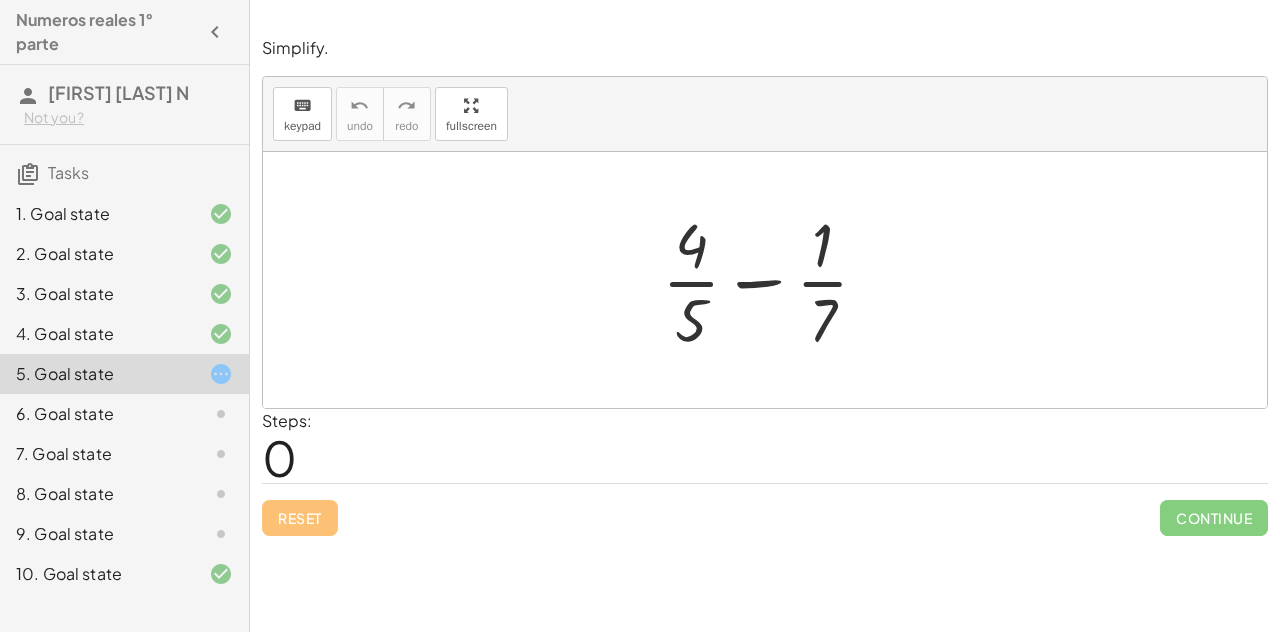 drag, startPoint x: 735, startPoint y: 283, endPoint x: 746, endPoint y: 283, distance: 11 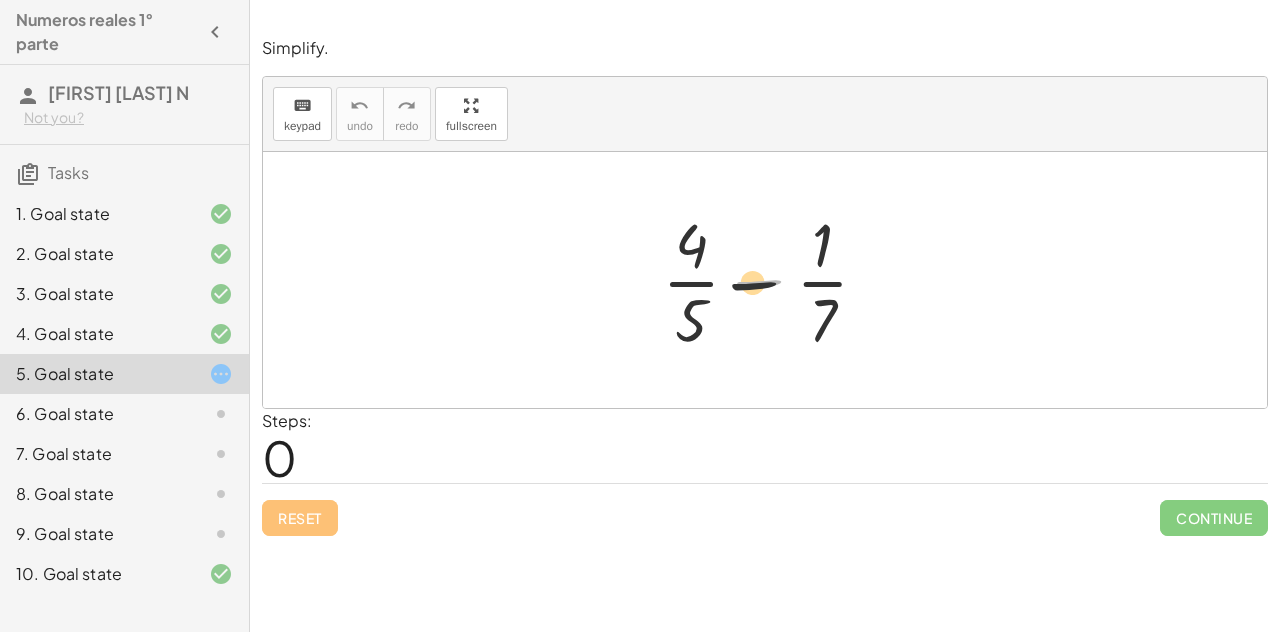 drag, startPoint x: 748, startPoint y: 283, endPoint x: 711, endPoint y: 310, distance: 45.80393 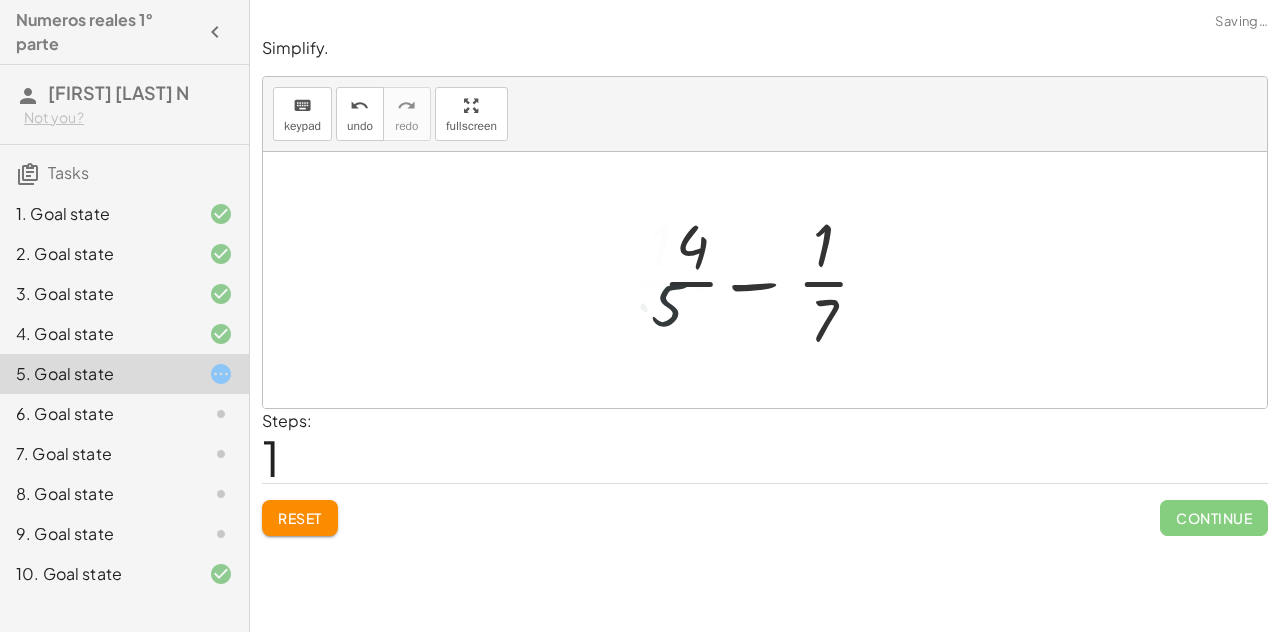 click at bounding box center (773, 280) 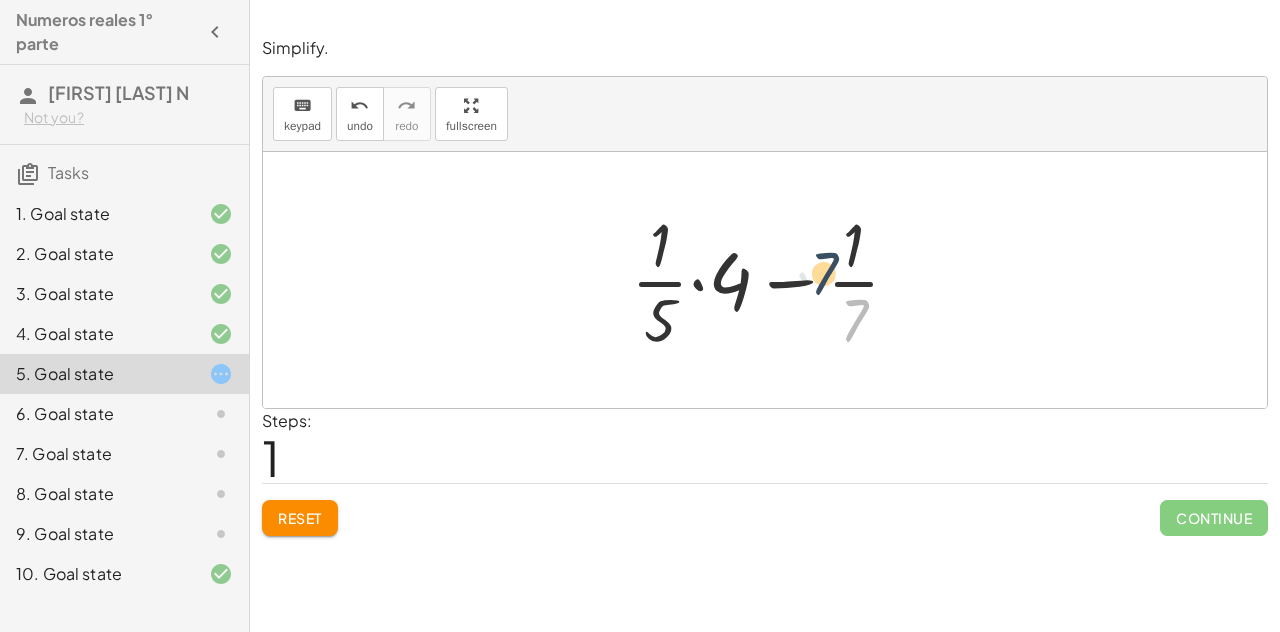 drag, startPoint x: 844, startPoint y: 316, endPoint x: 810, endPoint y: 273, distance: 54.81788 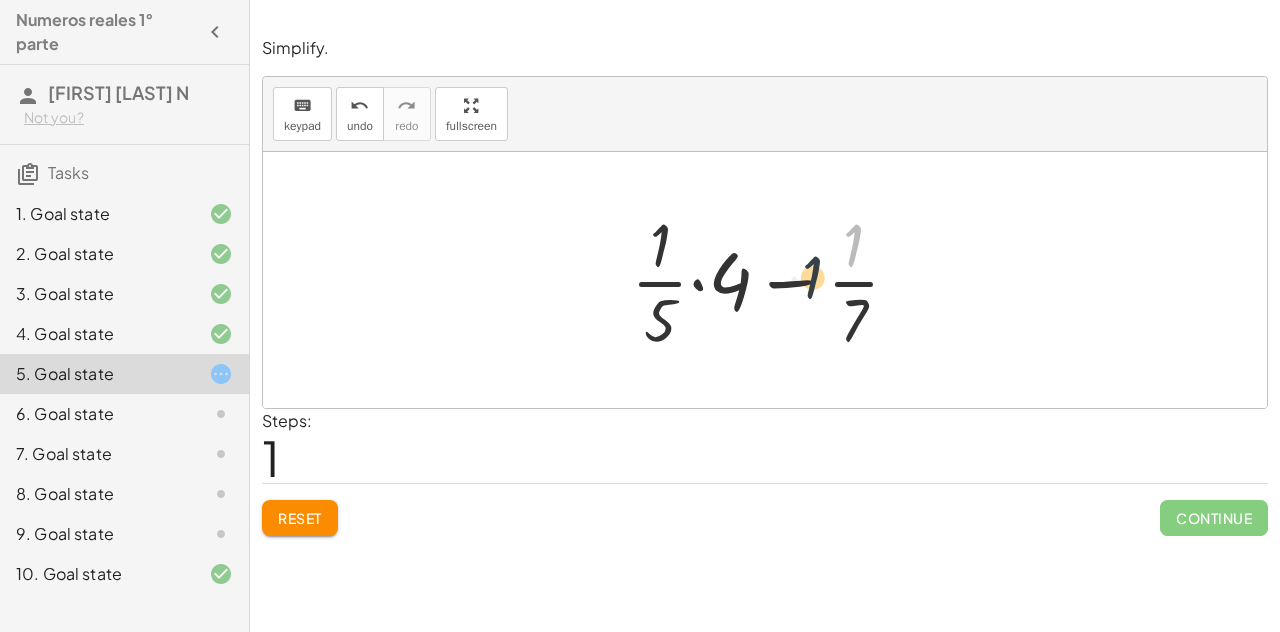 drag, startPoint x: 852, startPoint y: 238, endPoint x: 814, endPoint y: 280, distance: 56.63921 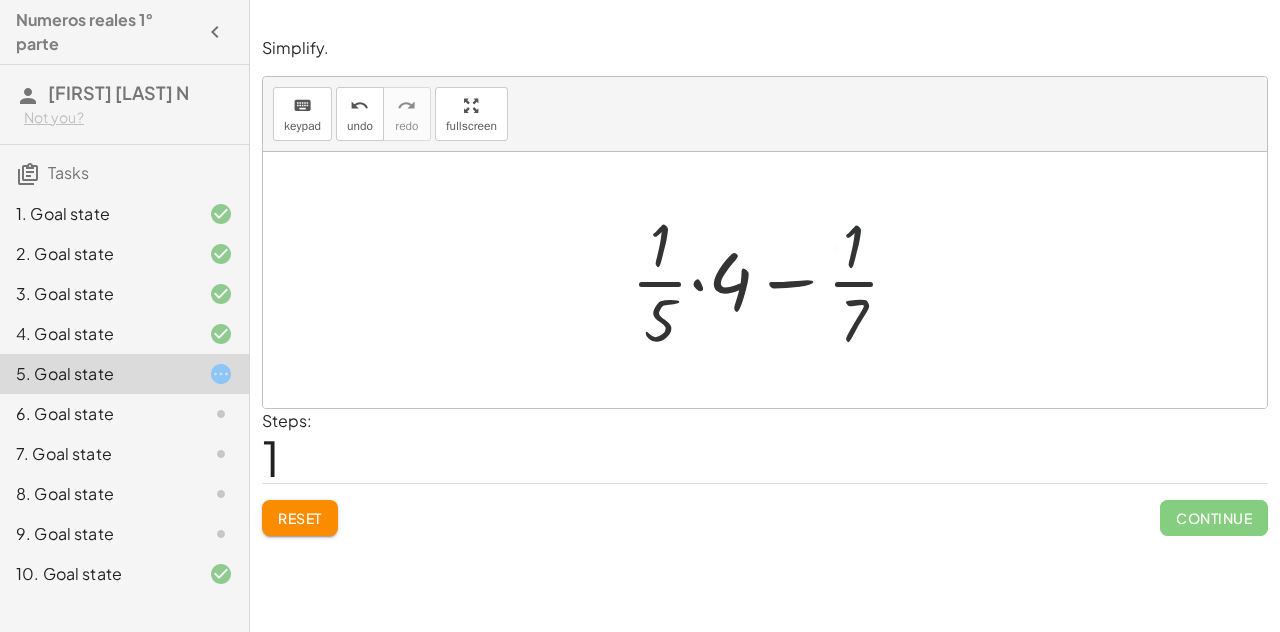 click at bounding box center (773, 280) 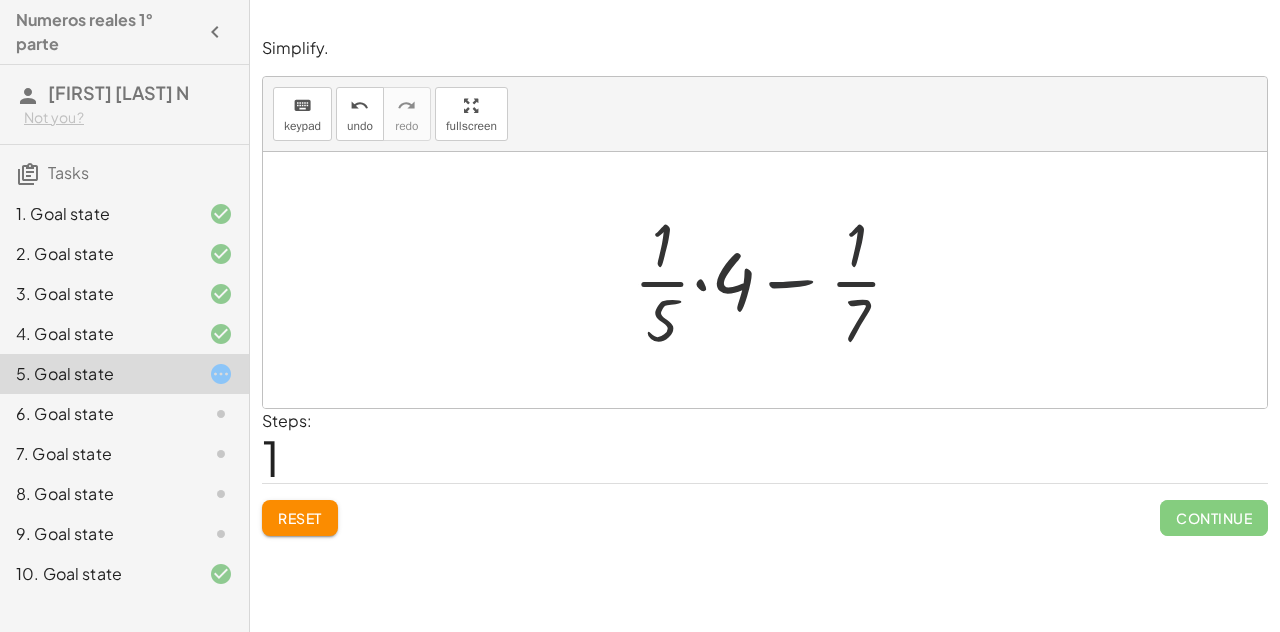 click at bounding box center (773, 280) 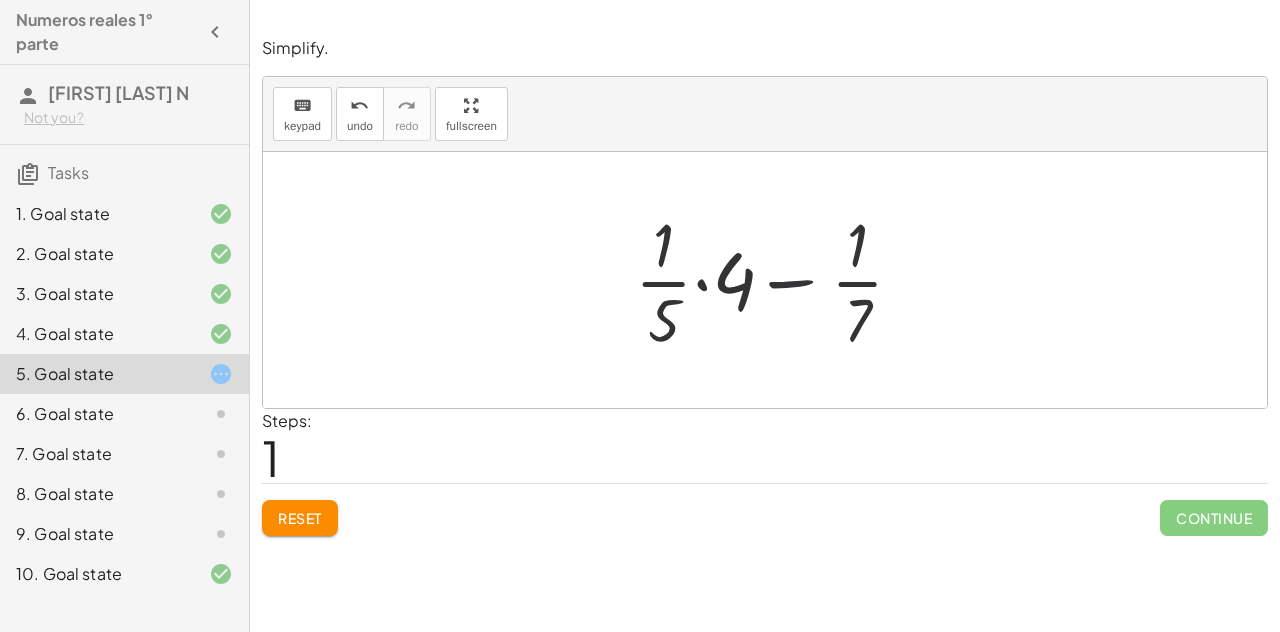 click at bounding box center (773, 280) 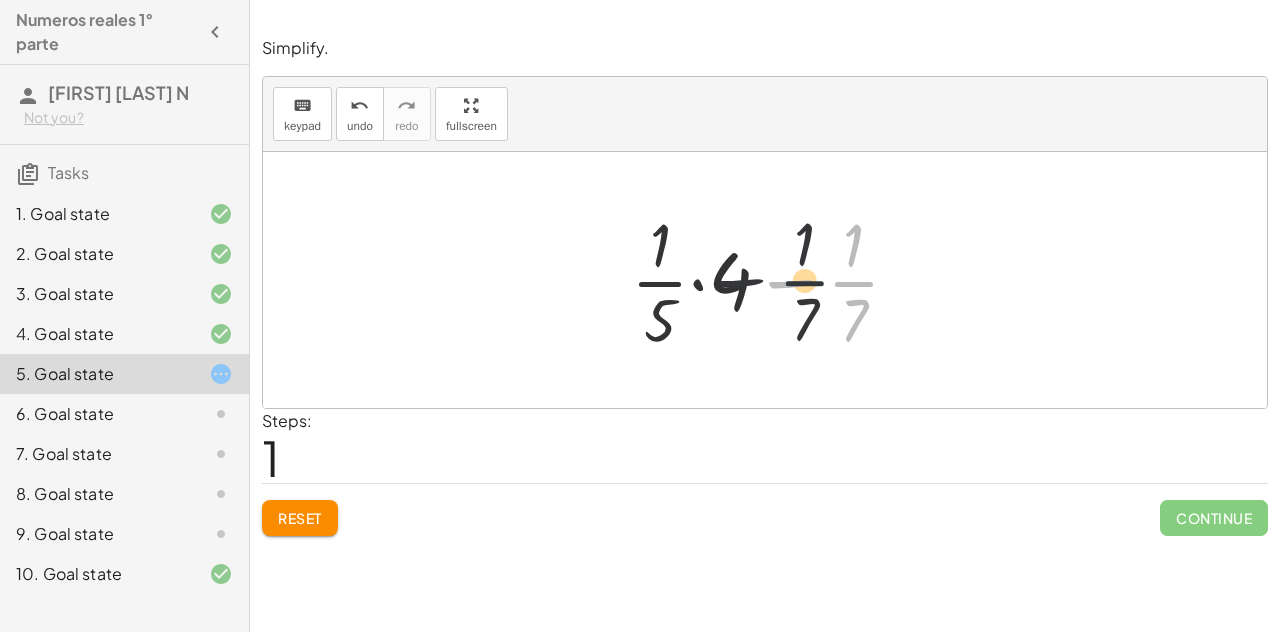 drag, startPoint x: 856, startPoint y: 276, endPoint x: 802, endPoint y: 275, distance: 54.00926 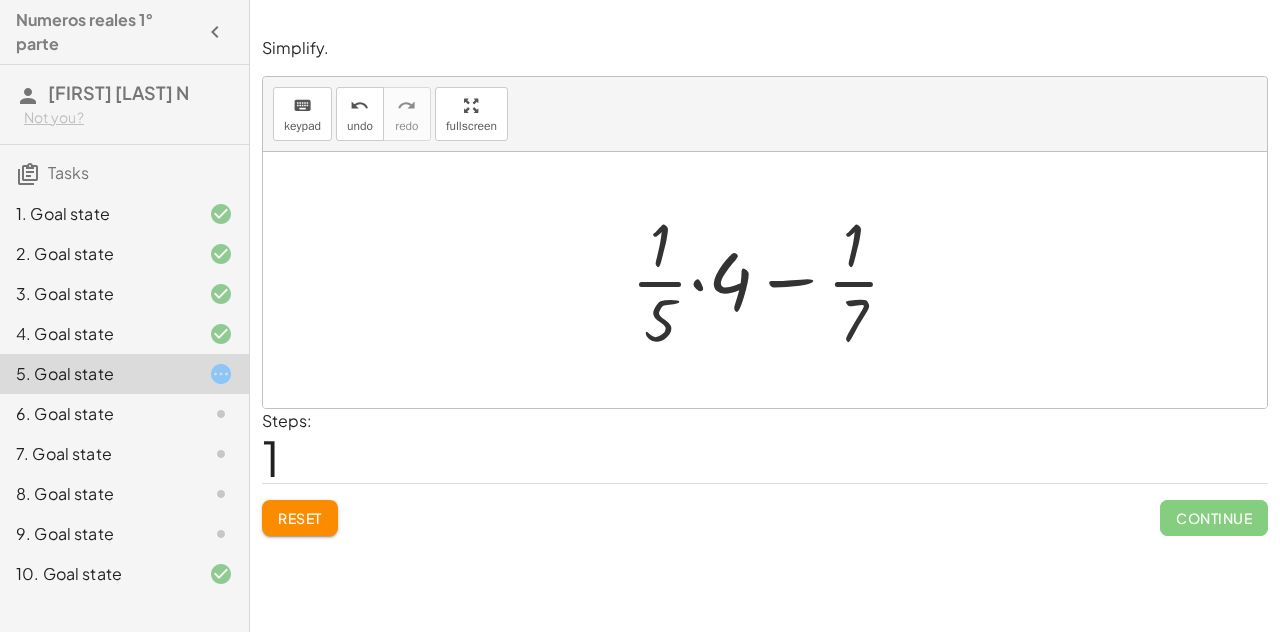 click at bounding box center [773, 280] 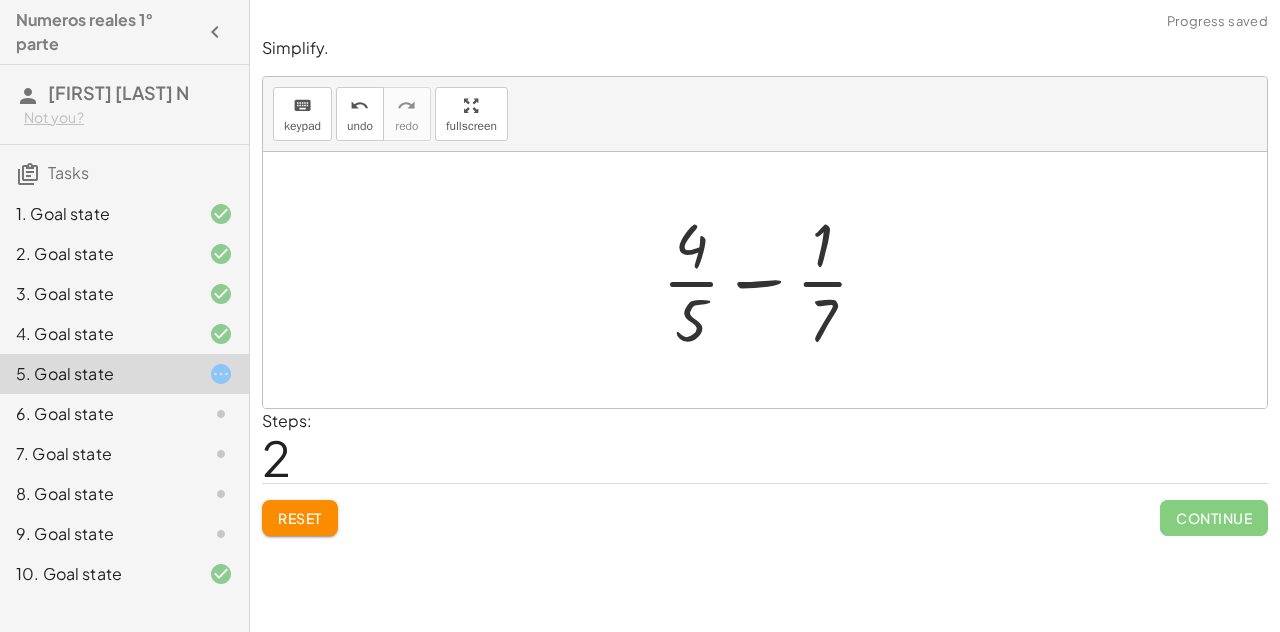 click at bounding box center (773, 280) 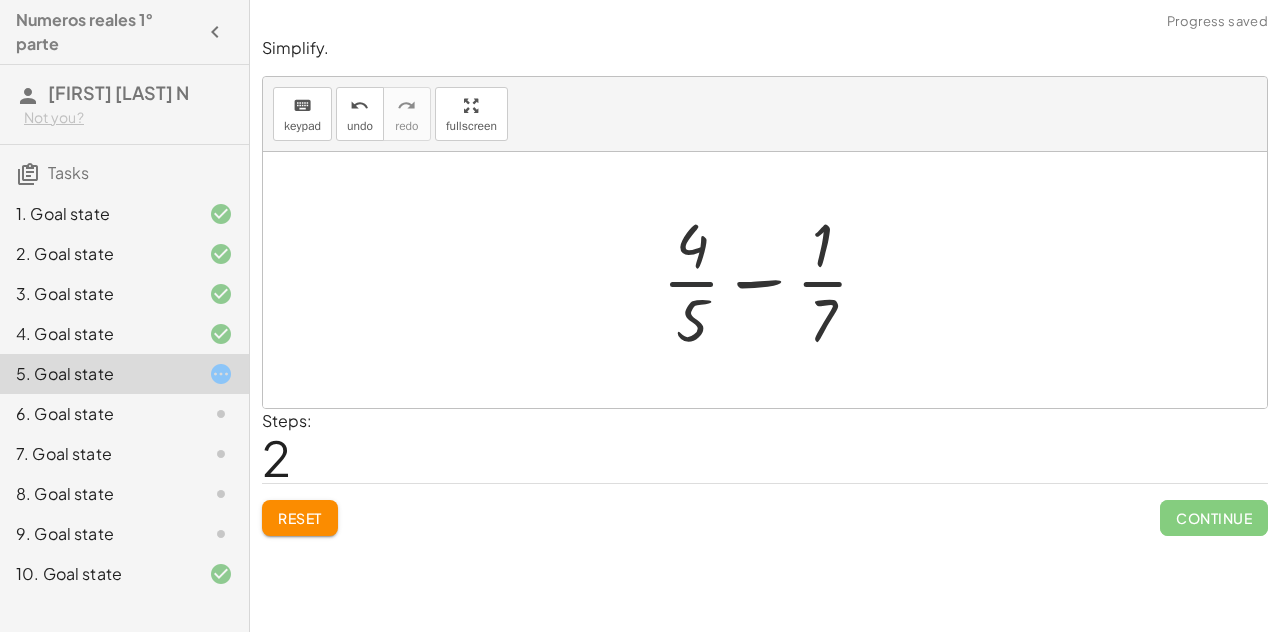 click at bounding box center [773, 280] 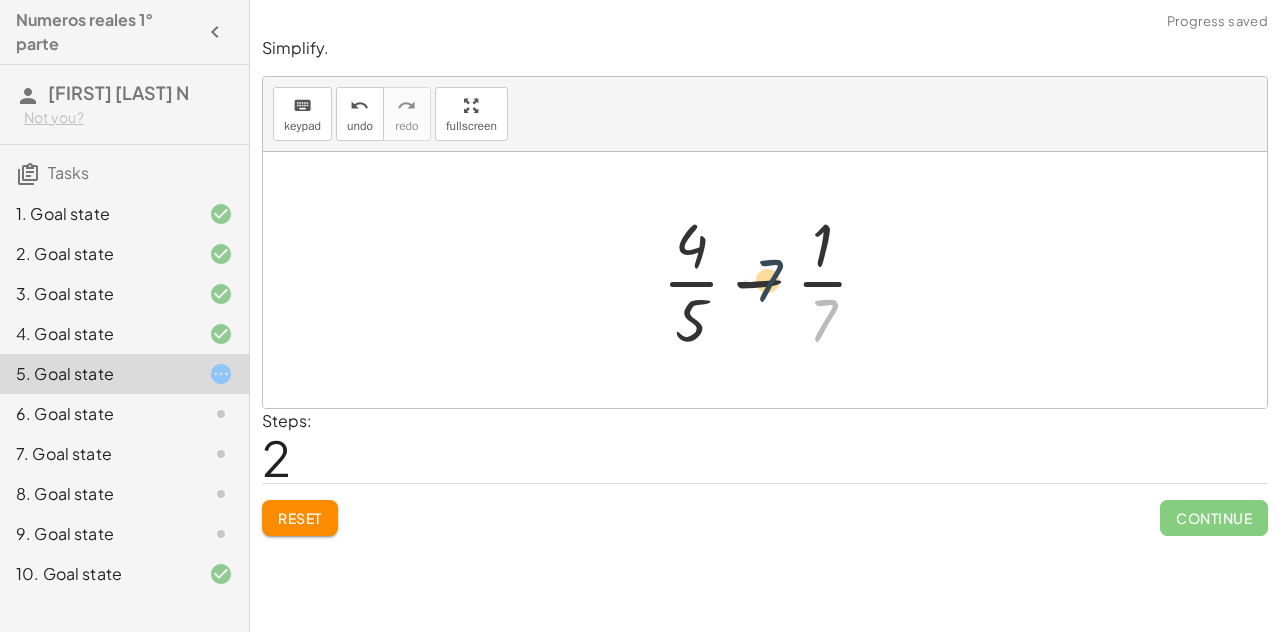 drag, startPoint x: 819, startPoint y: 311, endPoint x: 768, endPoint y: 267, distance: 67.357254 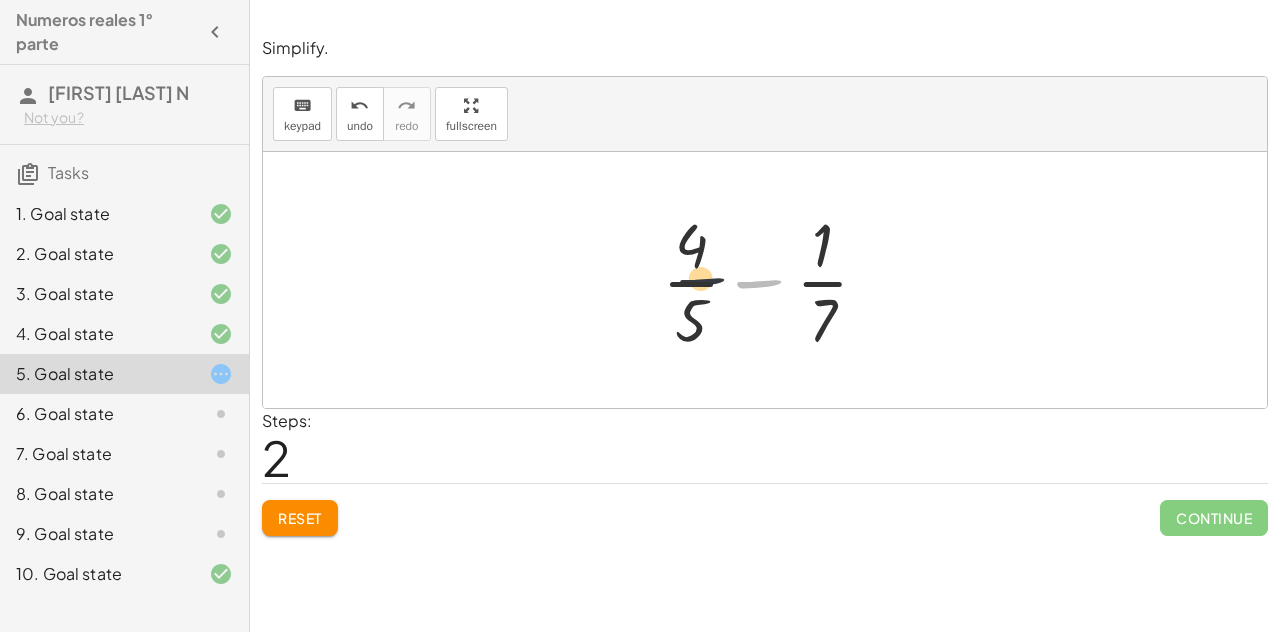 drag, startPoint x: 770, startPoint y: 285, endPoint x: 654, endPoint y: 289, distance: 116.06895 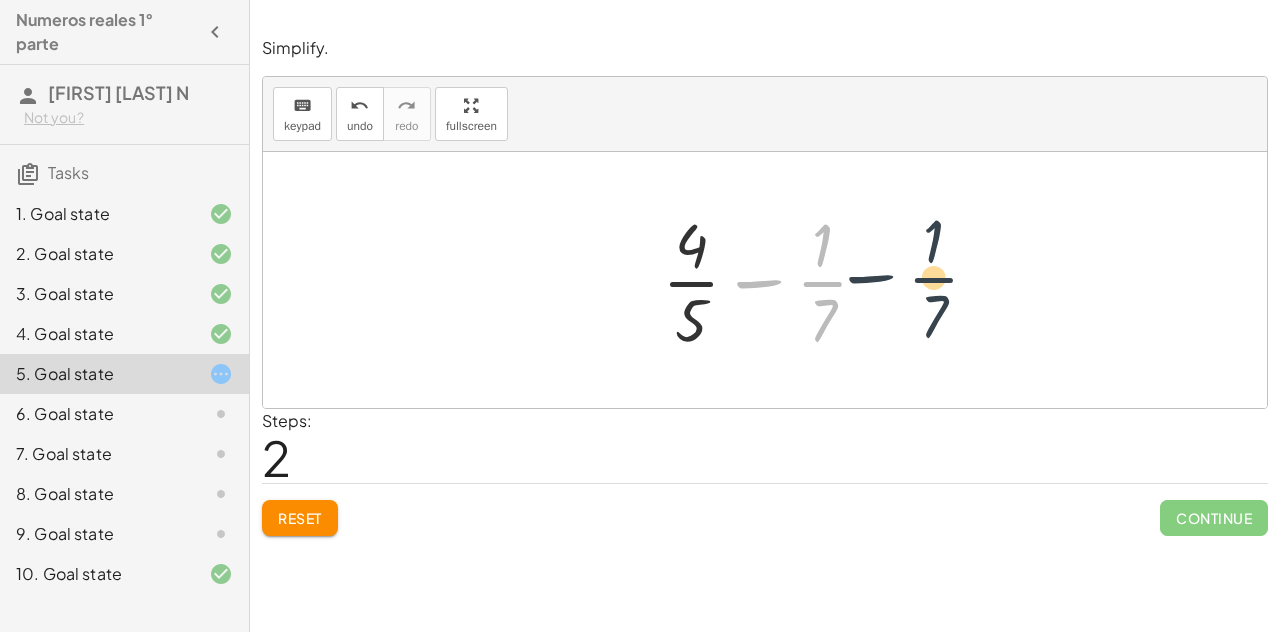 drag, startPoint x: 879, startPoint y: 277, endPoint x: 872, endPoint y: 285, distance: 10.630146 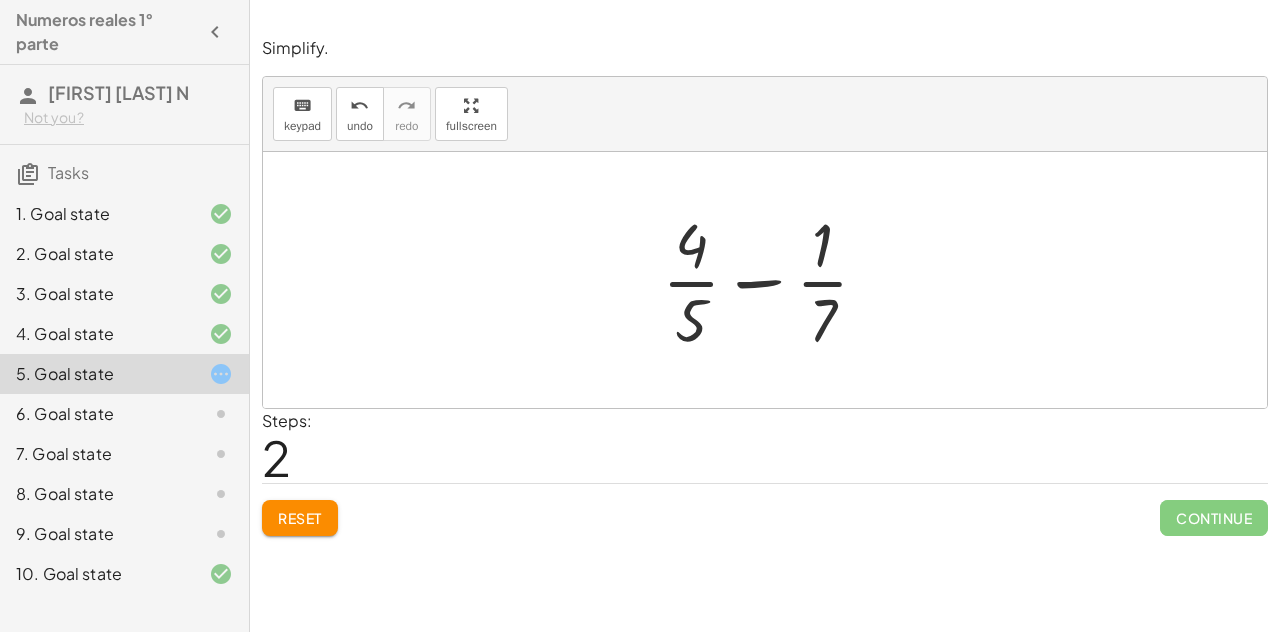 click on "6. Goal state" 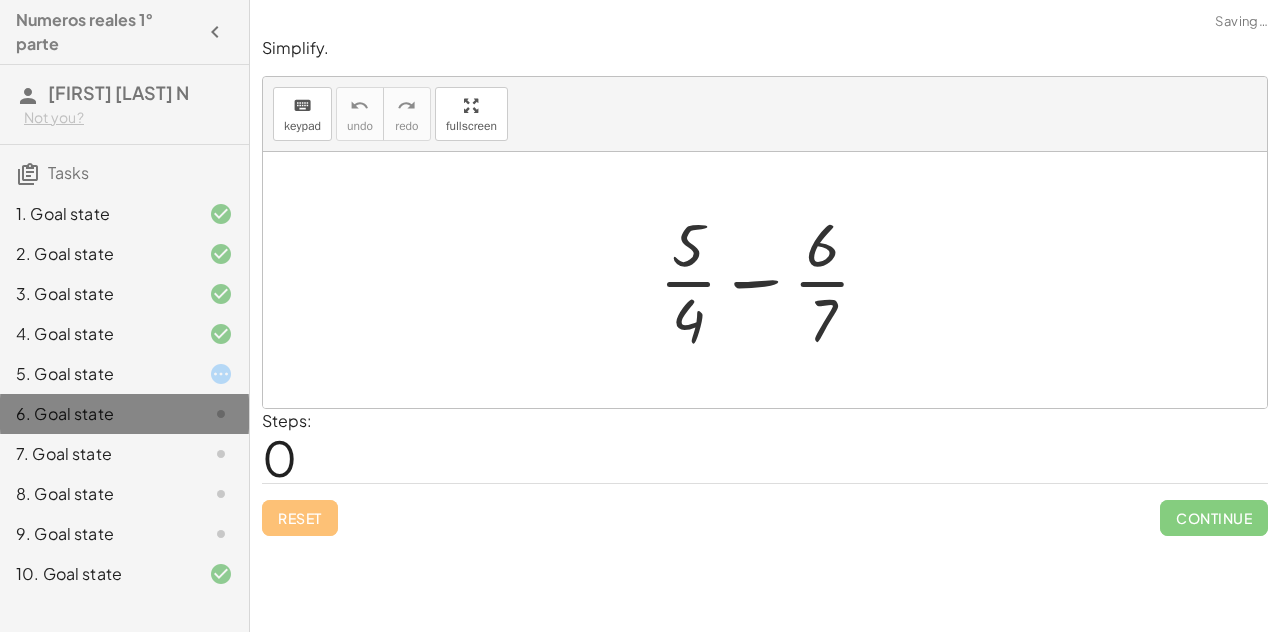click on "6. Goal state" 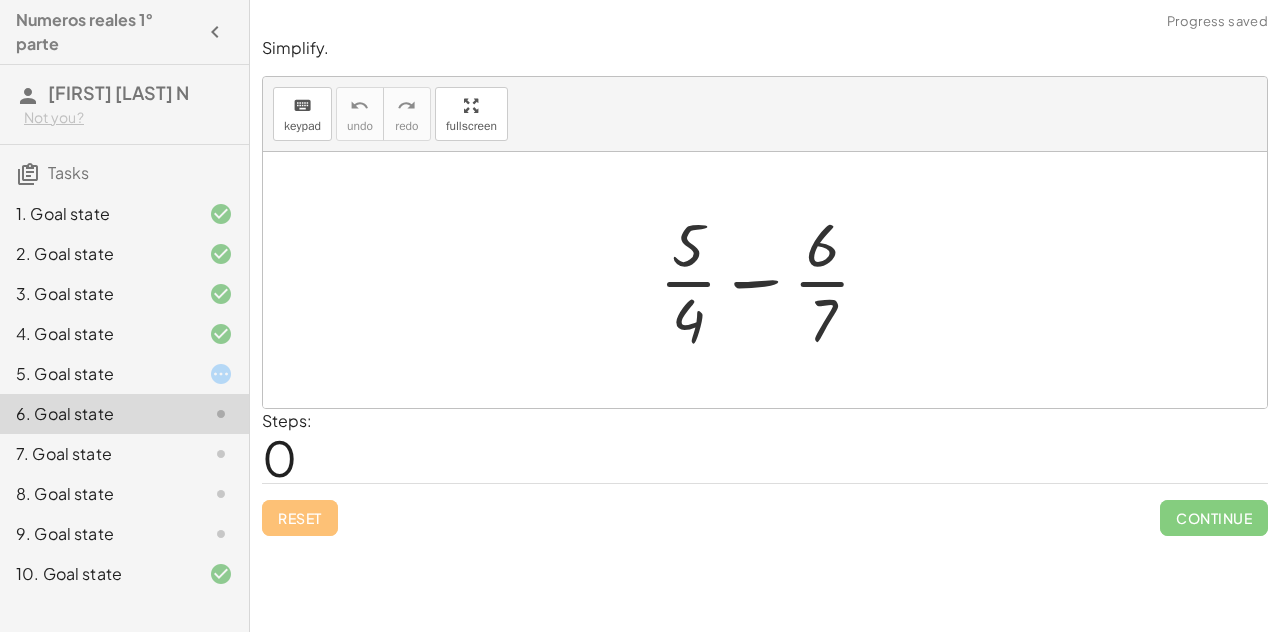 click on "6. Goal state" 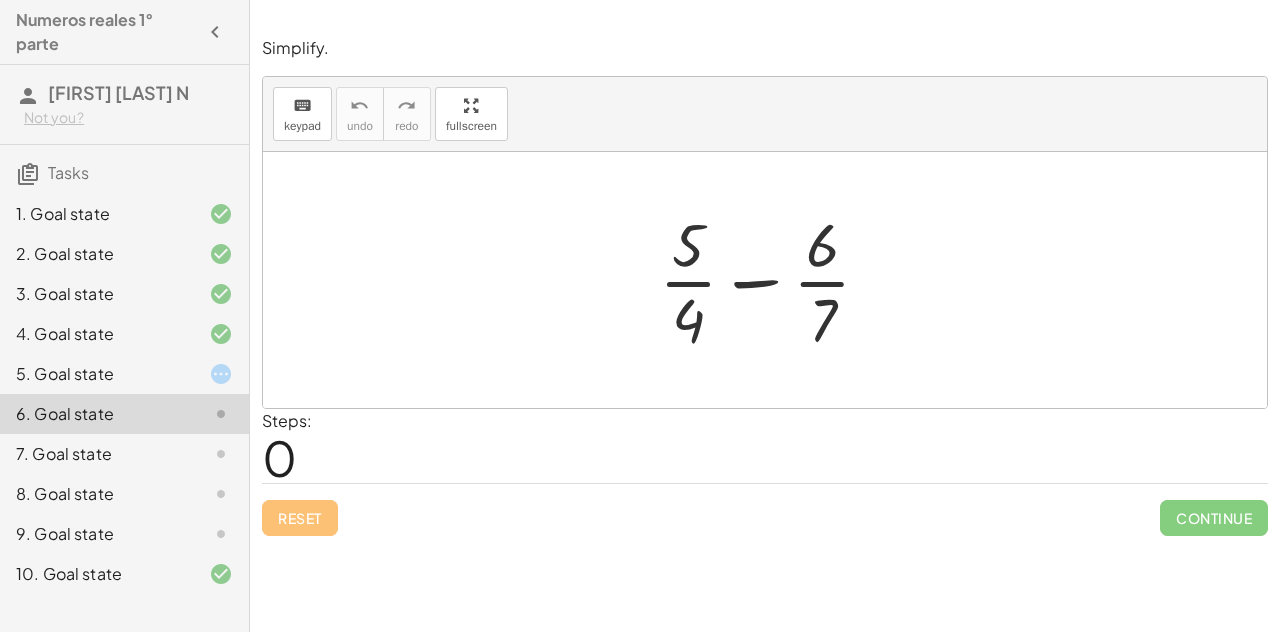 click at bounding box center (773, 280) 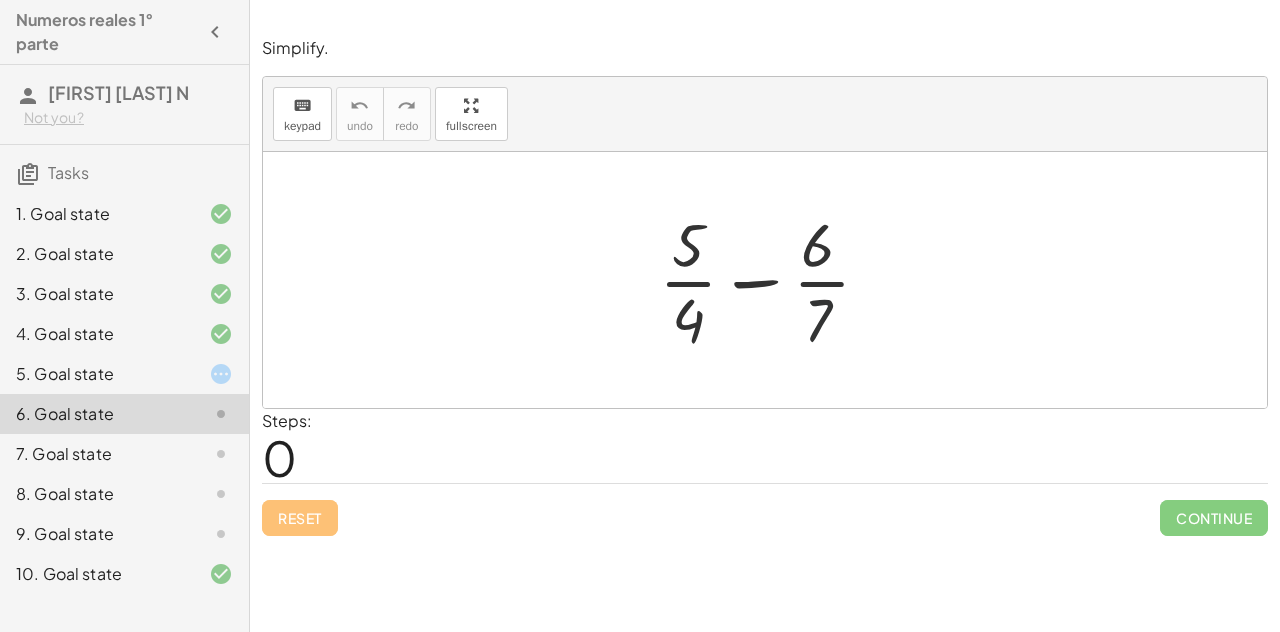 drag, startPoint x: 822, startPoint y: 313, endPoint x: 820, endPoint y: 276, distance: 37.054016 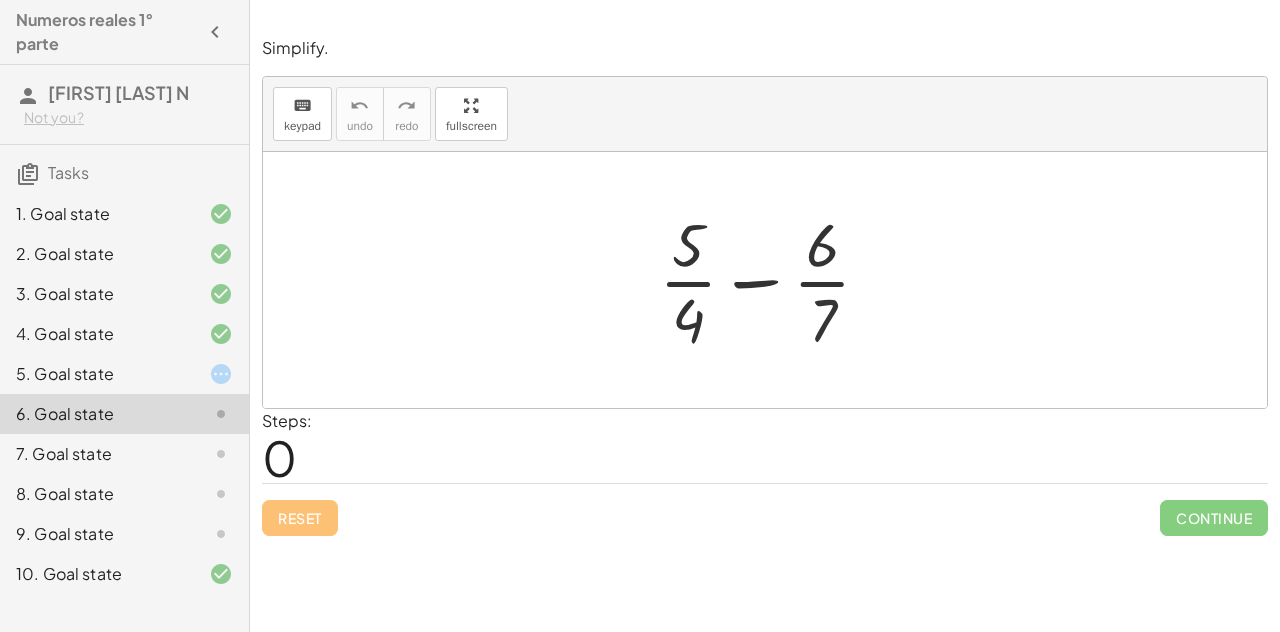 click at bounding box center (773, 280) 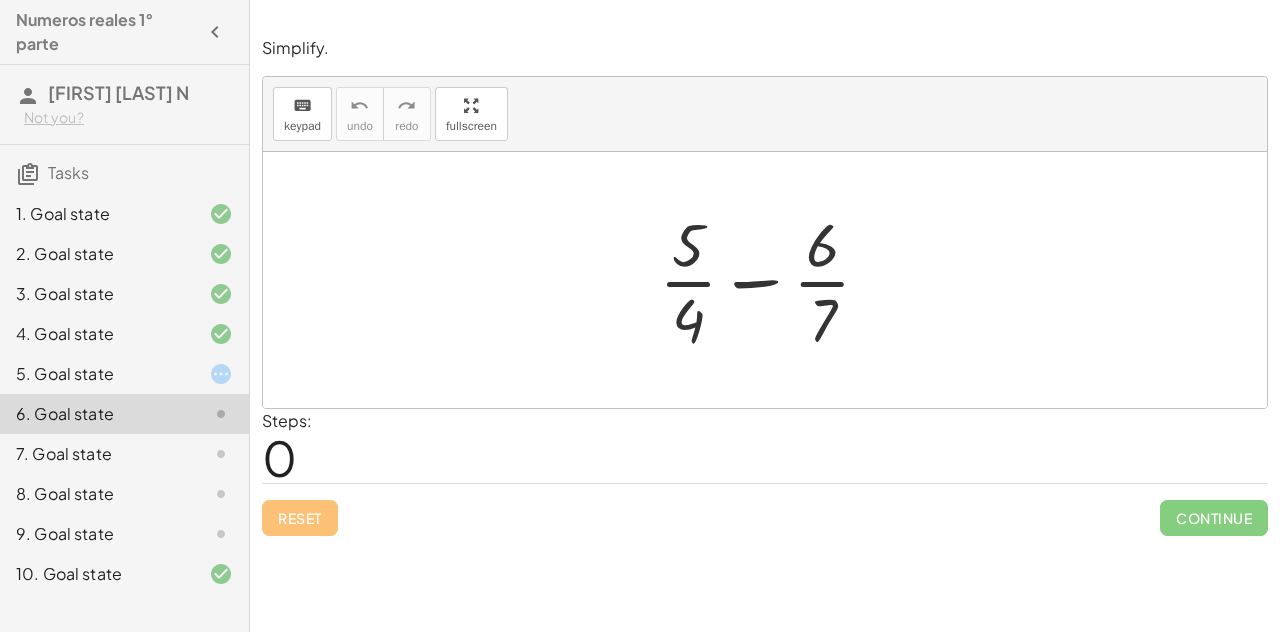 click at bounding box center (773, 280) 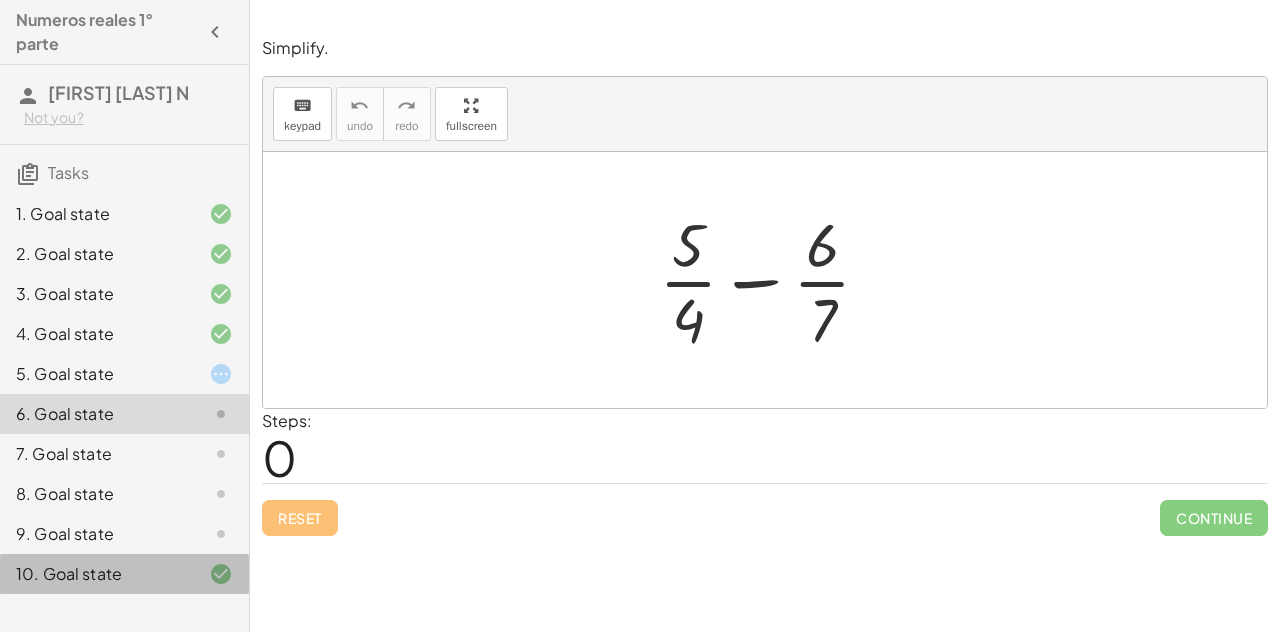 click 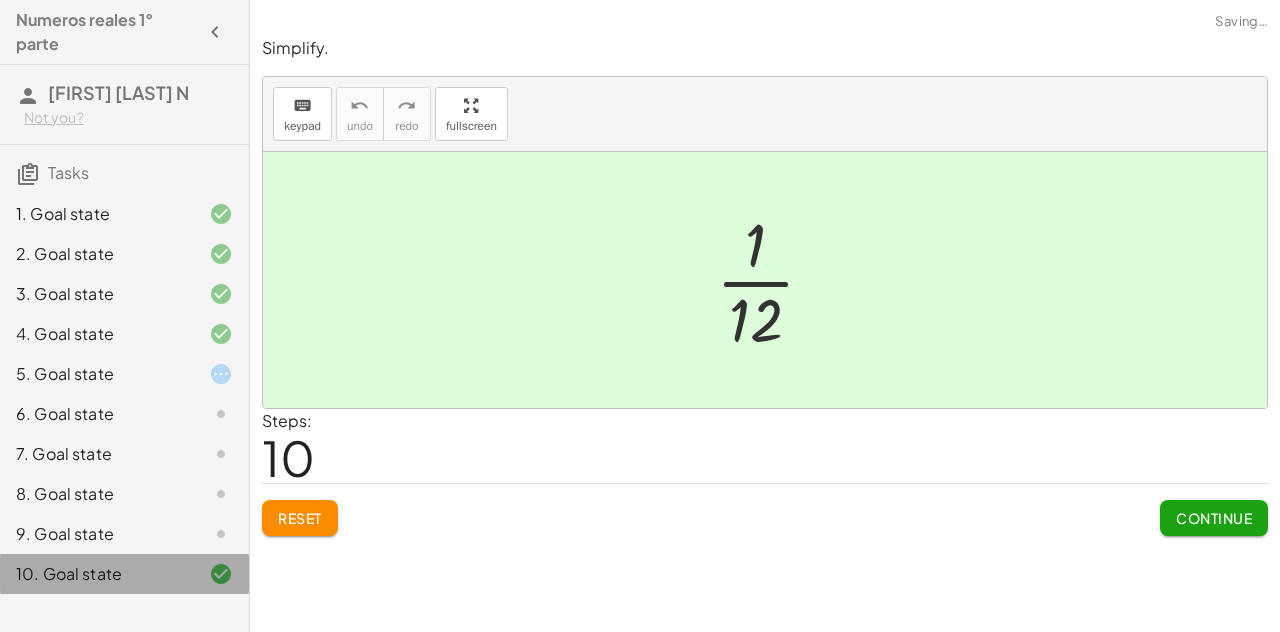 click 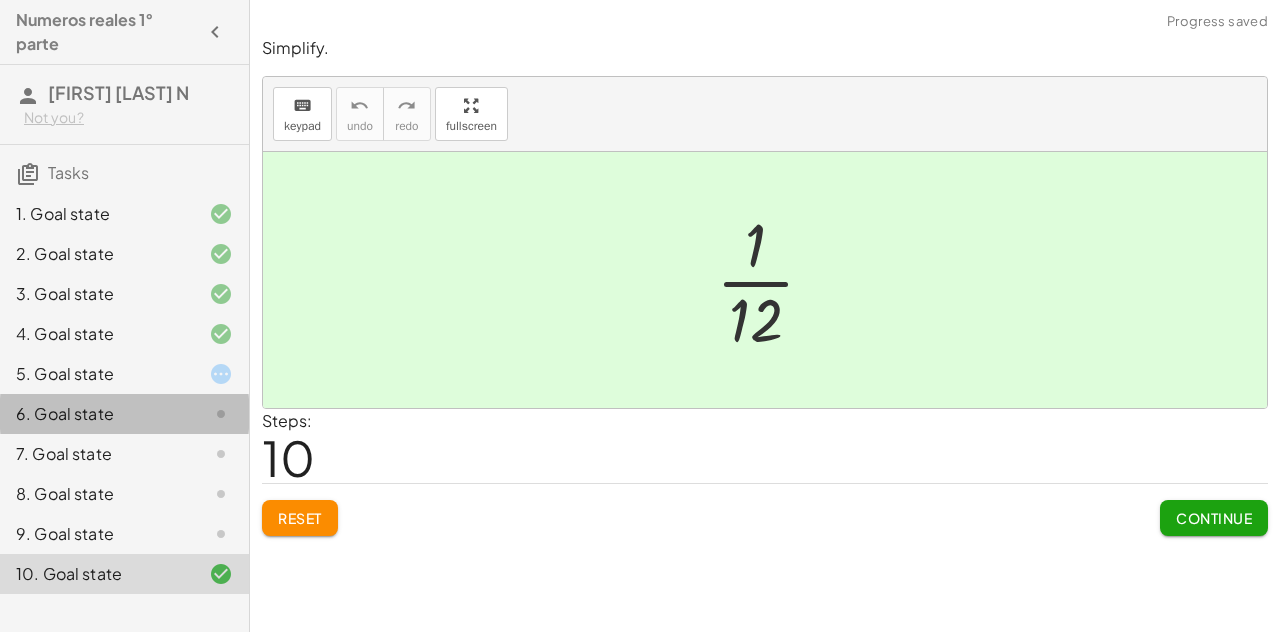 click 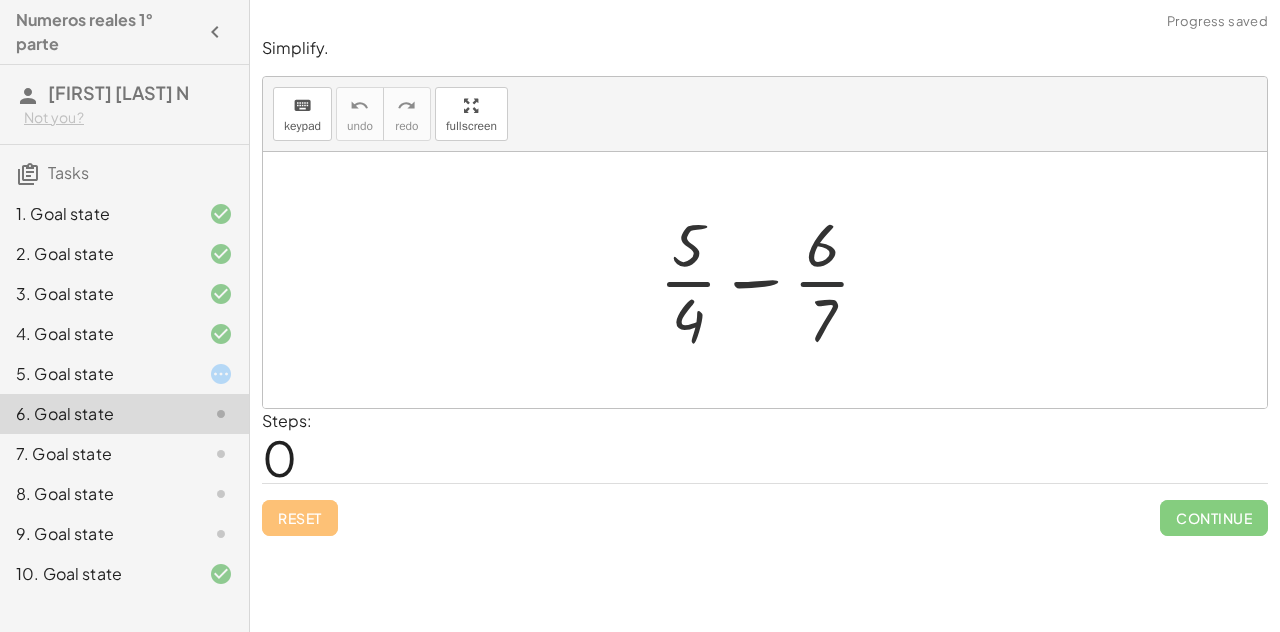 click at bounding box center (773, 280) 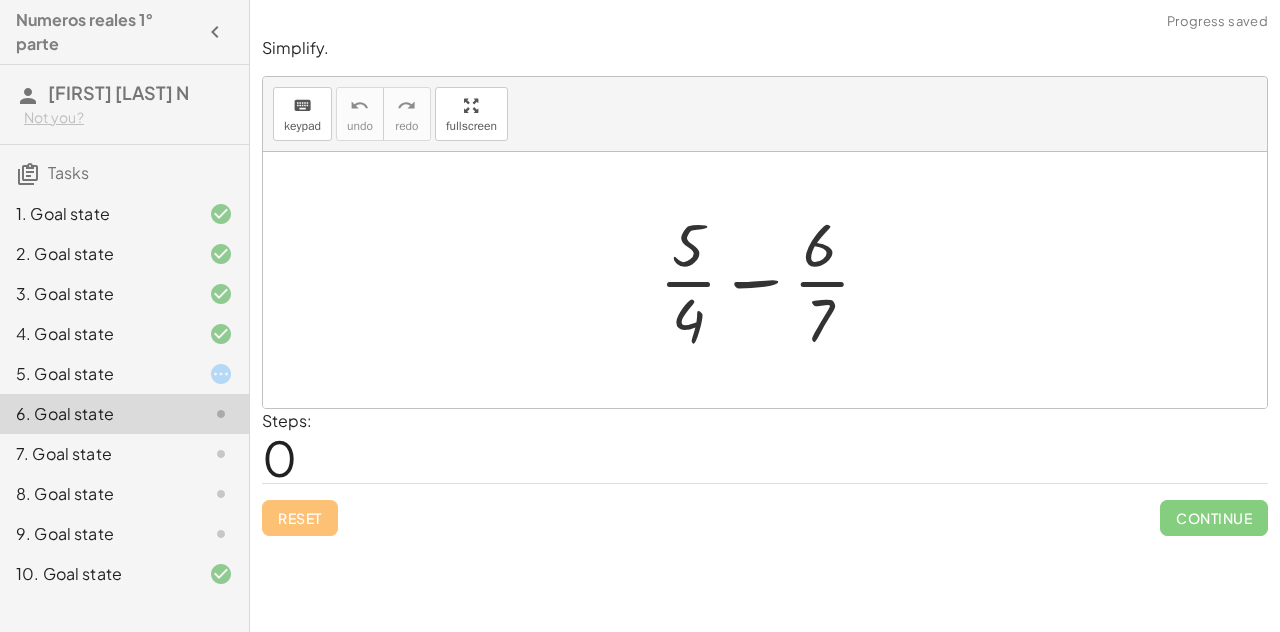 drag, startPoint x: 716, startPoint y: 311, endPoint x: 705, endPoint y: 309, distance: 11.18034 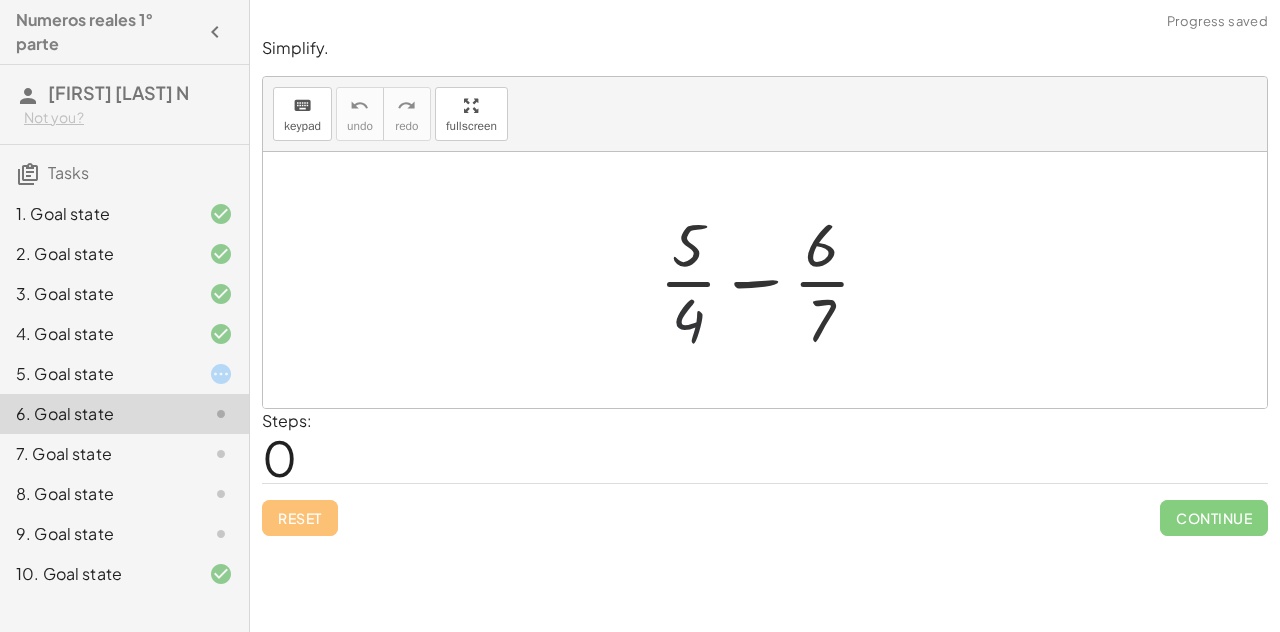 click at bounding box center [773, 280] 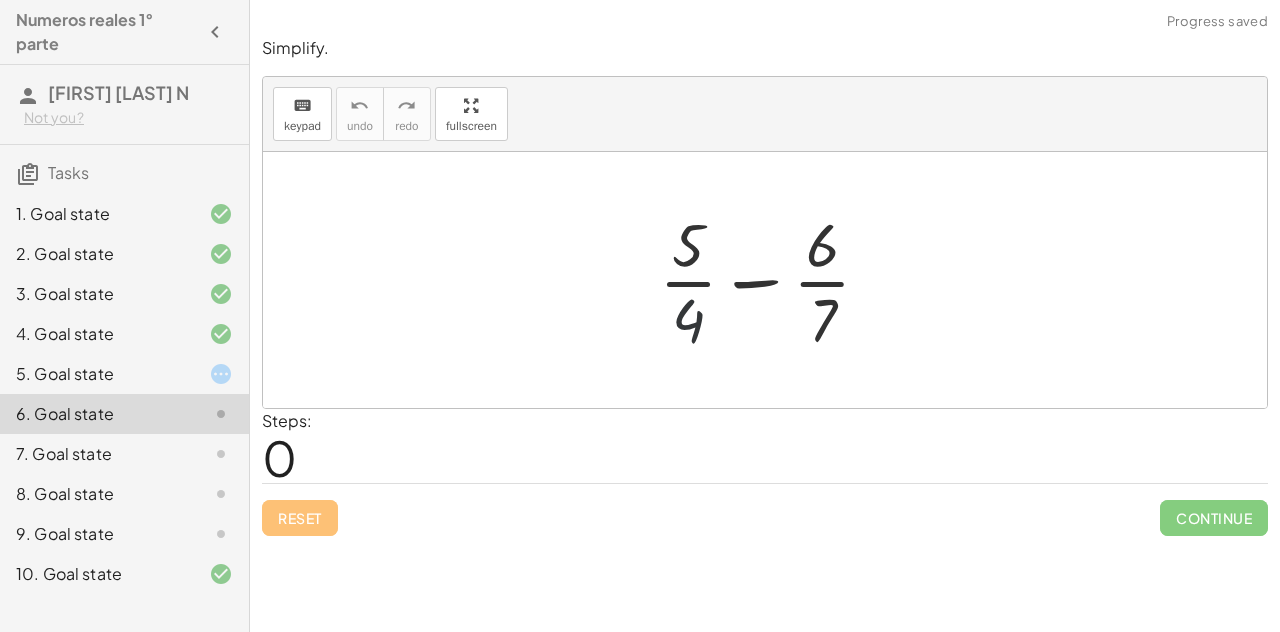 click at bounding box center (773, 280) 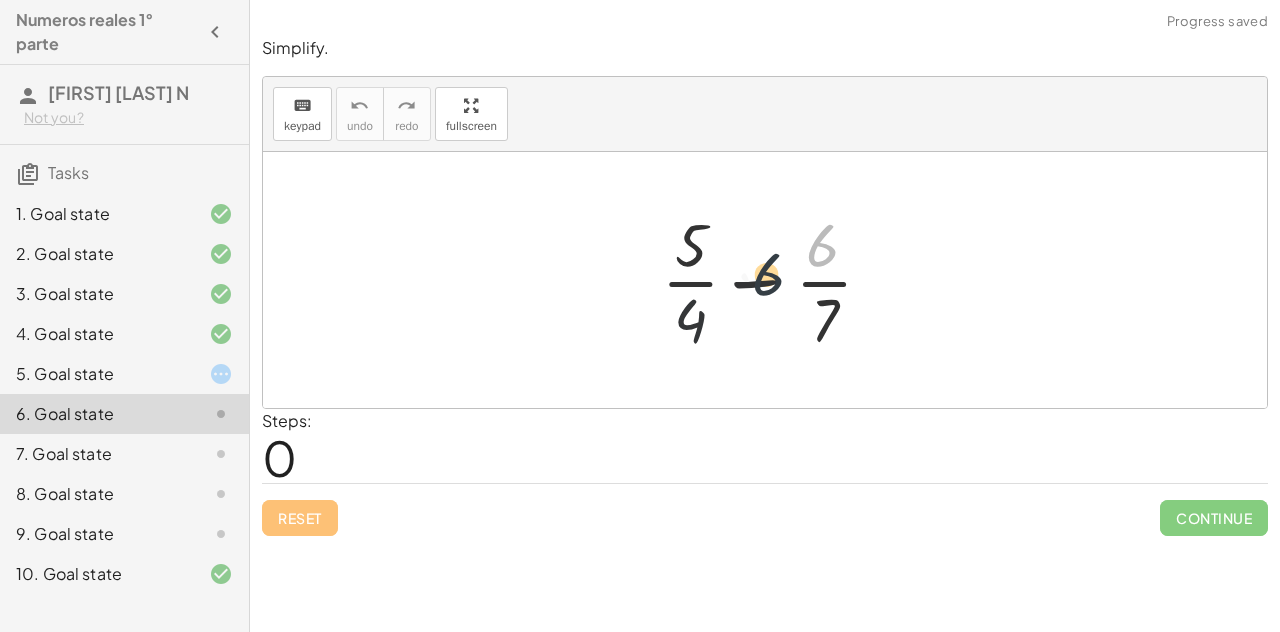drag, startPoint x: 810, startPoint y: 257, endPoint x: 720, endPoint y: 302, distance: 100.62306 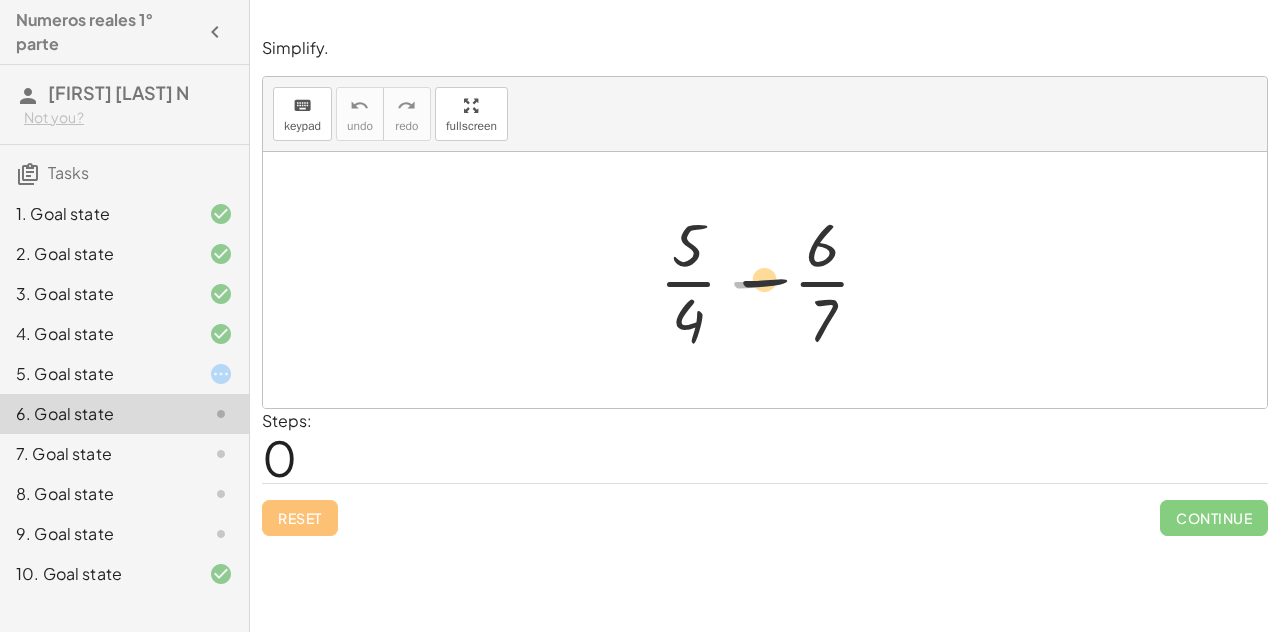 drag, startPoint x: 791, startPoint y: 273, endPoint x: 824, endPoint y: 271, distance: 33.06055 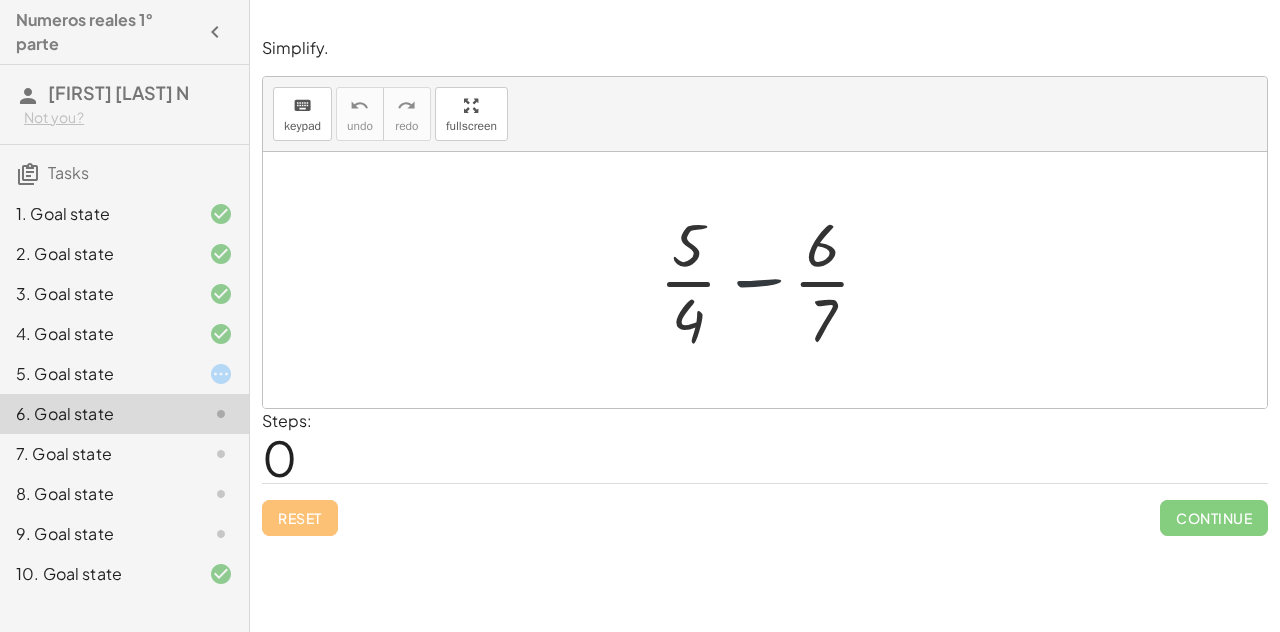 click at bounding box center (773, 280) 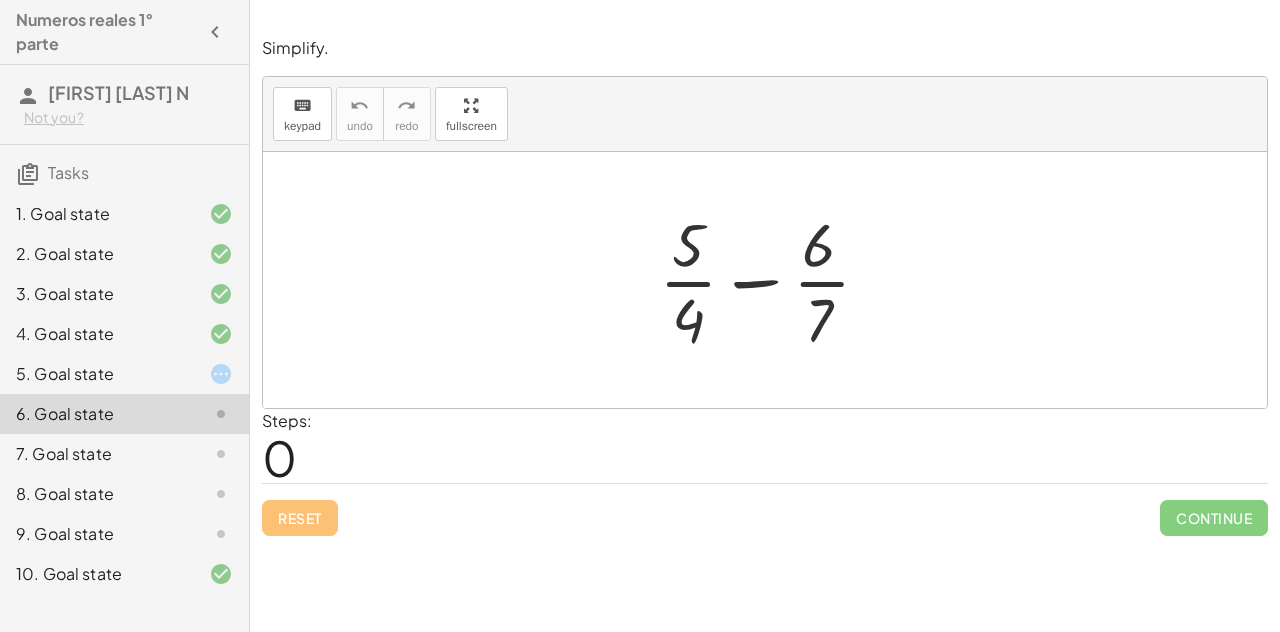 drag, startPoint x: 827, startPoint y: 318, endPoint x: 691, endPoint y: 289, distance: 139.05754 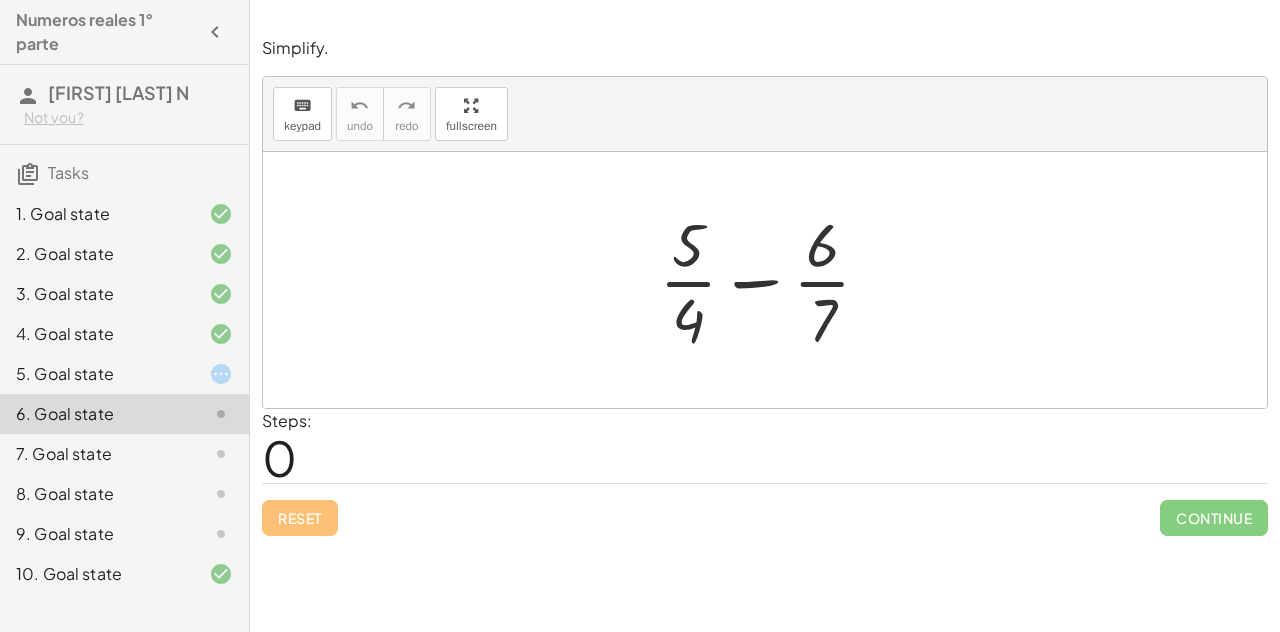 click at bounding box center [773, 280] 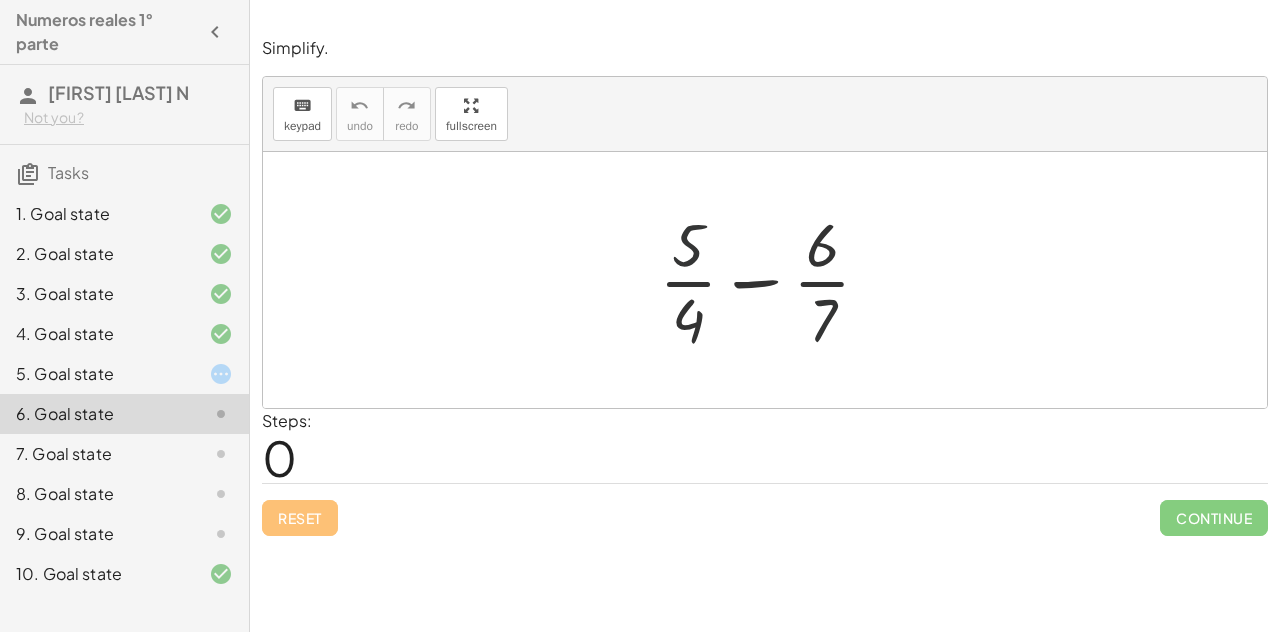 drag, startPoint x: 688, startPoint y: 295, endPoint x: 688, endPoint y: 306, distance: 11 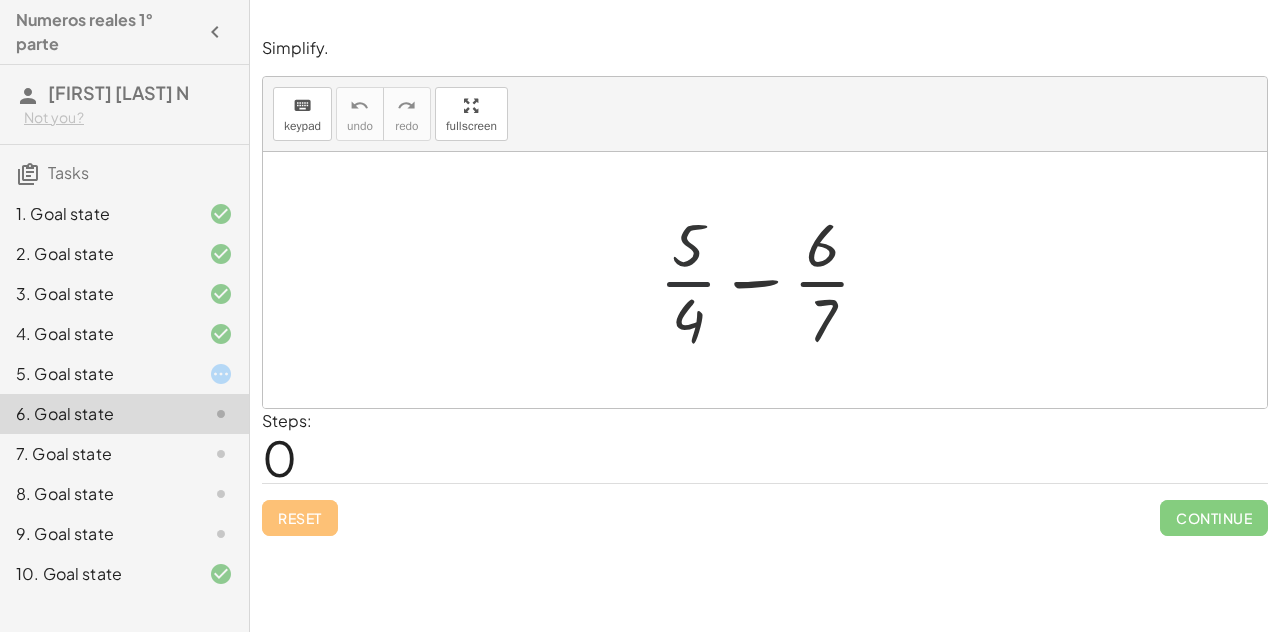 click at bounding box center [773, 280] 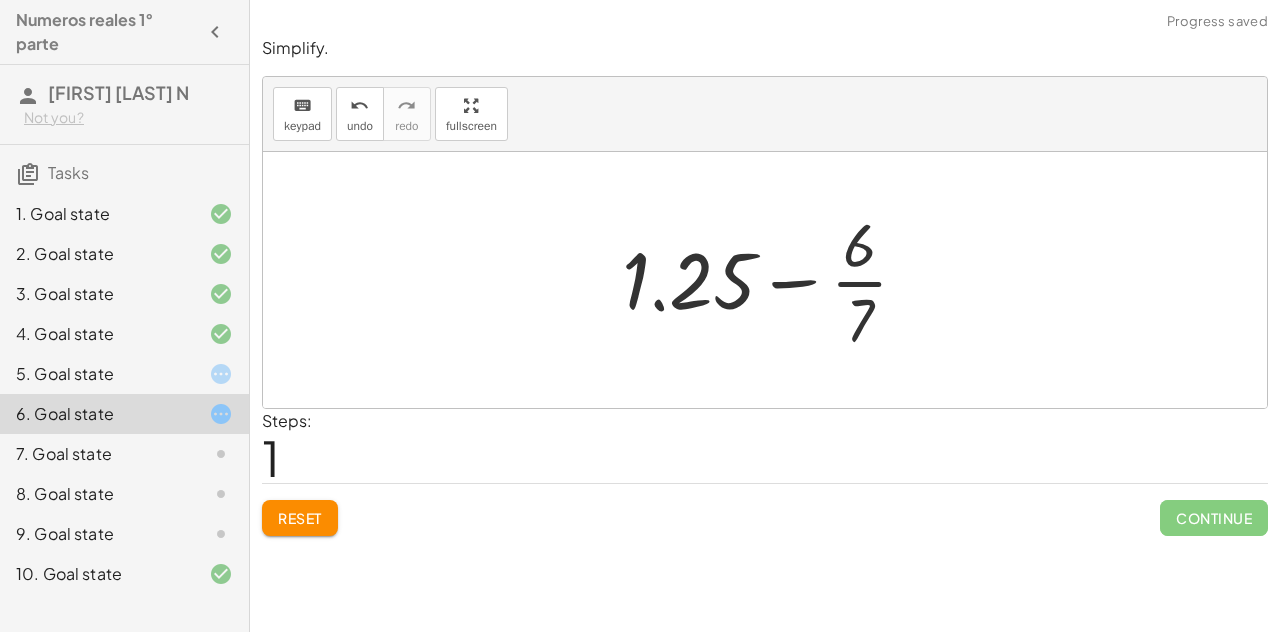click at bounding box center (773, 280) 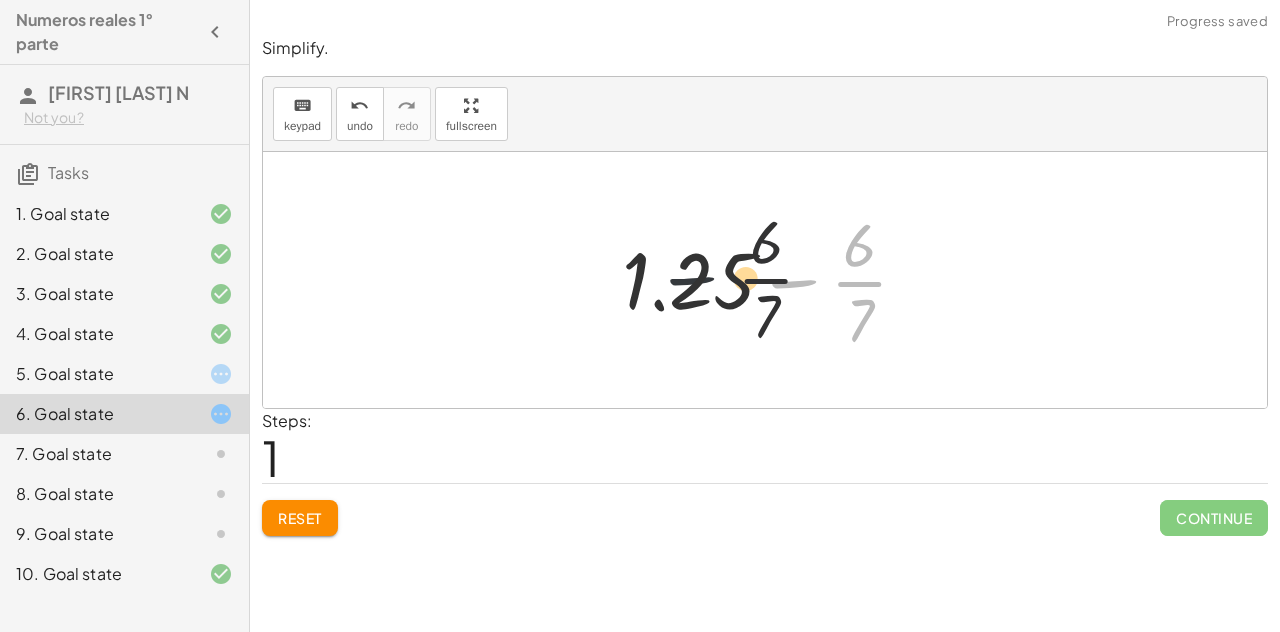 drag, startPoint x: 782, startPoint y: 277, endPoint x: 658, endPoint y: 271, distance: 124.14507 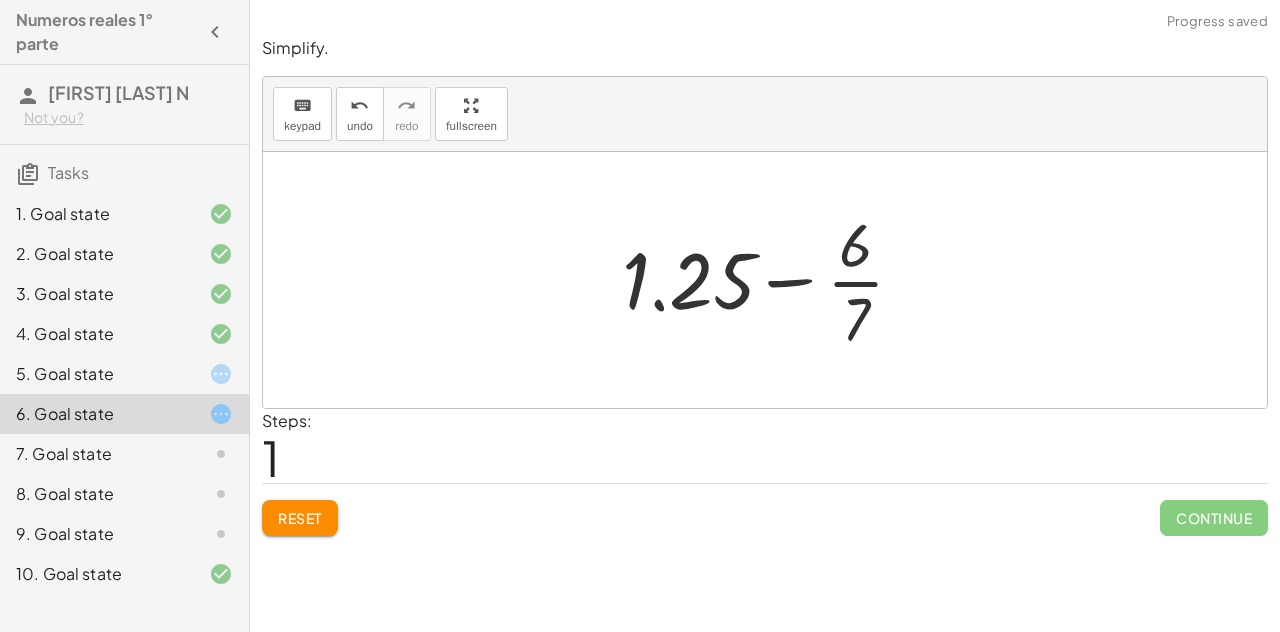 click at bounding box center (773, 280) 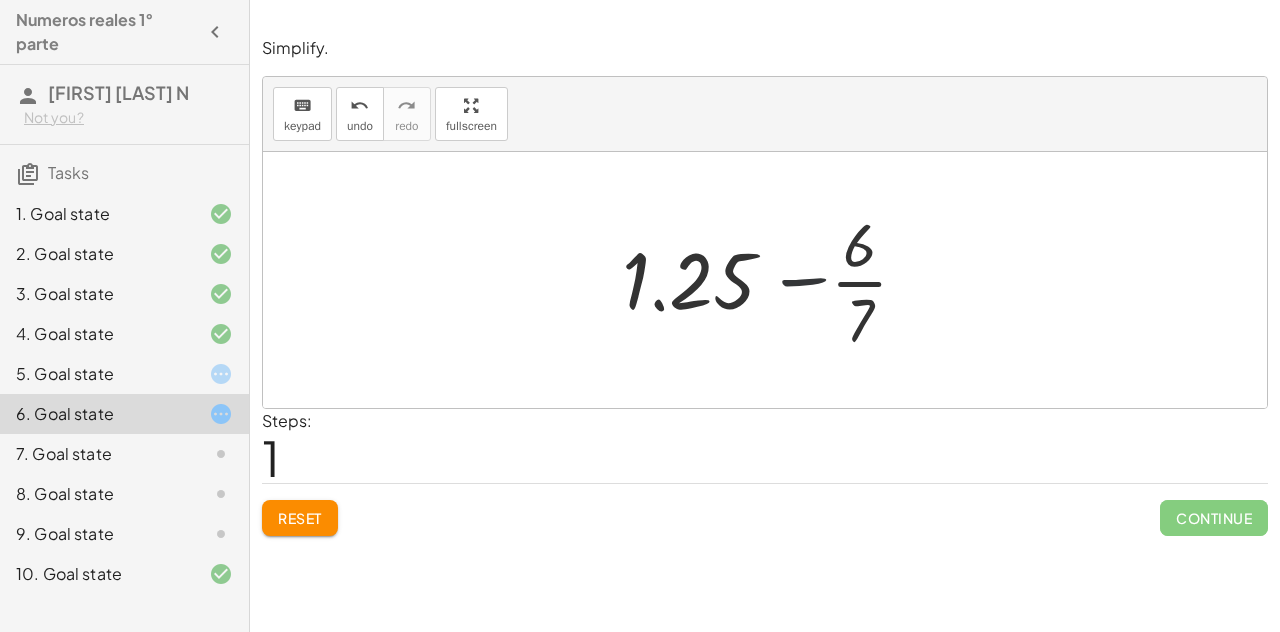drag, startPoint x: 914, startPoint y: 238, endPoint x: 851, endPoint y: 251, distance: 64.327286 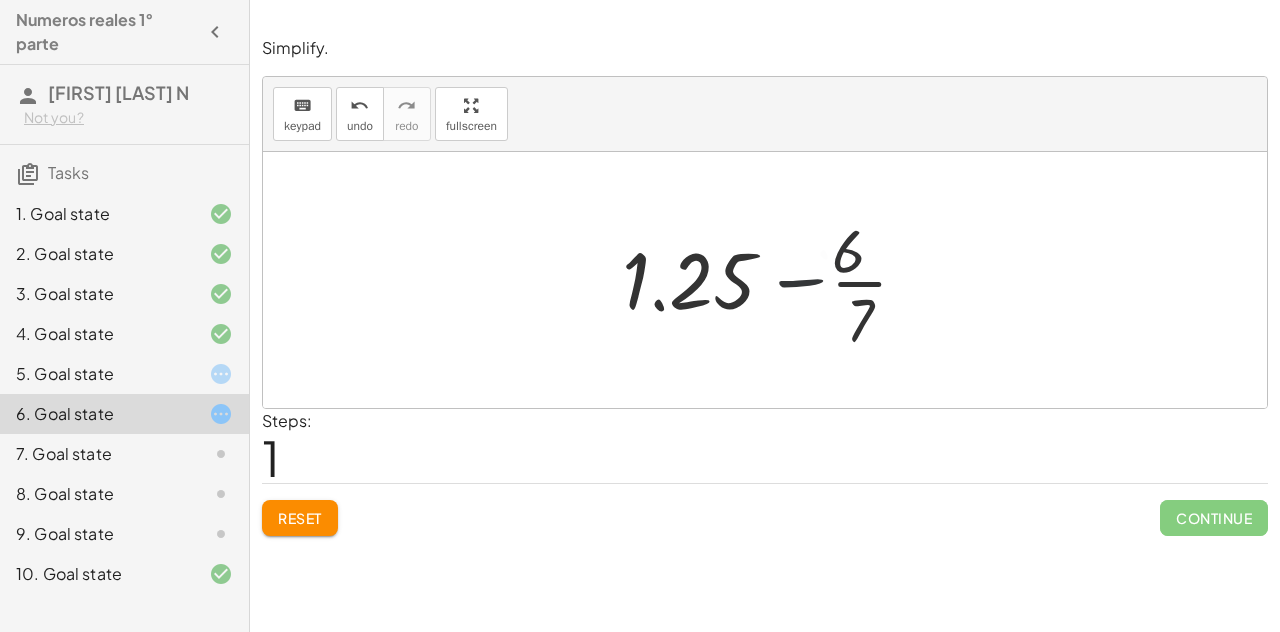 click at bounding box center (773, 280) 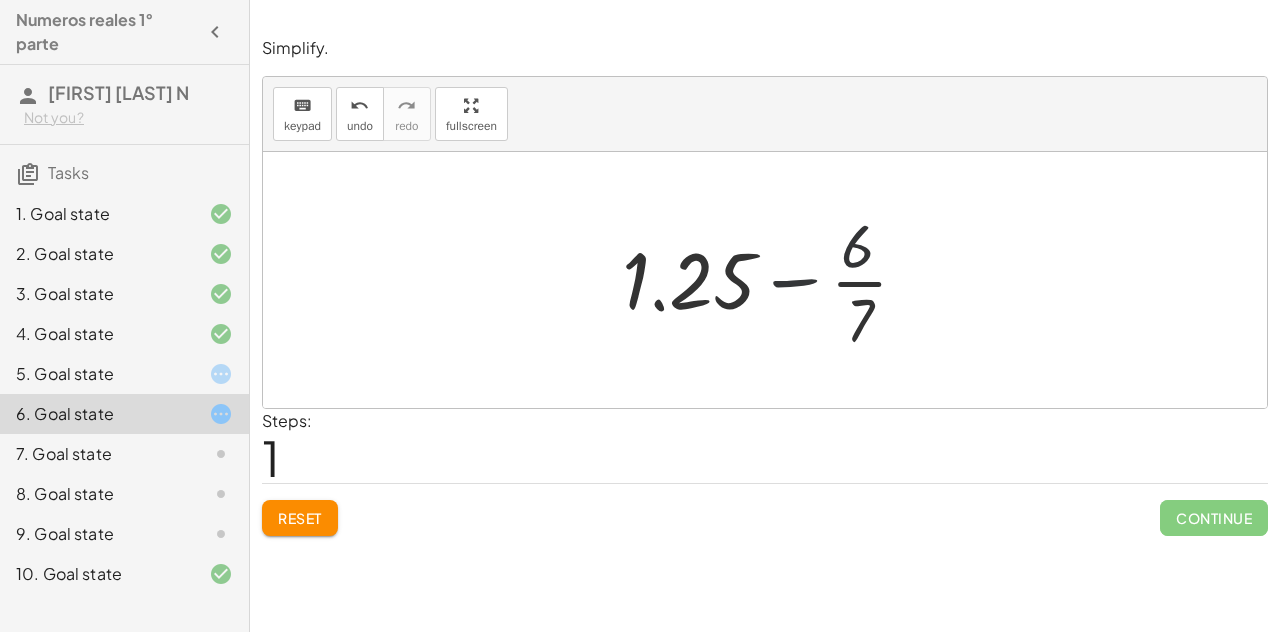 click at bounding box center (773, 280) 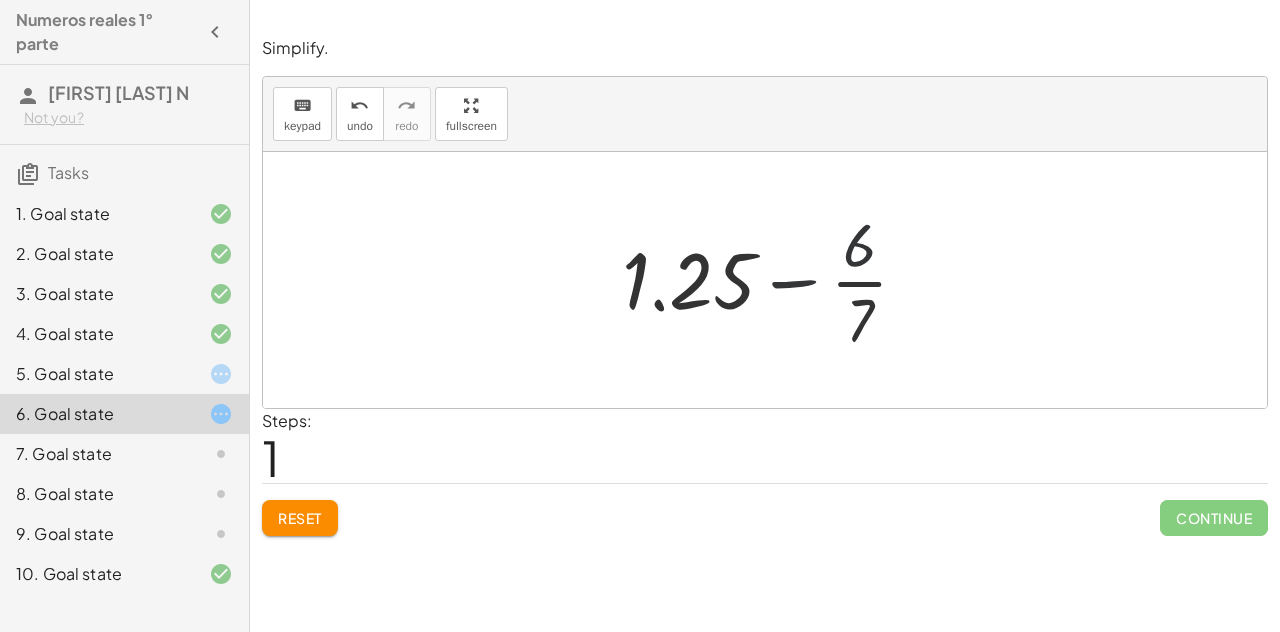 click at bounding box center (773, 280) 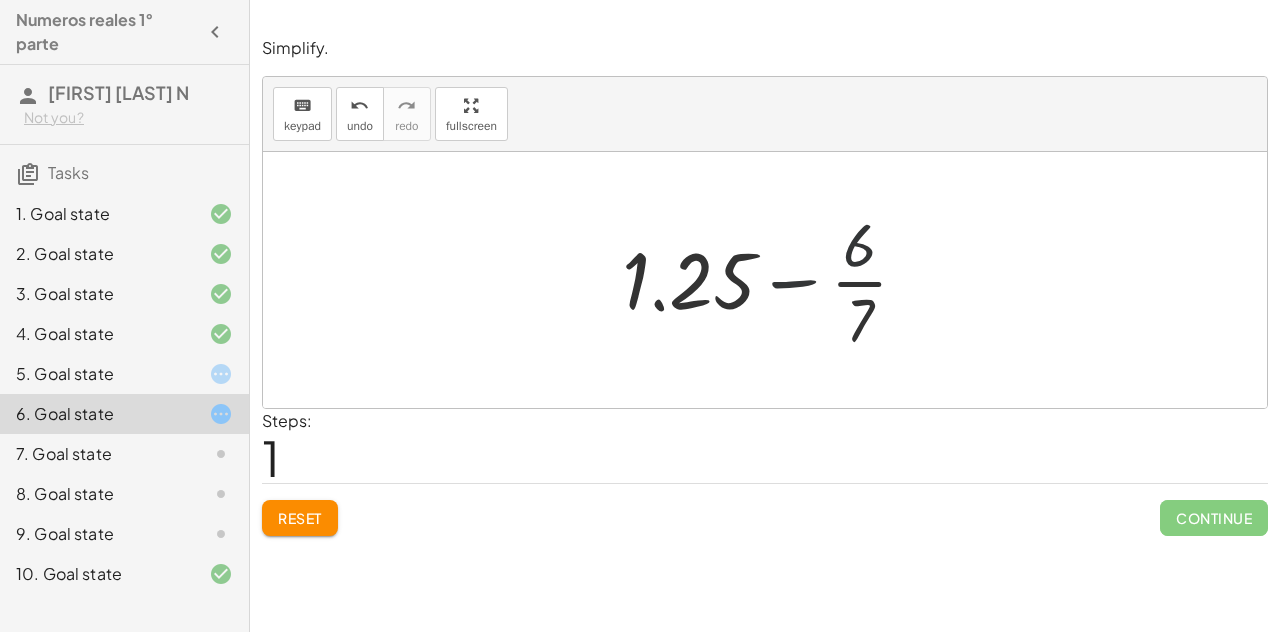 click at bounding box center [773, 280] 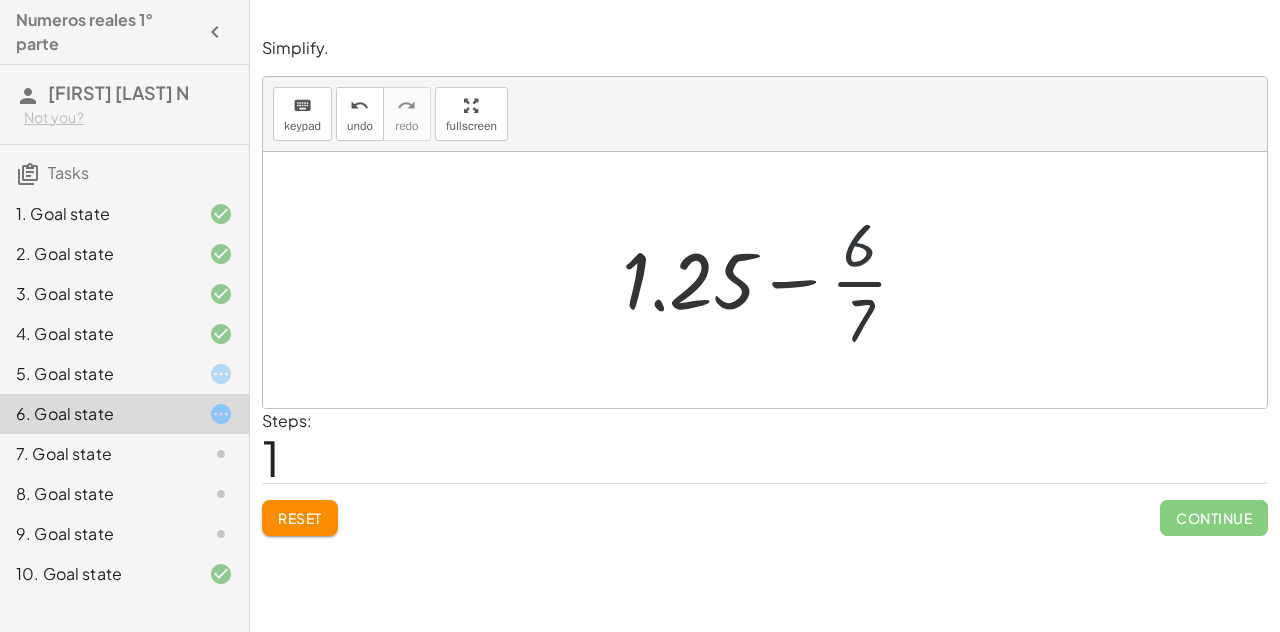 click at bounding box center [773, 280] 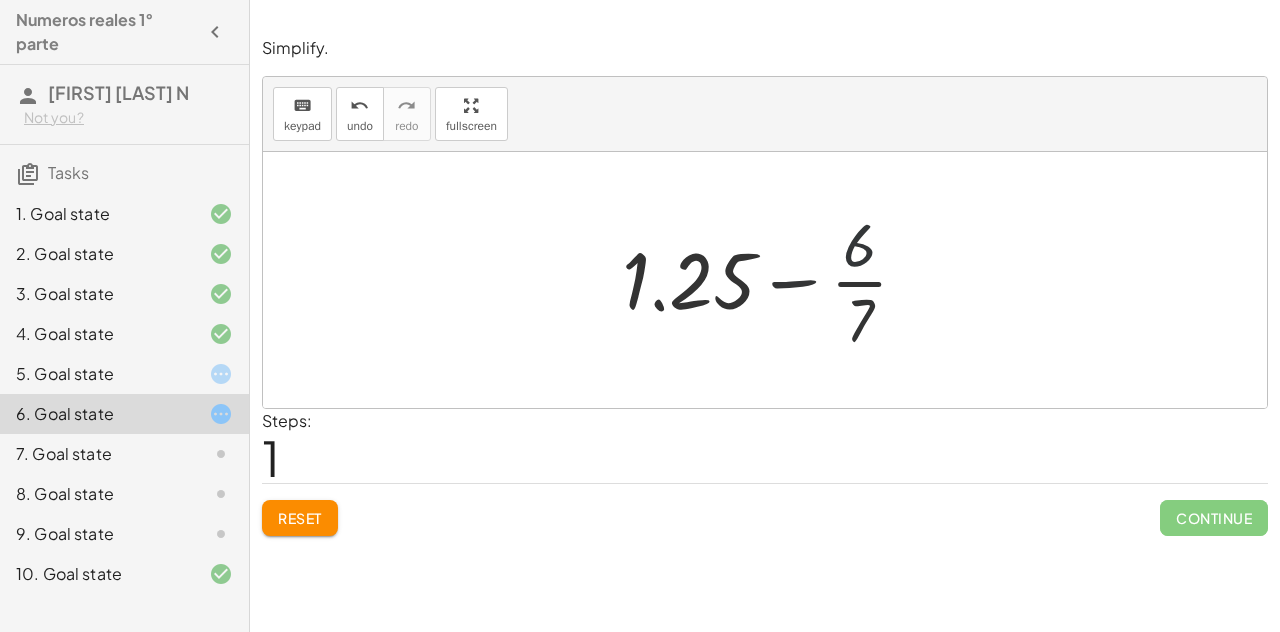 click at bounding box center [773, 280] 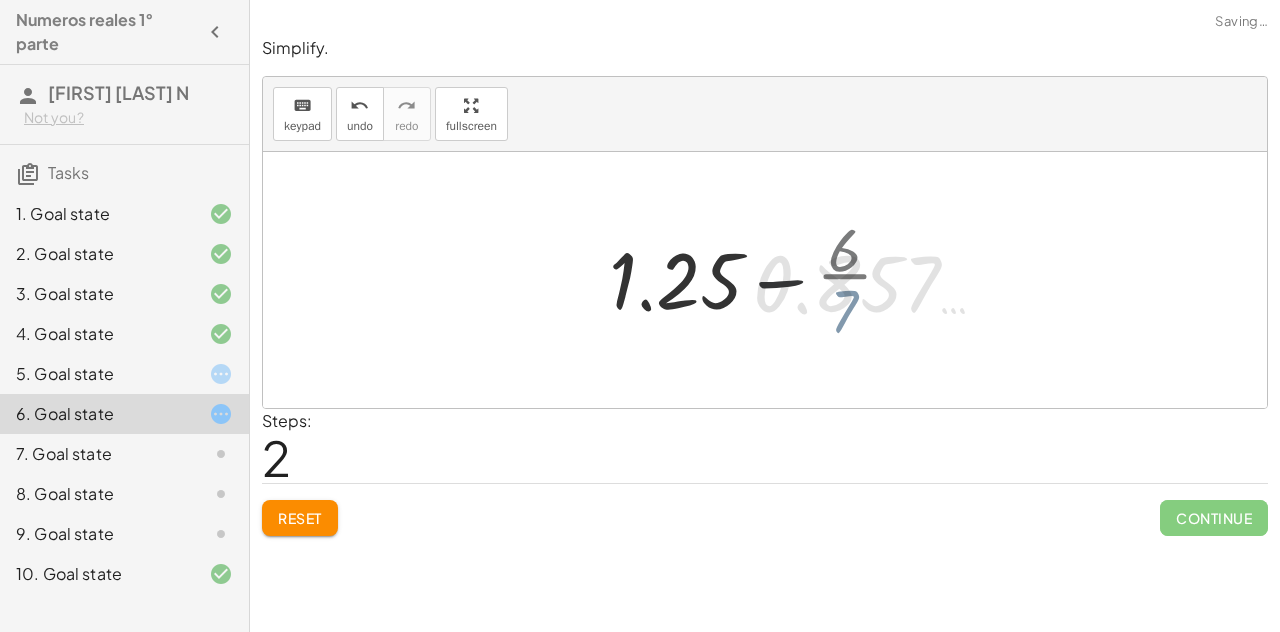 click at bounding box center [773, 280] 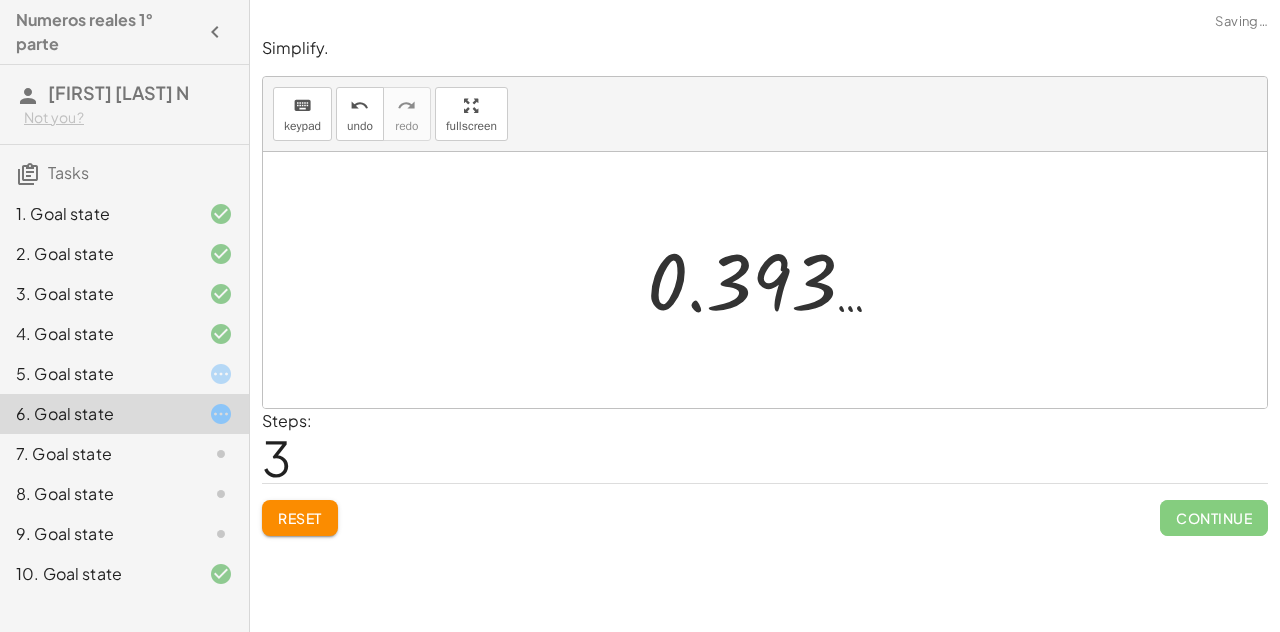 click at bounding box center (772, 280) 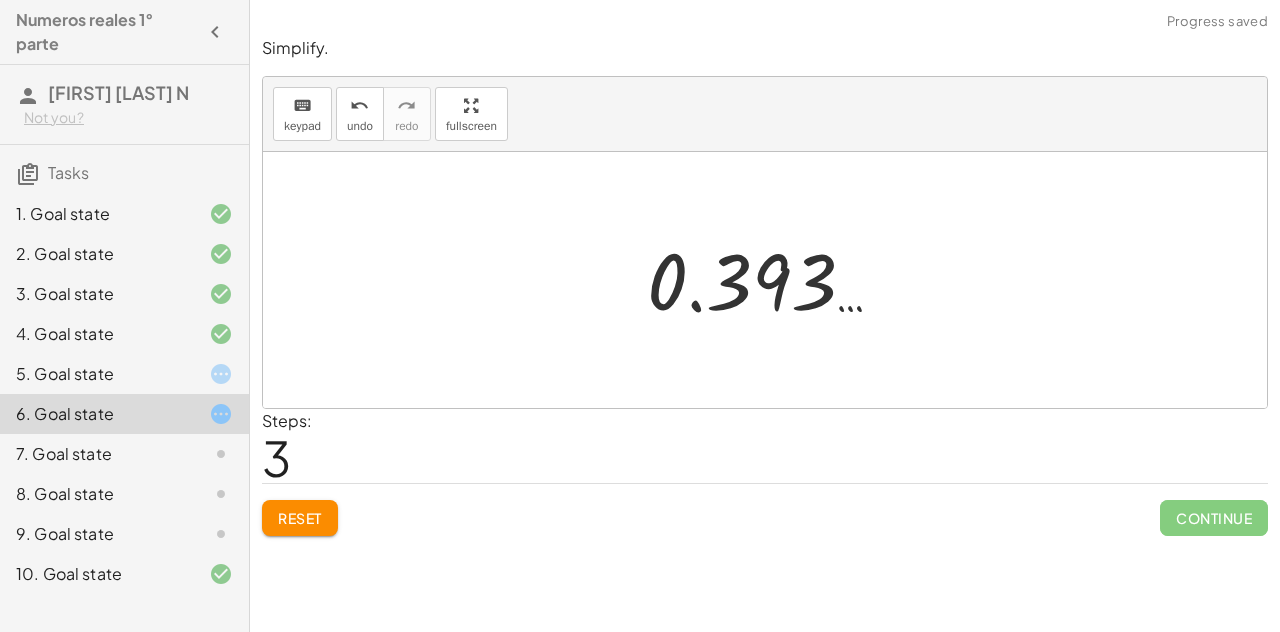 click at bounding box center (772, 280) 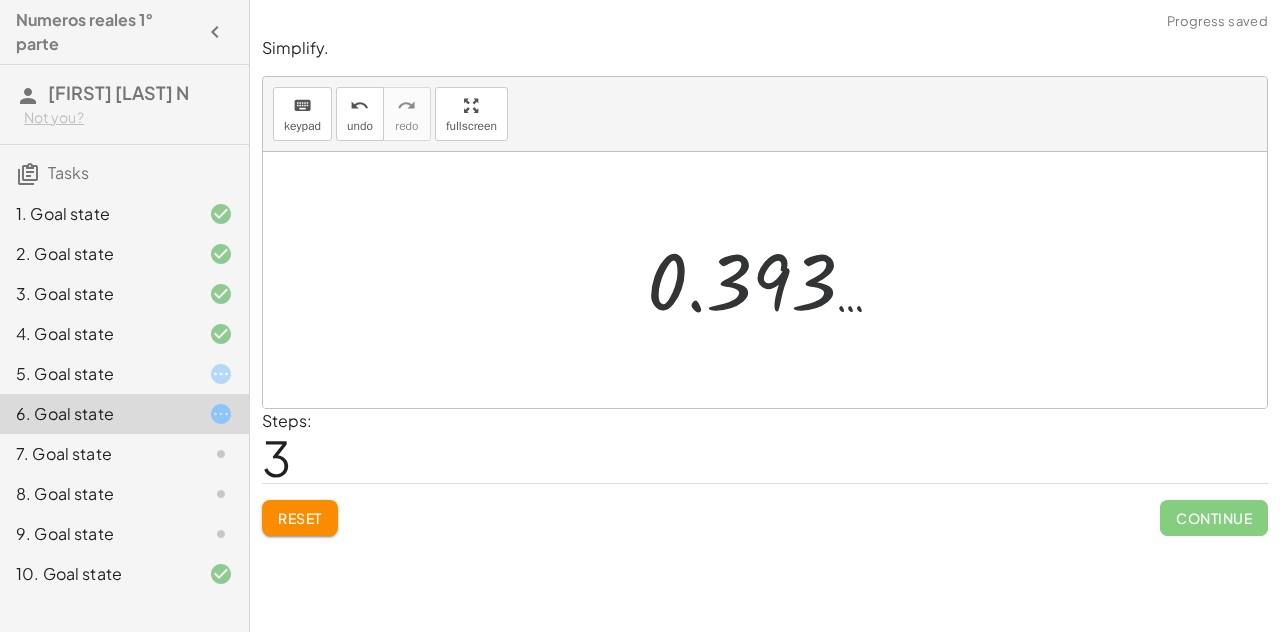 click at bounding box center [772, 280] 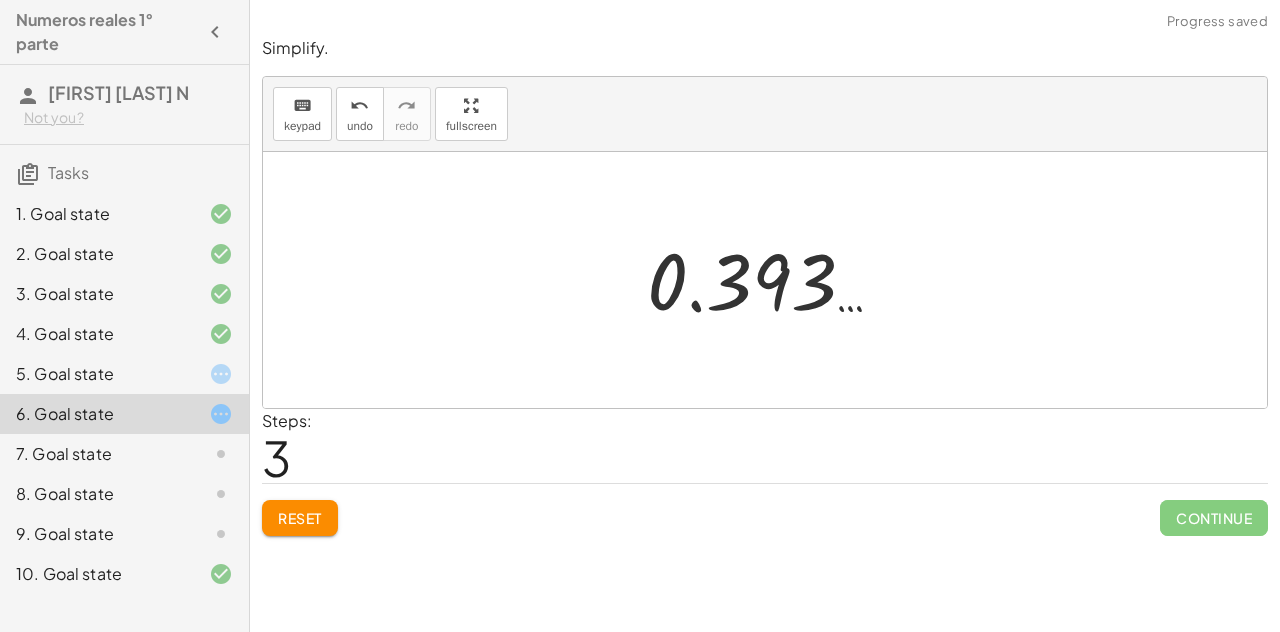 click at bounding box center [772, 280] 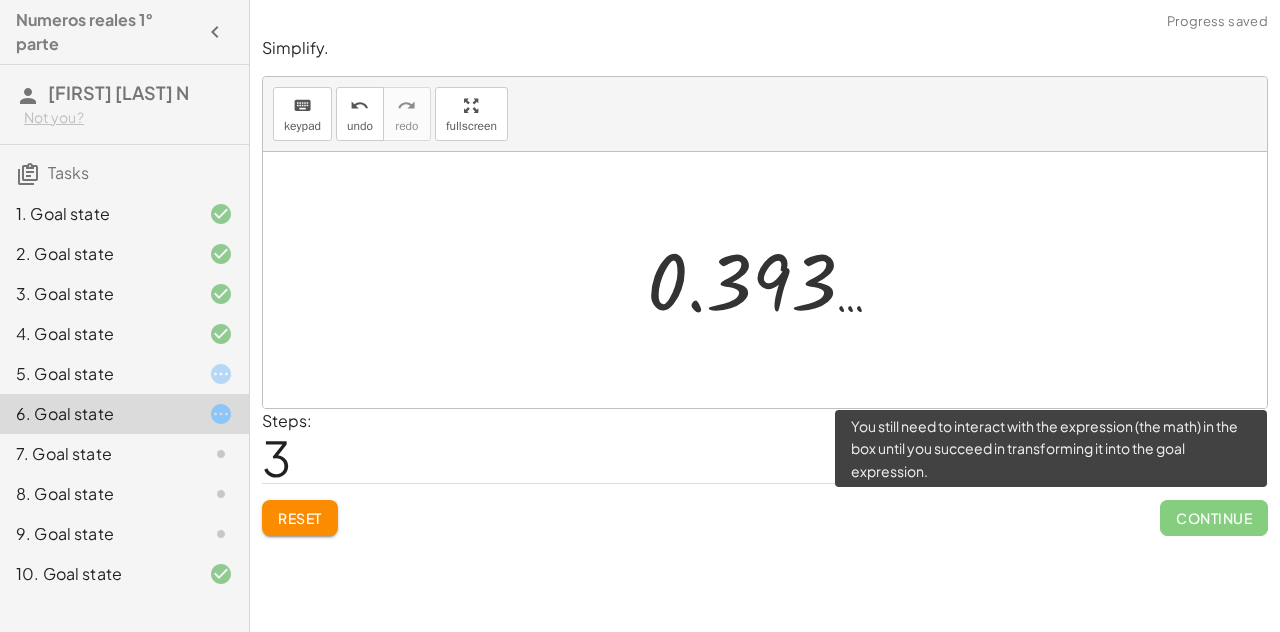 click on "Continue" 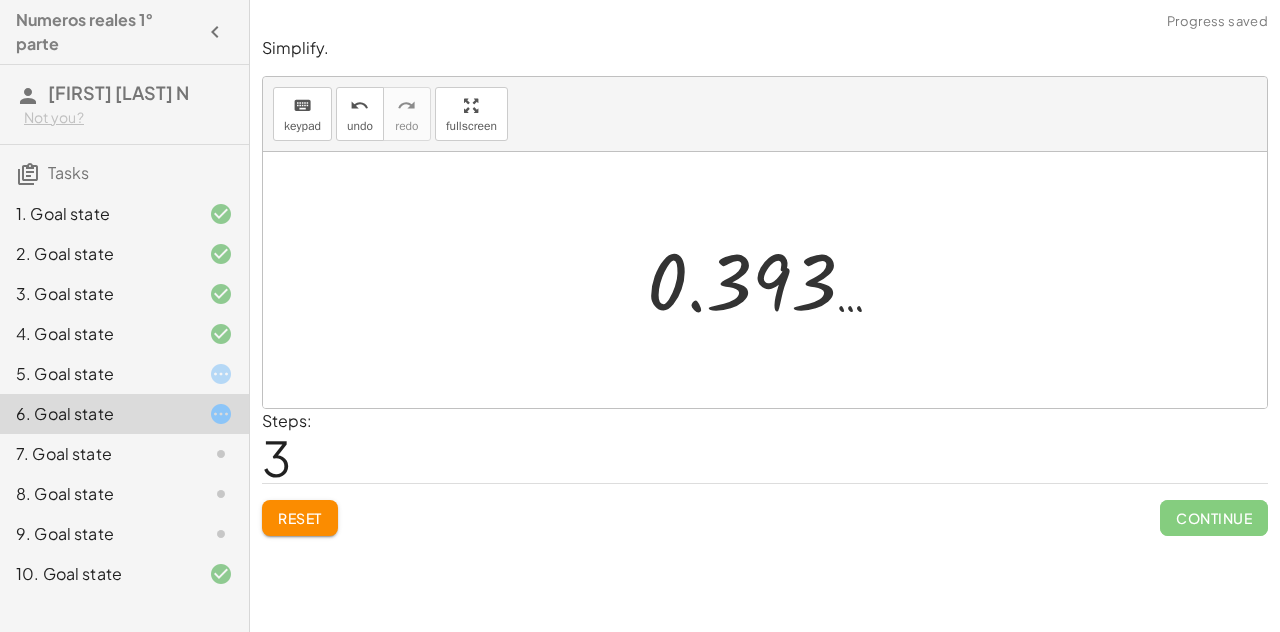 click at bounding box center (772, 280) 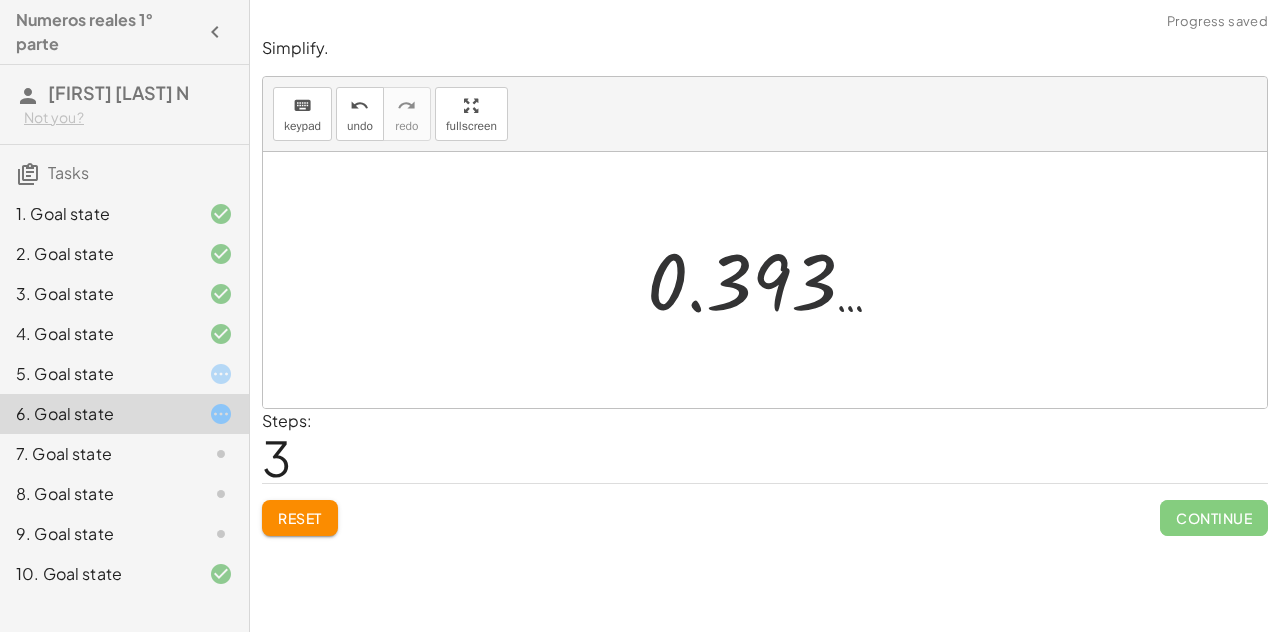 drag, startPoint x: 646, startPoint y: 289, endPoint x: 612, endPoint y: 293, distance: 34.234486 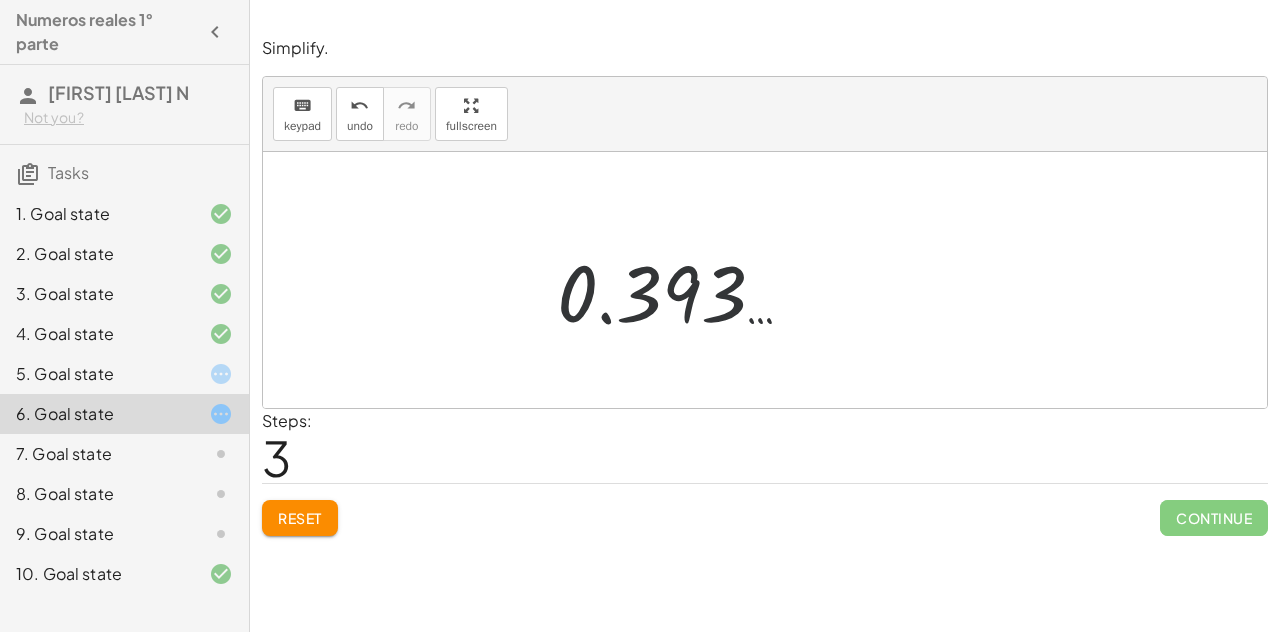 click at bounding box center (765, 280) 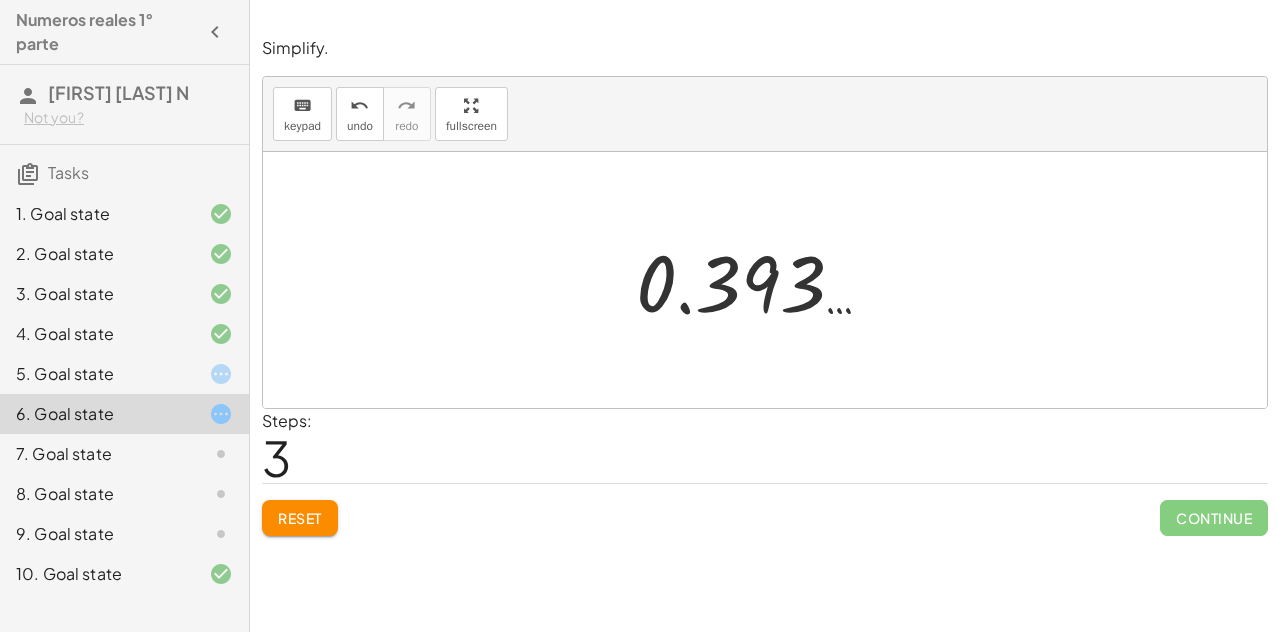 click at bounding box center (772, 280) 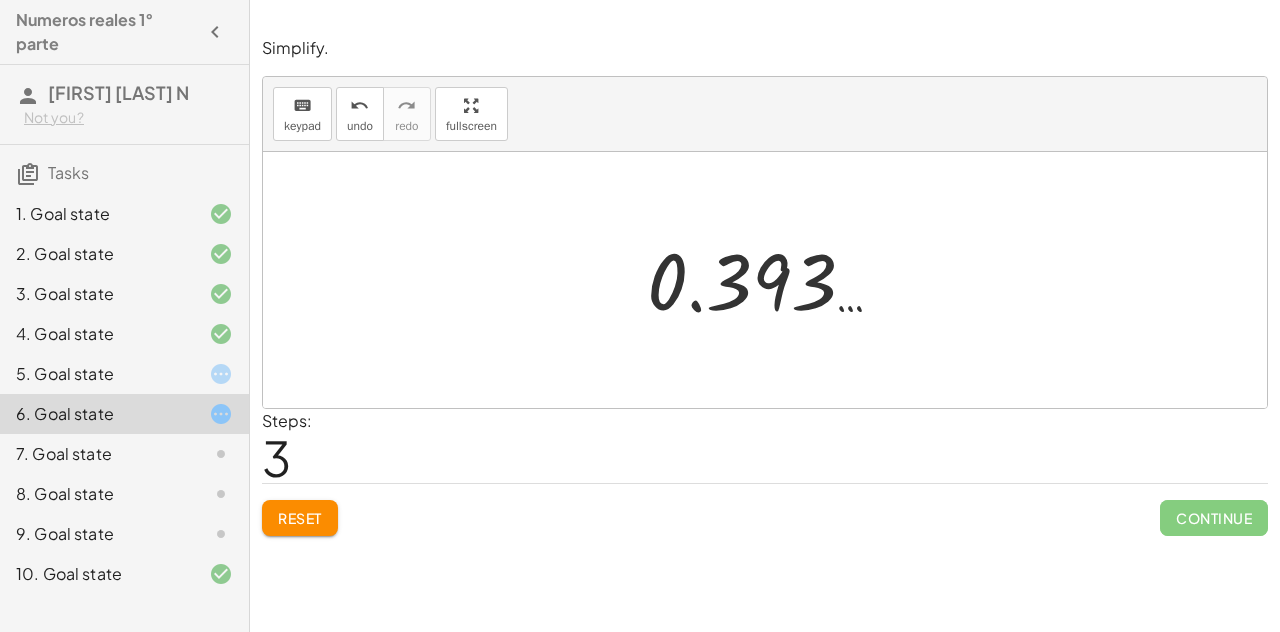 click on "Reset" 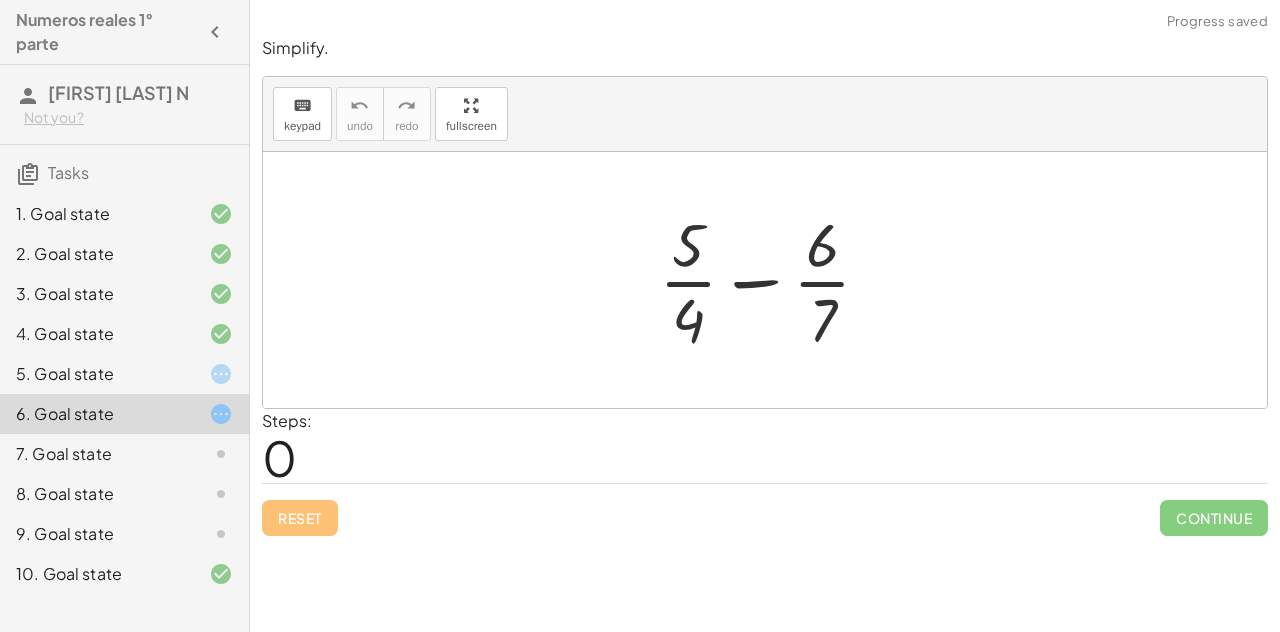 click at bounding box center (773, 280) 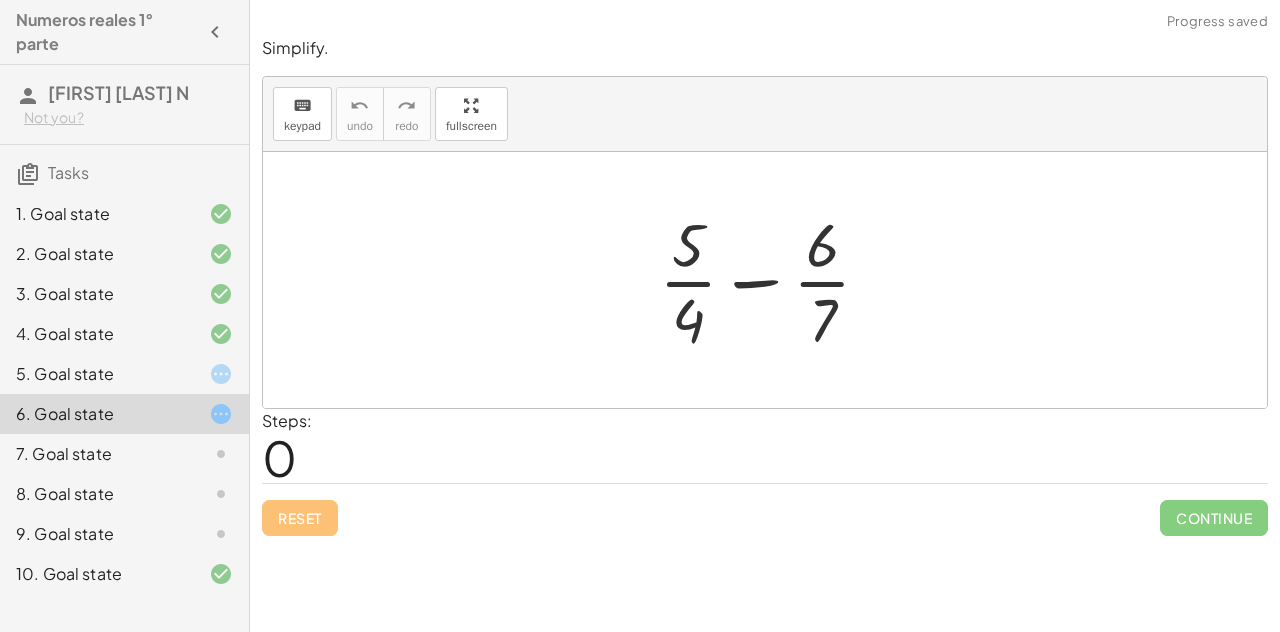 click at bounding box center (773, 280) 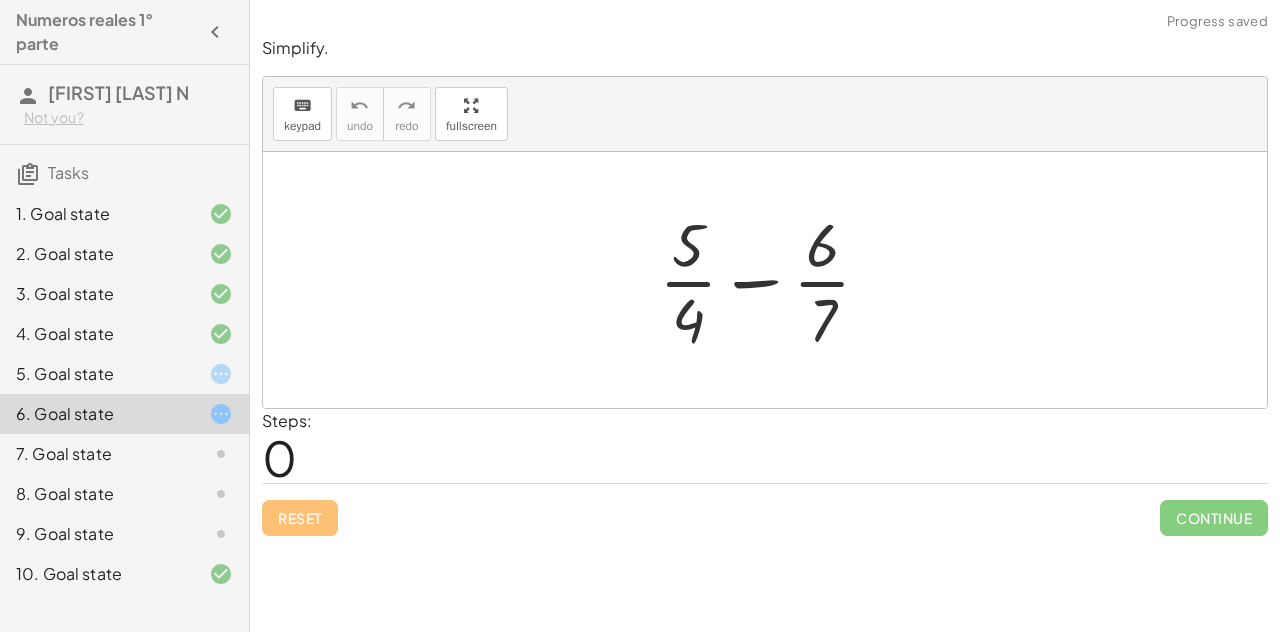 click at bounding box center (773, 280) 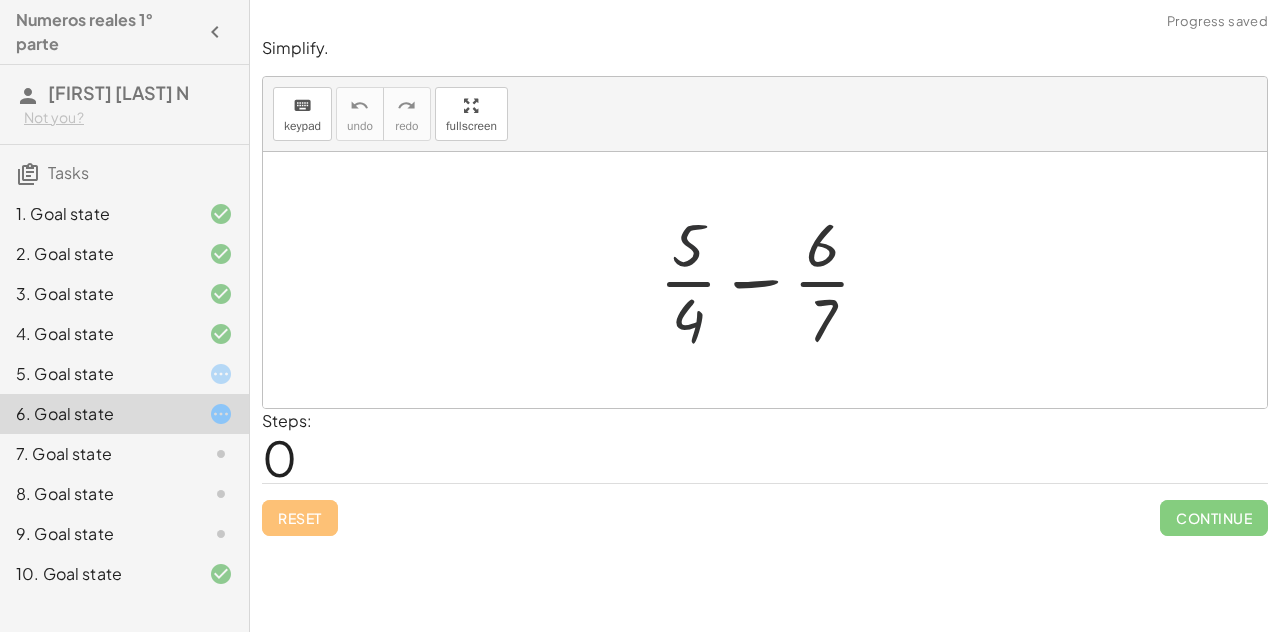 click at bounding box center (773, 280) 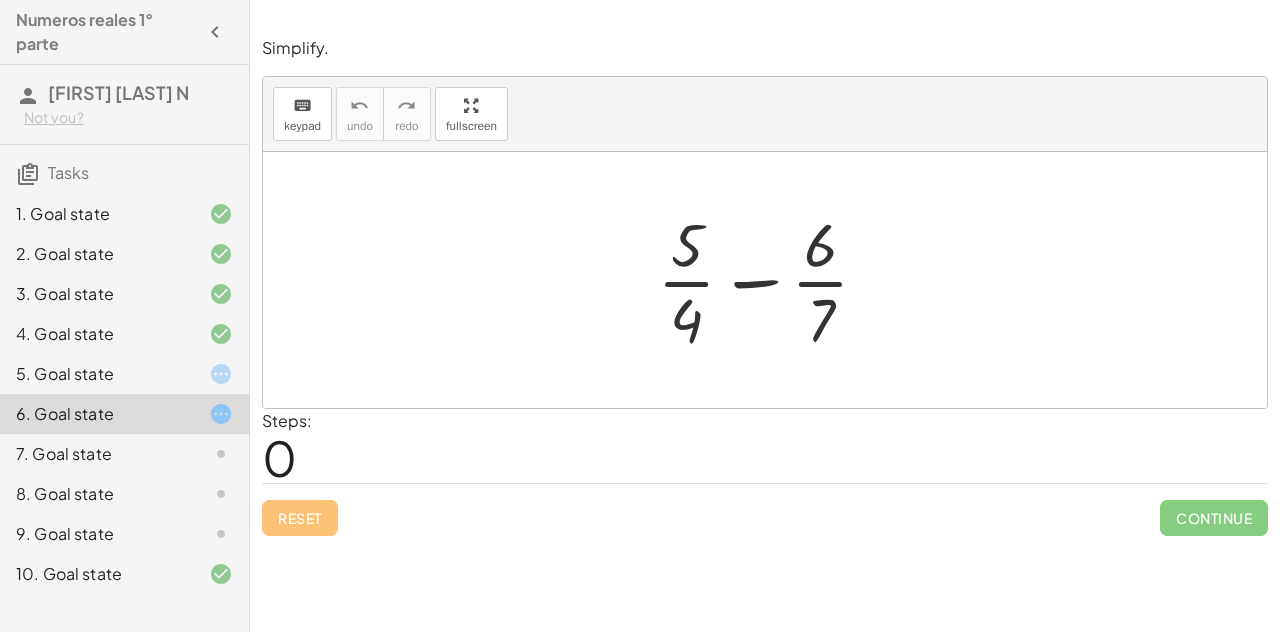 click at bounding box center [773, 280] 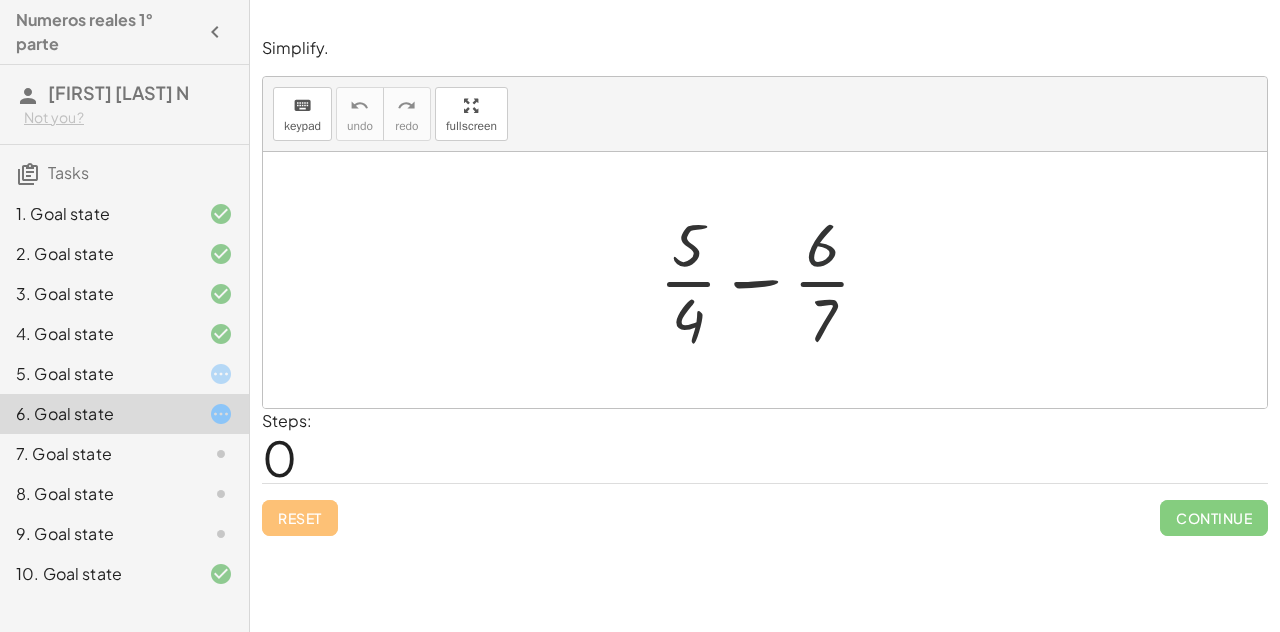 click at bounding box center (773, 280) 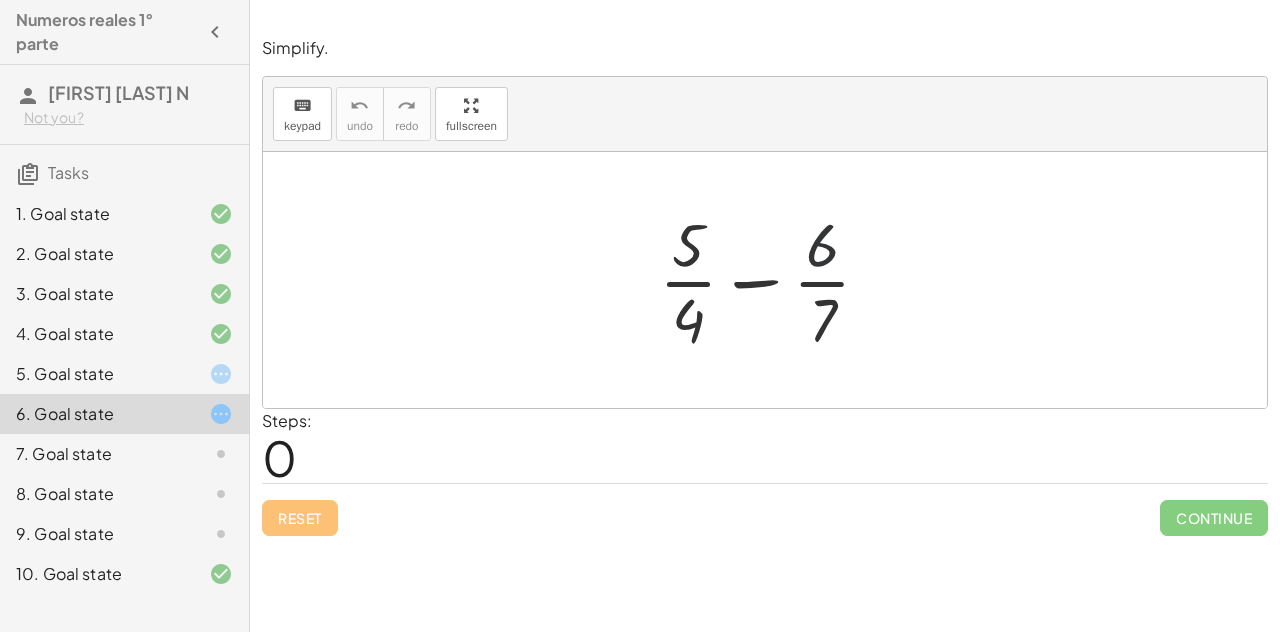 click at bounding box center [773, 280] 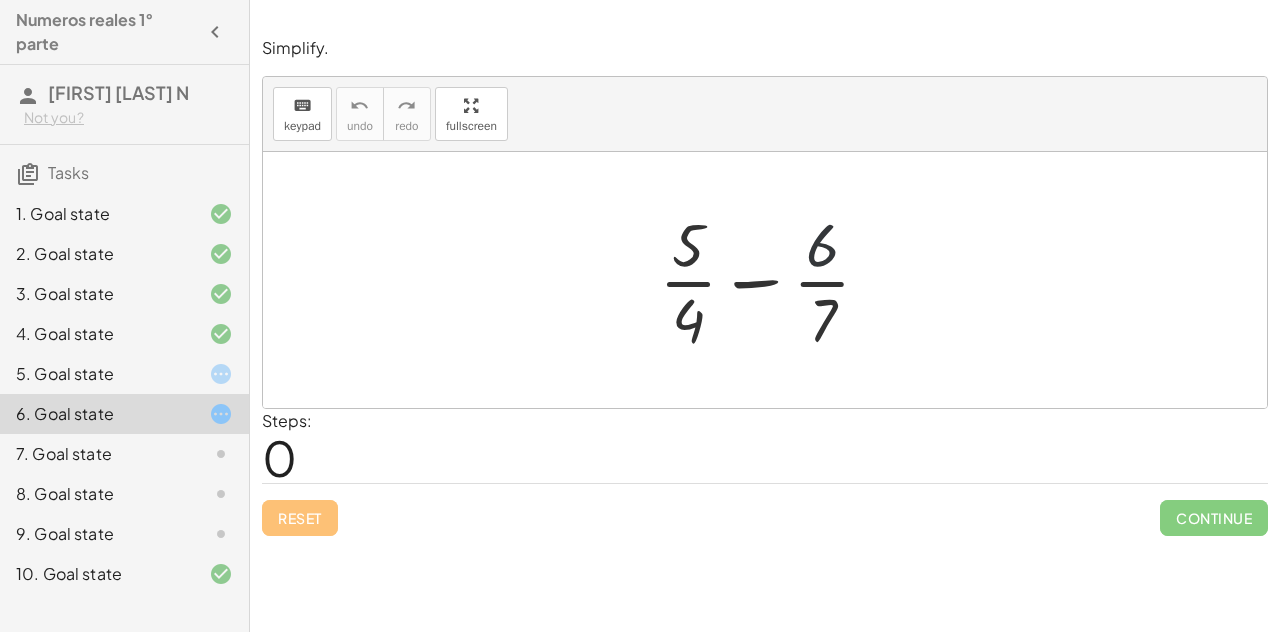 click at bounding box center (773, 280) 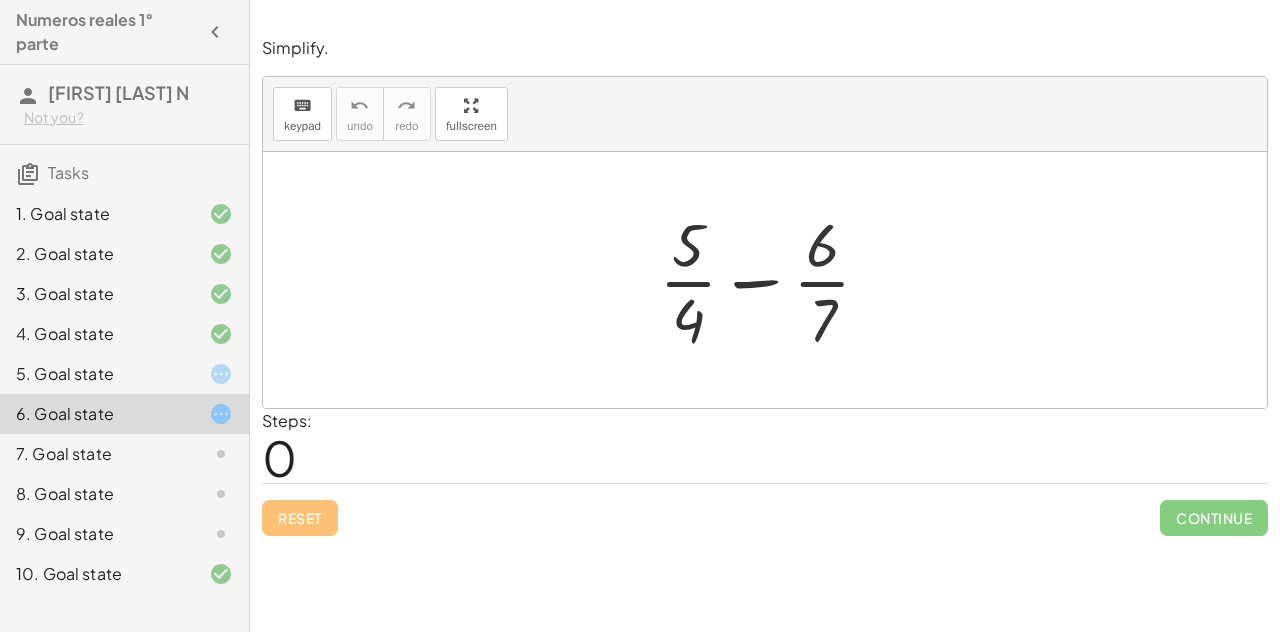 drag, startPoint x: 830, startPoint y: 337, endPoint x: 745, endPoint y: 253, distance: 119.503136 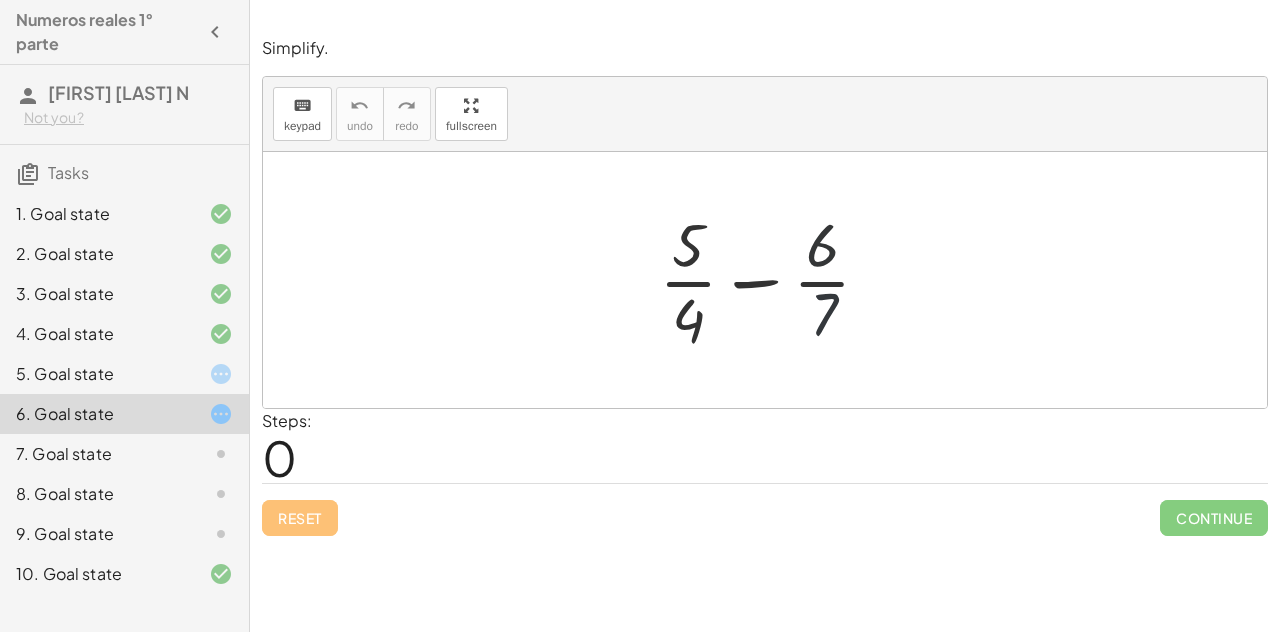 click on "· 7 + · 5 · 4 − · 6 · 7" at bounding box center (765, 280) 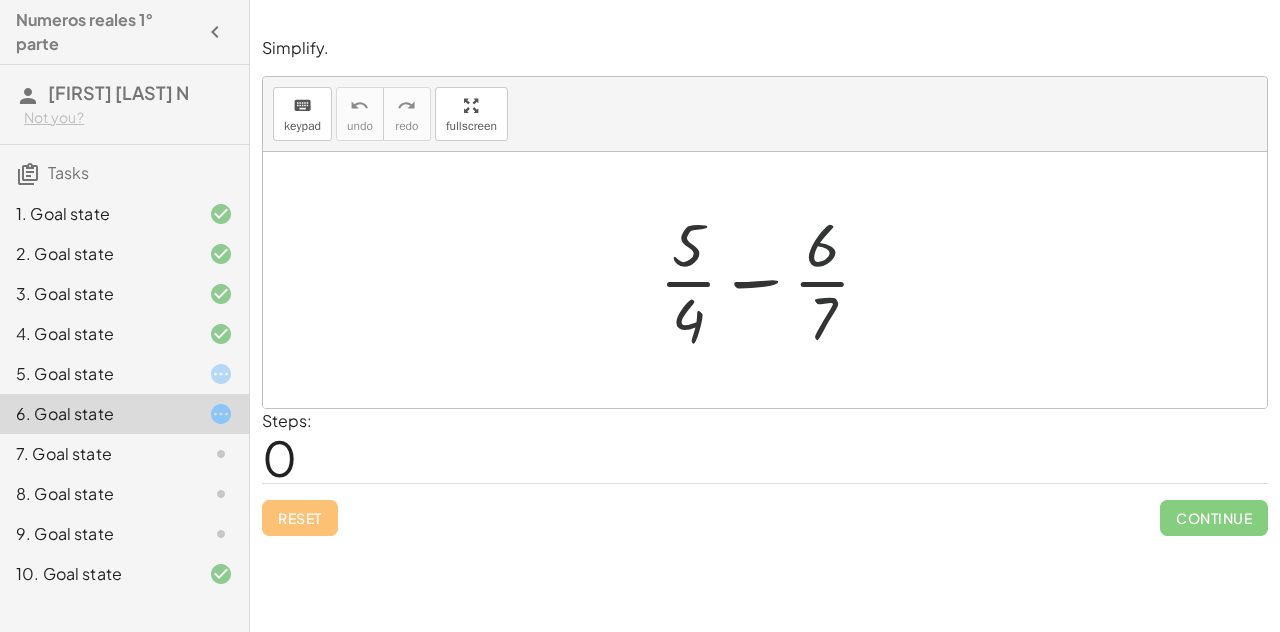 drag, startPoint x: 700, startPoint y: 283, endPoint x: 719, endPoint y: 279, distance: 19.416489 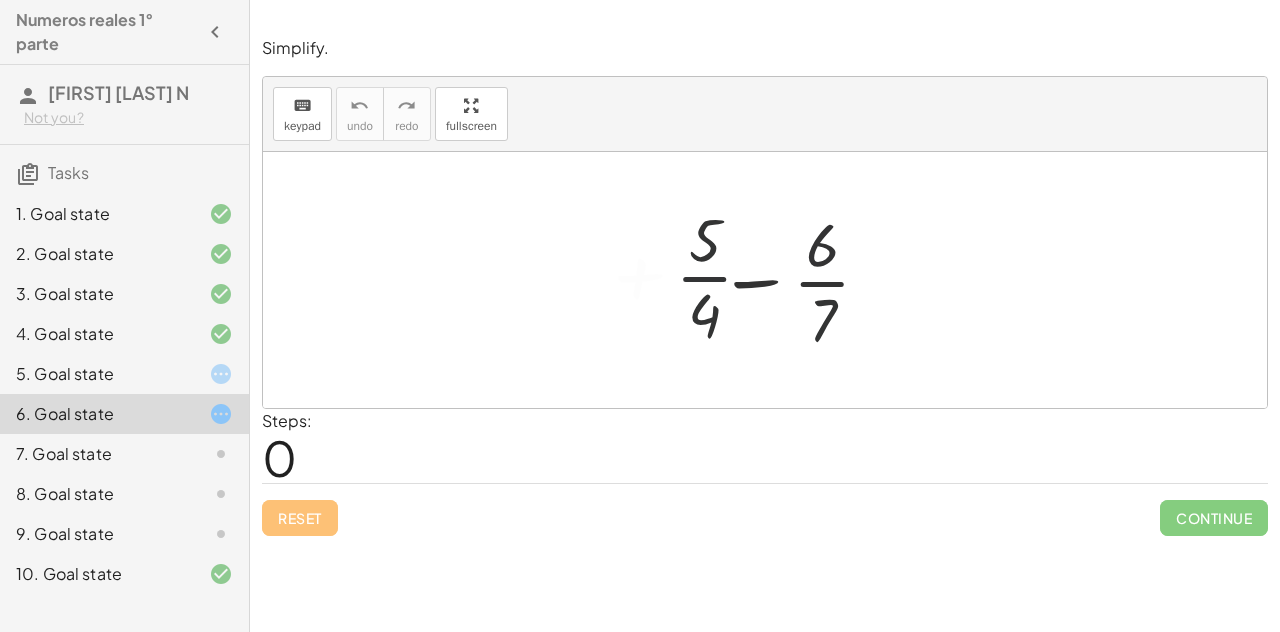 click at bounding box center [773, 280] 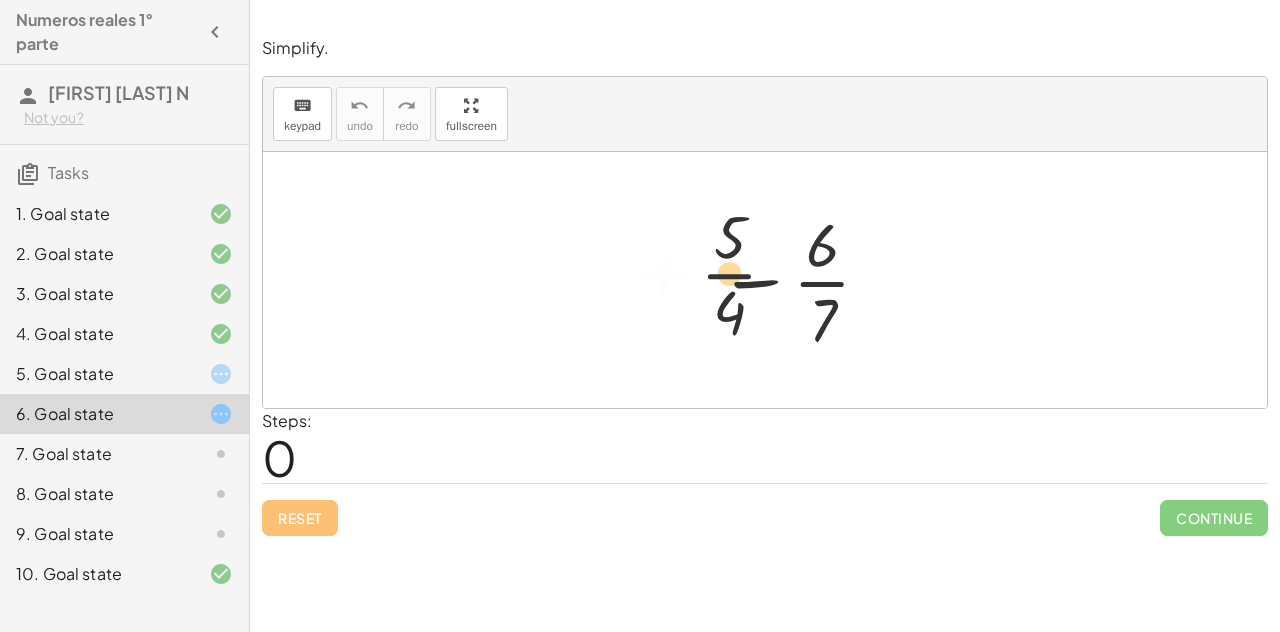drag, startPoint x: 695, startPoint y: 281, endPoint x: 796, endPoint y: 276, distance: 101.12369 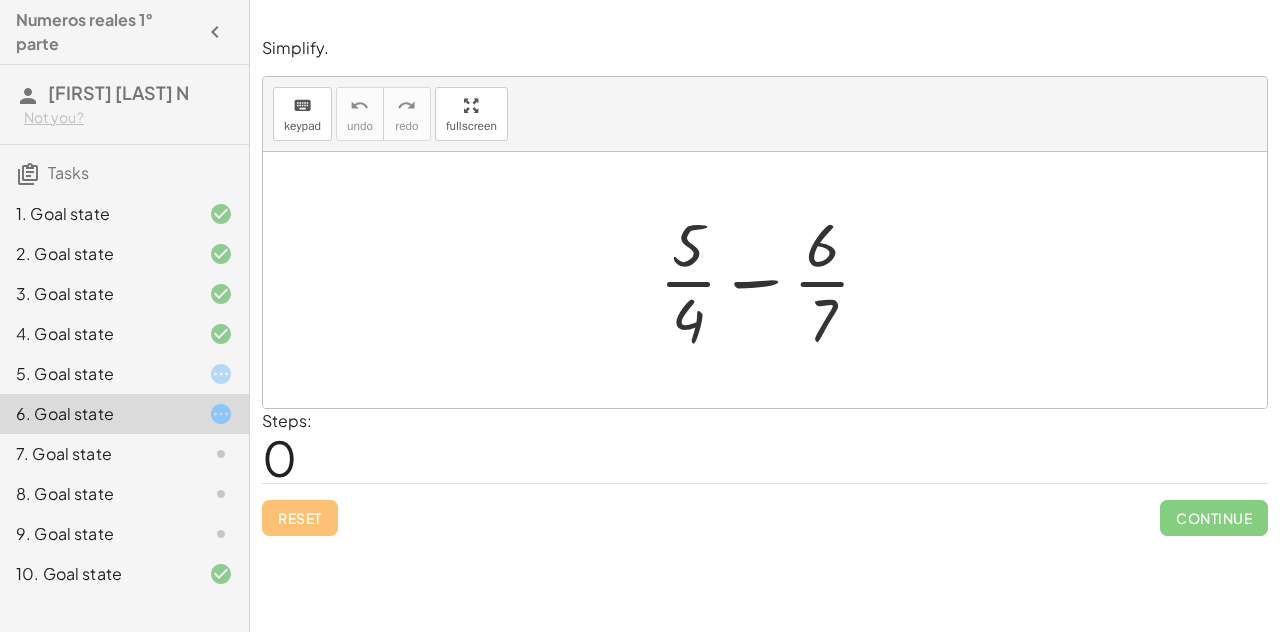 click at bounding box center (773, 280) 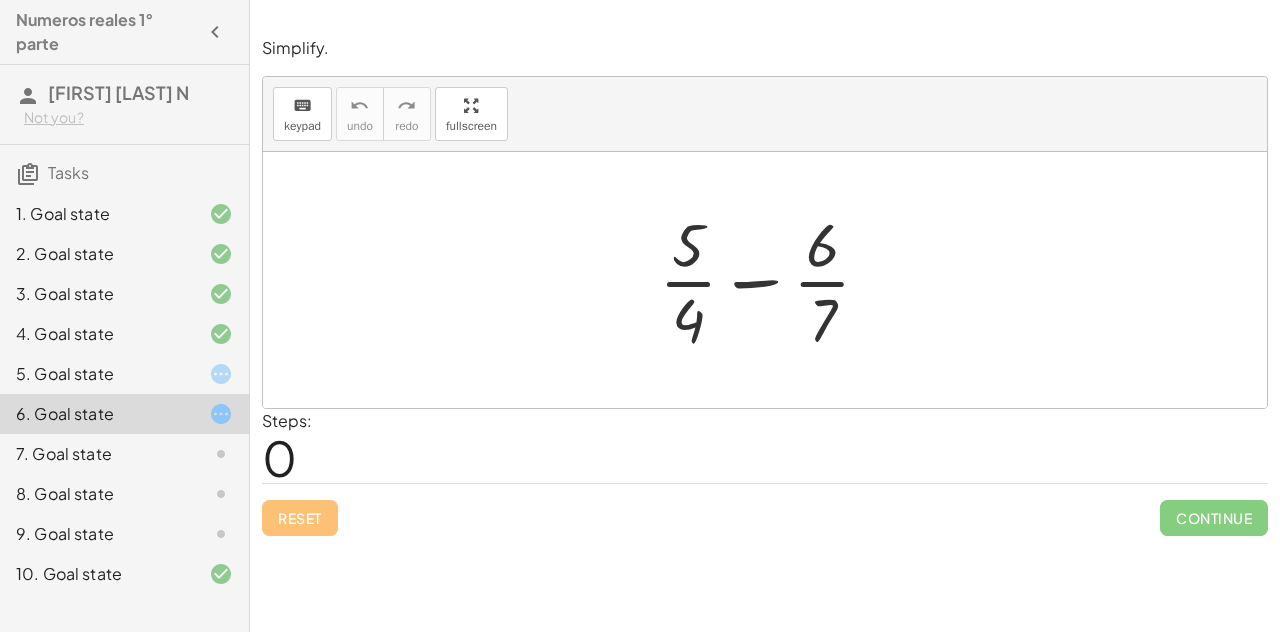 click at bounding box center (773, 280) 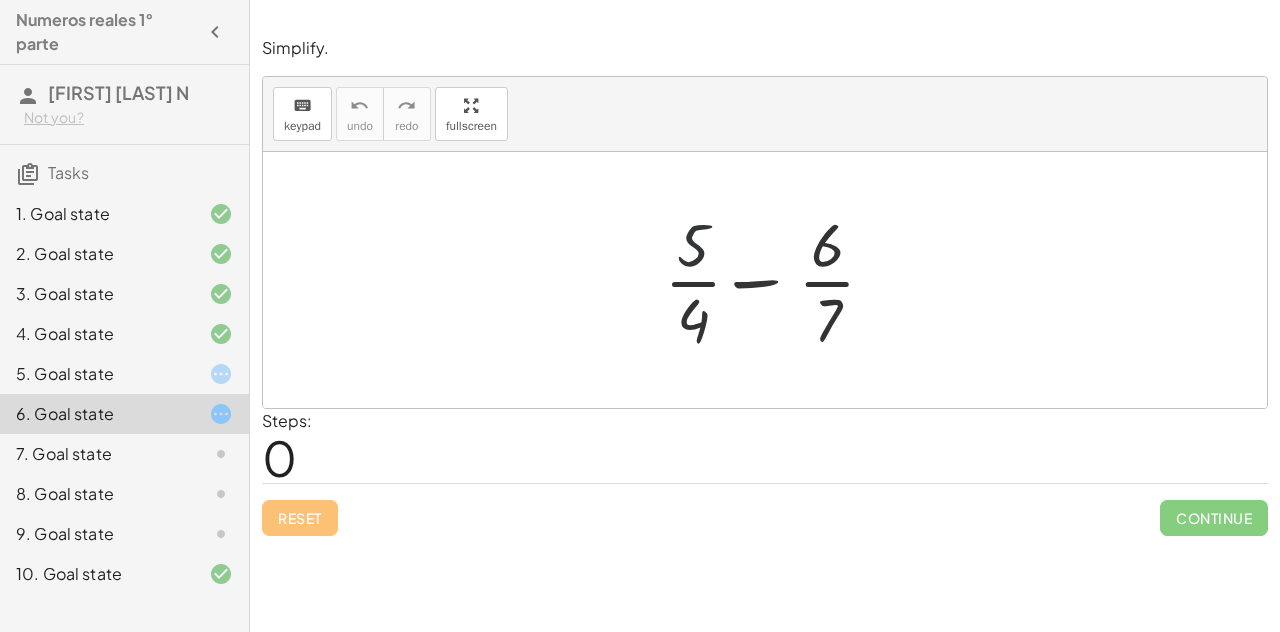 drag, startPoint x: 683, startPoint y: 254, endPoint x: 697, endPoint y: 267, distance: 19.104973 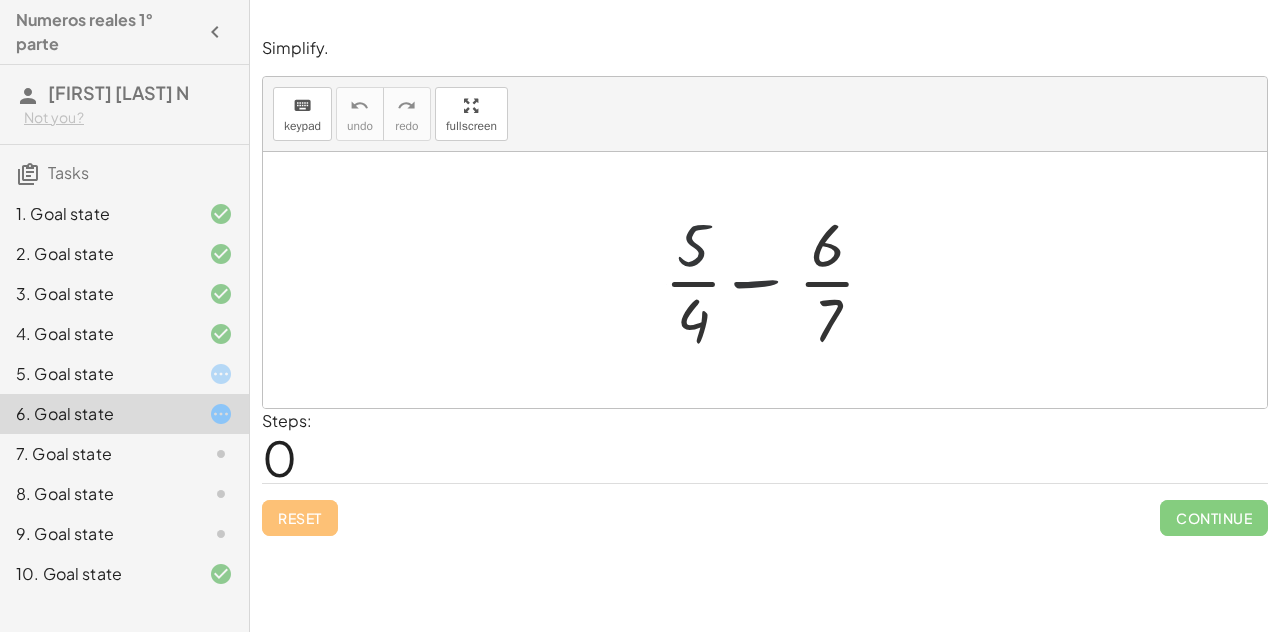 click at bounding box center [773, 280] 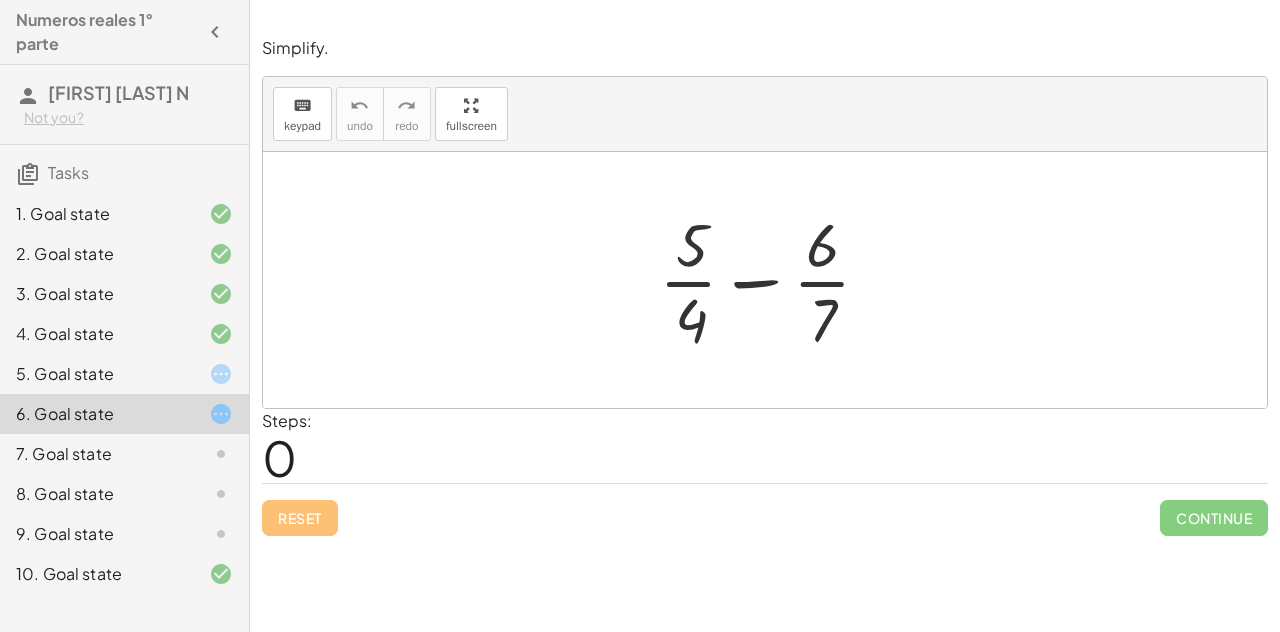click at bounding box center (773, 280) 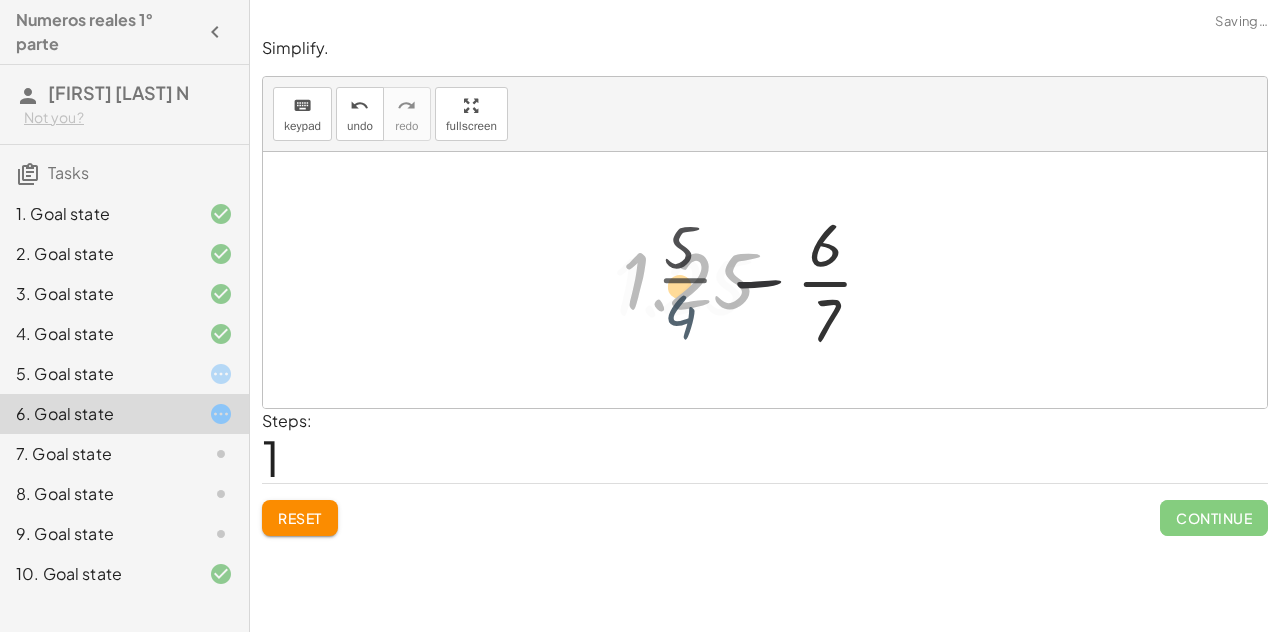 click at bounding box center (773, 280) 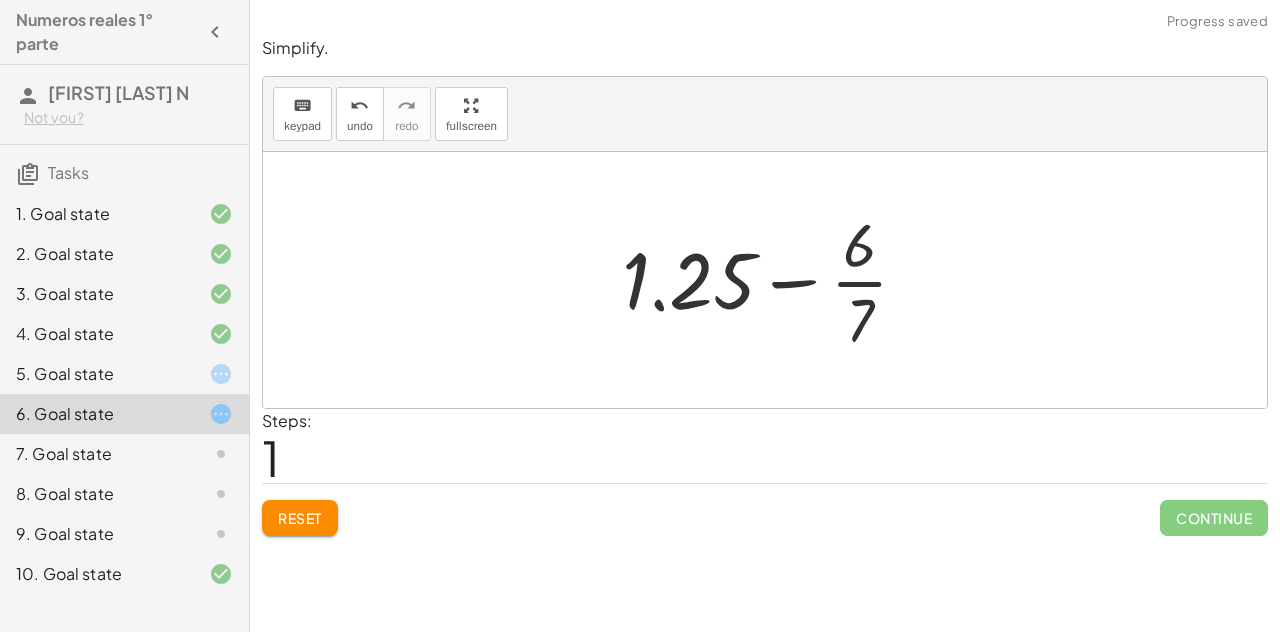click at bounding box center (773, 280) 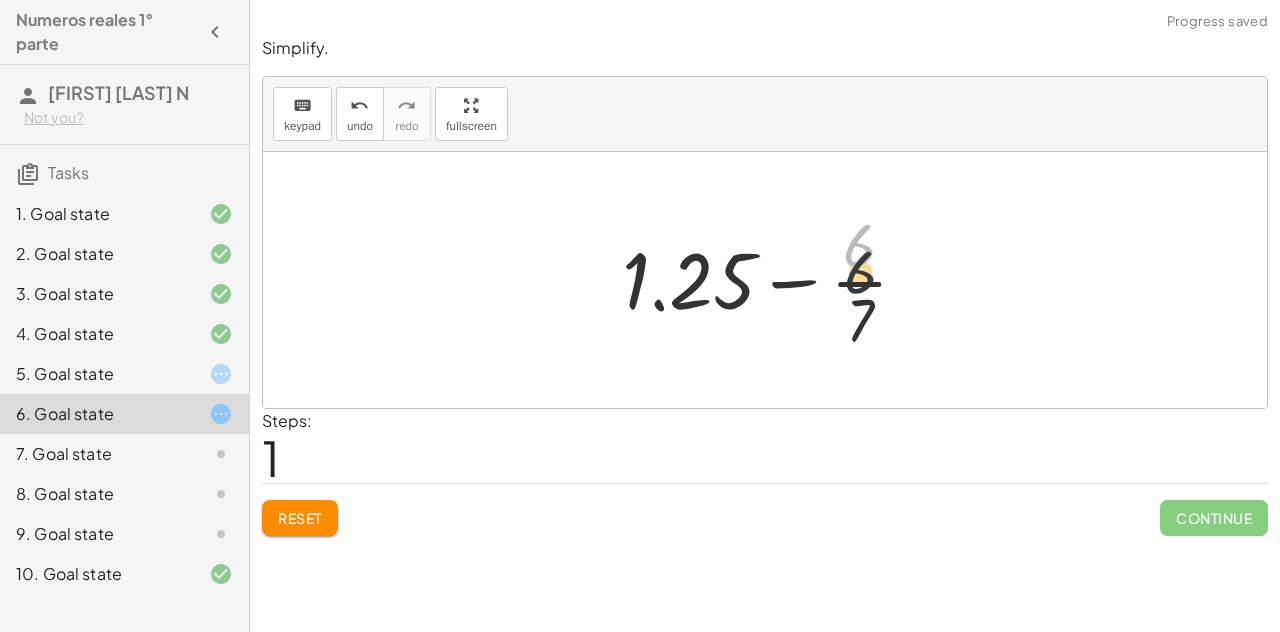 drag, startPoint x: 856, startPoint y: 258, endPoint x: 857, endPoint y: 330, distance: 72.00694 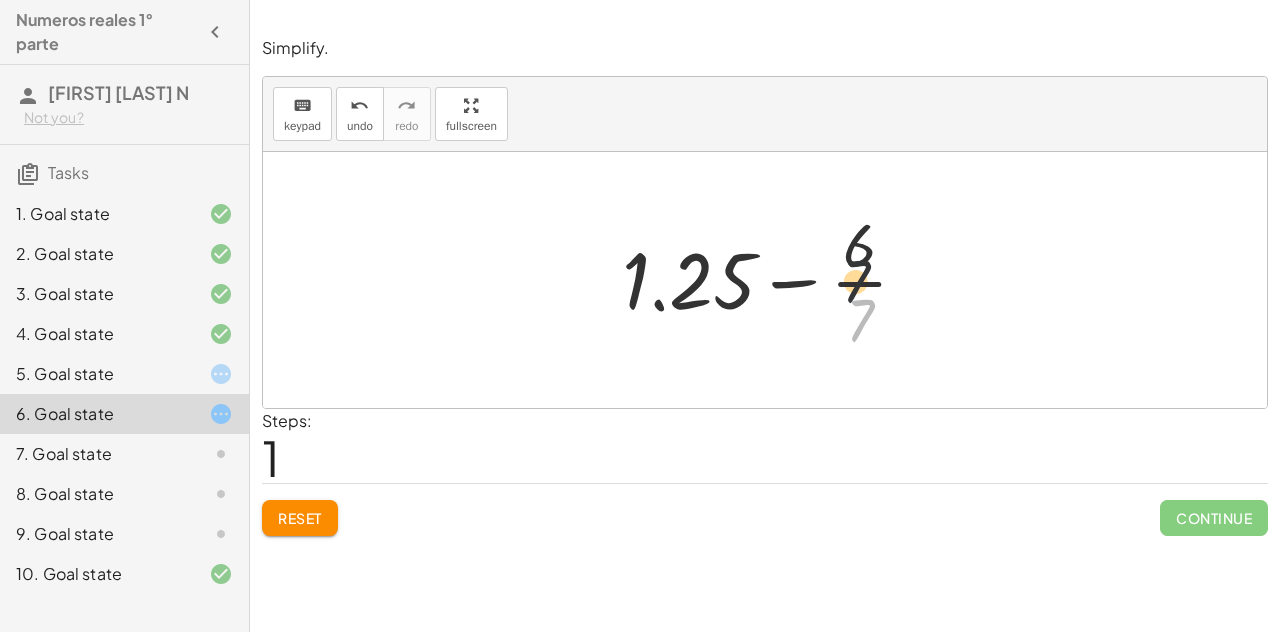 drag, startPoint x: 861, startPoint y: 311, endPoint x: 854, endPoint y: 213, distance: 98.24968 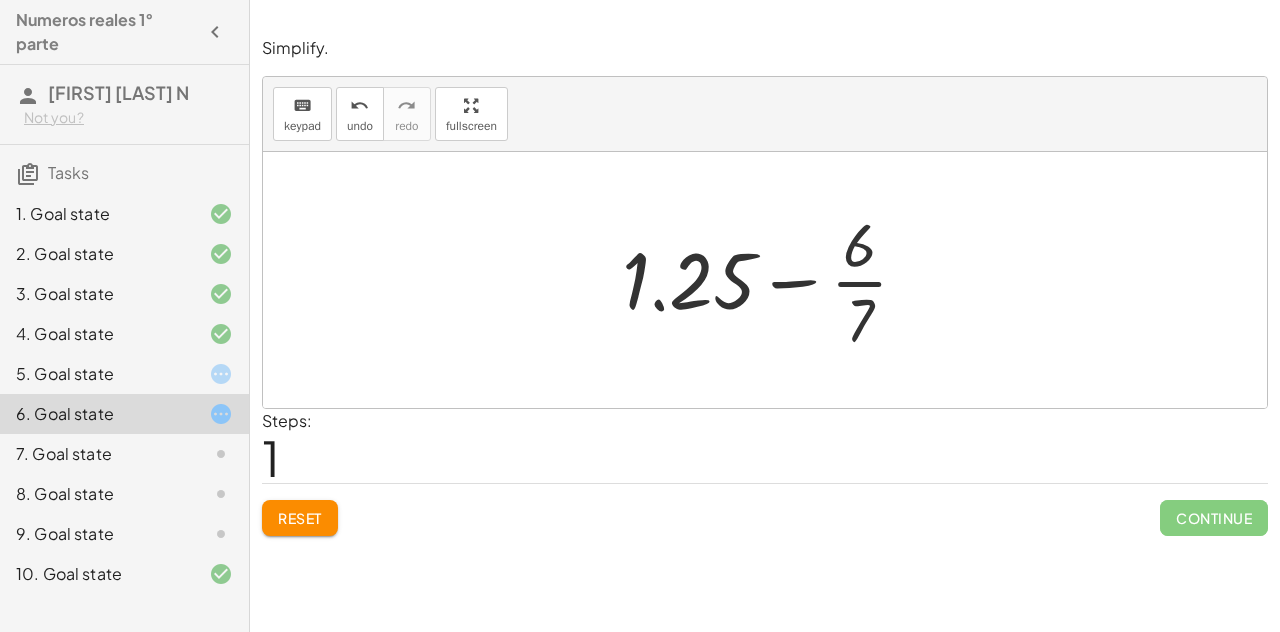 click at bounding box center [773, 280] 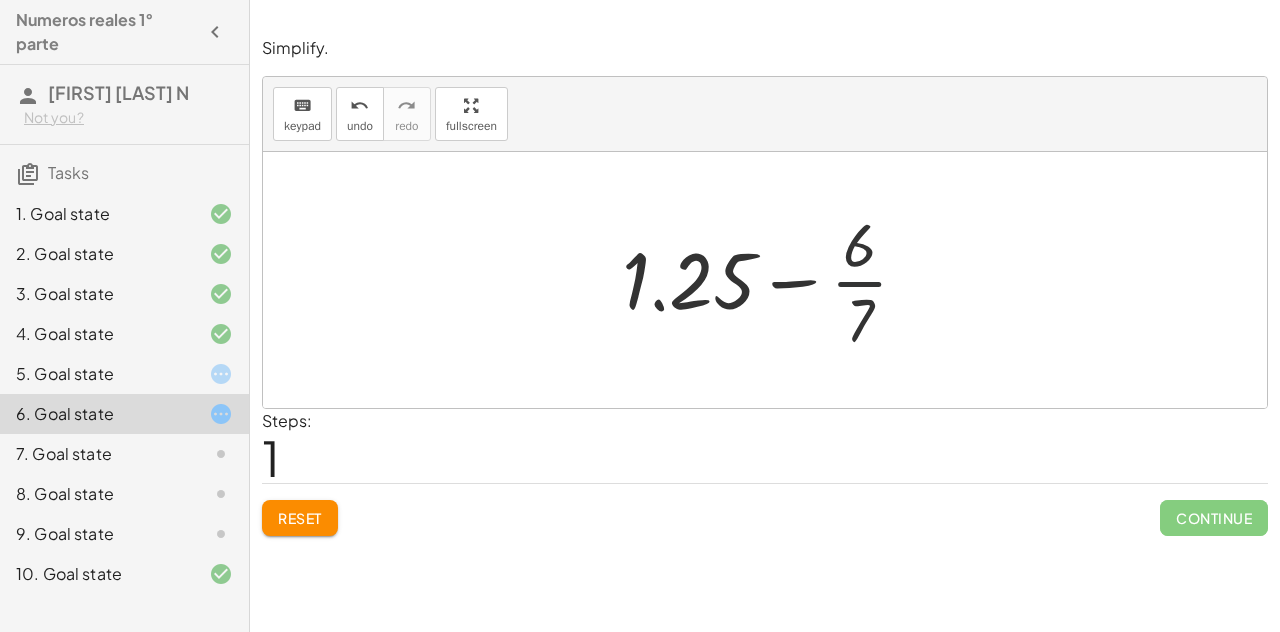 click at bounding box center [773, 280] 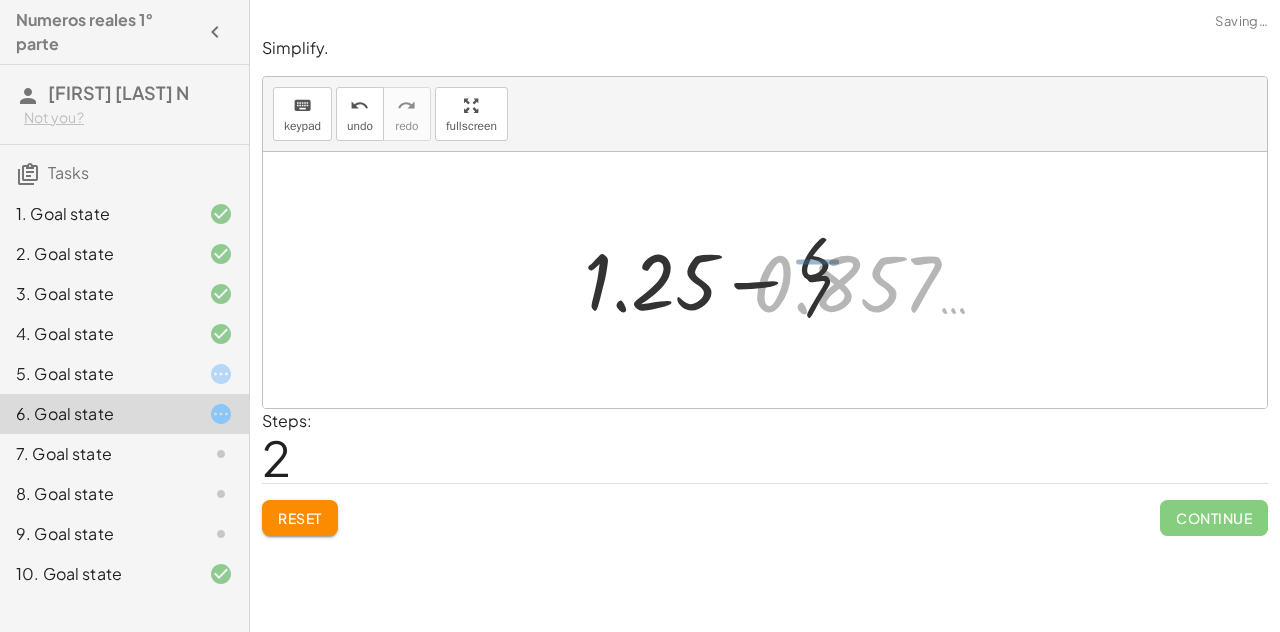 drag, startPoint x: 876, startPoint y: 317, endPoint x: 856, endPoint y: 325, distance: 21.540659 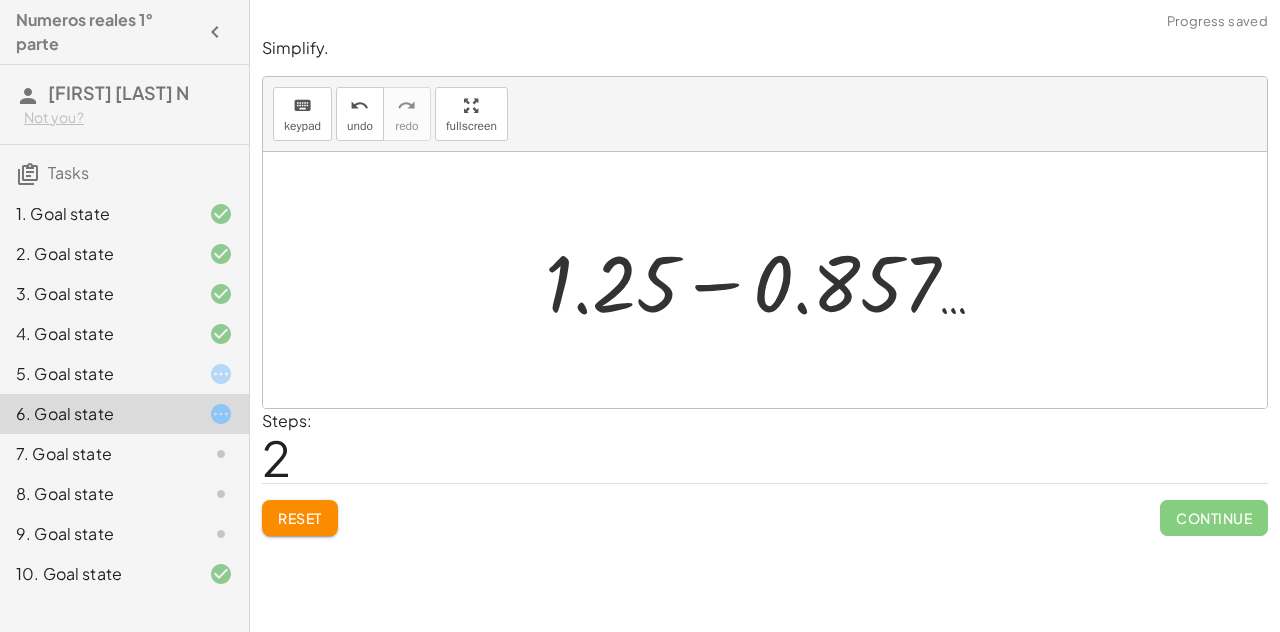 click at bounding box center [773, 280] 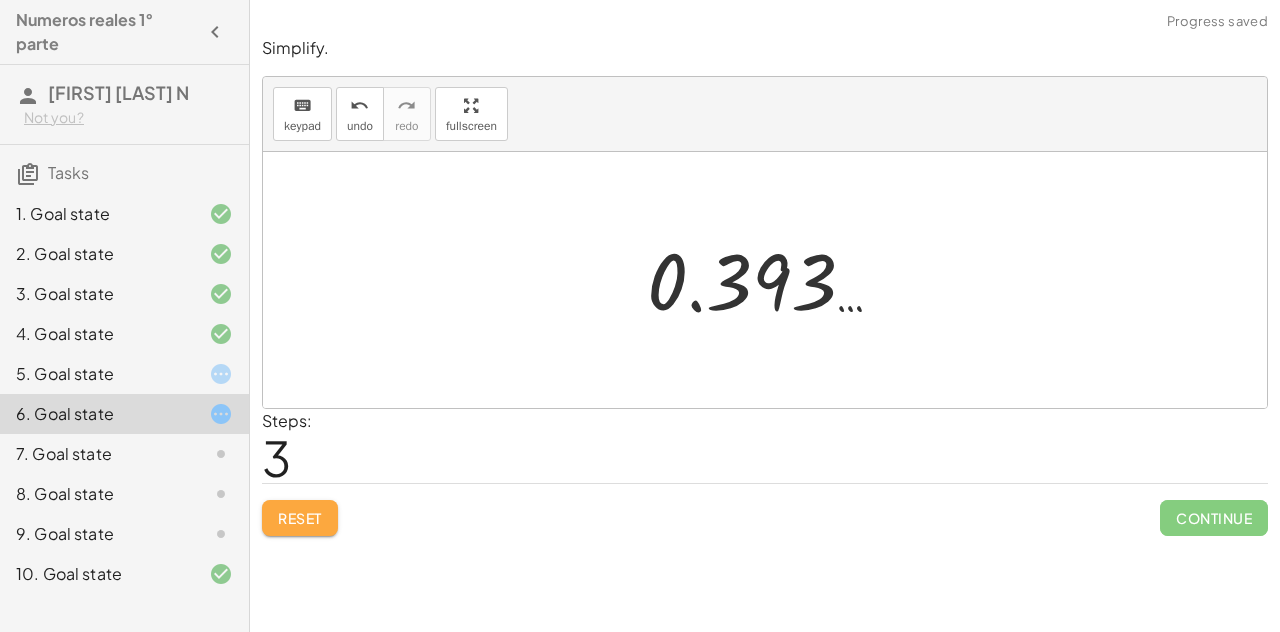 click on "Reset" 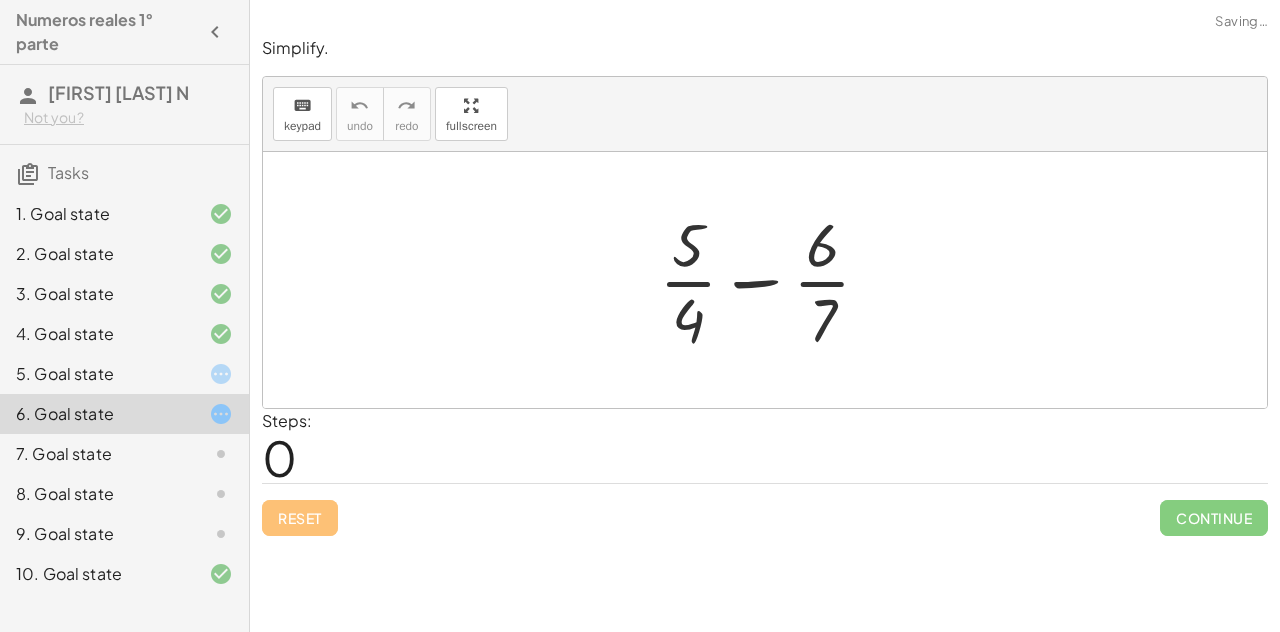 click on "7. Goal state" 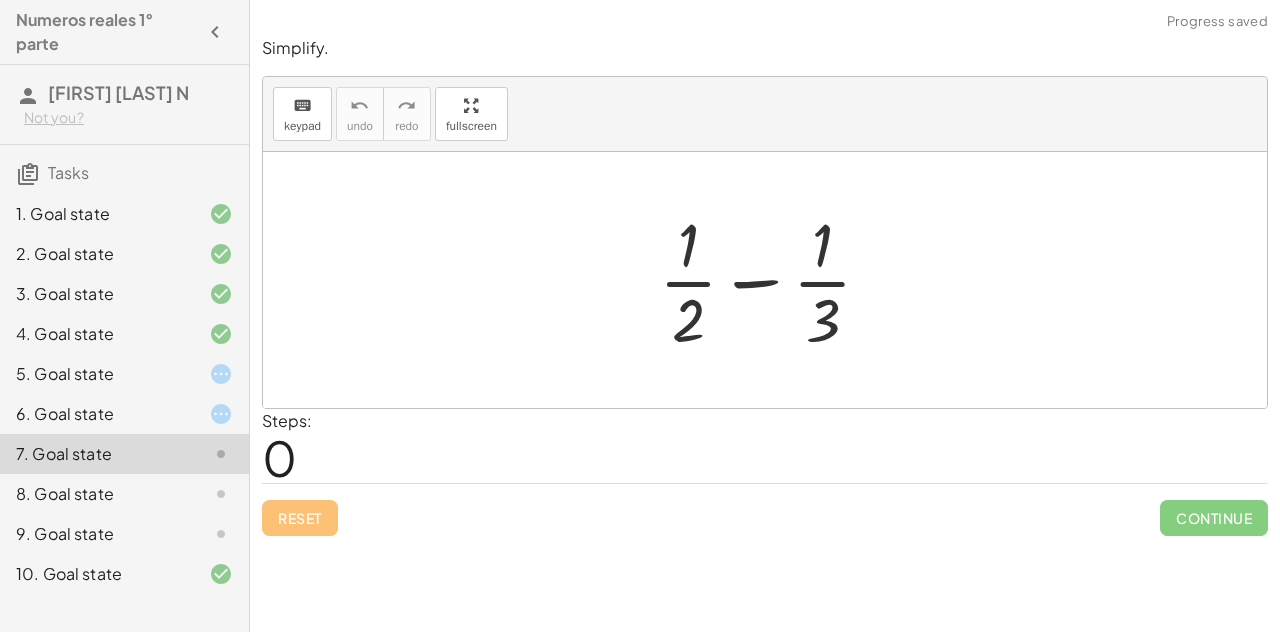 click at bounding box center [773, 280] 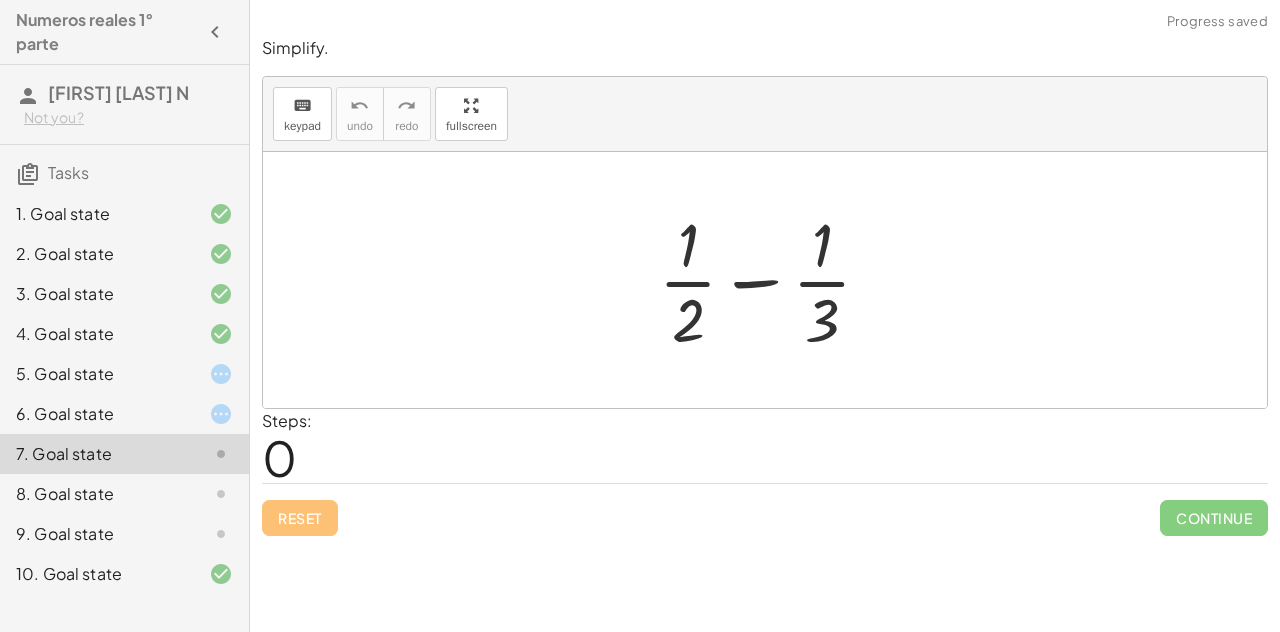 click at bounding box center (773, 280) 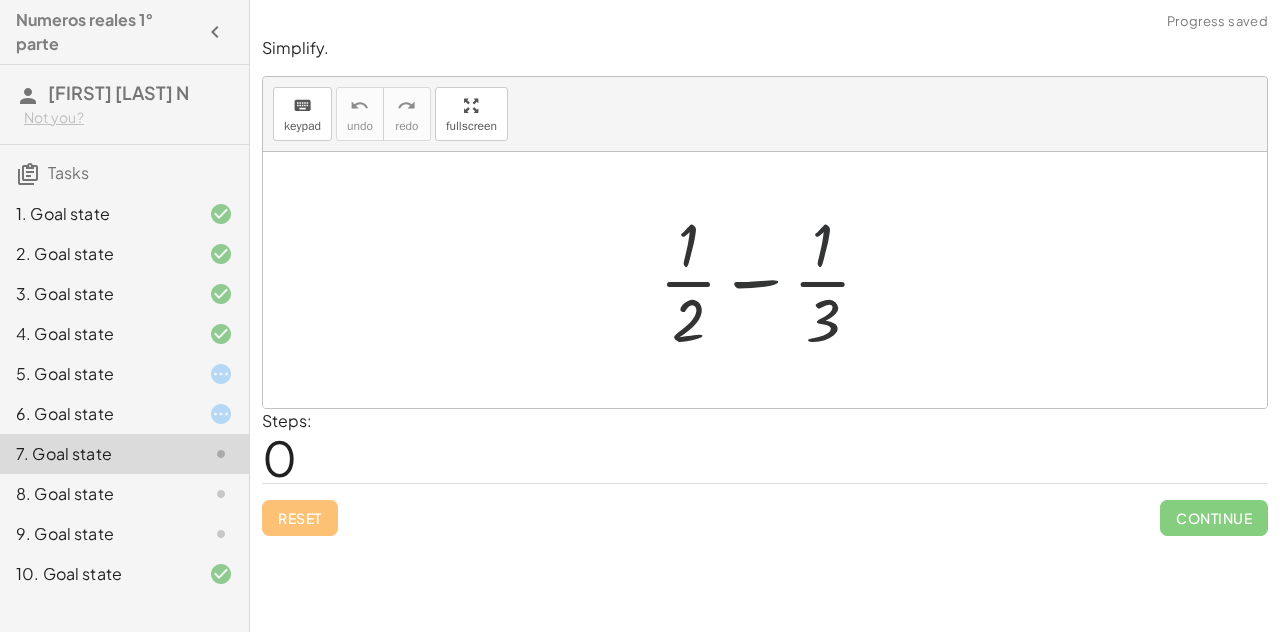 click at bounding box center [773, 280] 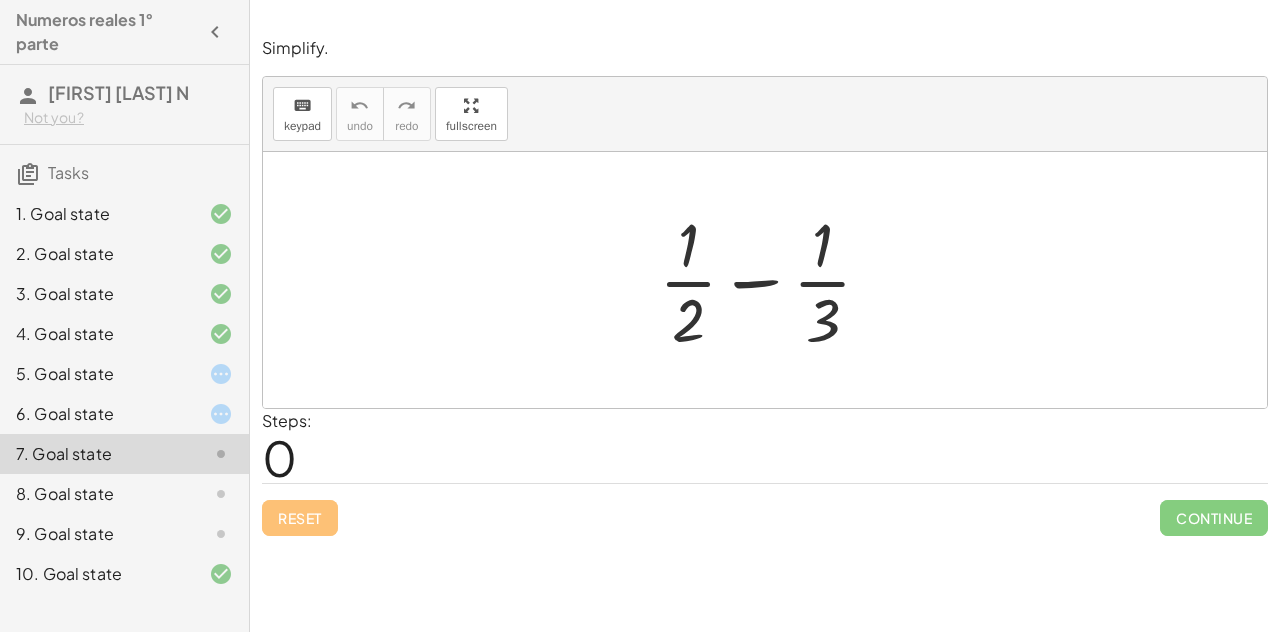 click at bounding box center (773, 280) 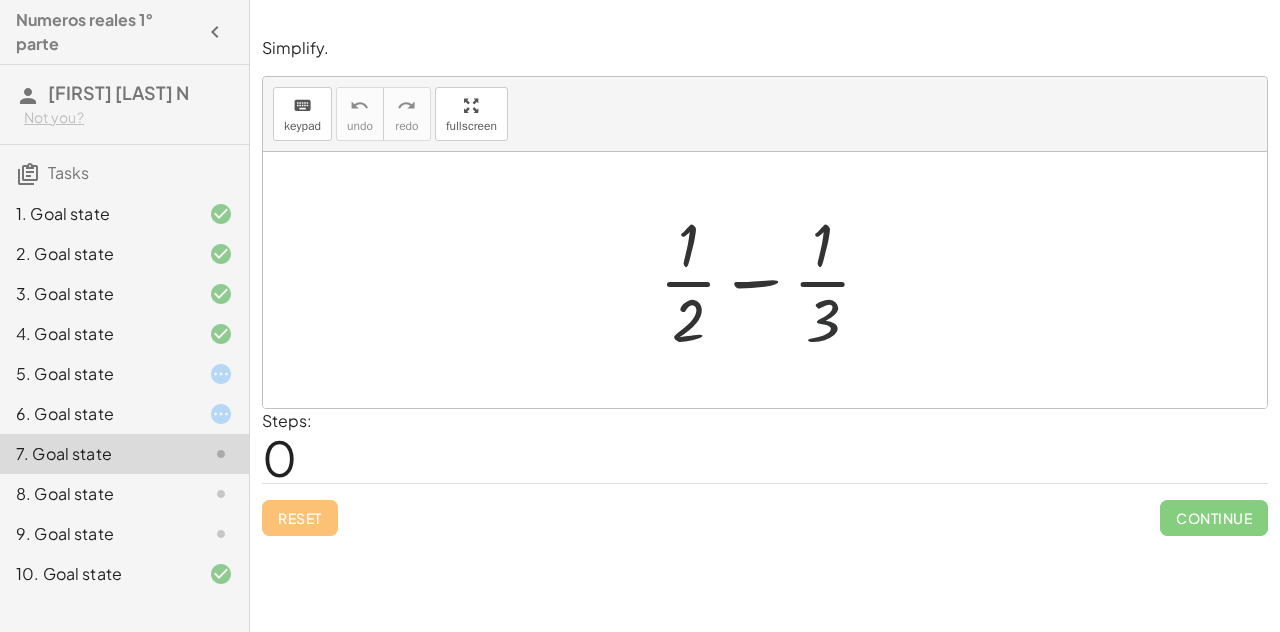 click at bounding box center (773, 280) 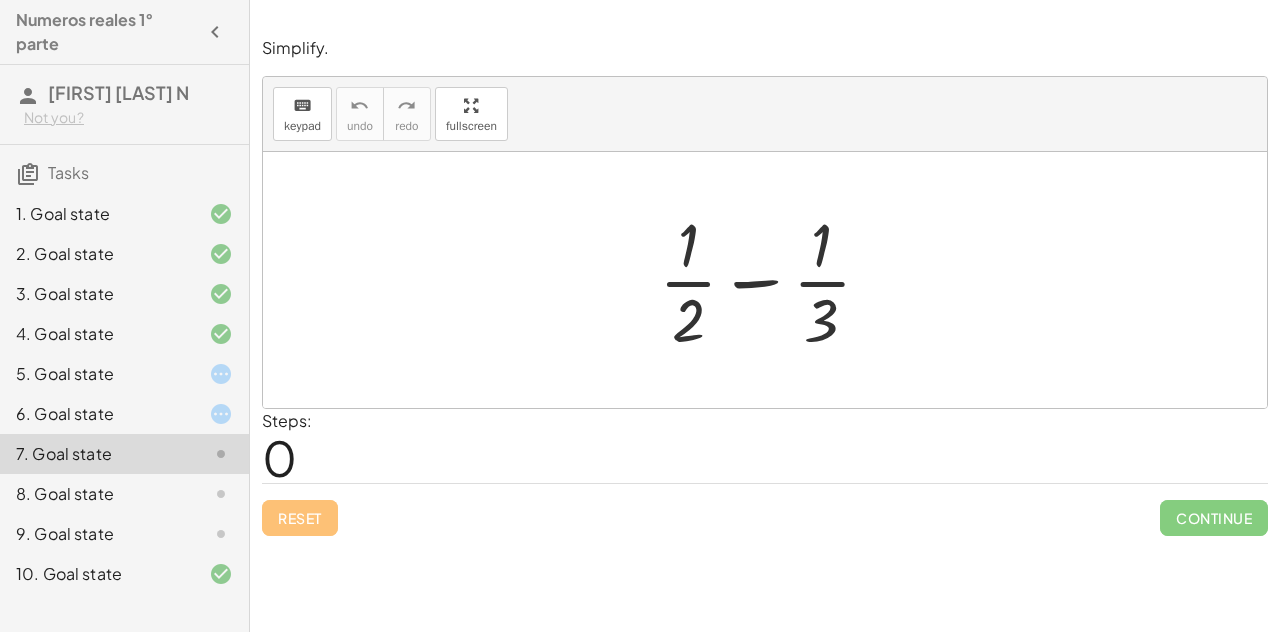 click at bounding box center [773, 280] 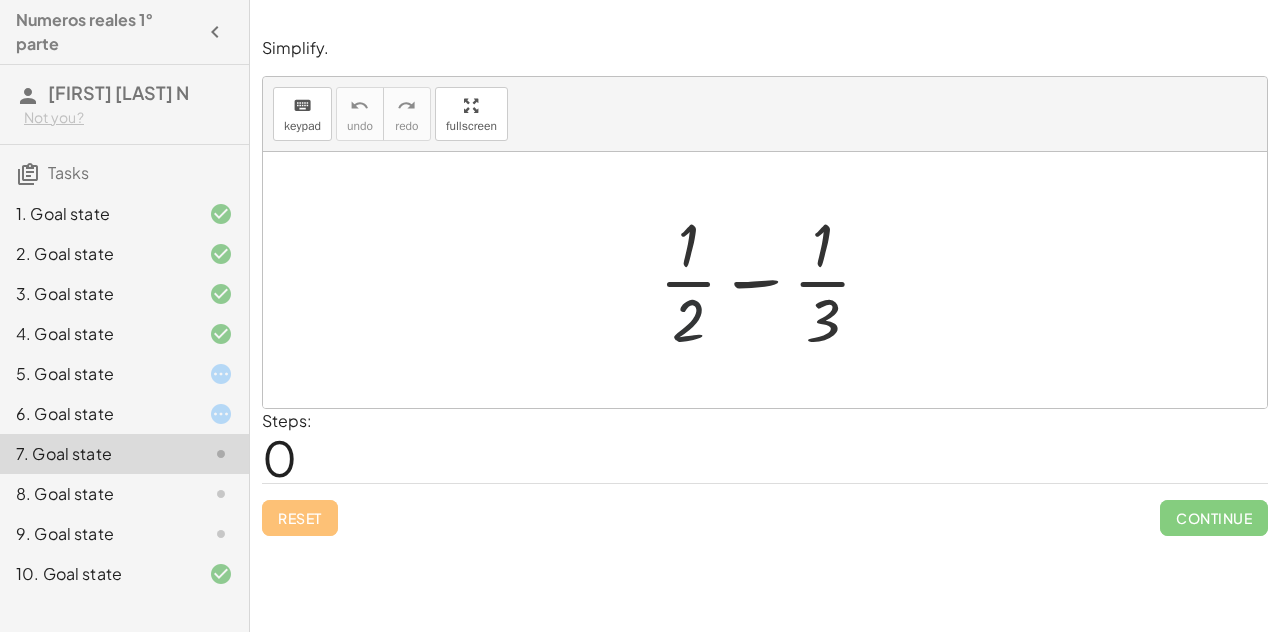 click at bounding box center [773, 280] 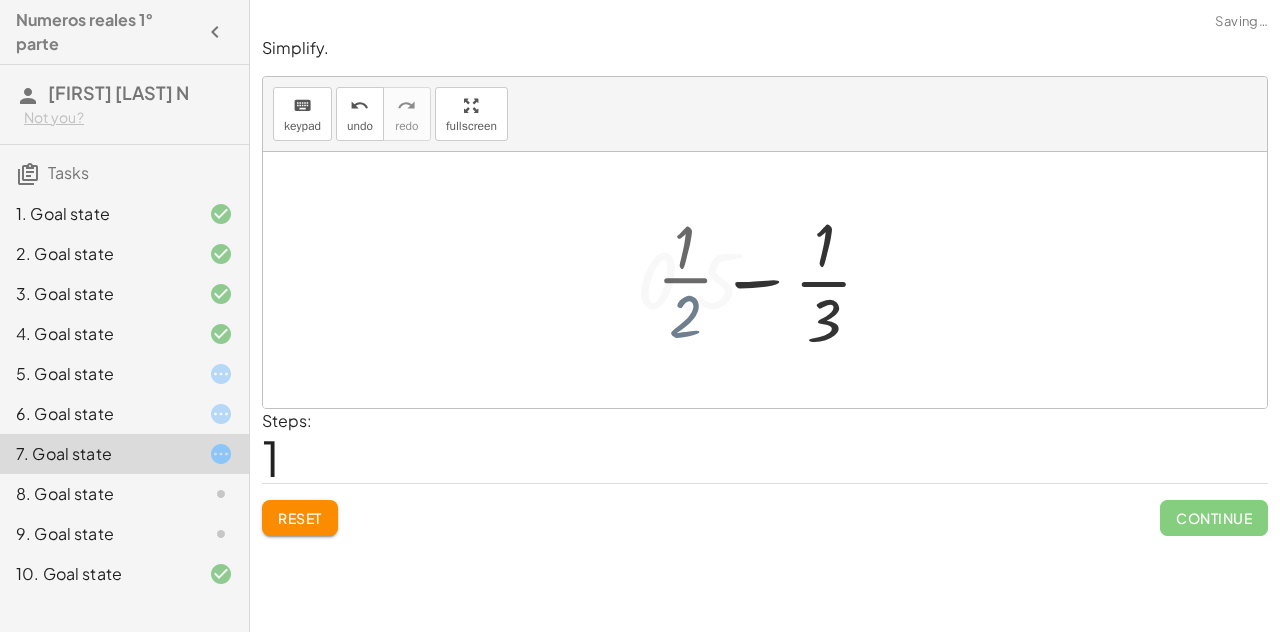 click at bounding box center [773, 280] 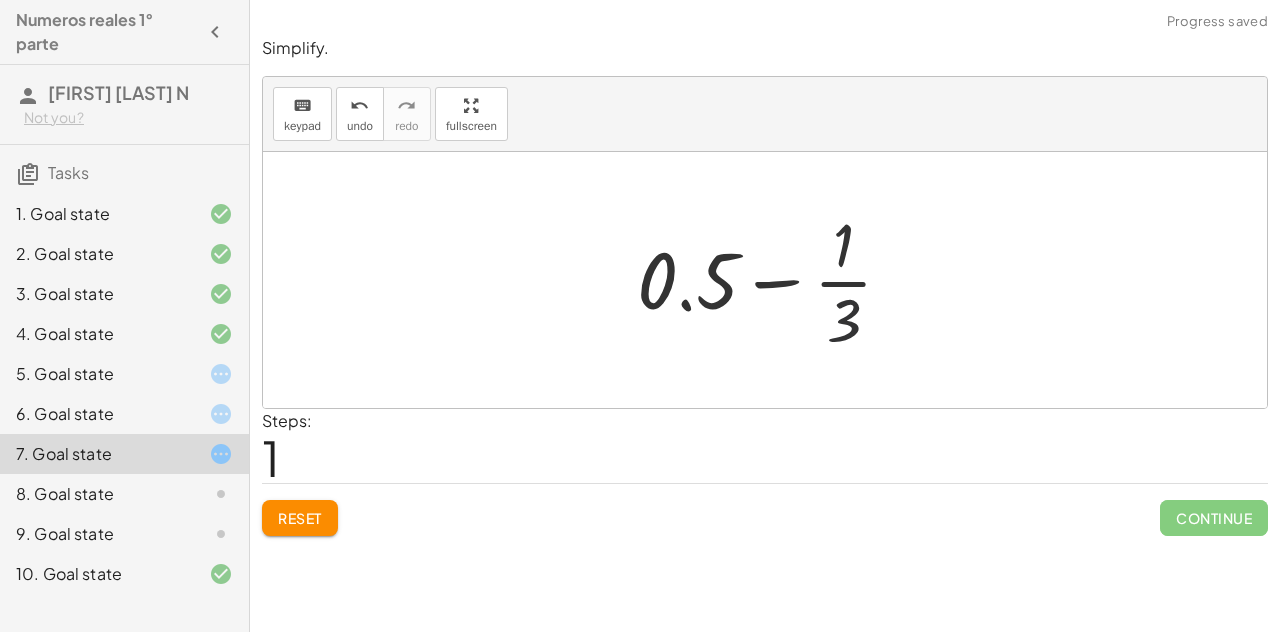 click at bounding box center (773, 280) 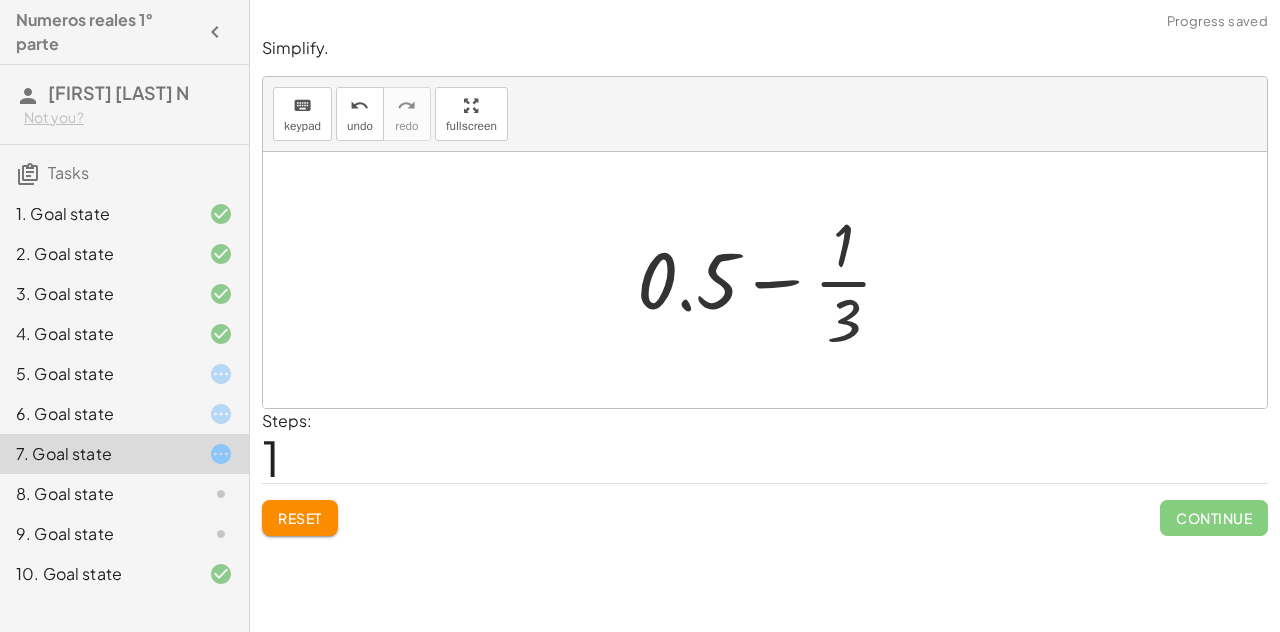 click at bounding box center (773, 280) 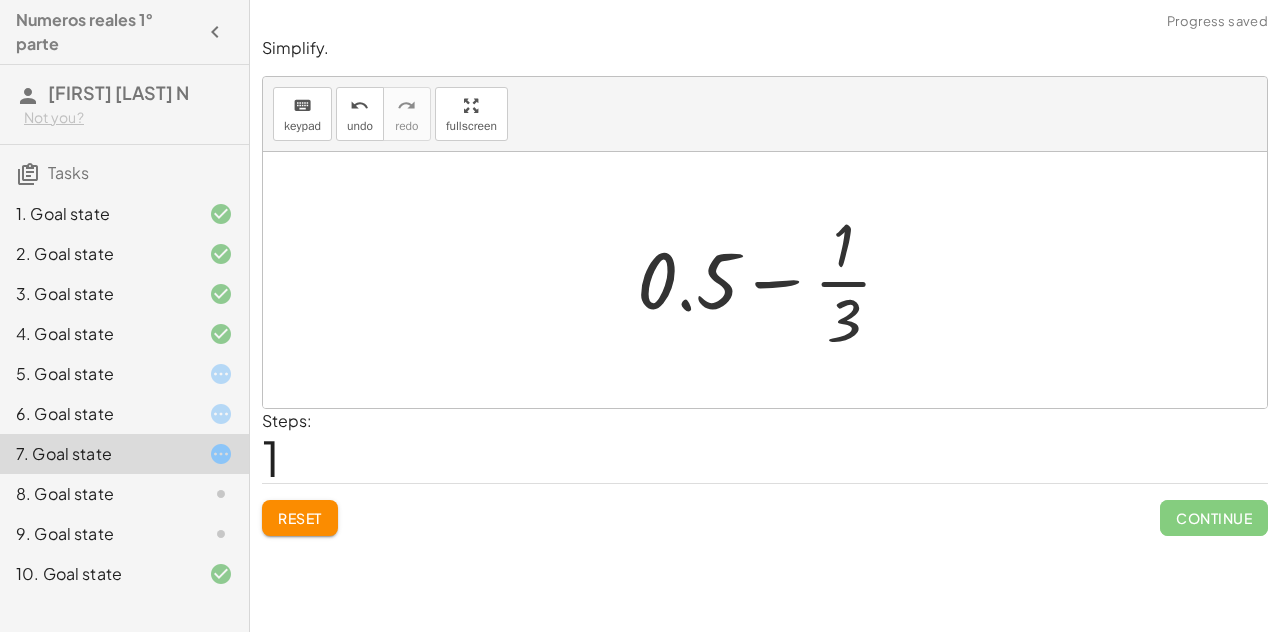 click at bounding box center (773, 280) 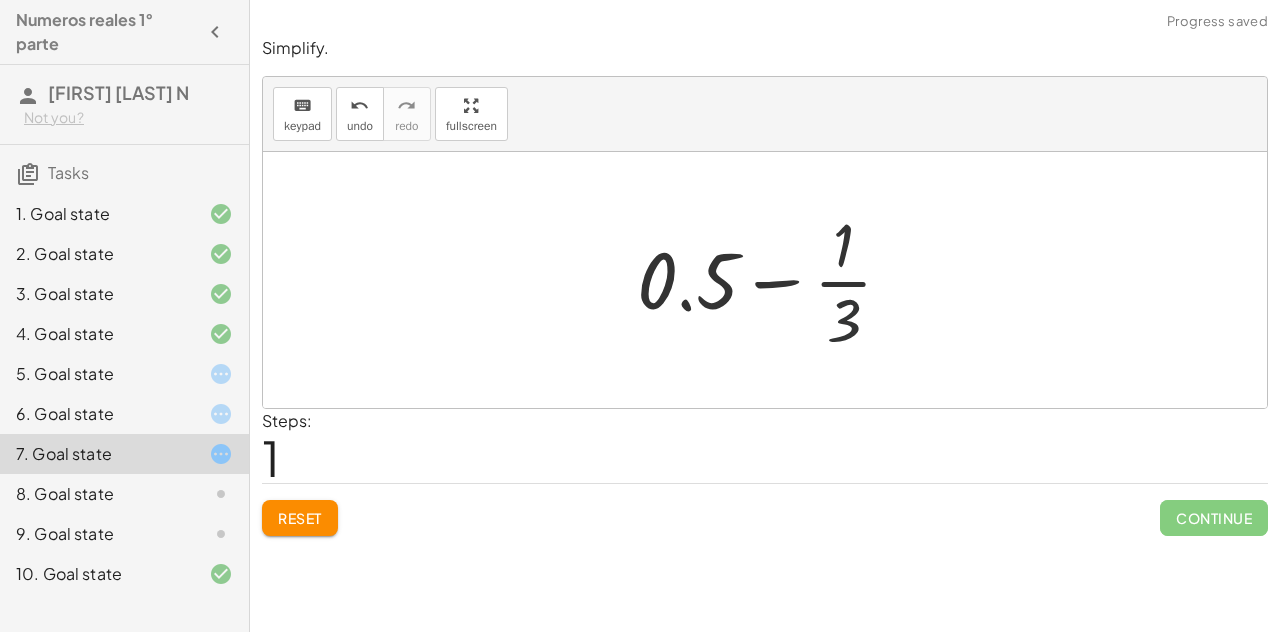 click at bounding box center [773, 280] 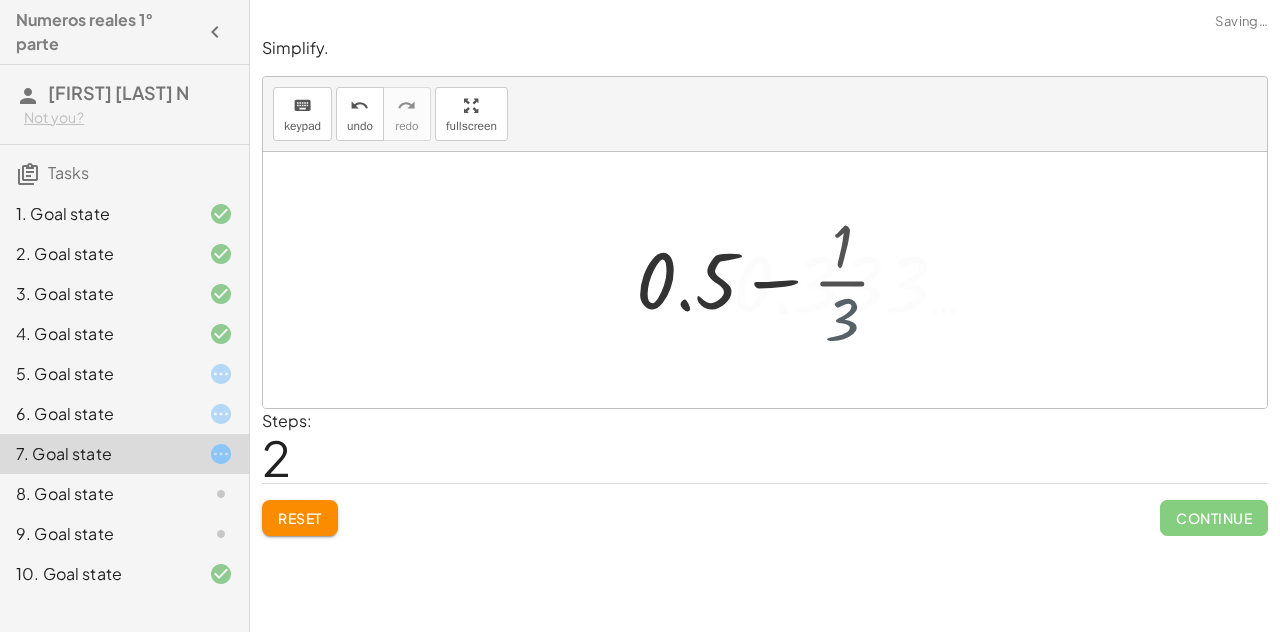 click at bounding box center [773, 280] 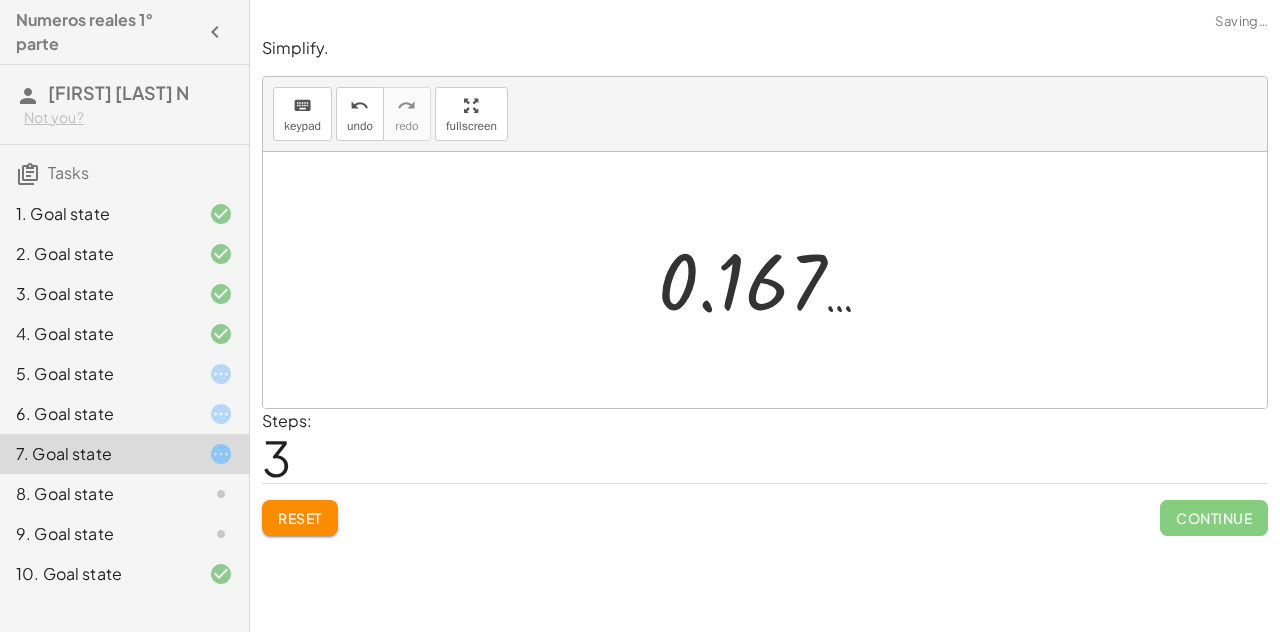 click at bounding box center [773, 280] 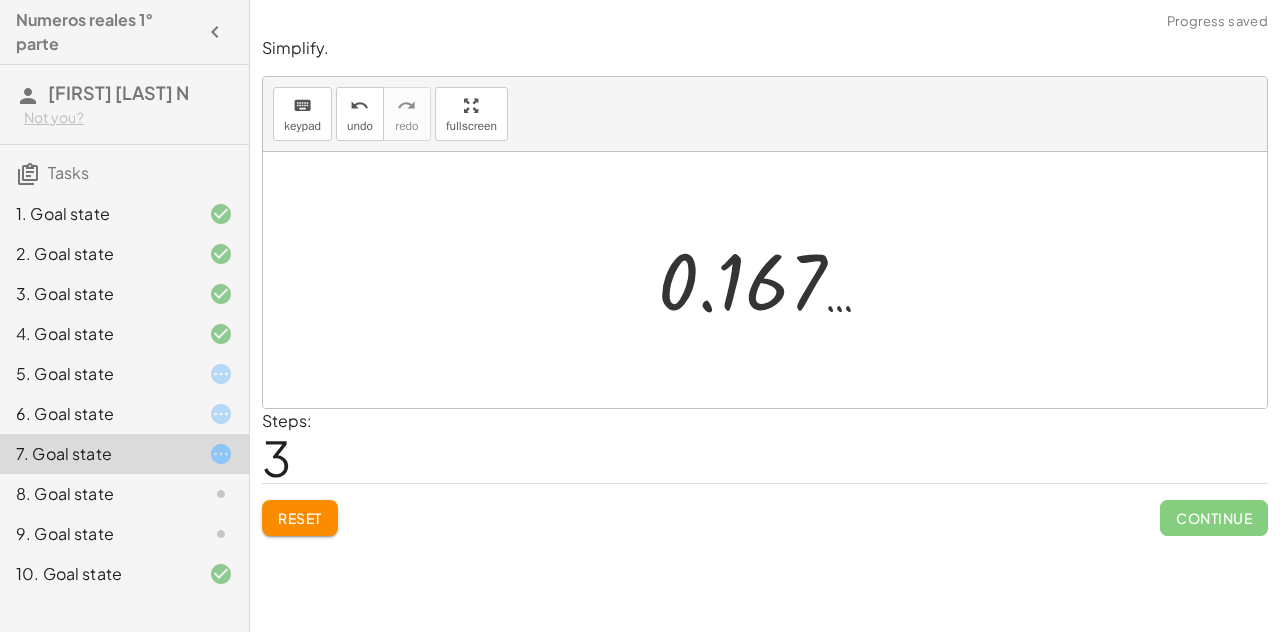 click at bounding box center (773, 280) 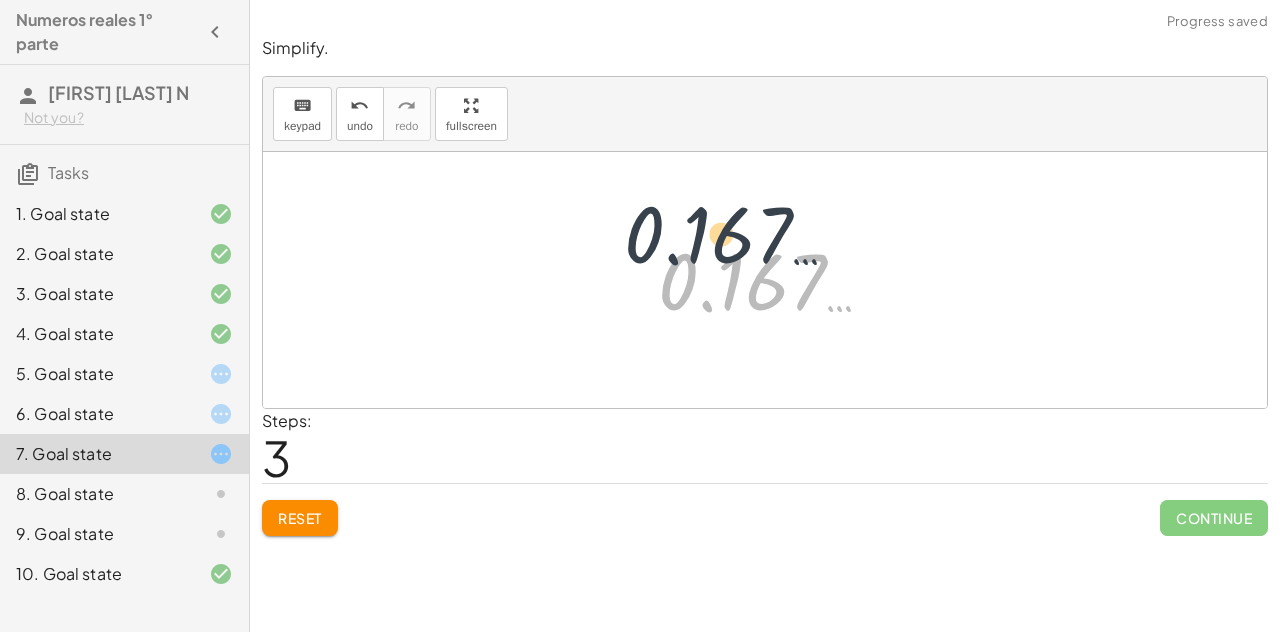 drag, startPoint x: 790, startPoint y: 290, endPoint x: 824, endPoint y: 259, distance: 46.010868 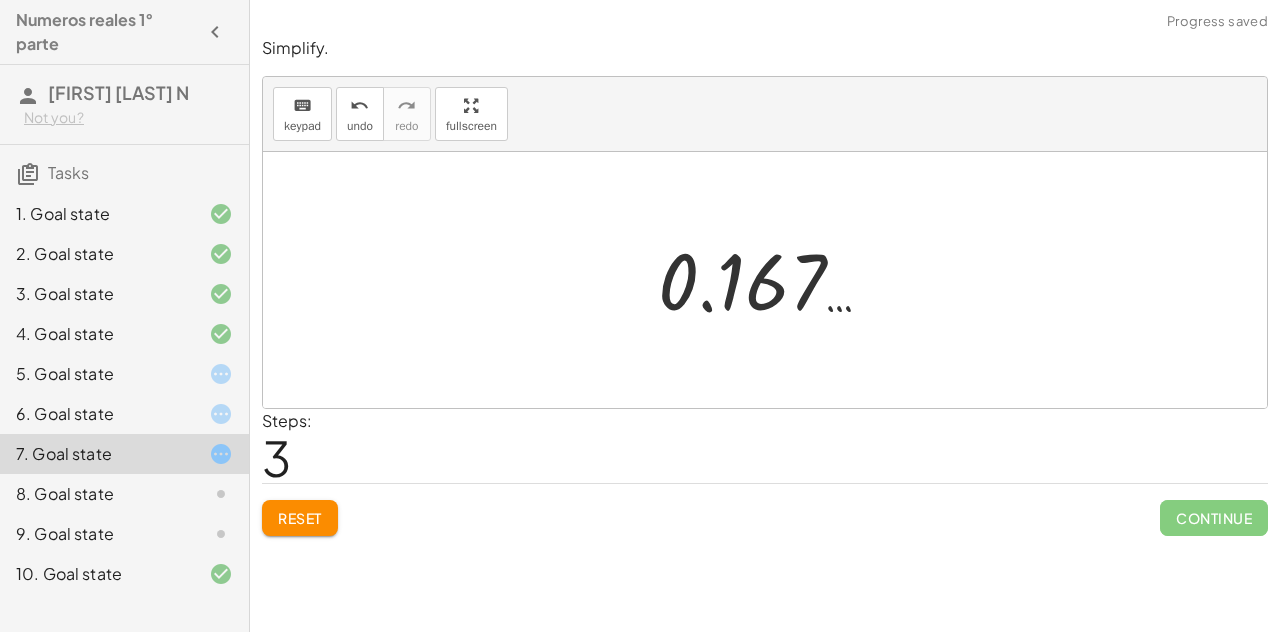 click at bounding box center [773, 280] 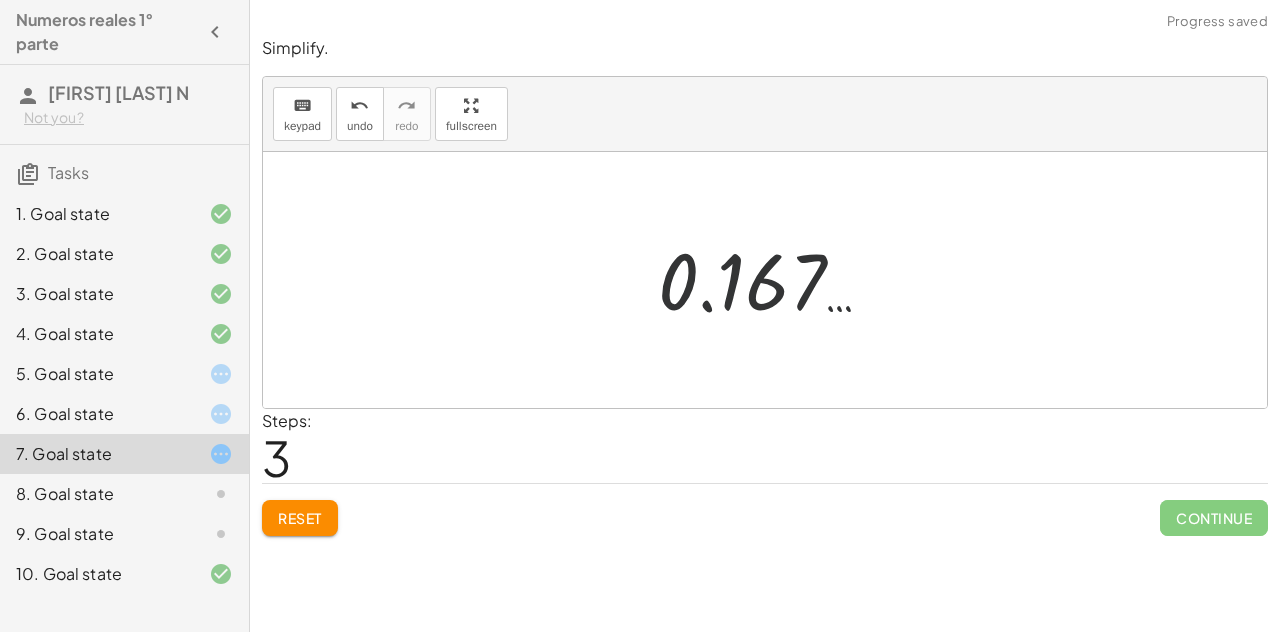 click at bounding box center (773, 280) 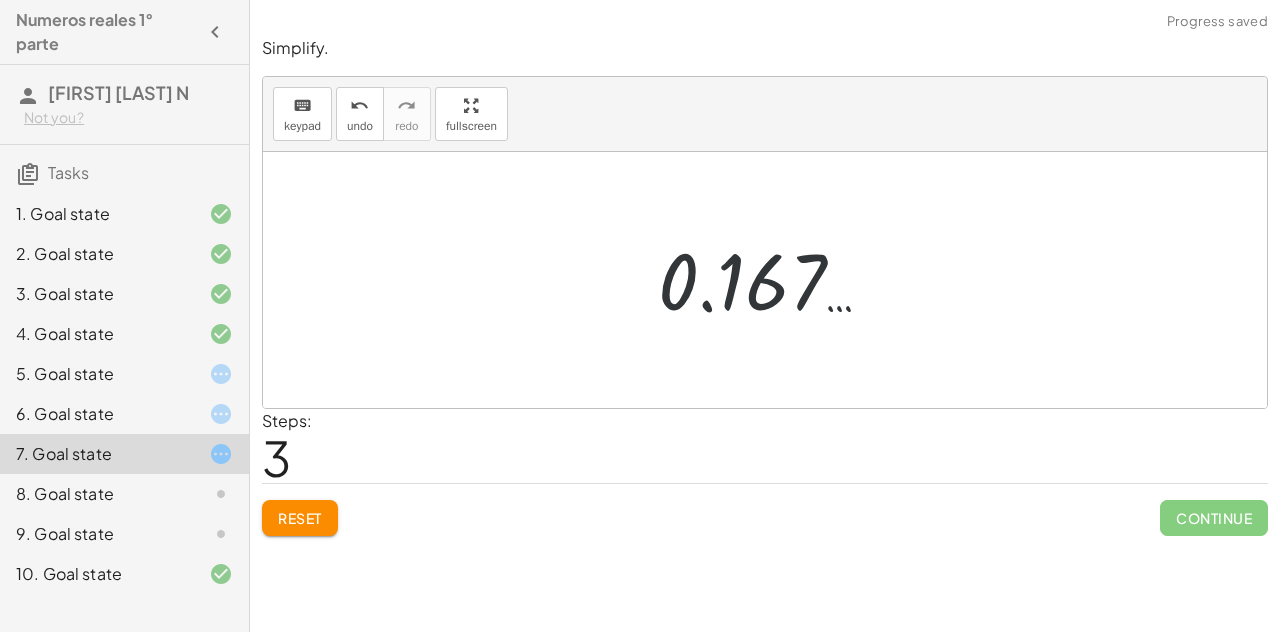 click at bounding box center (773, 280) 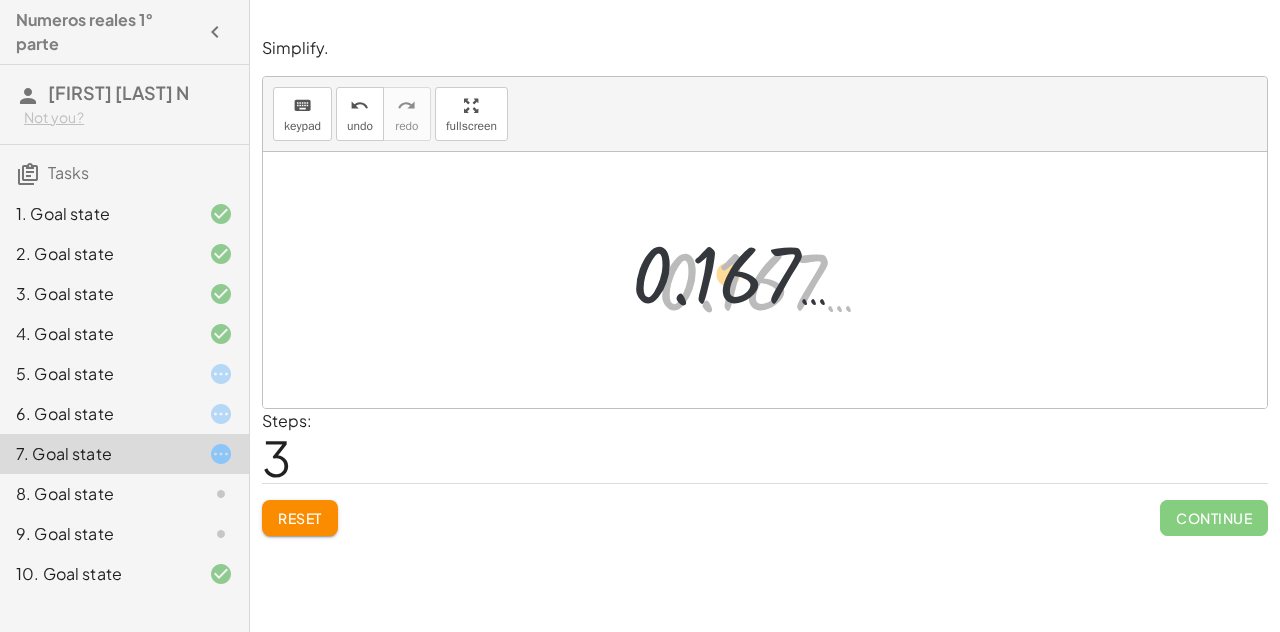 drag, startPoint x: 721, startPoint y: 270, endPoint x: 698, endPoint y: 269, distance: 23.021729 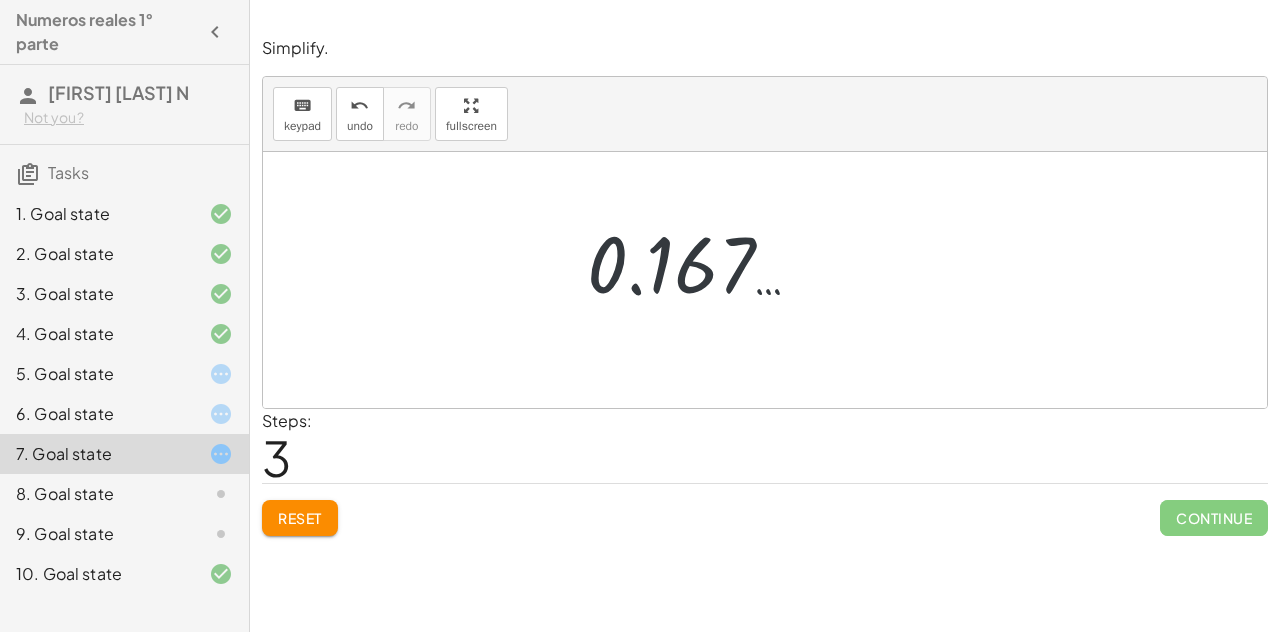 click at bounding box center [773, 280] 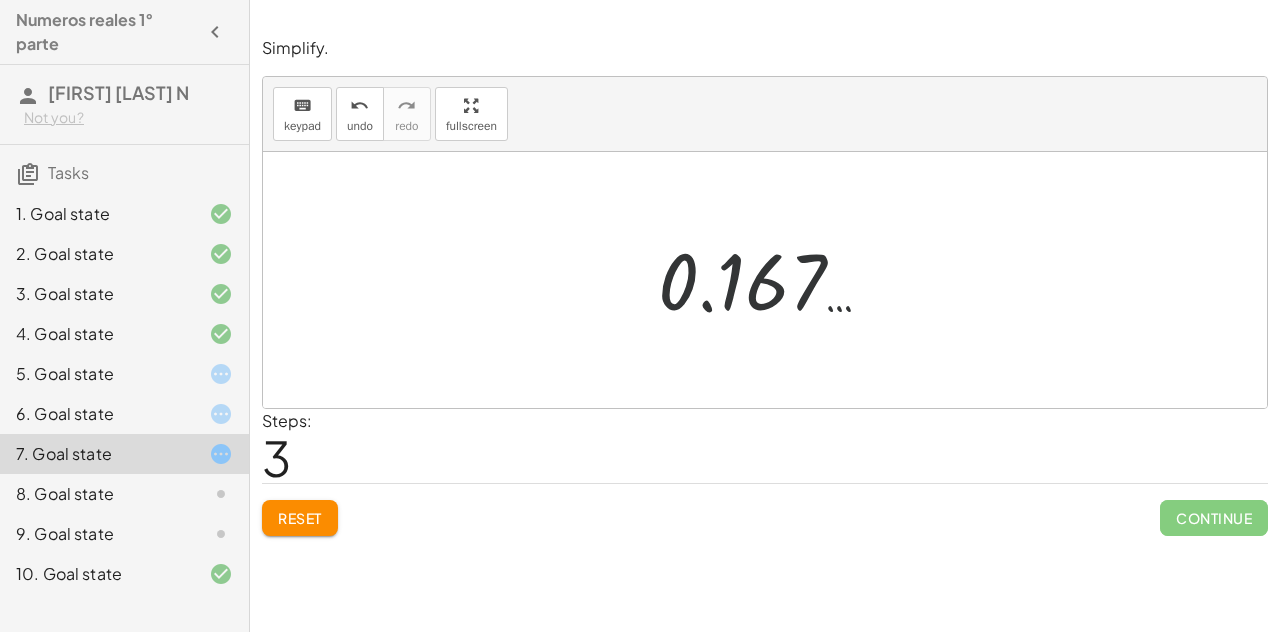 click at bounding box center (773, 280) 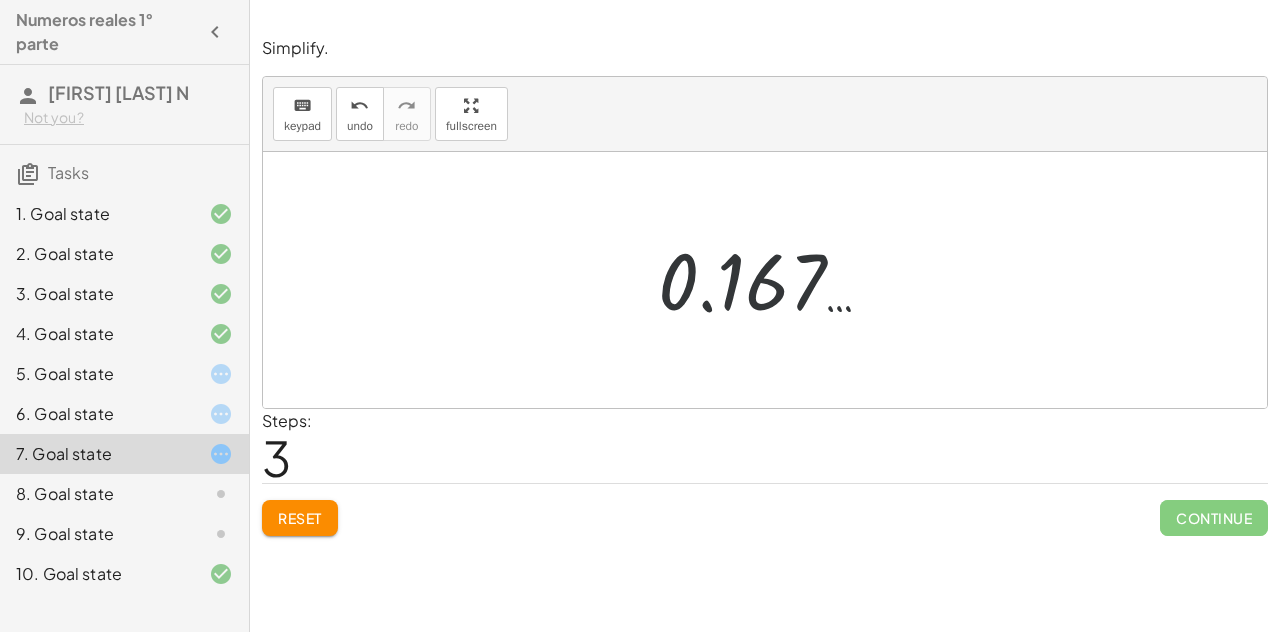 click at bounding box center [773, 280] 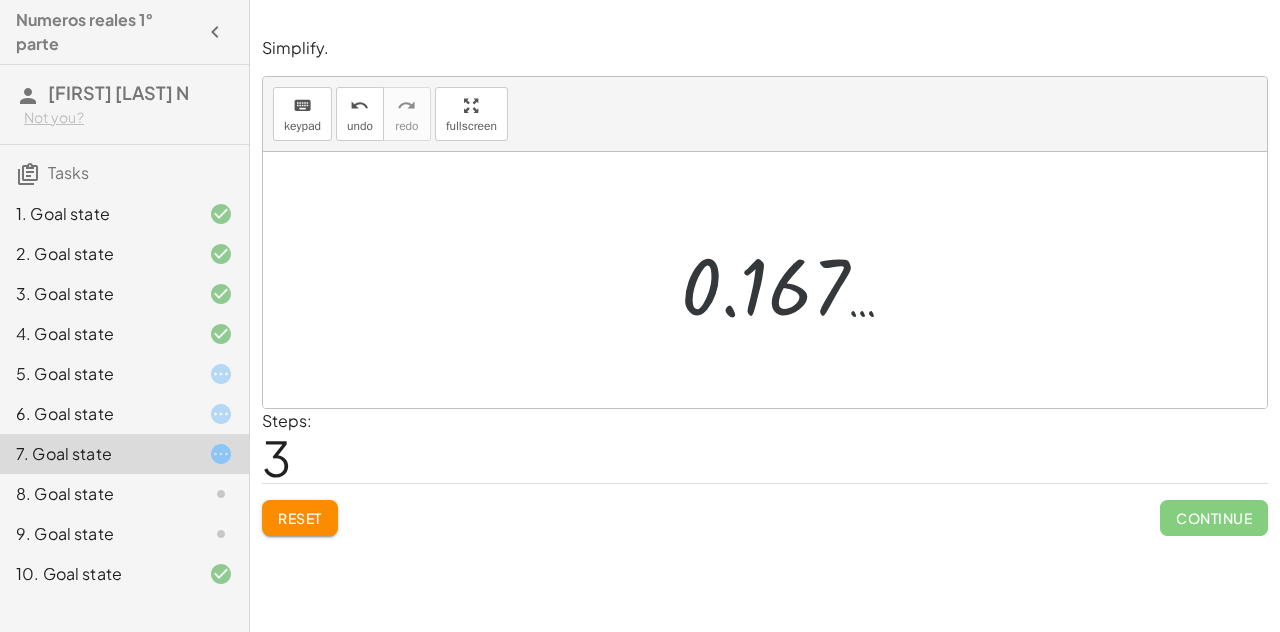 click at bounding box center (773, 280) 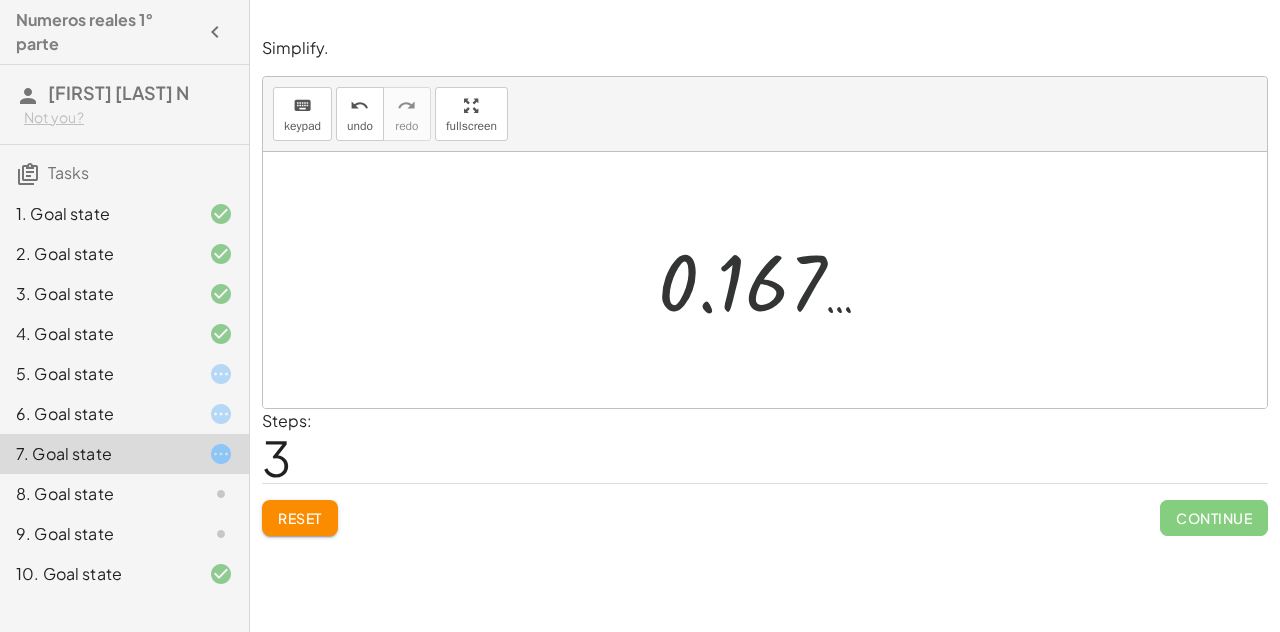 click at bounding box center (773, 280) 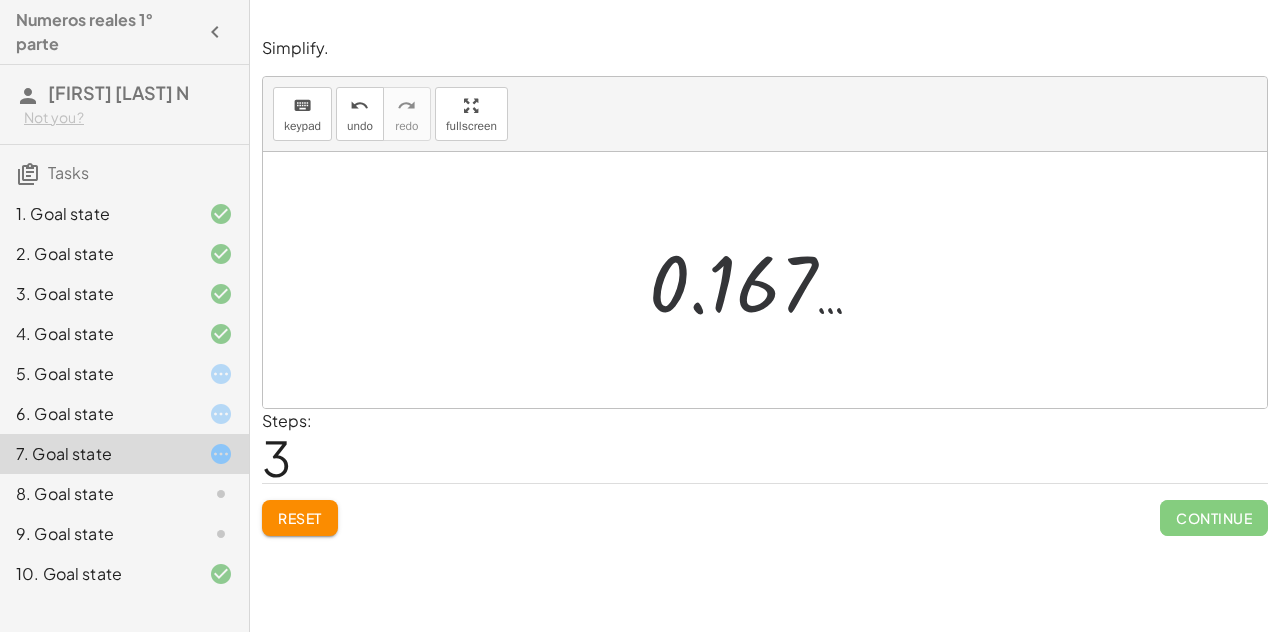 click at bounding box center [773, 280] 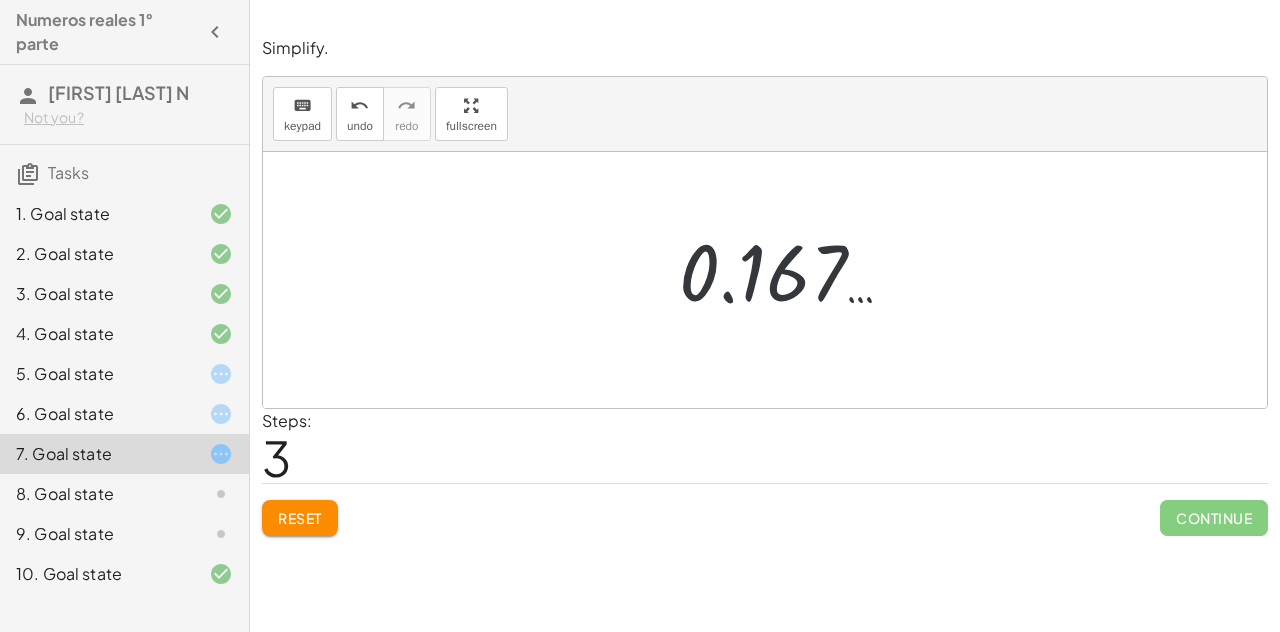 drag, startPoint x: 760, startPoint y: 284, endPoint x: 763, endPoint y: 296, distance: 12.369317 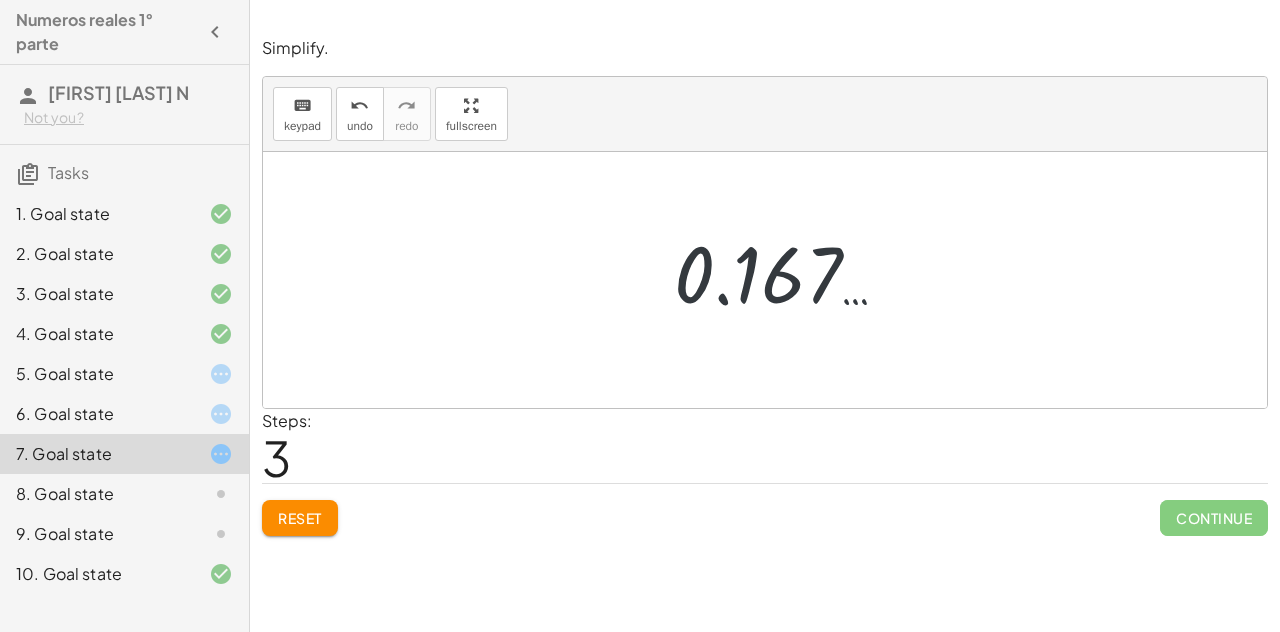 drag, startPoint x: 701, startPoint y: 293, endPoint x: 740, endPoint y: 251, distance: 57.31492 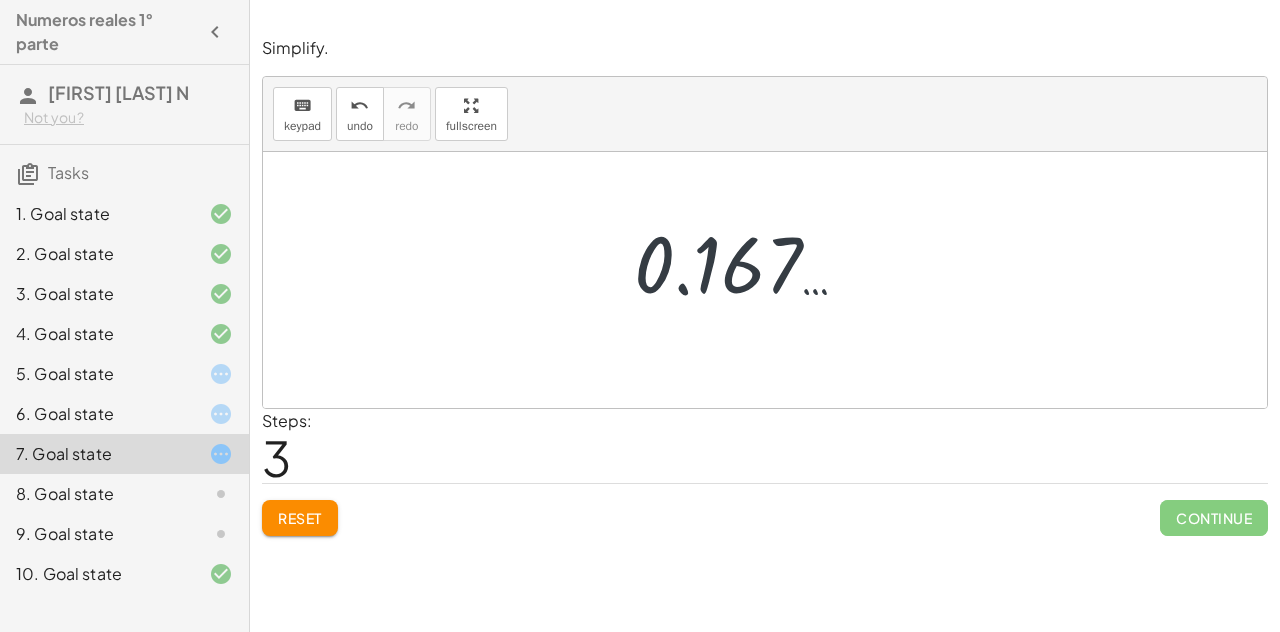 click on "+ · 1 · 2 − · 1 · 3 + 0.5 − · 1 · 3 + 0.5 − 0.333 … 0.167 … 0.167 …" at bounding box center (765, 280) 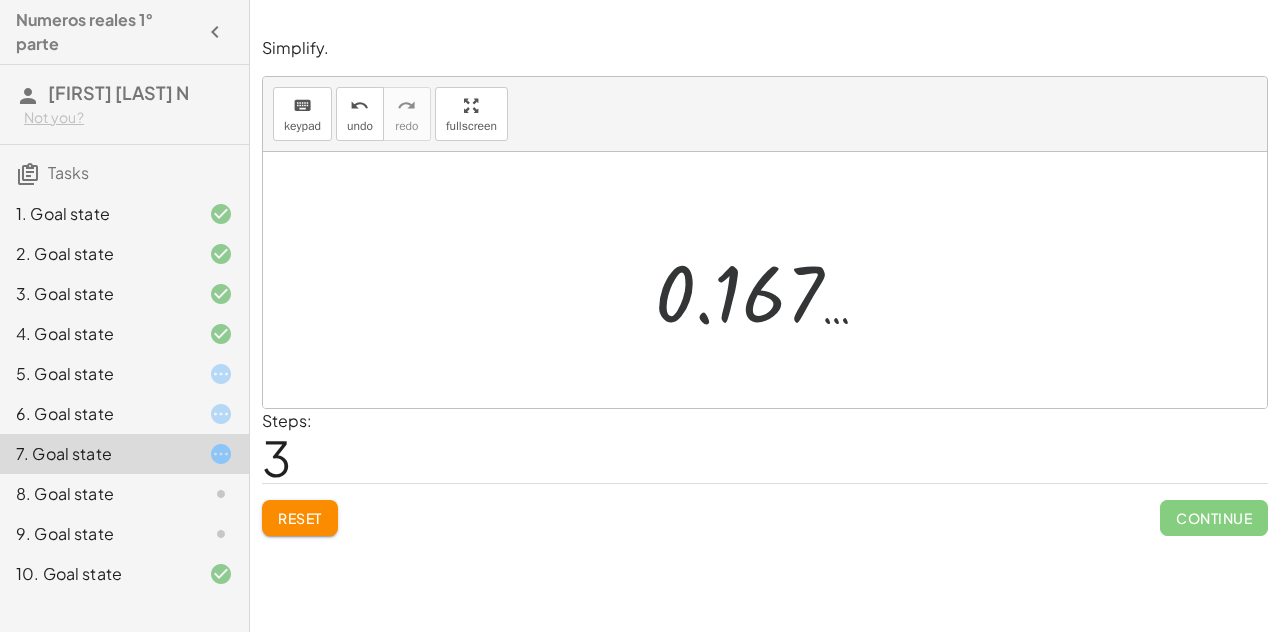 click 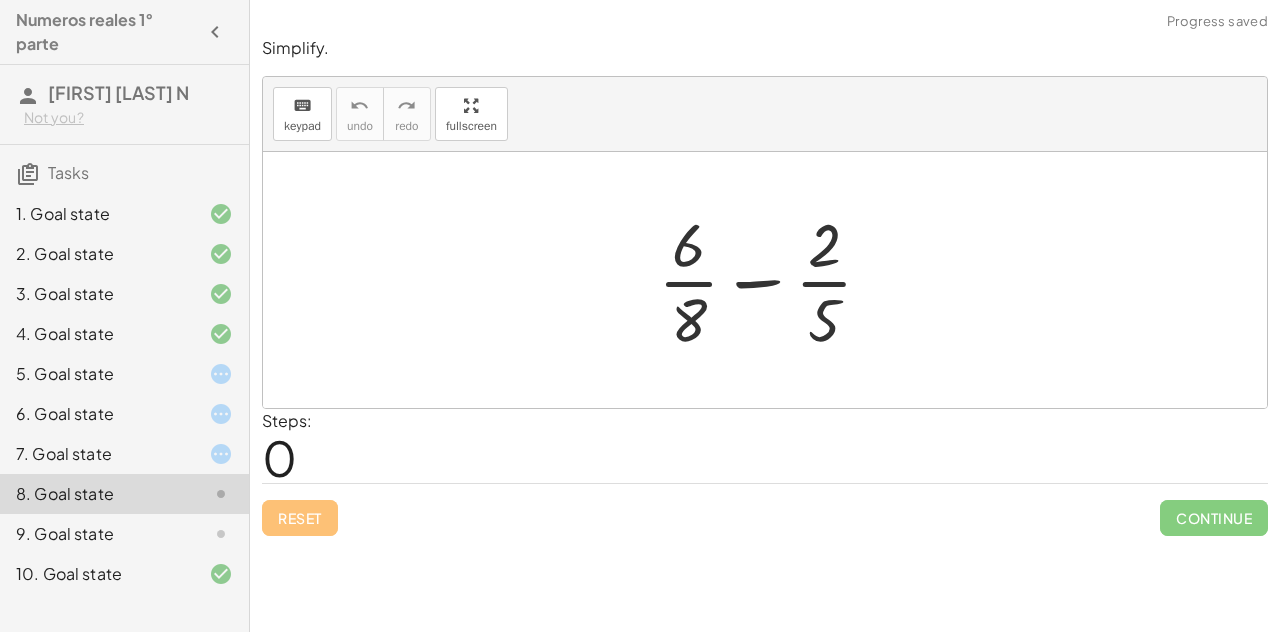 click at bounding box center (773, 280) 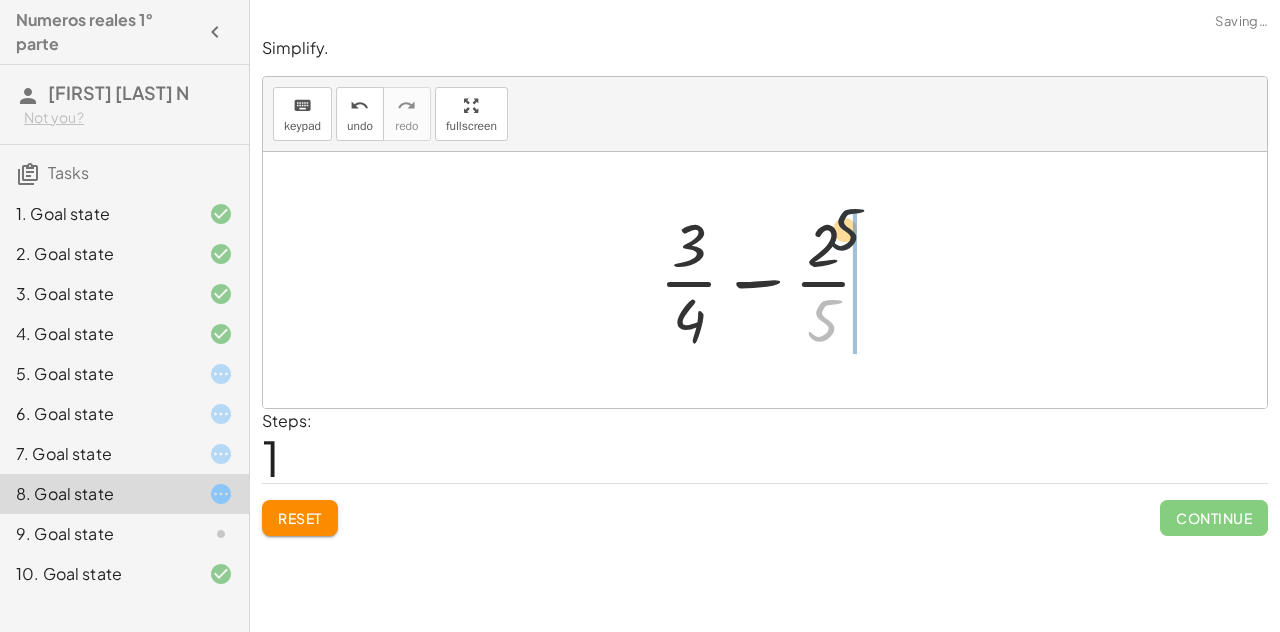 drag, startPoint x: 801, startPoint y: 315, endPoint x: 824, endPoint y: 215, distance: 102.610916 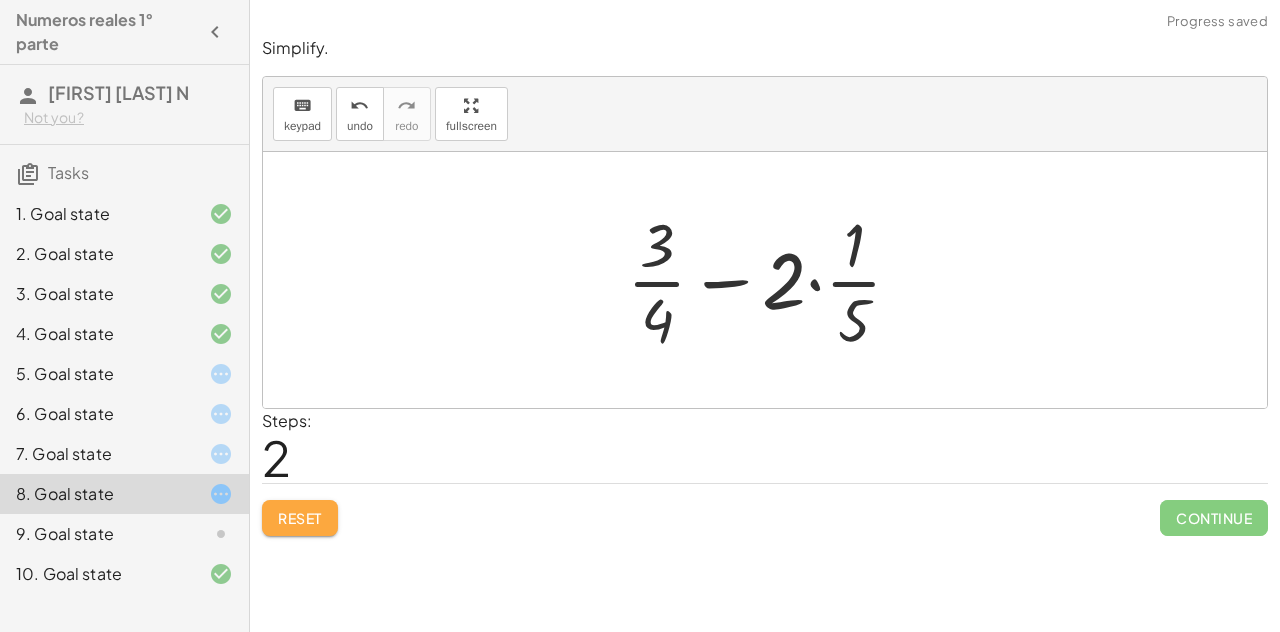 click on "Reset" at bounding box center [300, 518] 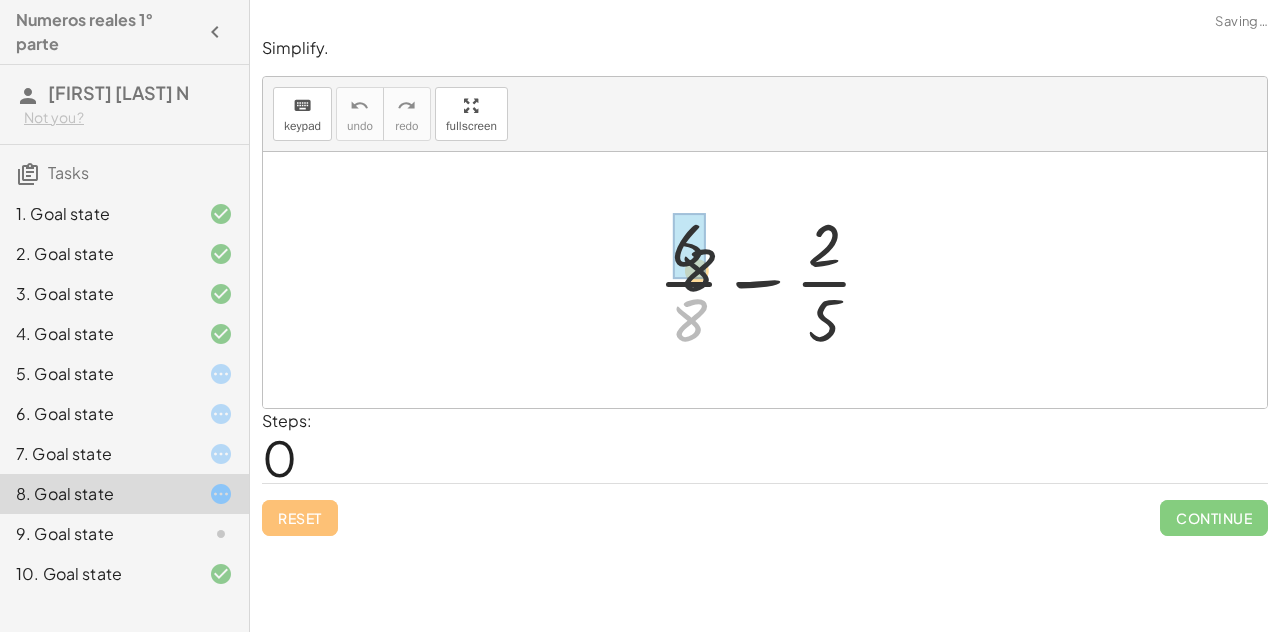 drag, startPoint x: 682, startPoint y: 318, endPoint x: 706, endPoint y: 314, distance: 24.33105 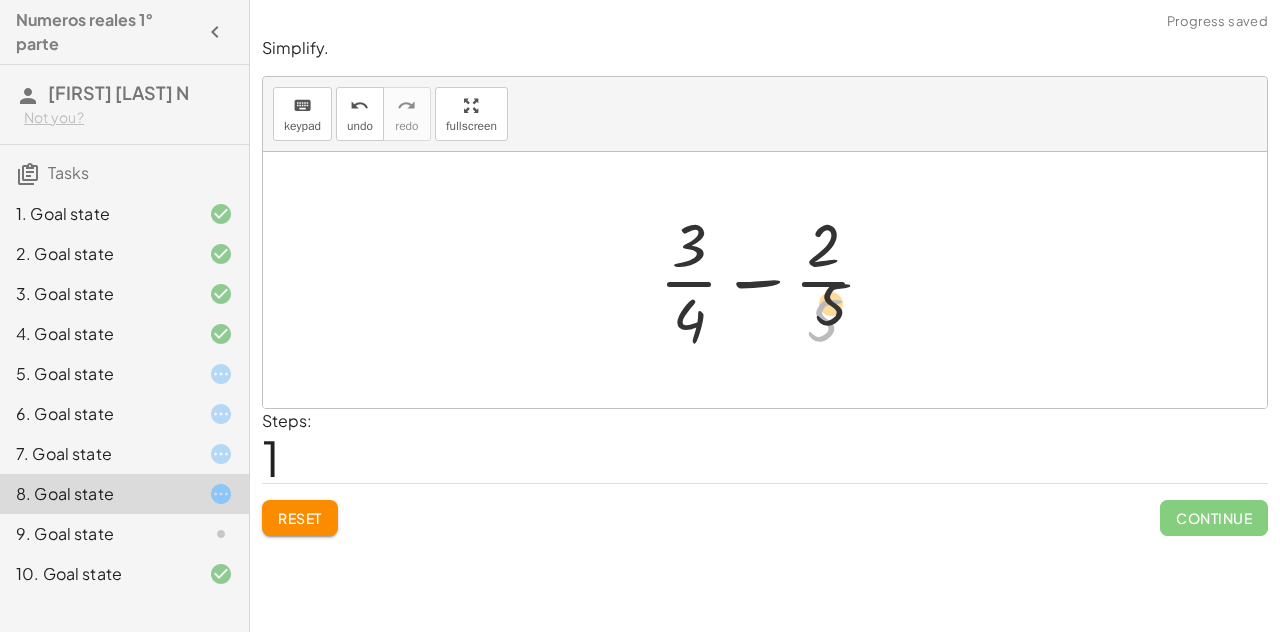 drag, startPoint x: 830, startPoint y: 270, endPoint x: 828, endPoint y: 221, distance: 49.0408 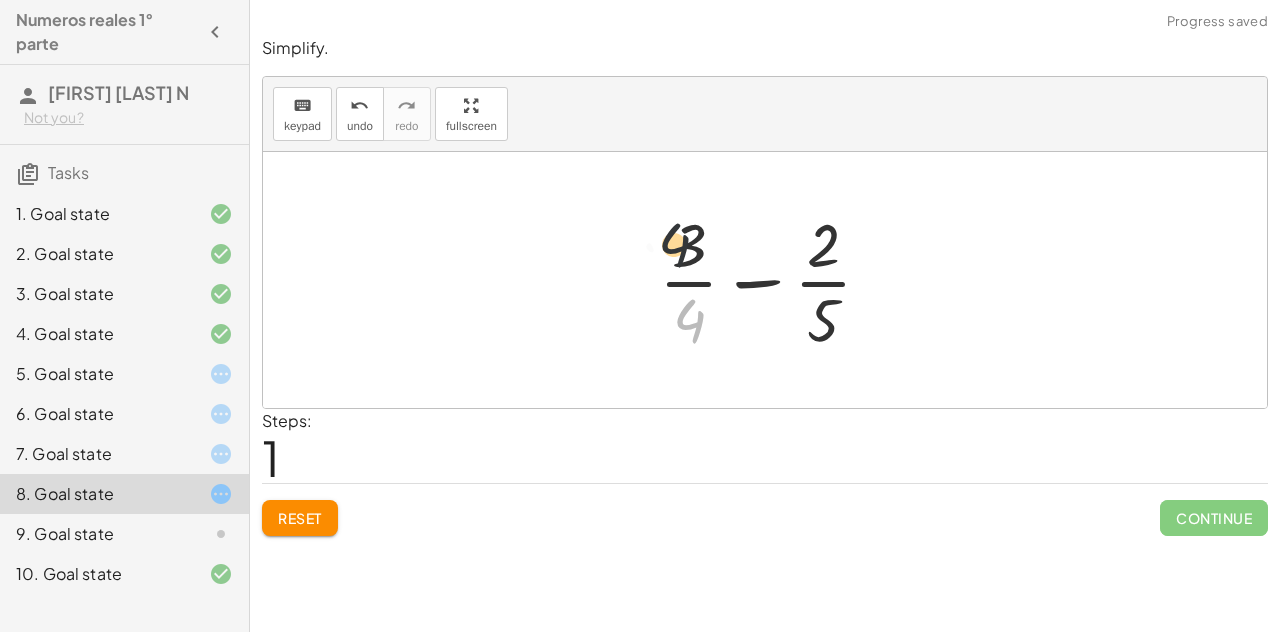 drag, startPoint x: 688, startPoint y: 319, endPoint x: 671, endPoint y: 237, distance: 83.74366 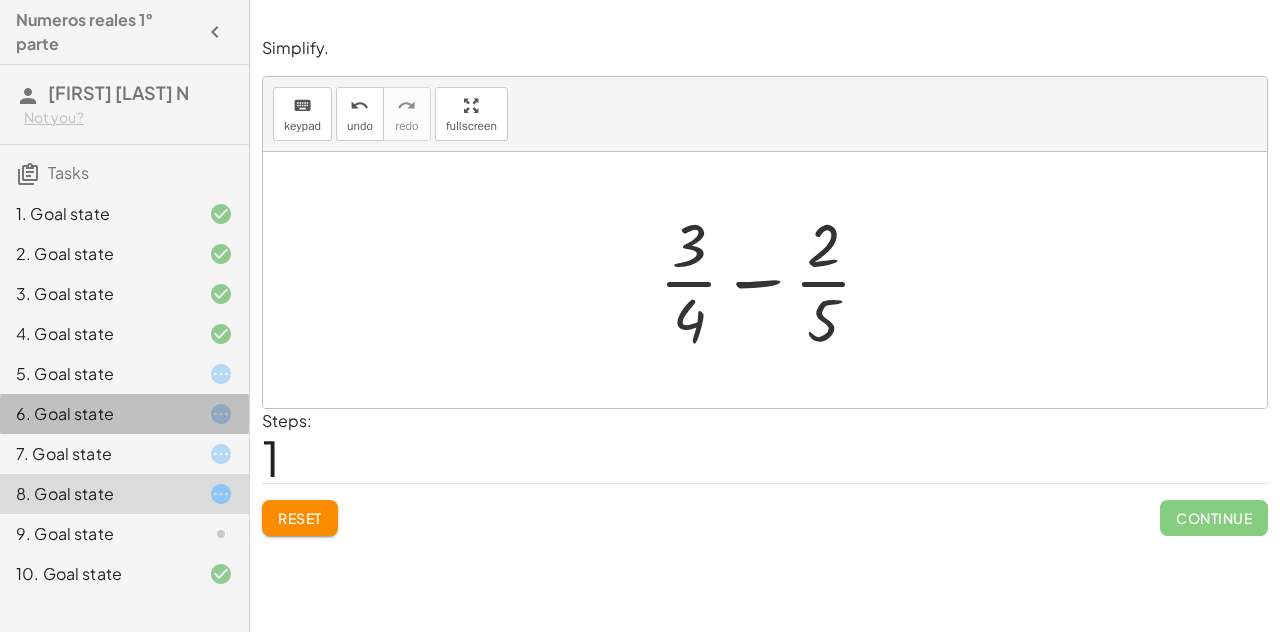 click on "6. Goal state" 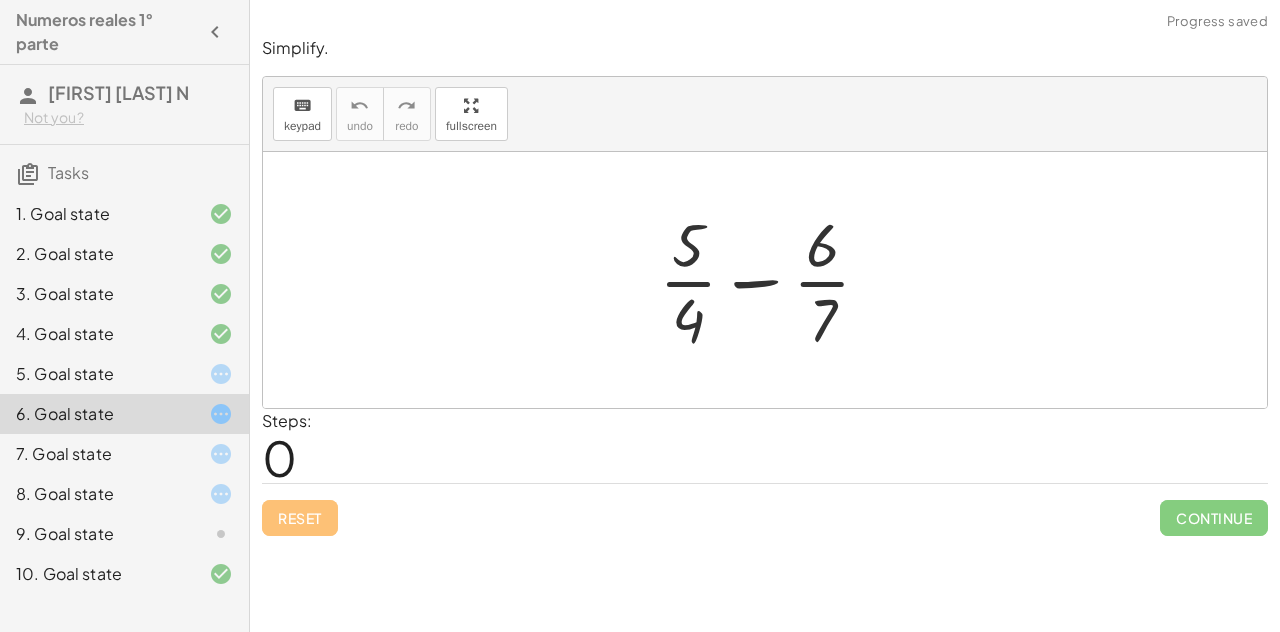 click on "5. Goal state" 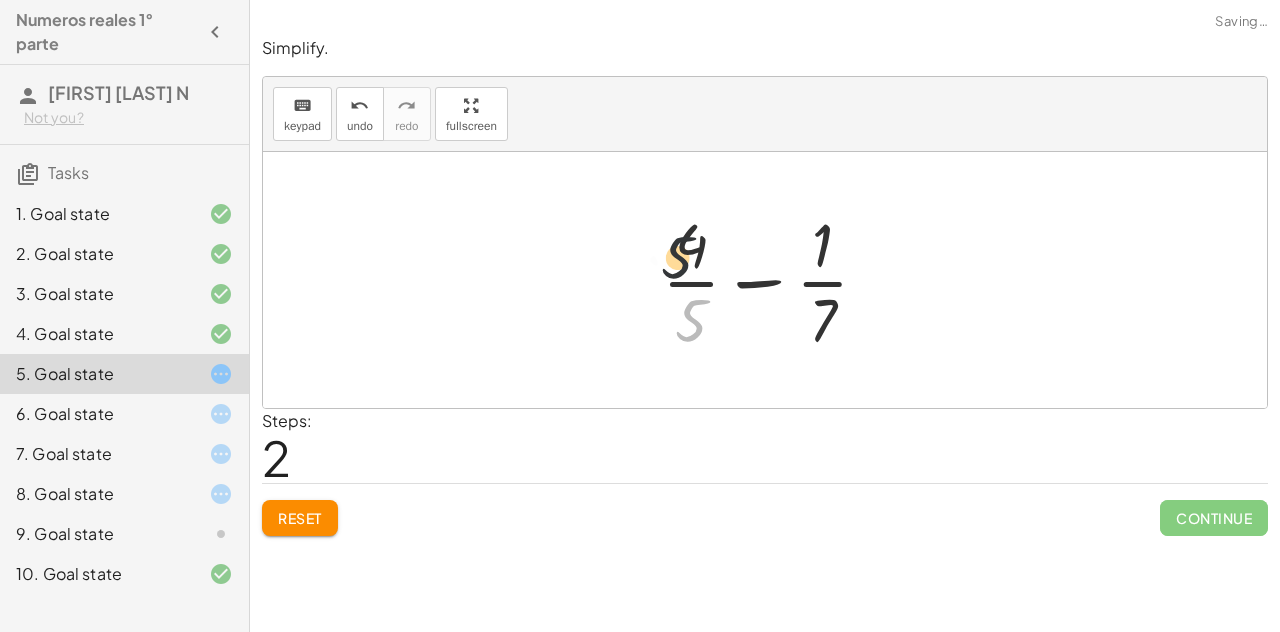 drag, startPoint x: 695, startPoint y: 306, endPoint x: 678, endPoint y: 218, distance: 89.62701 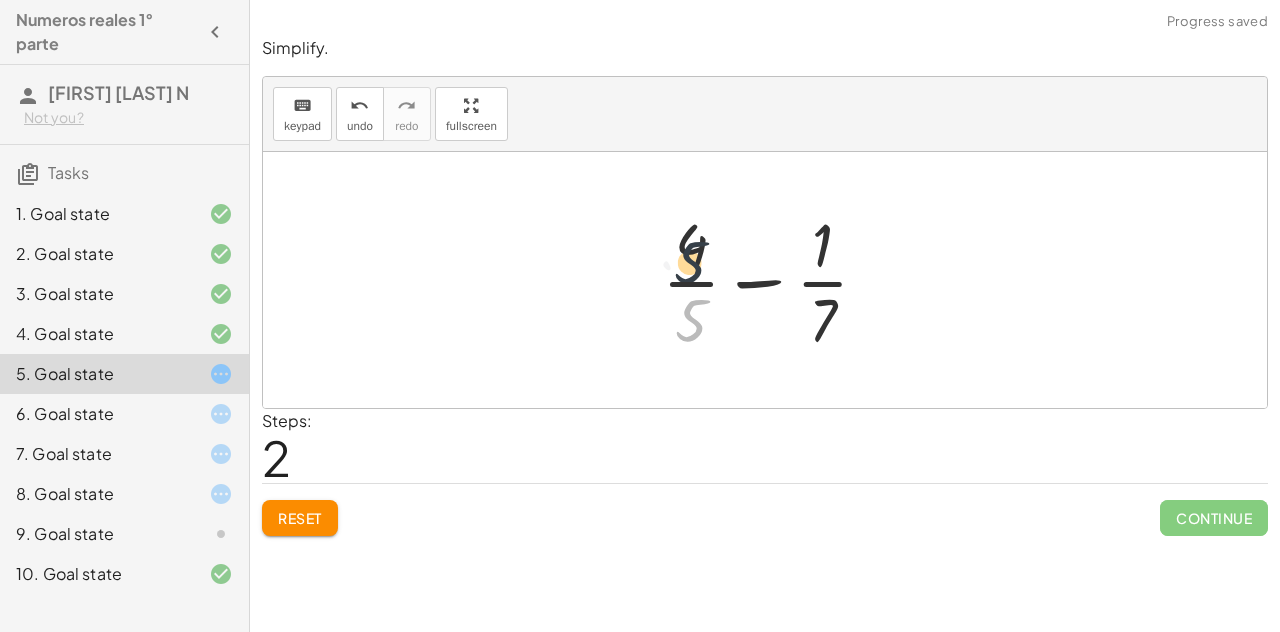 drag, startPoint x: 686, startPoint y: 317, endPoint x: 682, endPoint y: 248, distance: 69.115845 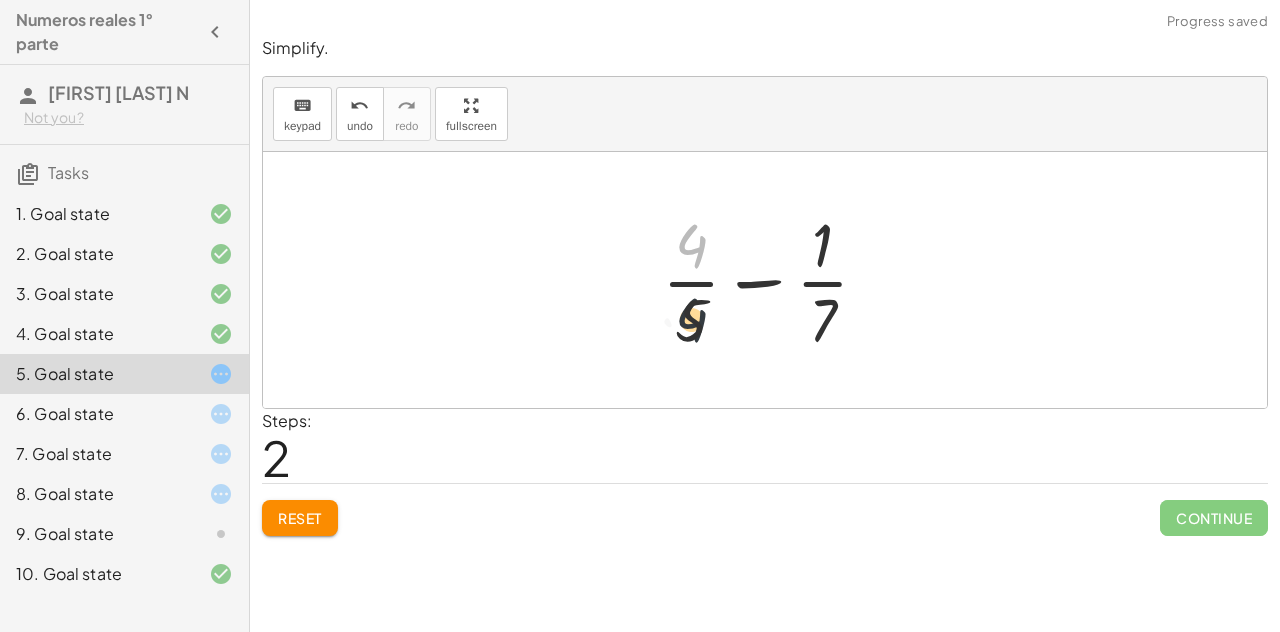 drag, startPoint x: 690, startPoint y: 247, endPoint x: 691, endPoint y: 325, distance: 78.00641 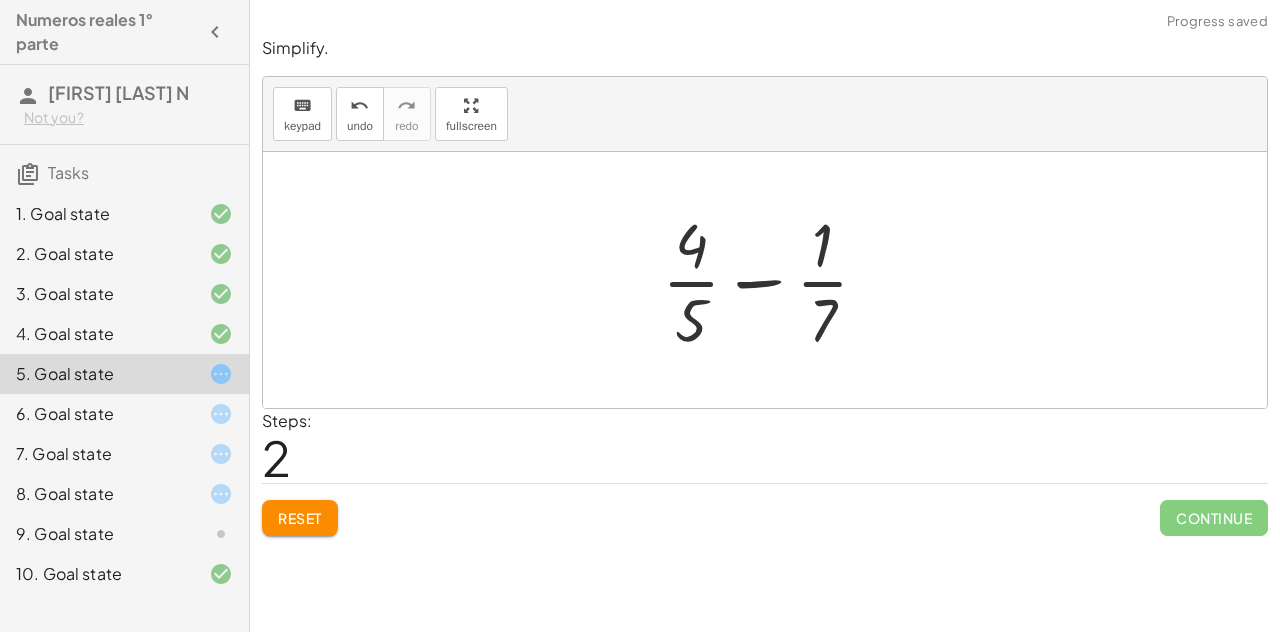 click at bounding box center [773, 280] 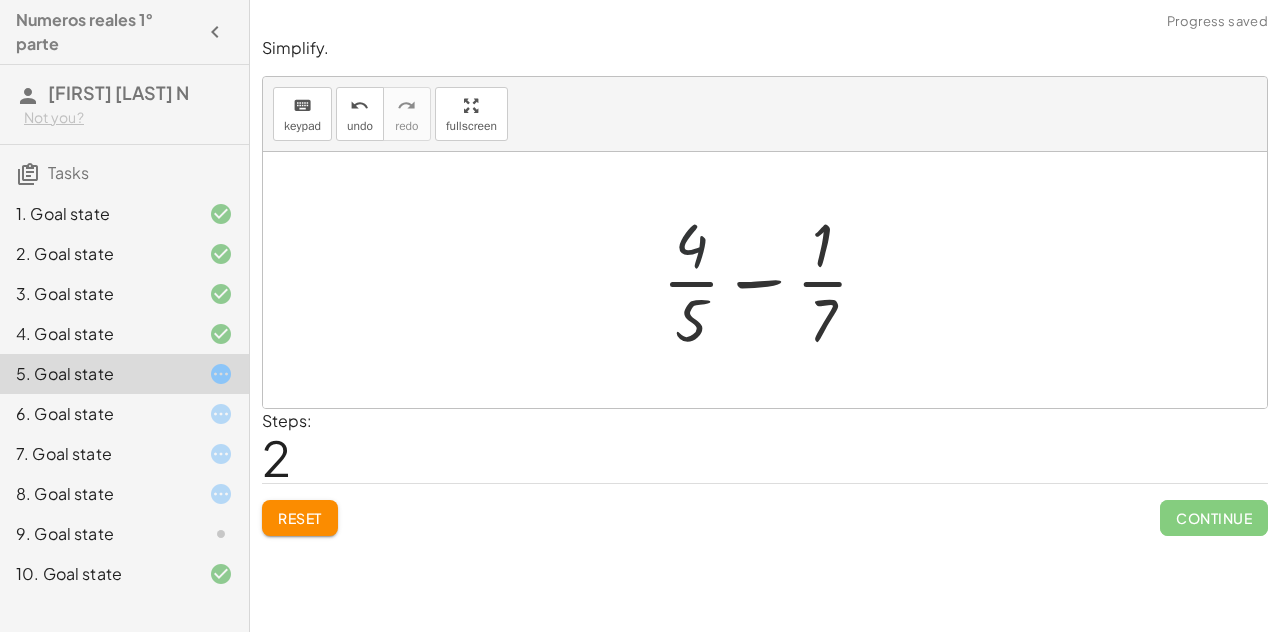 click at bounding box center [773, 280] 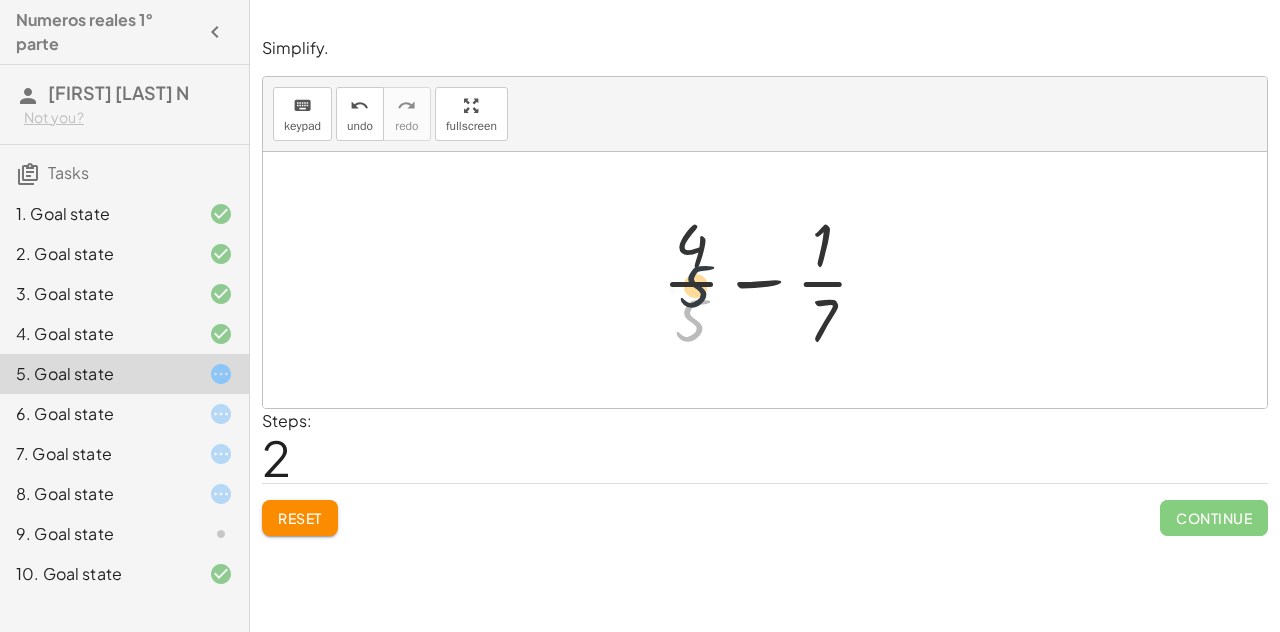 drag, startPoint x: 688, startPoint y: 305, endPoint x: 692, endPoint y: 212, distance: 93.08598 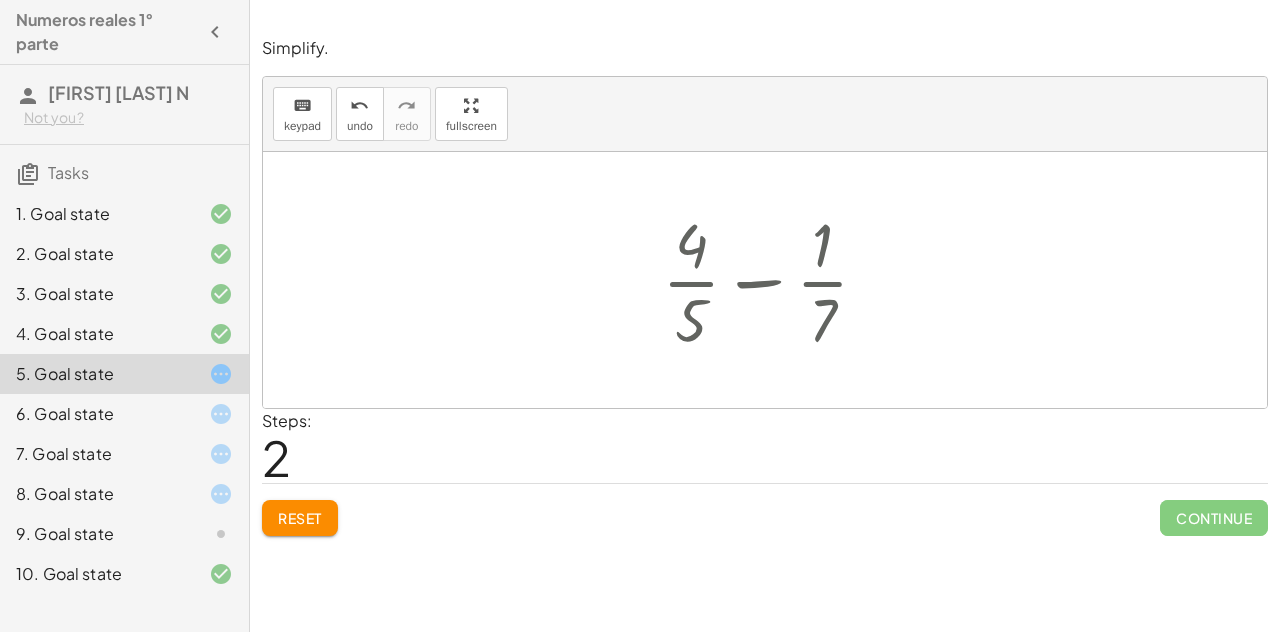 click at bounding box center [773, 280] 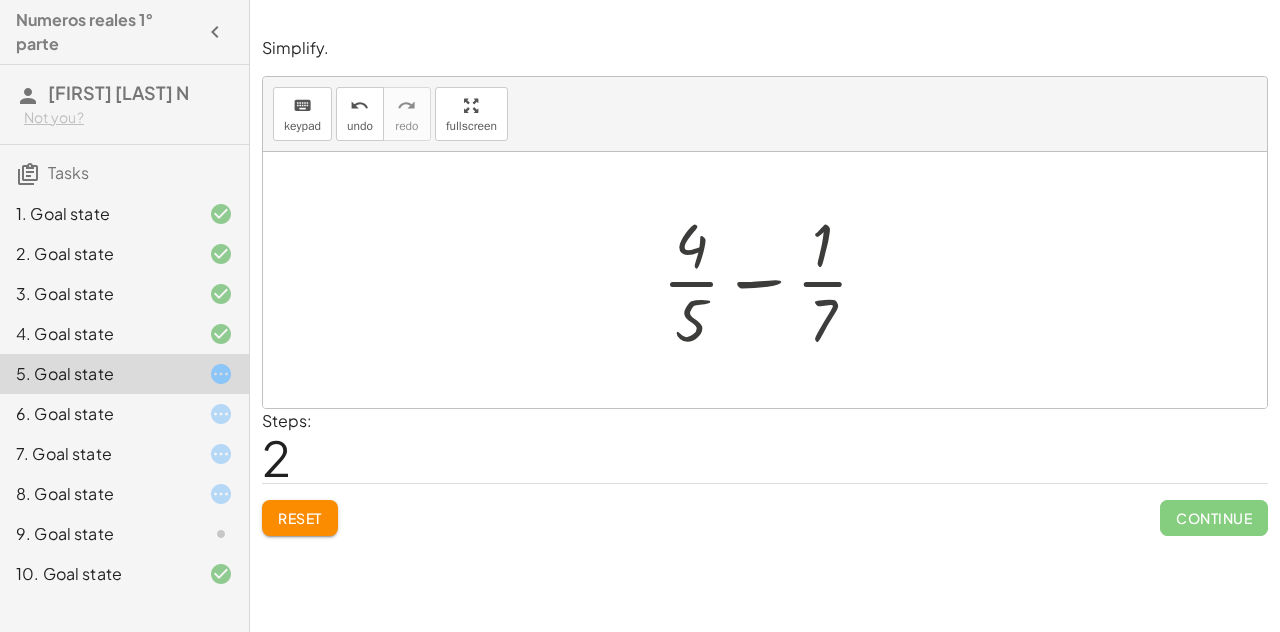 click at bounding box center (773, 280) 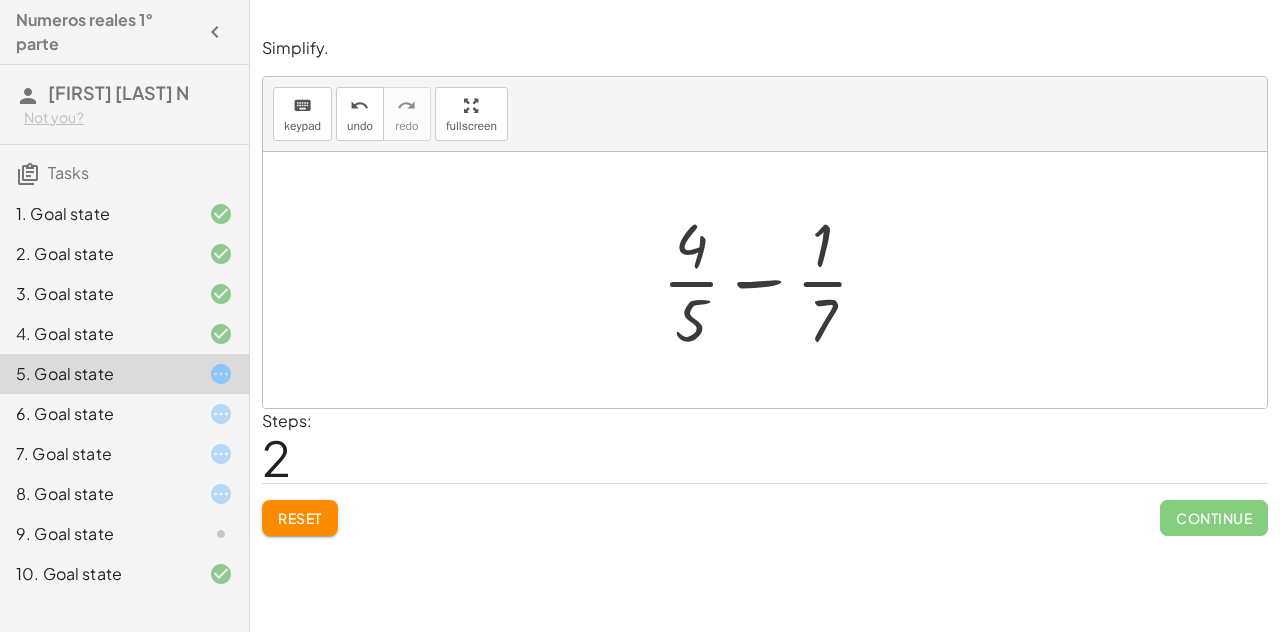 click at bounding box center [773, 280] 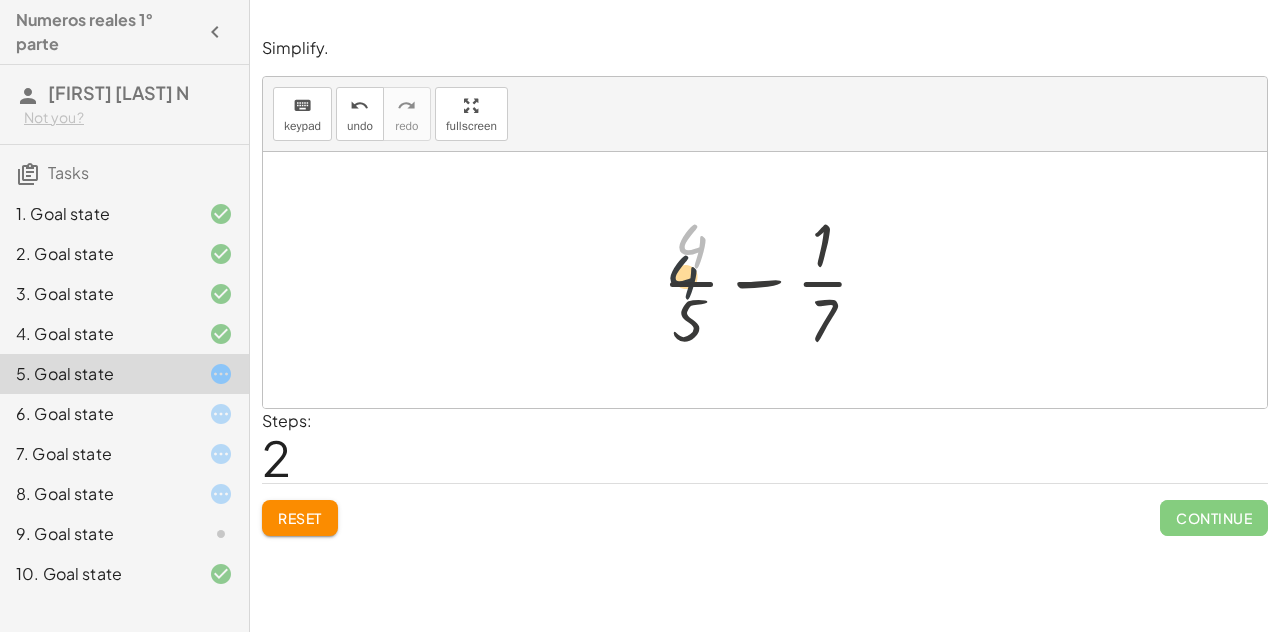 drag, startPoint x: 695, startPoint y: 256, endPoint x: 684, endPoint y: 326, distance: 70.85902 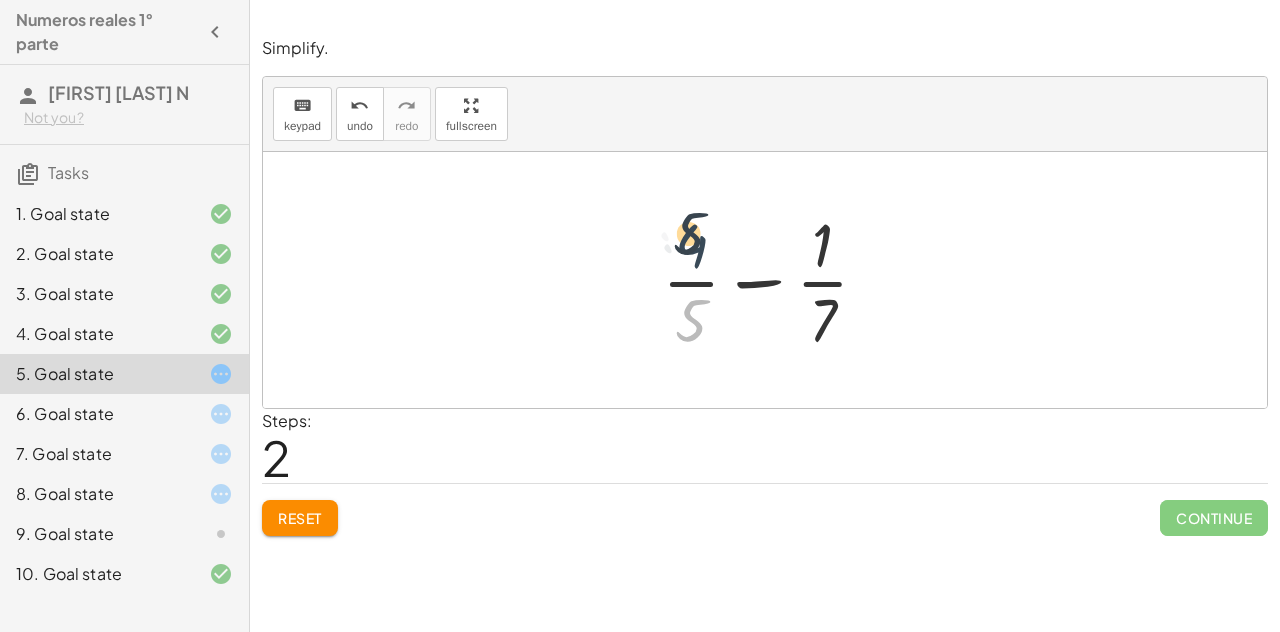 drag, startPoint x: 687, startPoint y: 326, endPoint x: 685, endPoint y: 214, distance: 112.01785 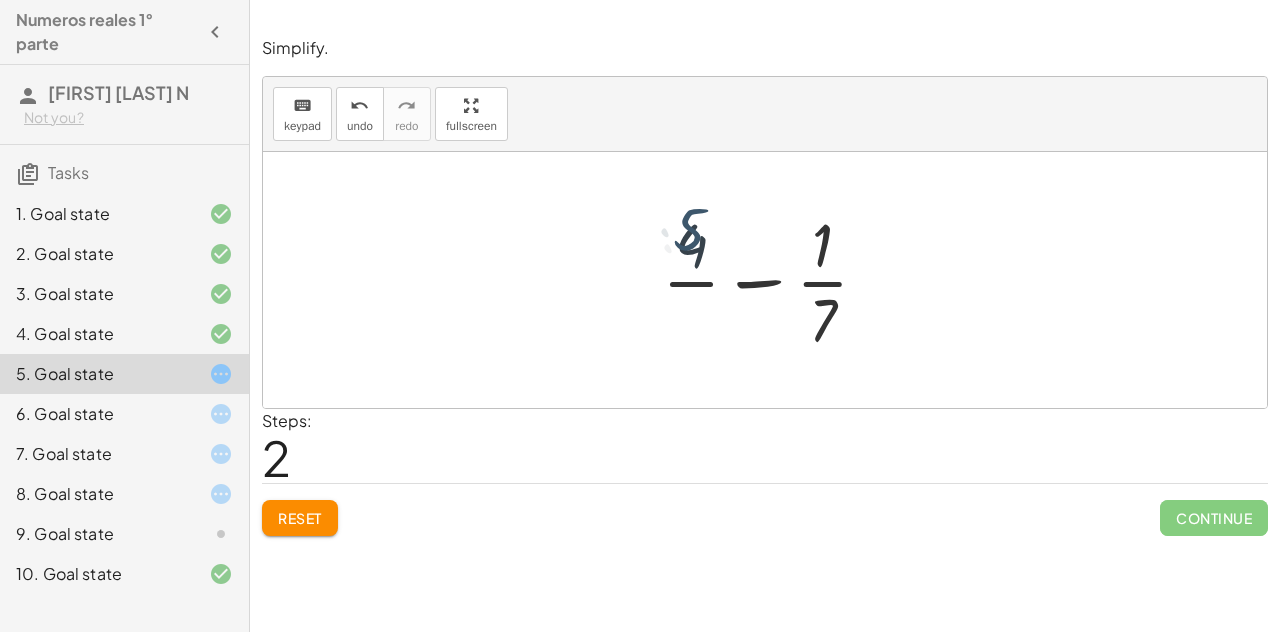 click at bounding box center [773, 280] 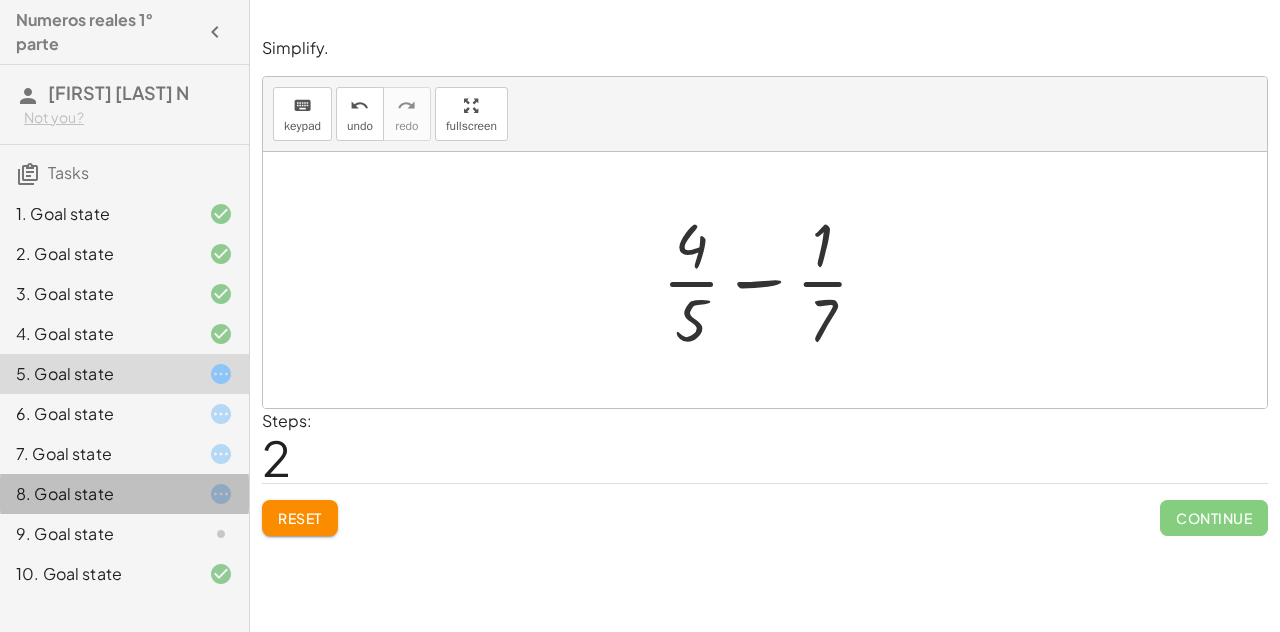 click on "8. Goal state" 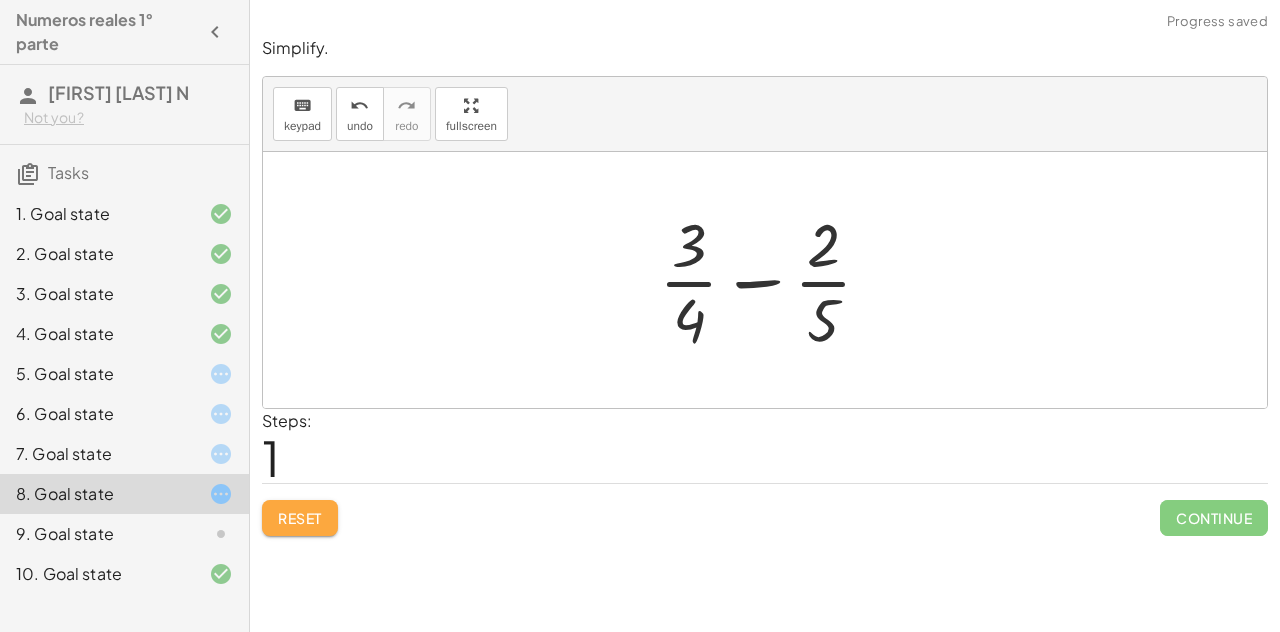 click on "Reset" at bounding box center (300, 518) 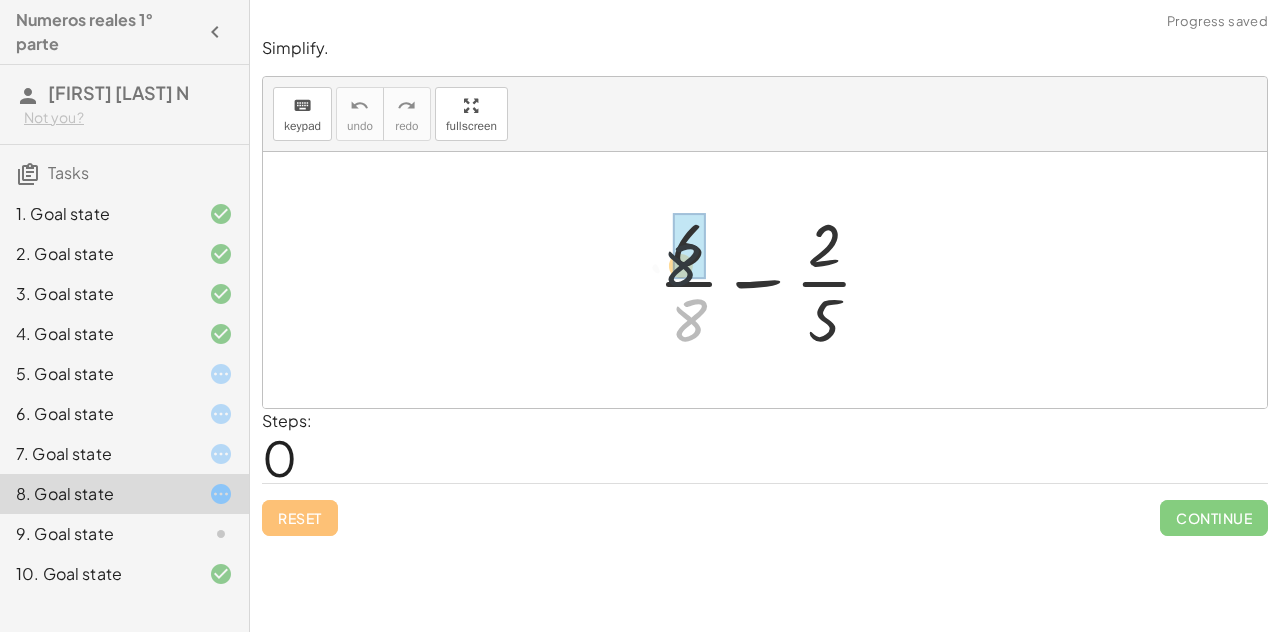 drag, startPoint x: 695, startPoint y: 309, endPoint x: 688, endPoint y: 247, distance: 62.39391 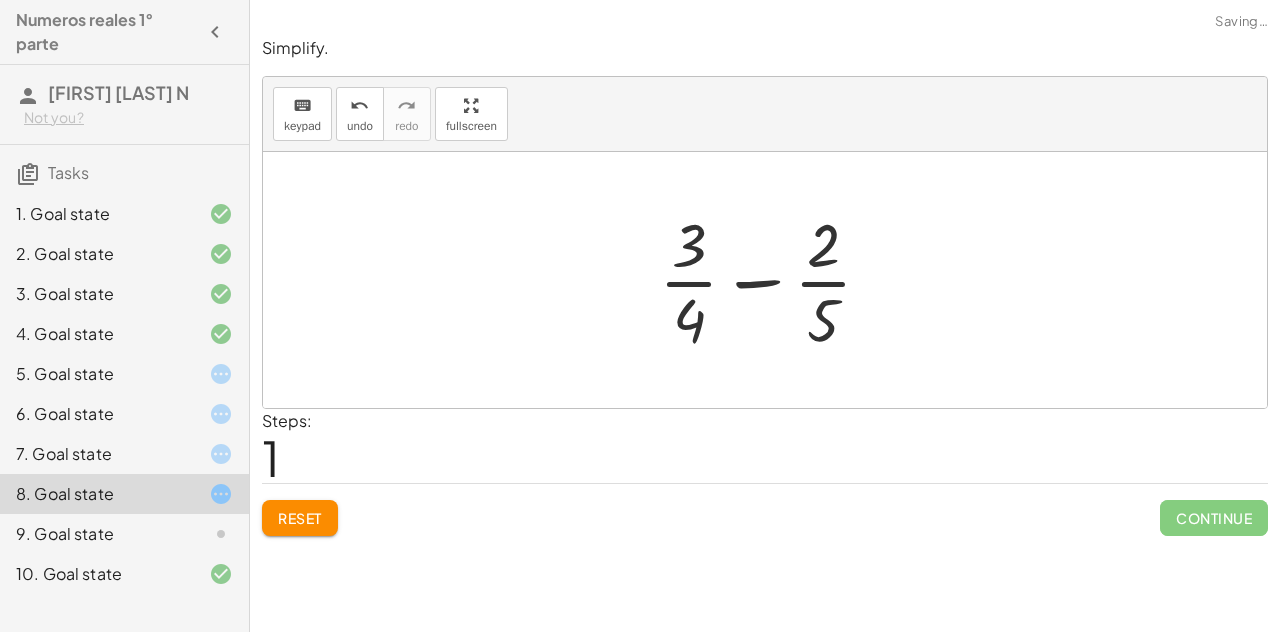click on "5. Goal state" 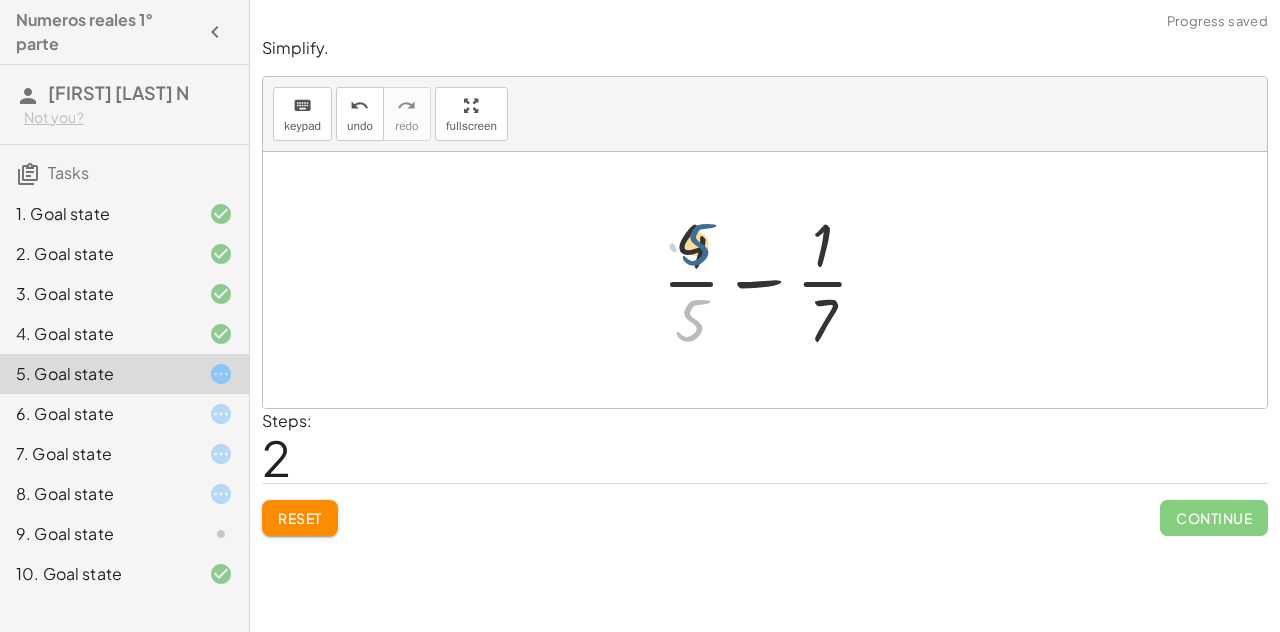 drag, startPoint x: 683, startPoint y: 320, endPoint x: 685, endPoint y: 241, distance: 79.025314 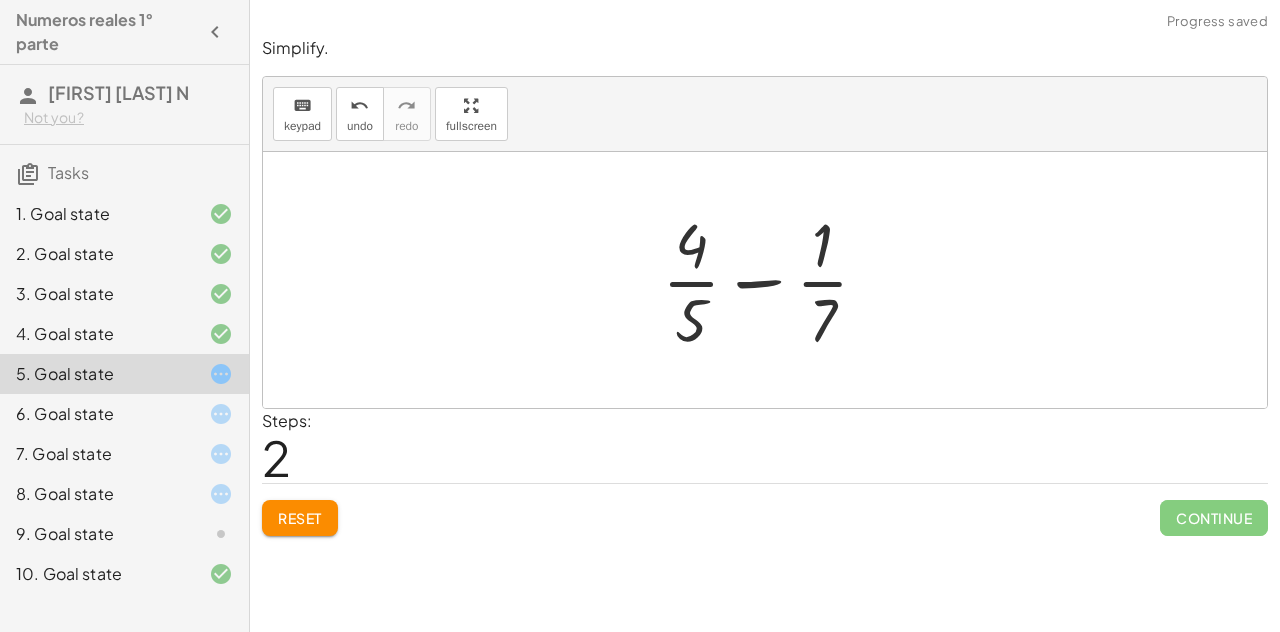 click at bounding box center (773, 280) 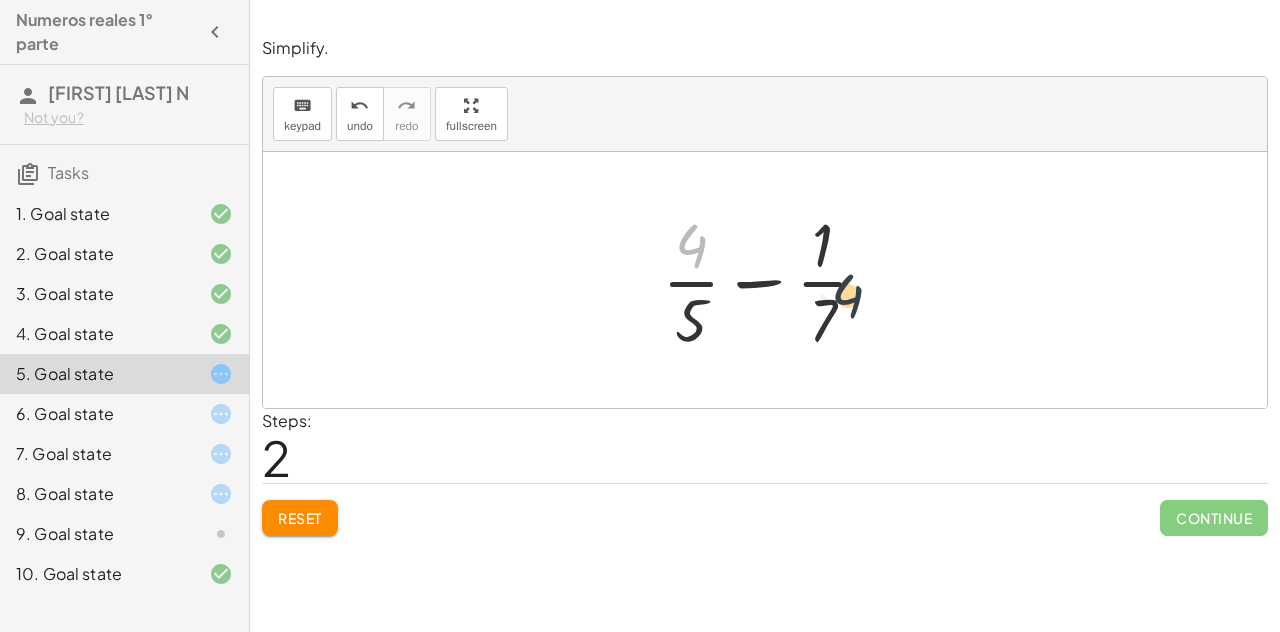 drag, startPoint x: 695, startPoint y: 248, endPoint x: 848, endPoint y: 315, distance: 167.02695 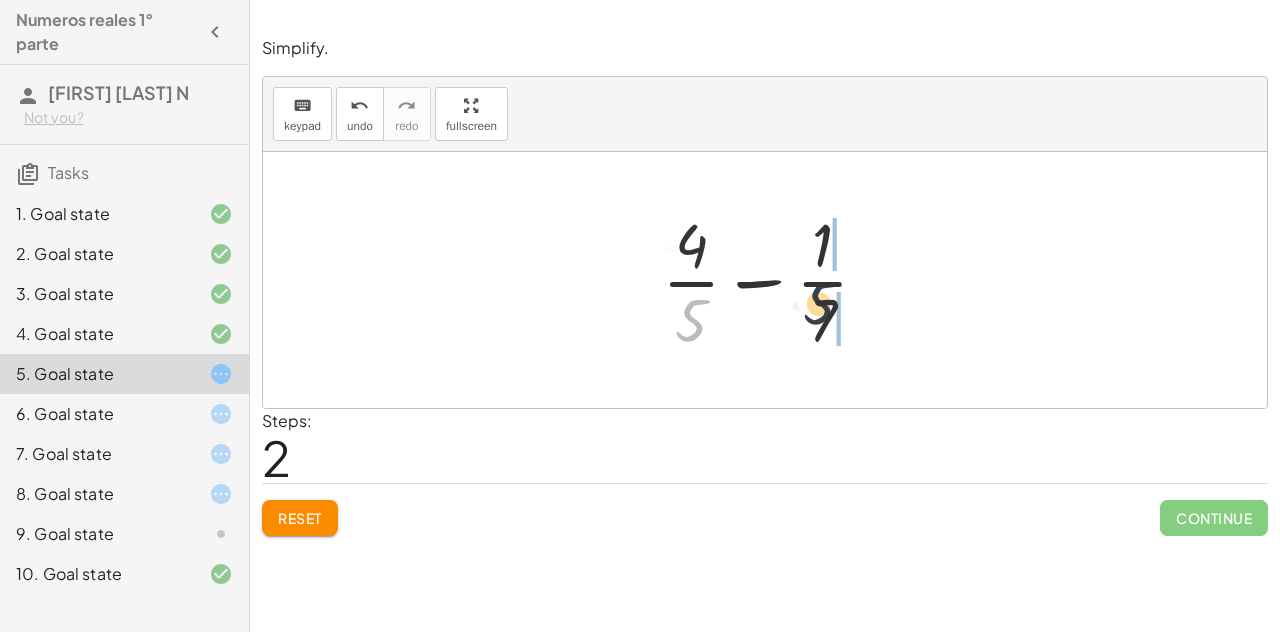 drag, startPoint x: 681, startPoint y: 330, endPoint x: 808, endPoint y: 324, distance: 127.141655 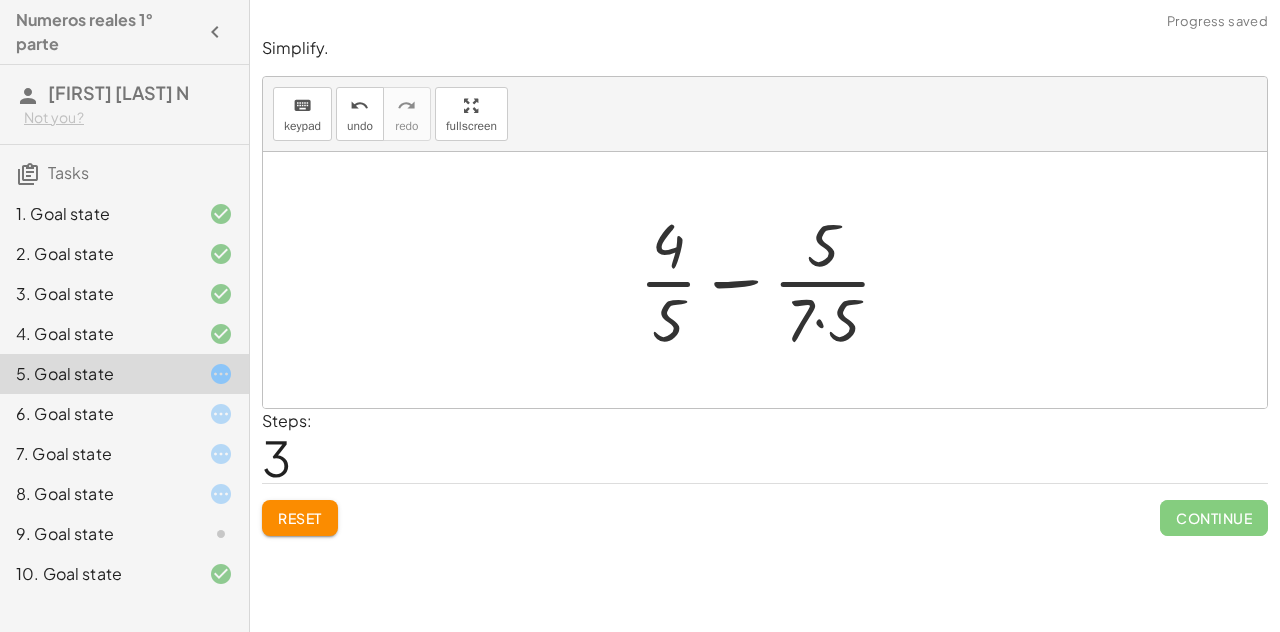 click at bounding box center [773, 280] 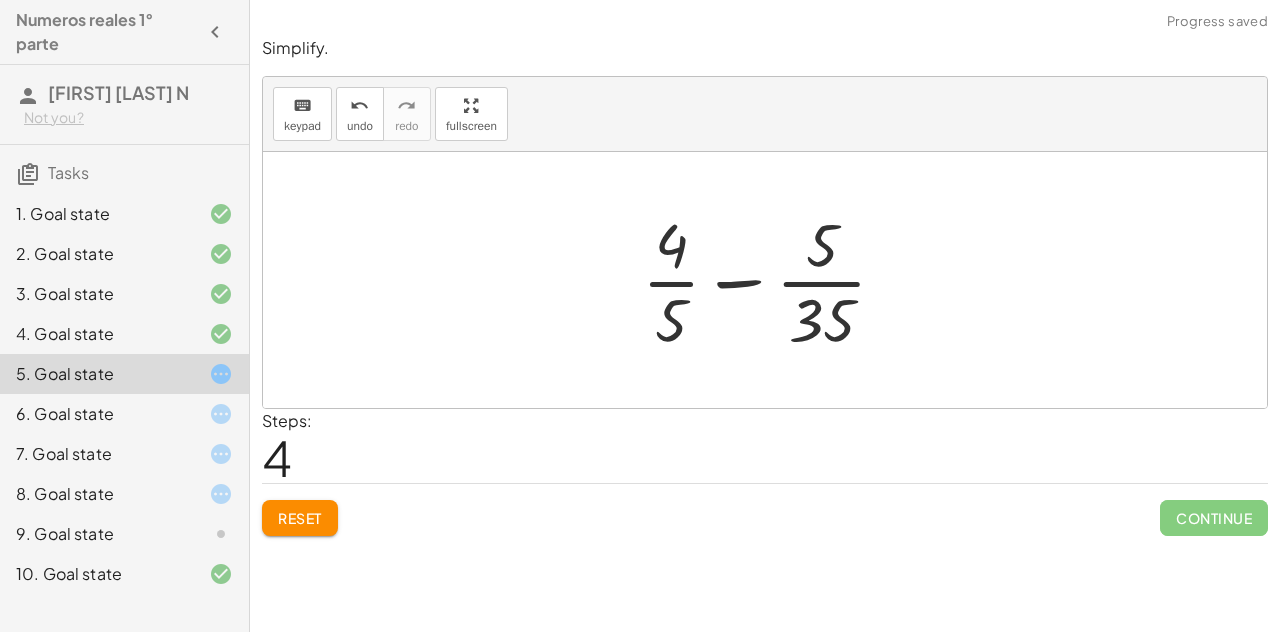 click at bounding box center (772, 280) 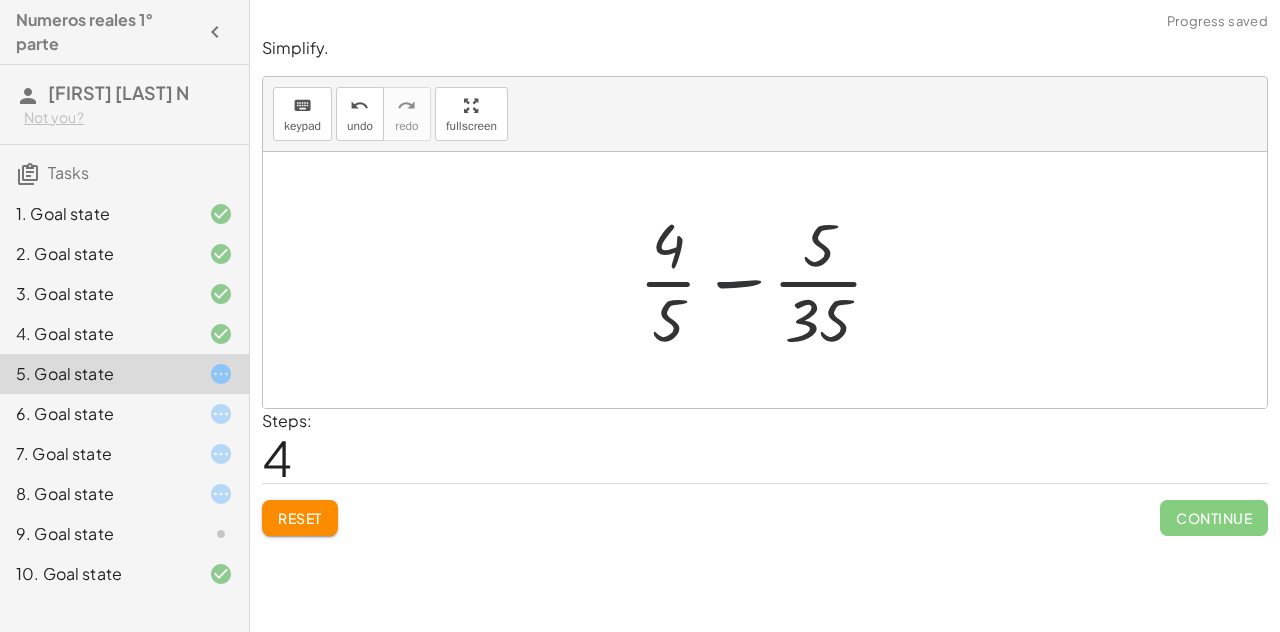 click at bounding box center (772, 280) 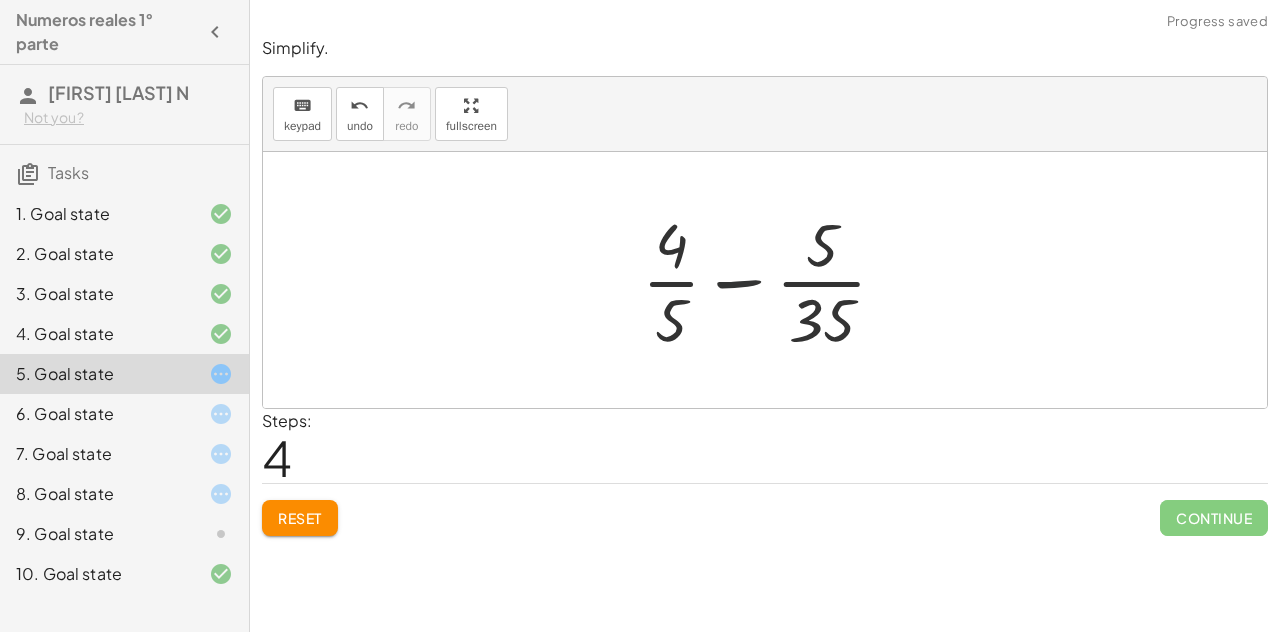 click at bounding box center [772, 280] 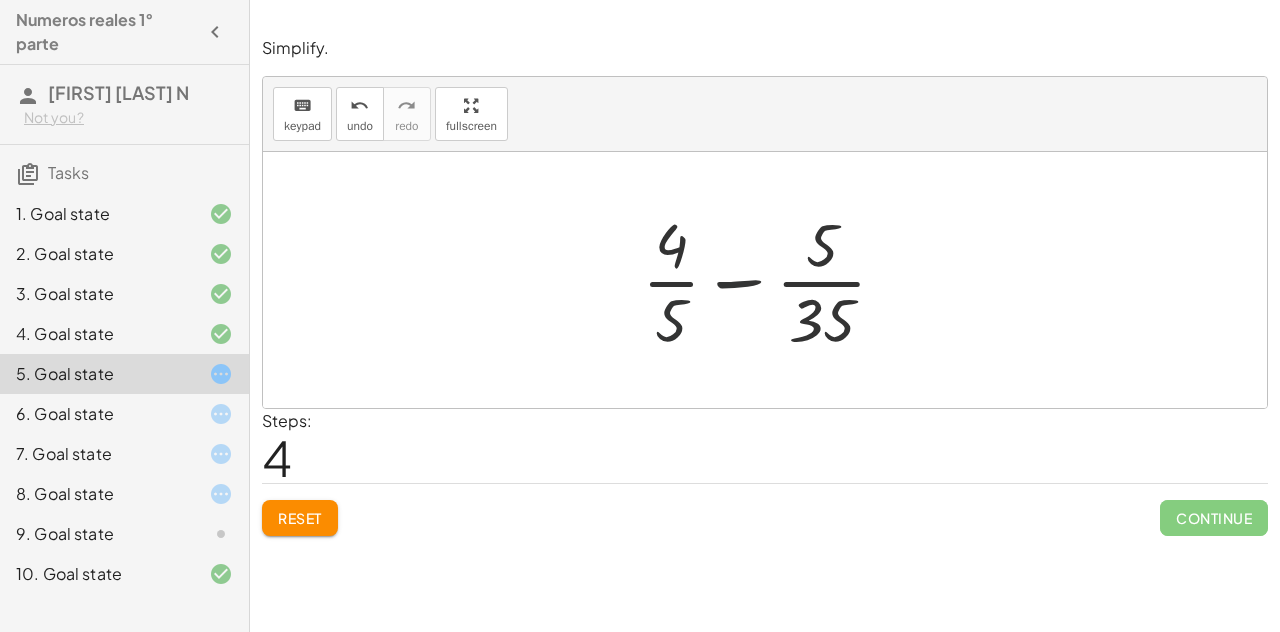 click at bounding box center [772, 280] 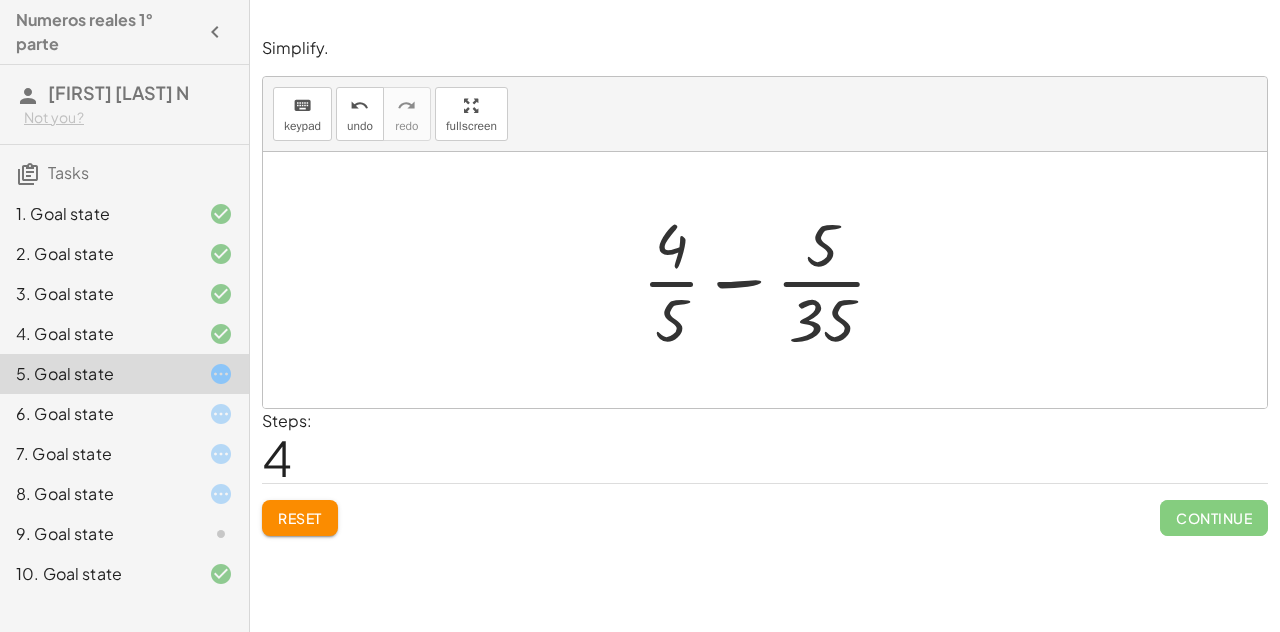 click at bounding box center (772, 280) 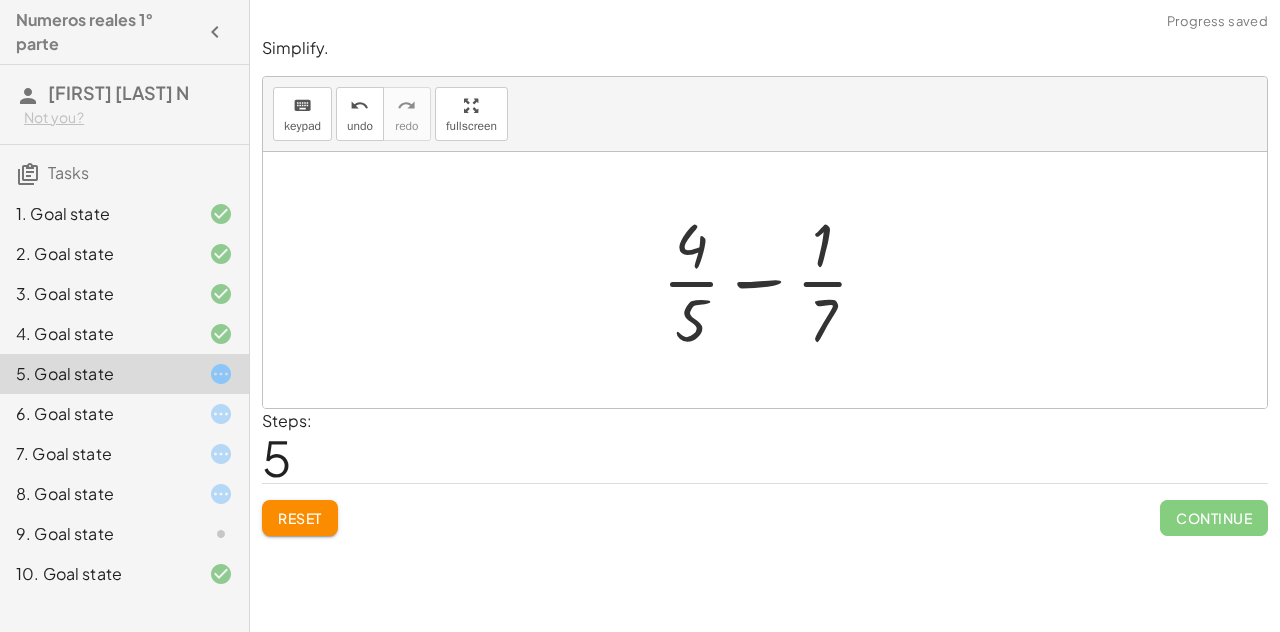 drag, startPoint x: 820, startPoint y: 318, endPoint x: 718, endPoint y: 309, distance: 102.396286 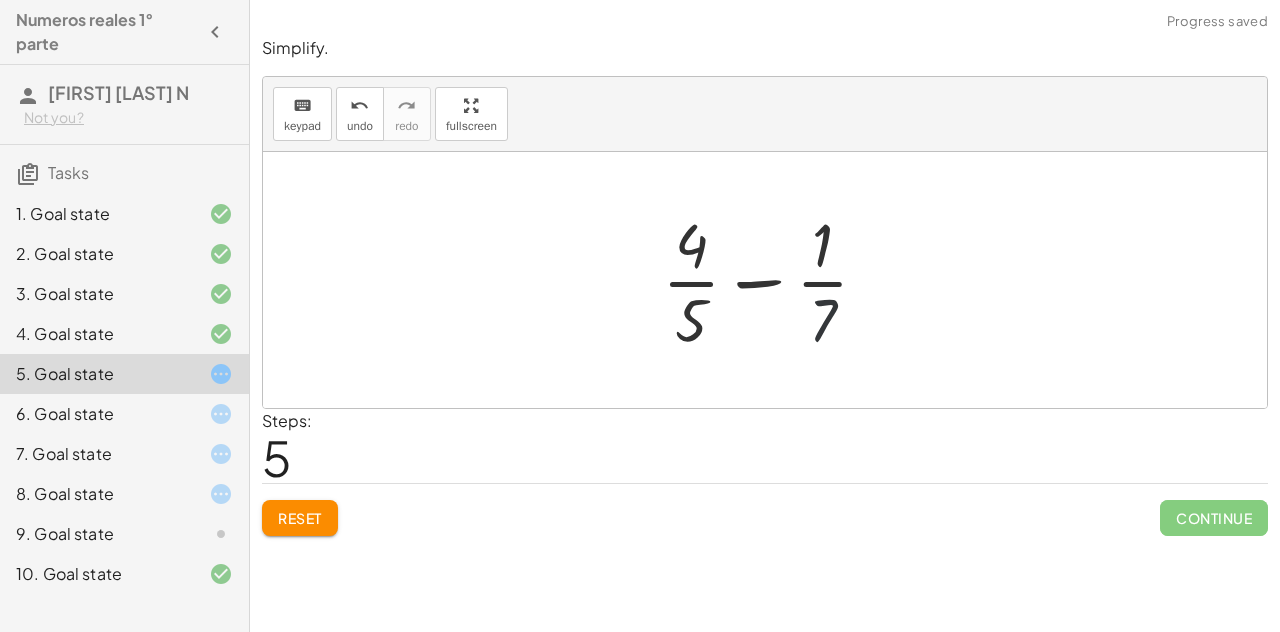 click at bounding box center (773, 280) 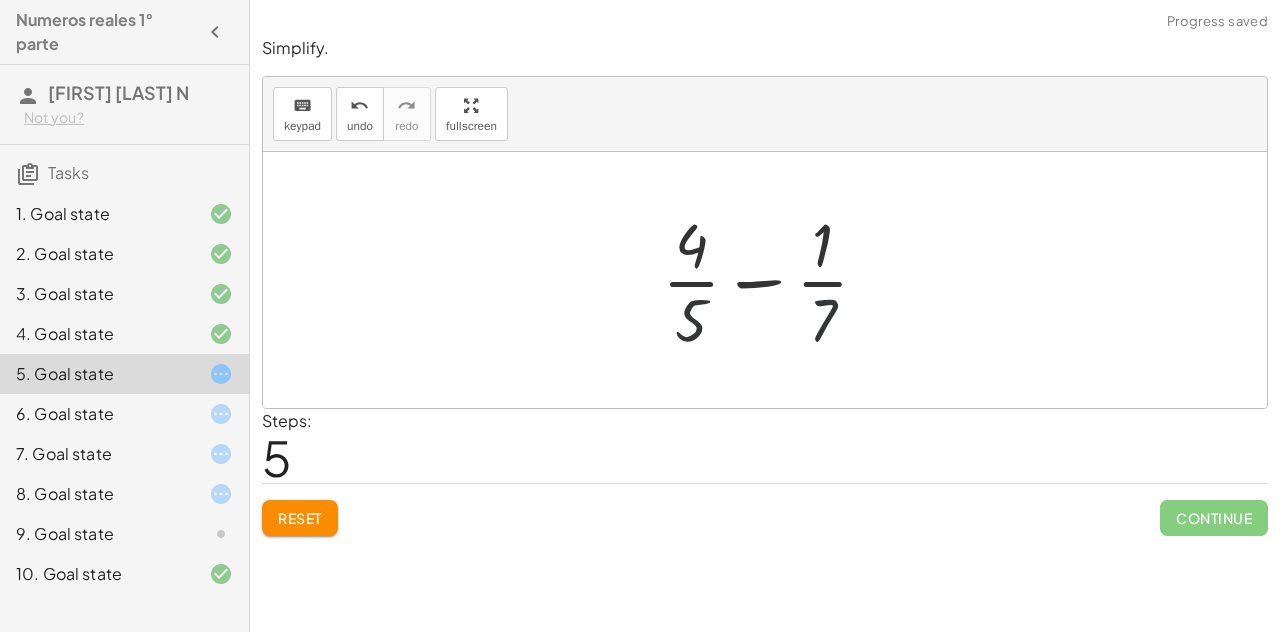 click at bounding box center (773, 280) 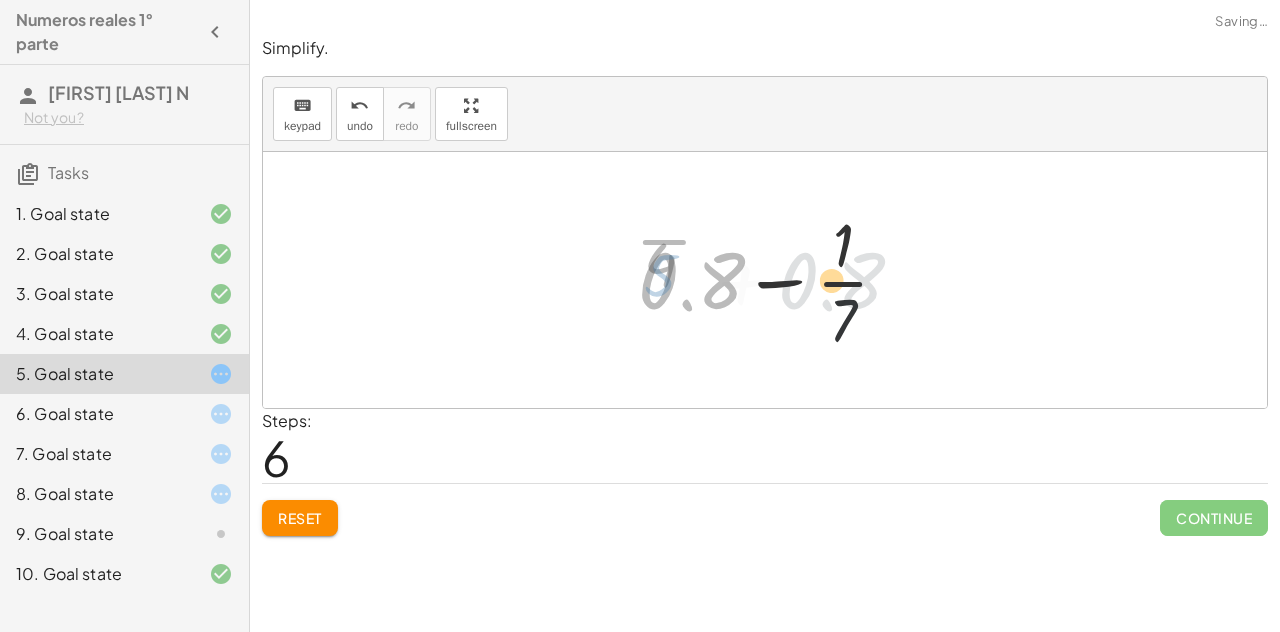 drag, startPoint x: 704, startPoint y: 320, endPoint x: 858, endPoint y: 321, distance: 154.00325 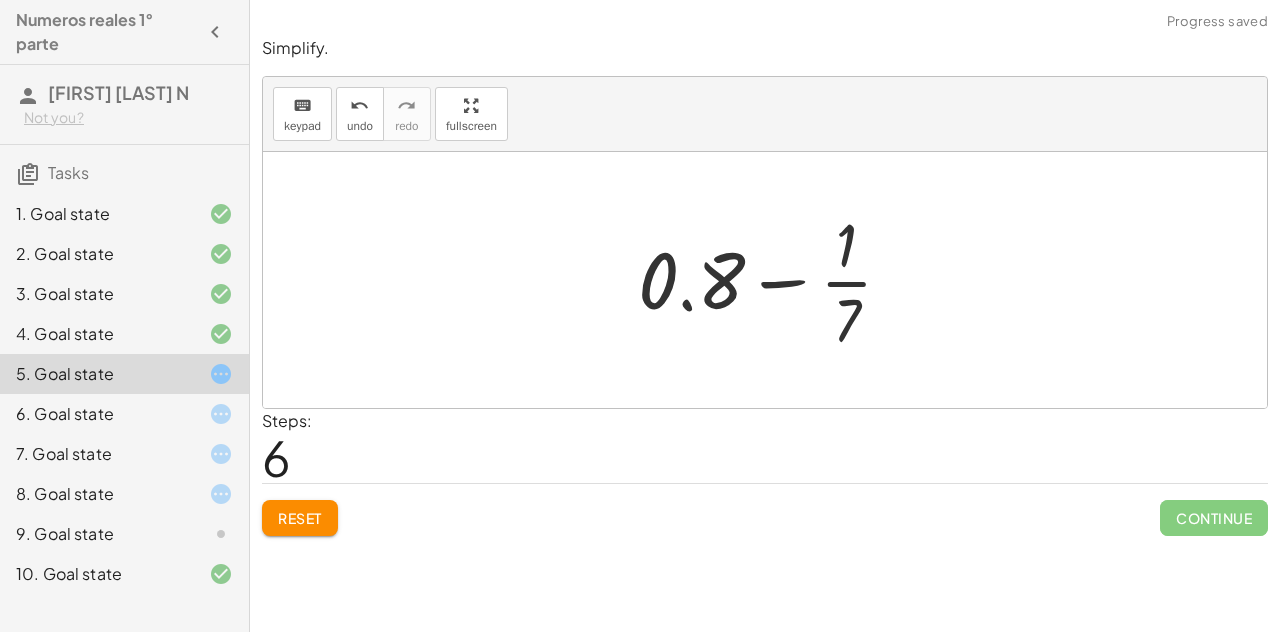 drag, startPoint x: 817, startPoint y: 279, endPoint x: 848, endPoint y: 279, distance: 31 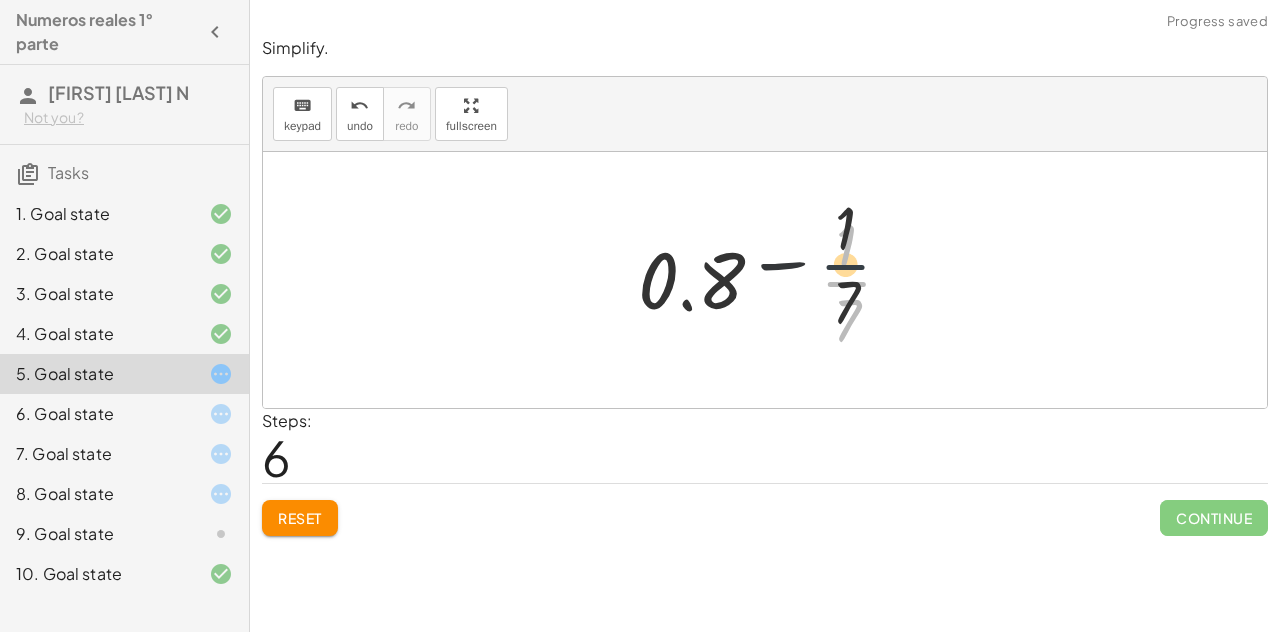 drag, startPoint x: 853, startPoint y: 297, endPoint x: 850, endPoint y: 258, distance: 39.115215 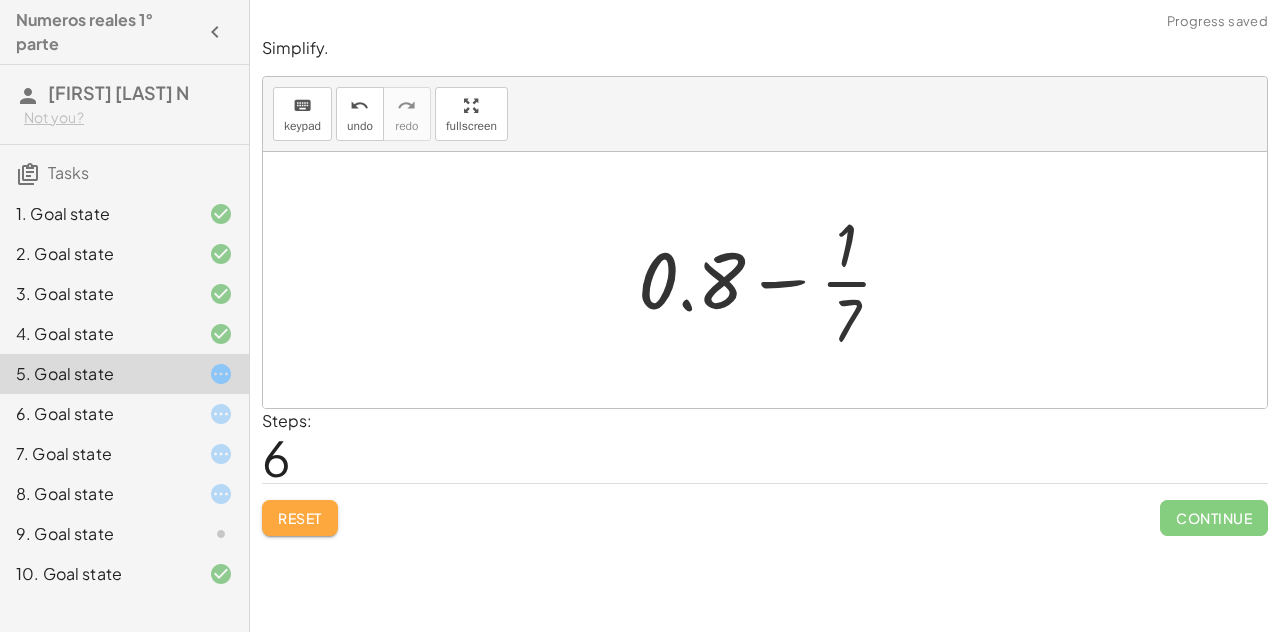 click on "Reset" 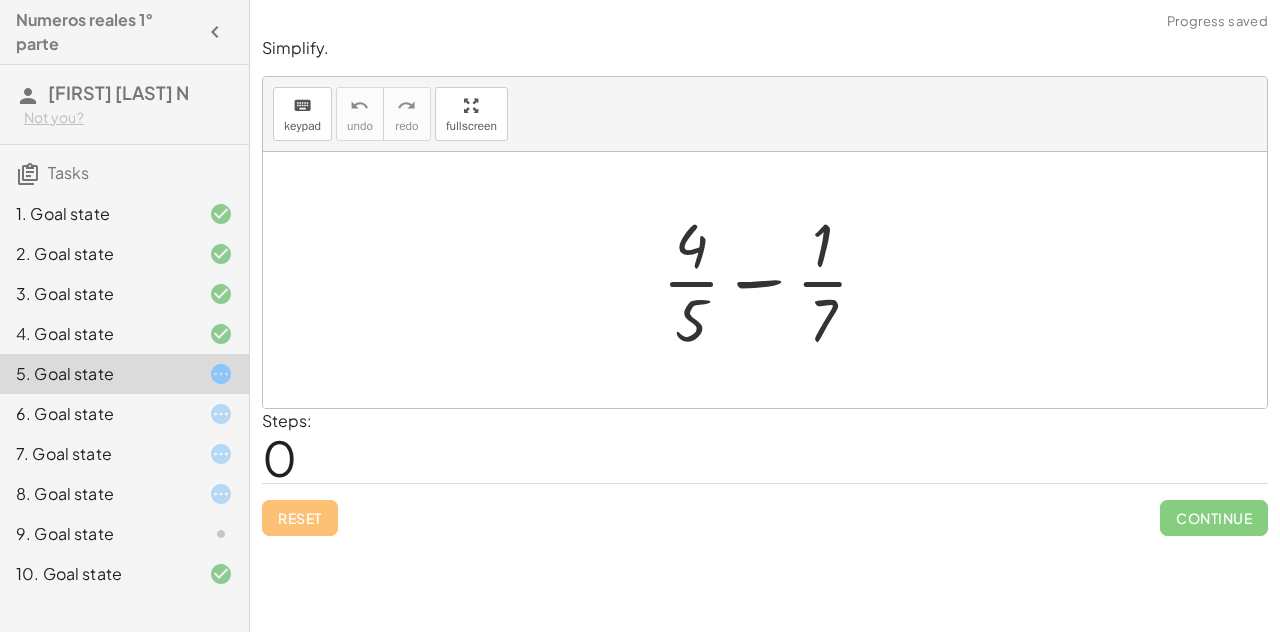 click on "10. Goal state" 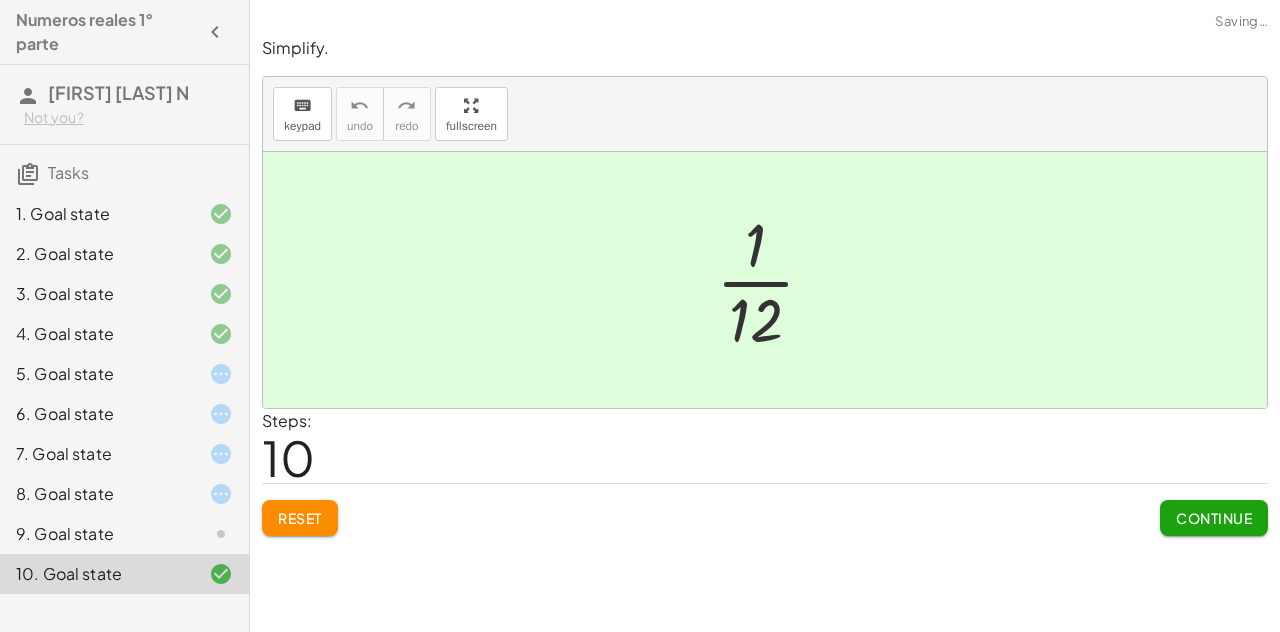 click on "8. Goal state" 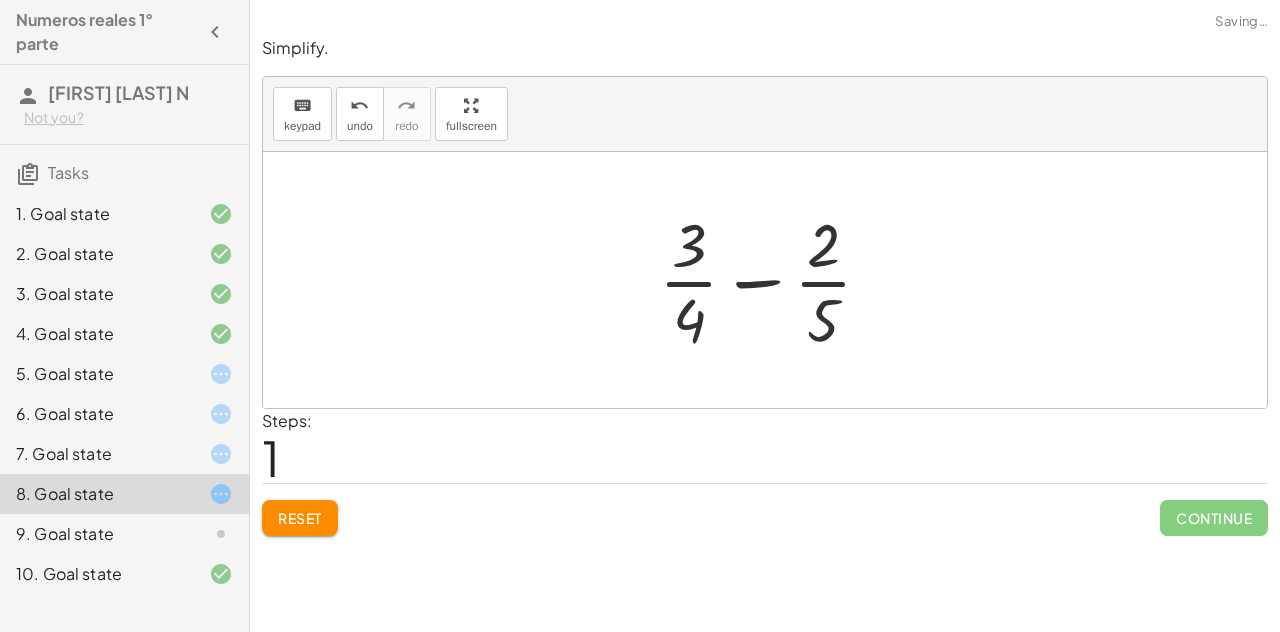 click on "9. Goal state" 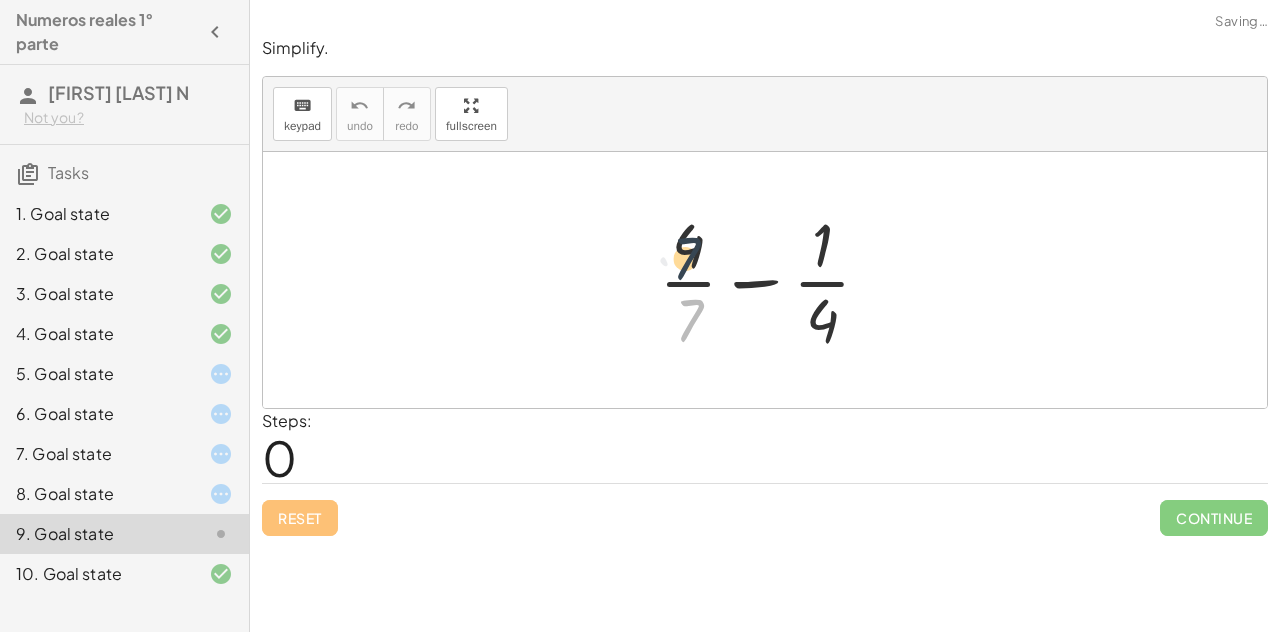 drag, startPoint x: 701, startPoint y: 320, endPoint x: 703, endPoint y: 241, distance: 79.025314 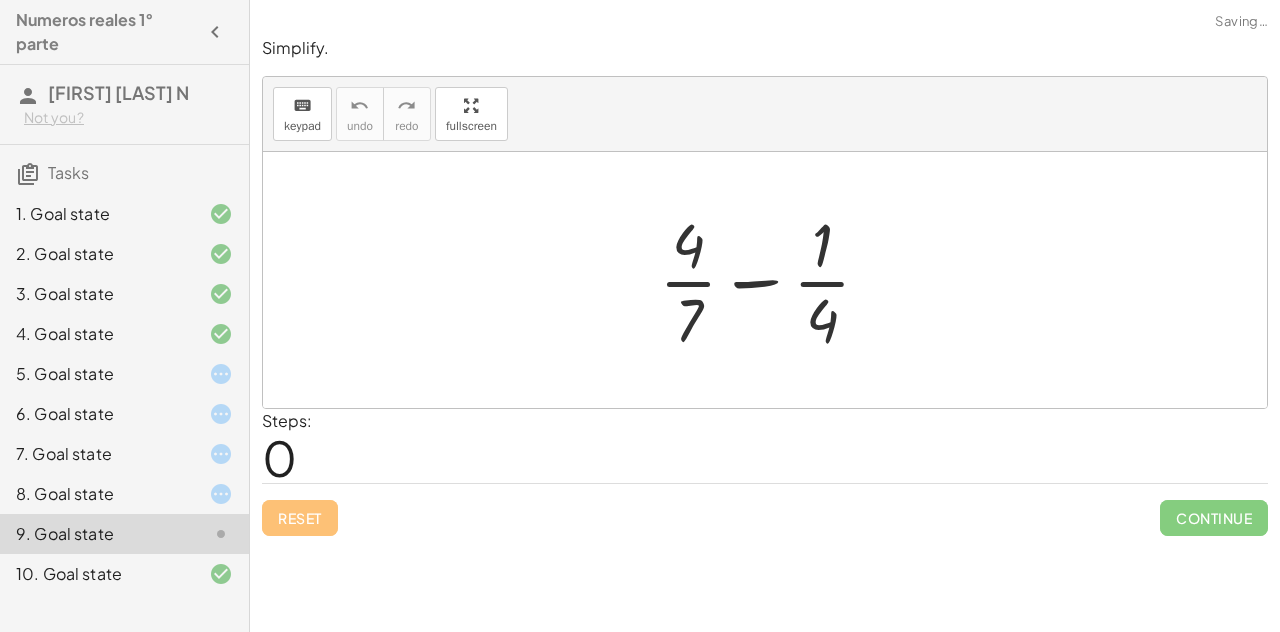 click at bounding box center [773, 280] 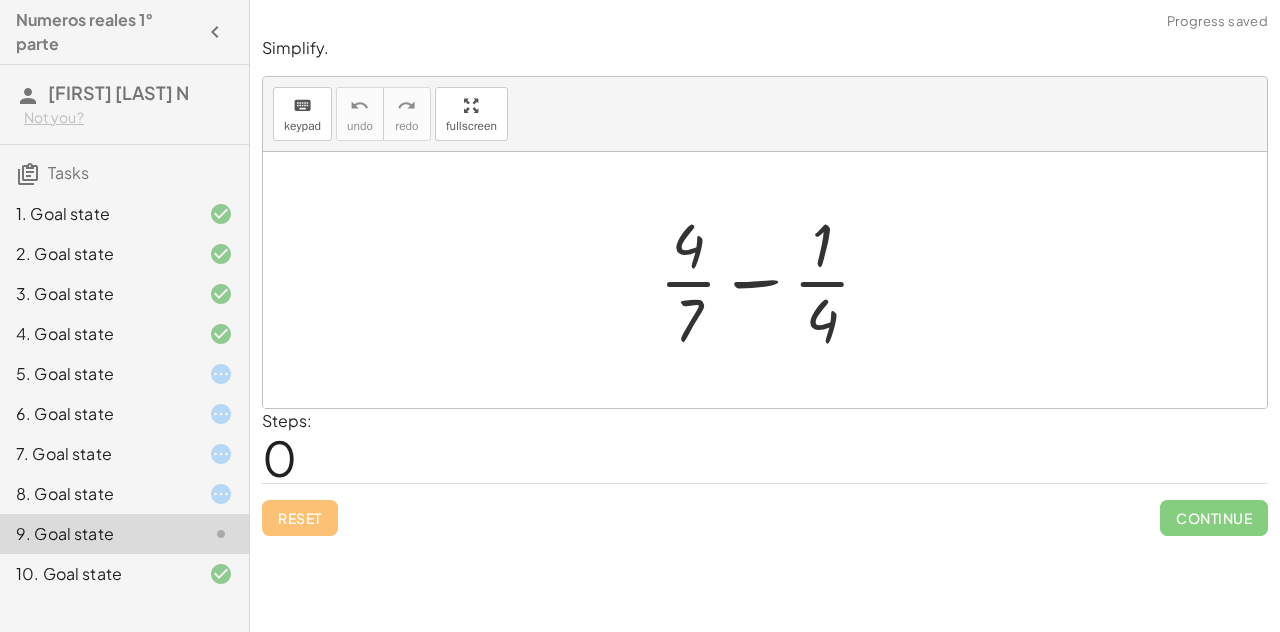 click at bounding box center [773, 280] 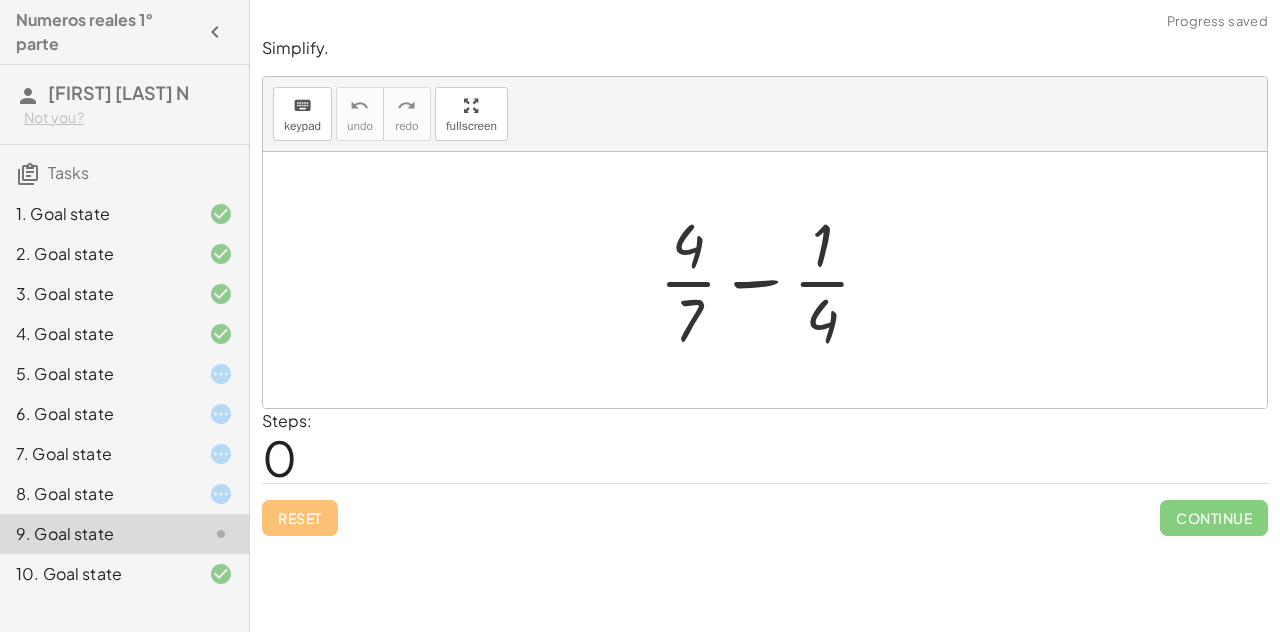 click at bounding box center [773, 280] 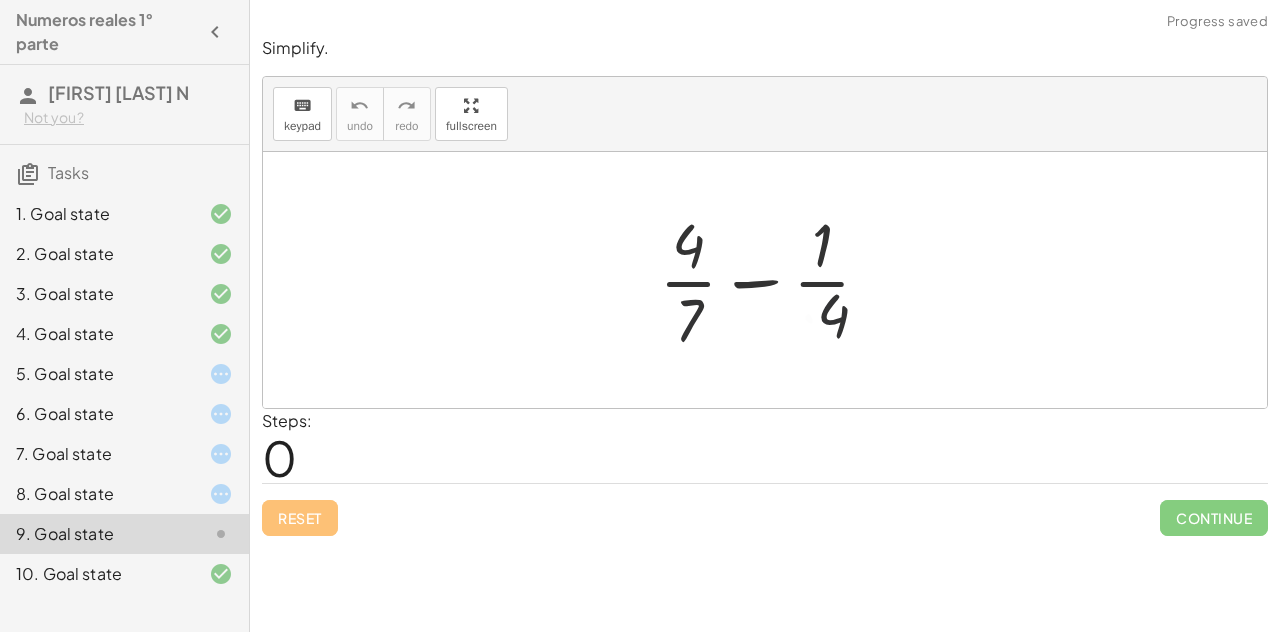 click at bounding box center (773, 280) 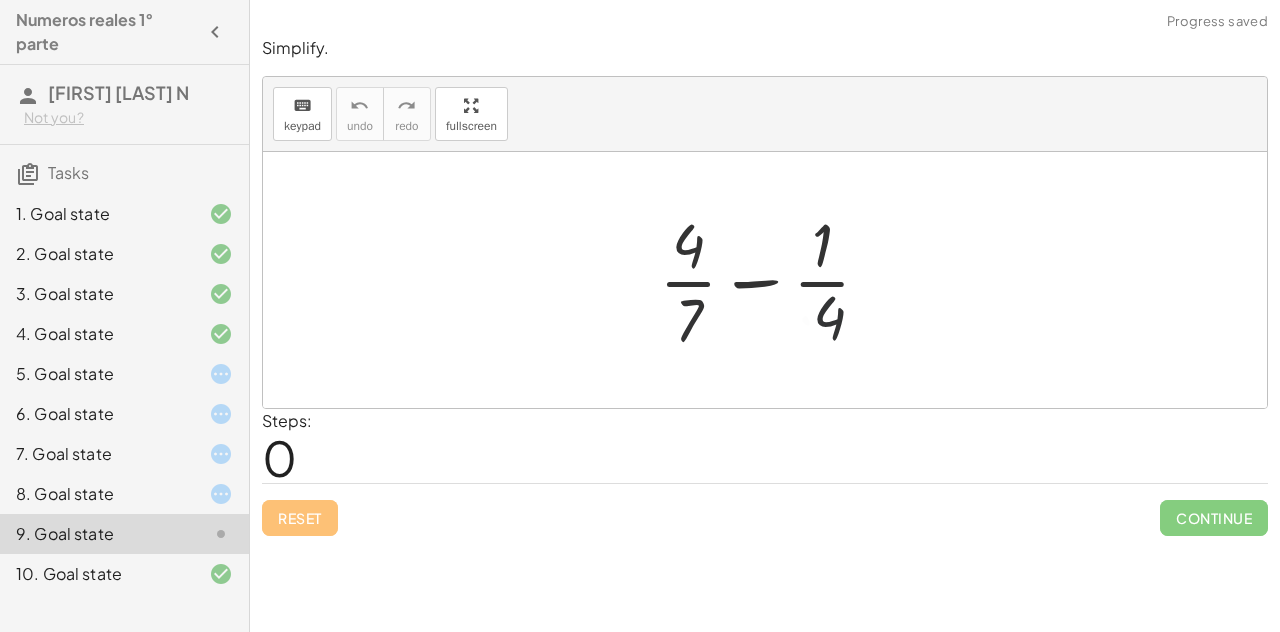 drag, startPoint x: 812, startPoint y: 312, endPoint x: 523, endPoint y: 289, distance: 289.9138 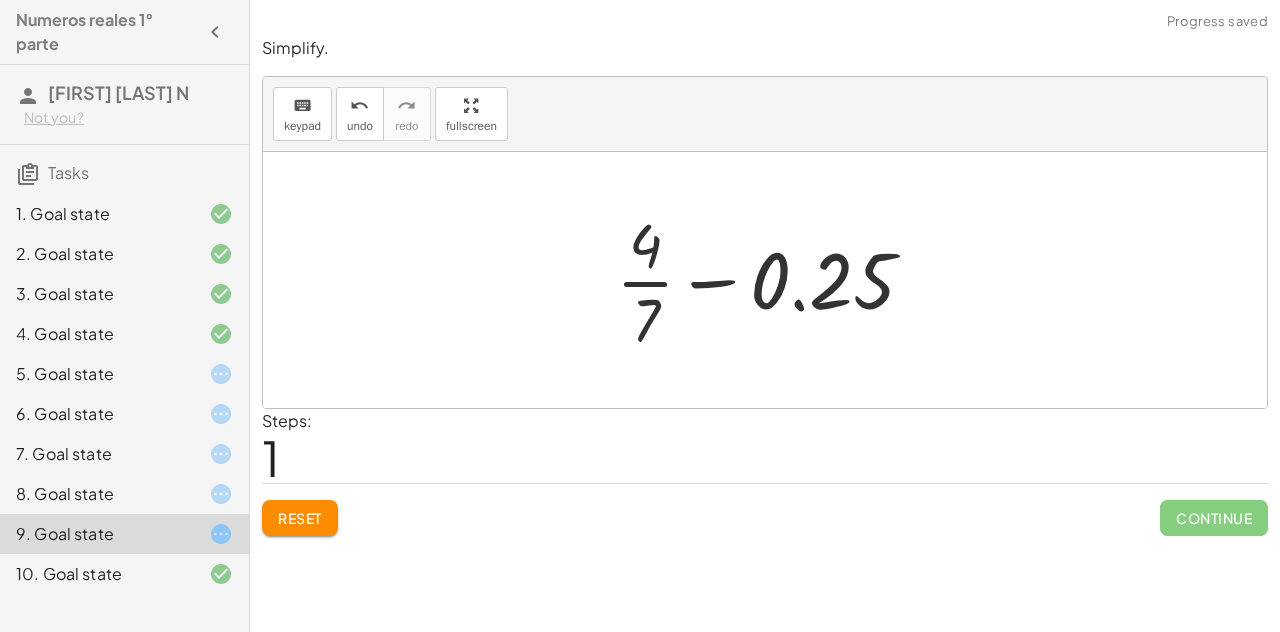 click at bounding box center [773, 280] 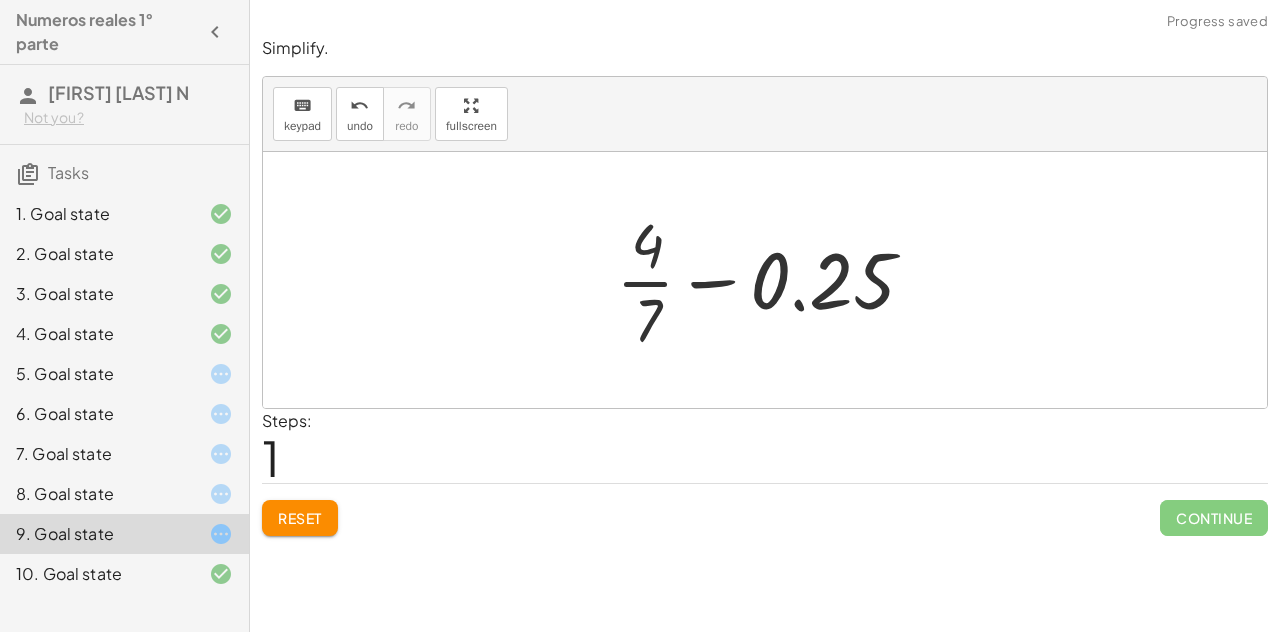 click at bounding box center [773, 280] 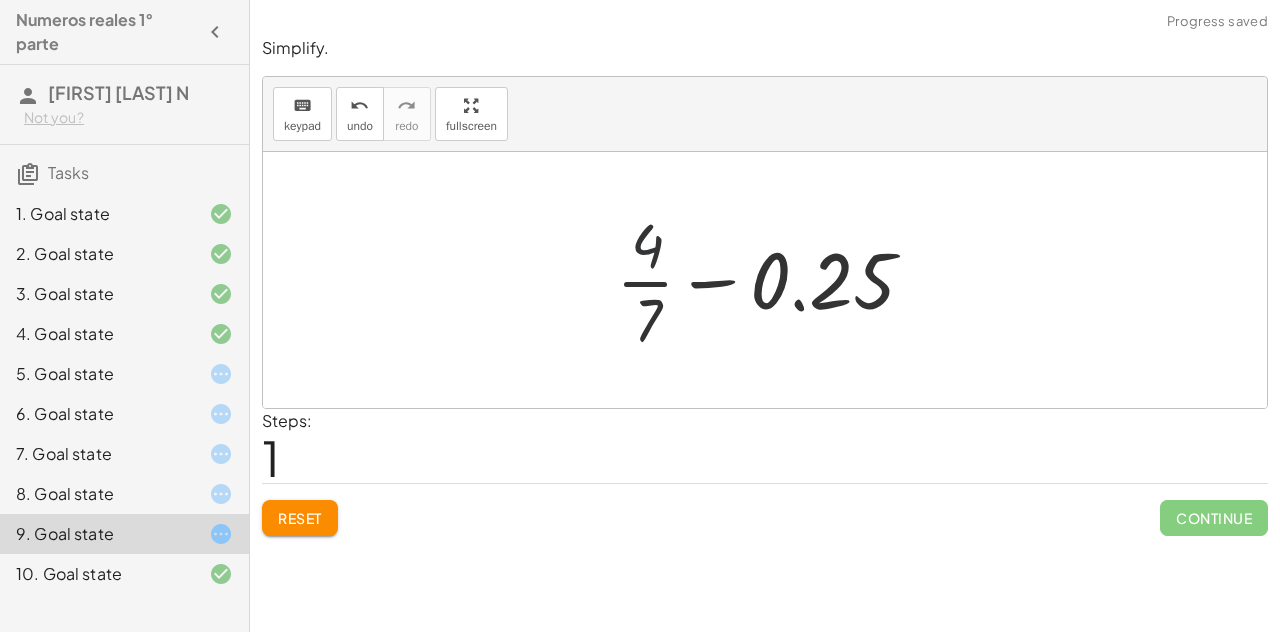 drag, startPoint x: 650, startPoint y: 237, endPoint x: 654, endPoint y: 288, distance: 51.156624 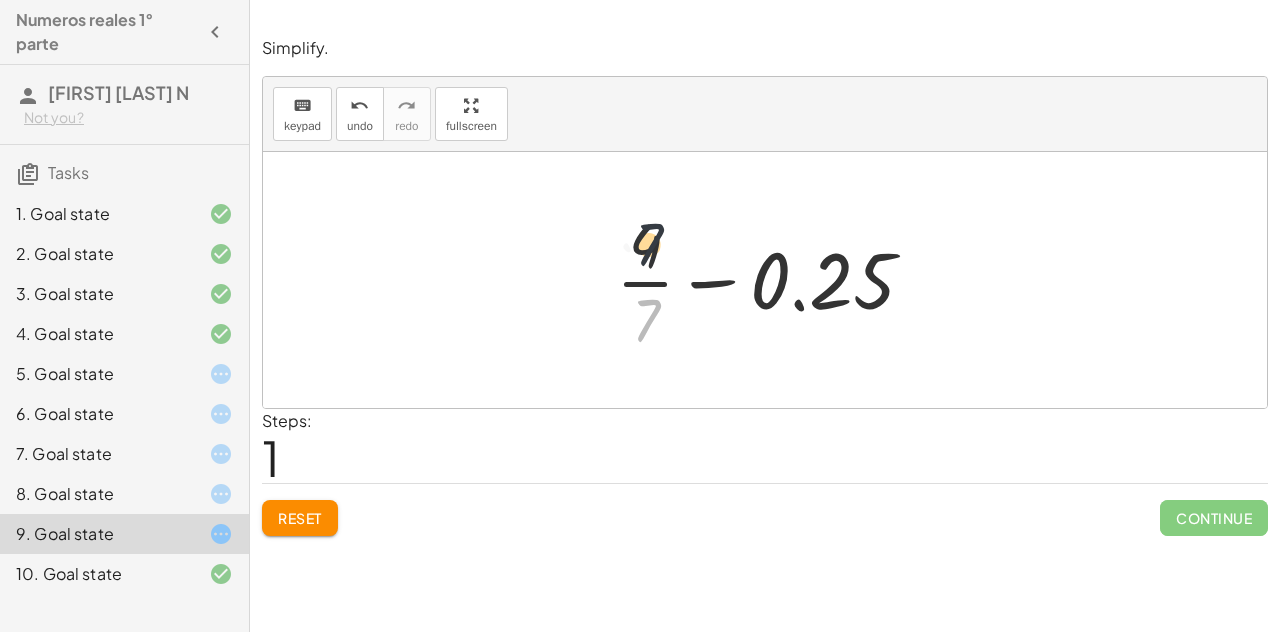 drag, startPoint x: 643, startPoint y: 311, endPoint x: 648, endPoint y: 226, distance: 85.146935 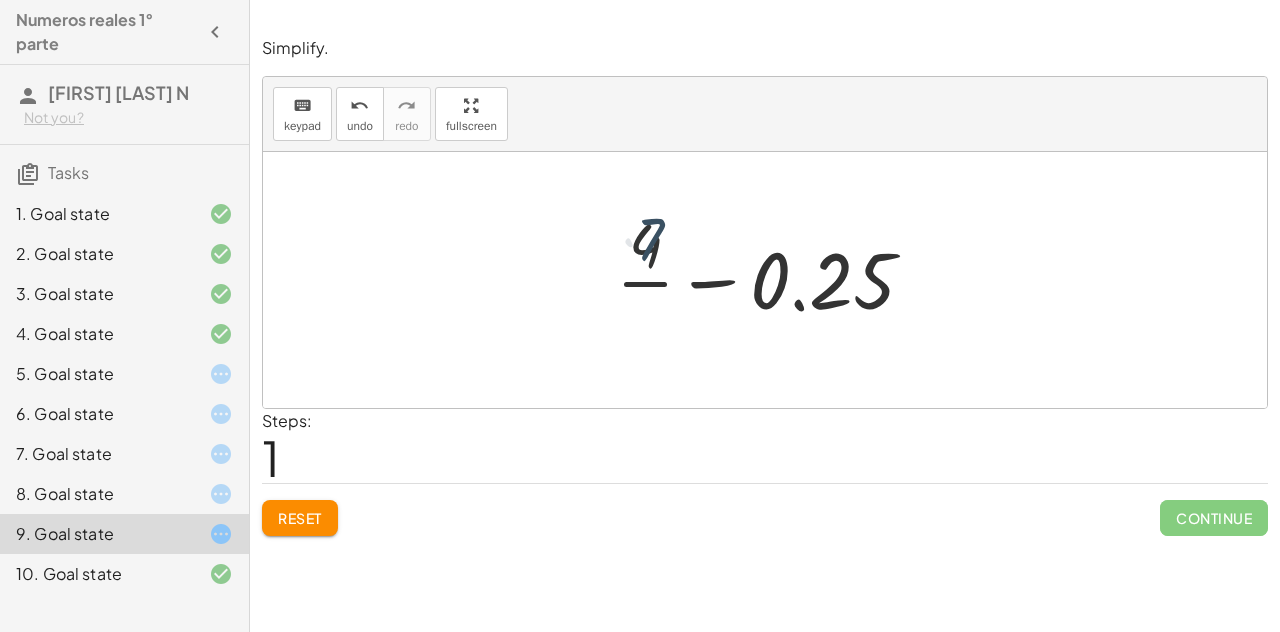 click at bounding box center [773, 280] 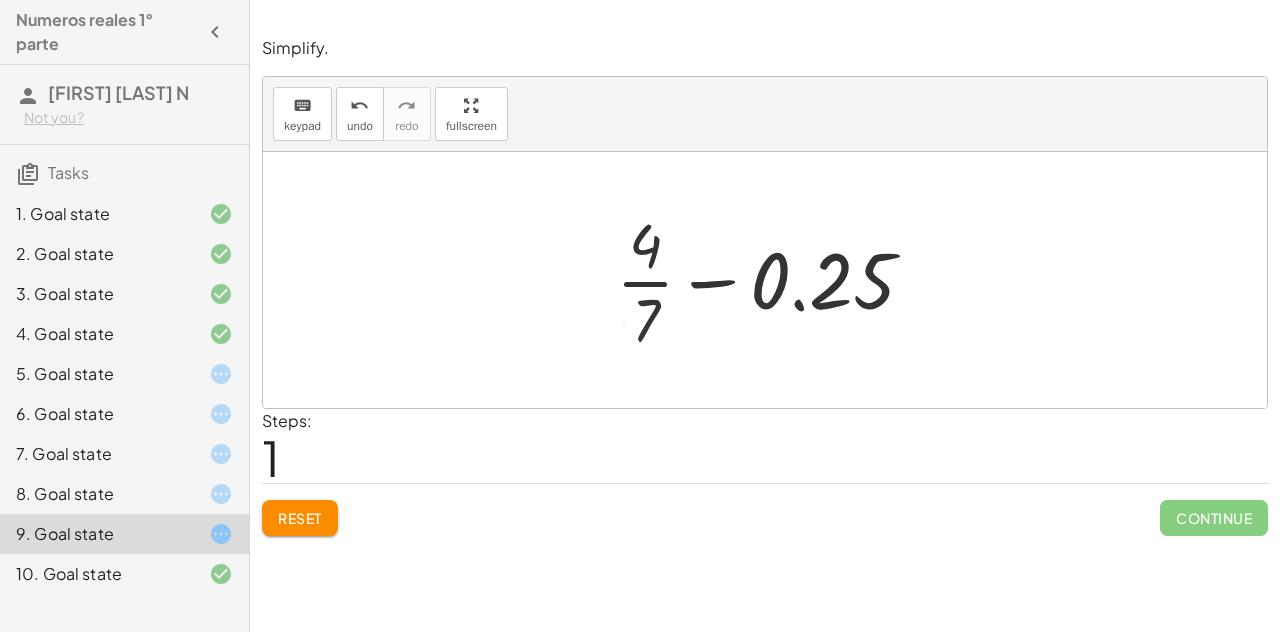 click at bounding box center (773, 280) 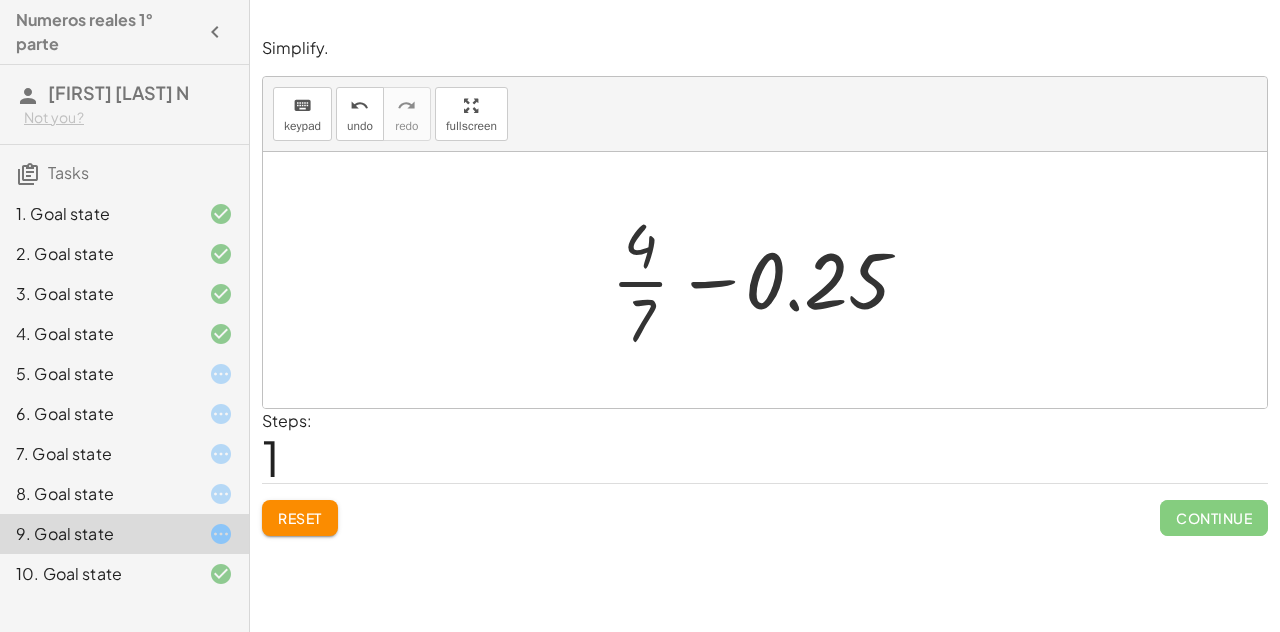 click on "6. Goal state" 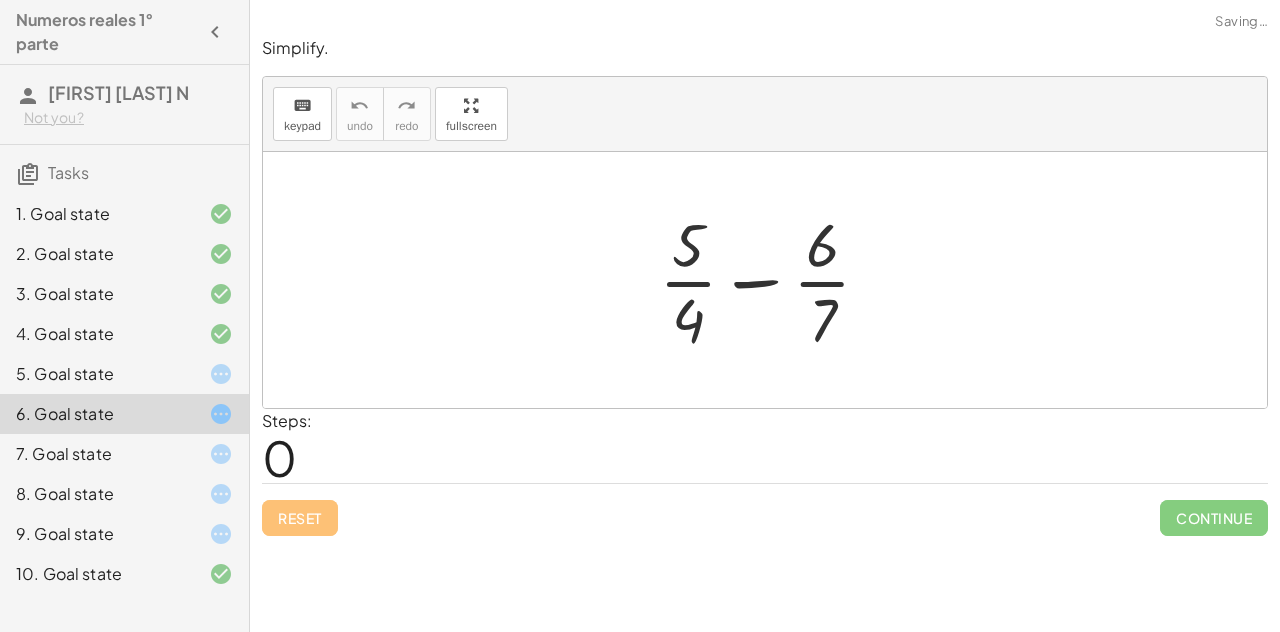 click 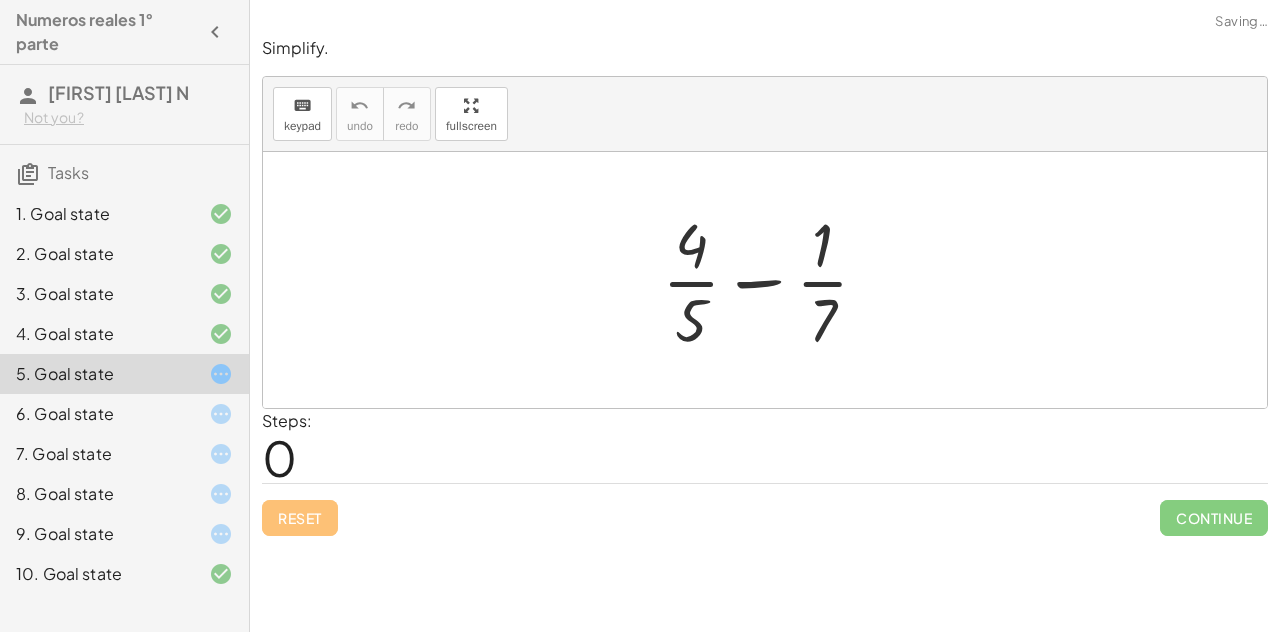 click on "6. Goal state" 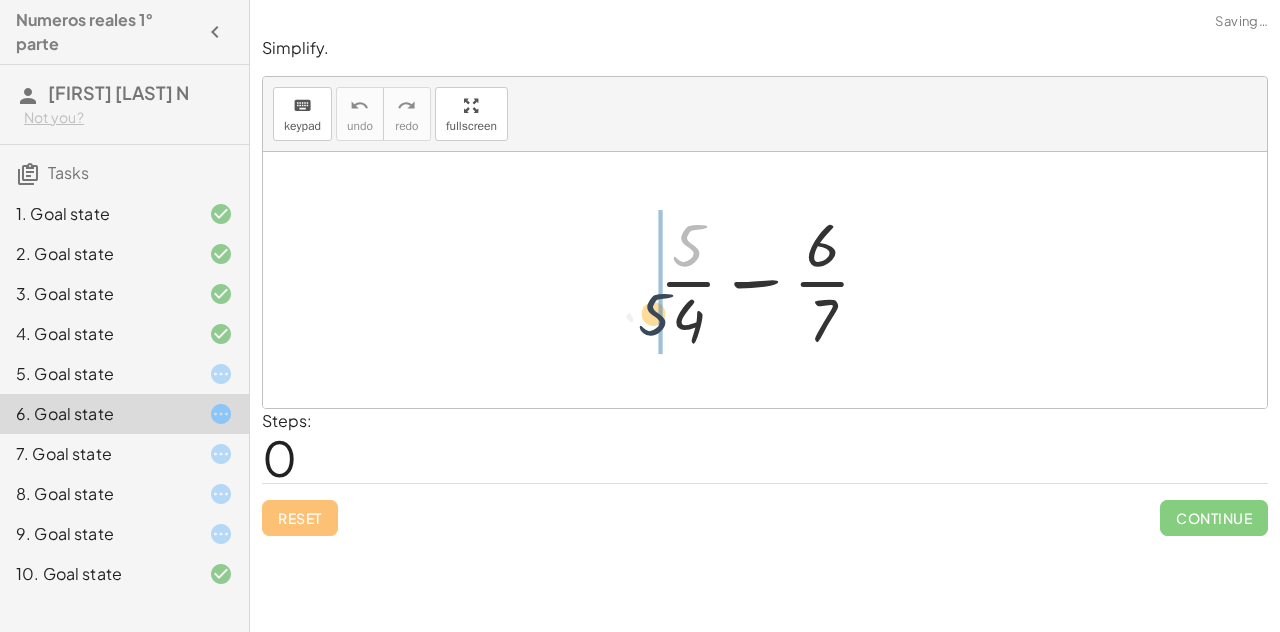 drag, startPoint x: 714, startPoint y: 257, endPoint x: 709, endPoint y: 326, distance: 69.18092 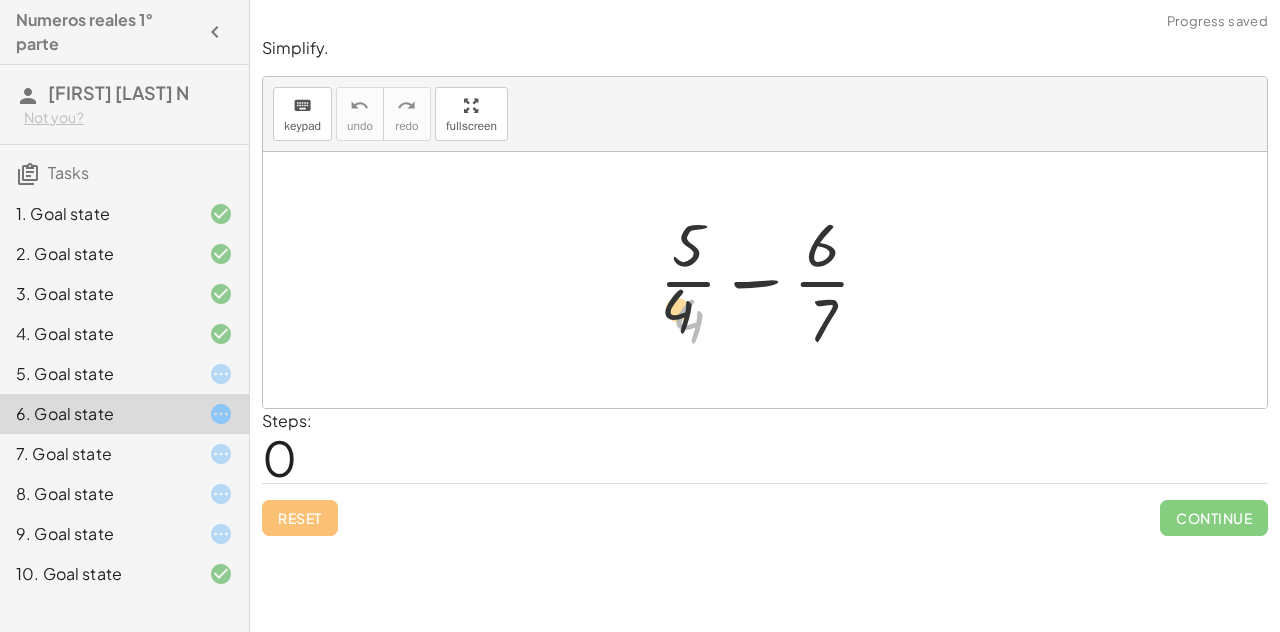 drag, startPoint x: 704, startPoint y: 326, endPoint x: 688, endPoint y: 254, distance: 73.756355 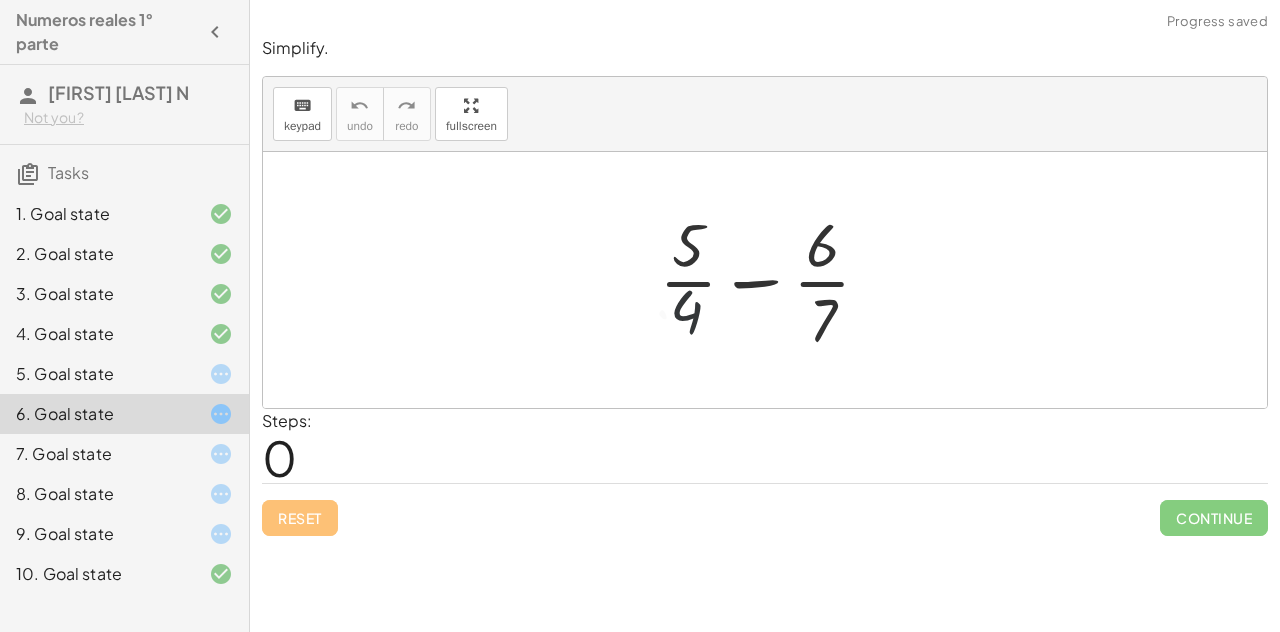 click at bounding box center (773, 280) 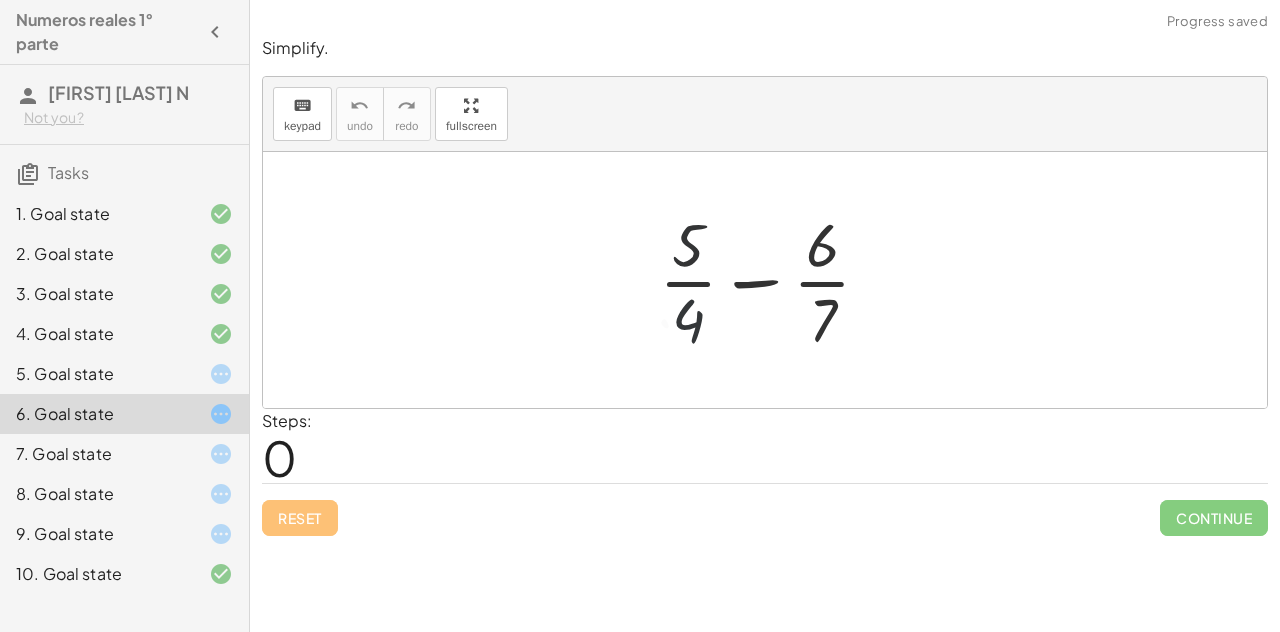 click at bounding box center [773, 280] 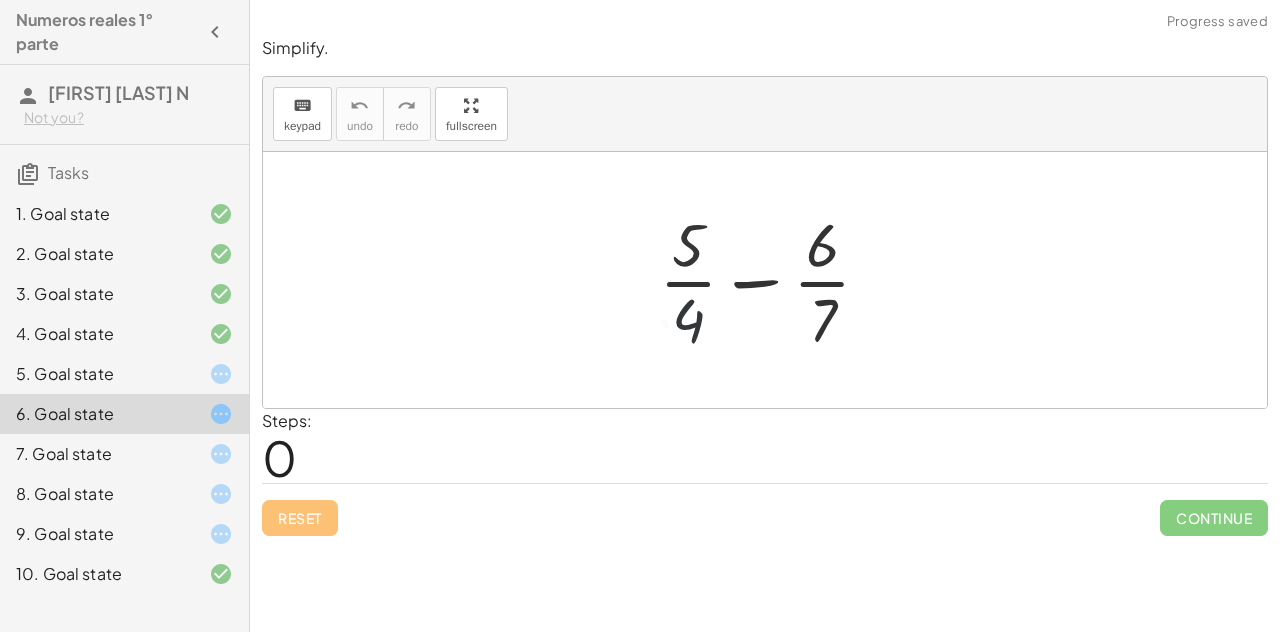 drag, startPoint x: 690, startPoint y: 251, endPoint x: 684, endPoint y: 285, distance: 34.525352 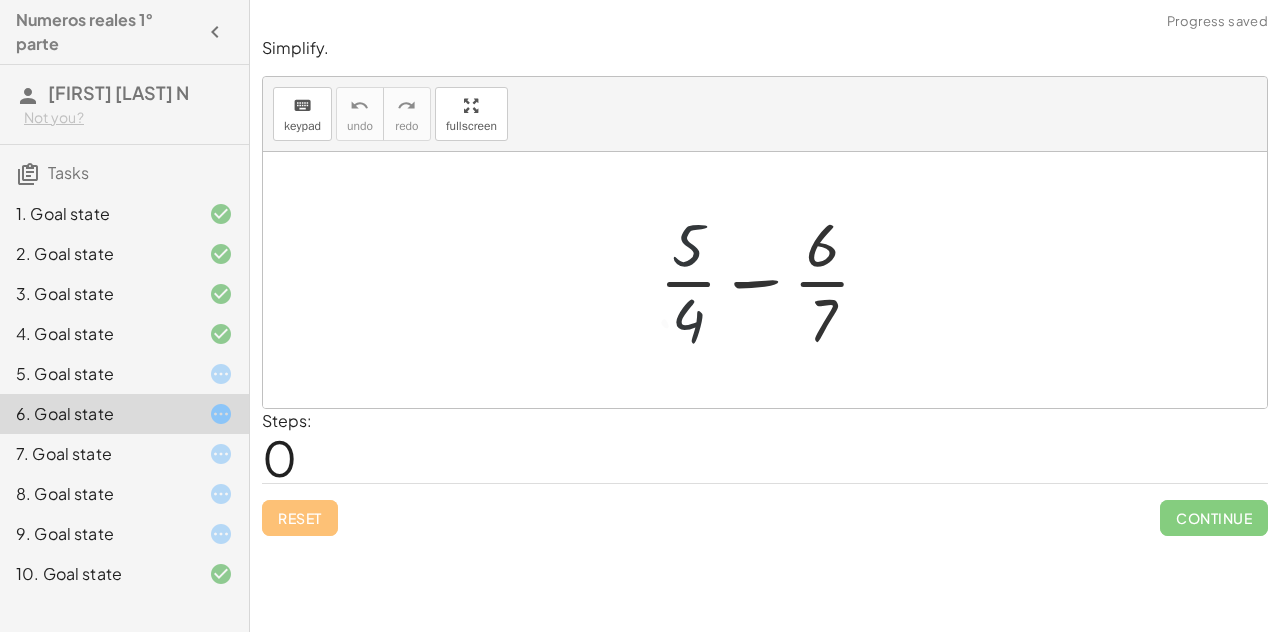click at bounding box center (773, 280) 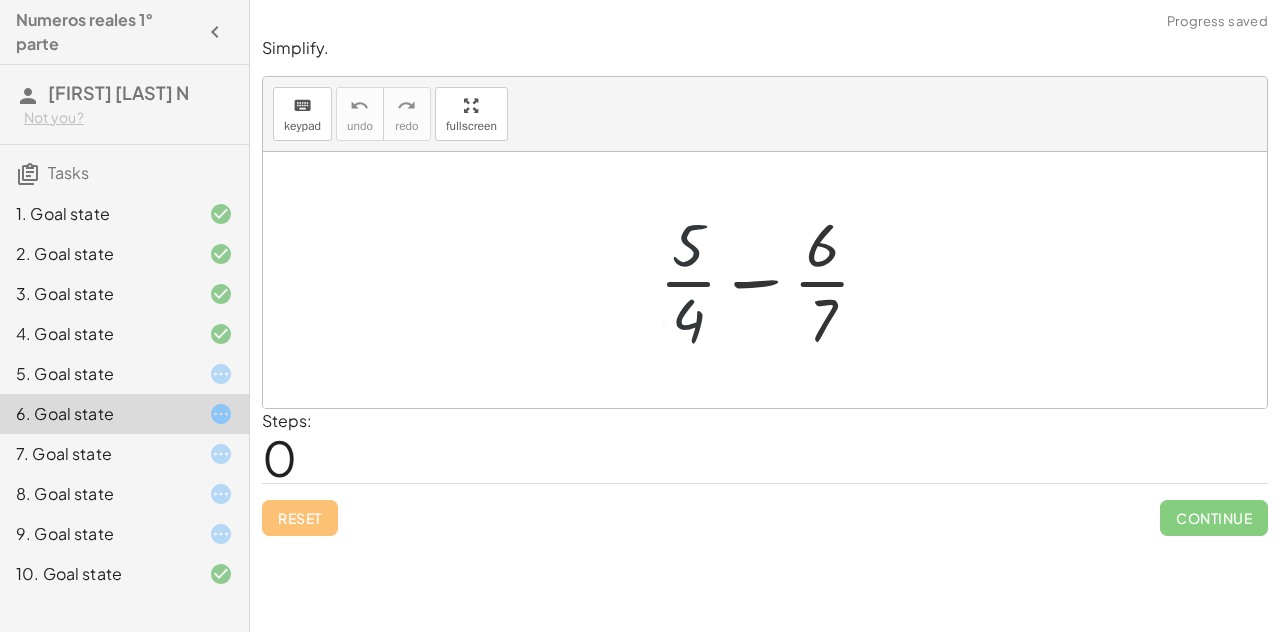 drag, startPoint x: 684, startPoint y: 287, endPoint x: 684, endPoint y: 301, distance: 14 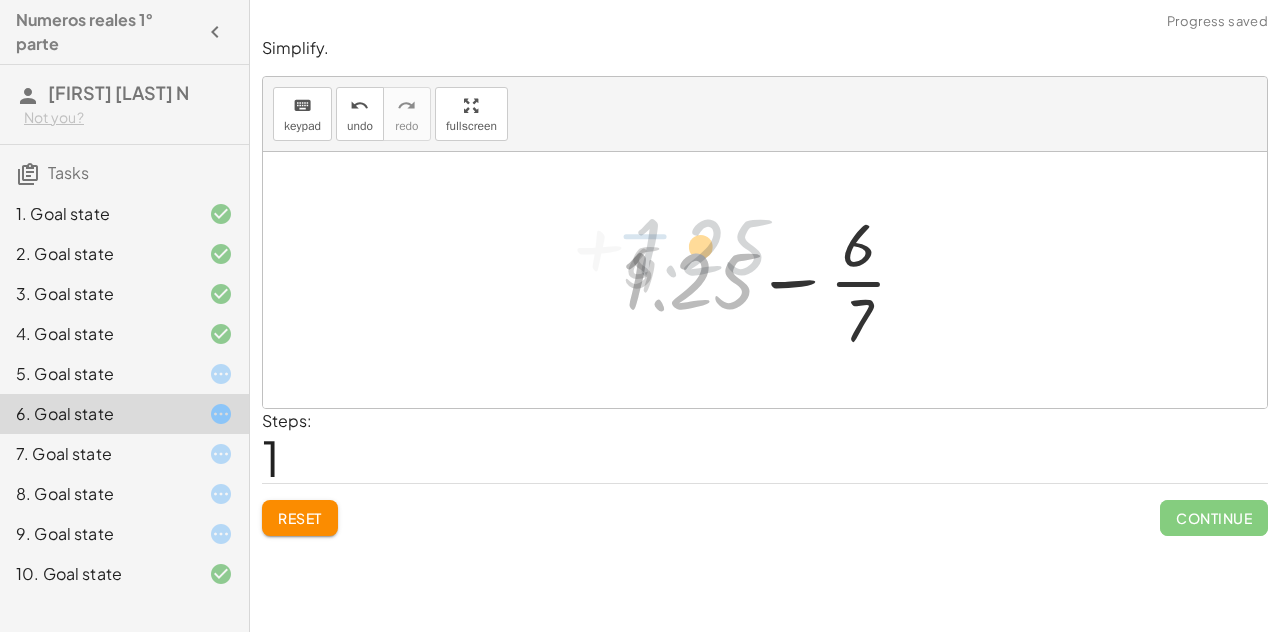 drag, startPoint x: 684, startPoint y: 306, endPoint x: 696, endPoint y: 271, distance: 37 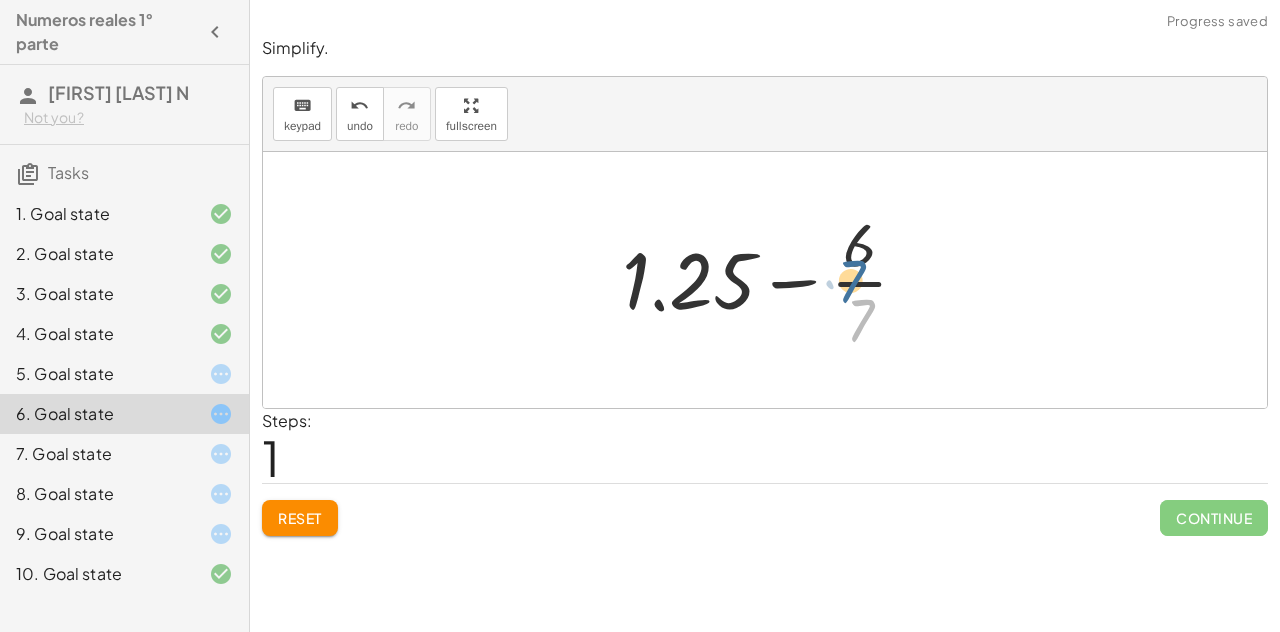 drag, startPoint x: 869, startPoint y: 300, endPoint x: 860, endPoint y: 259, distance: 41.976185 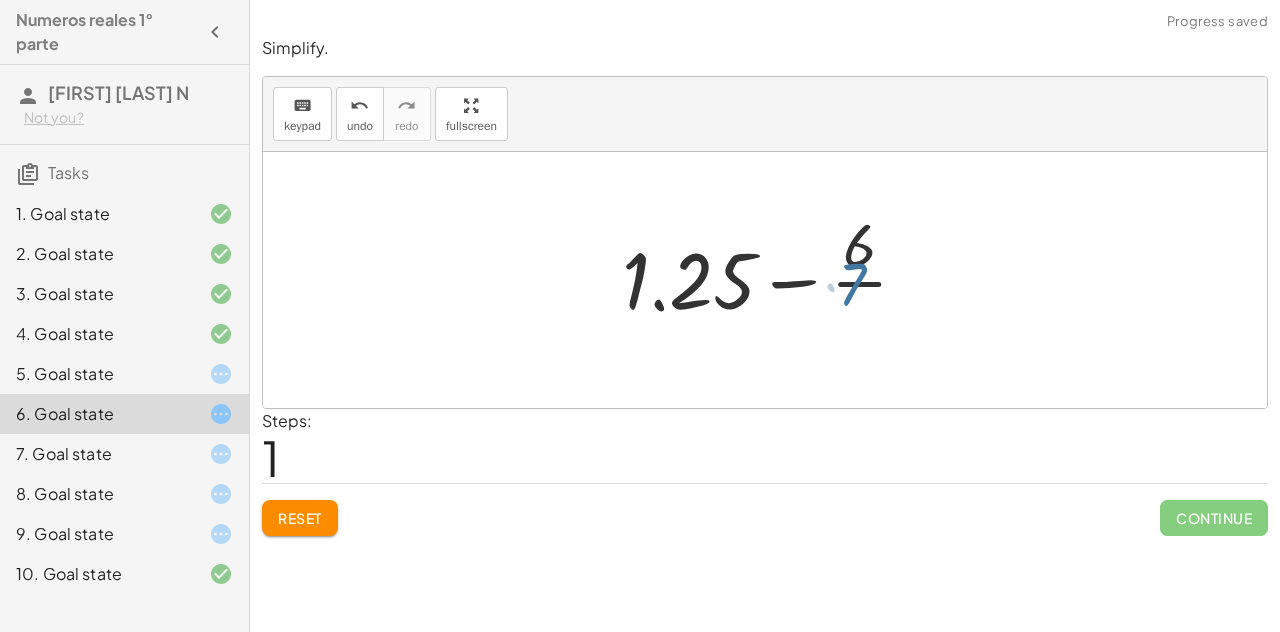 click at bounding box center [773, 280] 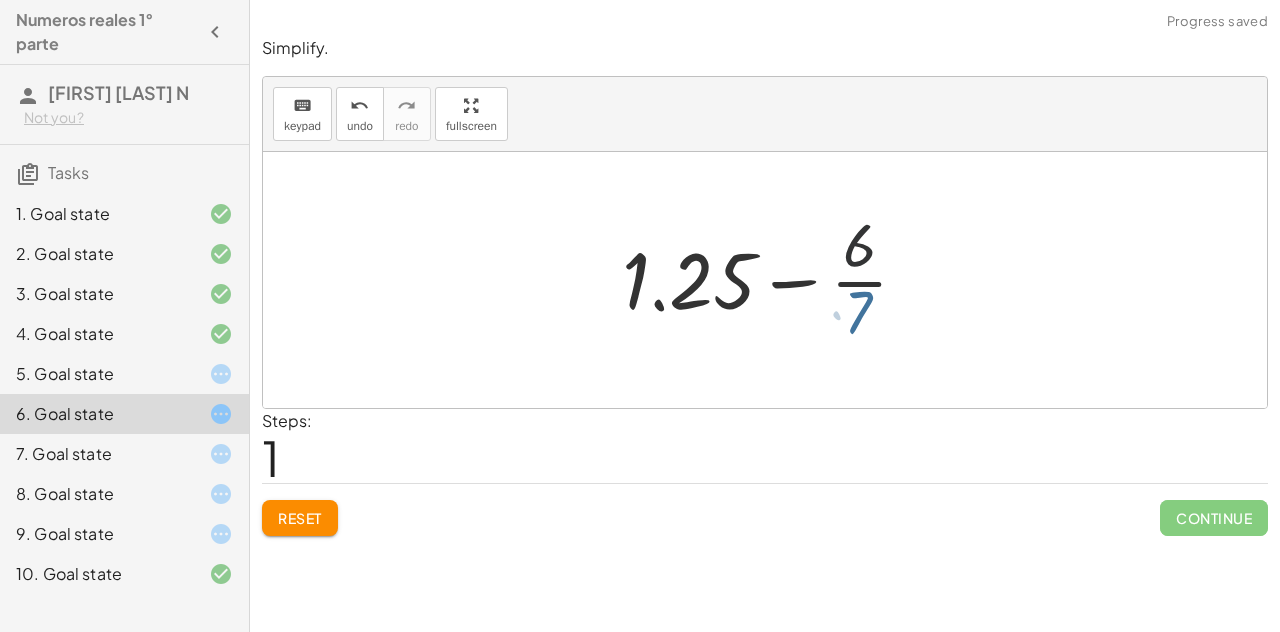 click at bounding box center (773, 280) 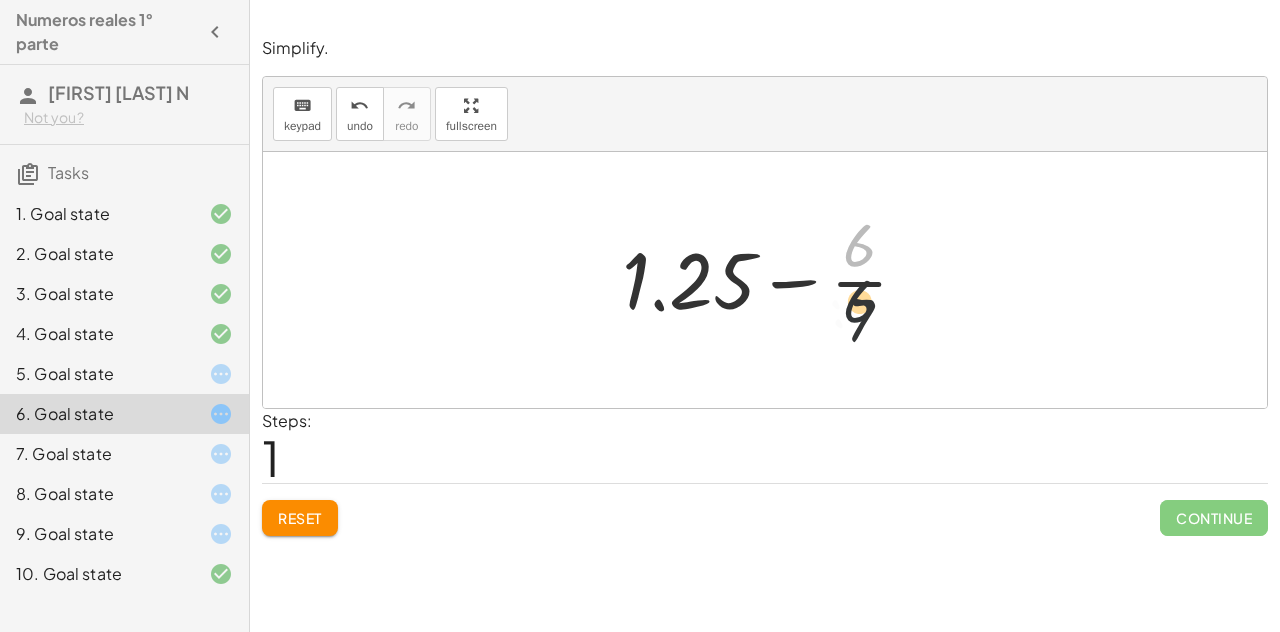 drag, startPoint x: 858, startPoint y: 255, endPoint x: 858, endPoint y: 347, distance: 92 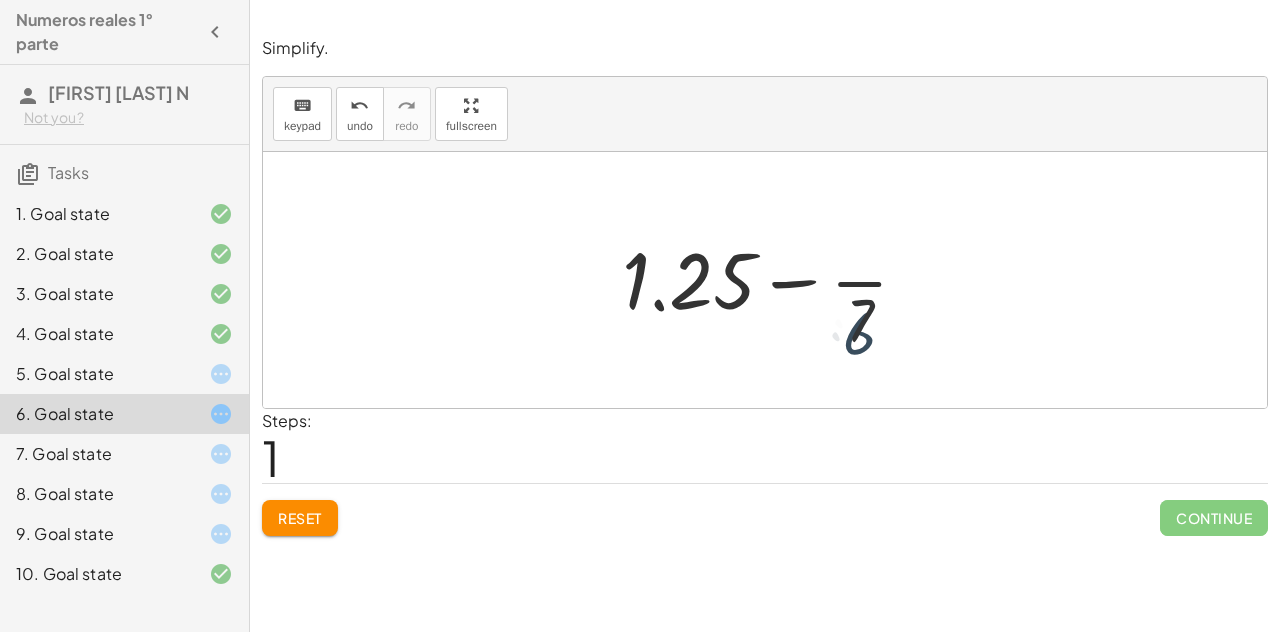 click at bounding box center (773, 280) 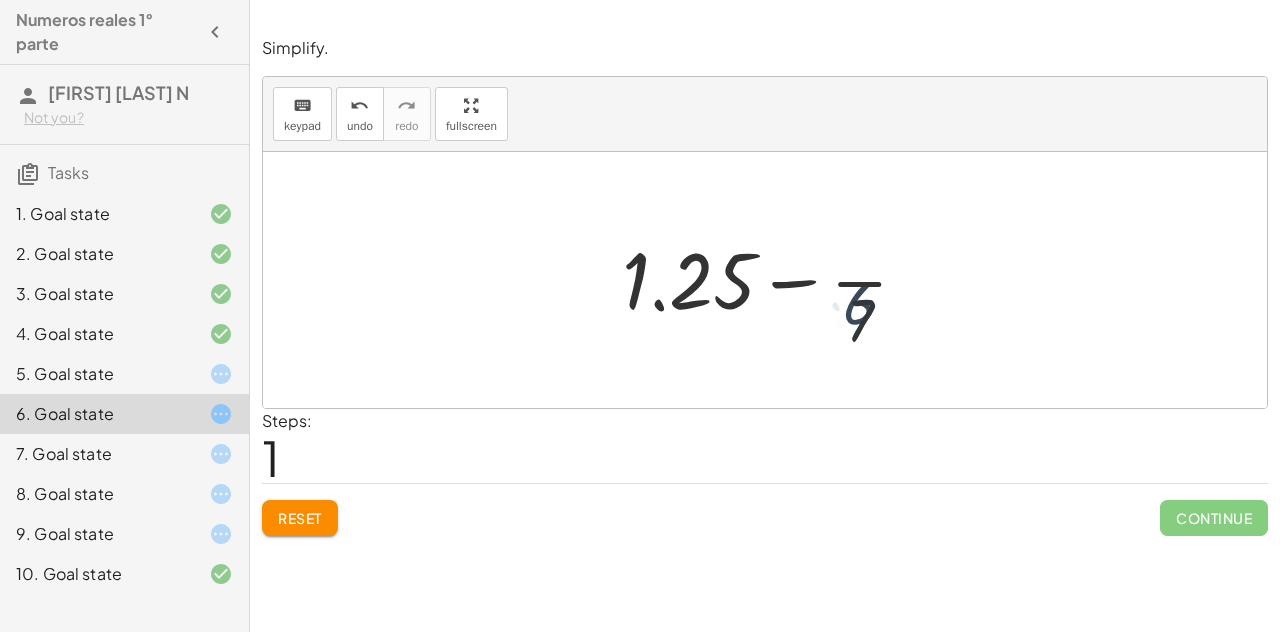 click at bounding box center (773, 280) 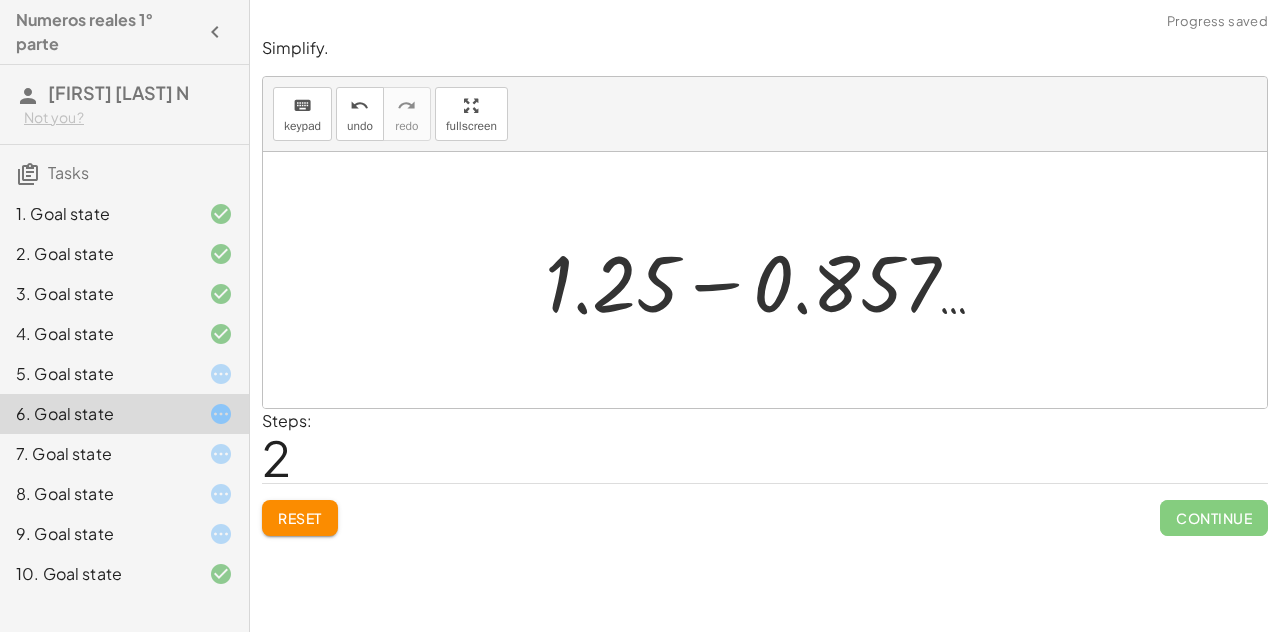 click at bounding box center [773, 280] 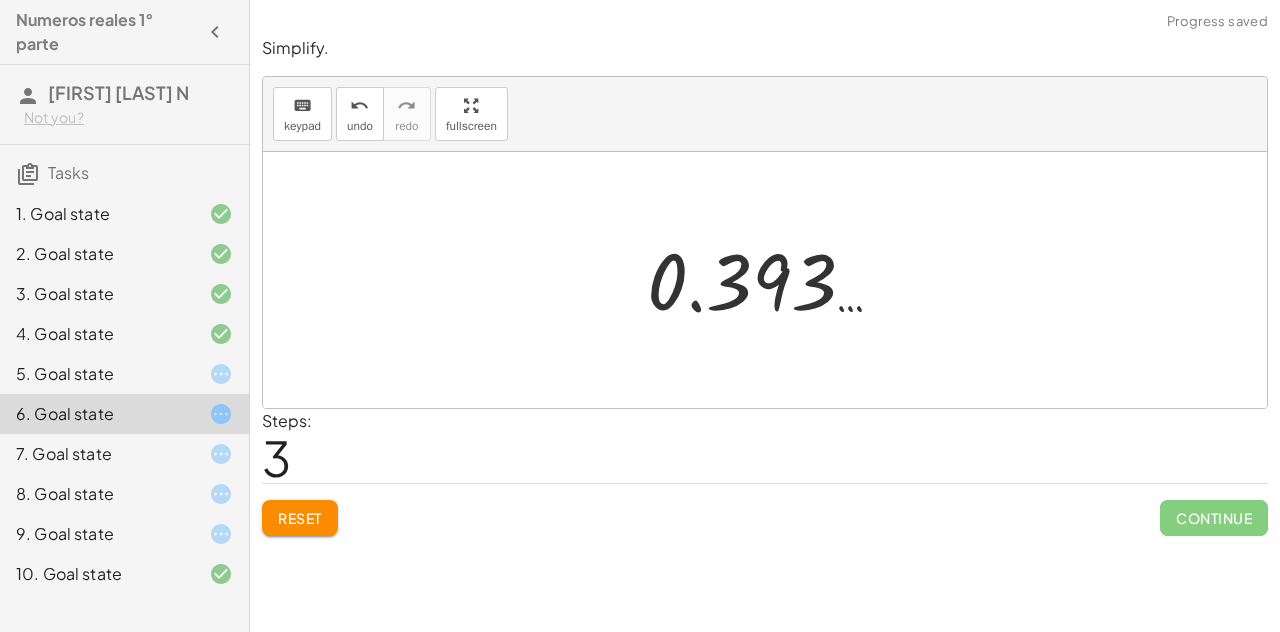 click on "3" at bounding box center [276, 457] 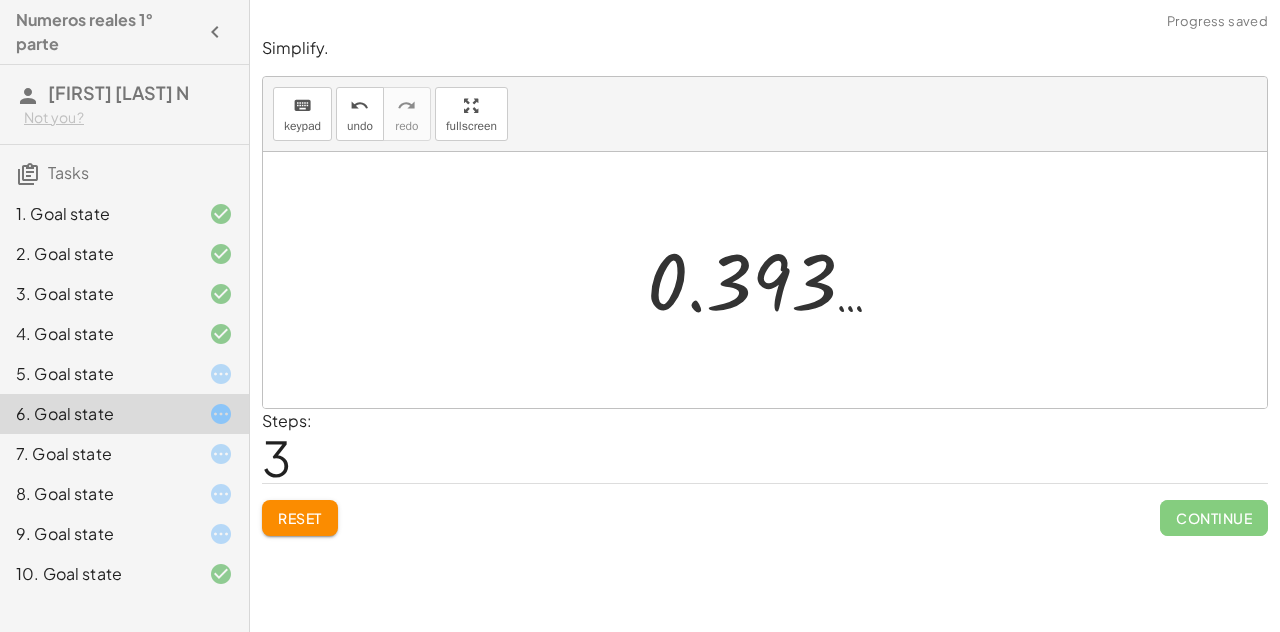 click on "7. Goal state" 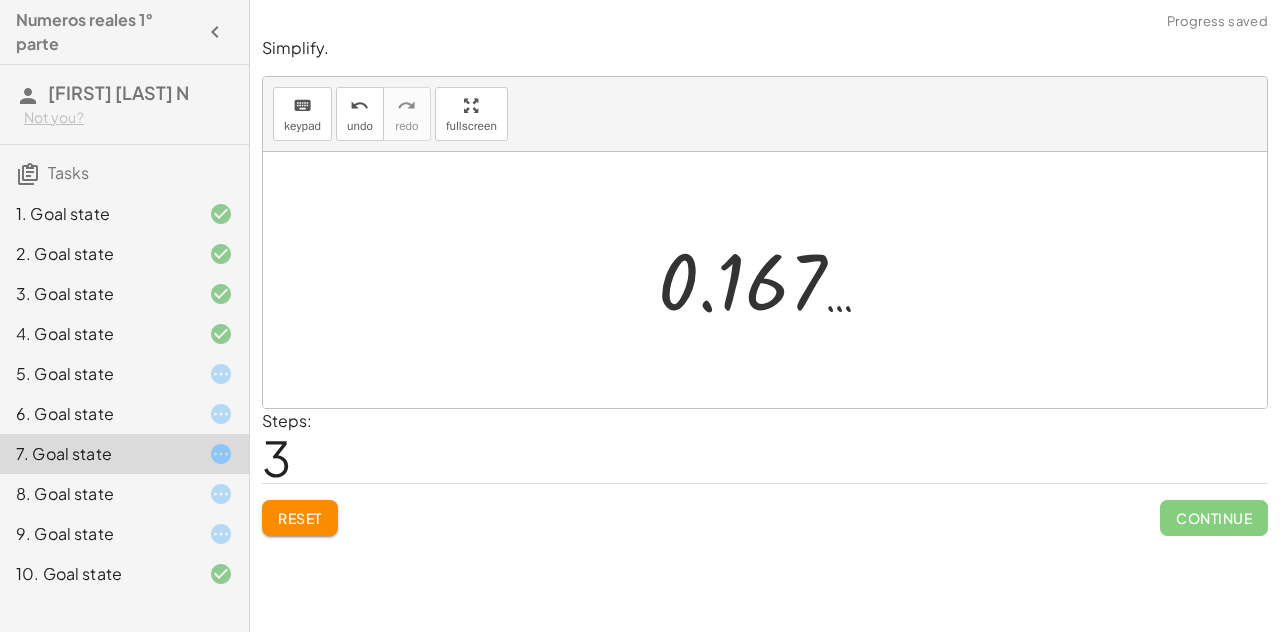 click at bounding box center [773, 280] 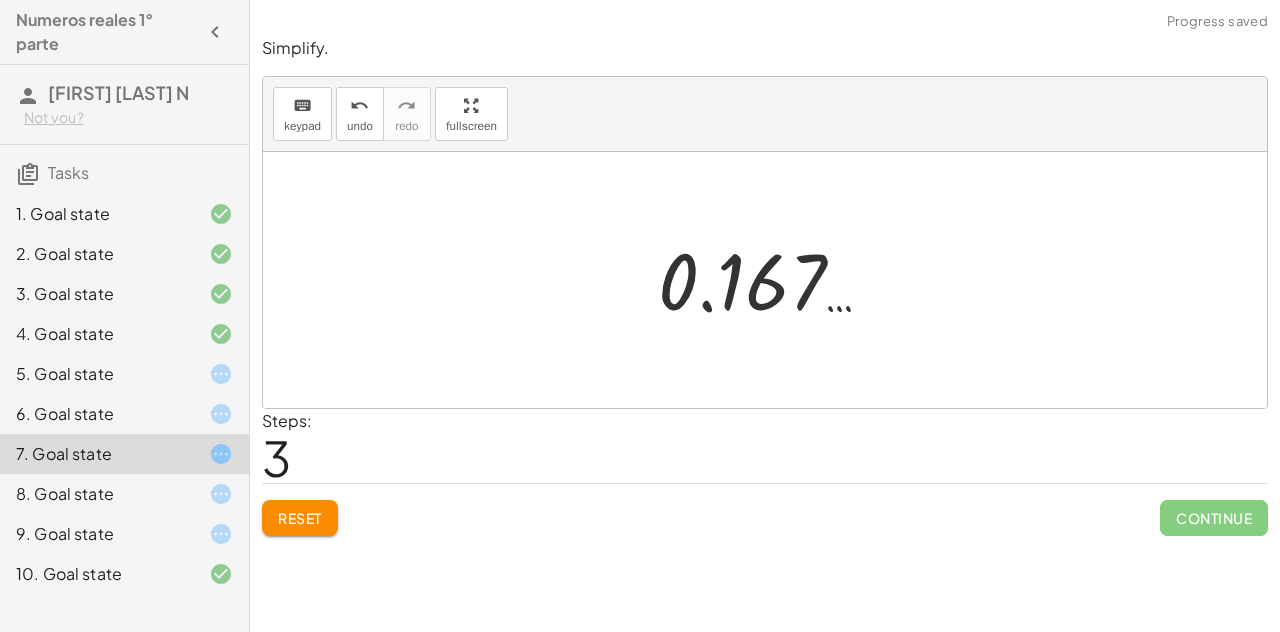 click 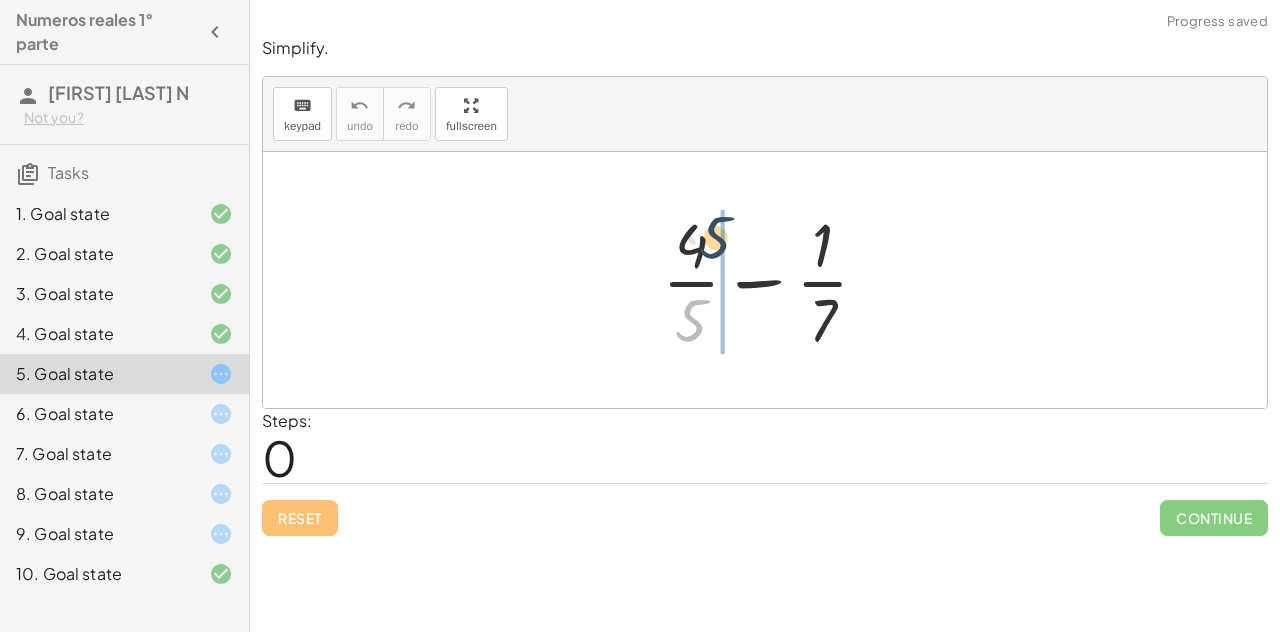 drag, startPoint x: 687, startPoint y: 315, endPoint x: 710, endPoint y: 231, distance: 87.0919 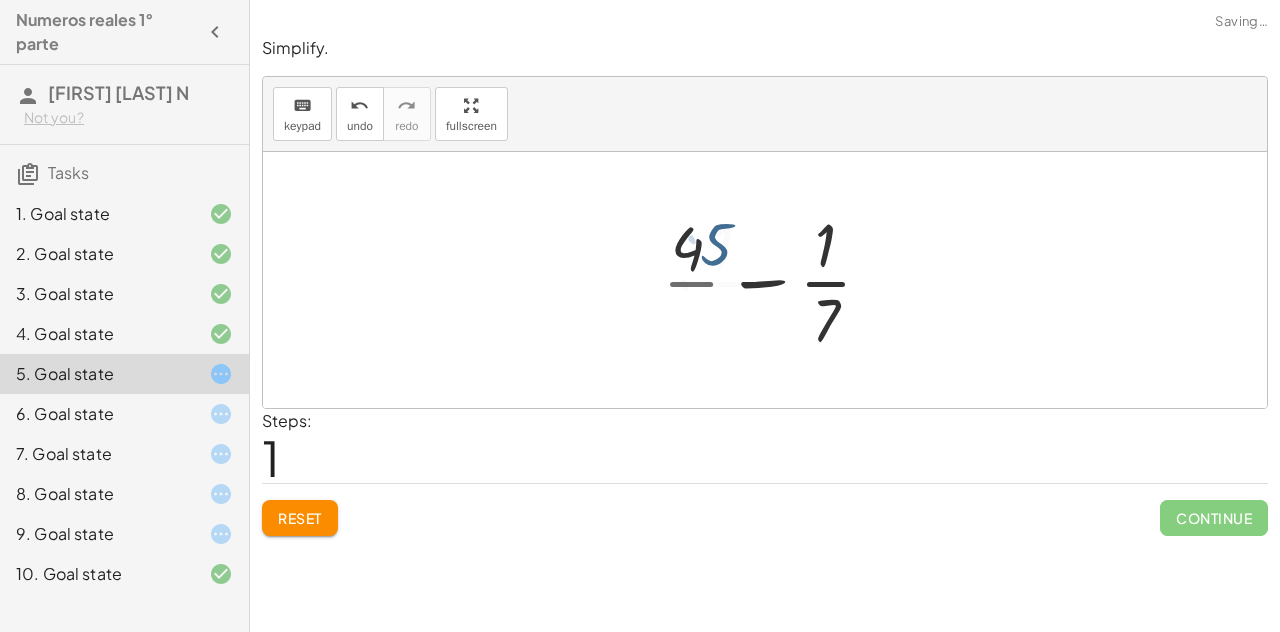 click at bounding box center [773, 280] 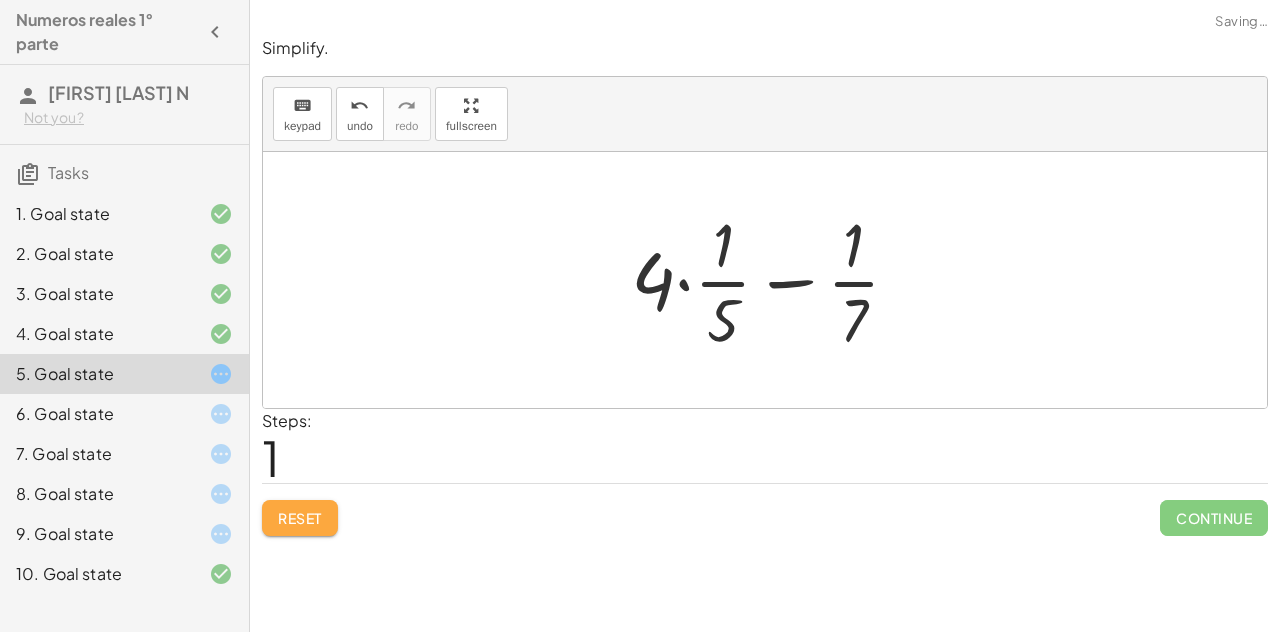 click on "Reset" 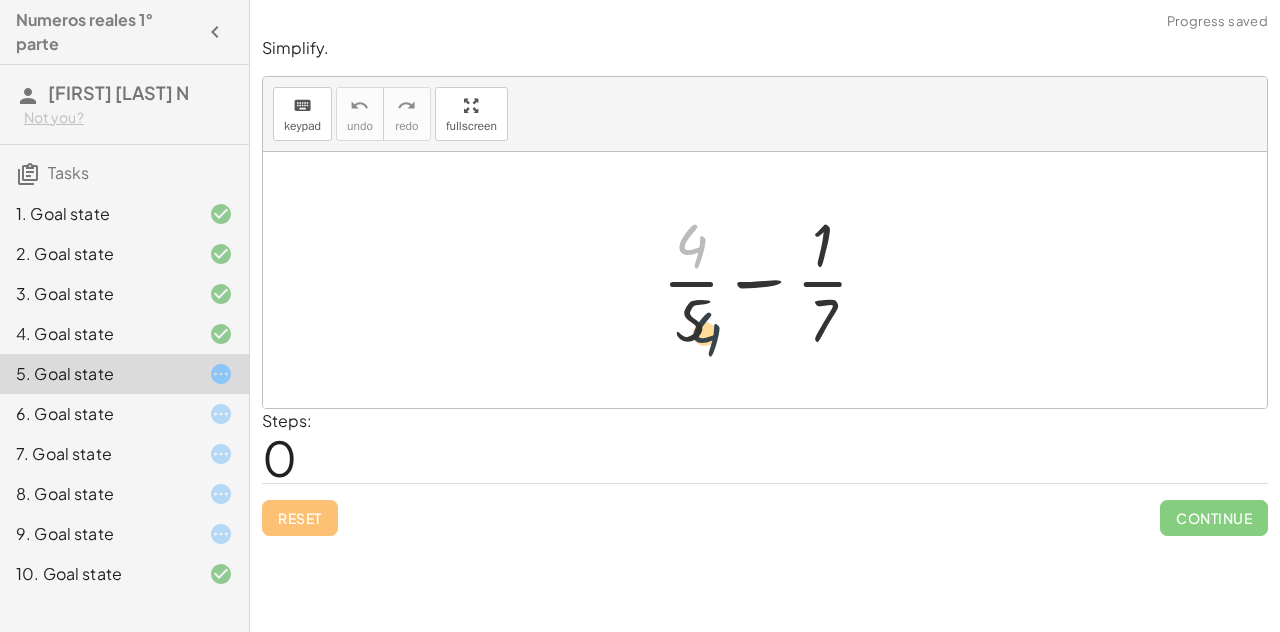 drag, startPoint x: 686, startPoint y: 255, endPoint x: 696, endPoint y: 308, distance: 53.935146 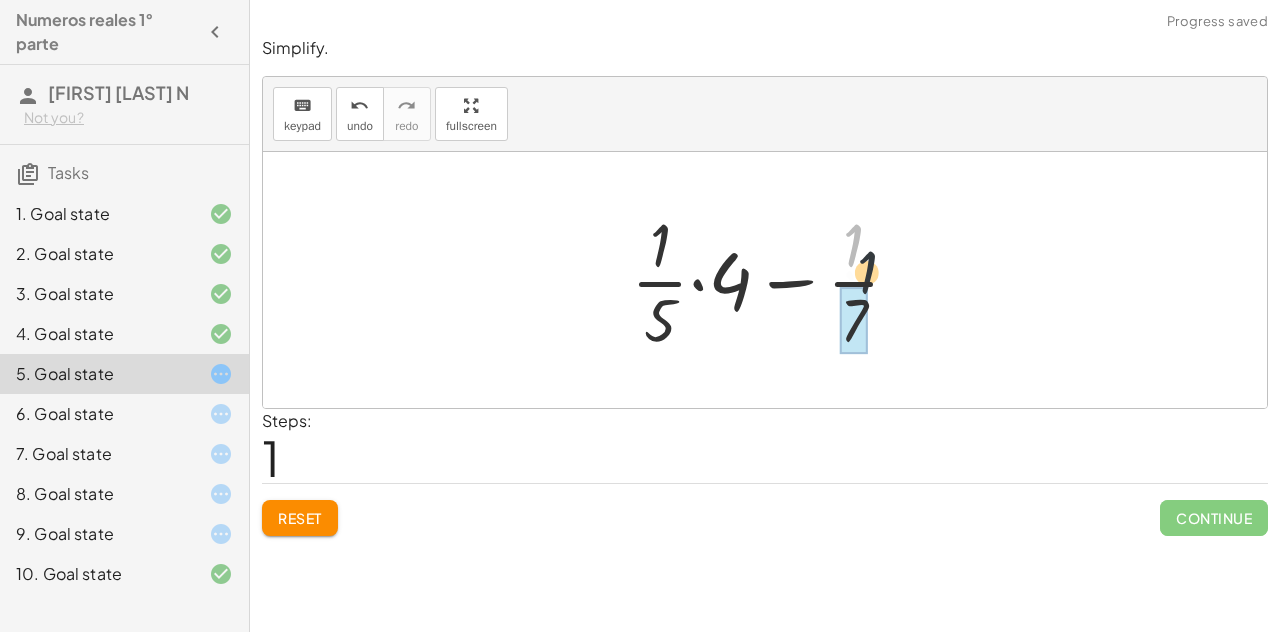 drag, startPoint x: 848, startPoint y: 253, endPoint x: 858, endPoint y: 319, distance: 66.75328 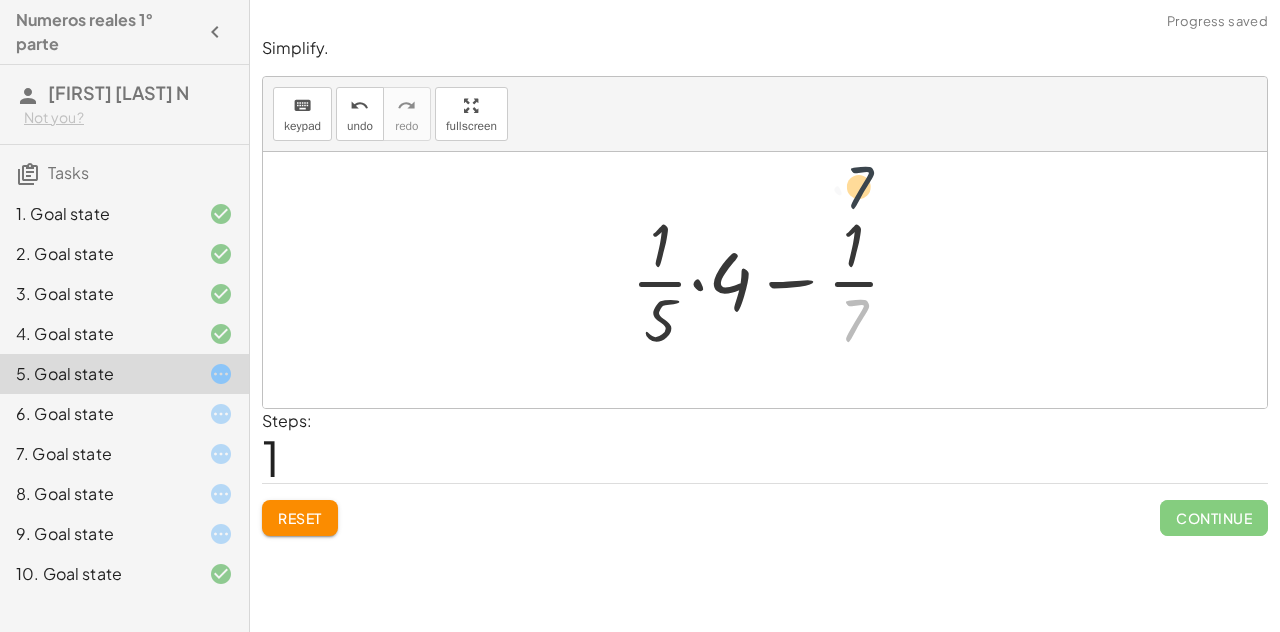 drag, startPoint x: 858, startPoint y: 319, endPoint x: 862, endPoint y: 210, distance: 109.07337 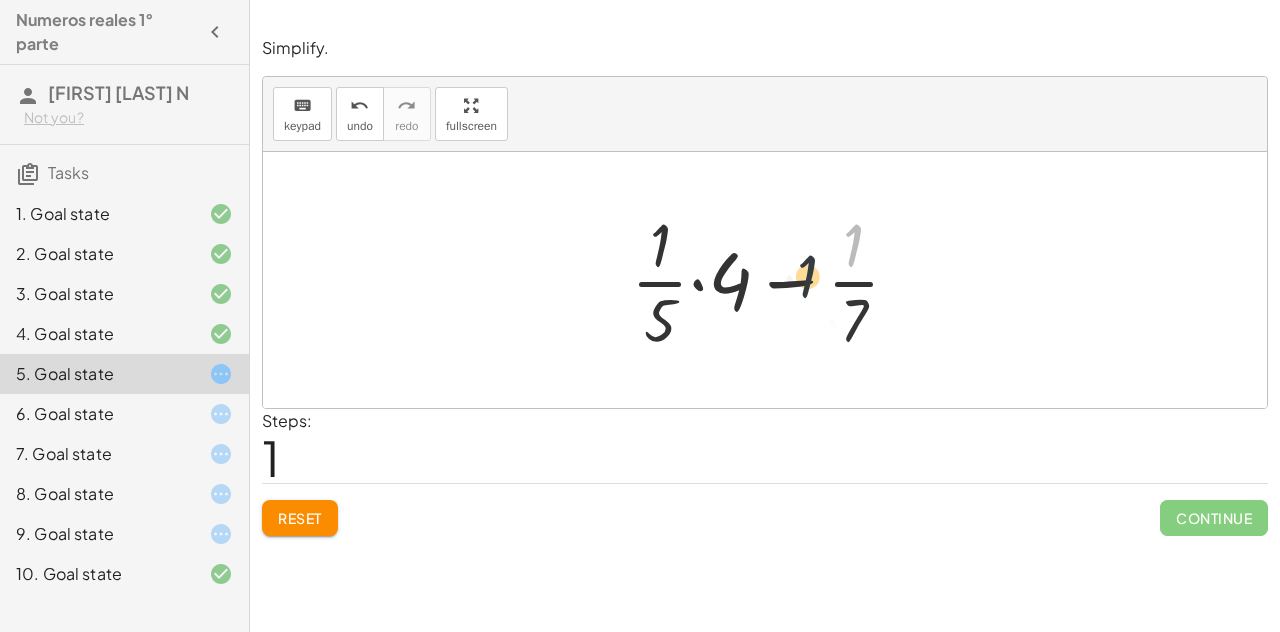 drag, startPoint x: 853, startPoint y: 246, endPoint x: 808, endPoint y: 278, distance: 55.21775 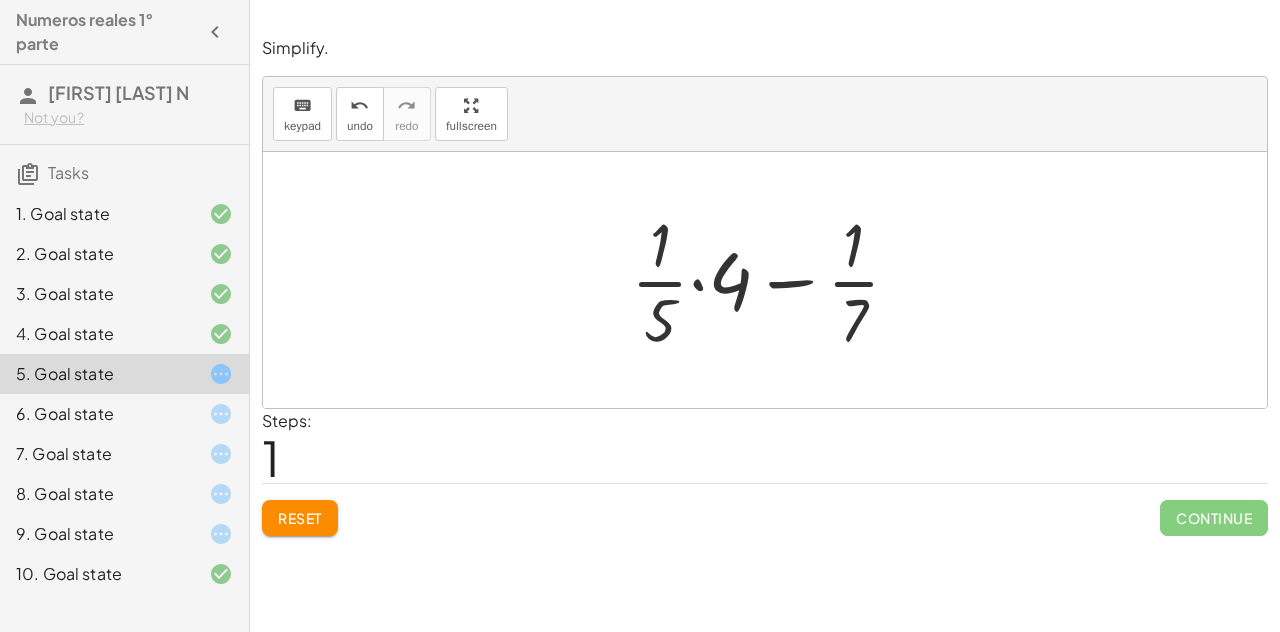 drag, startPoint x: 842, startPoint y: 303, endPoint x: 896, endPoint y: 279, distance: 59.093147 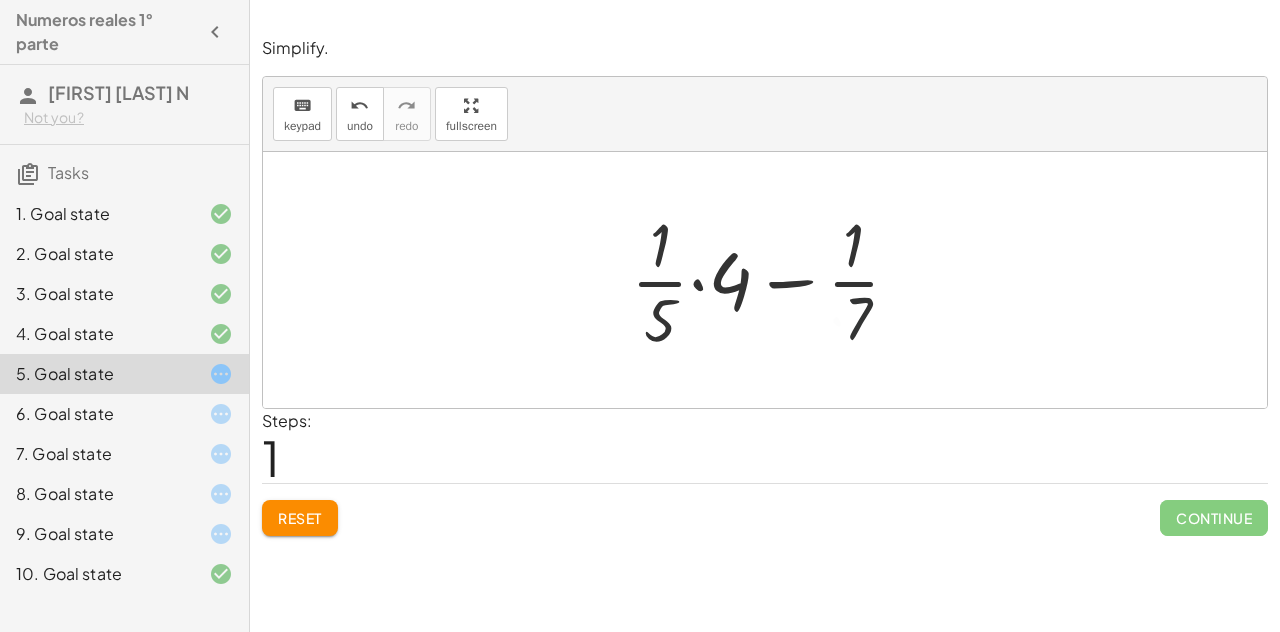 click at bounding box center [773, 280] 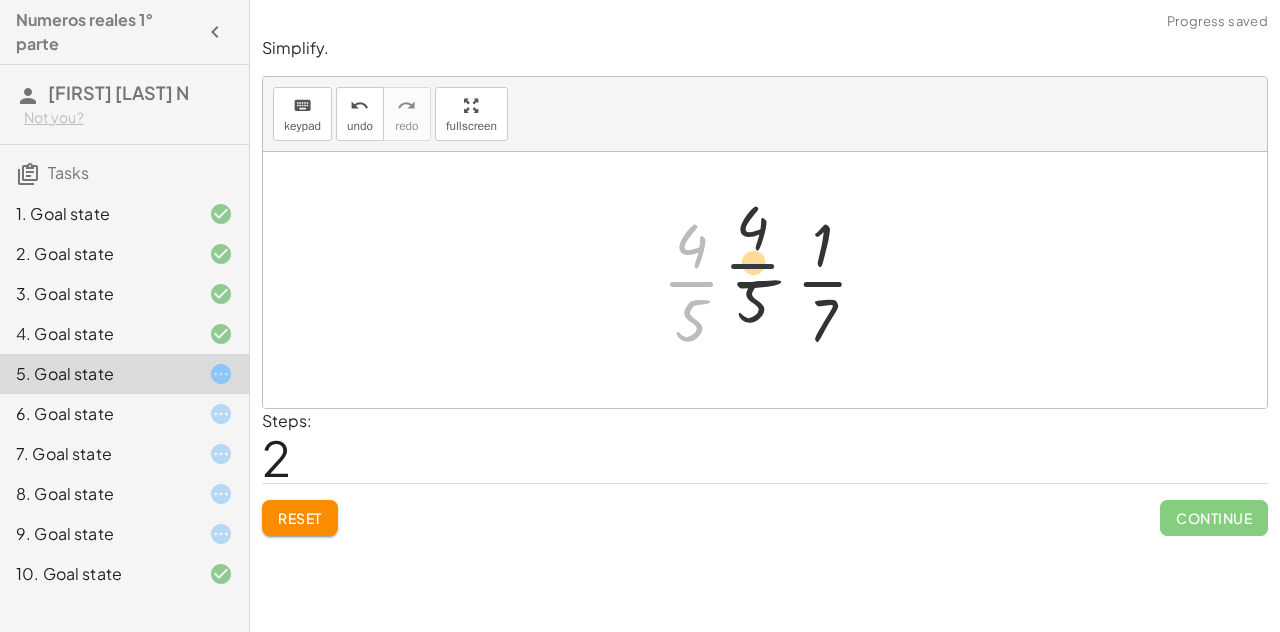 drag, startPoint x: 678, startPoint y: 299, endPoint x: 788, endPoint y: 271, distance: 113.507706 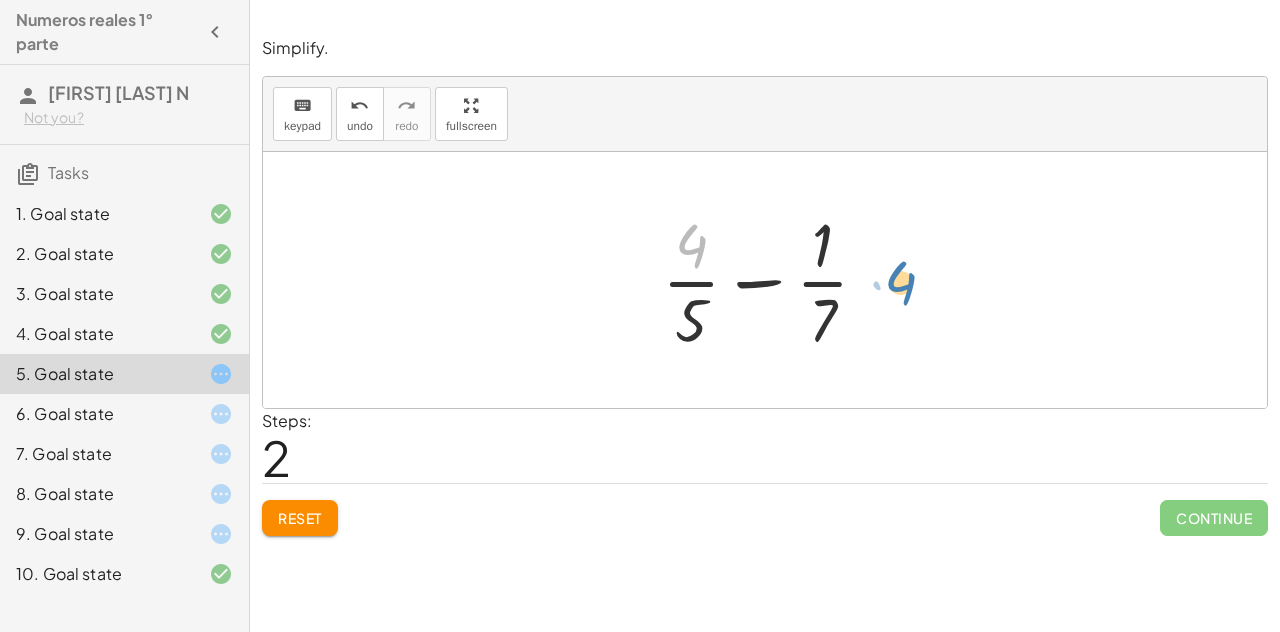 drag, startPoint x: 704, startPoint y: 253, endPoint x: 920, endPoint y: 292, distance: 219.4926 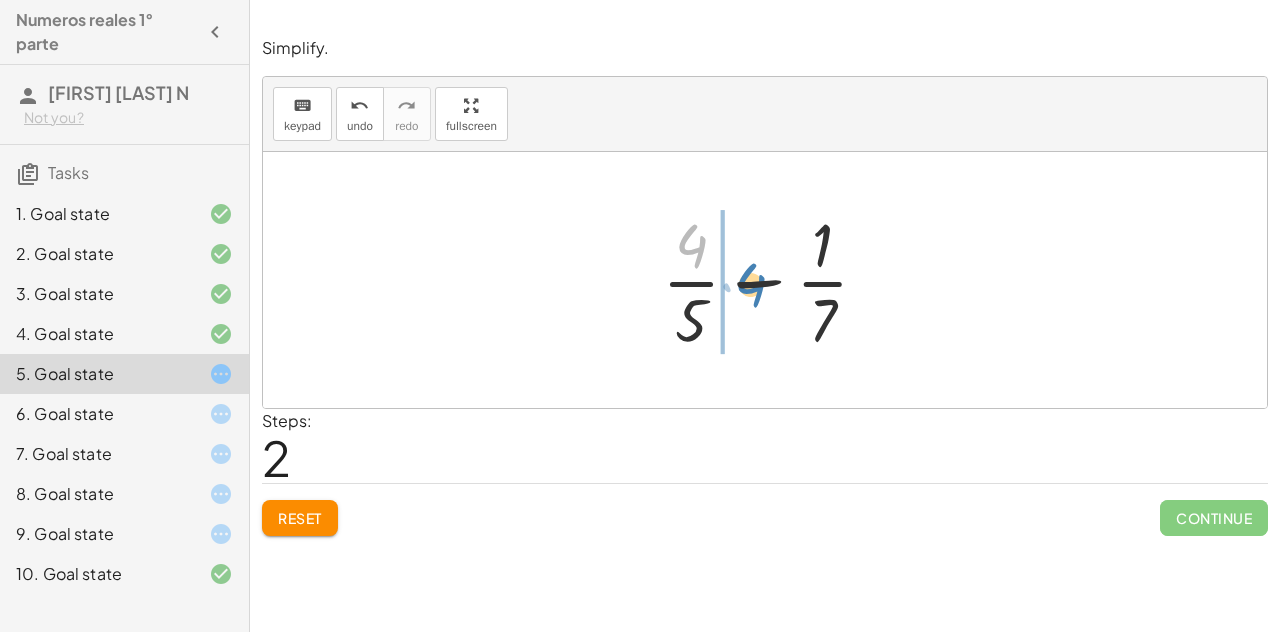 drag, startPoint x: 709, startPoint y: 244, endPoint x: 734, endPoint y: 283, distance: 46.32494 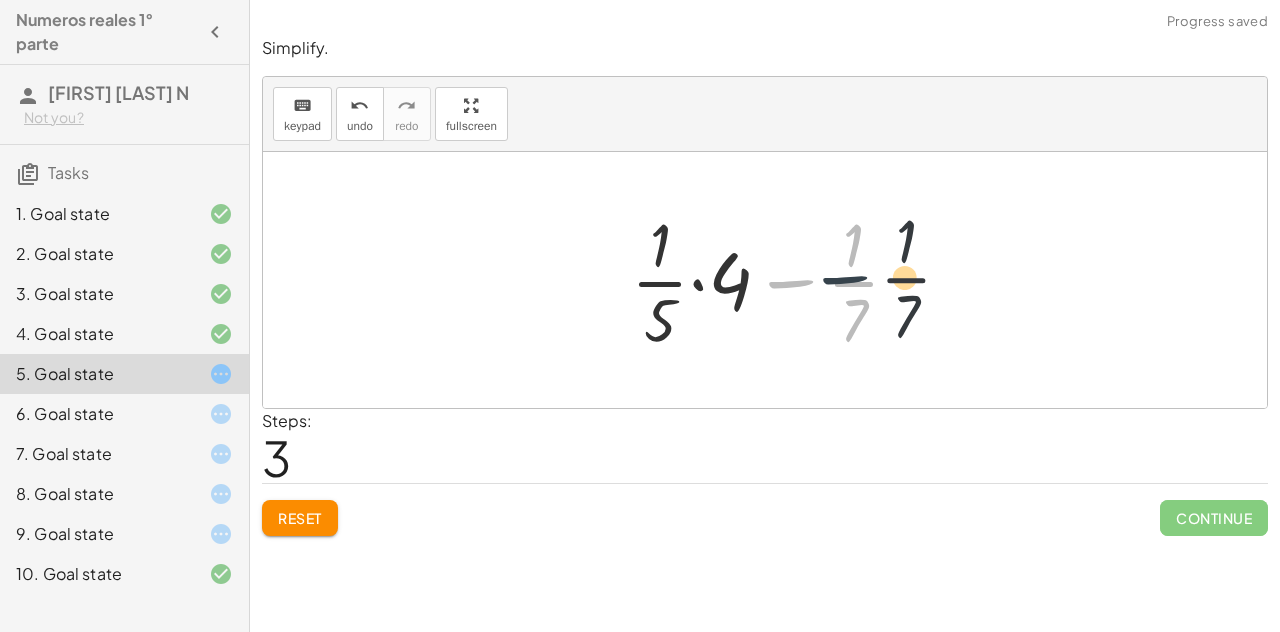 drag, startPoint x: 779, startPoint y: 283, endPoint x: 833, endPoint y: 279, distance: 54.147945 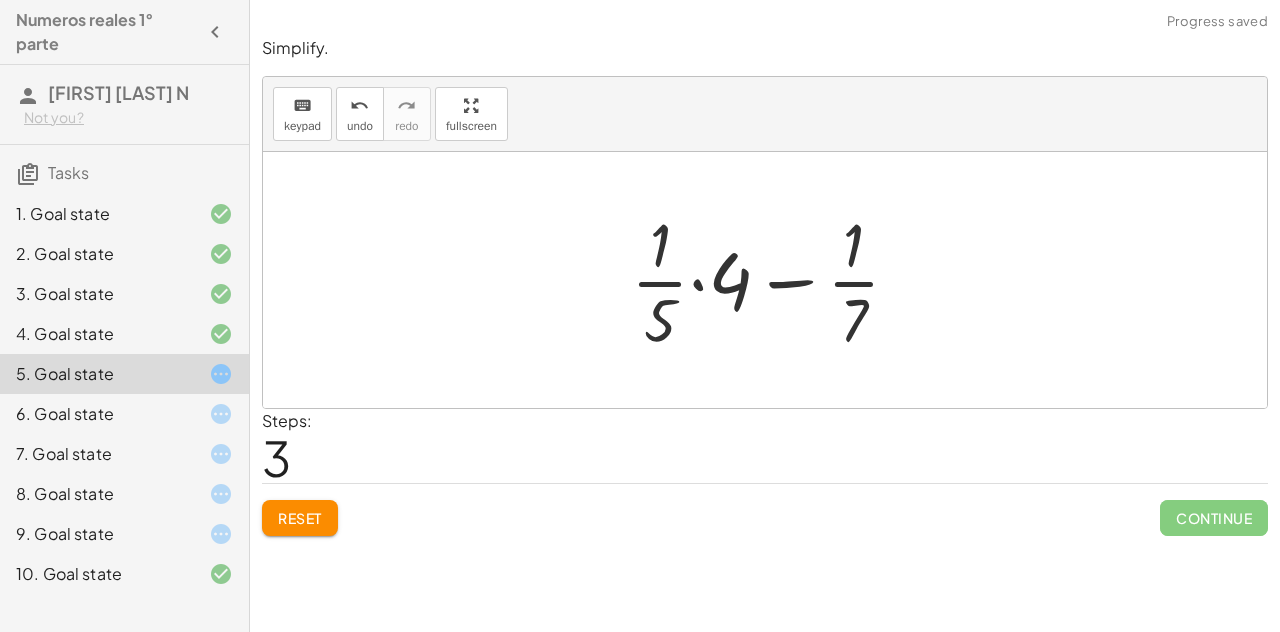 click at bounding box center (773, 280) 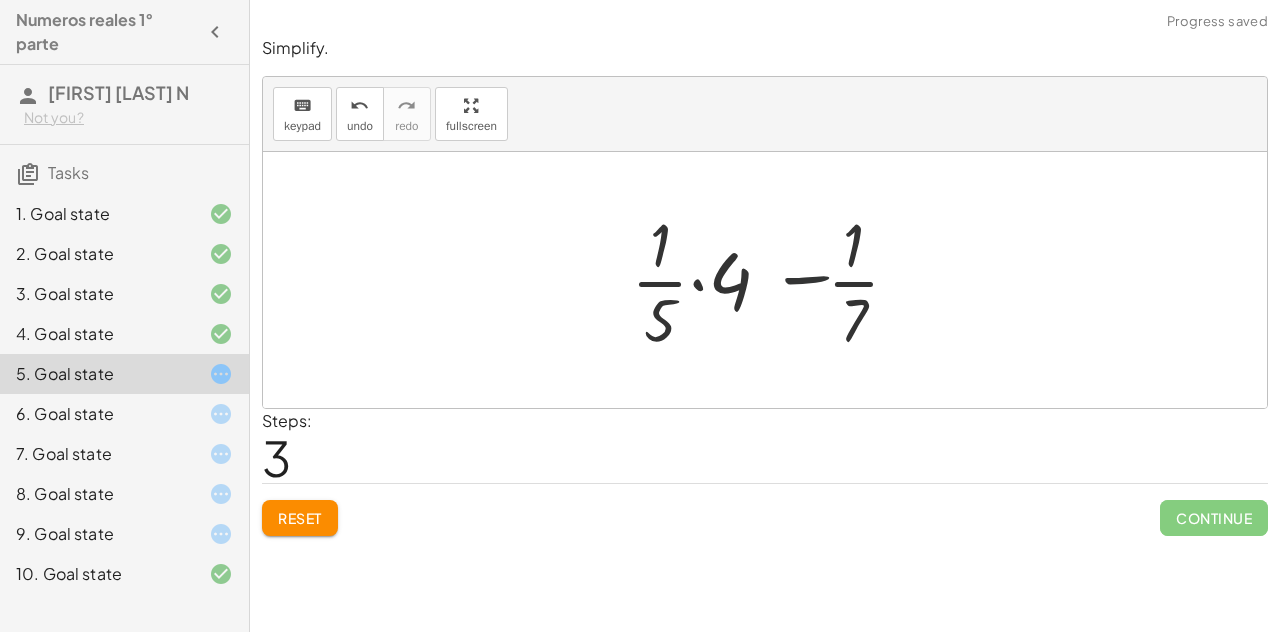 click at bounding box center [773, 280] 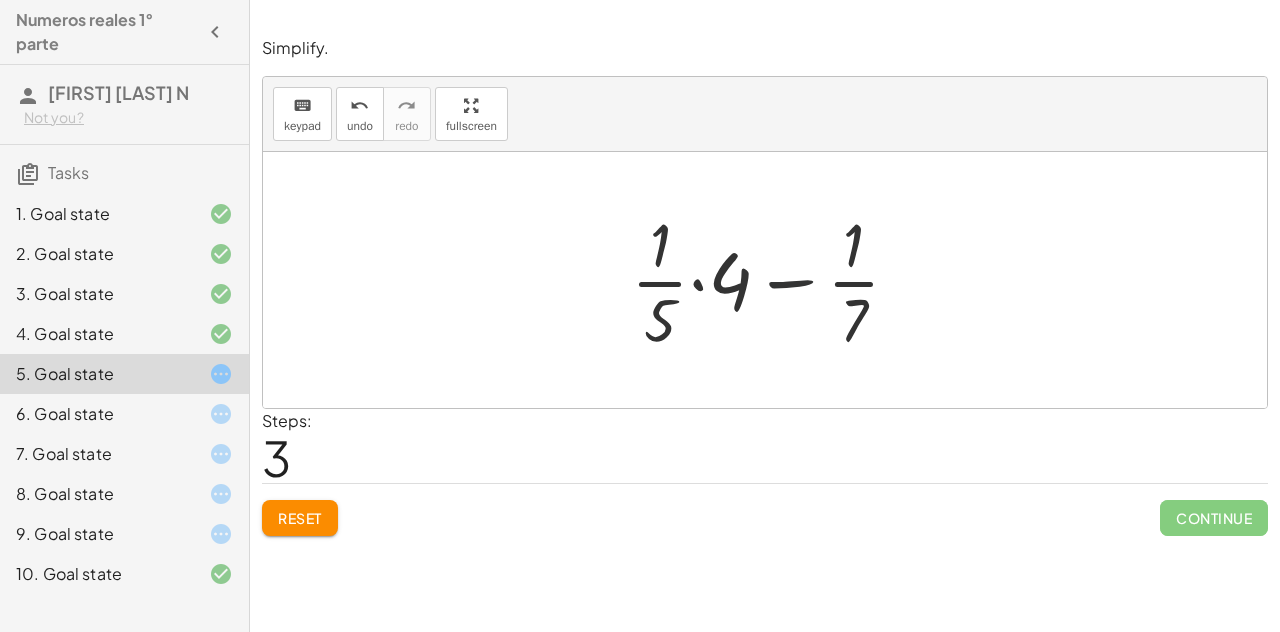 click at bounding box center (773, 280) 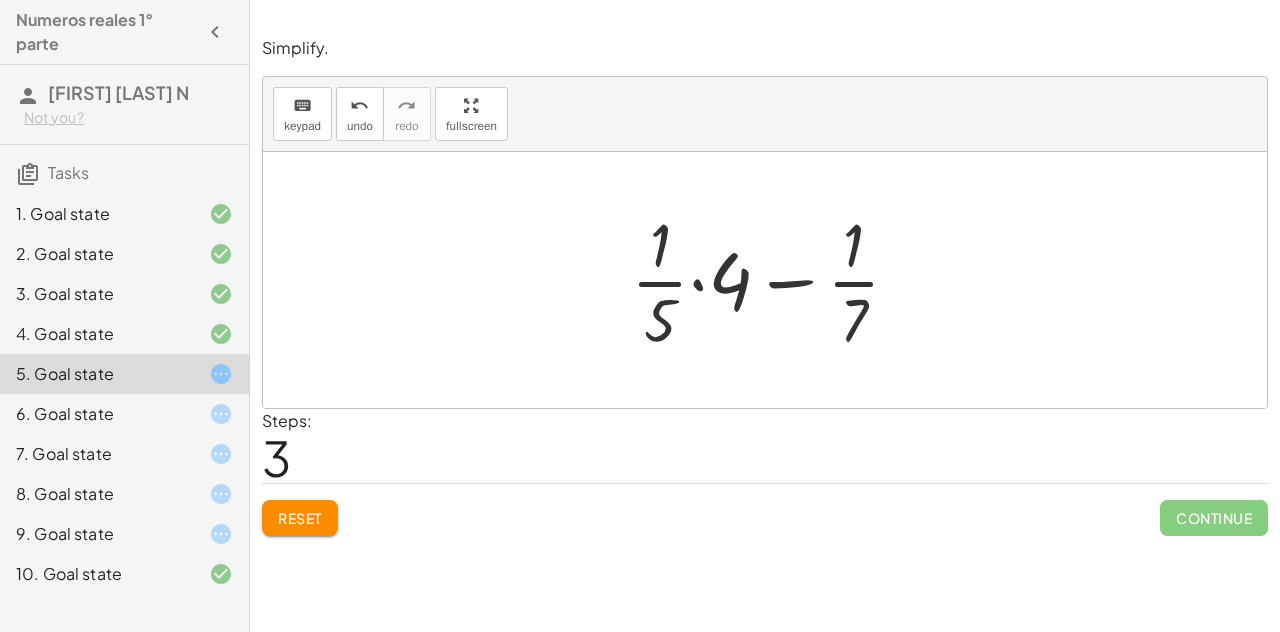drag, startPoint x: 783, startPoint y: 274, endPoint x: 654, endPoint y: 285, distance: 129.46814 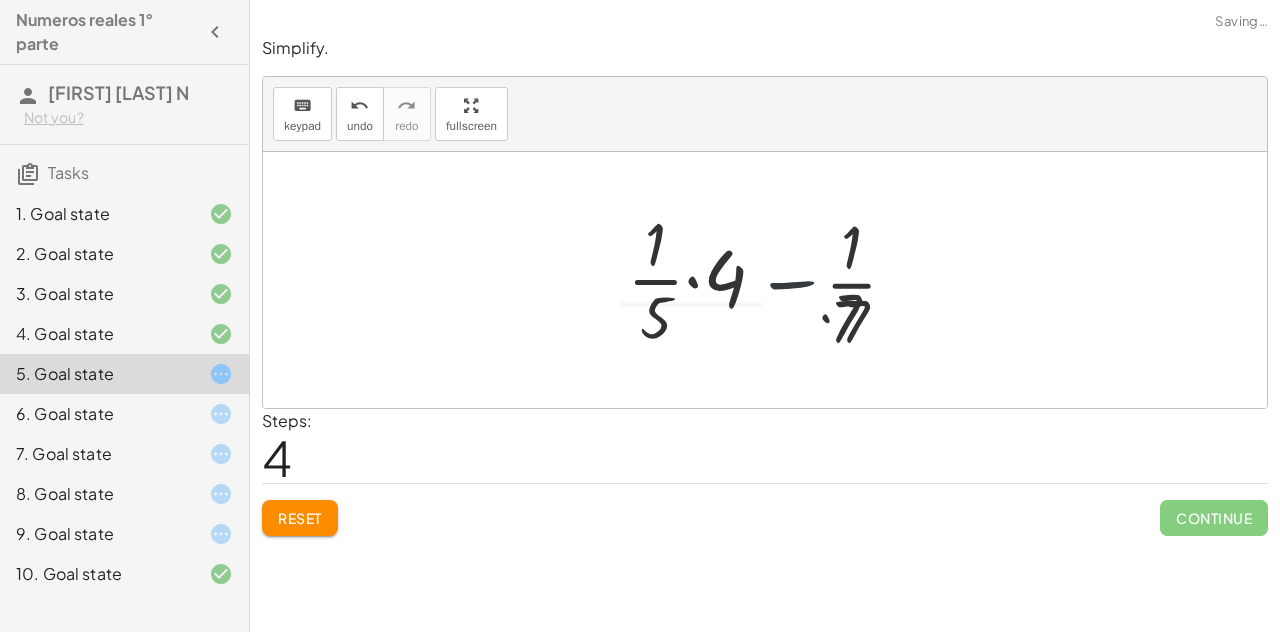 drag, startPoint x: 644, startPoint y: 283, endPoint x: 681, endPoint y: 263, distance: 42.059483 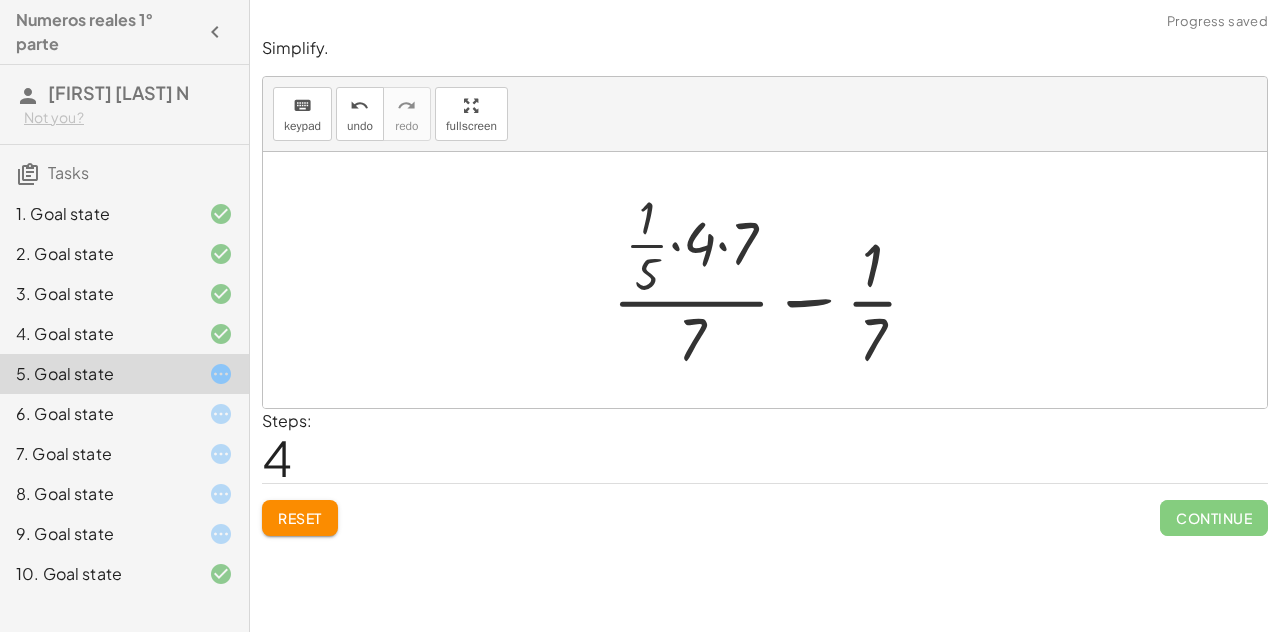 click at bounding box center (773, 280) 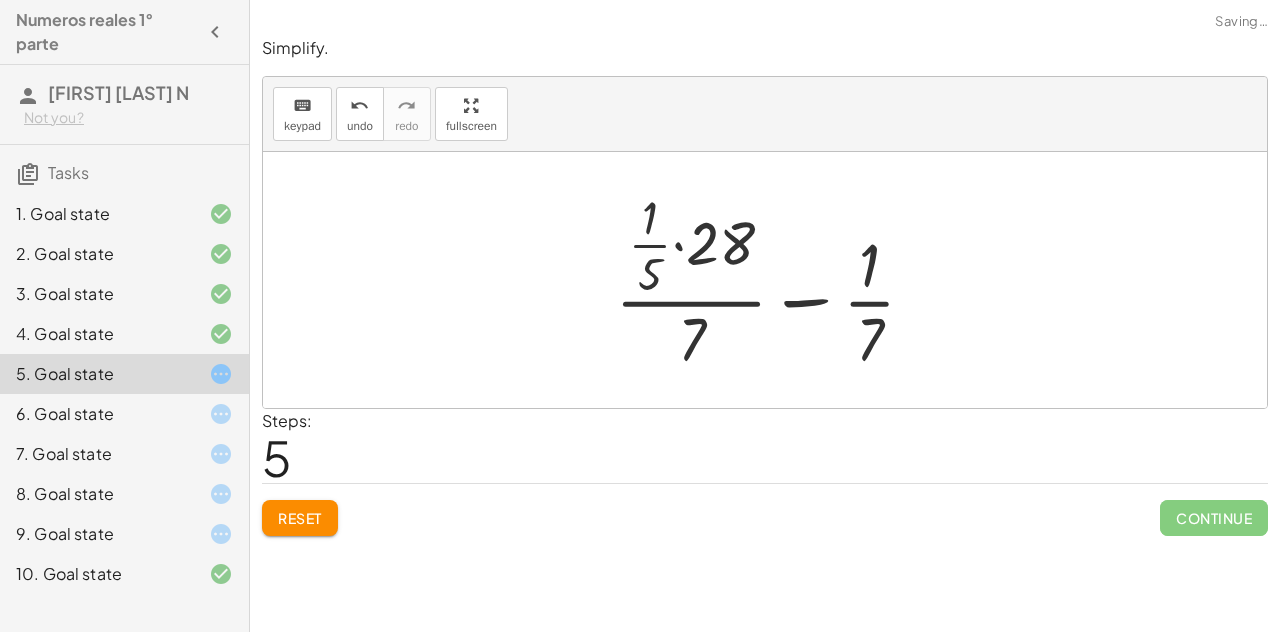 click at bounding box center (773, 280) 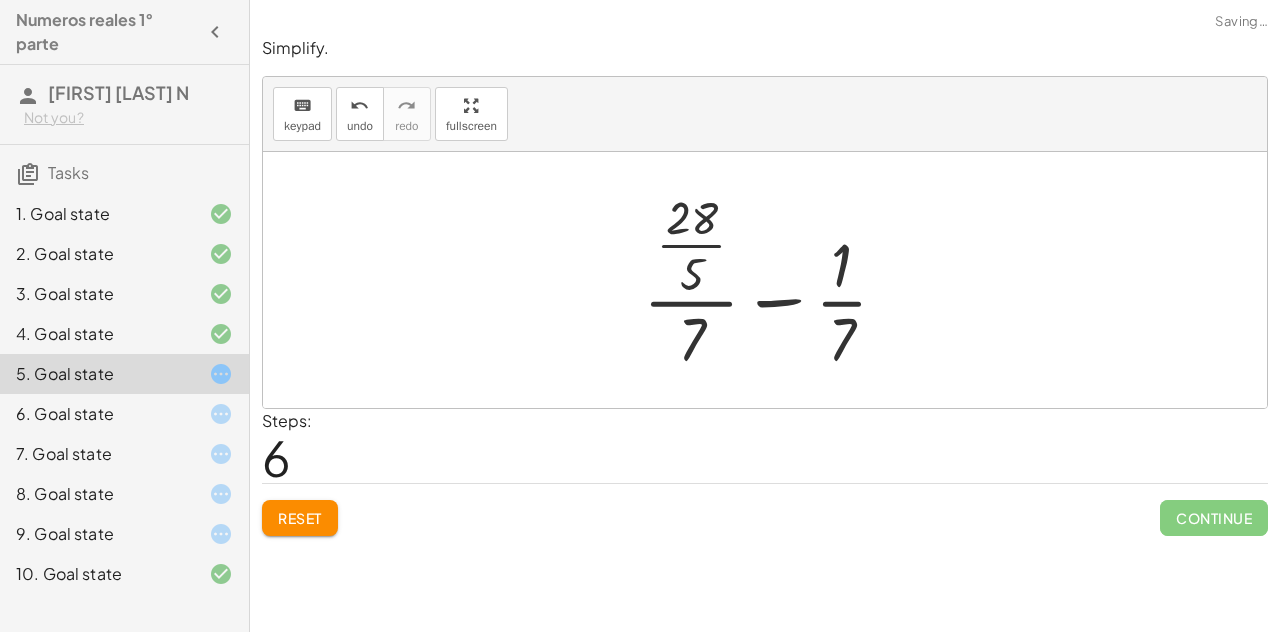 click at bounding box center (773, 280) 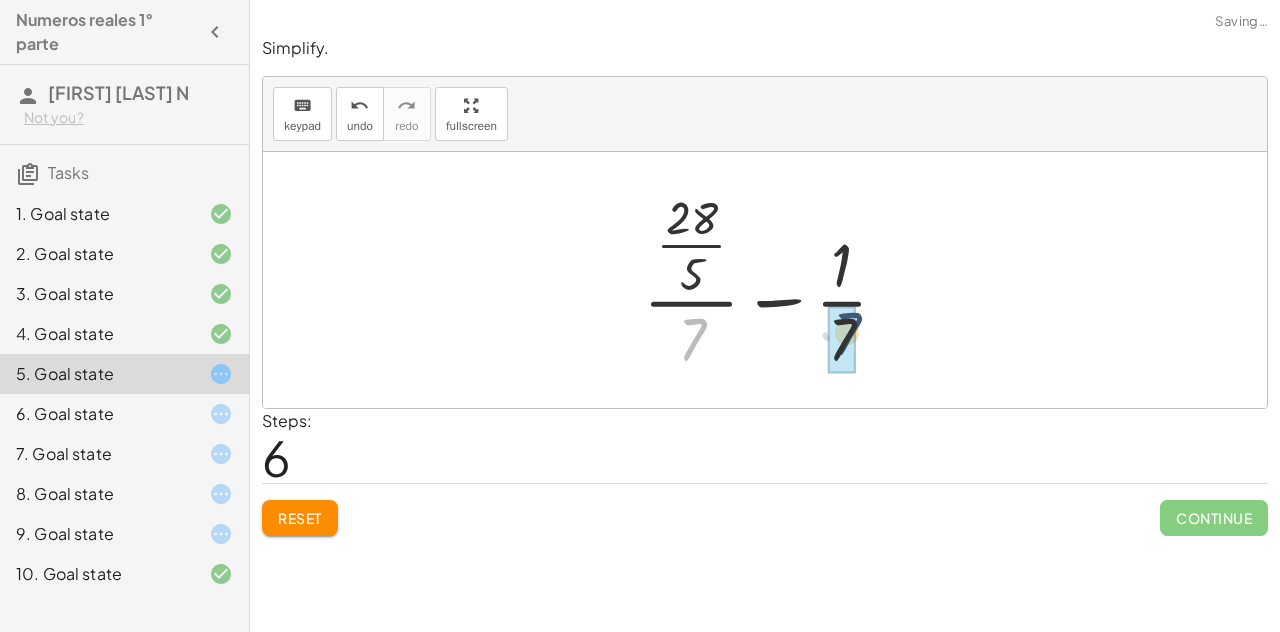 drag, startPoint x: 692, startPoint y: 332, endPoint x: 854, endPoint y: 325, distance: 162.15117 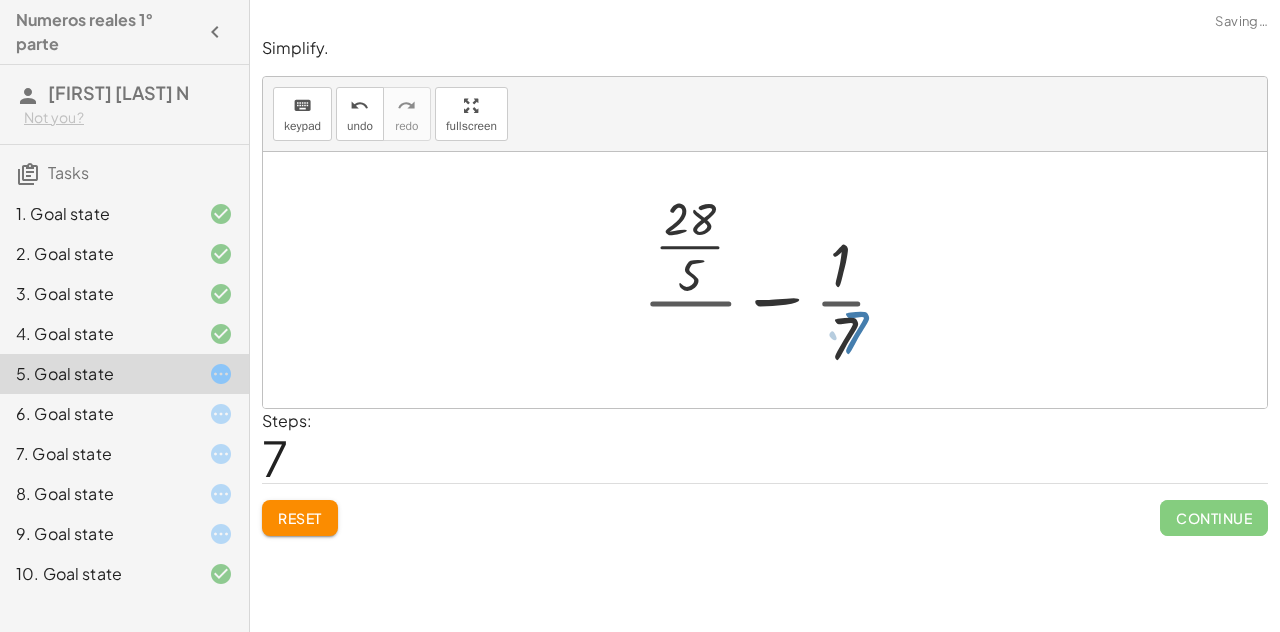 click at bounding box center (772, 280) 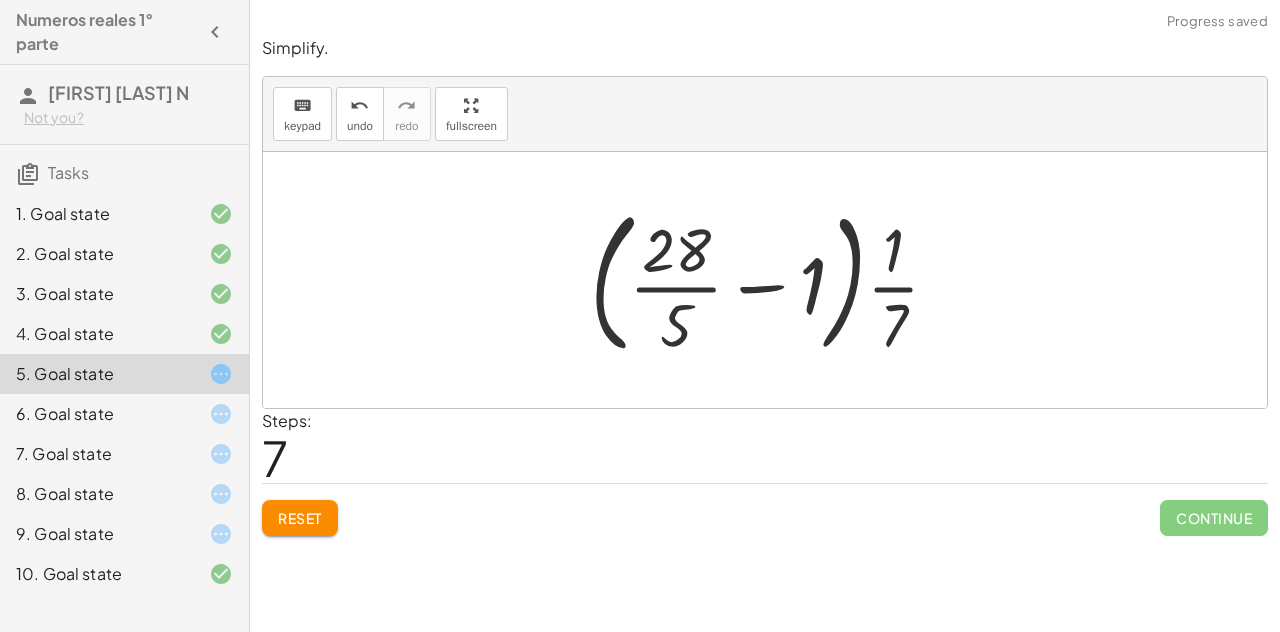 click at bounding box center (772, 280) 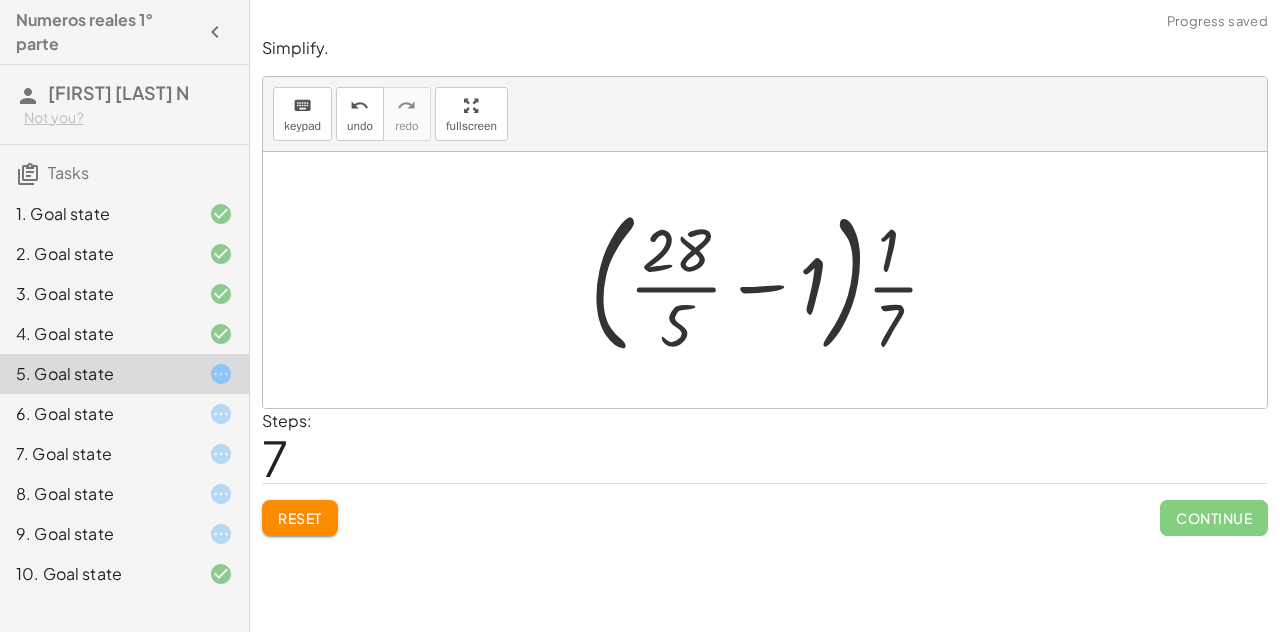 click at bounding box center [772, 280] 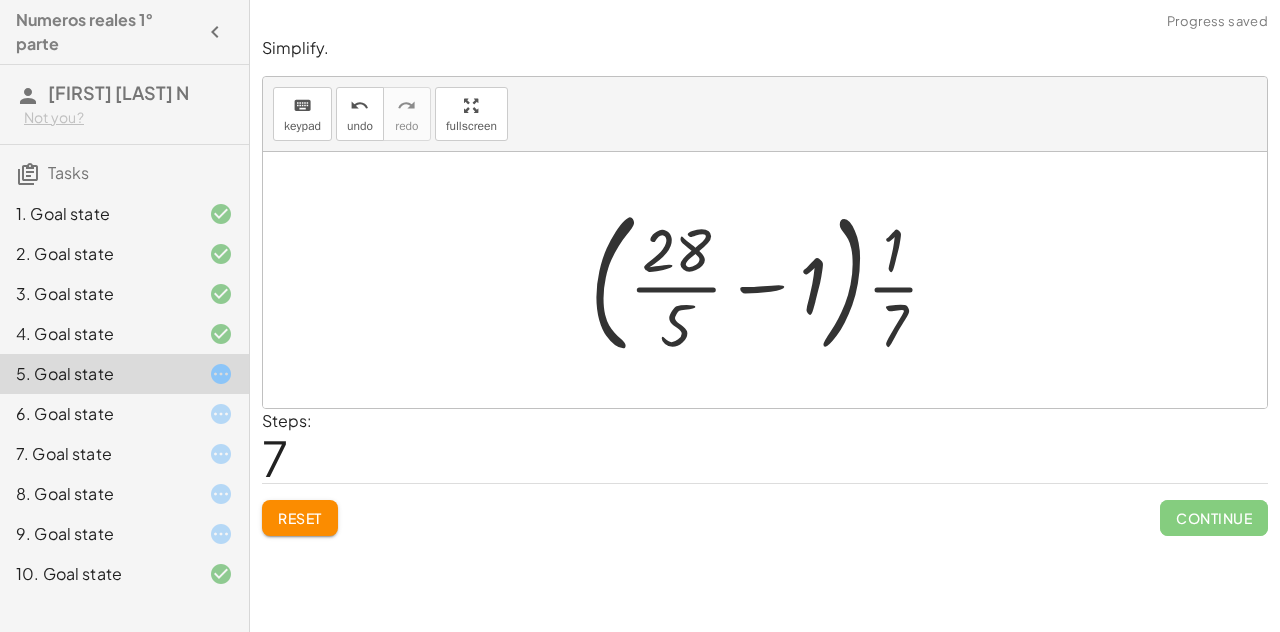 click at bounding box center [772, 280] 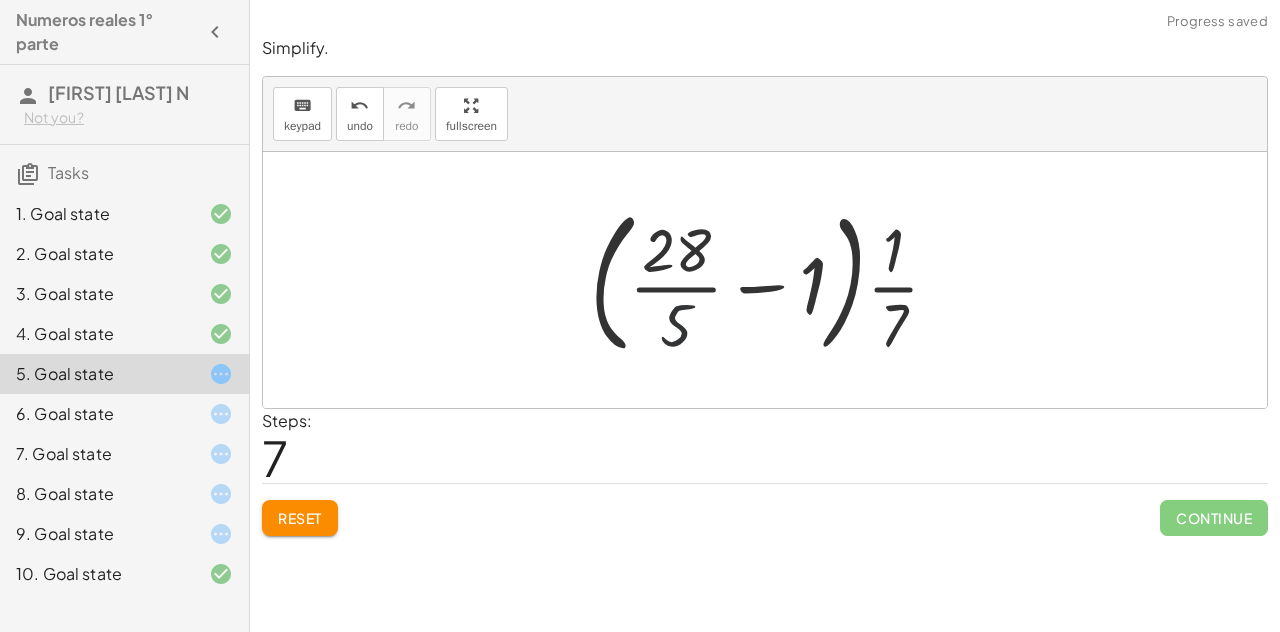 drag, startPoint x: 677, startPoint y: 263, endPoint x: 689, endPoint y: 328, distance: 66.09841 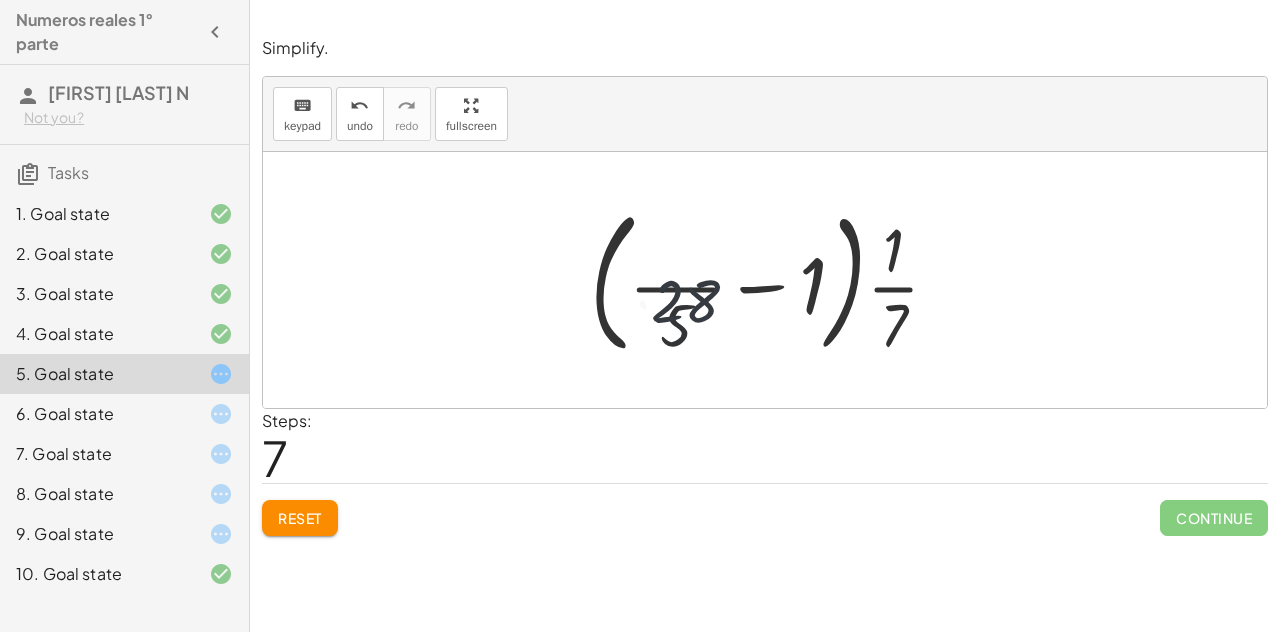 drag, startPoint x: 759, startPoint y: 290, endPoint x: 769, endPoint y: 287, distance: 10.440307 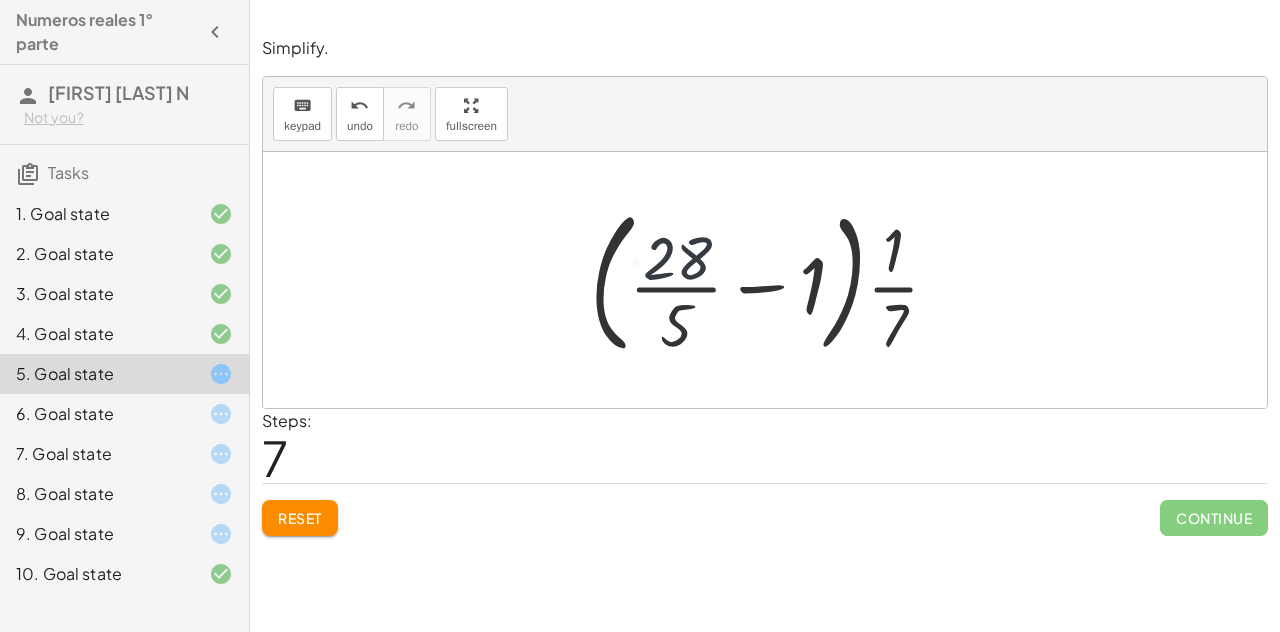 drag, startPoint x: 775, startPoint y: 283, endPoint x: 850, endPoint y: 279, distance: 75.10659 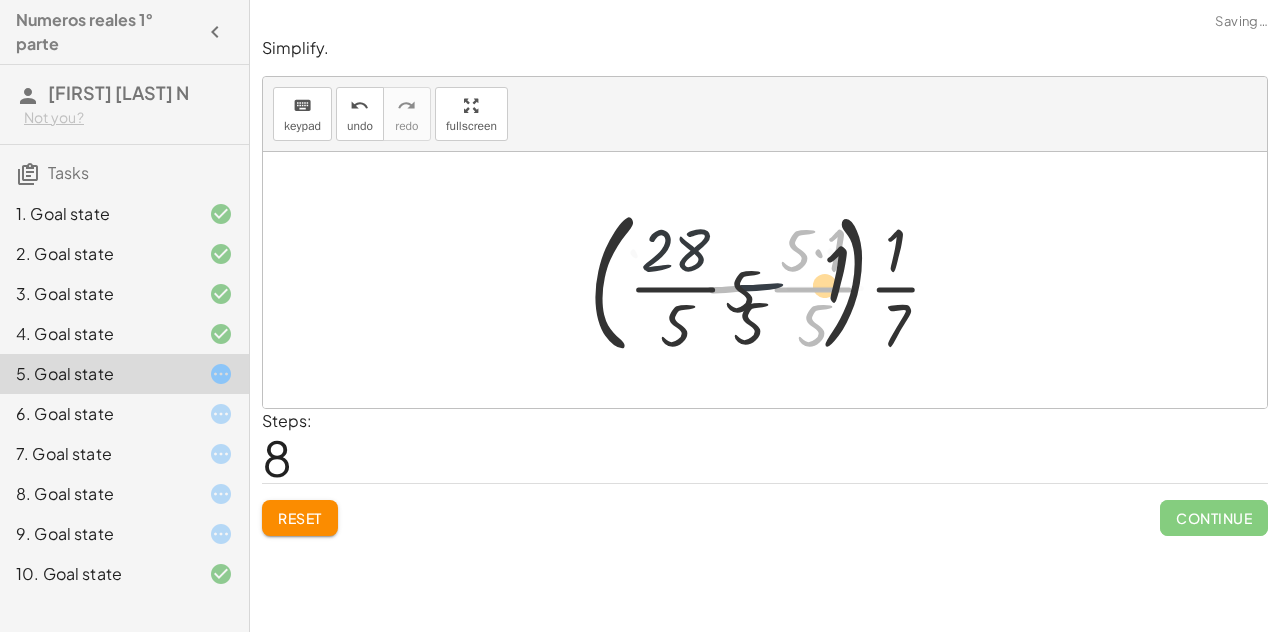 drag, startPoint x: 850, startPoint y: 279, endPoint x: 902, endPoint y: 288, distance: 52.773098 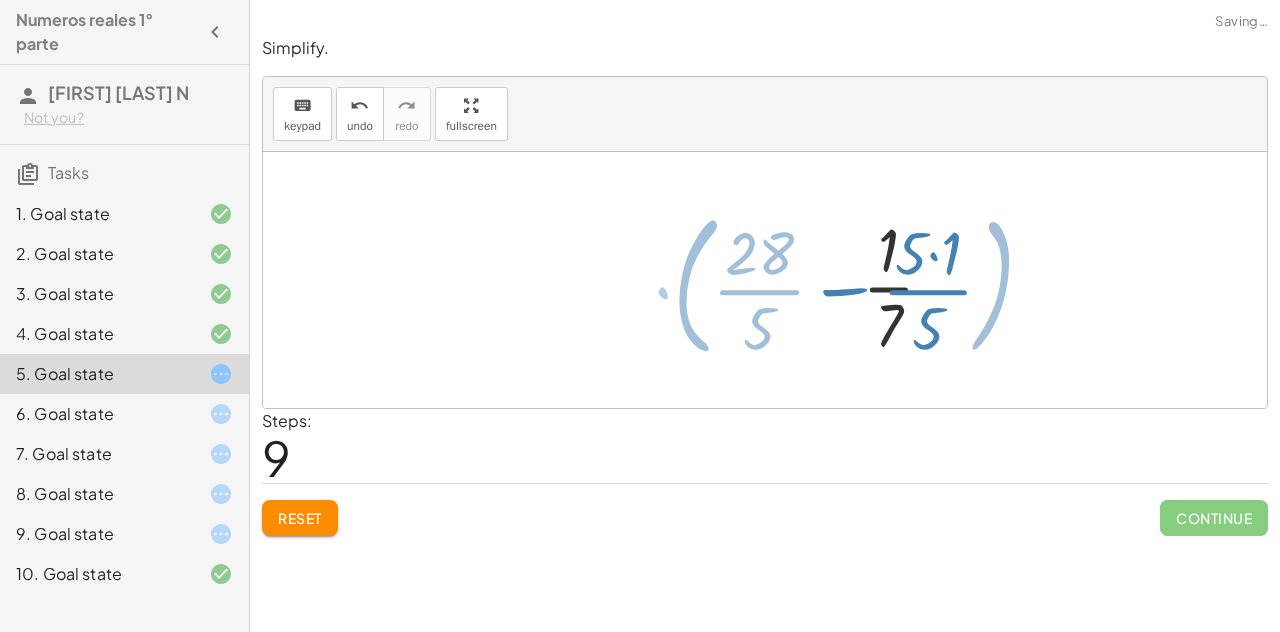 click at bounding box center (773, 280) 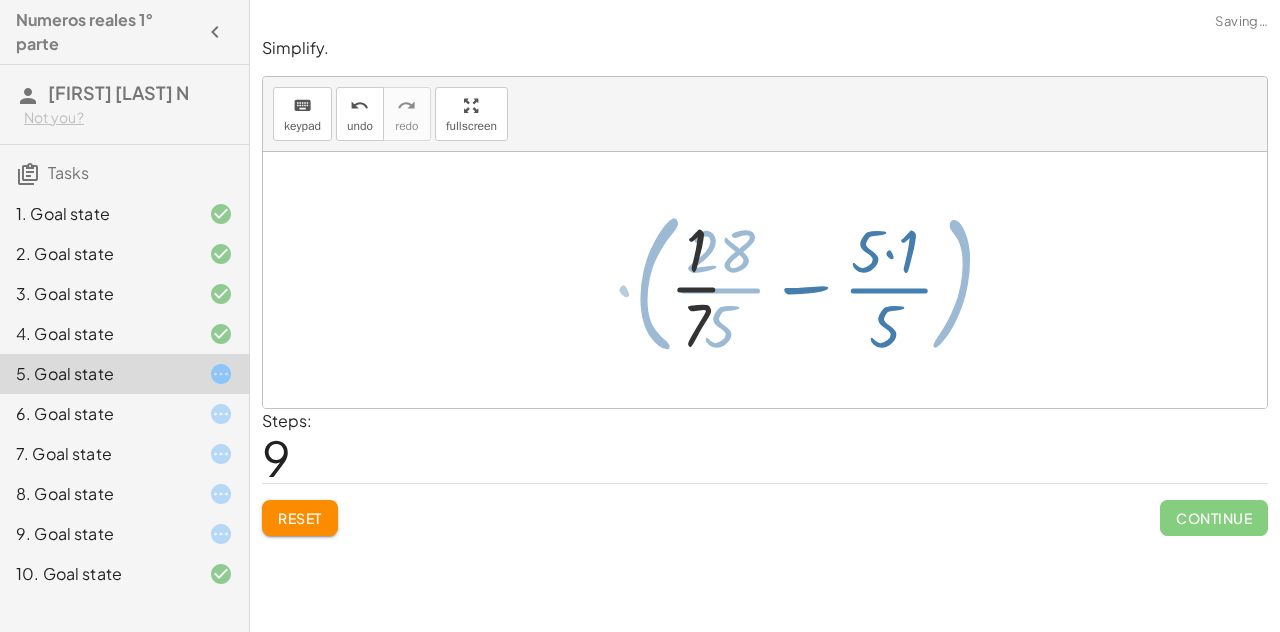 drag, startPoint x: 902, startPoint y: 293, endPoint x: 564, endPoint y: 307, distance: 338.28983 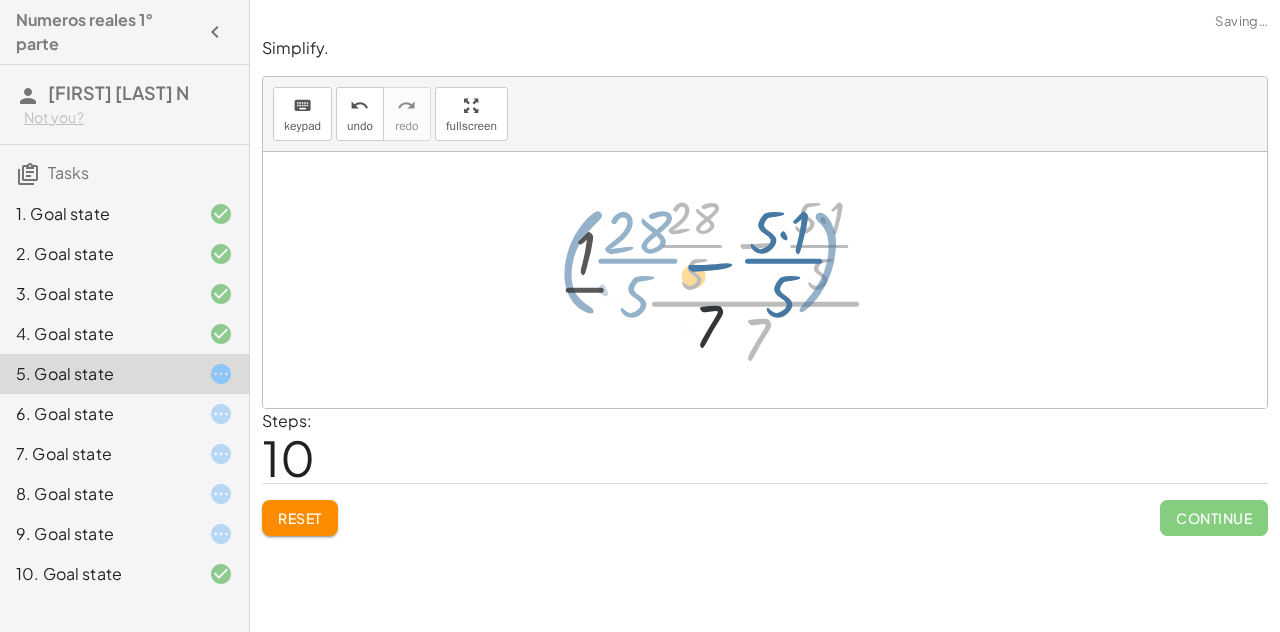 drag, startPoint x: 755, startPoint y: 305, endPoint x: 554, endPoint y: 299, distance: 201.08954 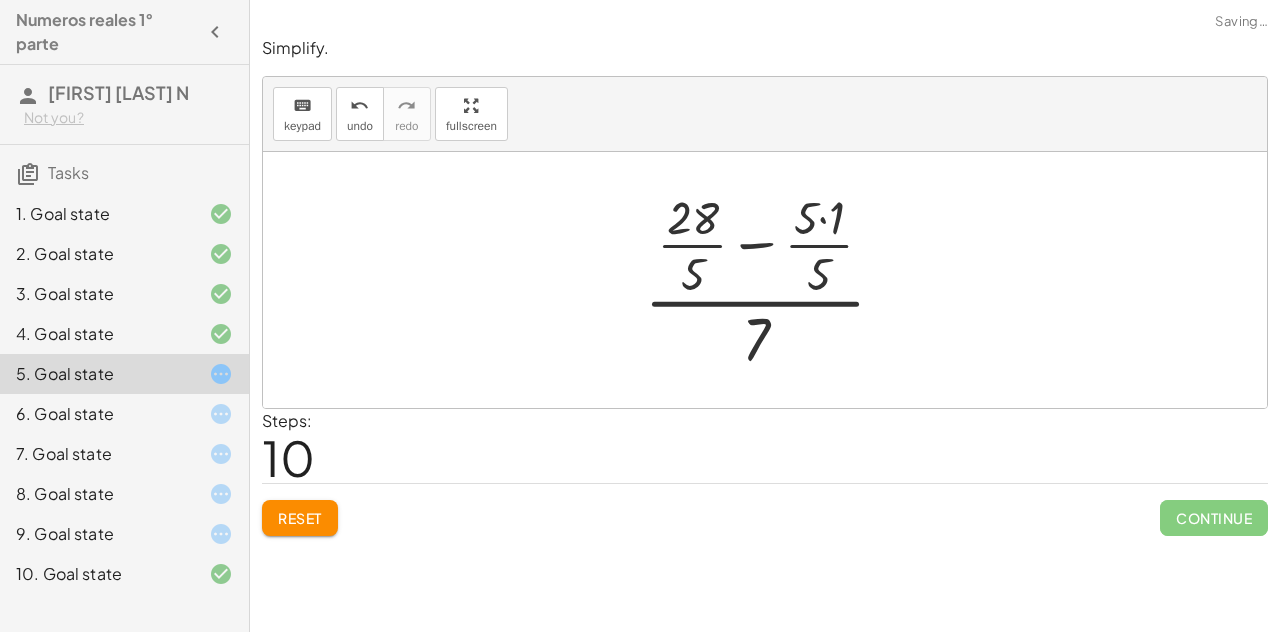 drag, startPoint x: 839, startPoint y: 239, endPoint x: 793, endPoint y: 237, distance: 46.043457 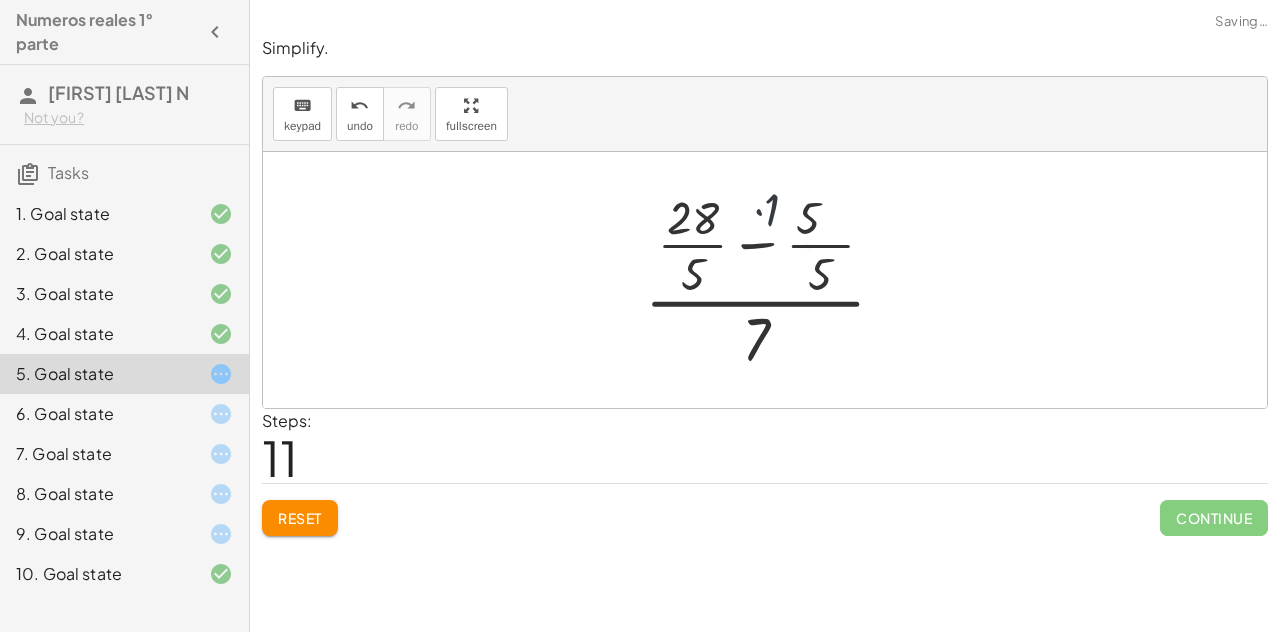 drag, startPoint x: 793, startPoint y: 237, endPoint x: 704, endPoint y: 273, distance: 96.00521 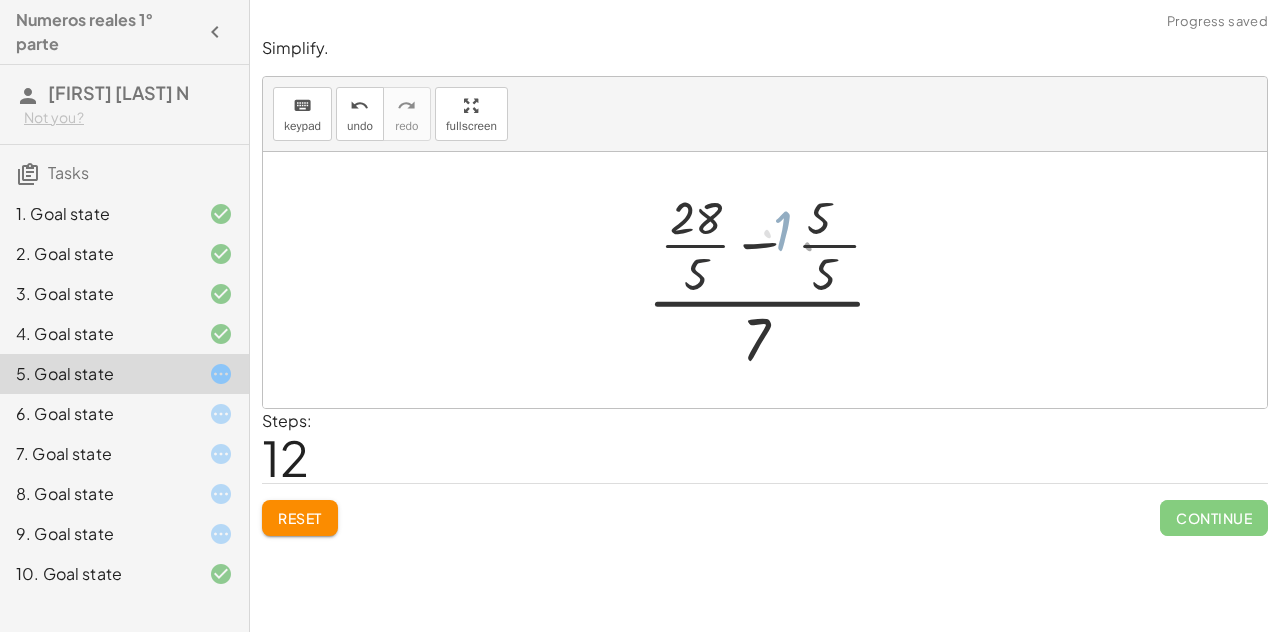 drag, startPoint x: 707, startPoint y: 265, endPoint x: 796, endPoint y: 224, distance: 97.98979 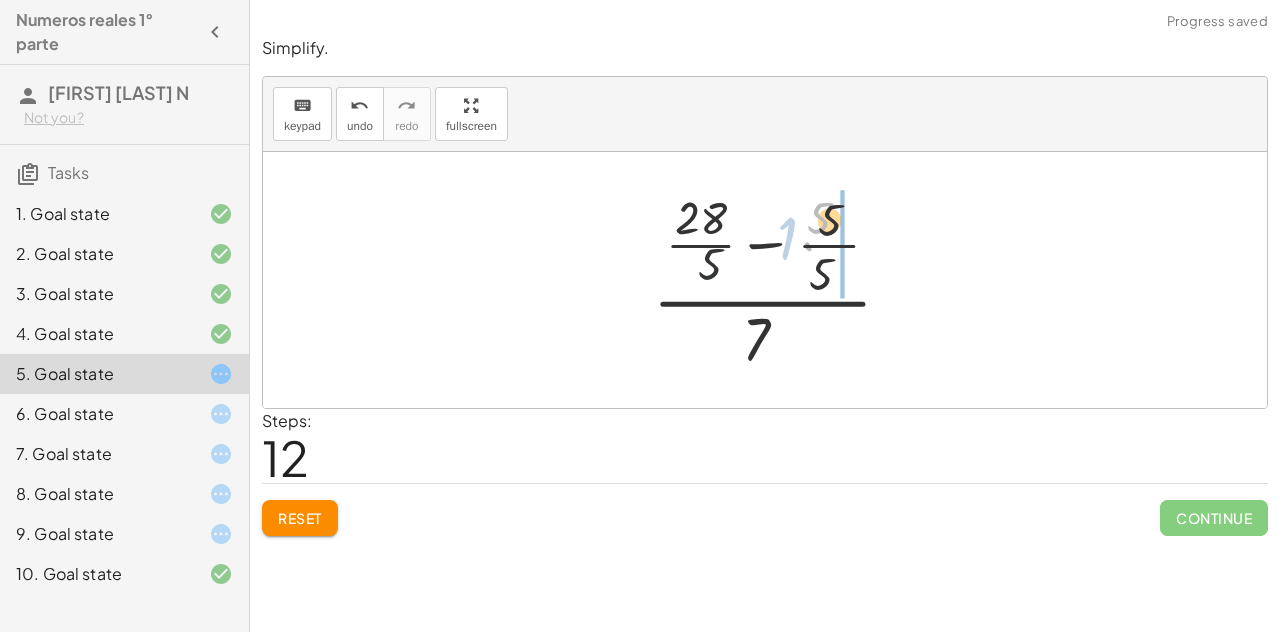 drag 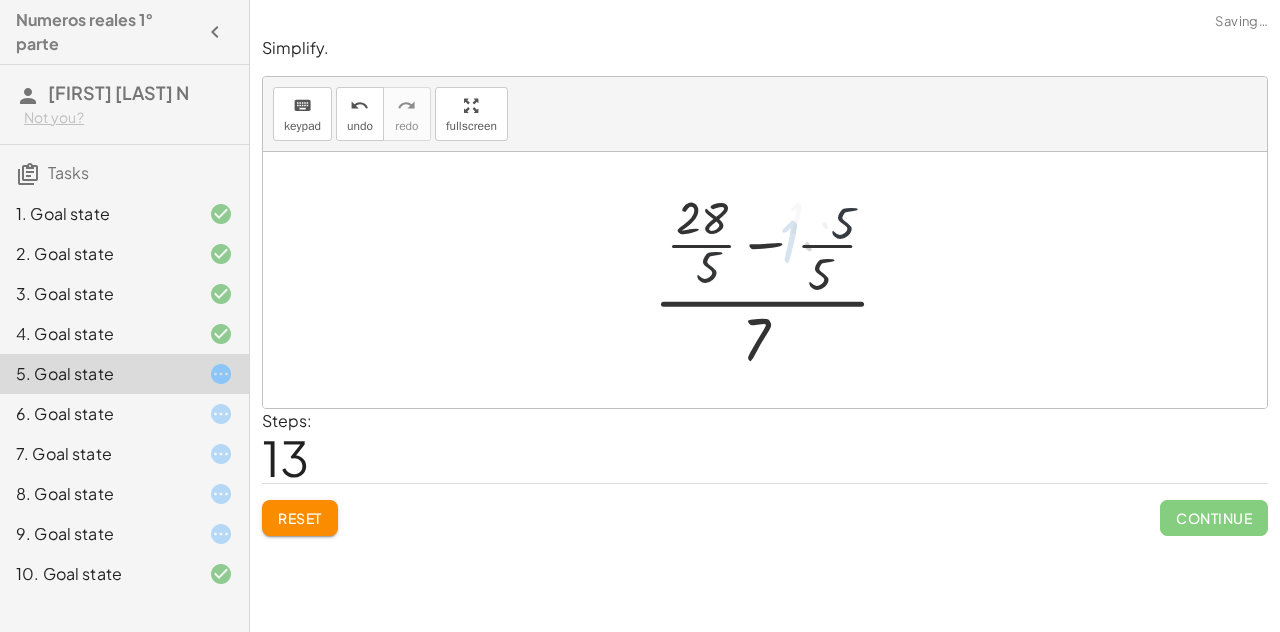 click on "Simplify. keyboard keypad undo undo redo redo fullscreen + · 4 · 5 − · 1 · 7 + · · 1 · 5 · 4 − · 1 · 7 + · 1 · 4 · 5 − · 1 · 7 + · 4 · 5 − · 1 · 7 + · · 1 · 5 · 4 − · 1 · 7 + · · 1 · 5 · 4 · 7 · 7 − · 1 · 7 + · · 1 · 5 · 28 · 7 − · 1 · 7 + · · 1 · 28 · 5 · 7 − · 1 · 7 + · · 28 · 5 · 7 − · 1 · 7 · ( + · 28 · 5 − 1 ) · · 1 · 7 · ( + · 28 · 5 − · 5 · 1 · 5 ) · · 1 · 7 · · 1 · 7 · ( + · 28 · 5 − · 5 · 1 · 5 ) · 1 · · ( + · 28 · 5 − · 5 · 1 · 5 ) · 7 · 1 · 5 · 5 + · − 1 · 7 28 ( ) · 5 · 5 · · 5 · · · · 1 · ( + · 28 · 5 − · 5 · 1 · 5 ) · 7 · ( + · 28 · 5 − · 1 · · 5 · 5 ) · 7 · ( + · 28 · 5 − · 5 · 5 ) · 7 × Steps:  13 Reset   Continue" 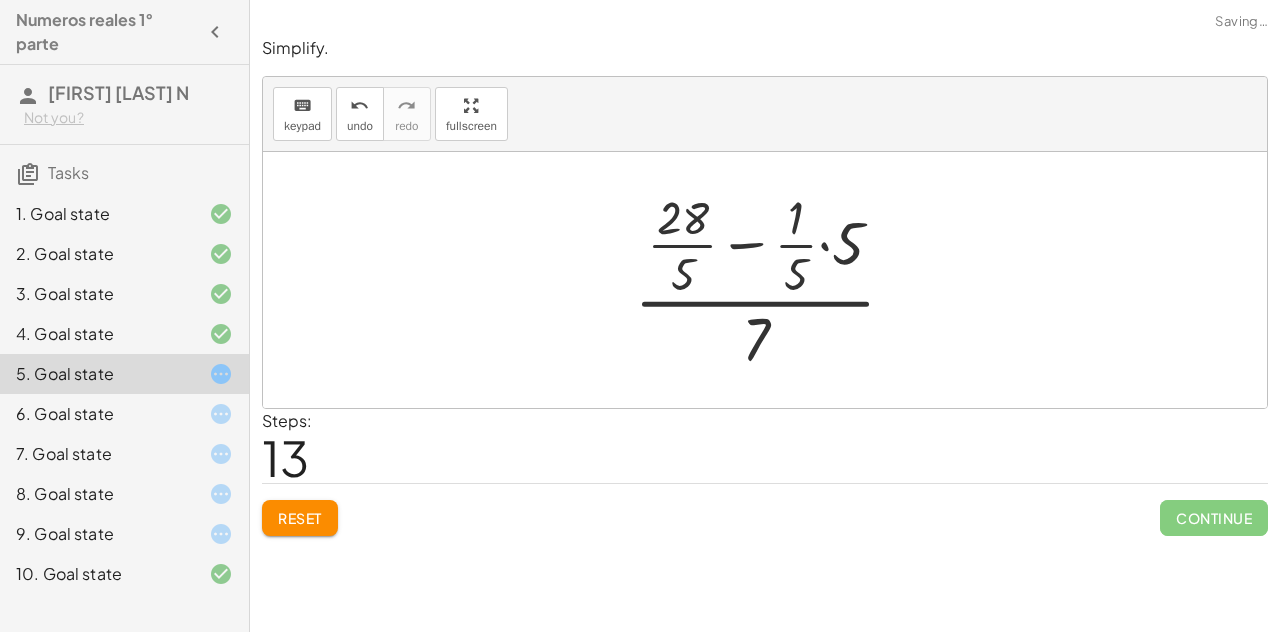 click on "Simplify. keyboard keypad undo undo redo redo fullscreen + · 4 · 5 − · 1 · 7 + · · 1 · 5 · 4 − · 1 · 7 + · 1 · 4 · 5 − · 1 · 7 + · 4 · 5 − · 1 · 7 + · · 1 · 5 · 4 − · 1 · 7 + · · 1 · 5 · 4 · 7 · 7 − · 1 · 7 + · · 1 · 5 · 28 · 7 − · 1 · 7 + · · 1 · 28 · 5 · 7 − · 1 · 7 + · · 28 · 5 · 7 − · 1 · 7 · ( + · 28 · 5 − 1 ) · · 1 · 7 · ( + · 28 · 5 − · 5 · 1 · 5 ) · · 1 · 7 · · 1 · 7 · ( + · 28 · 5 − · 5 · 1 · 5 ) · 1 · · ( + · 28 · 5 − · 5 · 1 · 5 ) · 7 · ( + · 28 · 5 − · 5 · 1 · 5 ) · 7 · ( + · 28 · 5 − · 1 · · 5 · 5 ) · 7 · ( + · 28 · 5 − · 5 · 5 ) · 7 + · − · 7 28 ( ) · 5 · 5 · 5 · · · 1 × Steps:  13 Reset   Continue" 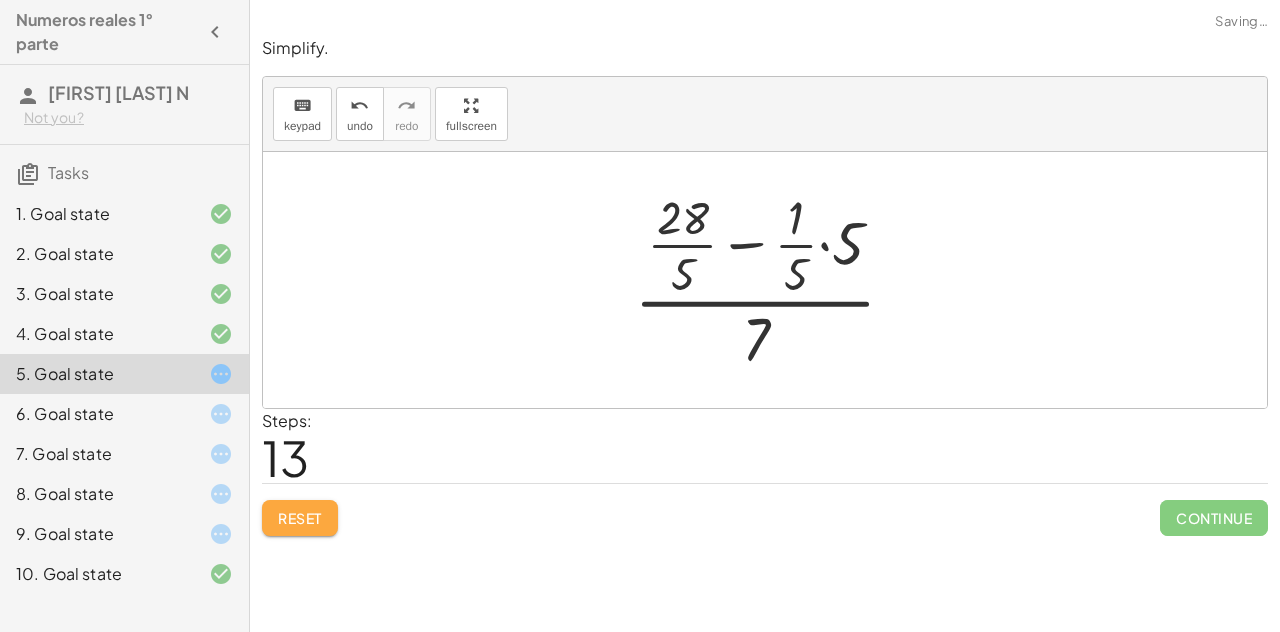 click on "Reset" at bounding box center (300, 518) 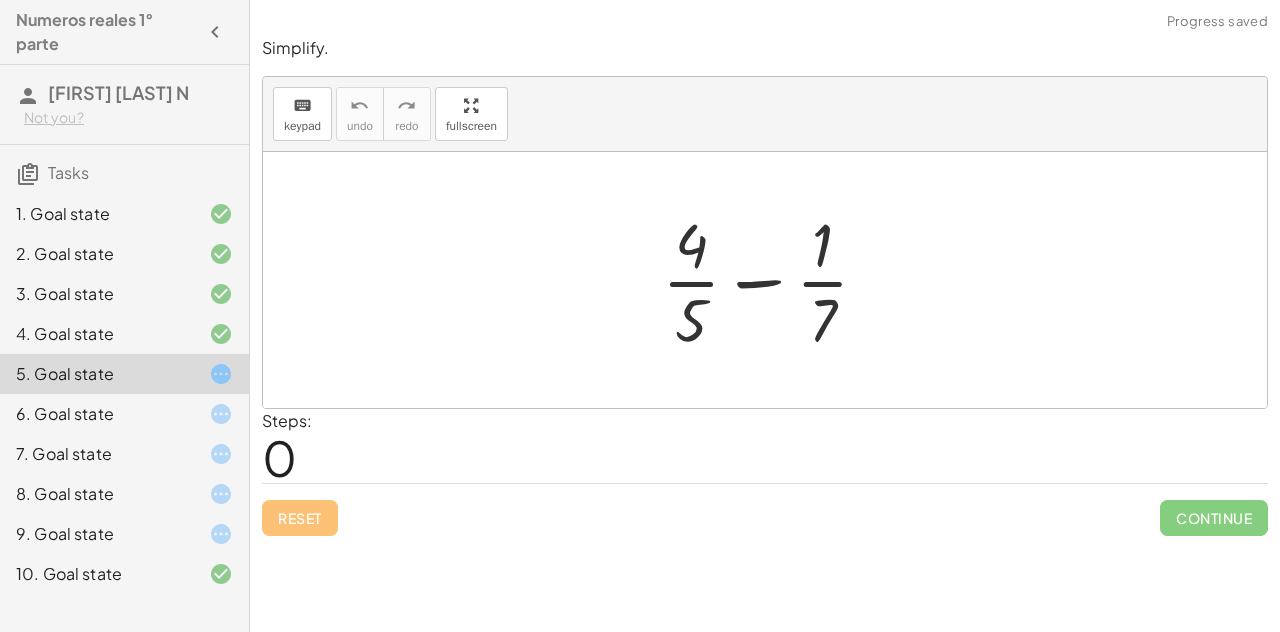 click on "Reset   Continue" at bounding box center [765, 509] 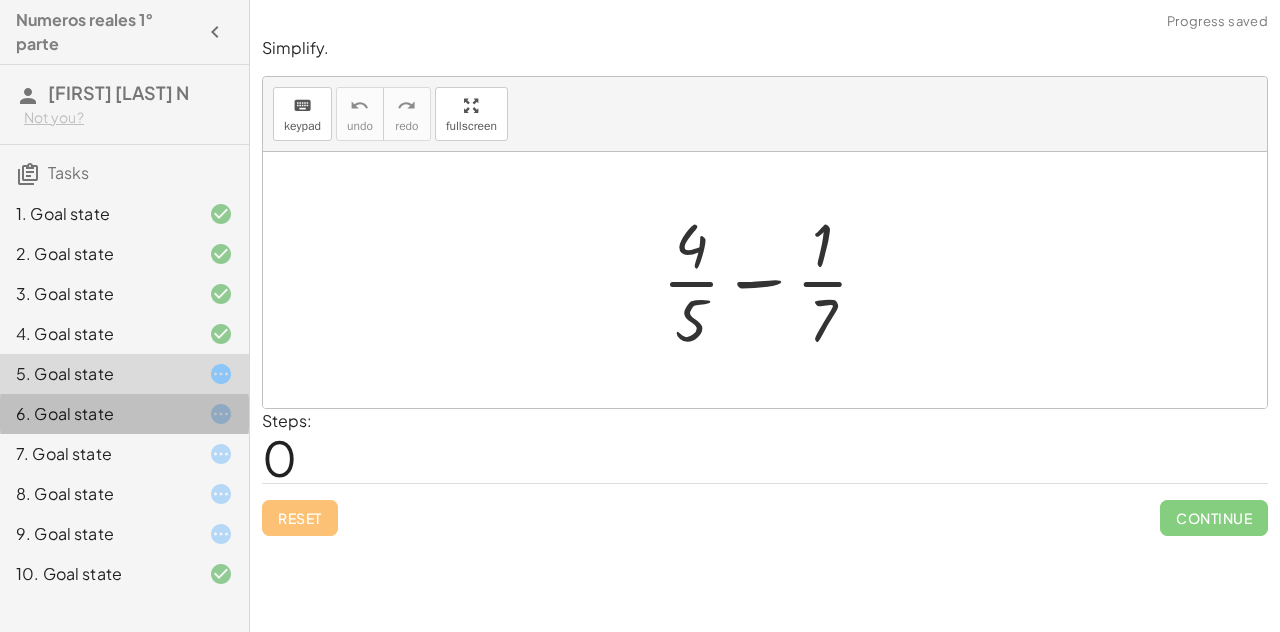 click 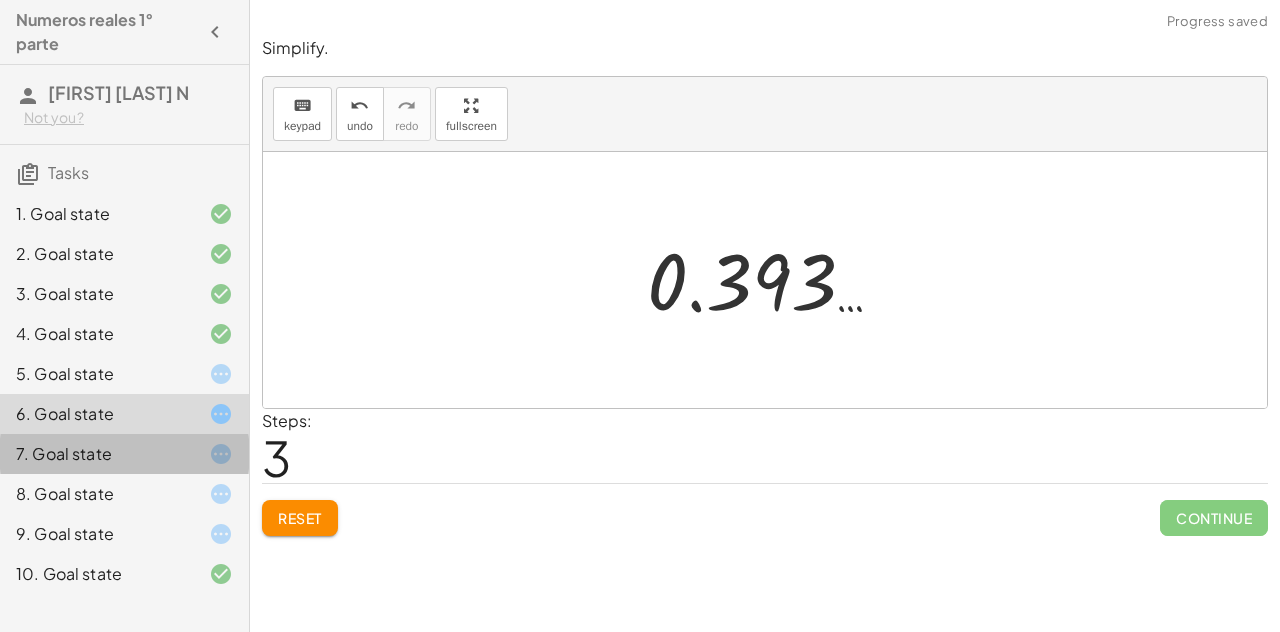 click on "7. Goal state" 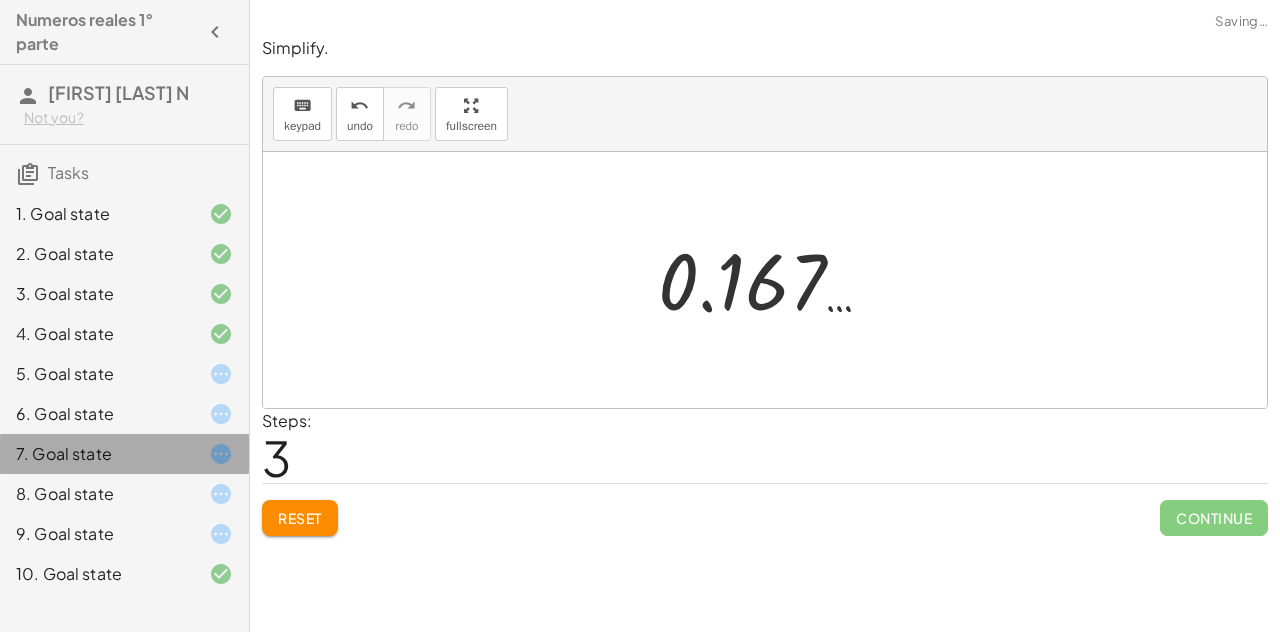 click on "7. Goal state" 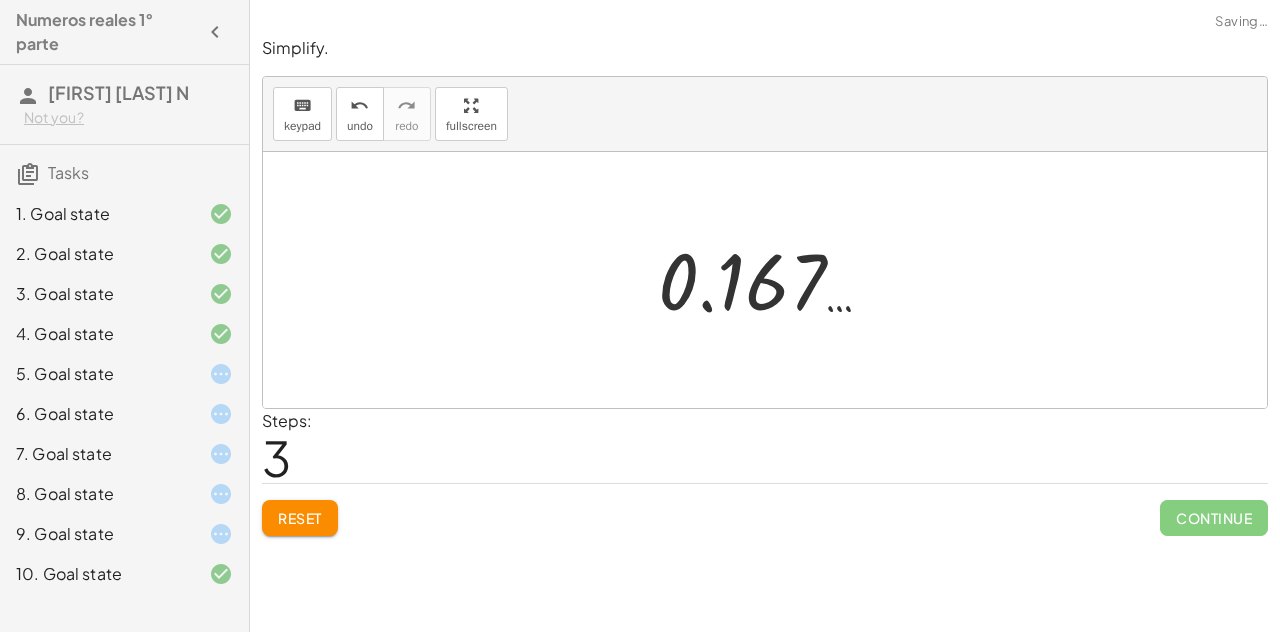 click on "8. Goal state" 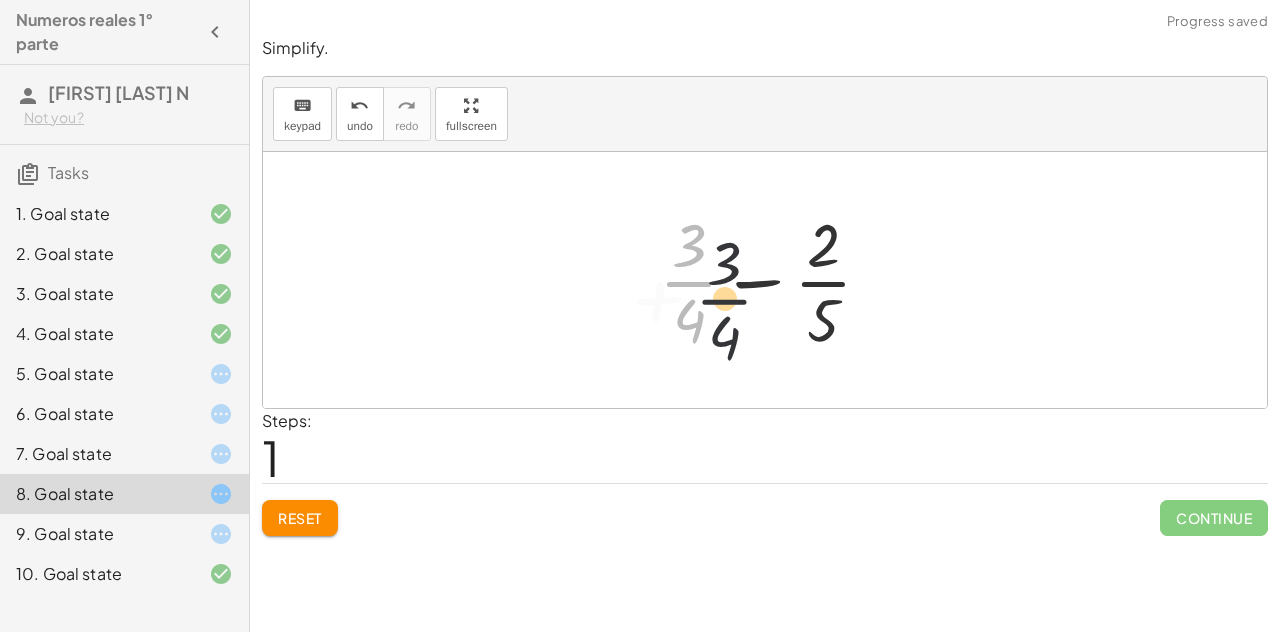drag, startPoint x: 664, startPoint y: 275, endPoint x: 695, endPoint y: 327, distance: 60.53924 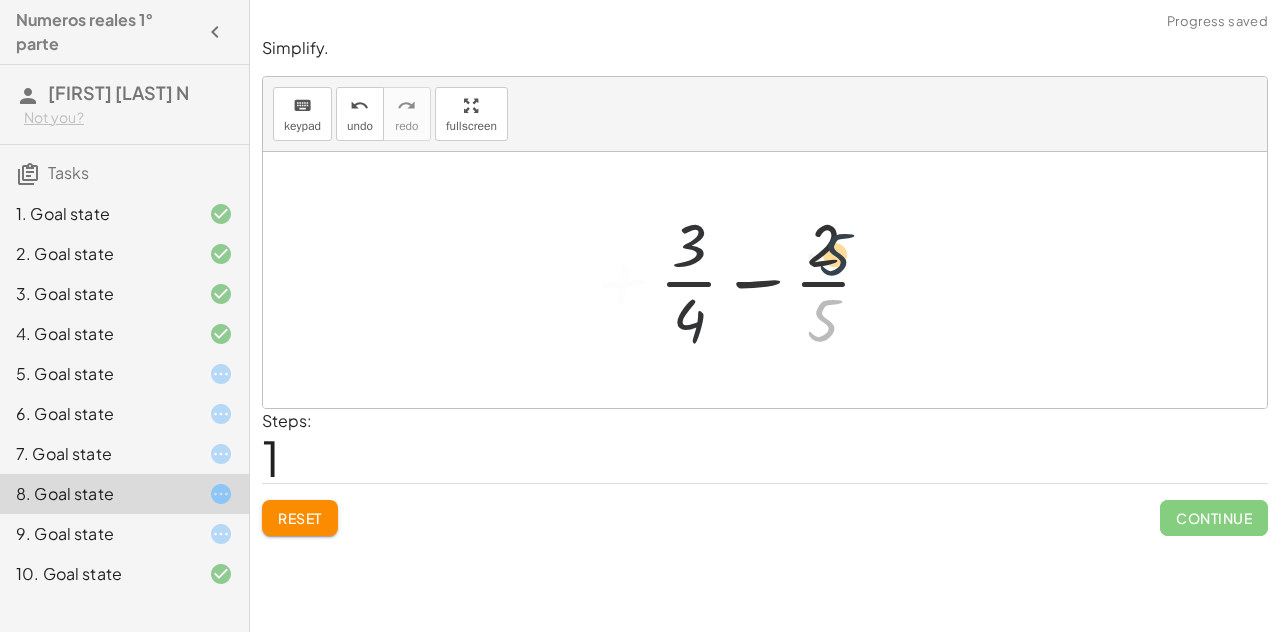 drag, startPoint x: 812, startPoint y: 309, endPoint x: 824, endPoint y: 222, distance: 87.823685 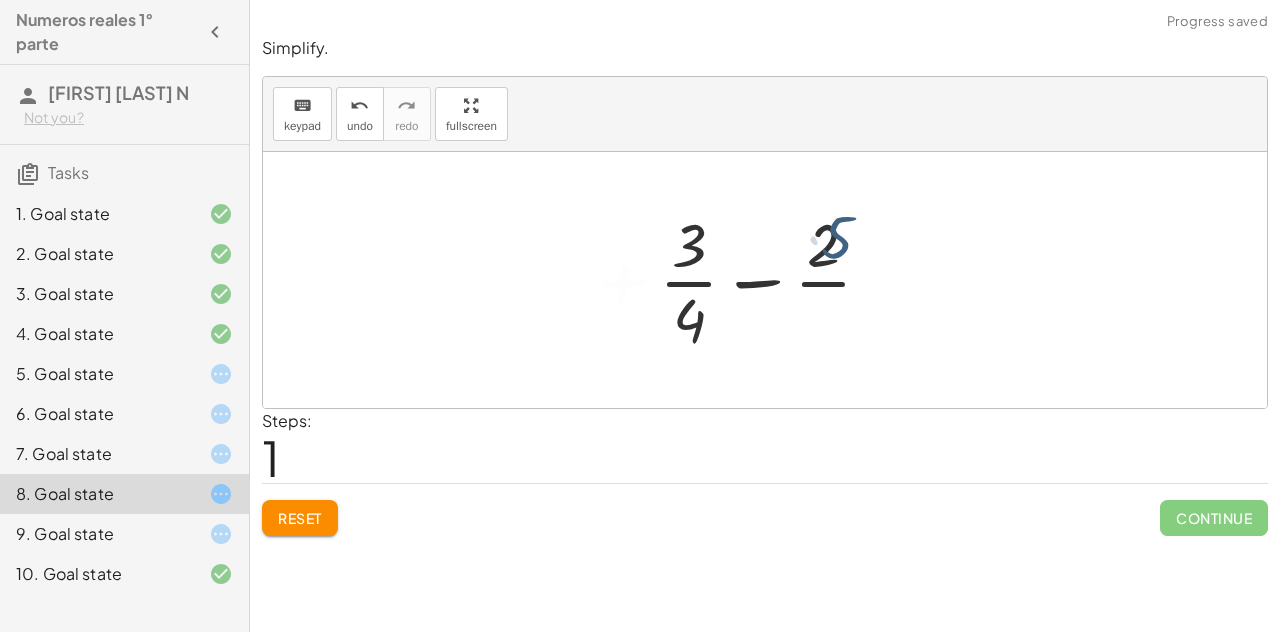 drag, startPoint x: 822, startPoint y: 222, endPoint x: 822, endPoint y: 245, distance: 23 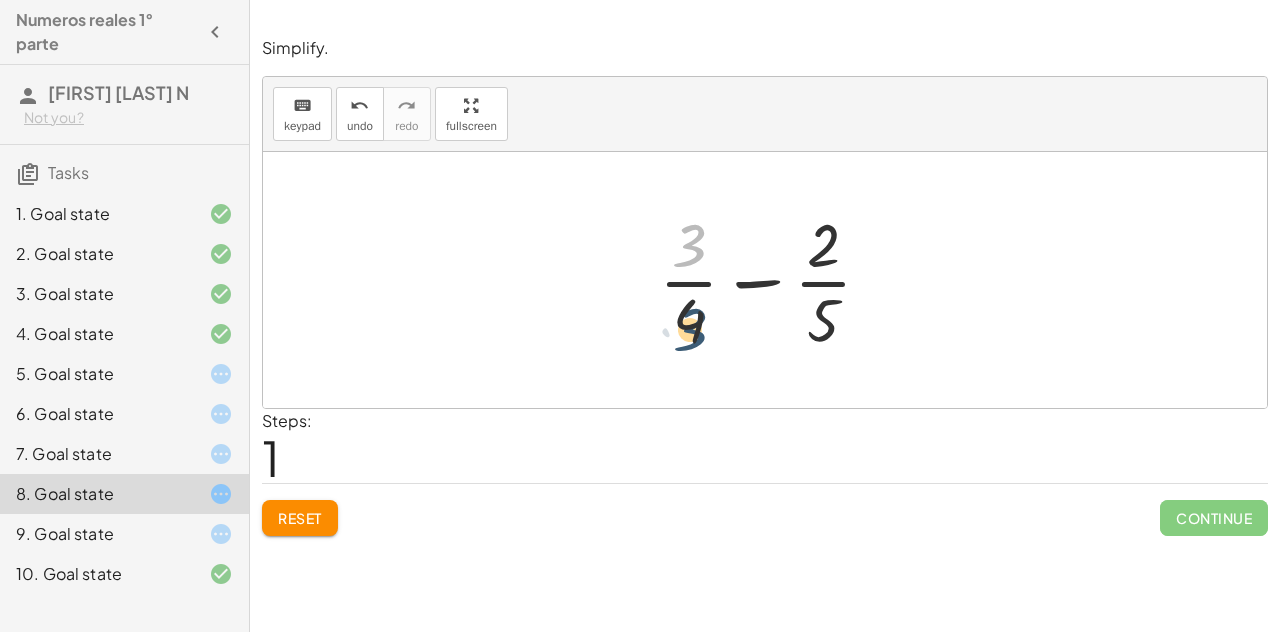 drag, startPoint x: 693, startPoint y: 239, endPoint x: 682, endPoint y: 305, distance: 66.910385 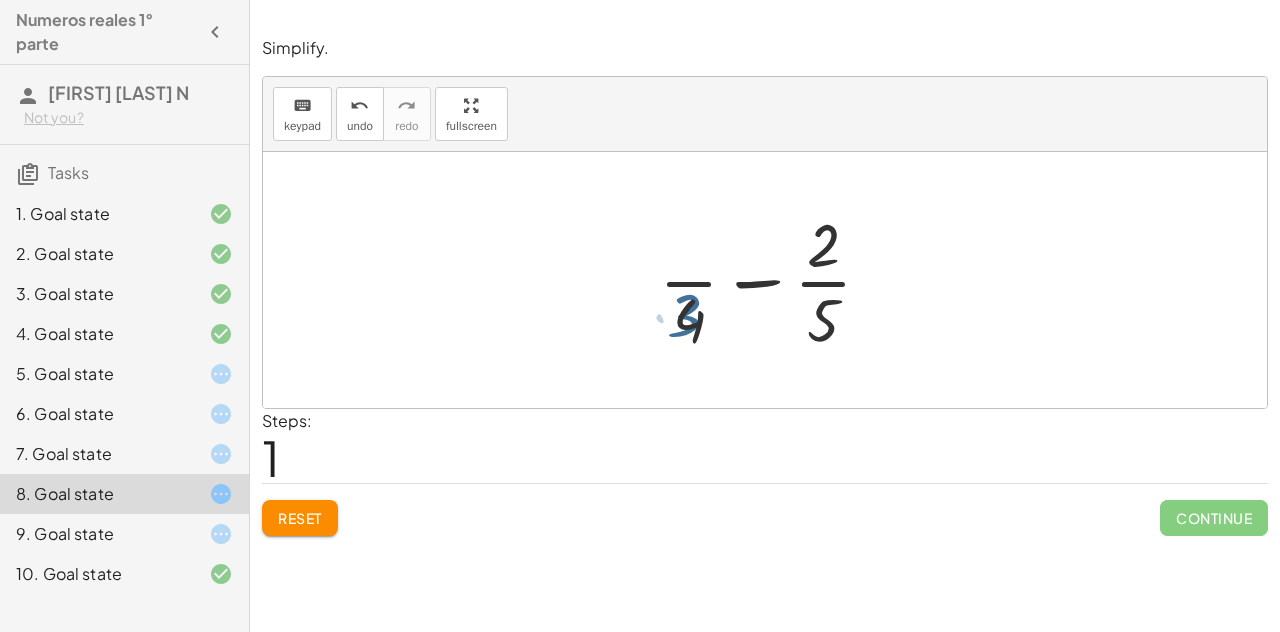 click at bounding box center [773, 280] 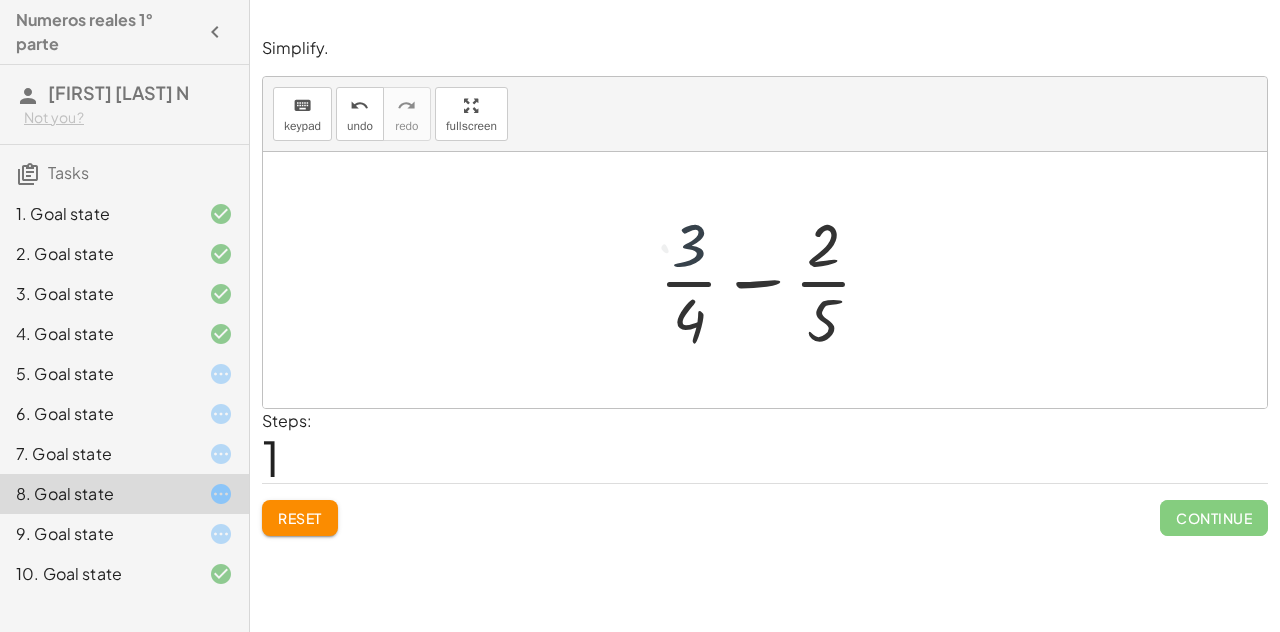 click on "5. Goal state" 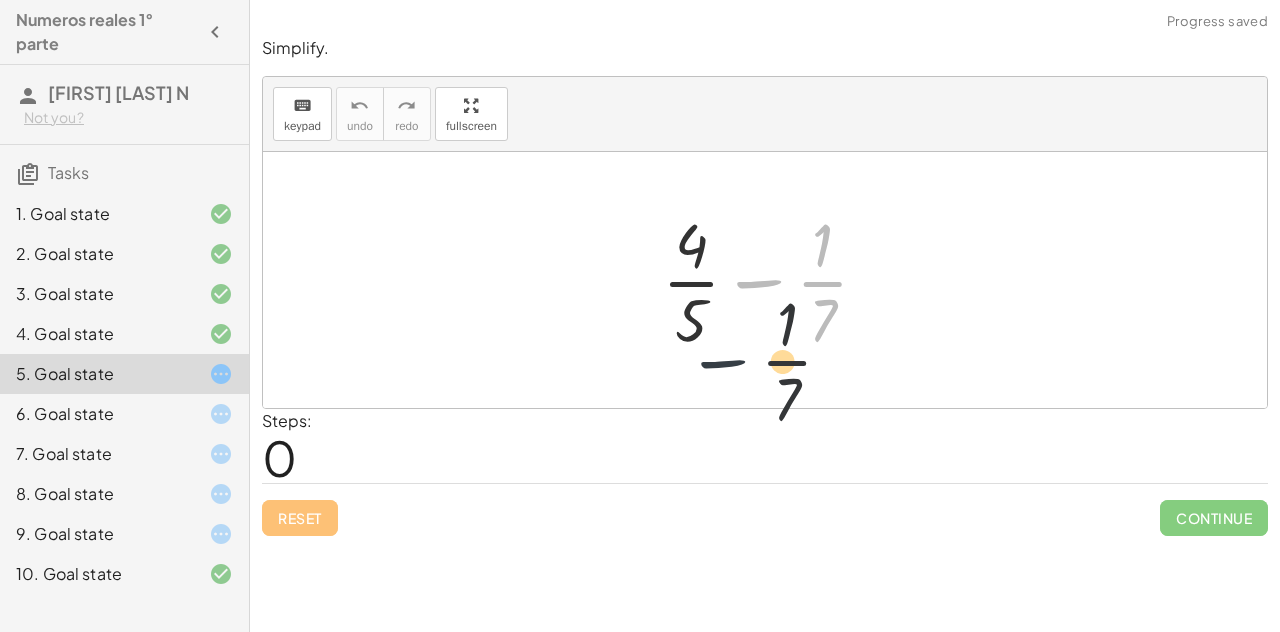 drag, startPoint x: 723, startPoint y: 251, endPoint x: 690, endPoint y: 333, distance: 88.391174 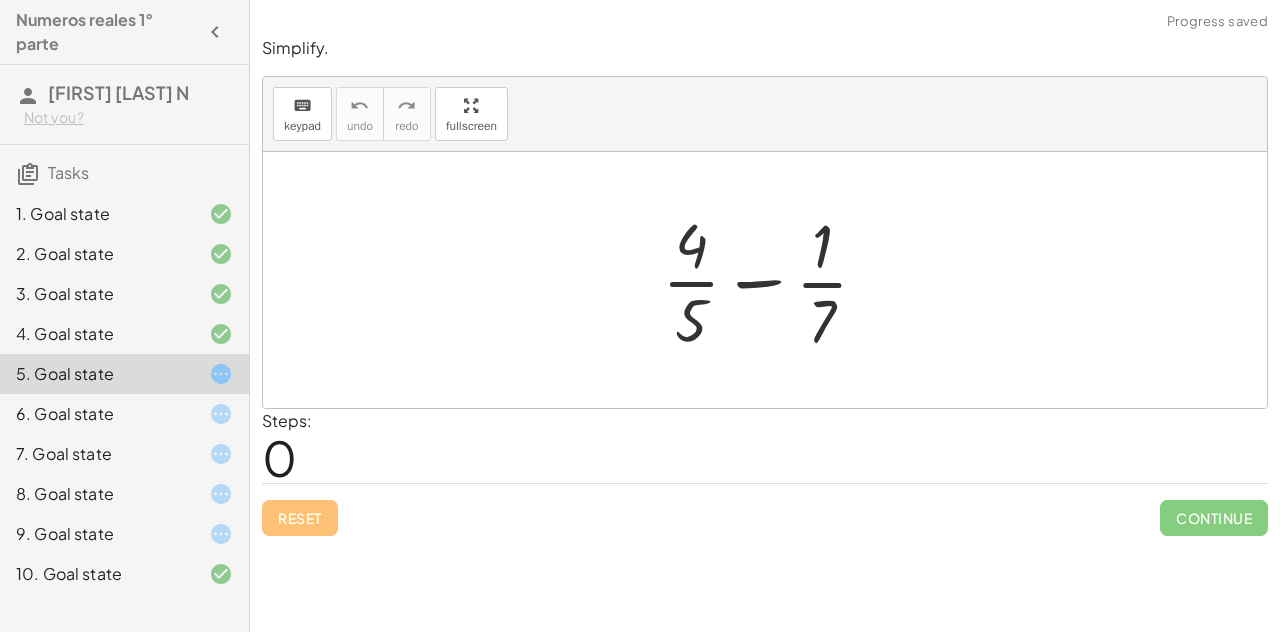 click on "7. Goal state" 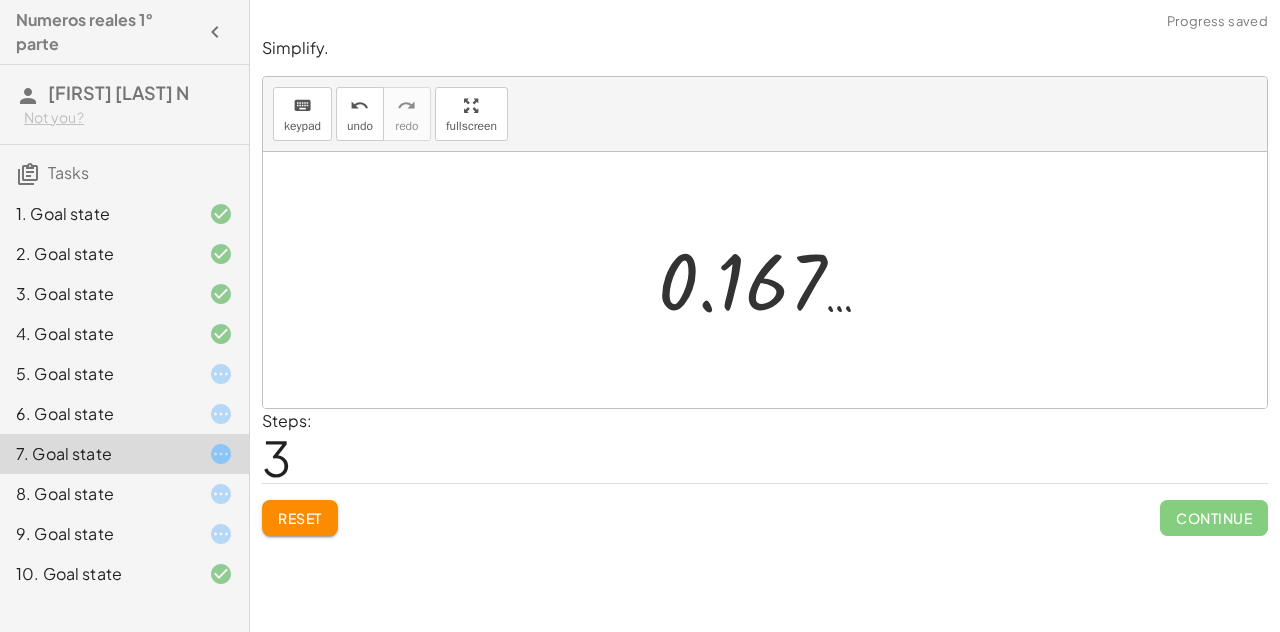click on "9. Goal state" 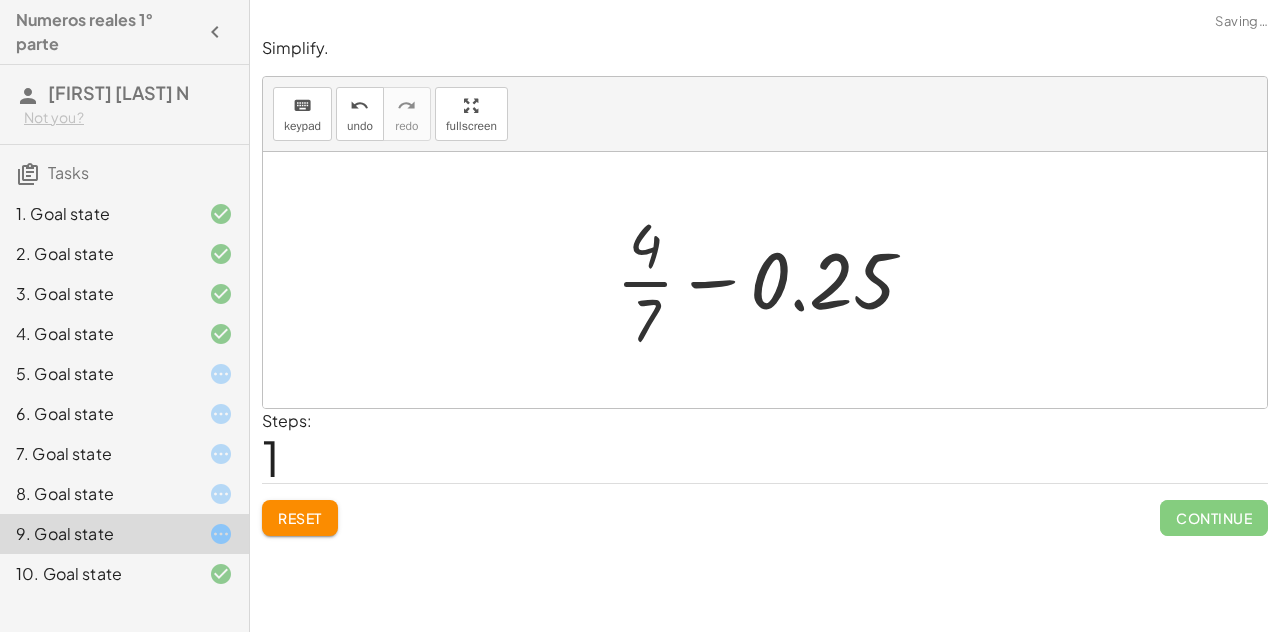 click on "+ · 4 · 7 − · 1 · 4 + · 4 · 7 − 0.25" at bounding box center [766, 280] 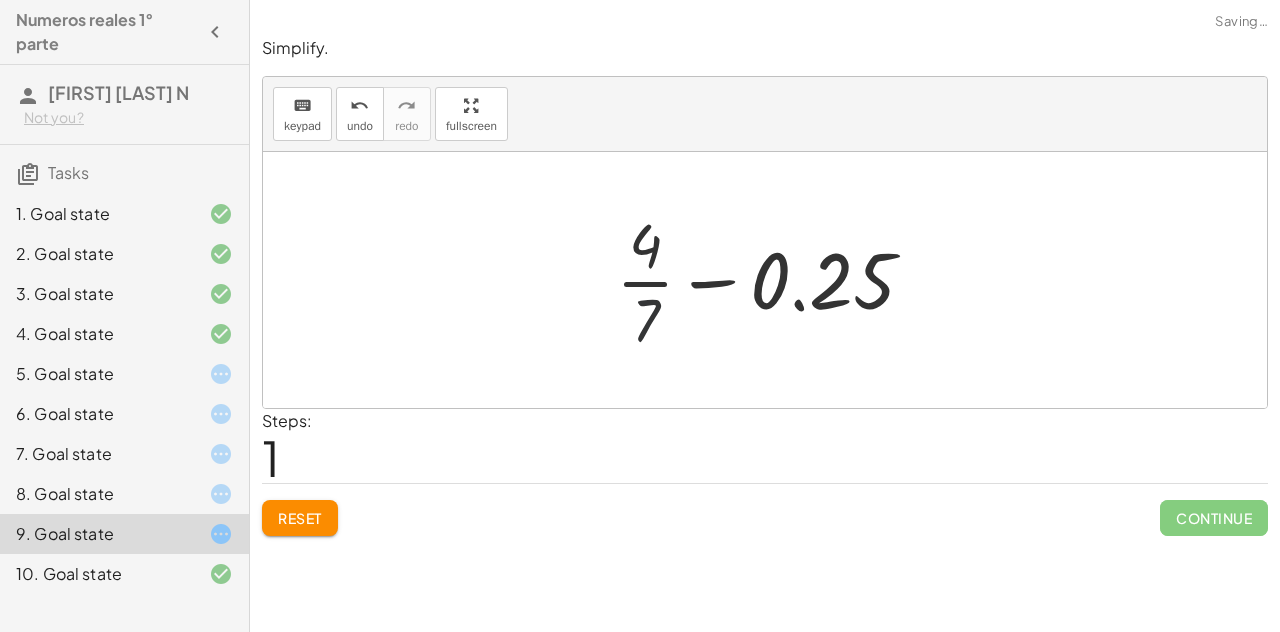 click at bounding box center [773, 280] 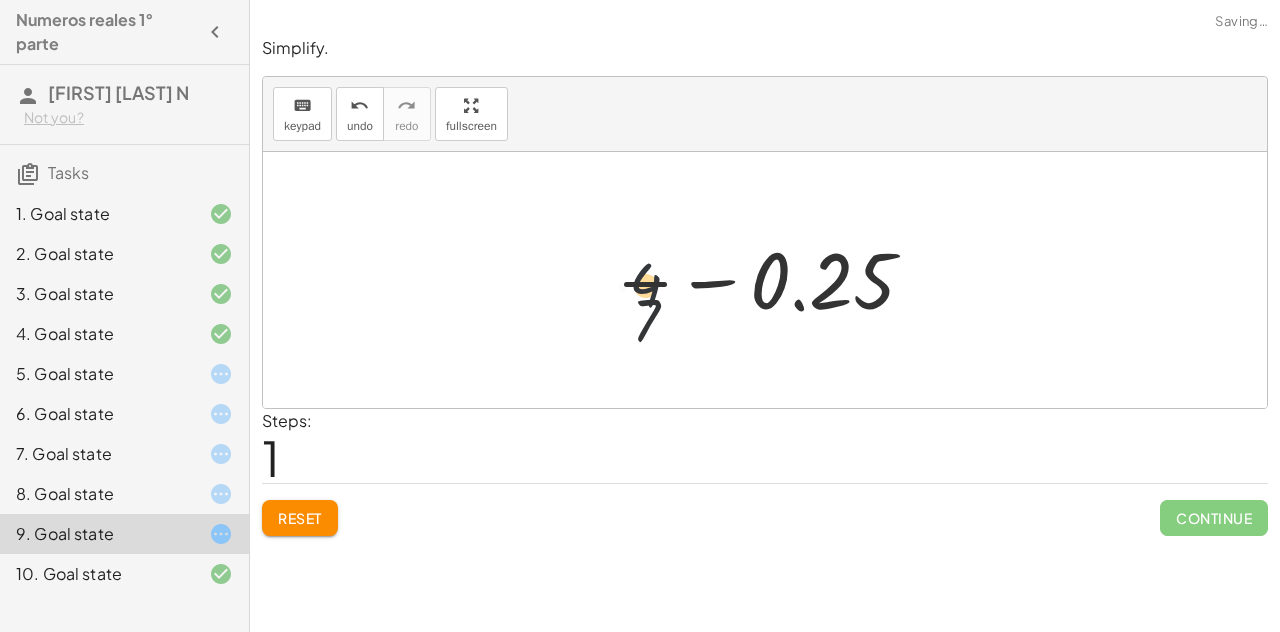 click at bounding box center (773, 280) 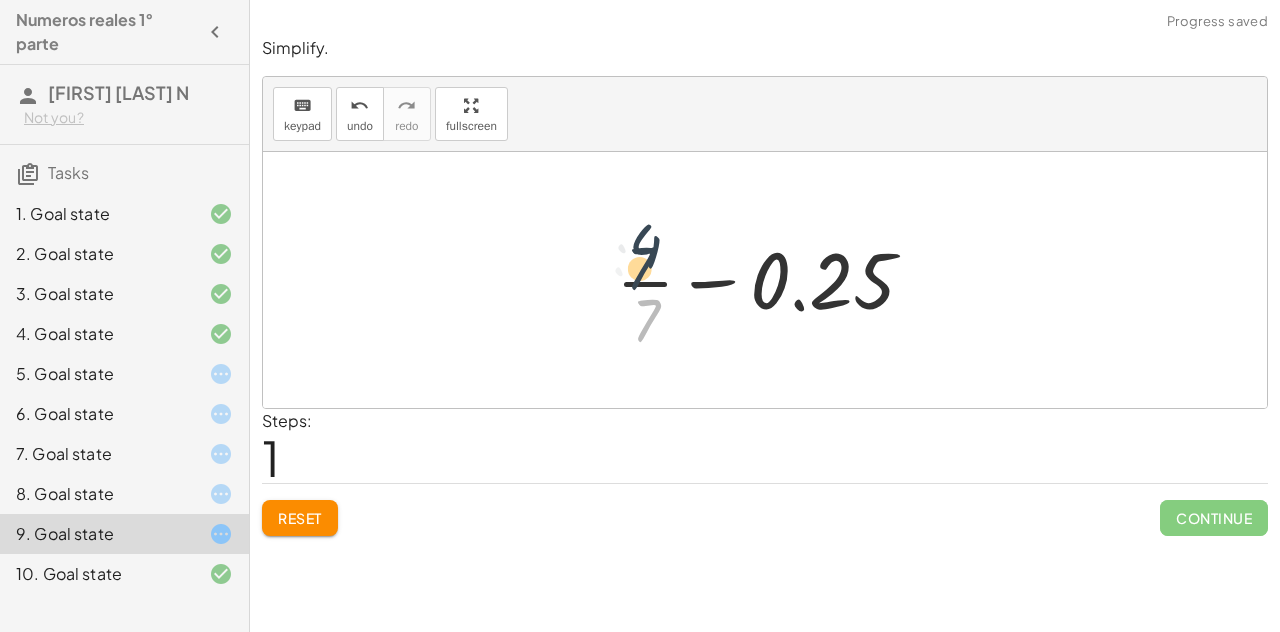 click at bounding box center (773, 280) 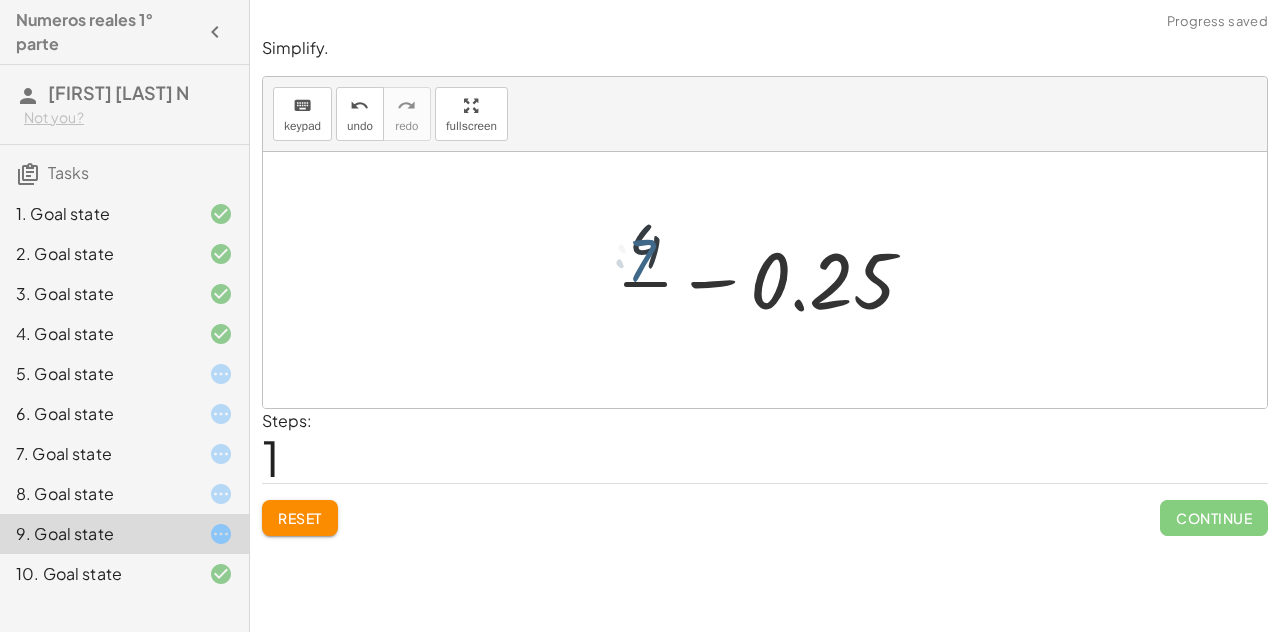 click at bounding box center [773, 280] 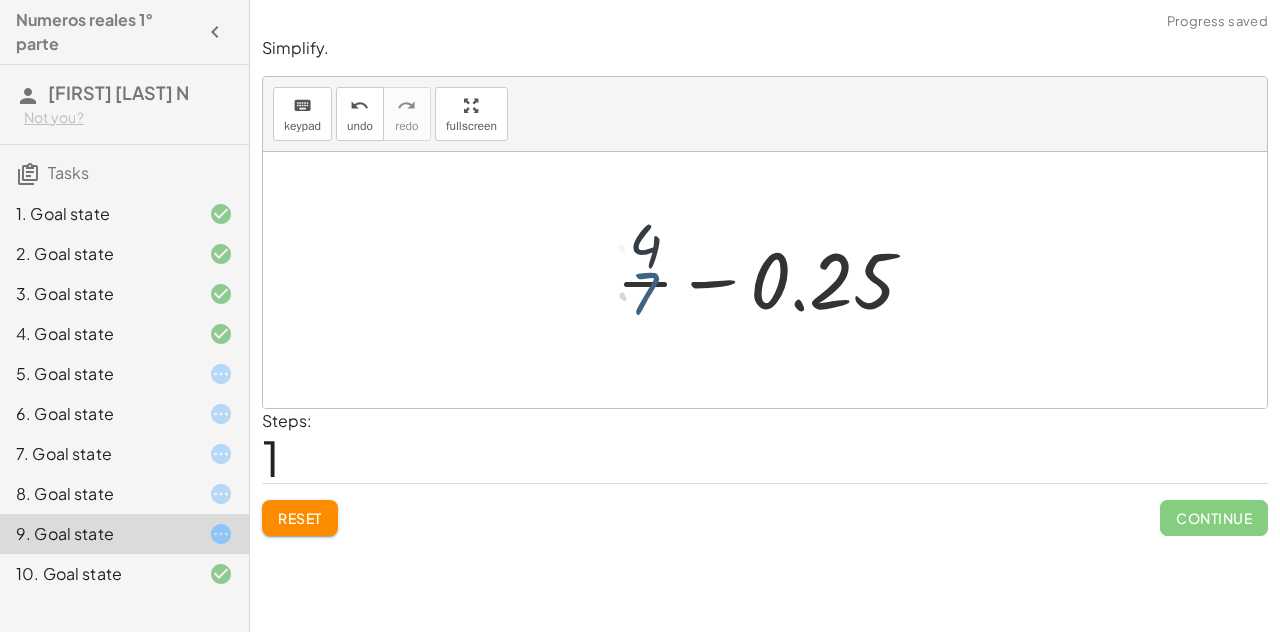 click at bounding box center [773, 280] 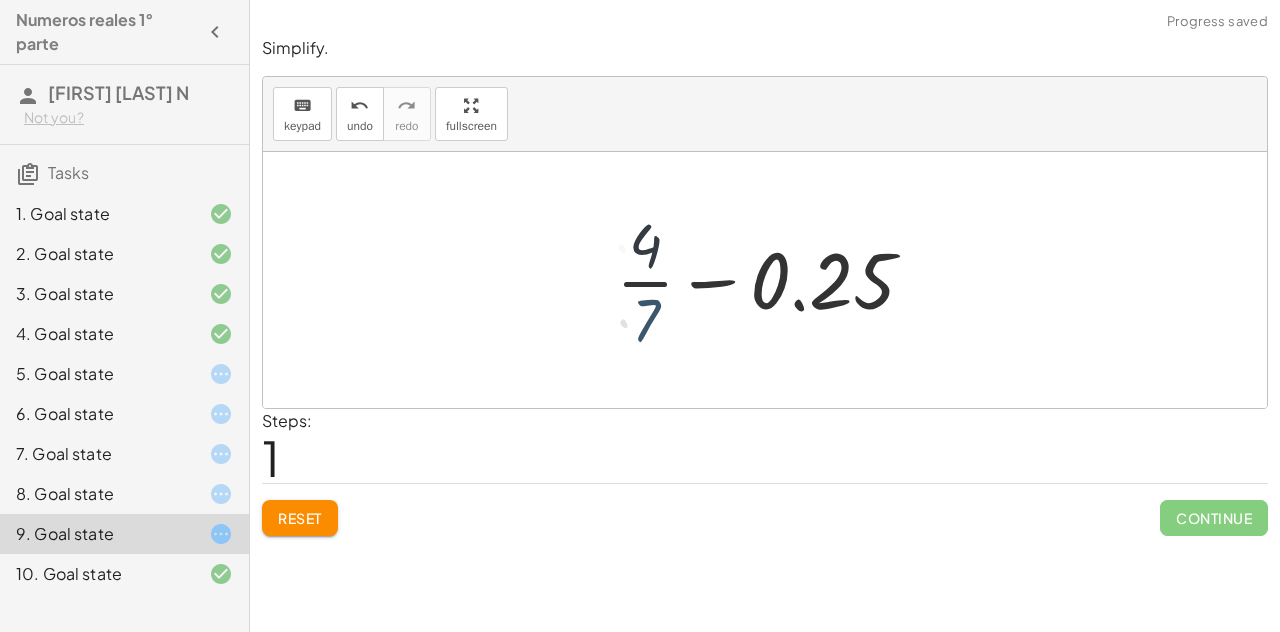click at bounding box center (773, 280) 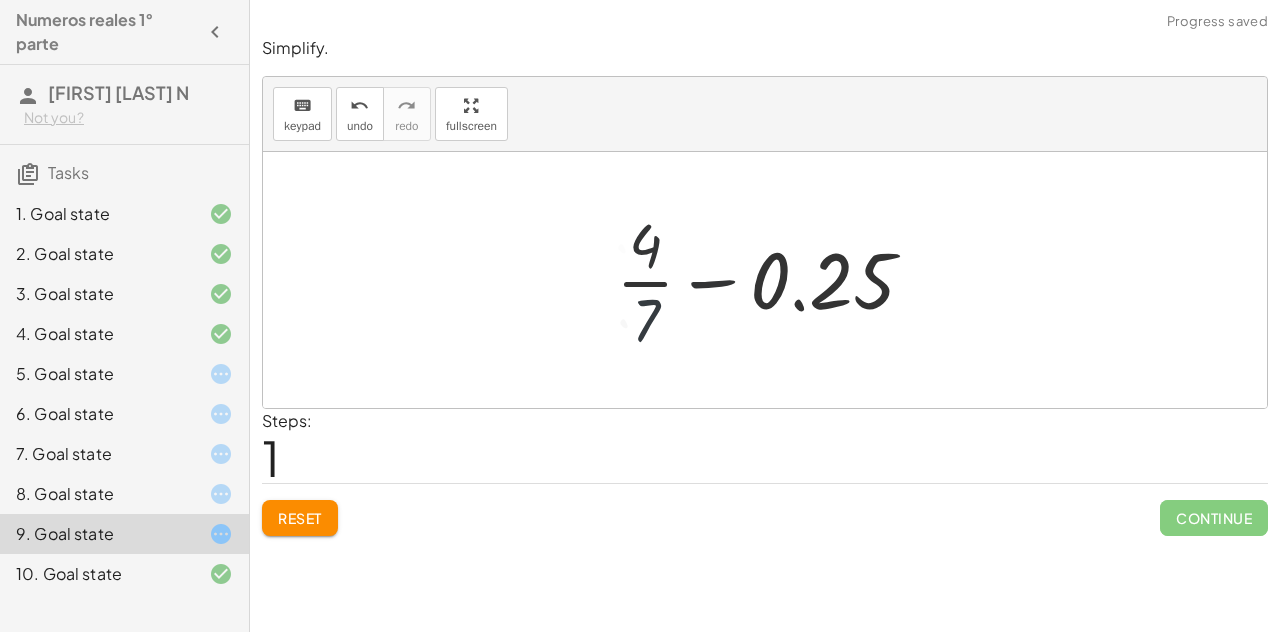 click at bounding box center [773, 280] 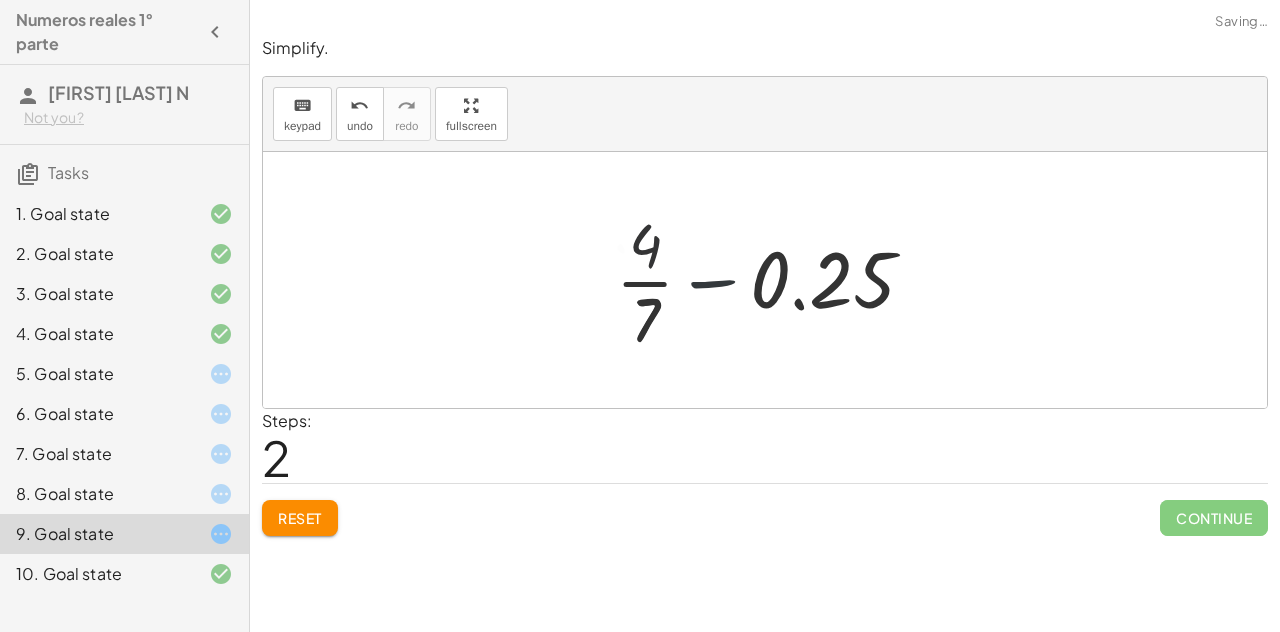 click at bounding box center [773, 280] 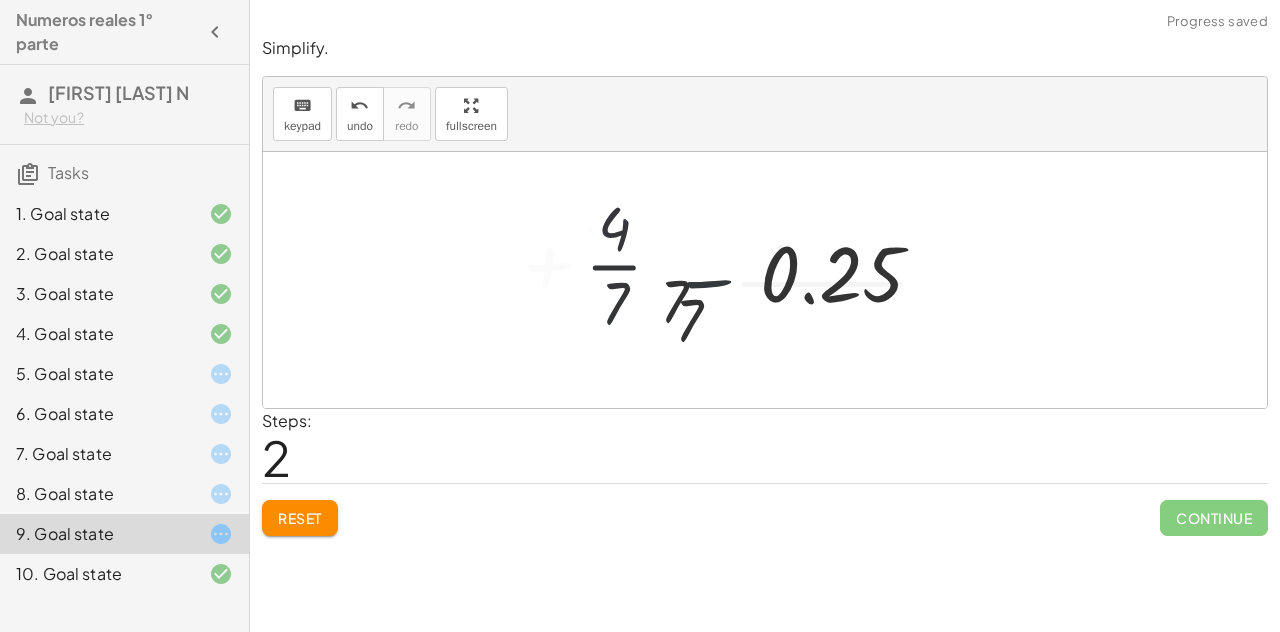 click at bounding box center (773, 280) 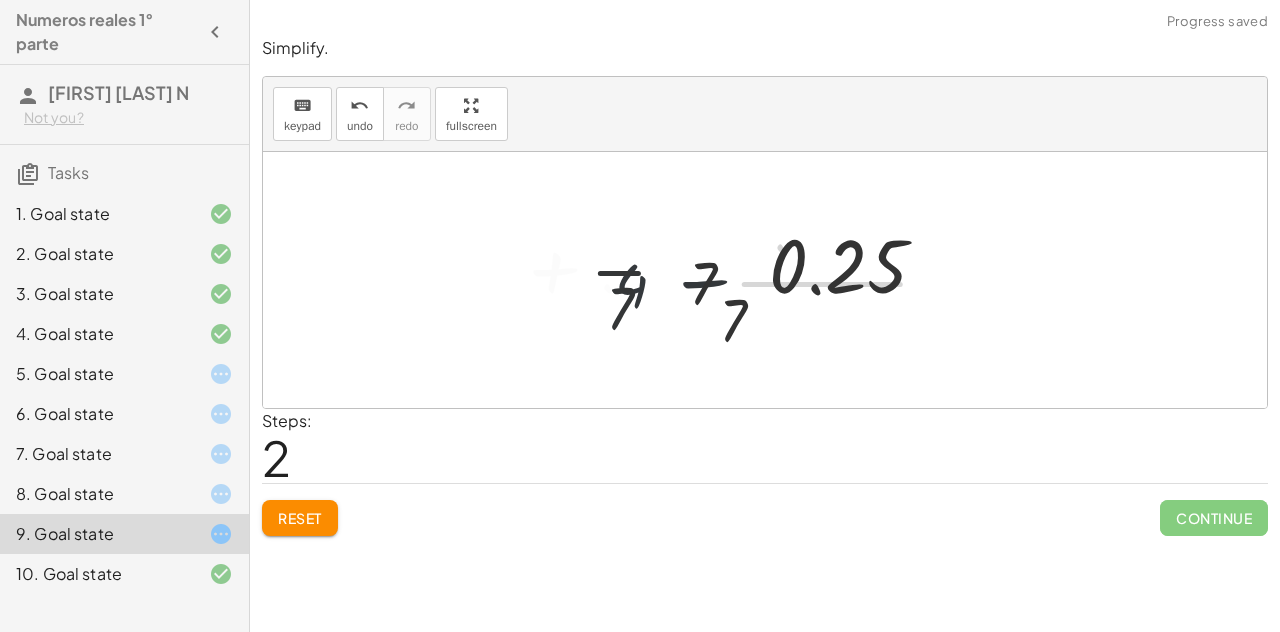 click at bounding box center (773, 280) 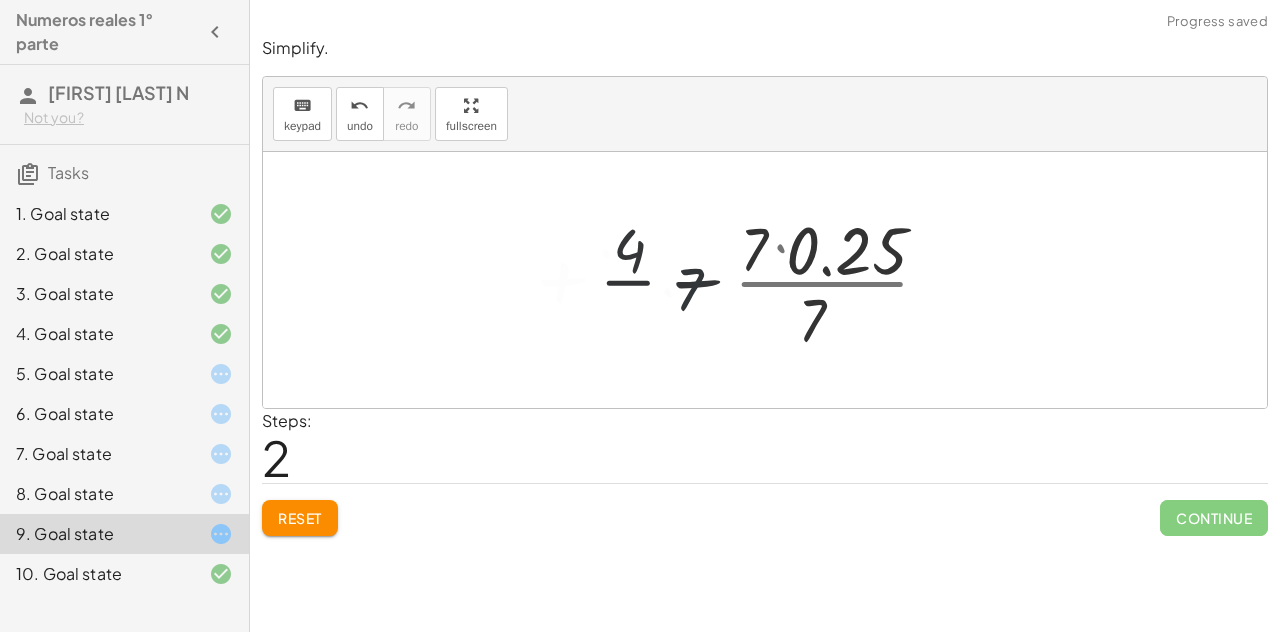 click at bounding box center (765, 280) 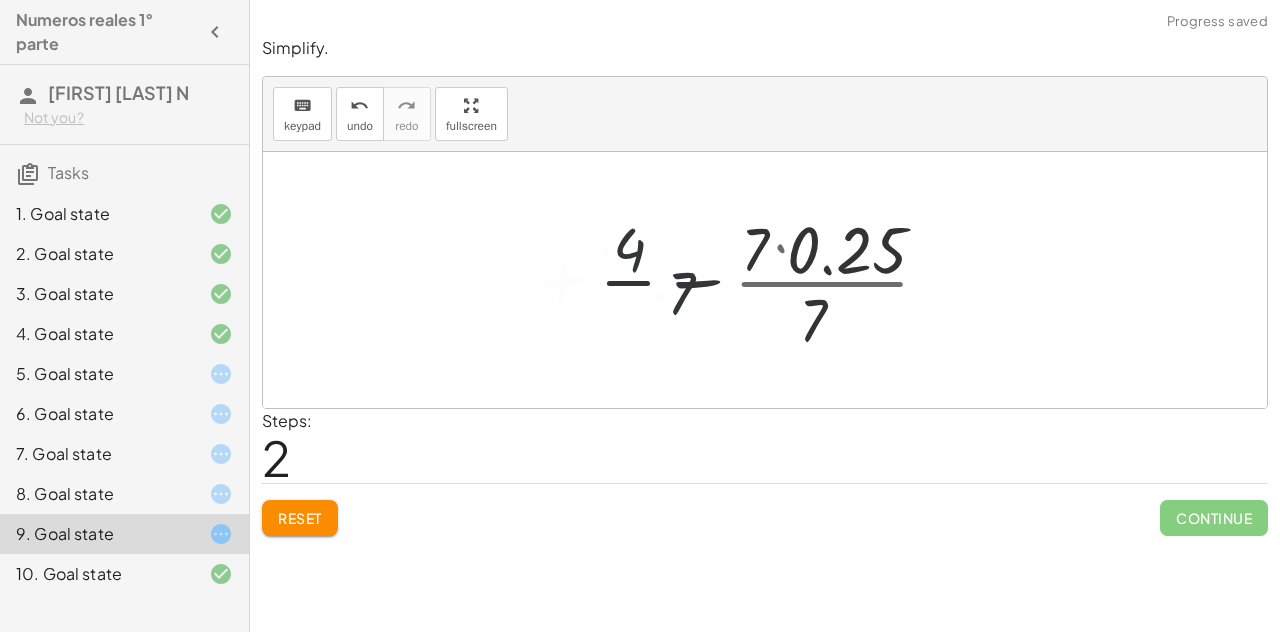 click at bounding box center (773, 280) 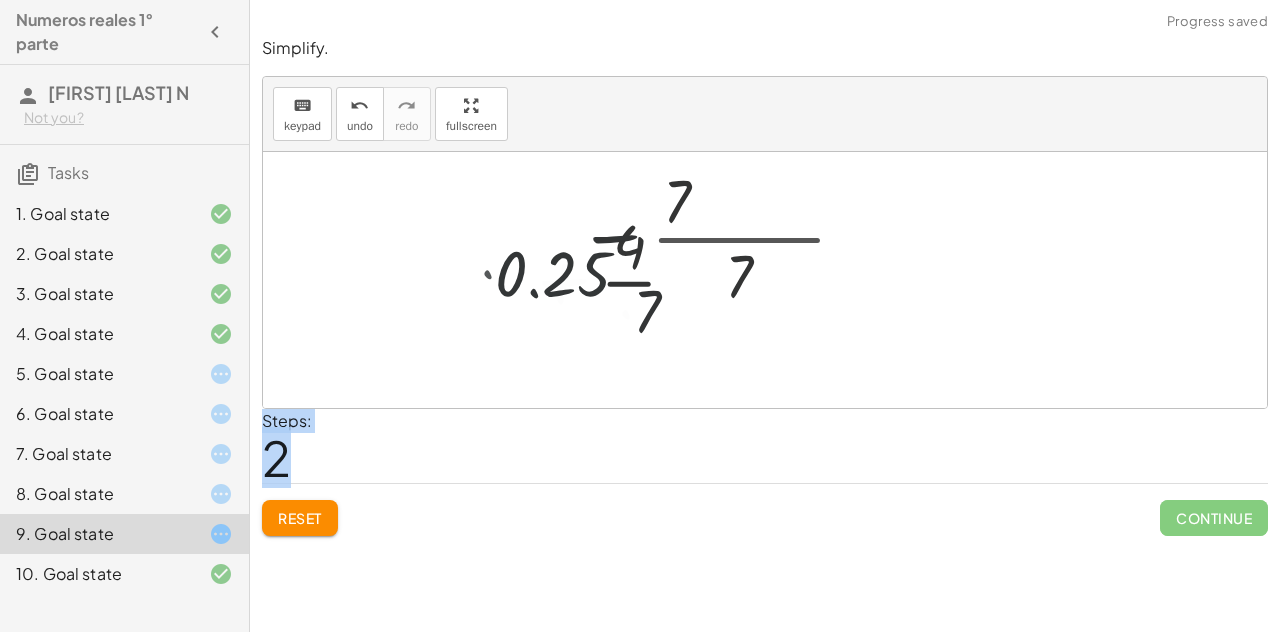 click on "Simplify. keyboard keypad undo undo redo redo fullscreen + · 4 · 7 − · 1 · 4 + · 4 · 7 − · 7 · 0.25 · 7 + · 4 · 7 − 0.25 · 7 · 7 · · 7 + · 4 · 7 − 0.25 × Steps:  2 Reset   Continue" 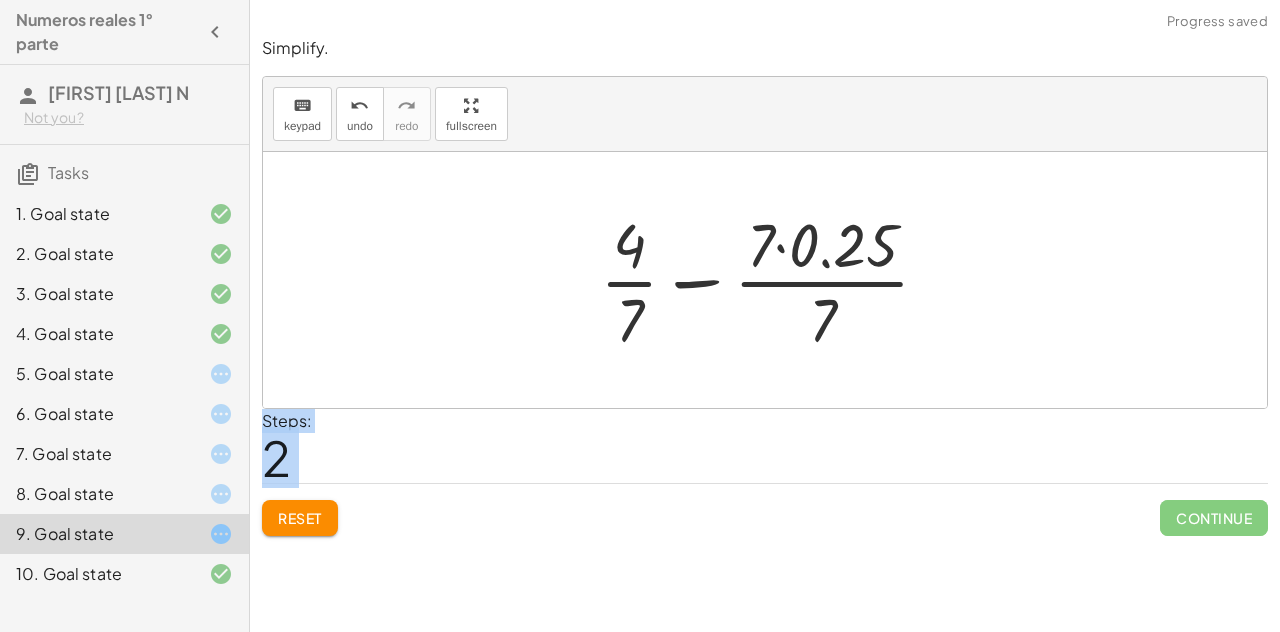 click on "Reset   Continue" at bounding box center (765, 509) 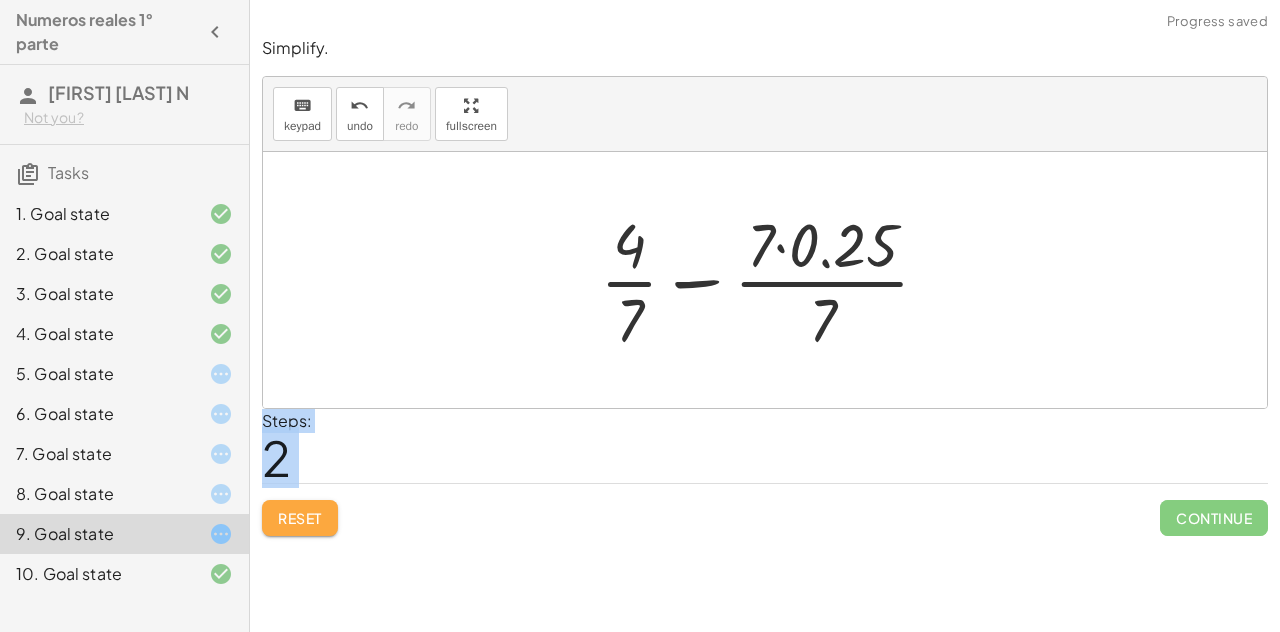 click on "Reset" 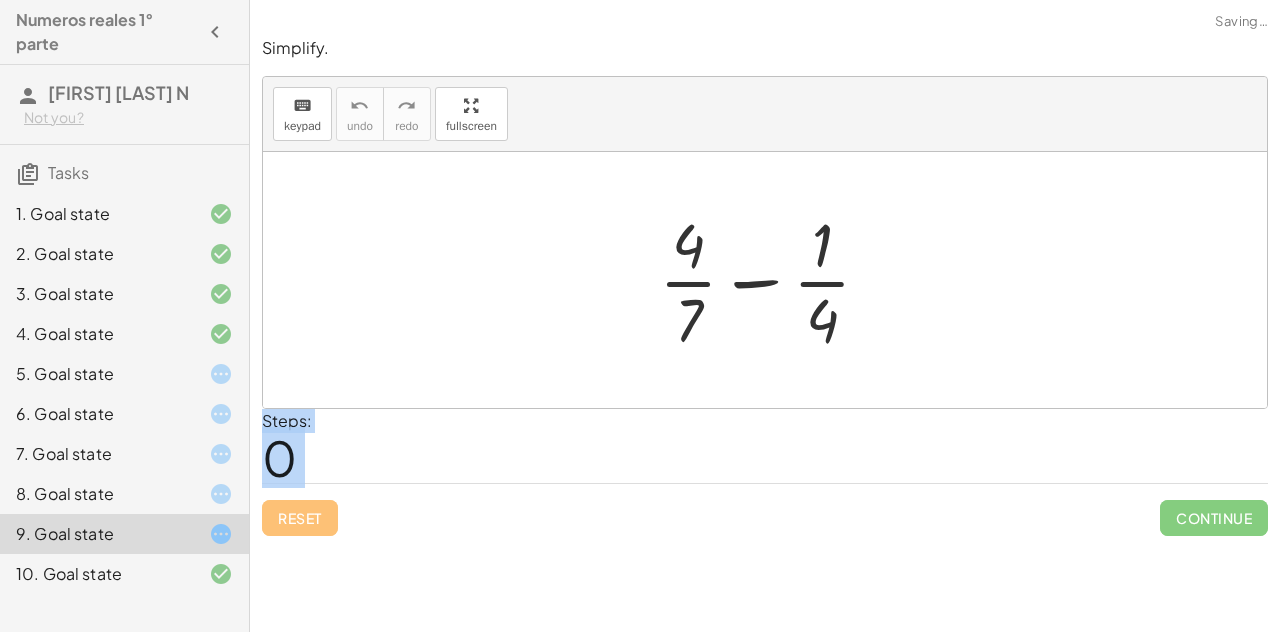 click on "Numeros reales 1° parte [FIRST] [LAST] N Not you? Tasks 1. Goal state 2. Goal state 3. Goal state 4. Goal state 5. Goal state 6. Goal state 7. Goal state 8. Goal state 9. Goal state 10. Goal state Simplify. keyboard keypad undo undo redo redo fullscreen × Steps: 2 Reset Continue Simplify. keyboard keypad undo undo redo redo fullscreen × Steps: 2 Reset Continue Simplify. keyboard keypad undo undo redo redo fullscreen × Steps: 3 Reset Continue Simplify. keyboard keypad undo undo redo redo fullscreen × Steps: 2 Reset Continue Simplify. keyboard keypad undo undo redo redo fullscreen + · 4 · 5 − · 1 · 7 × Steps: 0 Reset Continue Simplify. keyboard keypad undo undo redo redo fullscreen + · 5 · 4 − · 6 · 7 + 1.25 − · 6 · 7 + 1.25 − 0.857 … 0.393 … × Steps: 3 Reset Continue Simplify. keyboard keypad undo undo redo redo fullscreen + · 1 · 2 − · 1 · 3 + 0.5 − · 1 · 3 + 0.5 − 0.333 … 0.167 … × Steps: 3 Reset Continue Simplify. keyboard undo" 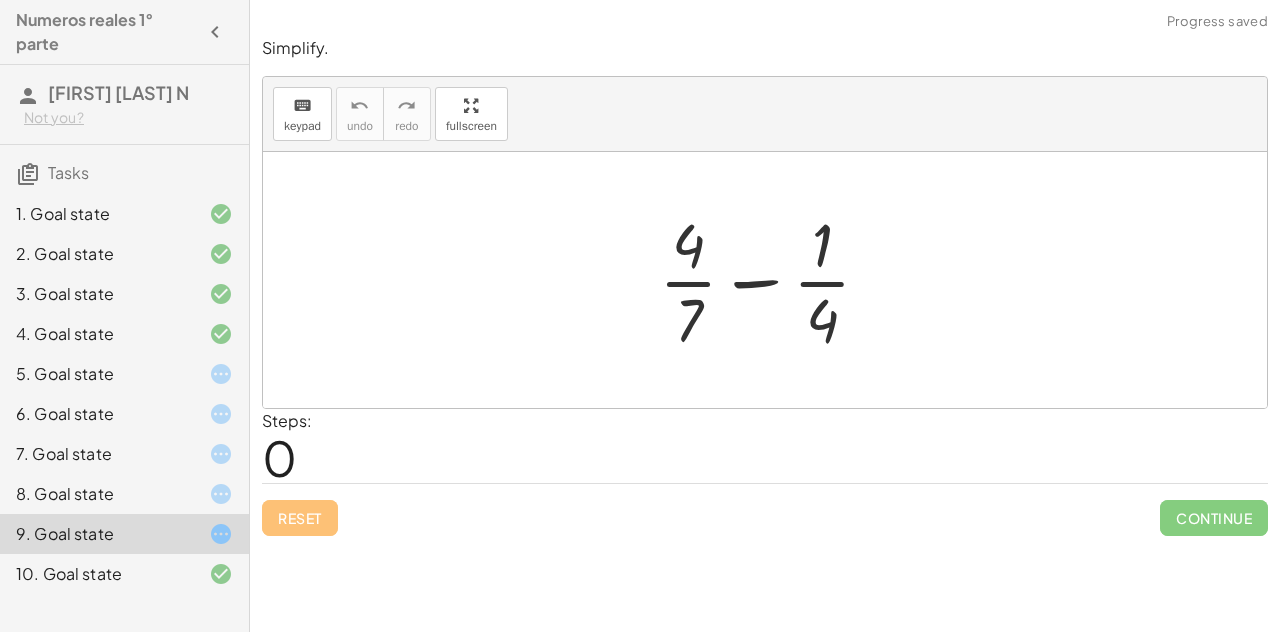 click on "Steps:  0" at bounding box center [765, 446] 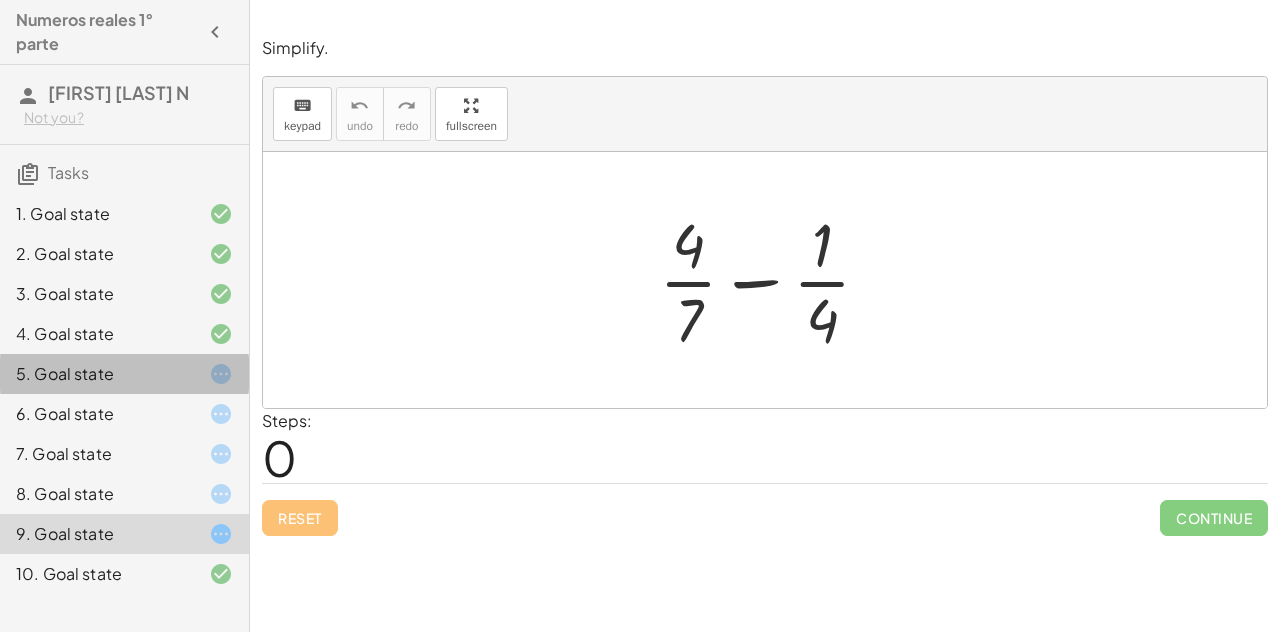 click 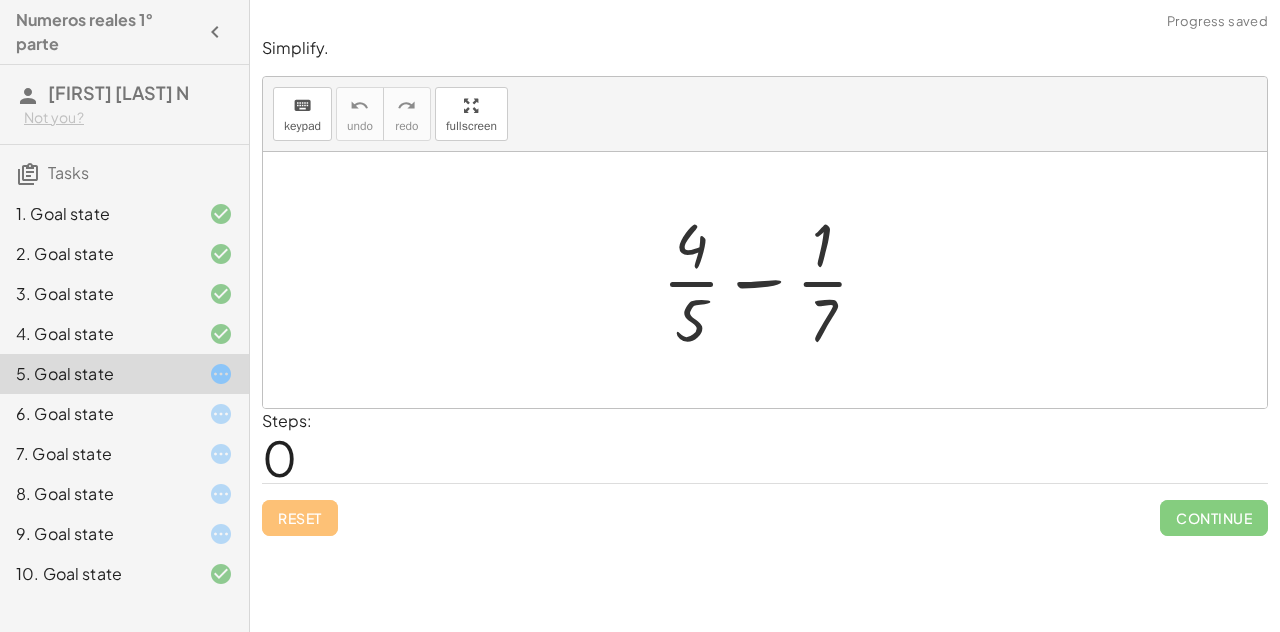 click on "Reset   Continue" at bounding box center [765, 509] 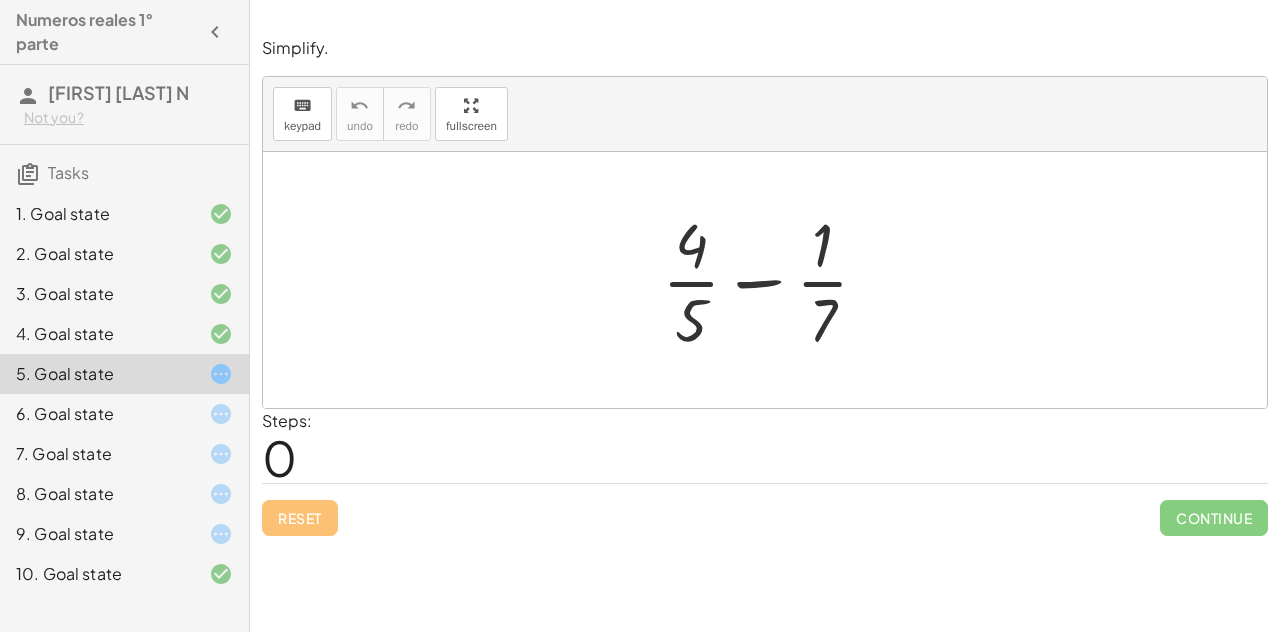 click at bounding box center (773, 280) 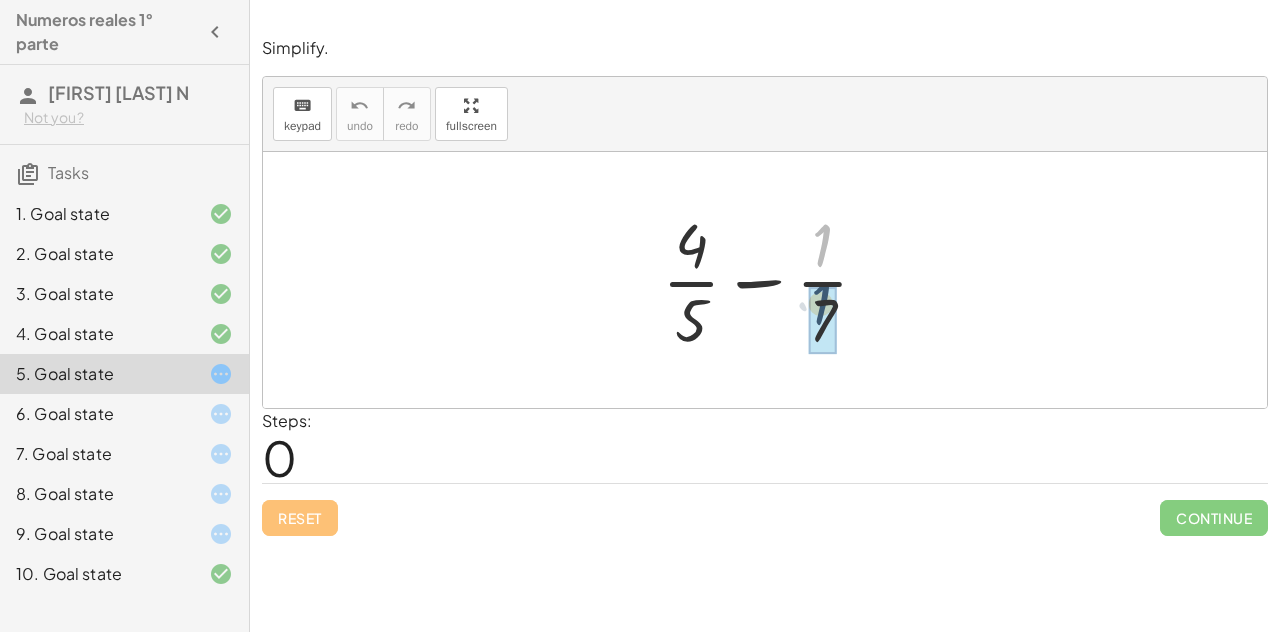 drag, startPoint x: 824, startPoint y: 219, endPoint x: 823, endPoint y: 289, distance: 70.00714 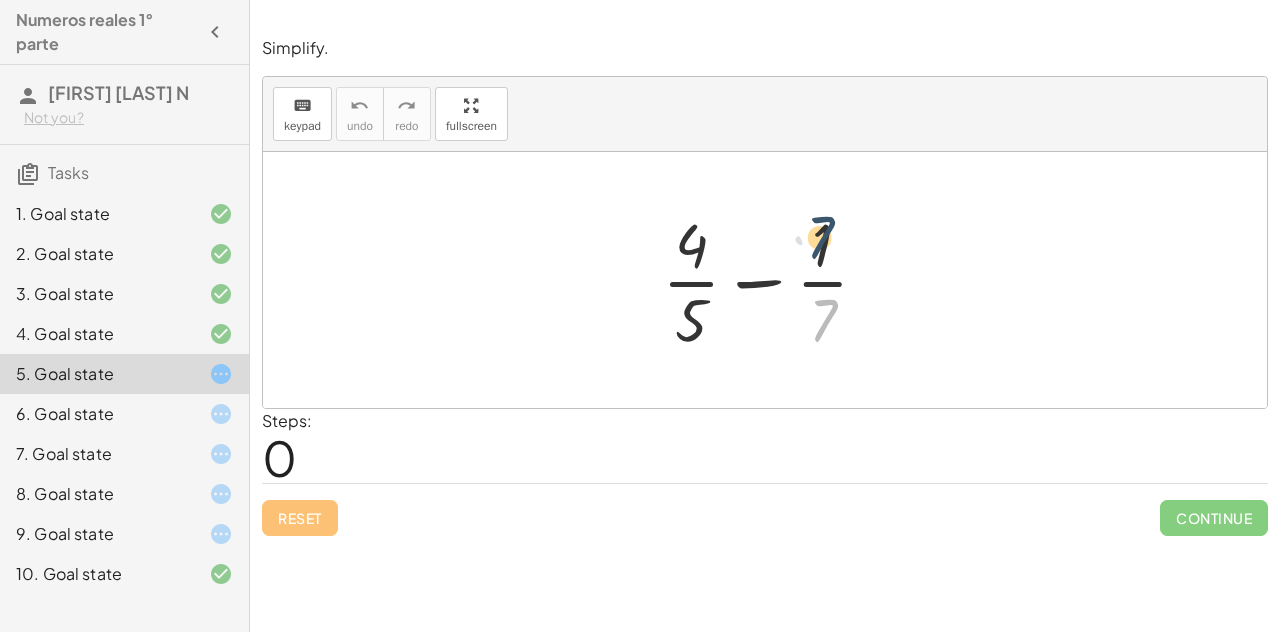 drag, startPoint x: 820, startPoint y: 313, endPoint x: 818, endPoint y: 210, distance: 103.01942 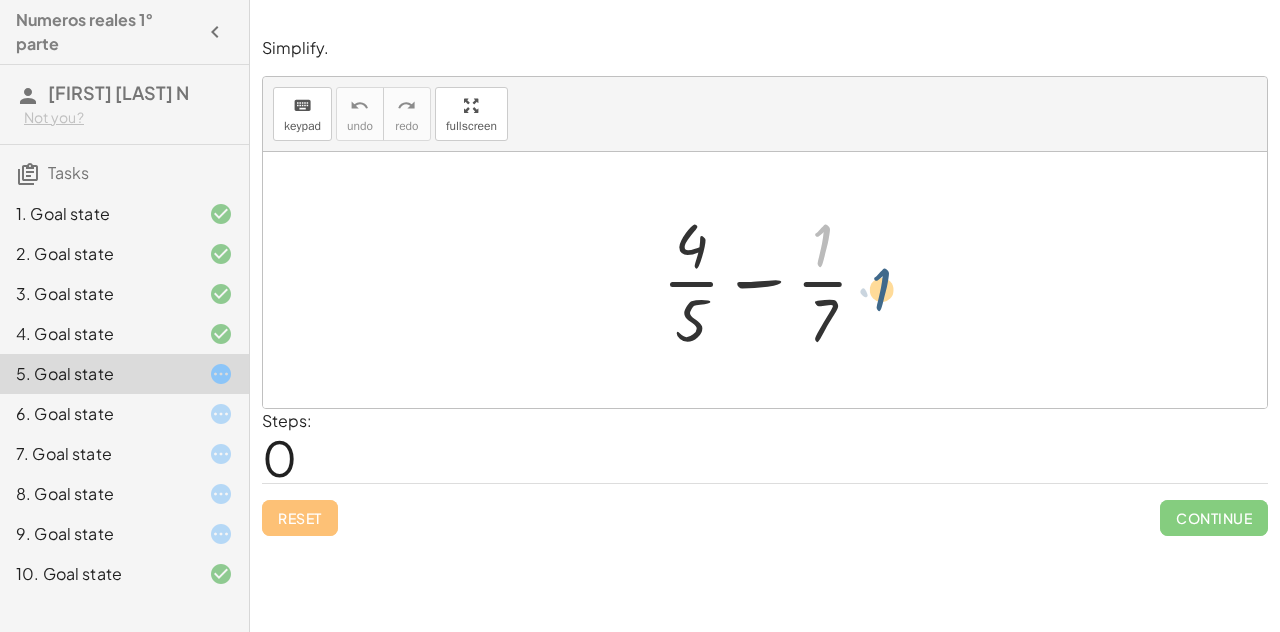 drag, startPoint x: 818, startPoint y: 245, endPoint x: 858, endPoint y: 305, distance: 72.11102 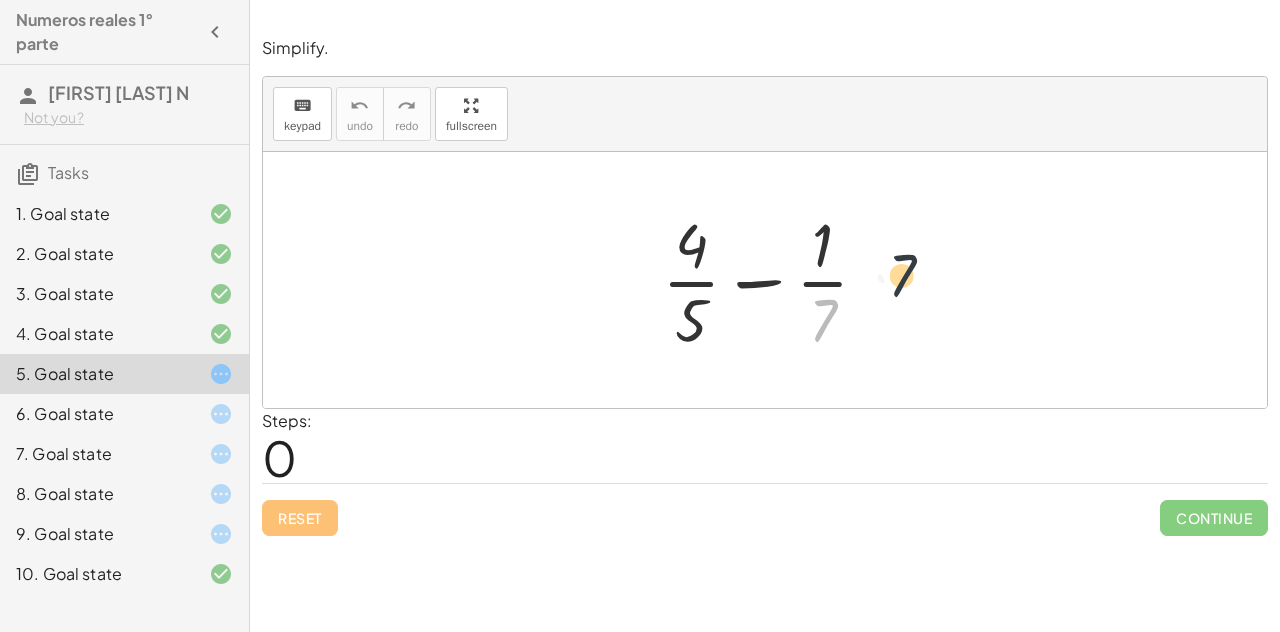 drag, startPoint x: 819, startPoint y: 310, endPoint x: 894, endPoint y: 265, distance: 87.46428 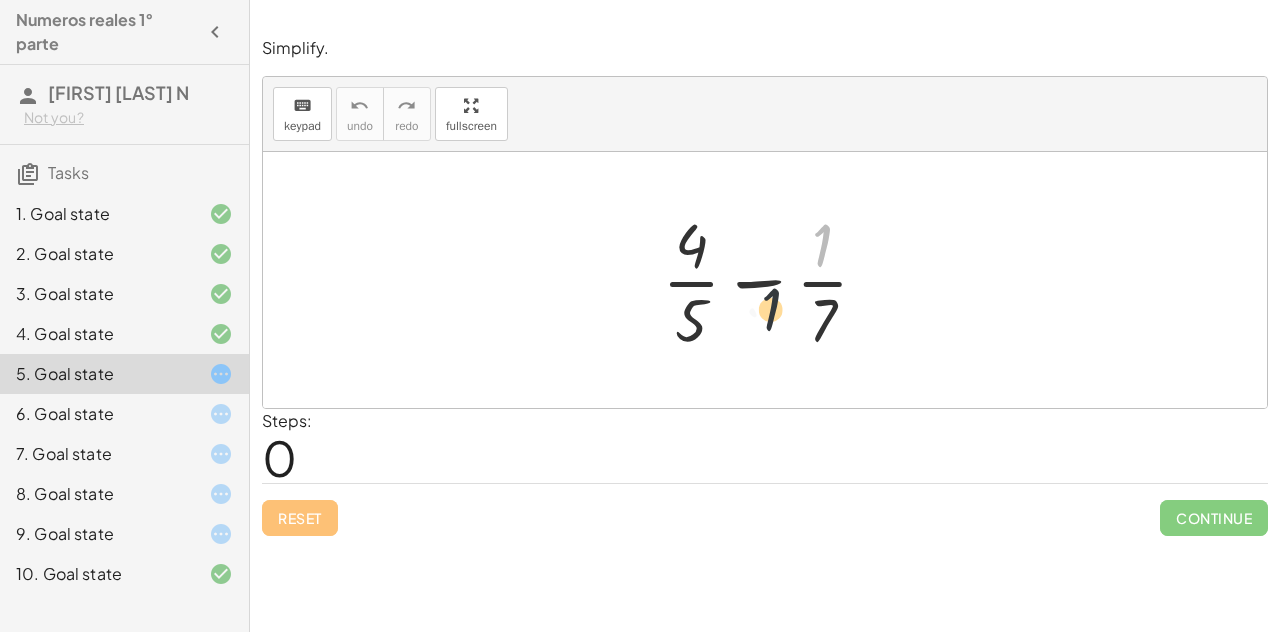 drag, startPoint x: 822, startPoint y: 239, endPoint x: 770, endPoint y: 312, distance: 89.62701 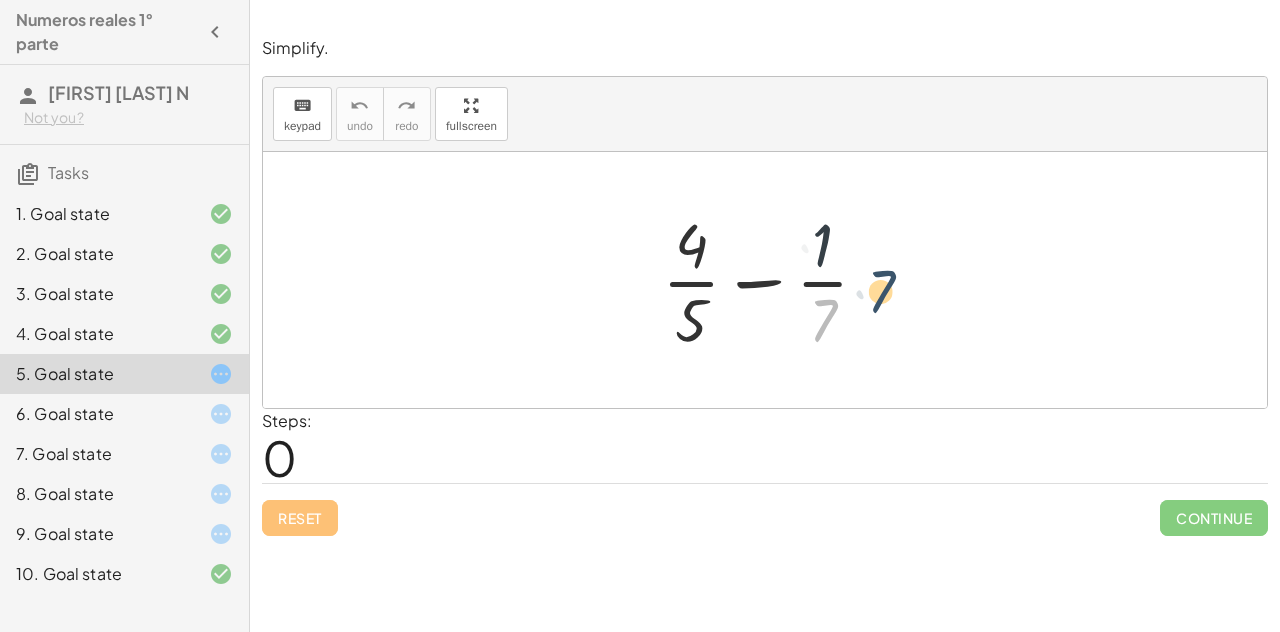 drag, startPoint x: 836, startPoint y: 315, endPoint x: 877, endPoint y: 293, distance: 46.52956 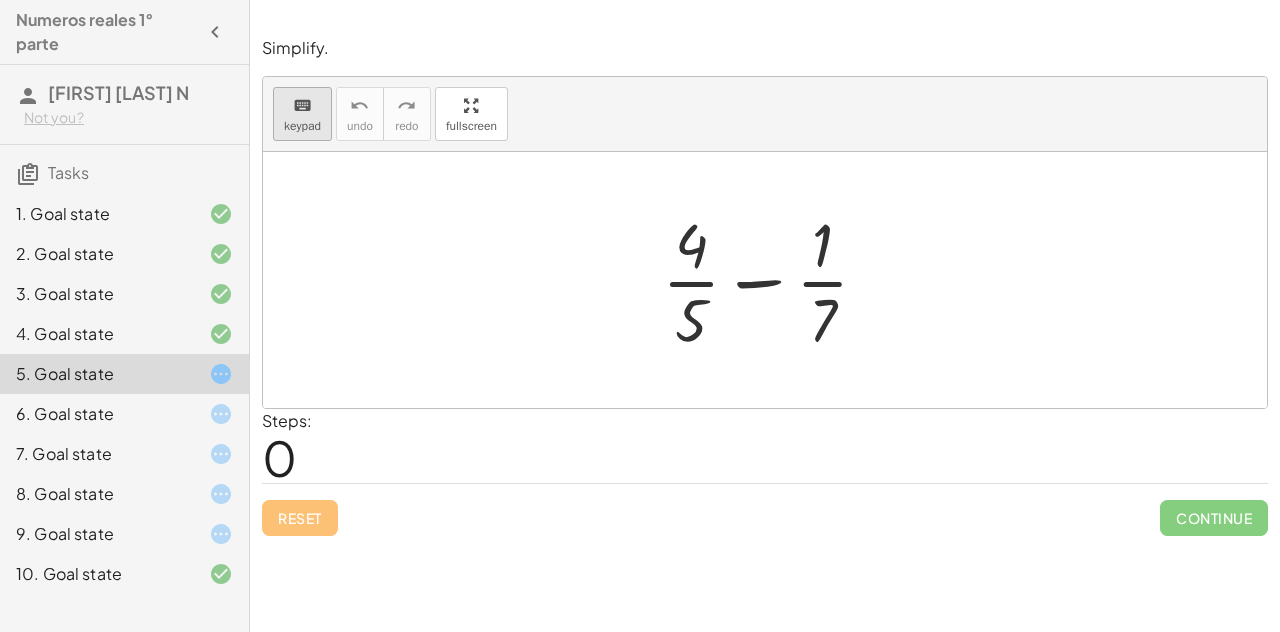 click on "keypad" at bounding box center (302, 126) 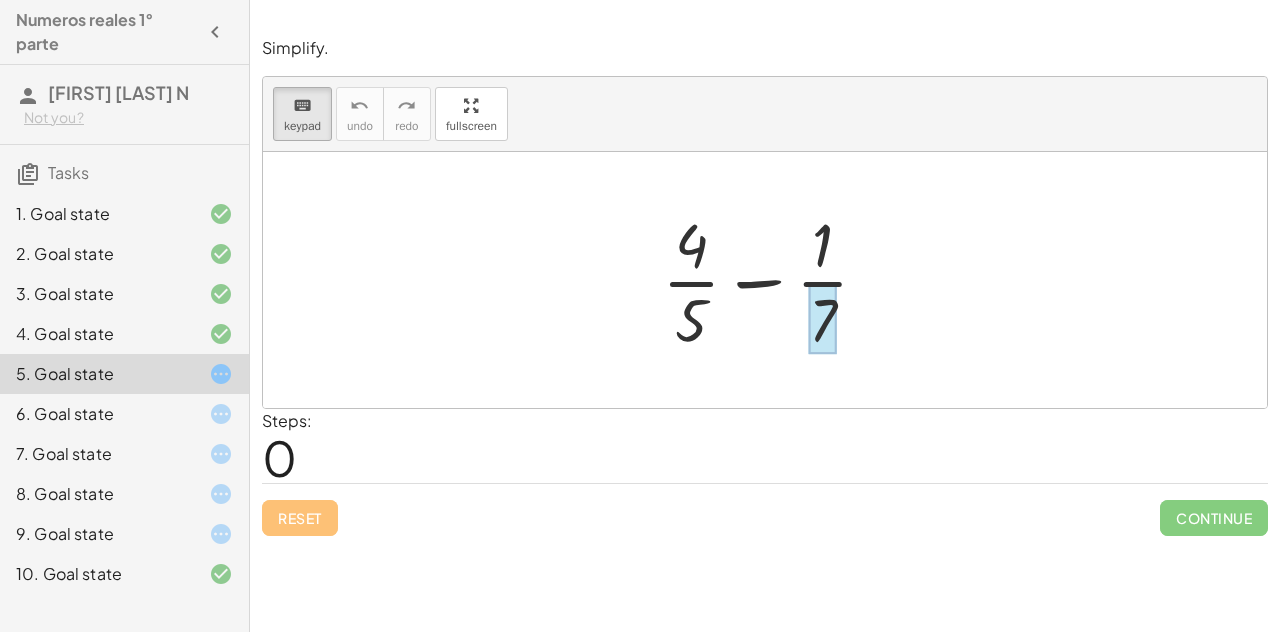 click at bounding box center [823, 319] 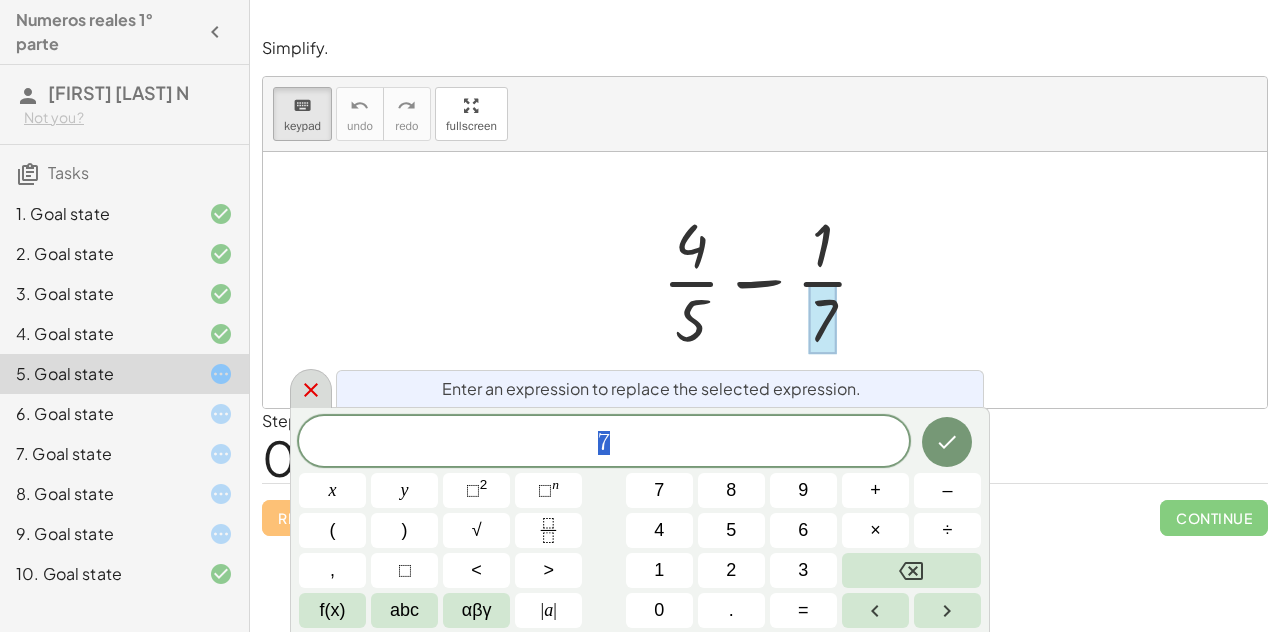 click 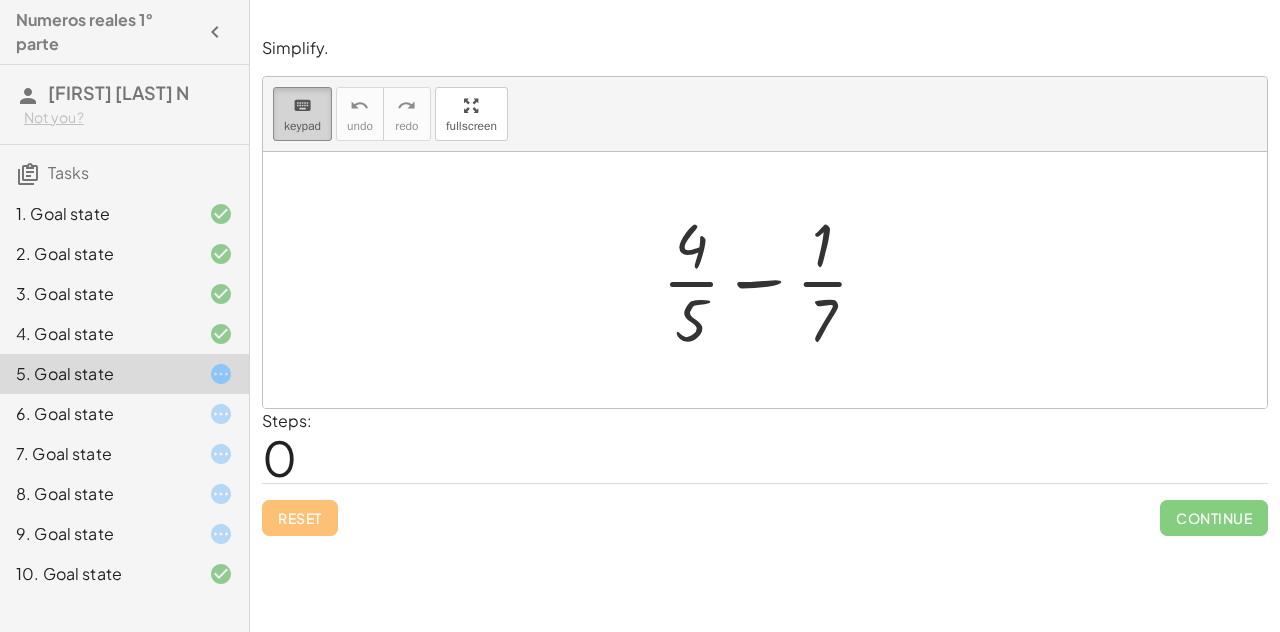 click on "keyboard keypad" at bounding box center [302, 114] 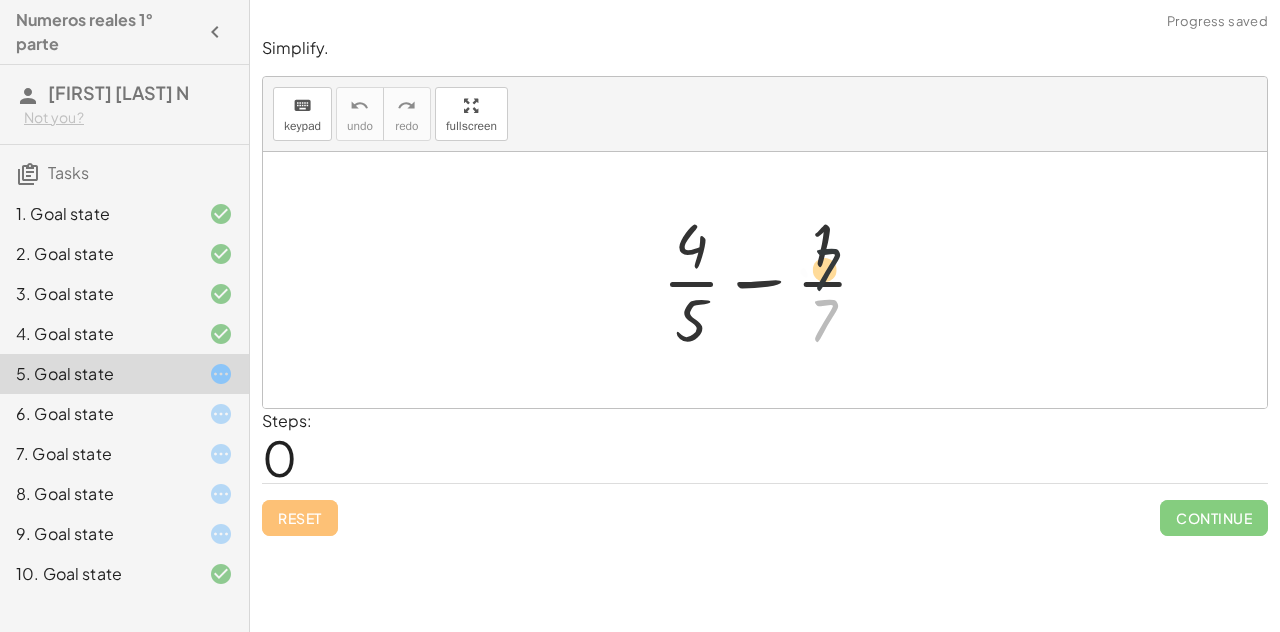 drag, startPoint x: 814, startPoint y: 311, endPoint x: 823, endPoint y: 241, distance: 70.5762 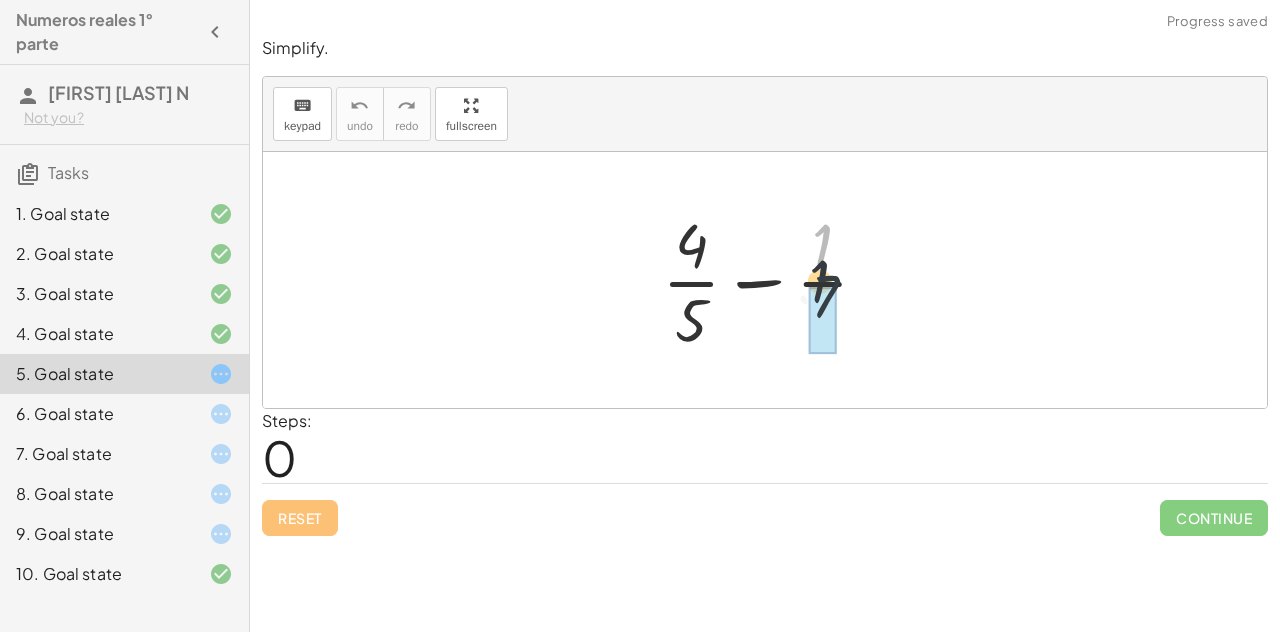 drag, startPoint x: 823, startPoint y: 241, endPoint x: 836, endPoint y: 327, distance: 86.977005 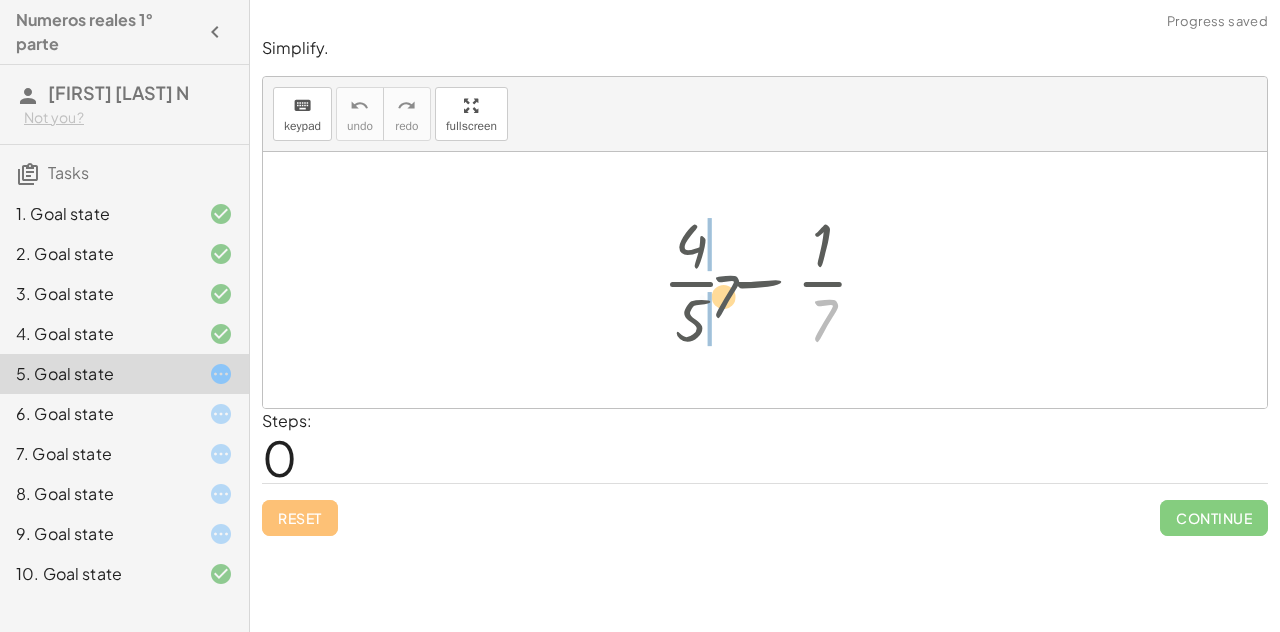 drag, startPoint x: 851, startPoint y: 329, endPoint x: 748, endPoint y: 276, distance: 115.83609 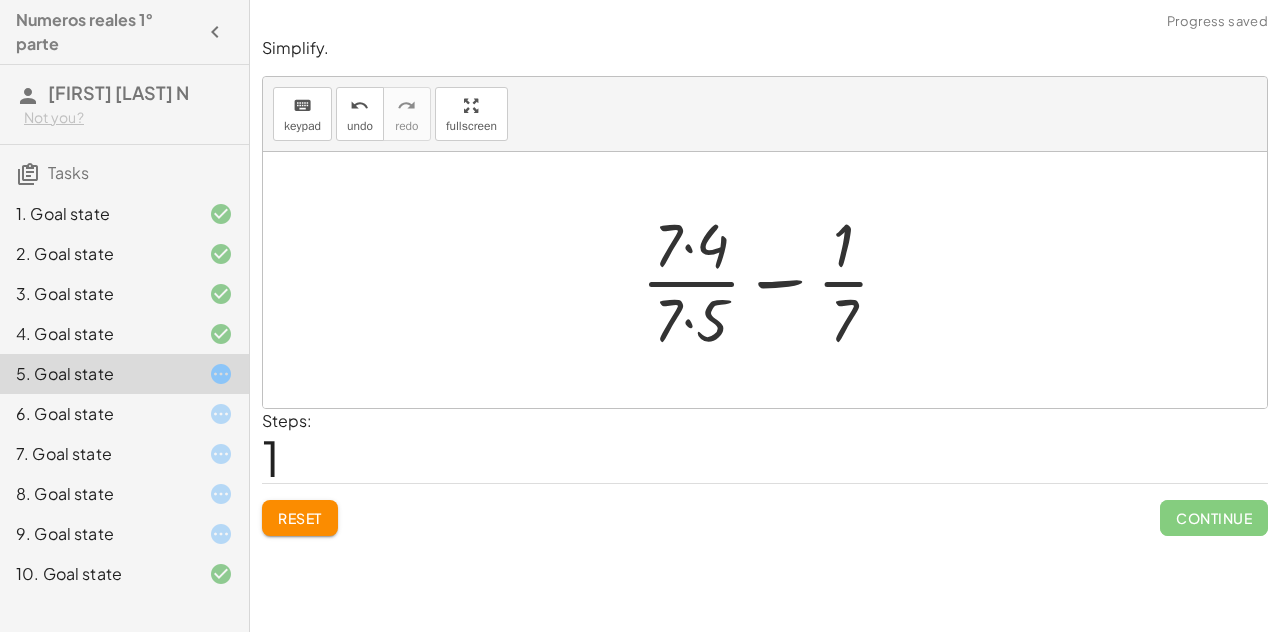 click at bounding box center (773, 280) 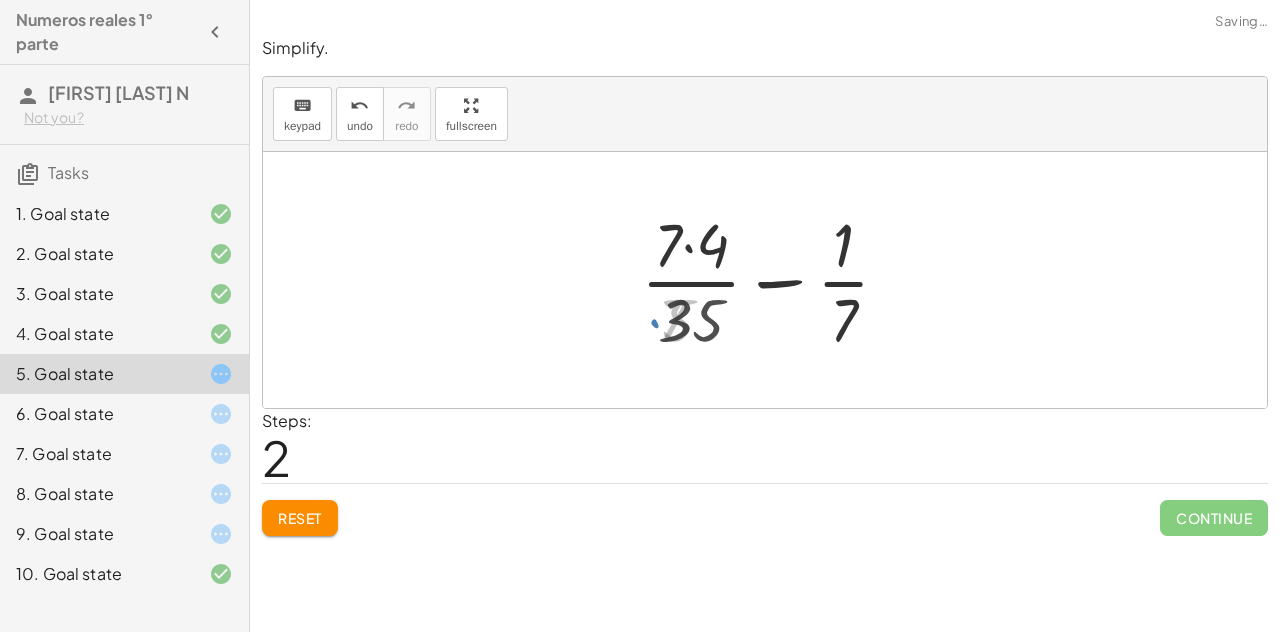 click at bounding box center (773, 280) 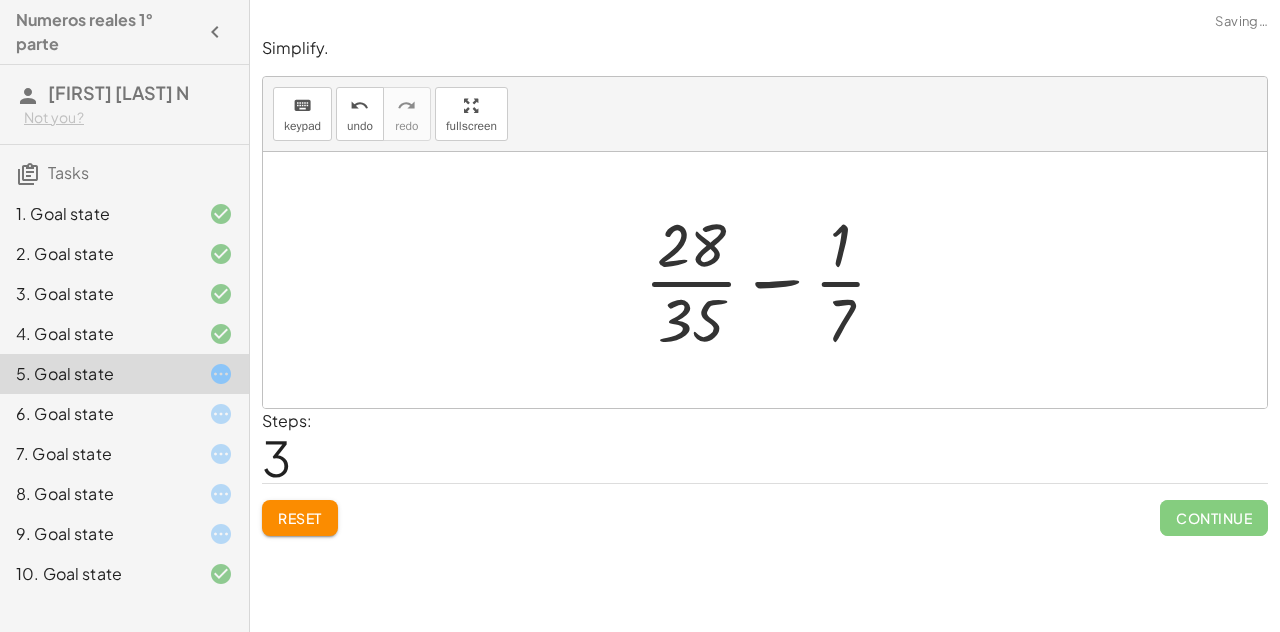 drag, startPoint x: 826, startPoint y: 303, endPoint x: 838, endPoint y: 310, distance: 13.892444 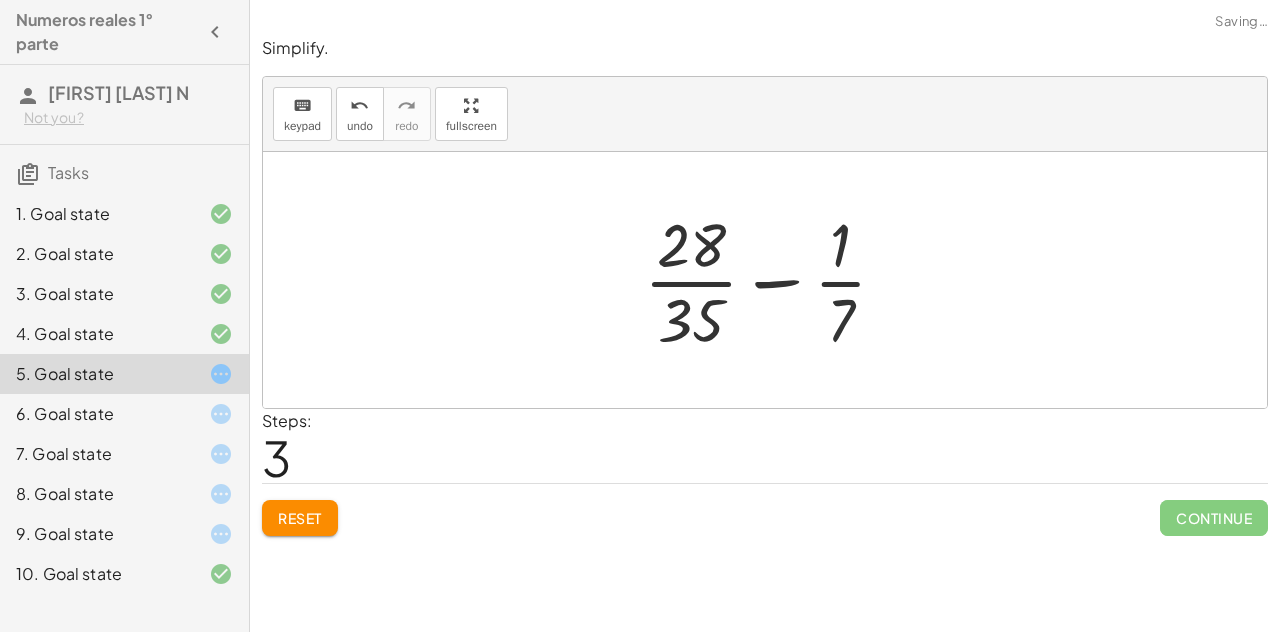 drag, startPoint x: 847, startPoint y: 311, endPoint x: 719, endPoint y: 307, distance: 128.06248 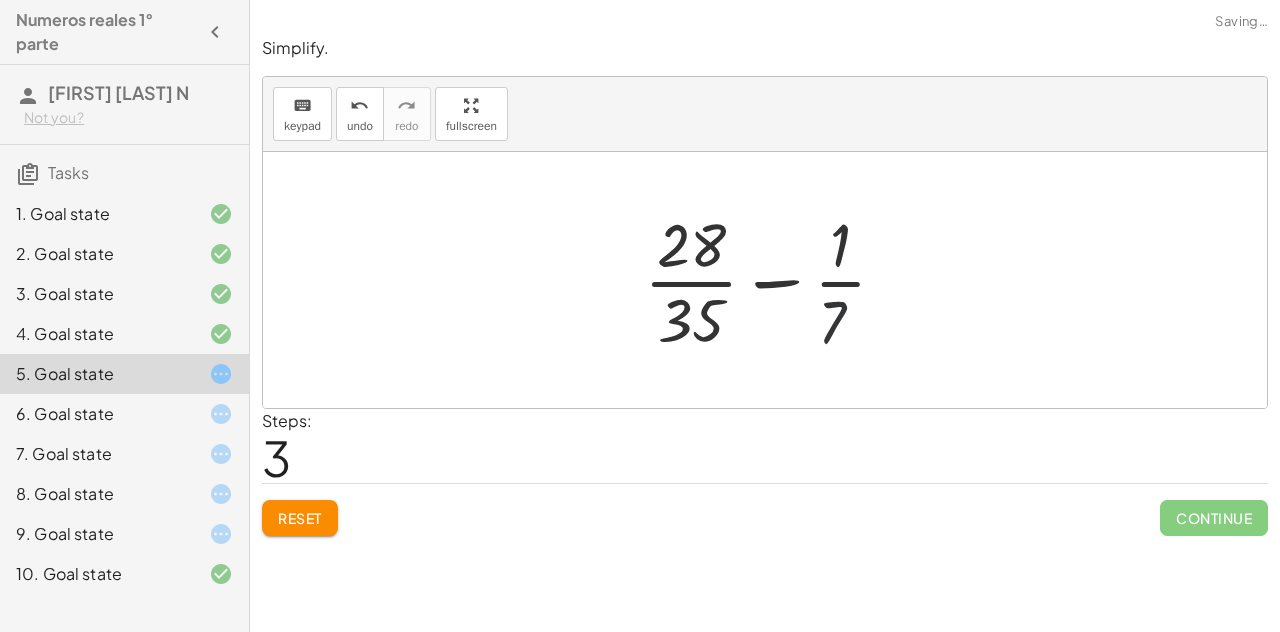 click at bounding box center (773, 280) 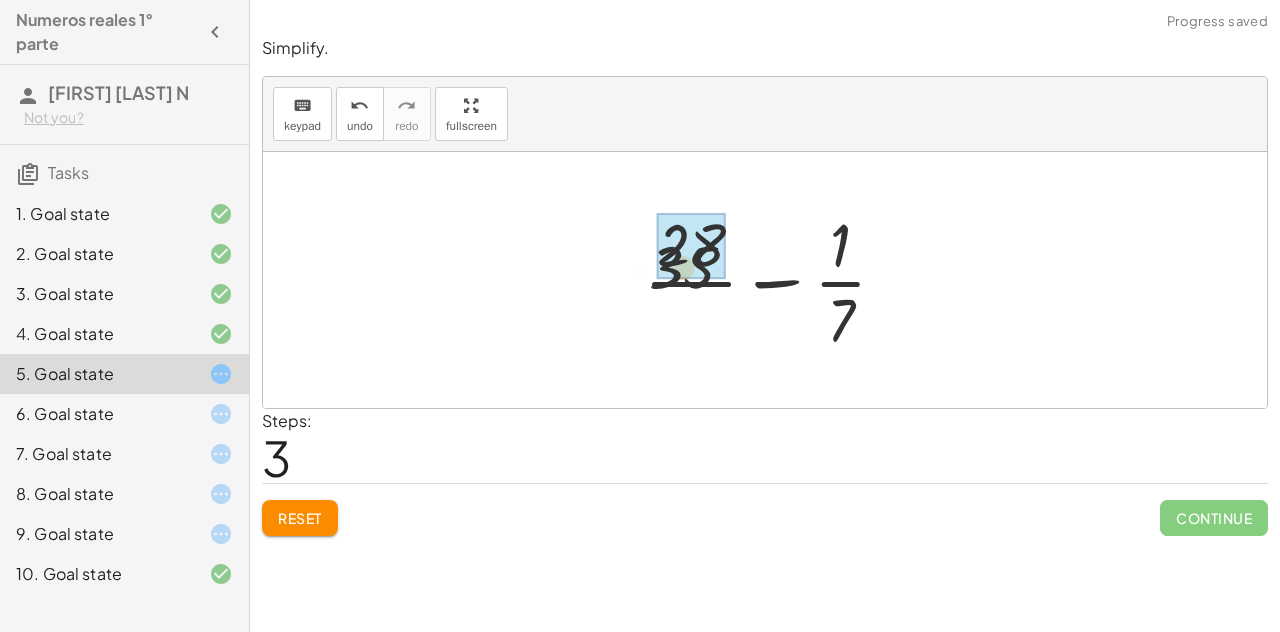 drag, startPoint x: 703, startPoint y: 315, endPoint x: 691, endPoint y: 243, distance: 72.99315 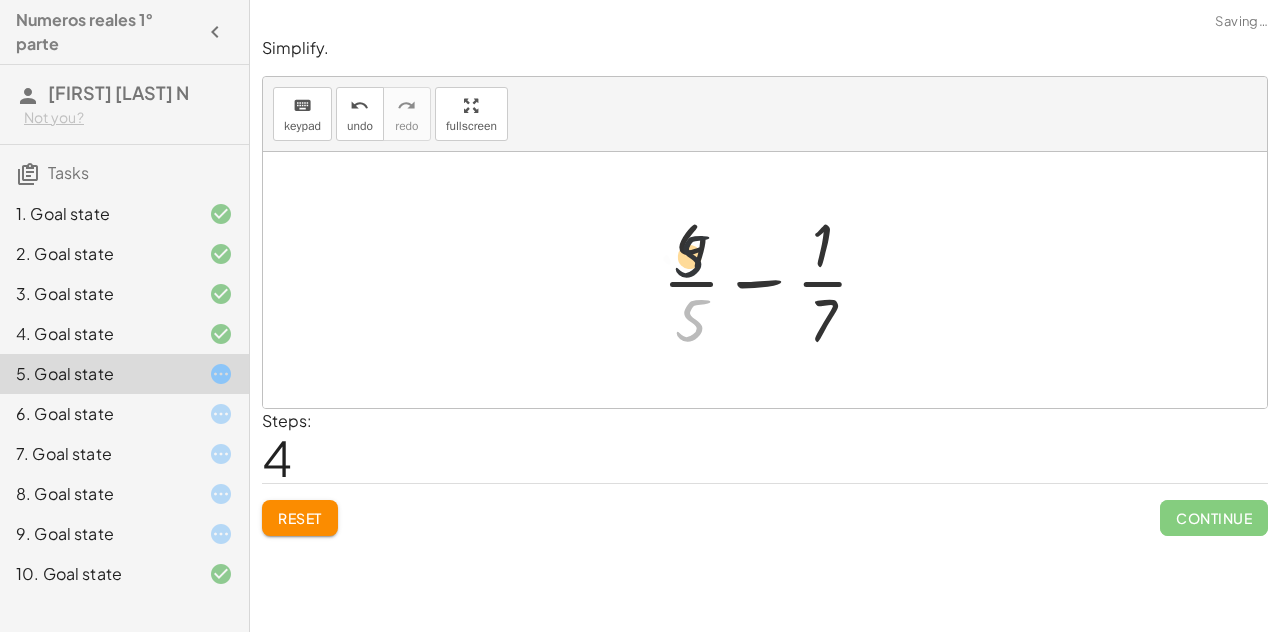 drag, startPoint x: 697, startPoint y: 319, endPoint x: 695, endPoint y: 235, distance: 84.0238 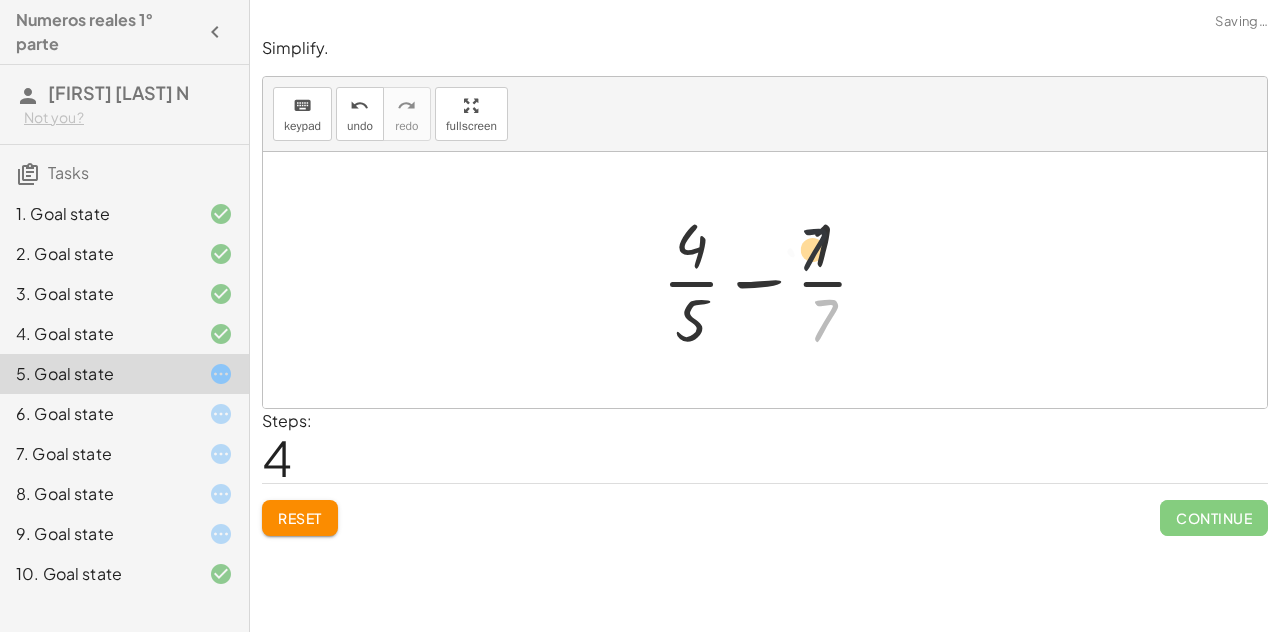 drag, startPoint x: 826, startPoint y: 313, endPoint x: 814, endPoint y: 229, distance: 84.85281 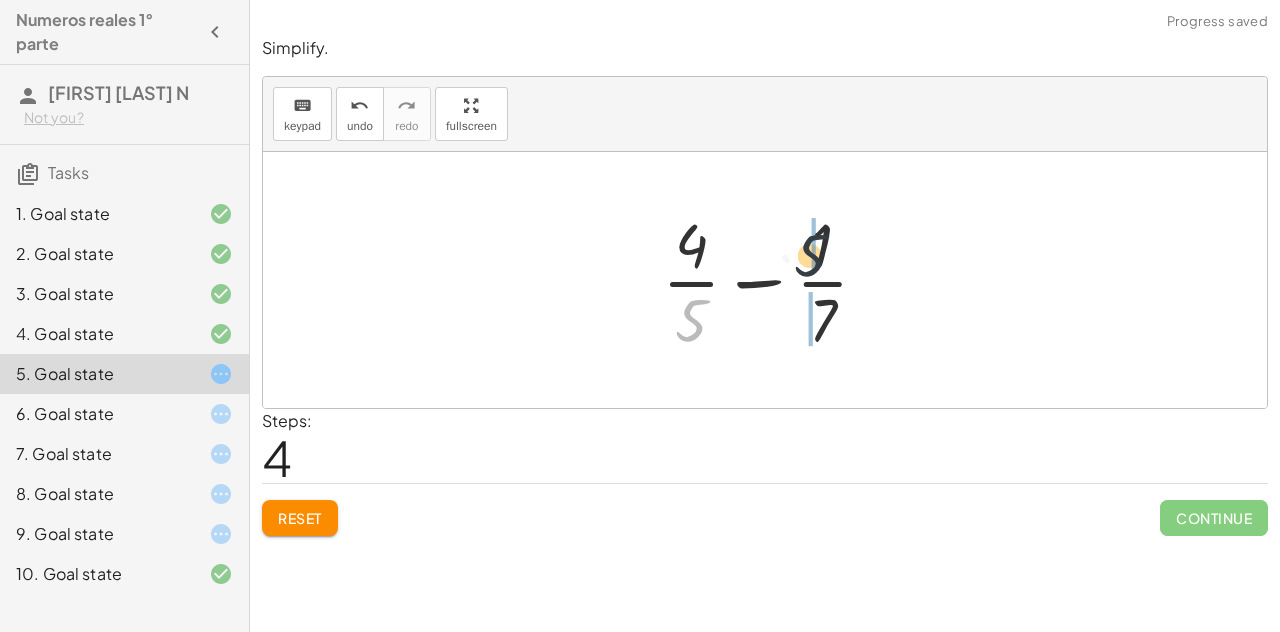 drag, startPoint x: 698, startPoint y: 301, endPoint x: 822, endPoint y: 235, distance: 140.47064 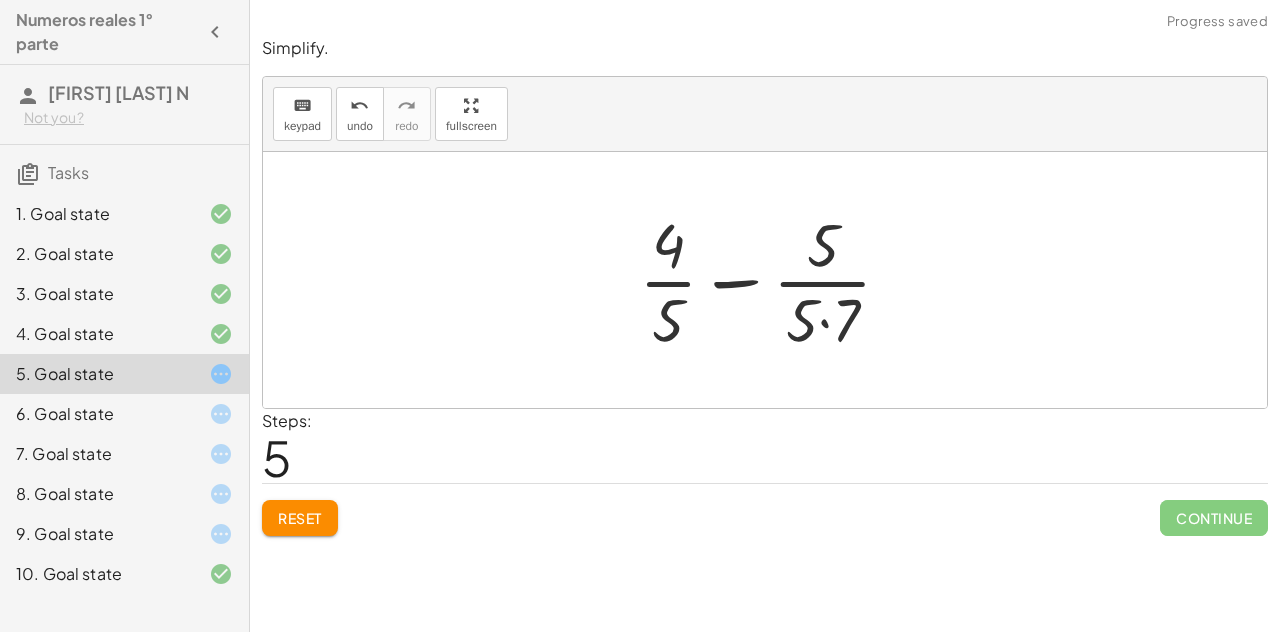 click at bounding box center [773, 280] 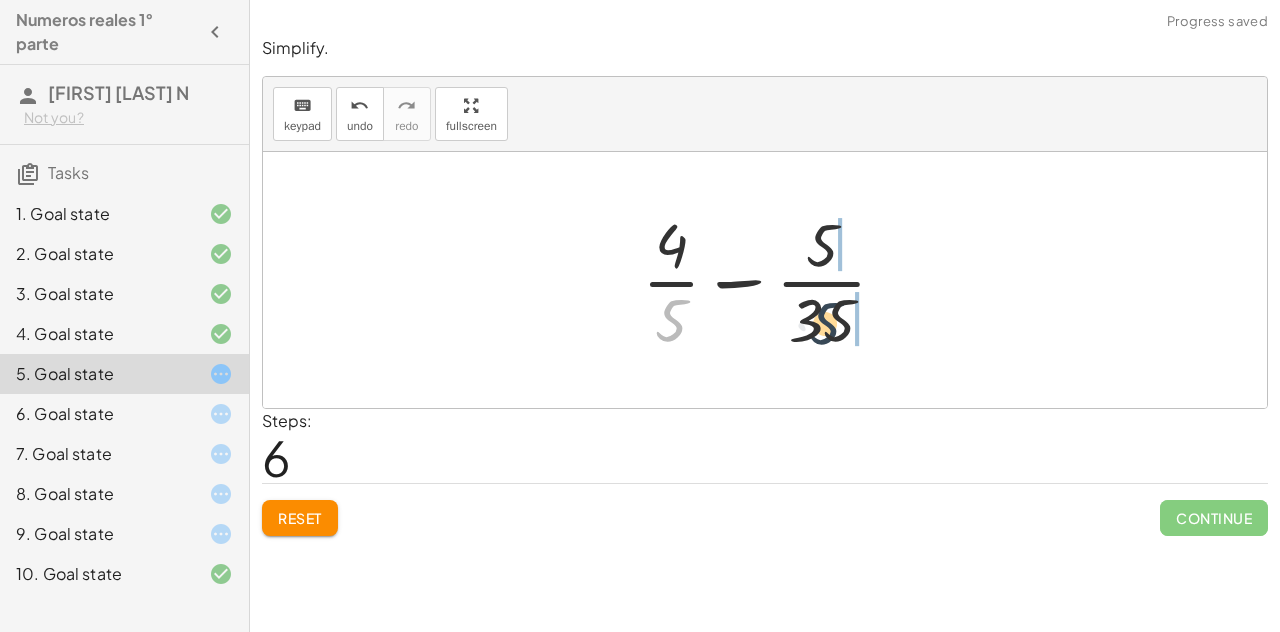 drag, startPoint x: 719, startPoint y: 323, endPoint x: 826, endPoint y: 335, distance: 107.67079 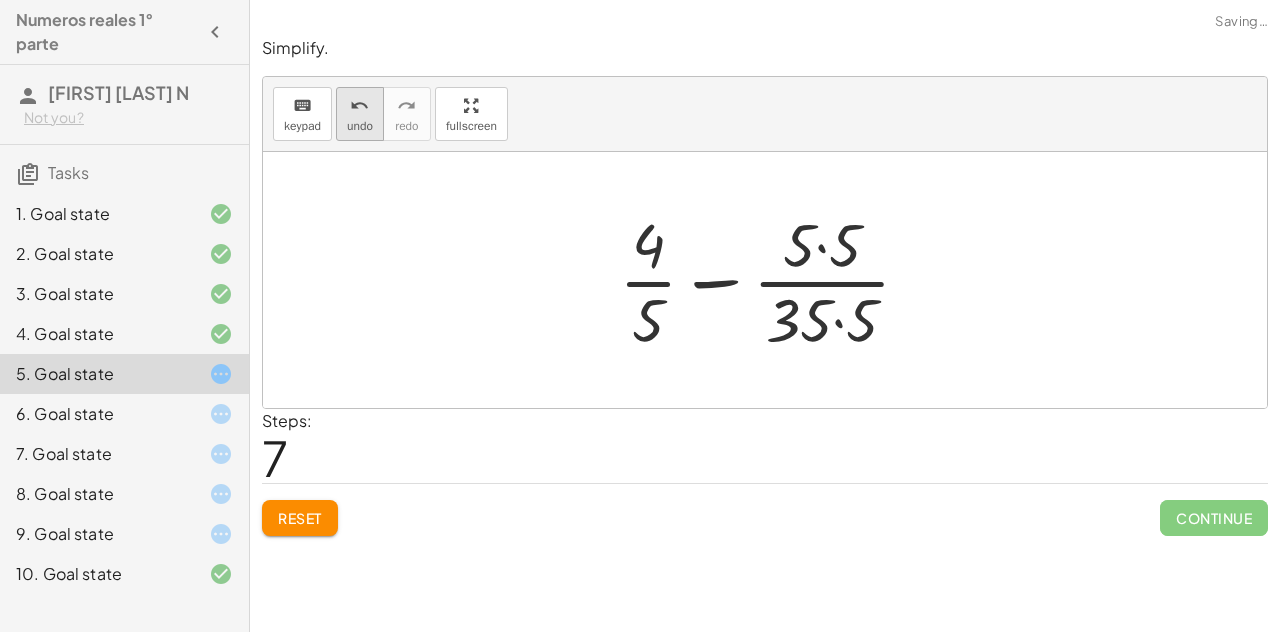 click on "undo undo" at bounding box center (360, 114) 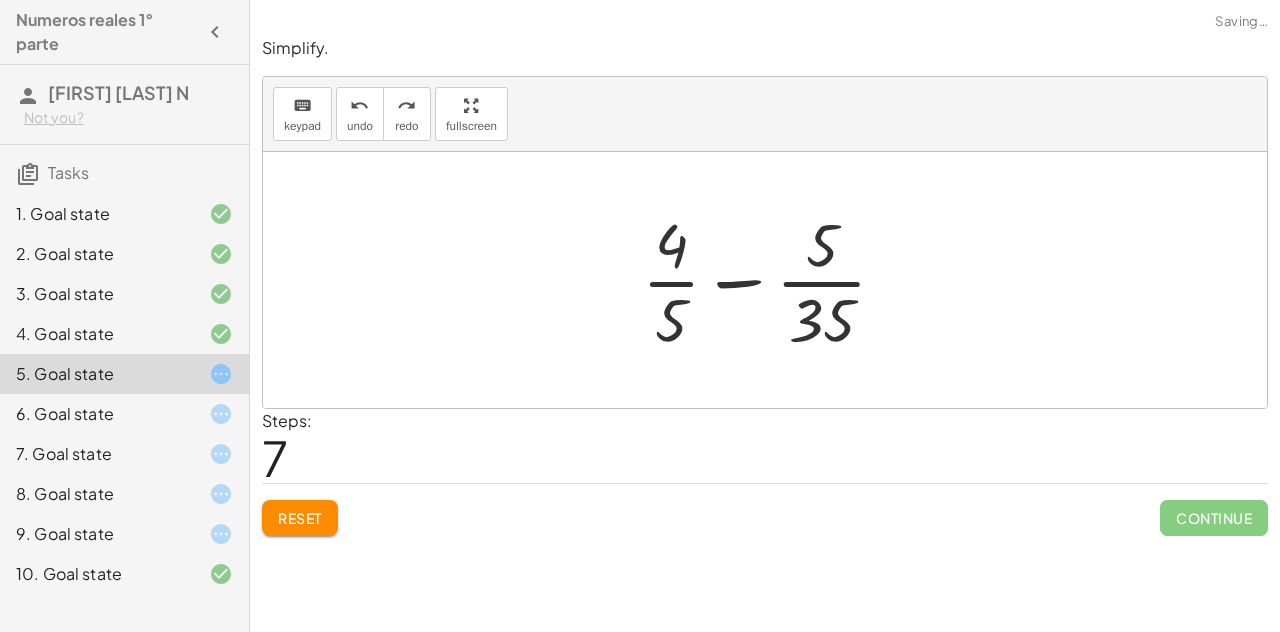 click at bounding box center (772, 280) 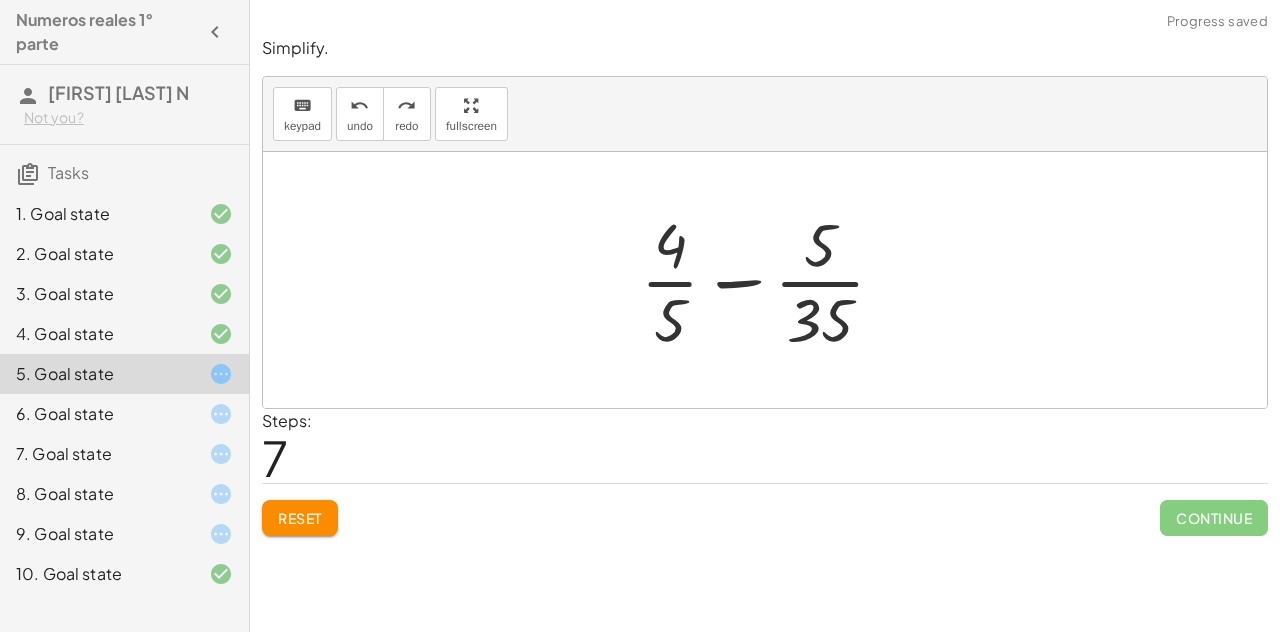 click at bounding box center [772, 280] 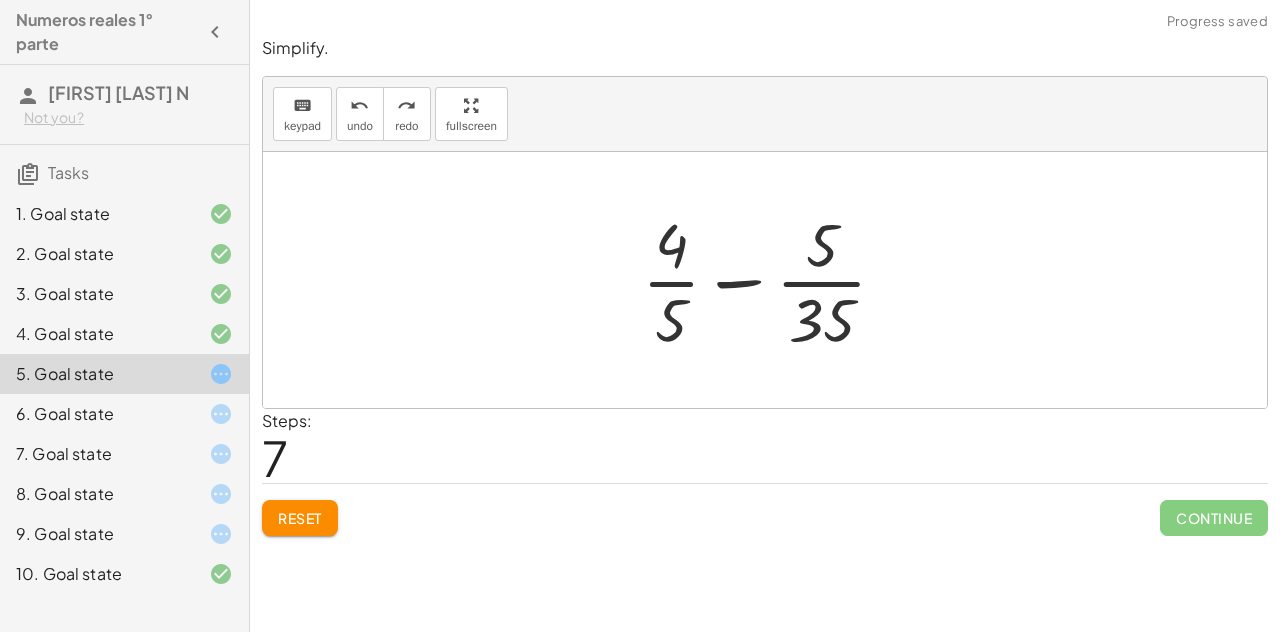 click at bounding box center (772, 280) 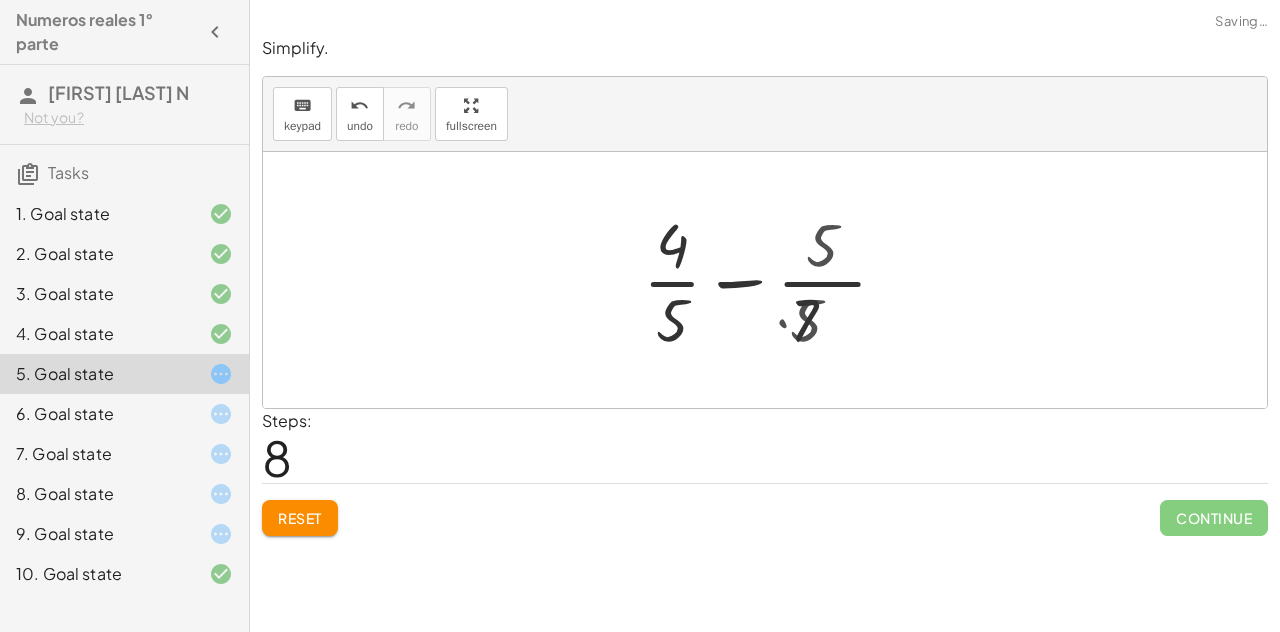 click at bounding box center [773, 280] 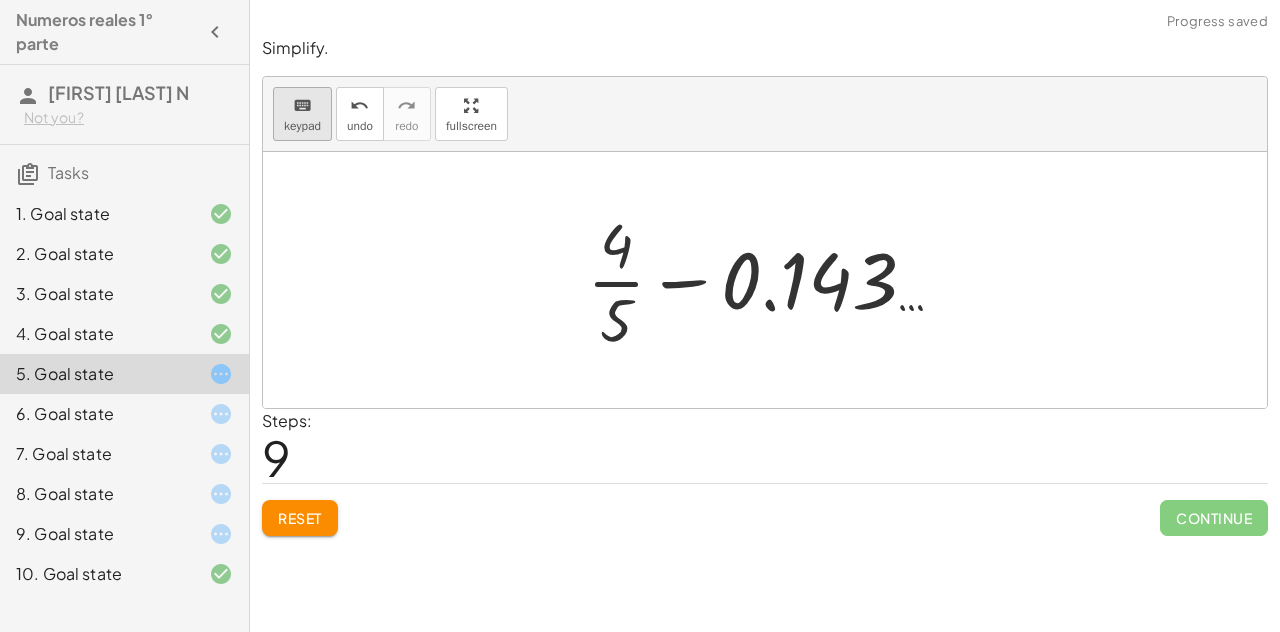 click on "keyboard keypad" at bounding box center [302, 114] 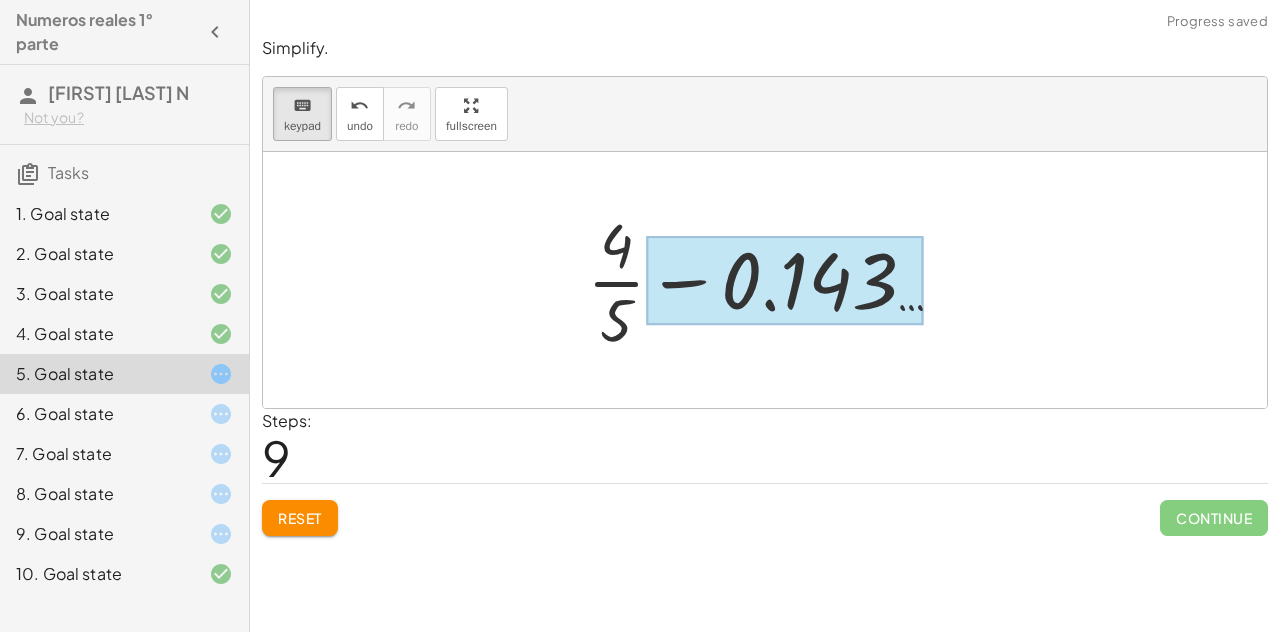 click at bounding box center (785, 280) 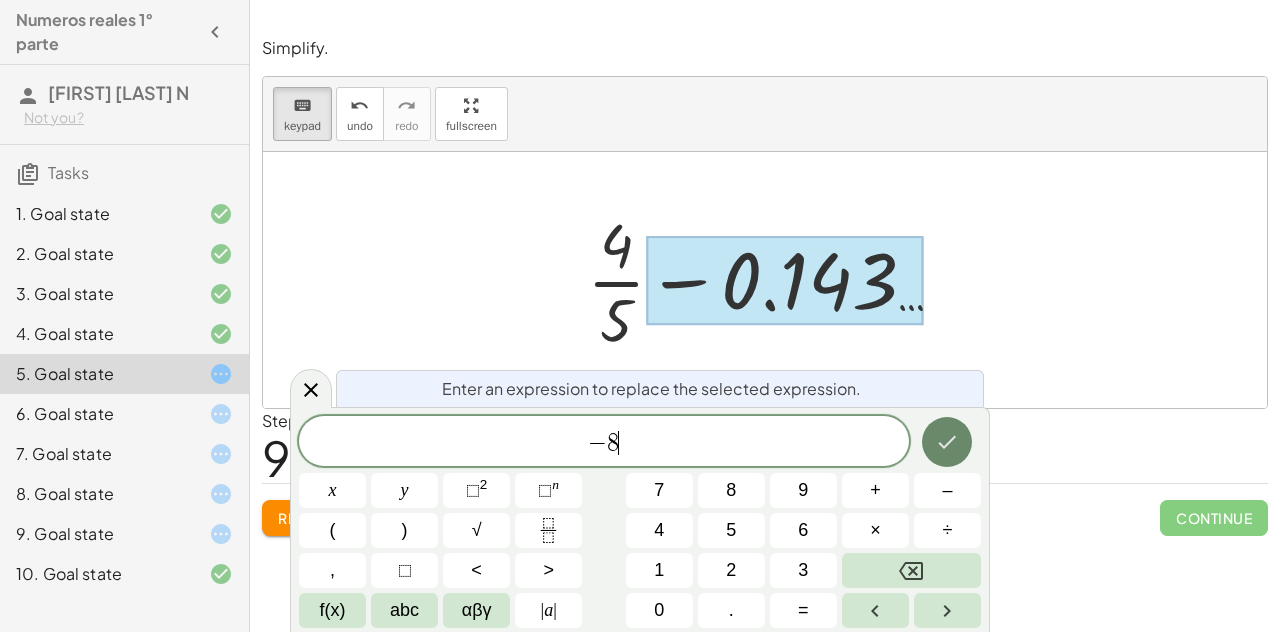click 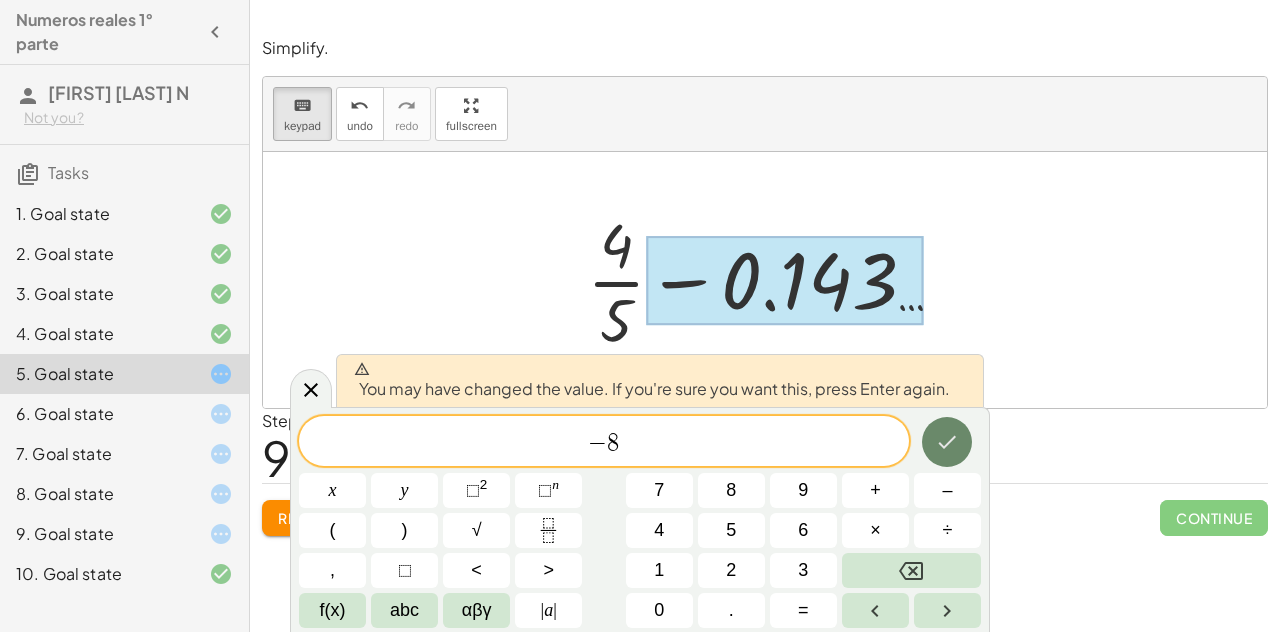 click 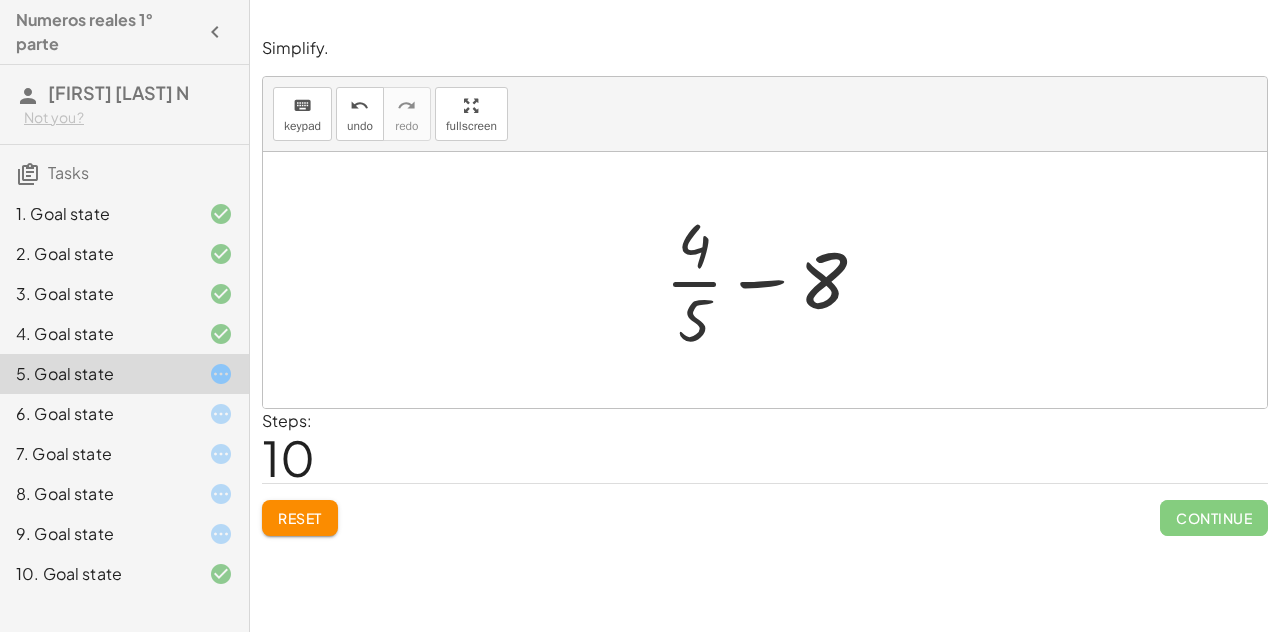 click at bounding box center (773, 280) 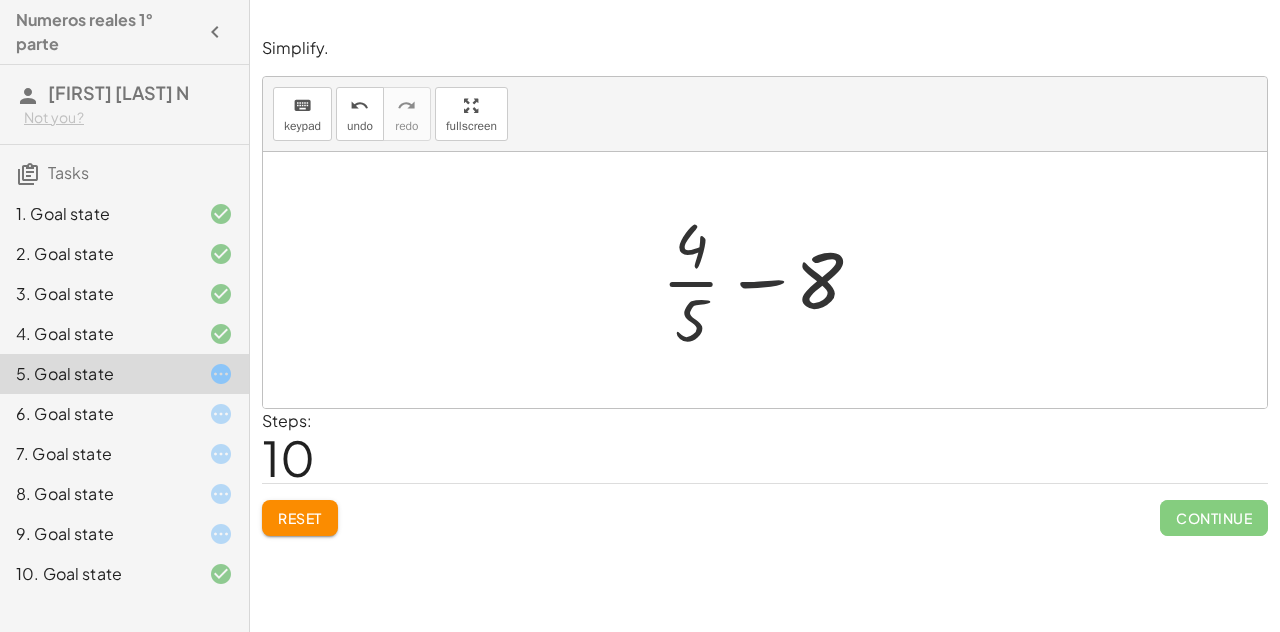 click at bounding box center [773, 280] 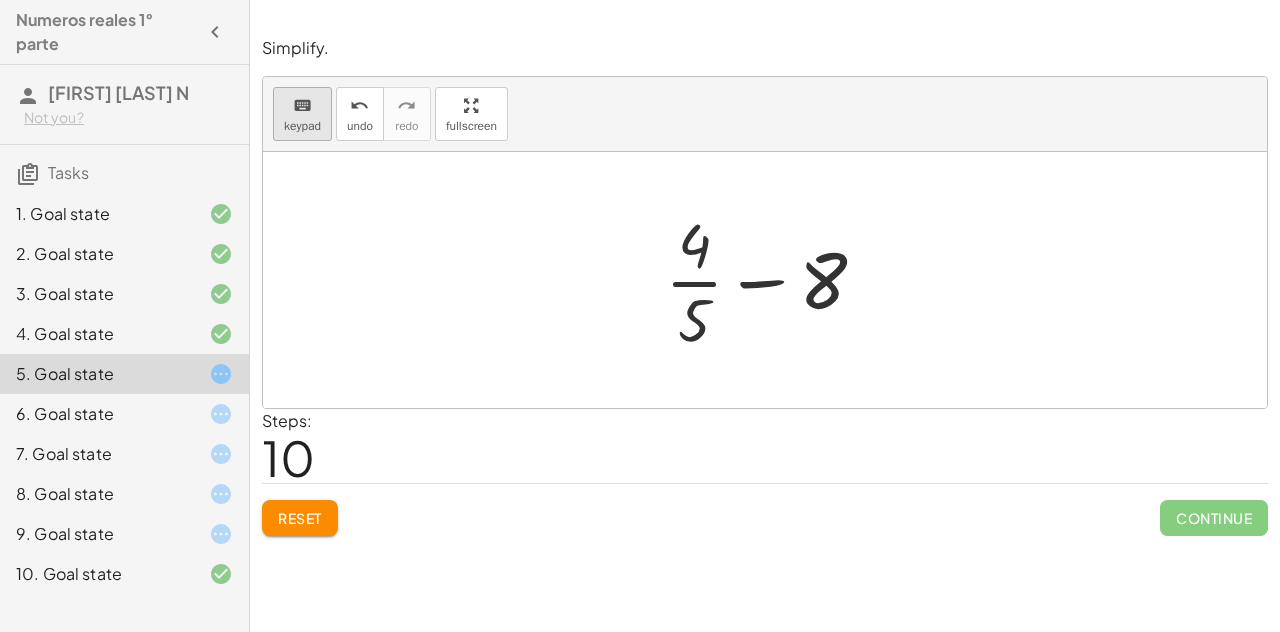 click on "keypad" at bounding box center [302, 126] 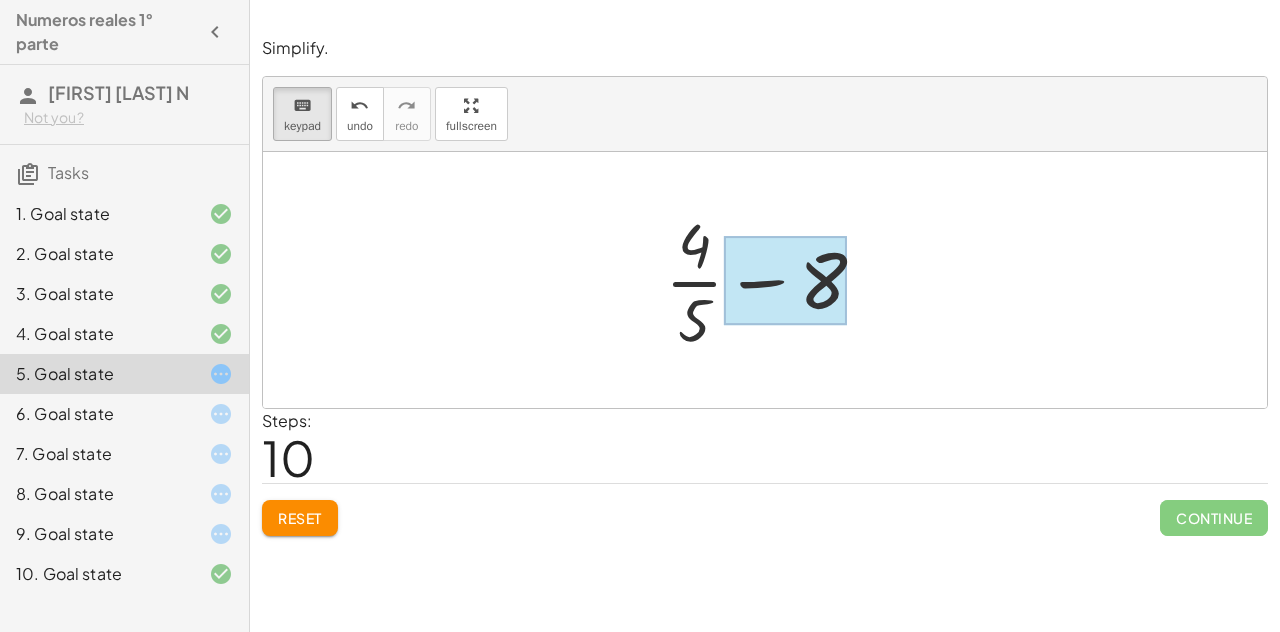 click at bounding box center (785, 280) 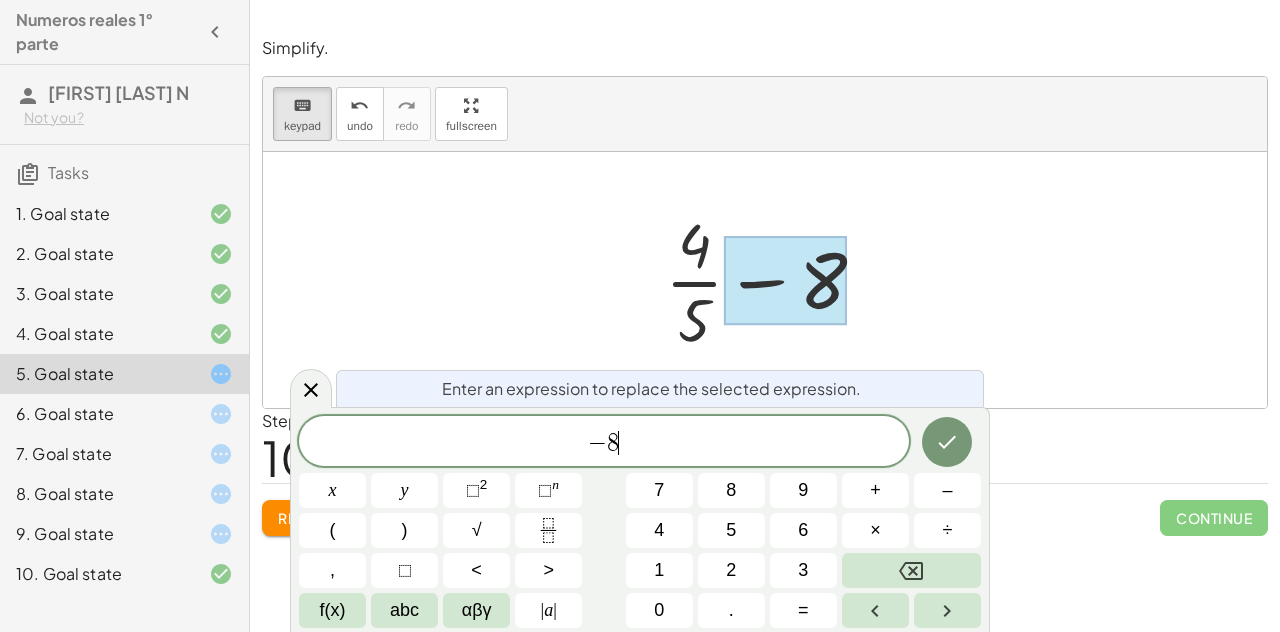 click on "− 8 ​" at bounding box center (604, 443) 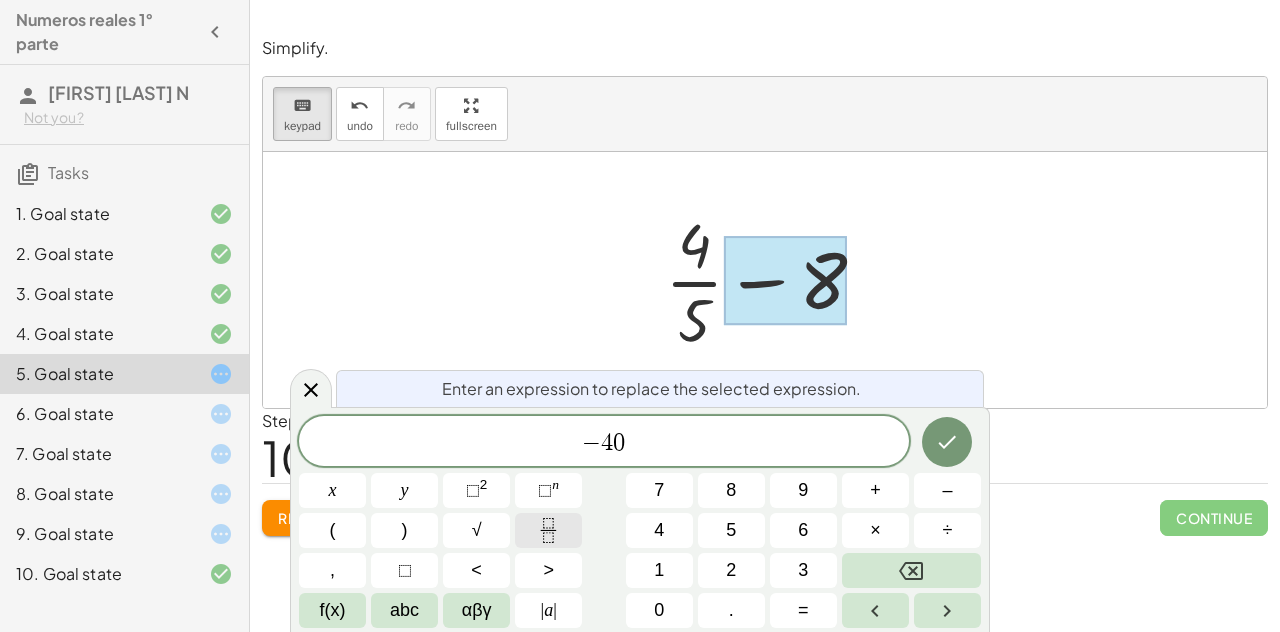 click at bounding box center [548, 530] 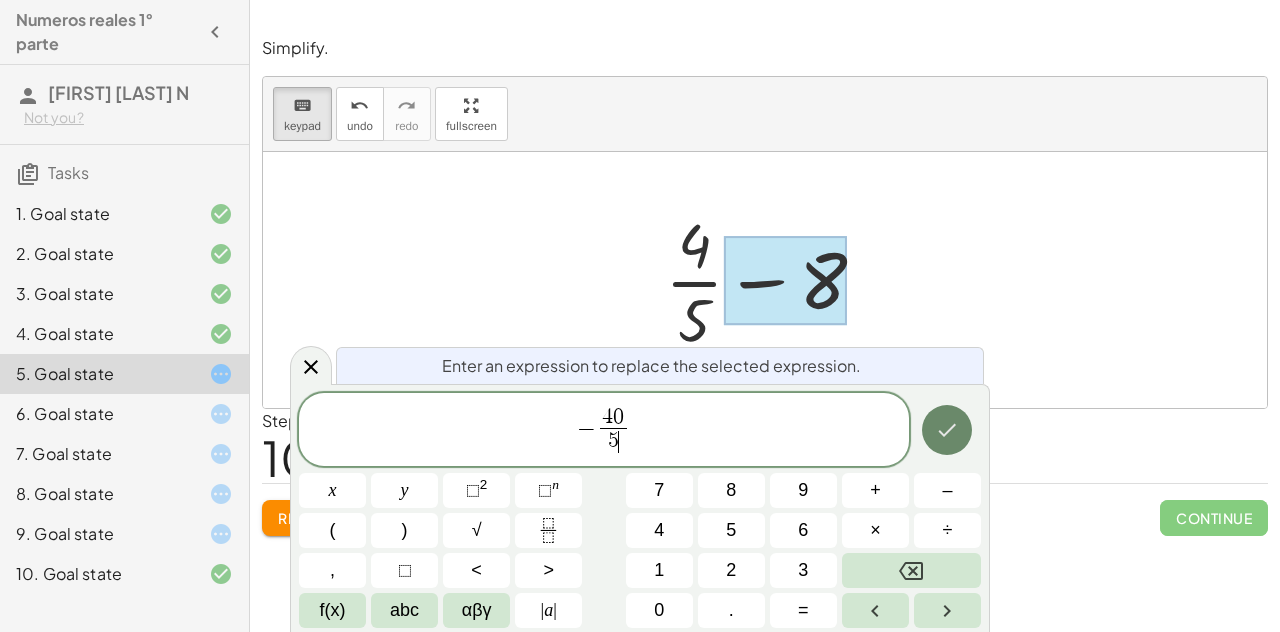 click at bounding box center (947, 430) 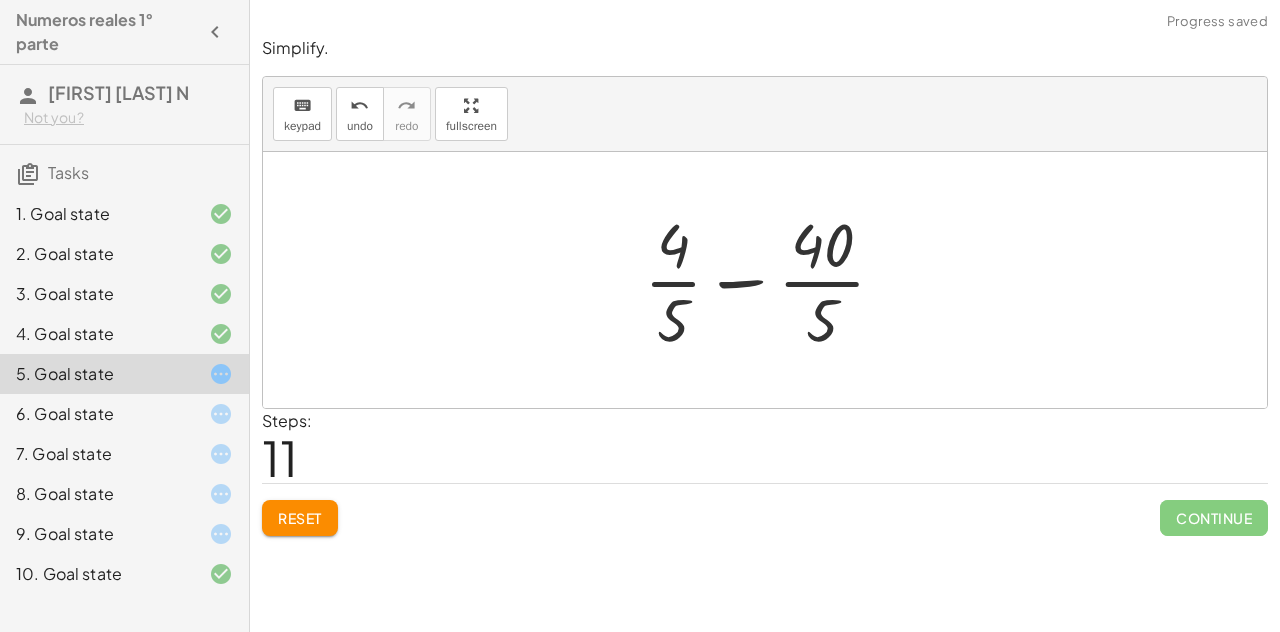 click at bounding box center (773, 280) 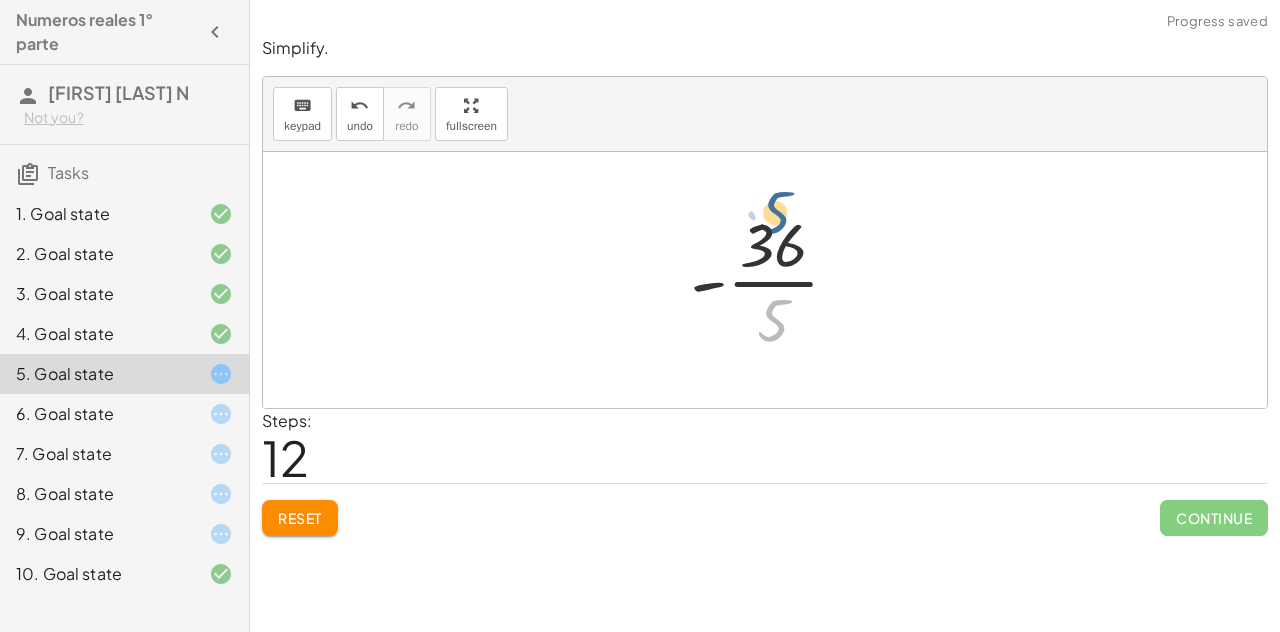drag, startPoint x: 774, startPoint y: 317, endPoint x: 776, endPoint y: 202, distance: 115.01739 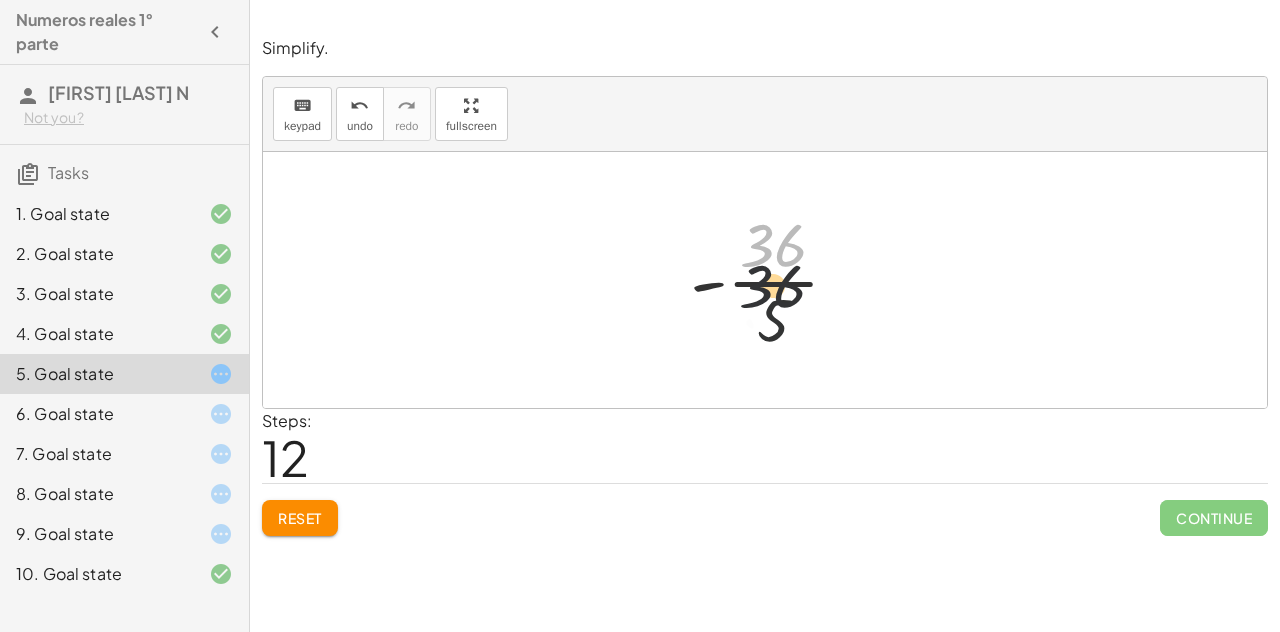 drag, startPoint x: 787, startPoint y: 235, endPoint x: 786, endPoint y: 317, distance: 82.006096 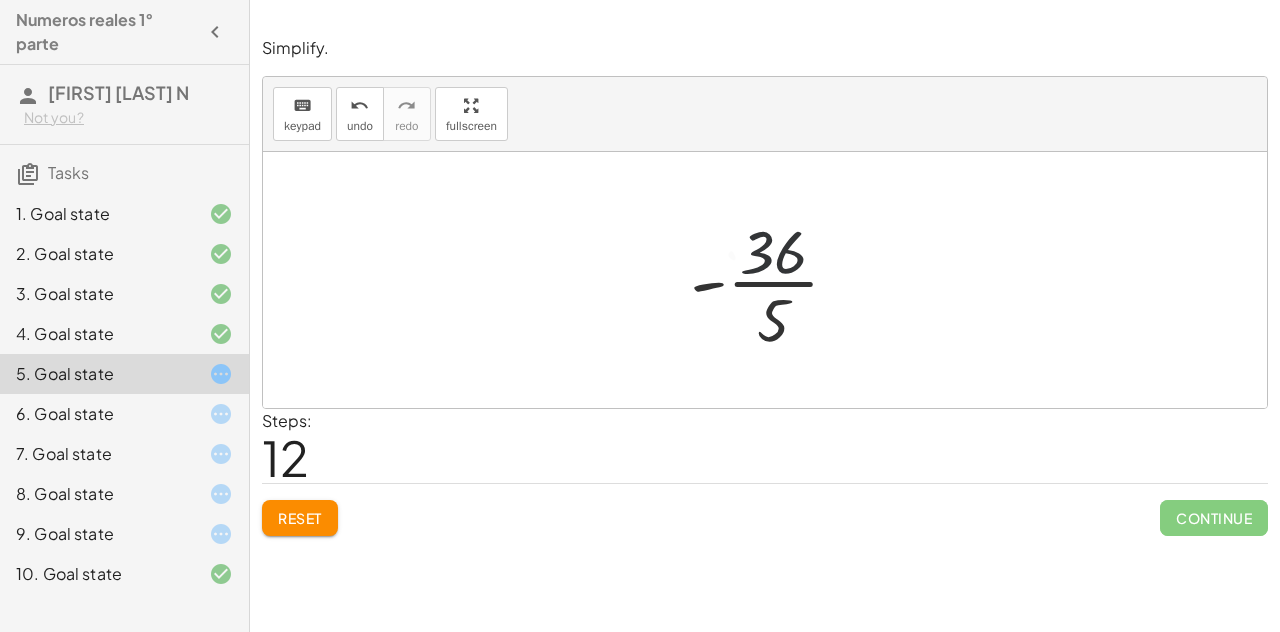 click at bounding box center (772, 280) 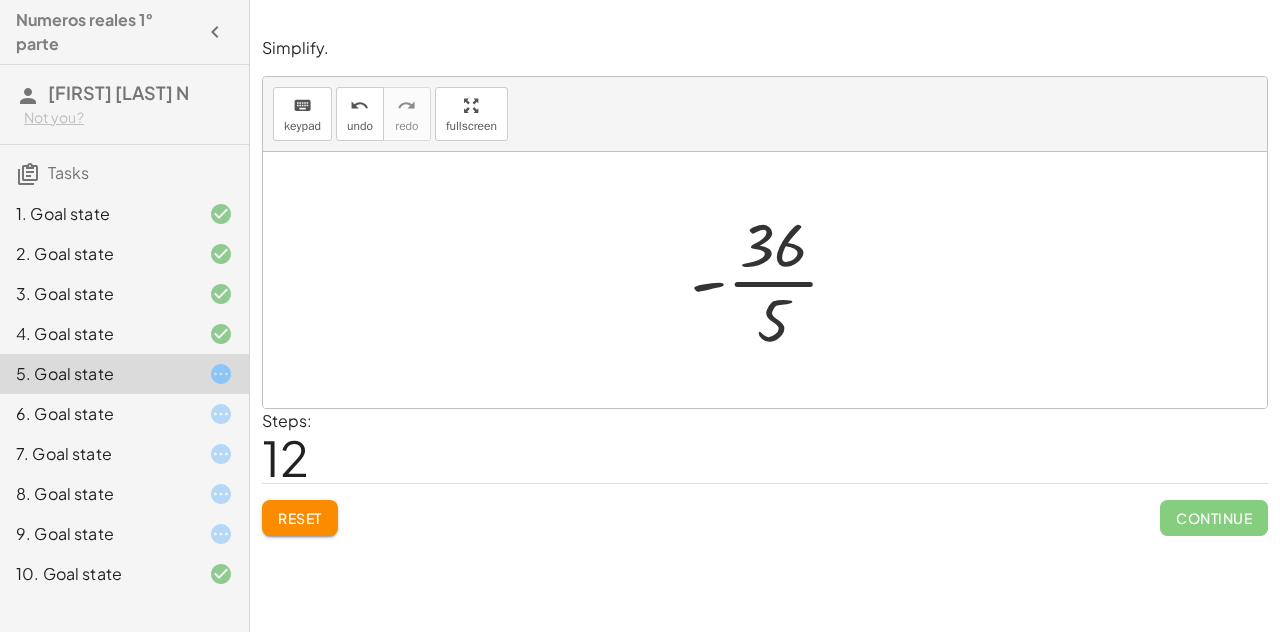 click at bounding box center [772, 280] 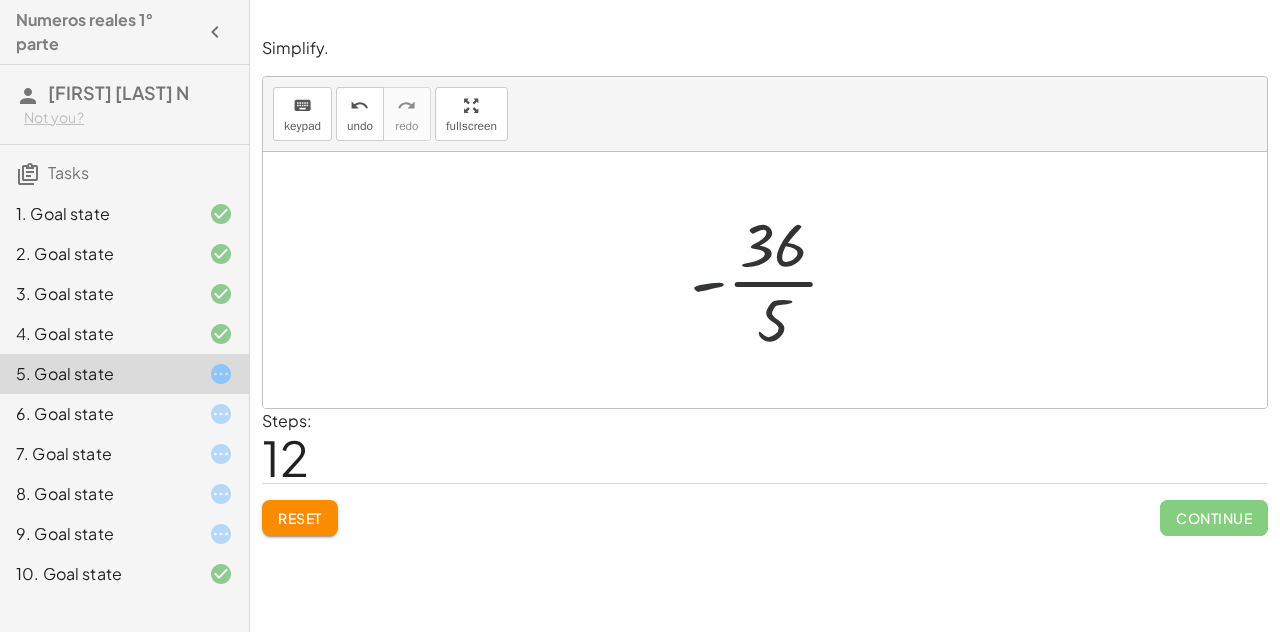click at bounding box center [772, 280] 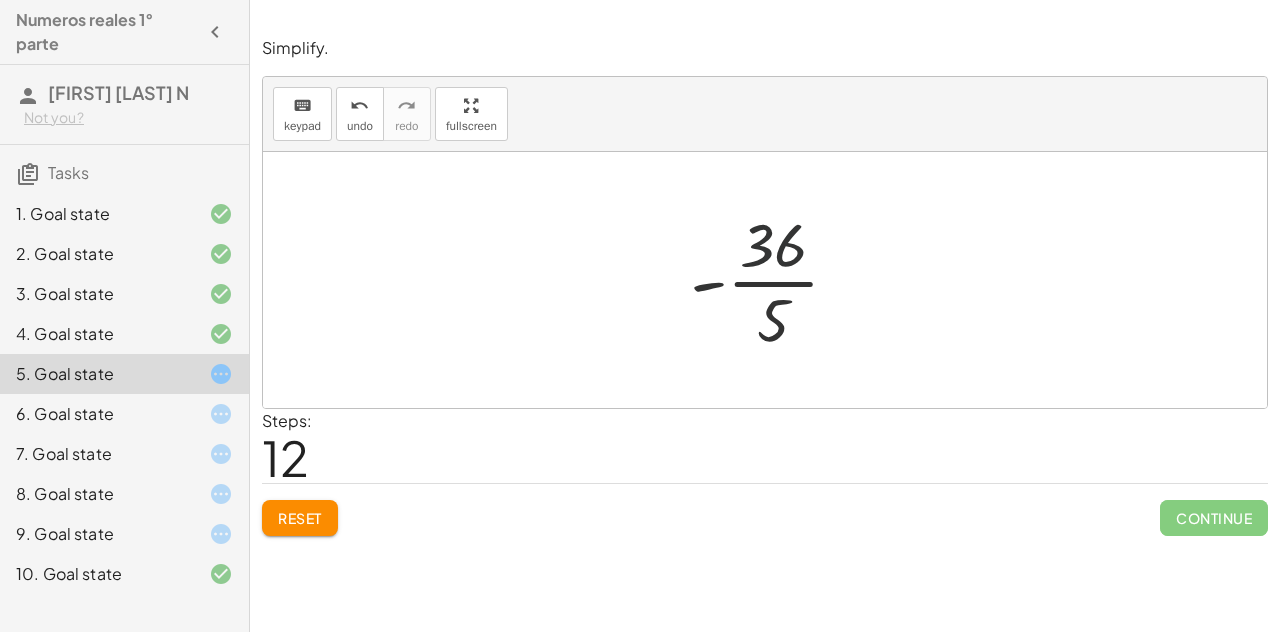 click at bounding box center (772, 280) 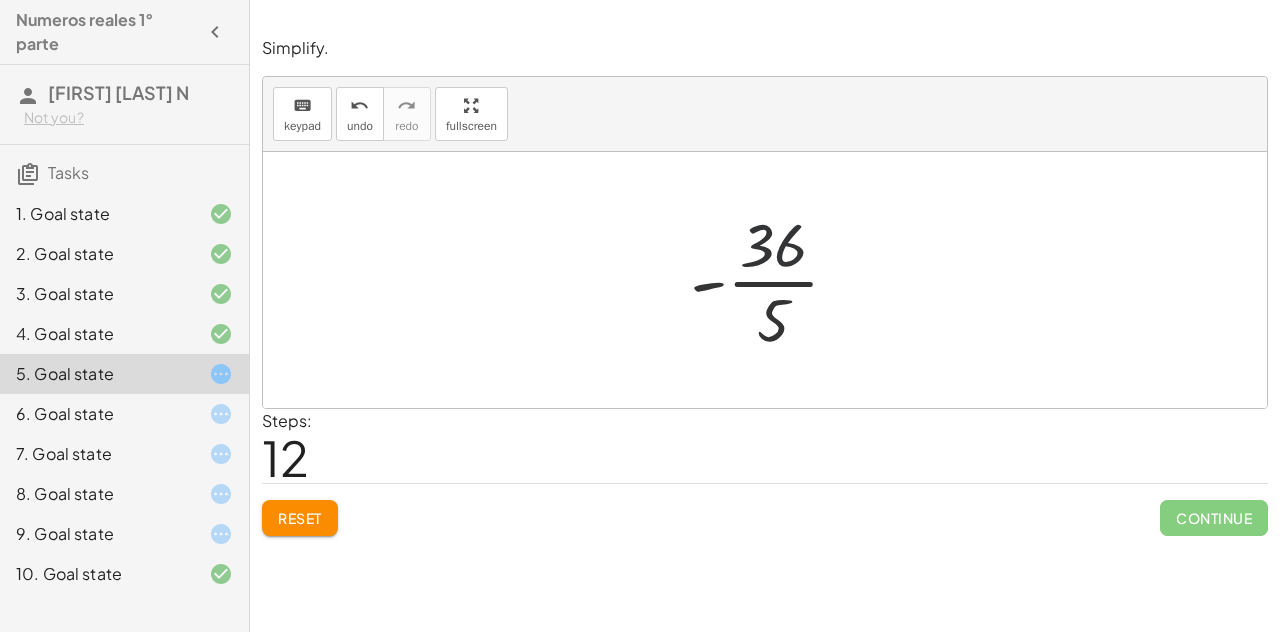 click at bounding box center (772, 280) 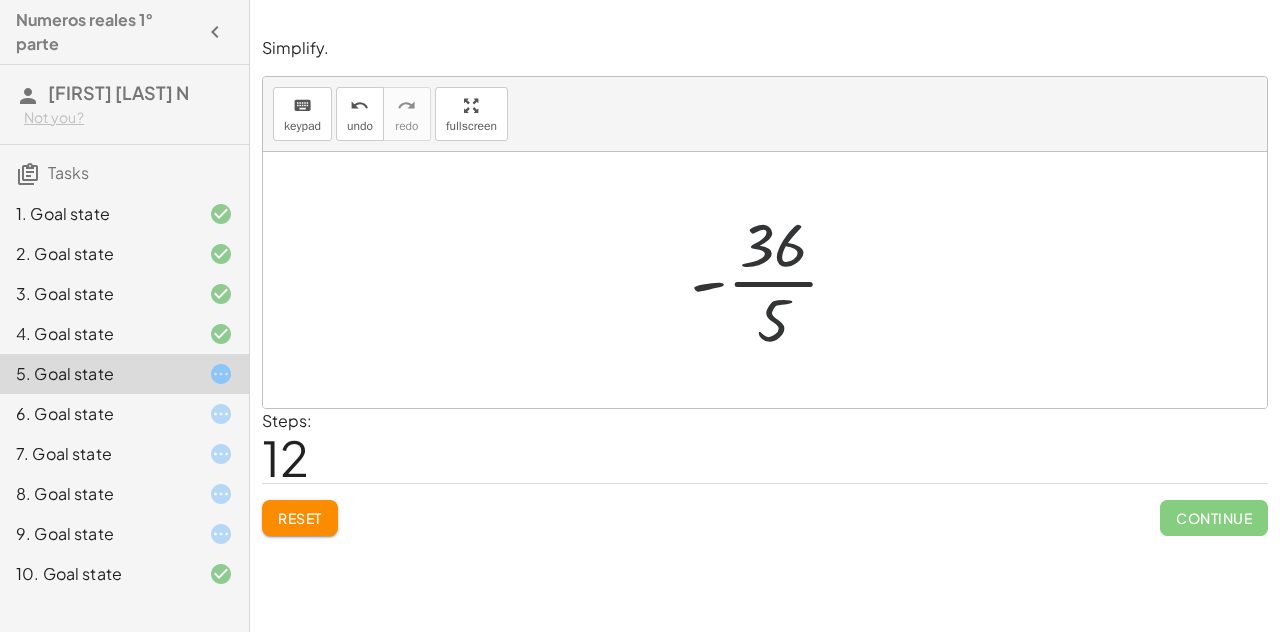 click at bounding box center (772, 280) 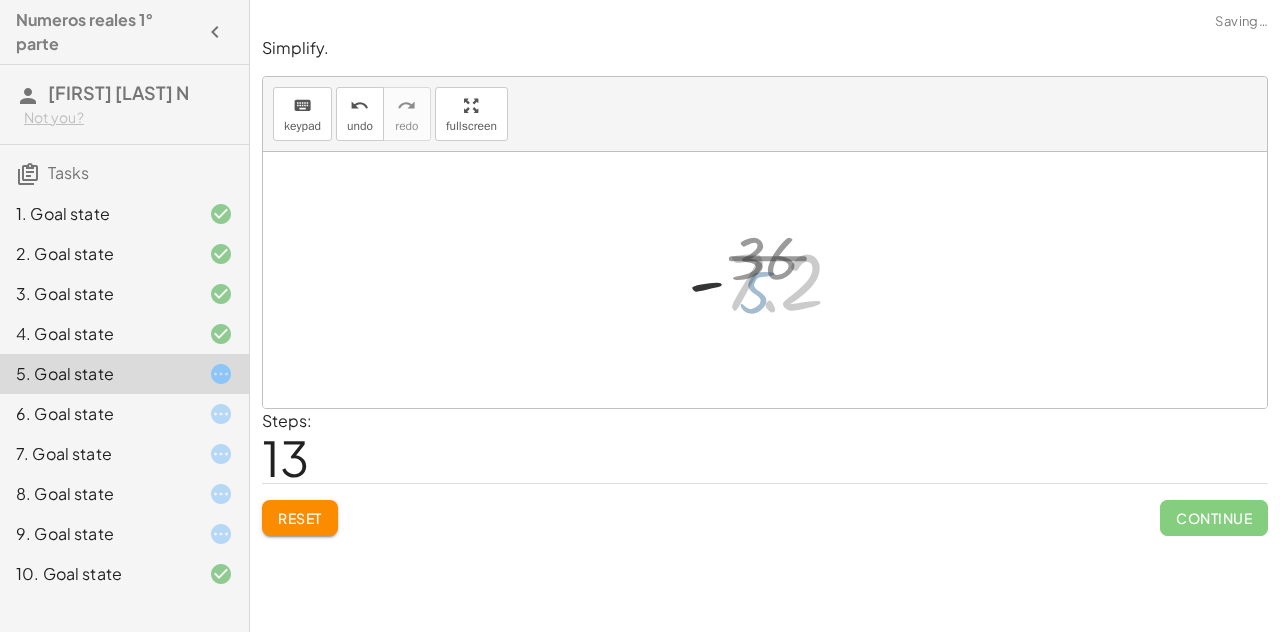 drag, startPoint x: 780, startPoint y: 311, endPoint x: 772, endPoint y: 208, distance: 103.31021 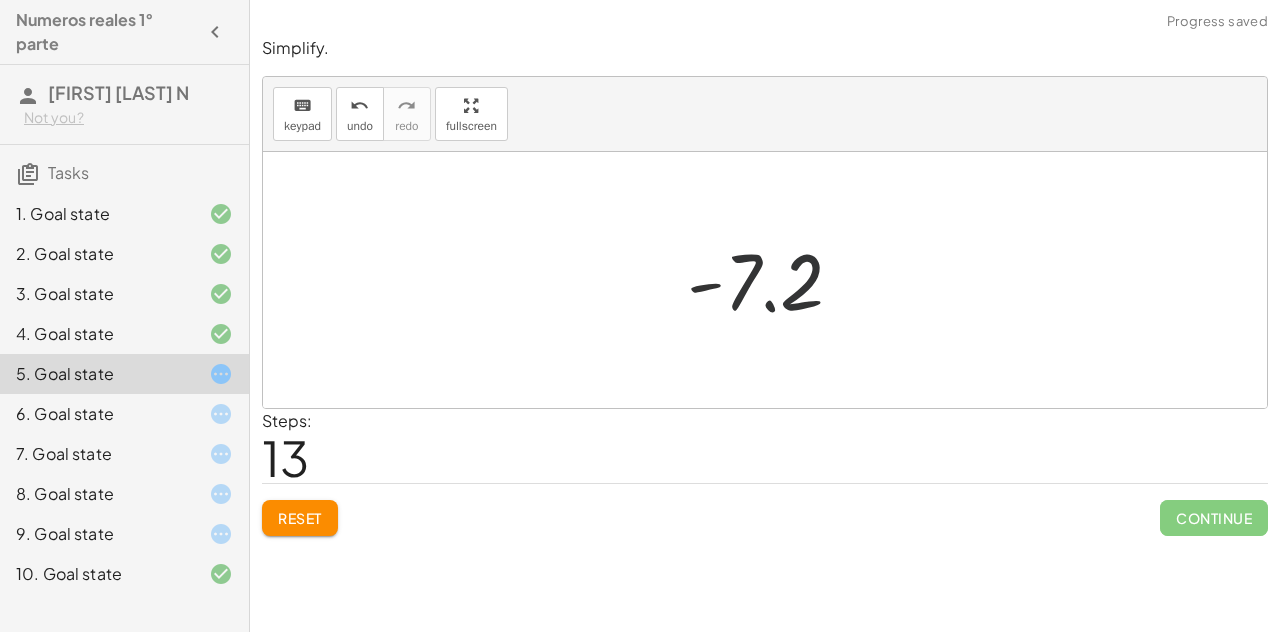 click at bounding box center (773, 280) 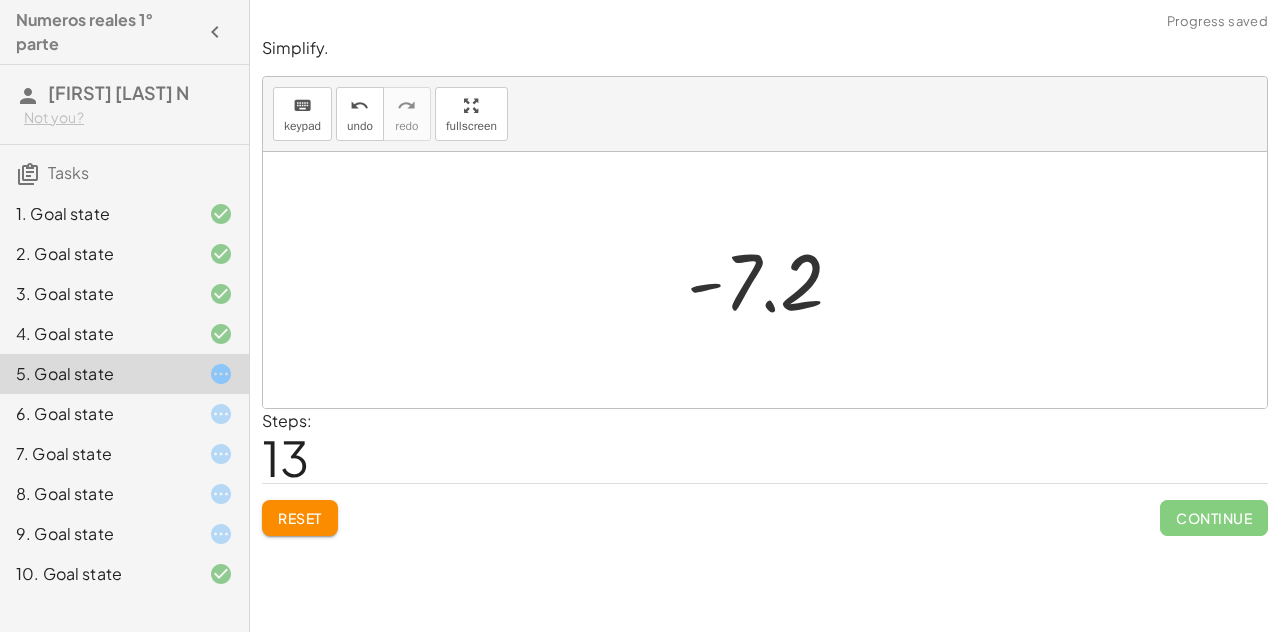 click at bounding box center [773, 280] 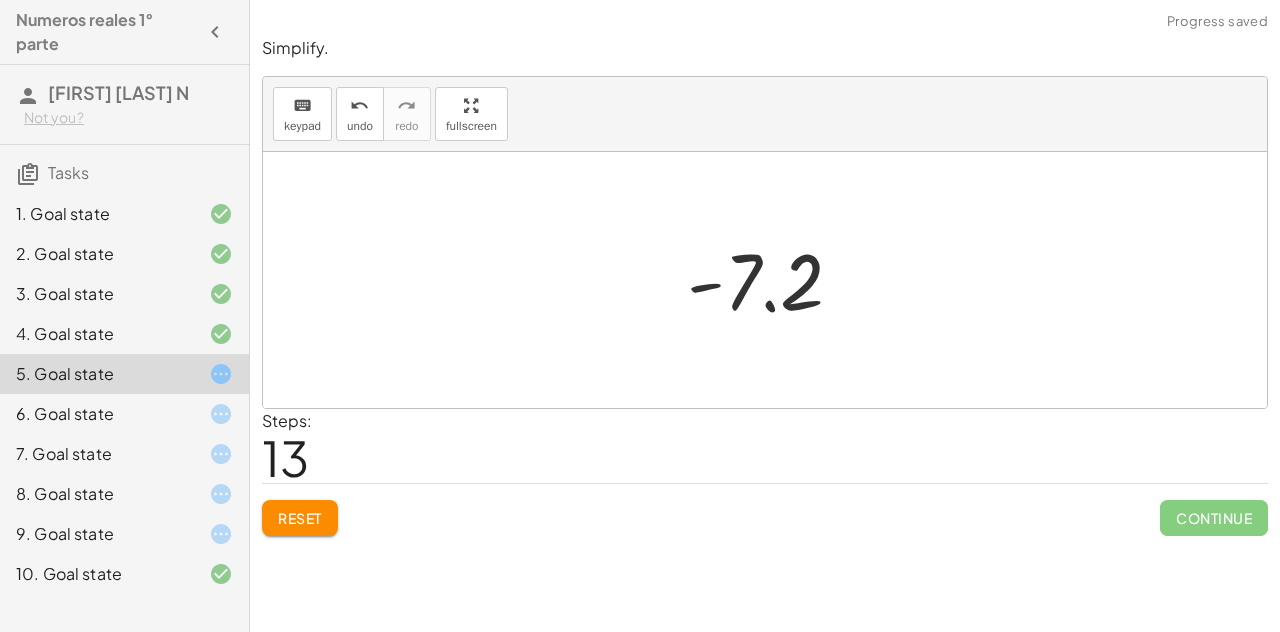 drag, startPoint x: 705, startPoint y: 302, endPoint x: 759, endPoint y: 297, distance: 54.230988 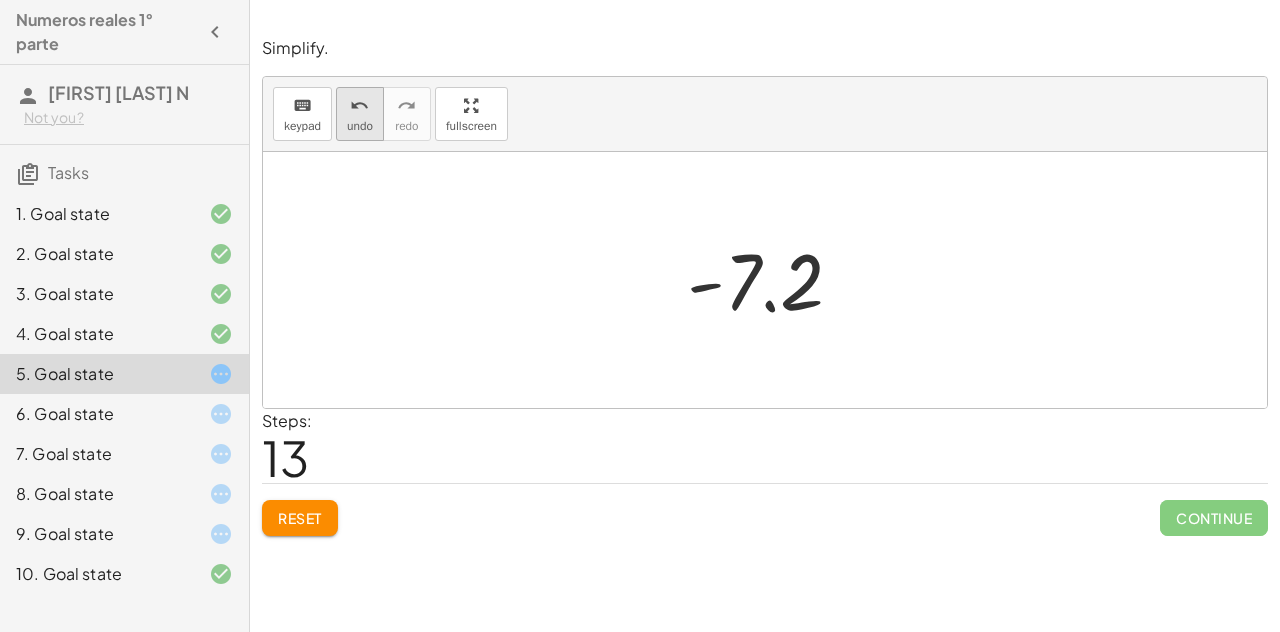 click on "undo" at bounding box center [359, 106] 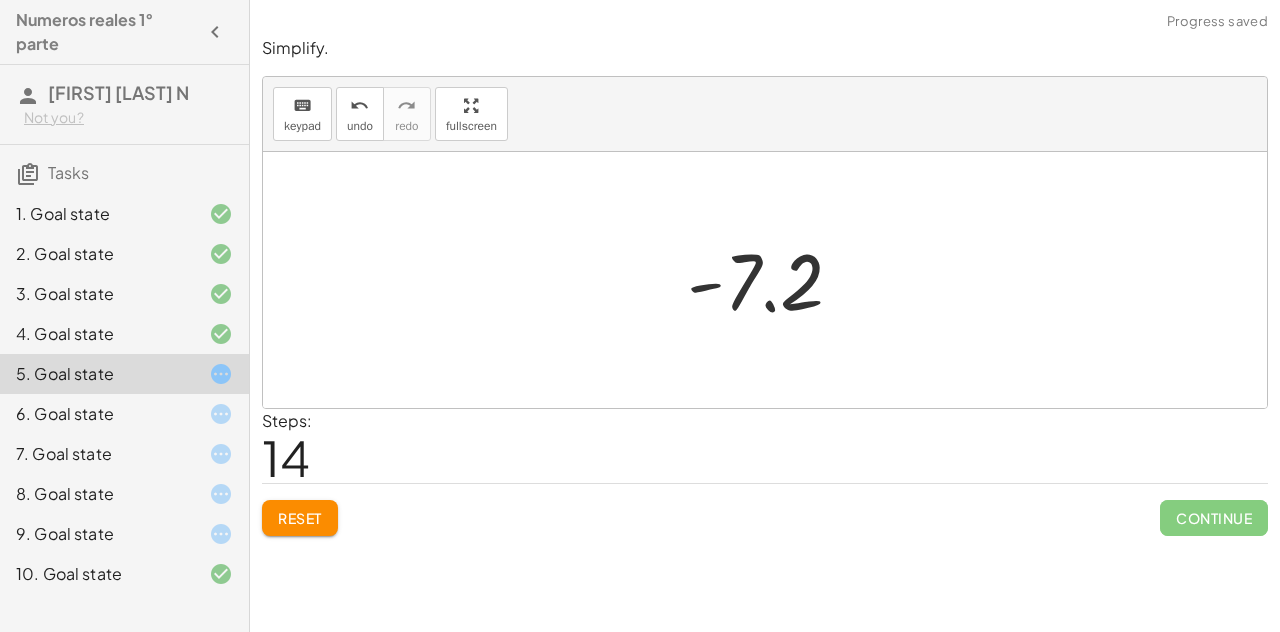 click 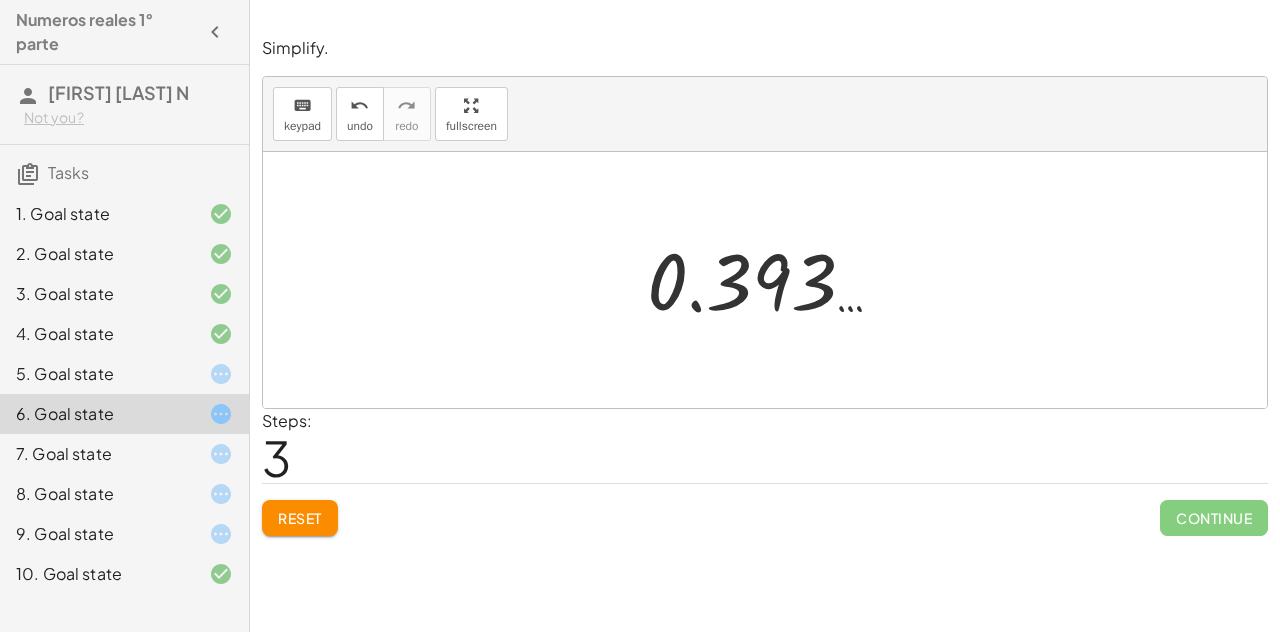 click on "Reset" at bounding box center (300, 518) 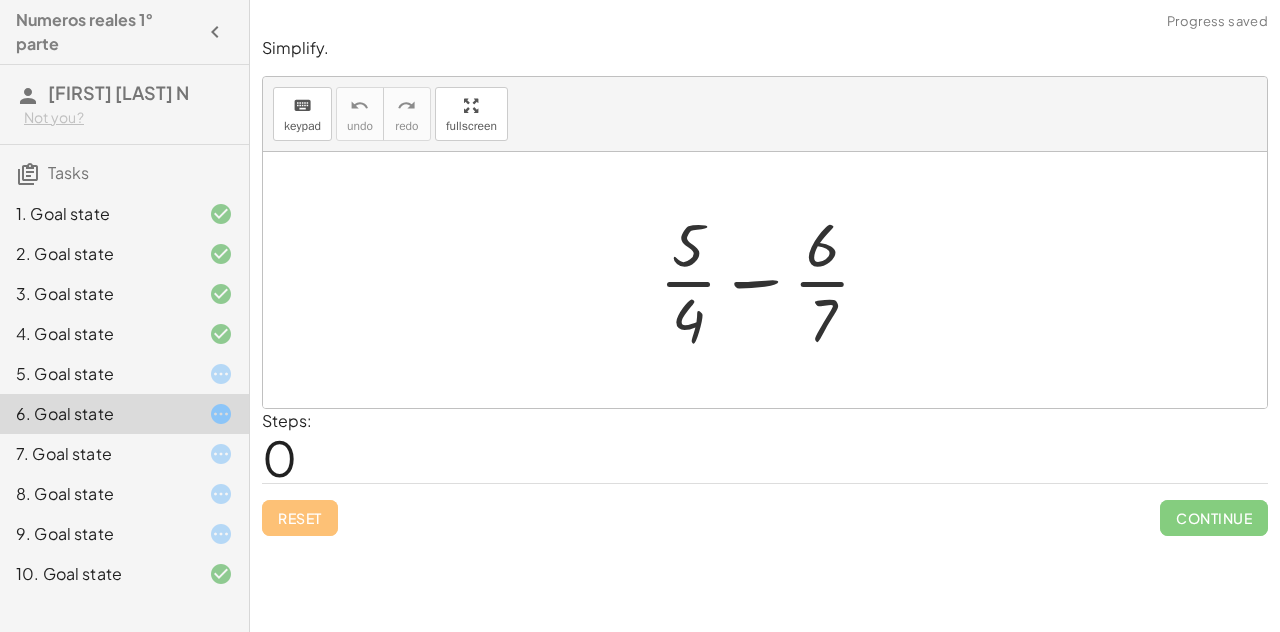 click at bounding box center [773, 280] 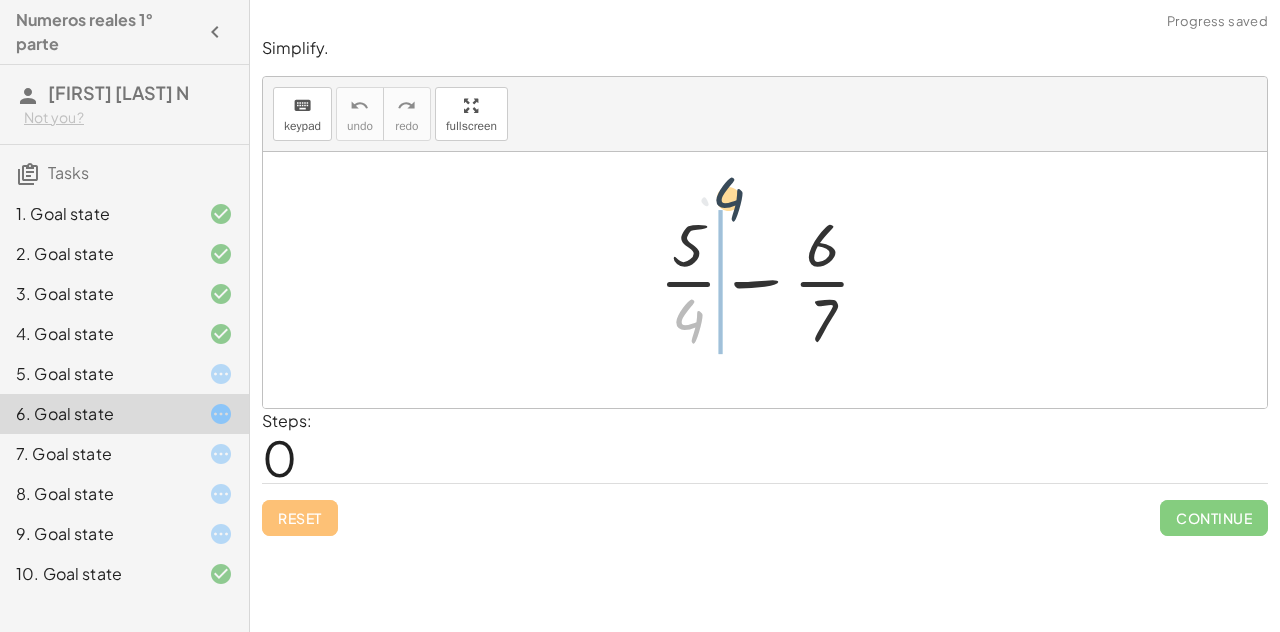 drag, startPoint x: 675, startPoint y: 317, endPoint x: 686, endPoint y: 249, distance: 68.88396 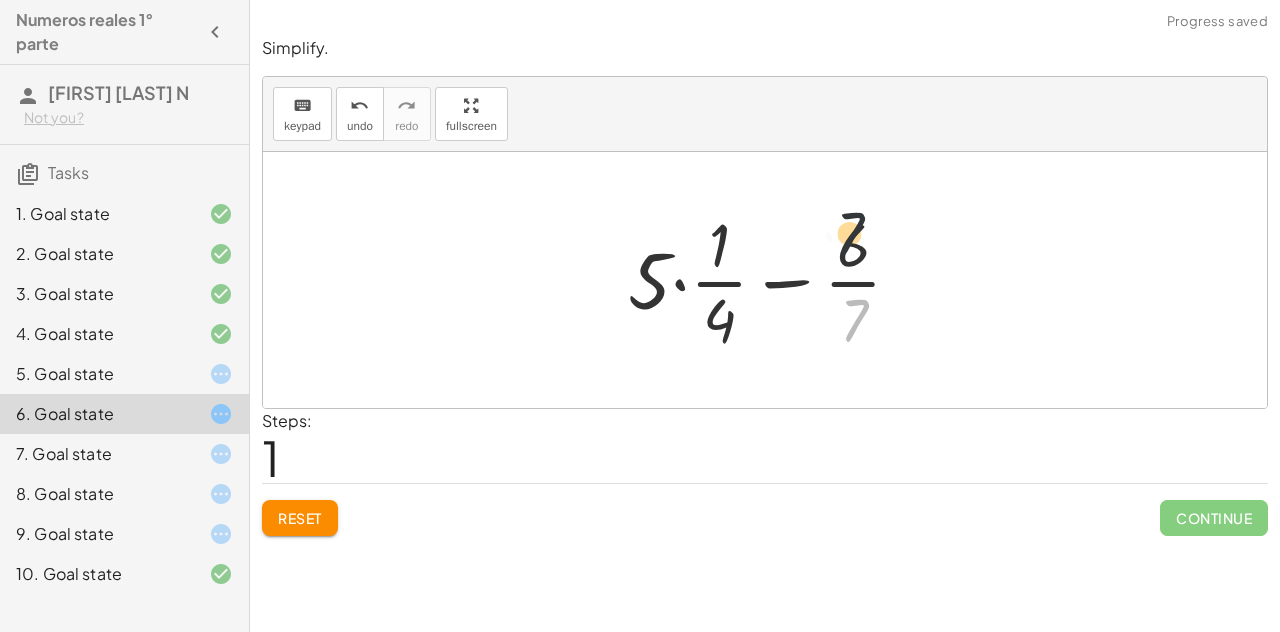 drag, startPoint x: 846, startPoint y: 318, endPoint x: 838, endPoint y: 221, distance: 97.32934 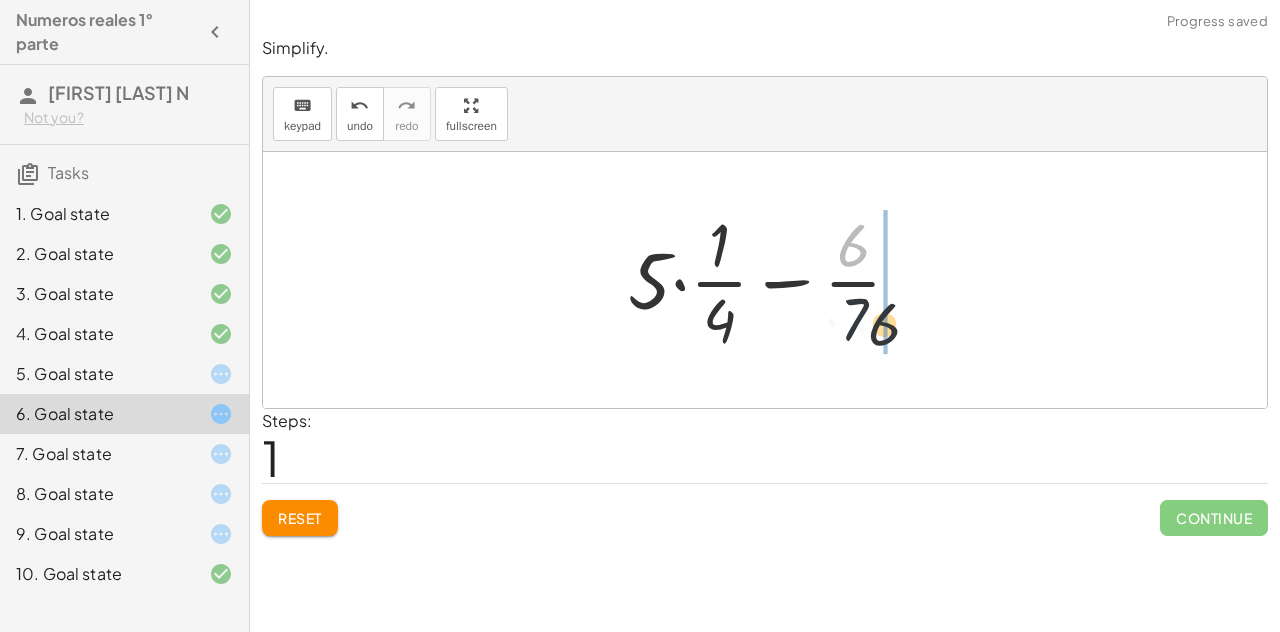 drag, startPoint x: 841, startPoint y: 225, endPoint x: 876, endPoint y: 323, distance: 104.062485 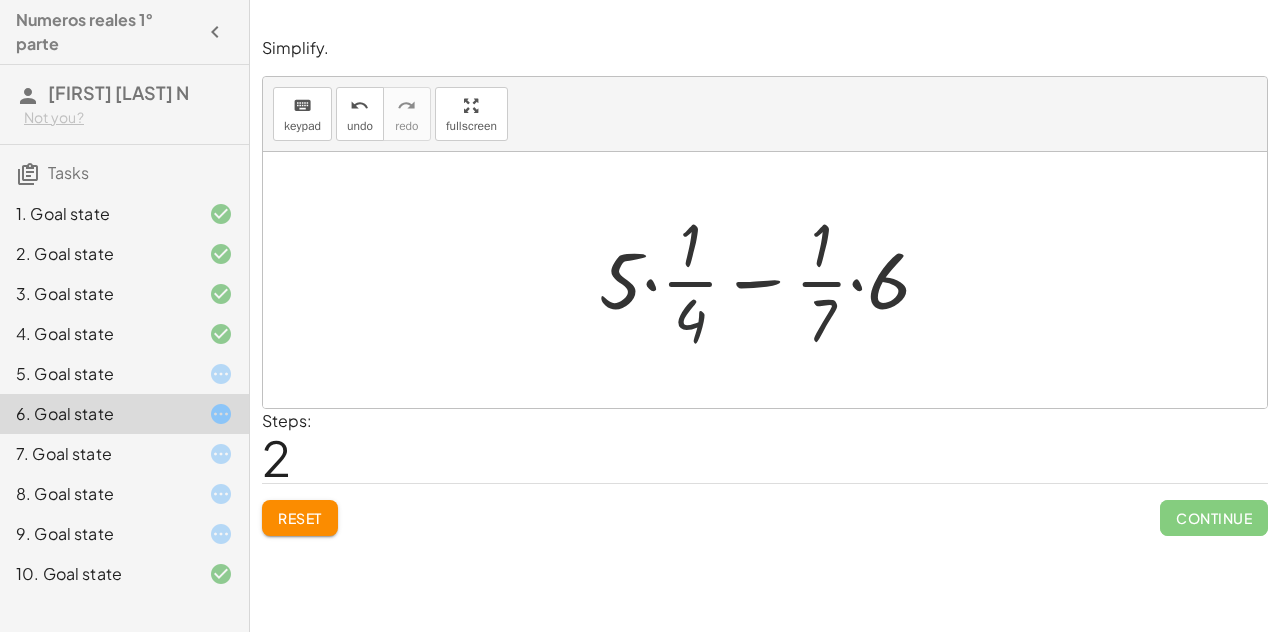 click at bounding box center [773, 280] 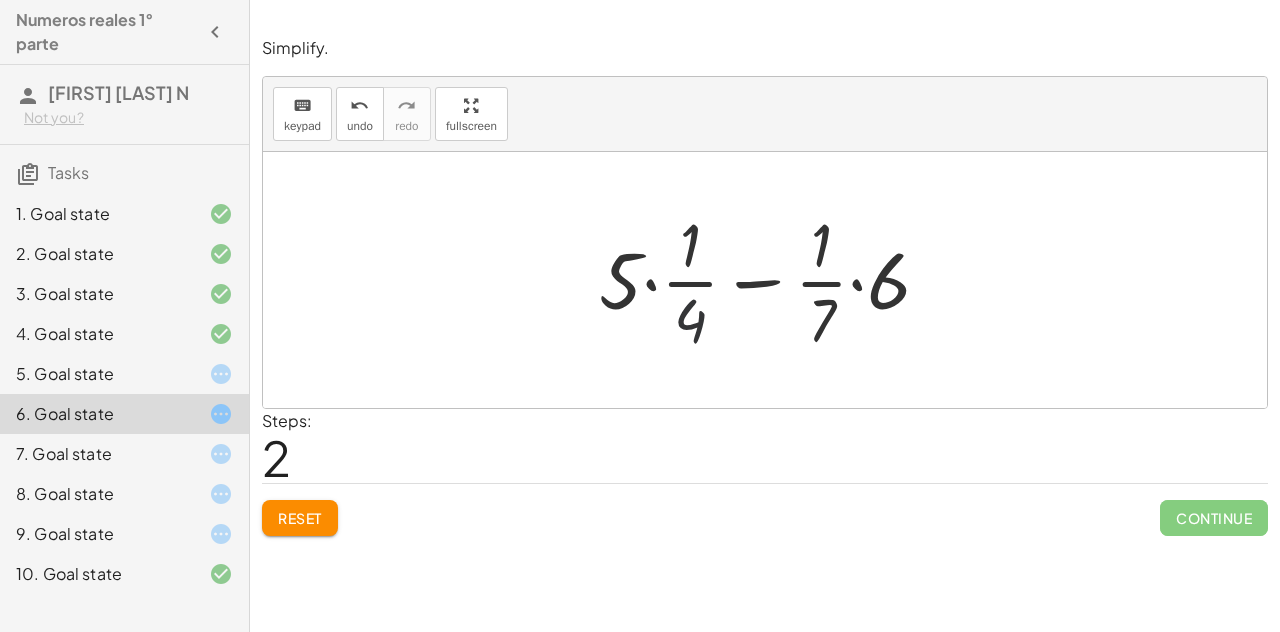 click at bounding box center [773, 280] 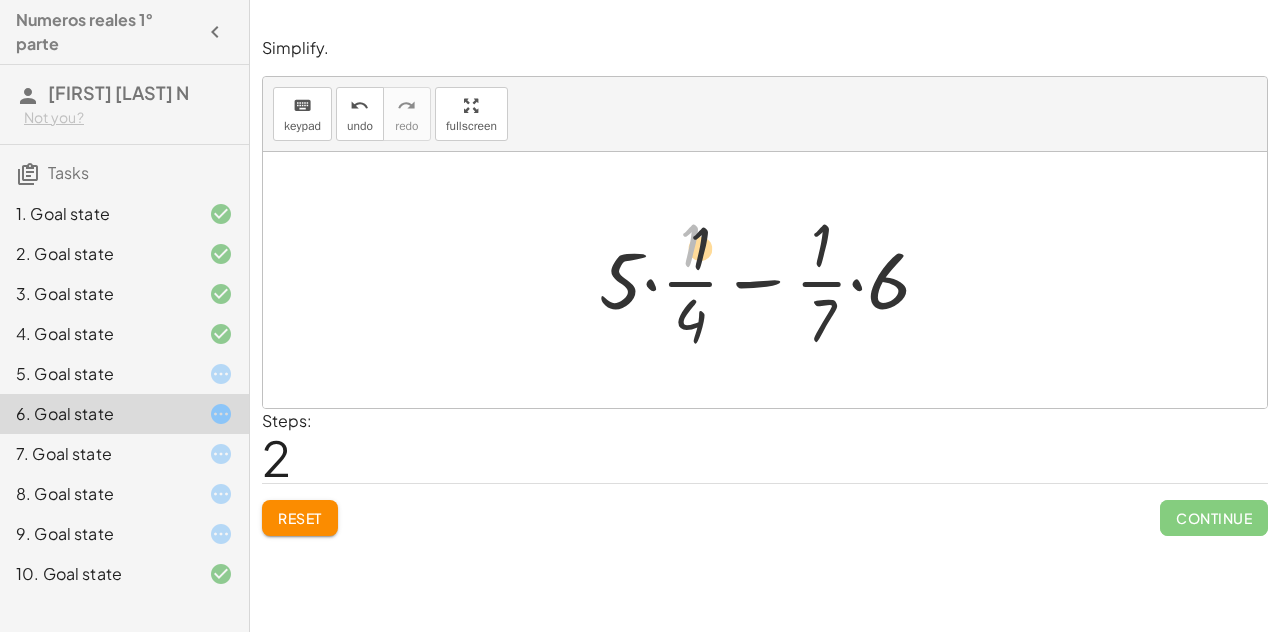drag, startPoint x: 747, startPoint y: 239, endPoint x: 817, endPoint y: 269, distance: 76.15773 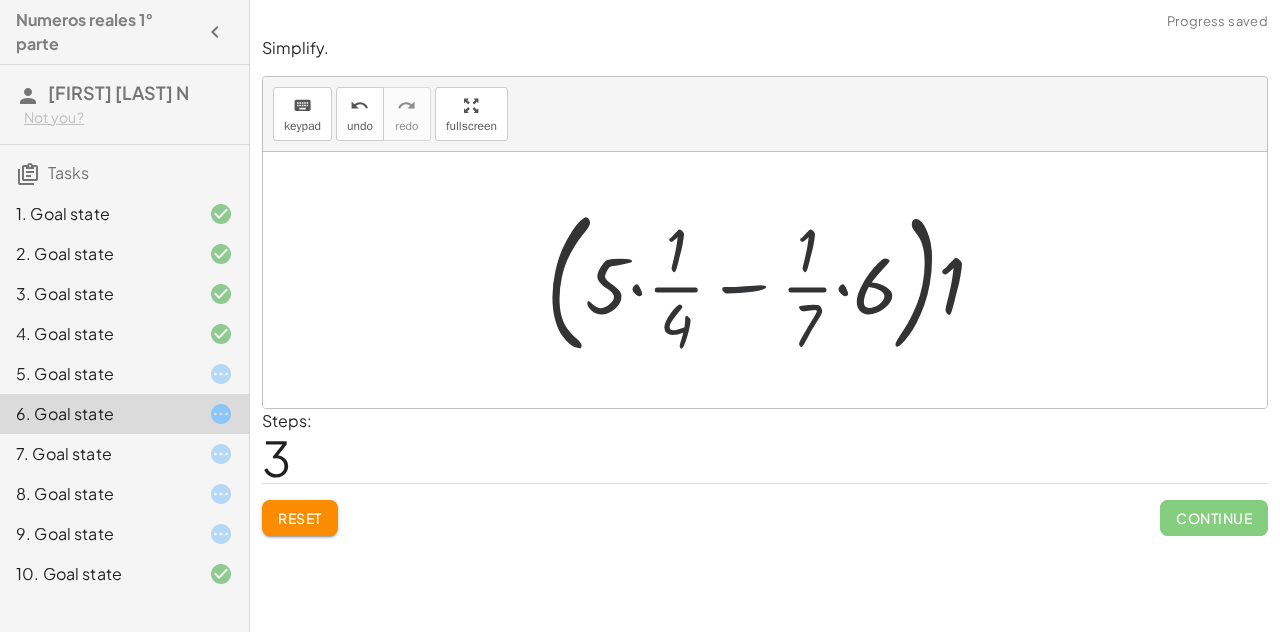 click at bounding box center (773, 280) 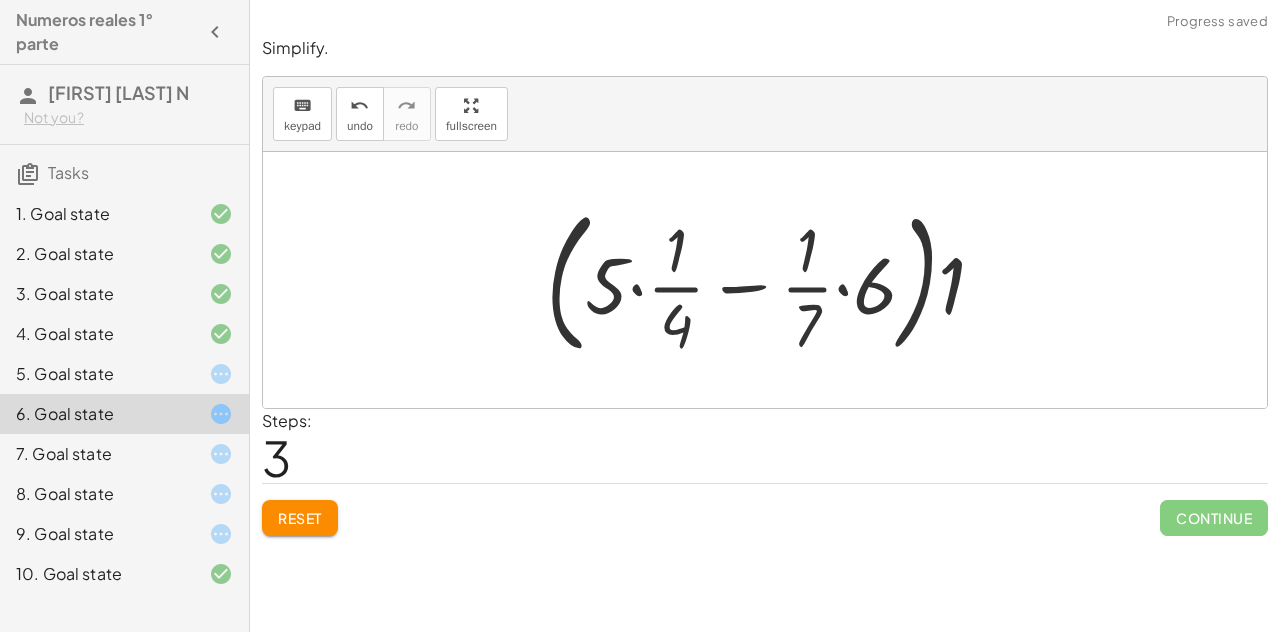 click on "Reset" 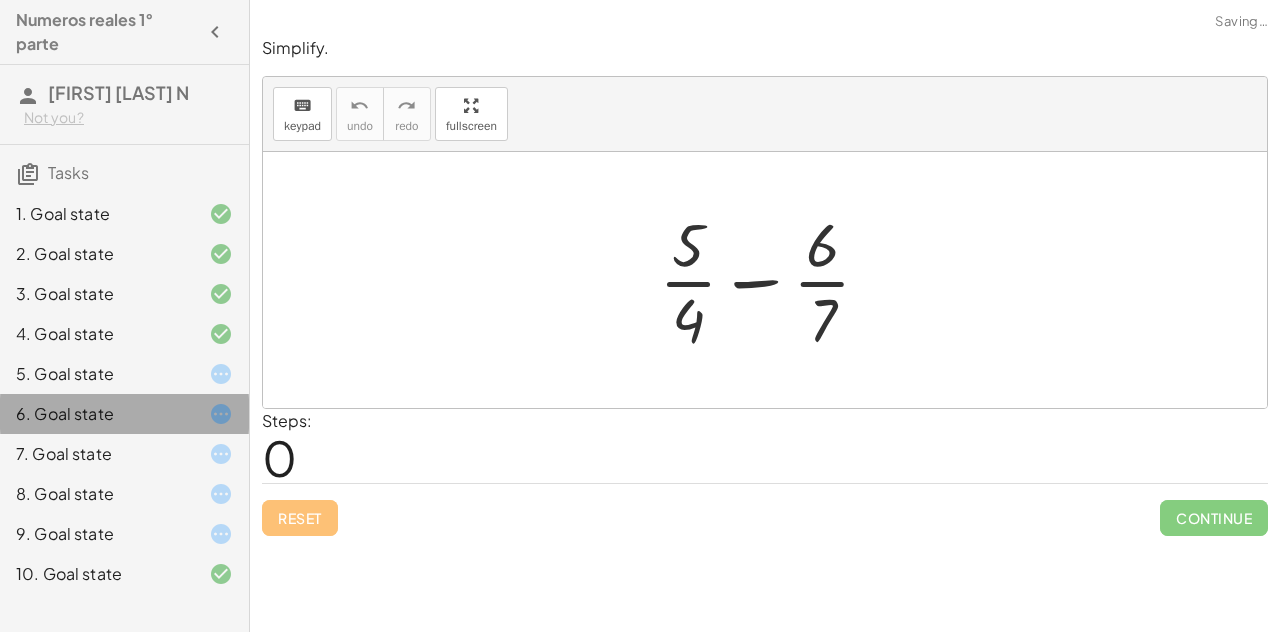 click on "6. Goal state" 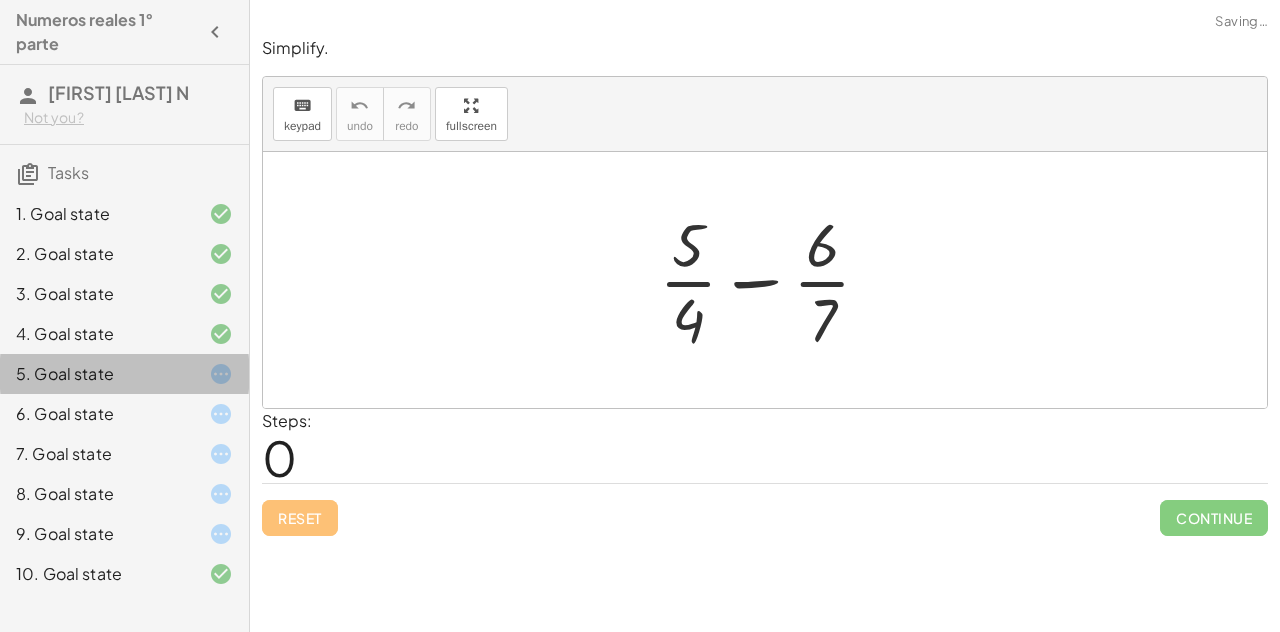 click 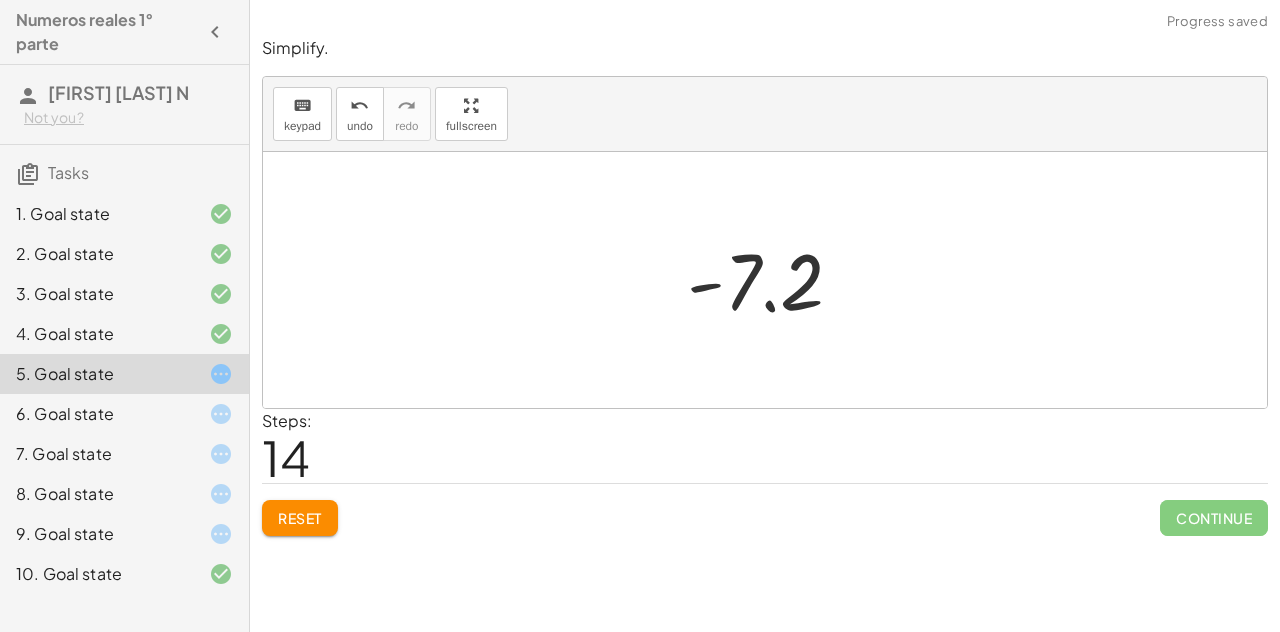 click on "9. Goal state" 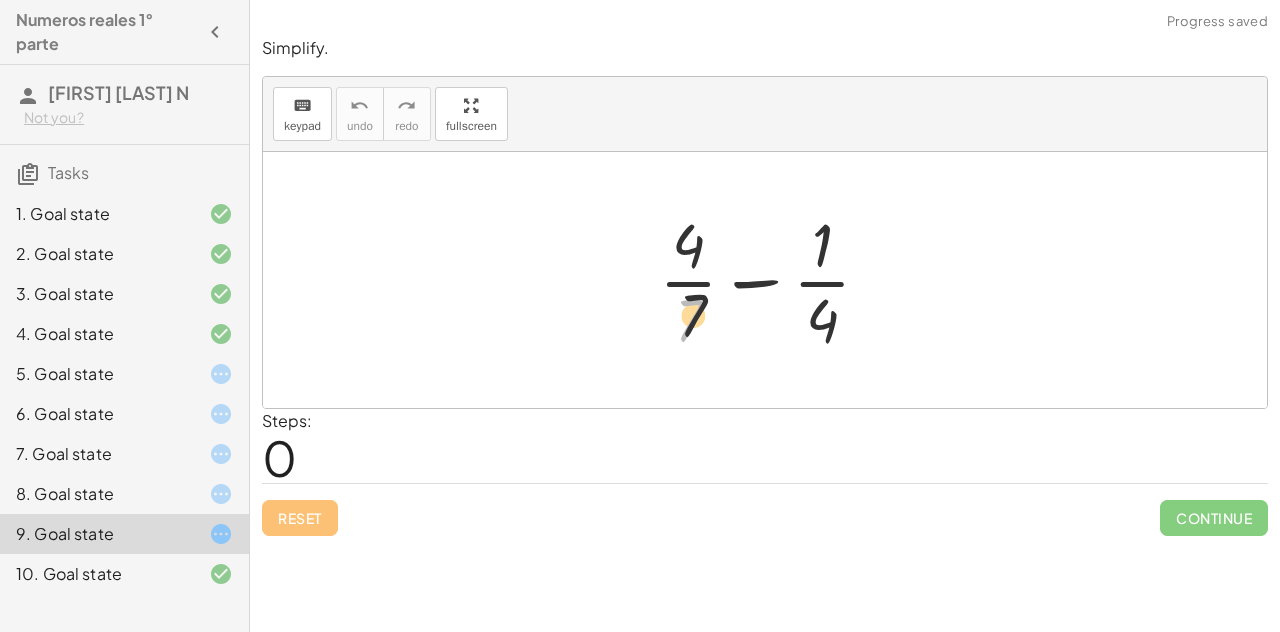 drag, startPoint x: 671, startPoint y: 329, endPoint x: 688, endPoint y: 312, distance: 24.04163 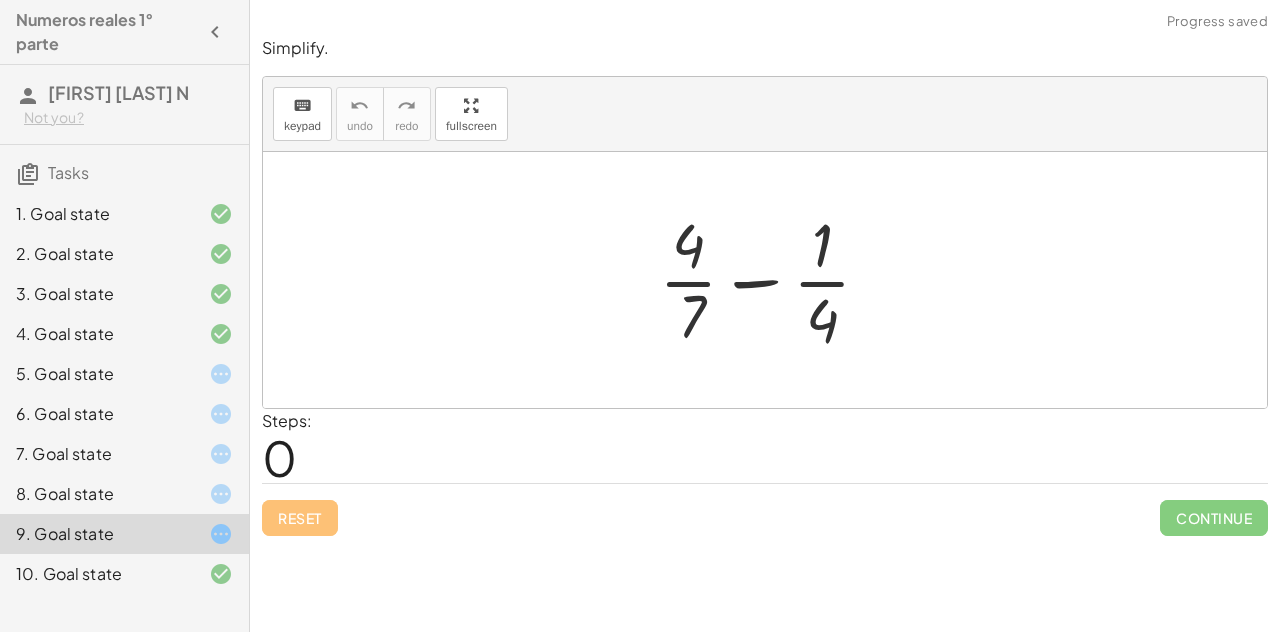 click at bounding box center [773, 280] 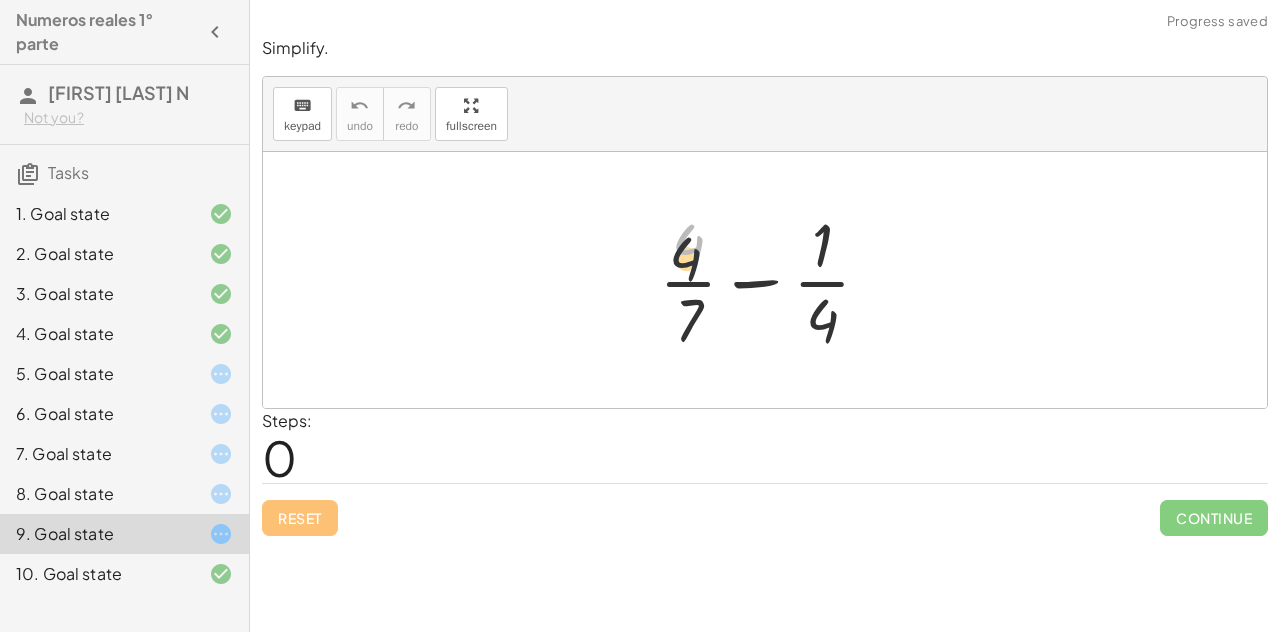 drag, startPoint x: 688, startPoint y: 286, endPoint x: 688, endPoint y: 315, distance: 29 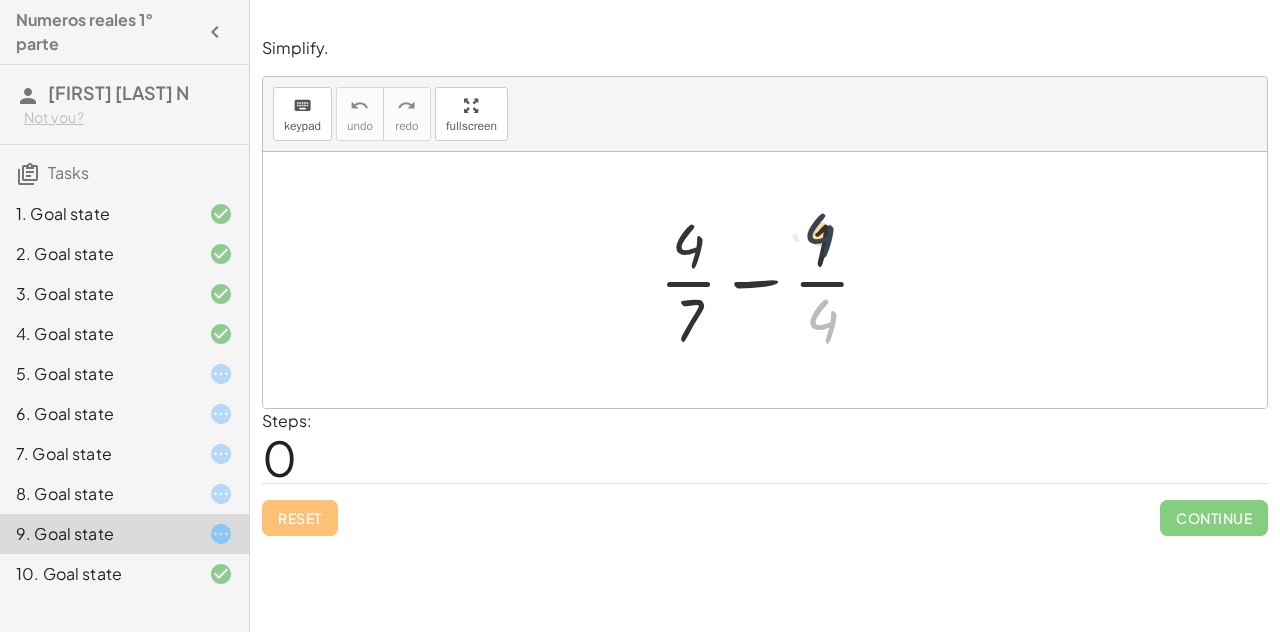 drag, startPoint x: 814, startPoint y: 333, endPoint x: 809, endPoint y: 247, distance: 86.145226 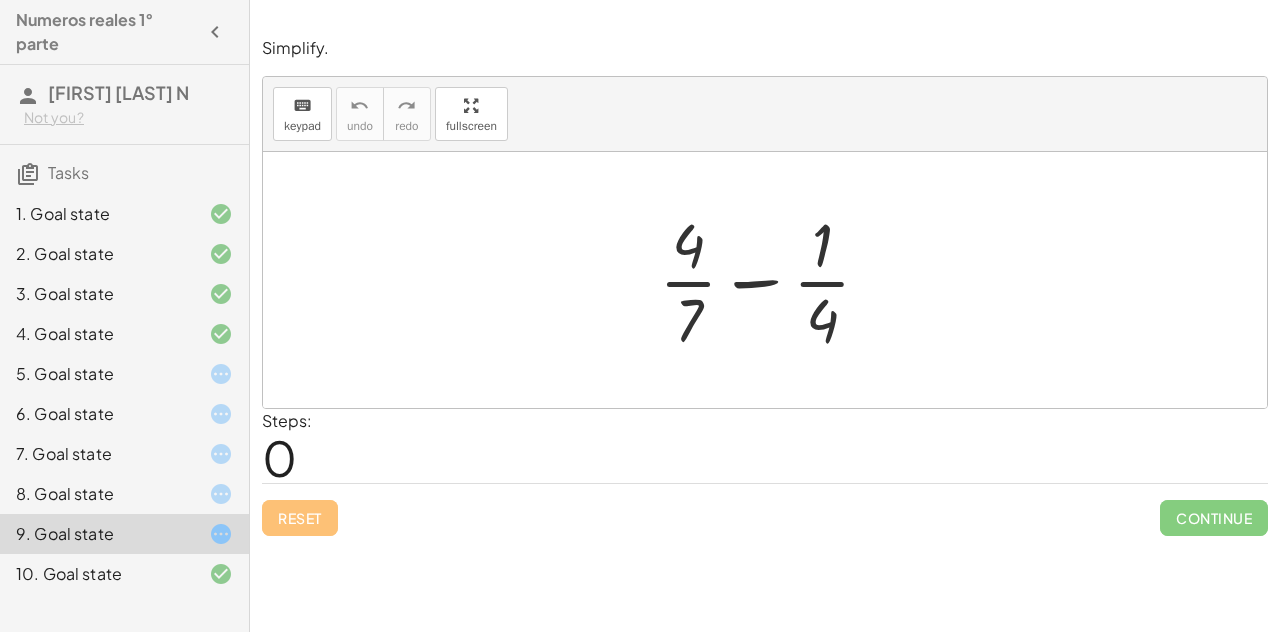 drag, startPoint x: 744, startPoint y: 281, endPoint x: 754, endPoint y: 278, distance: 10.440307 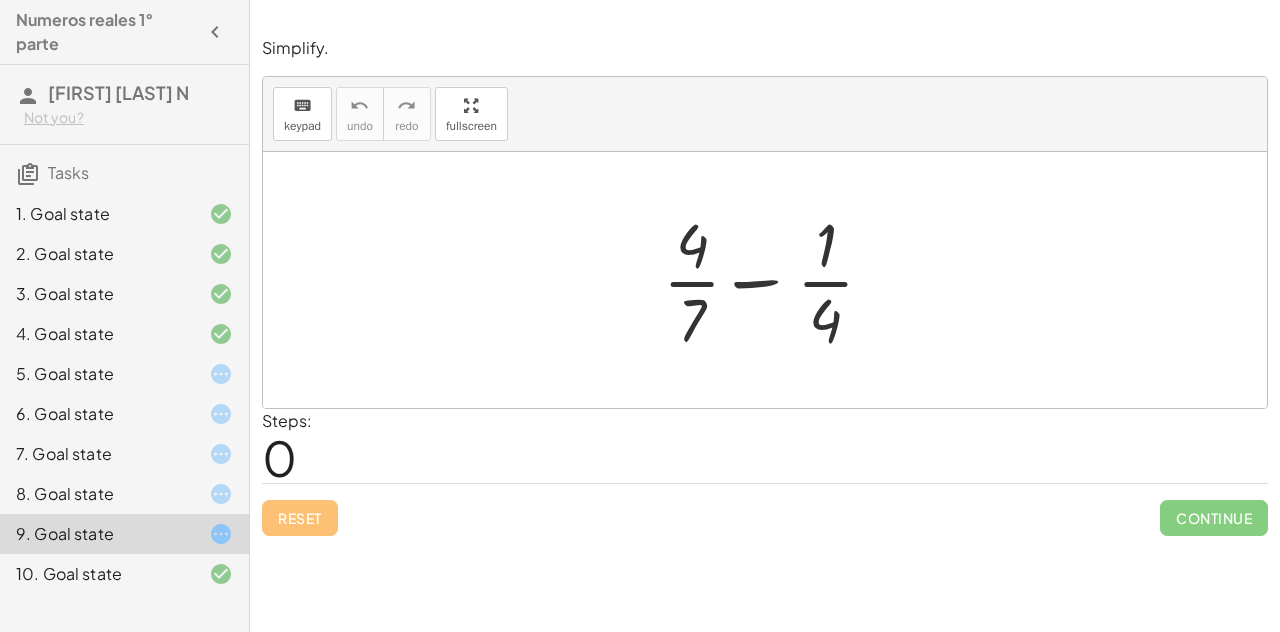 click at bounding box center (773, 280) 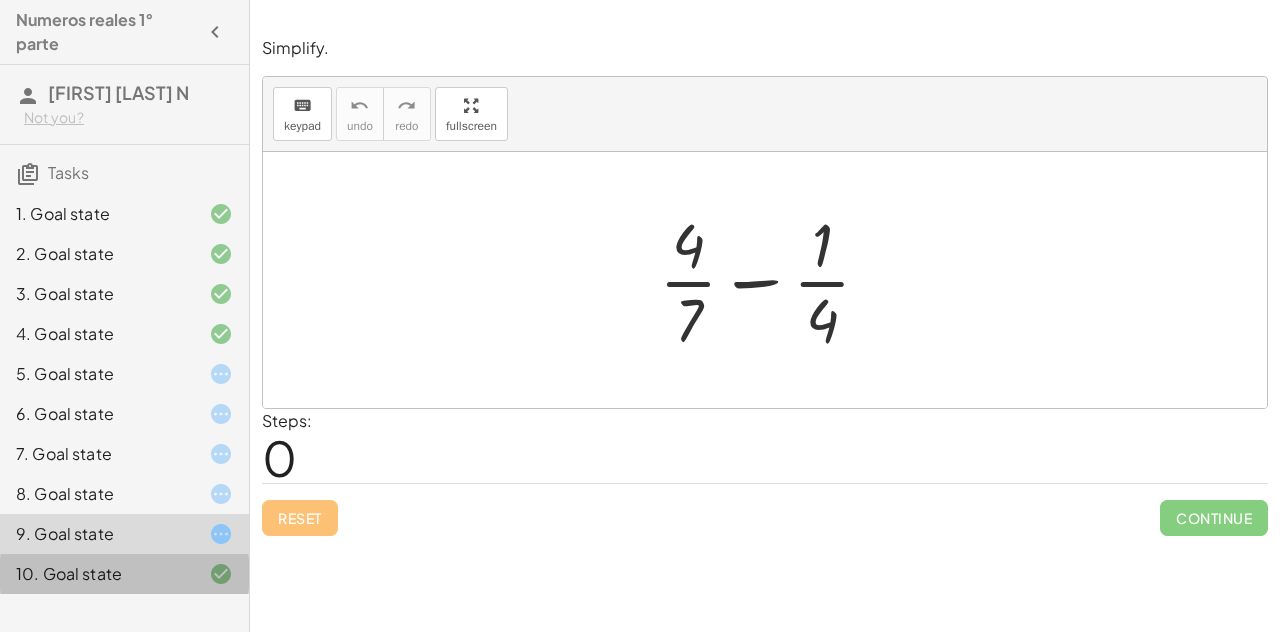 click on "10. Goal state" 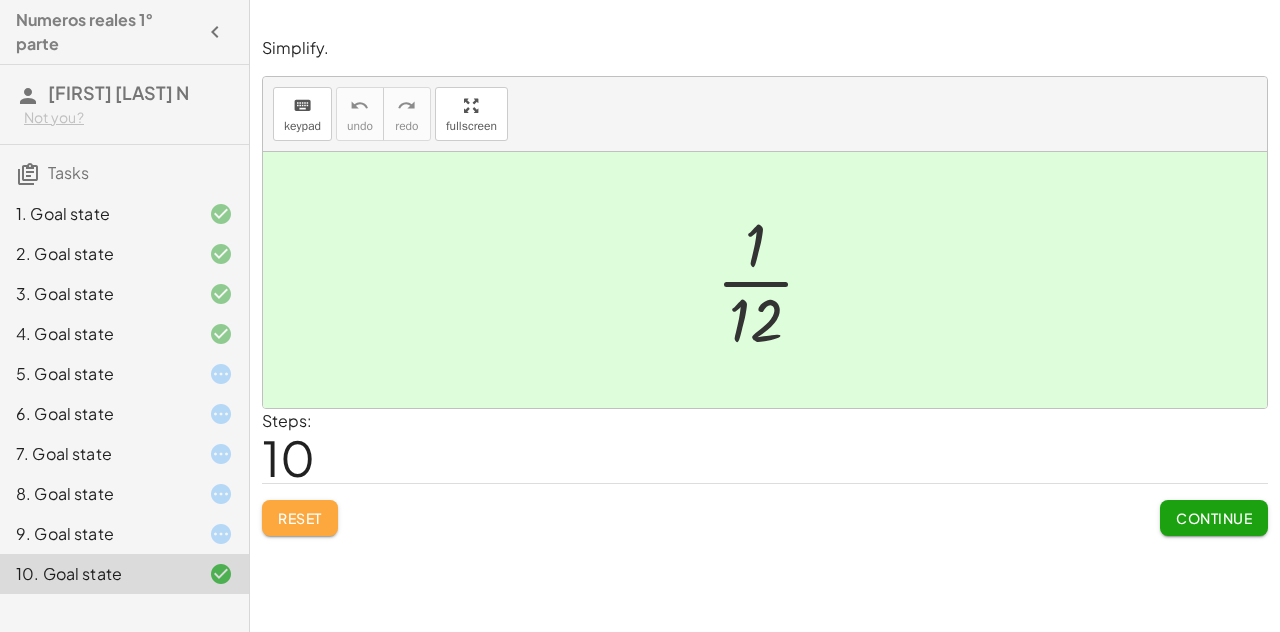 click on "Reset" at bounding box center [300, 518] 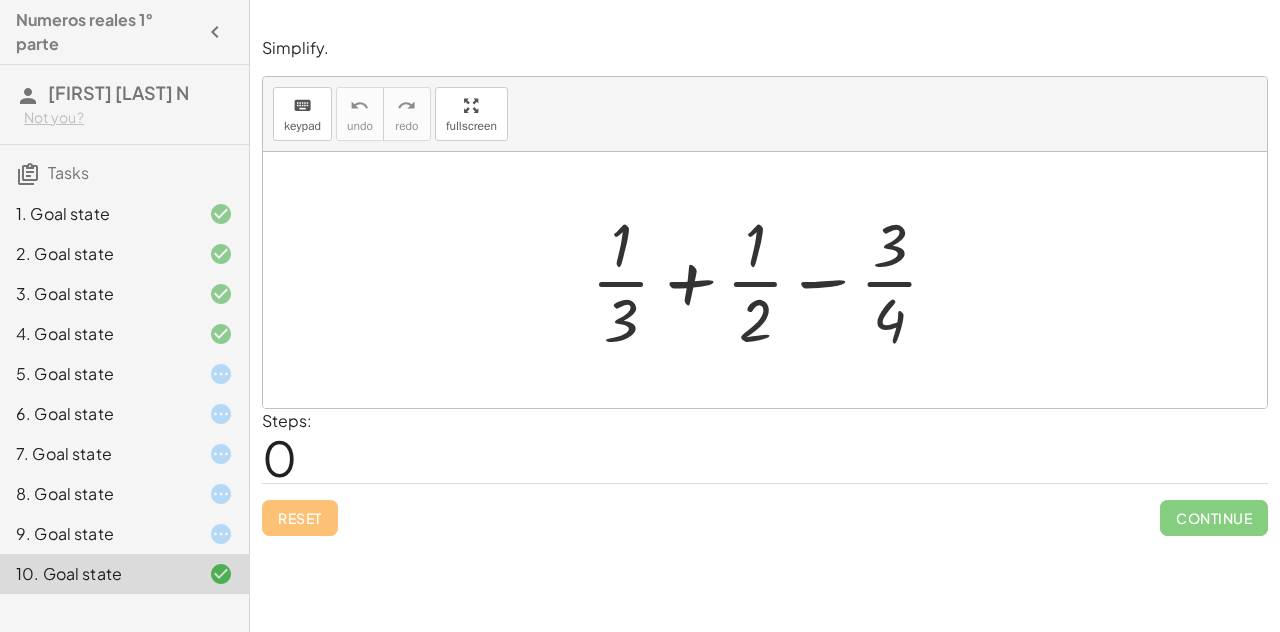 click at bounding box center [773, 280] 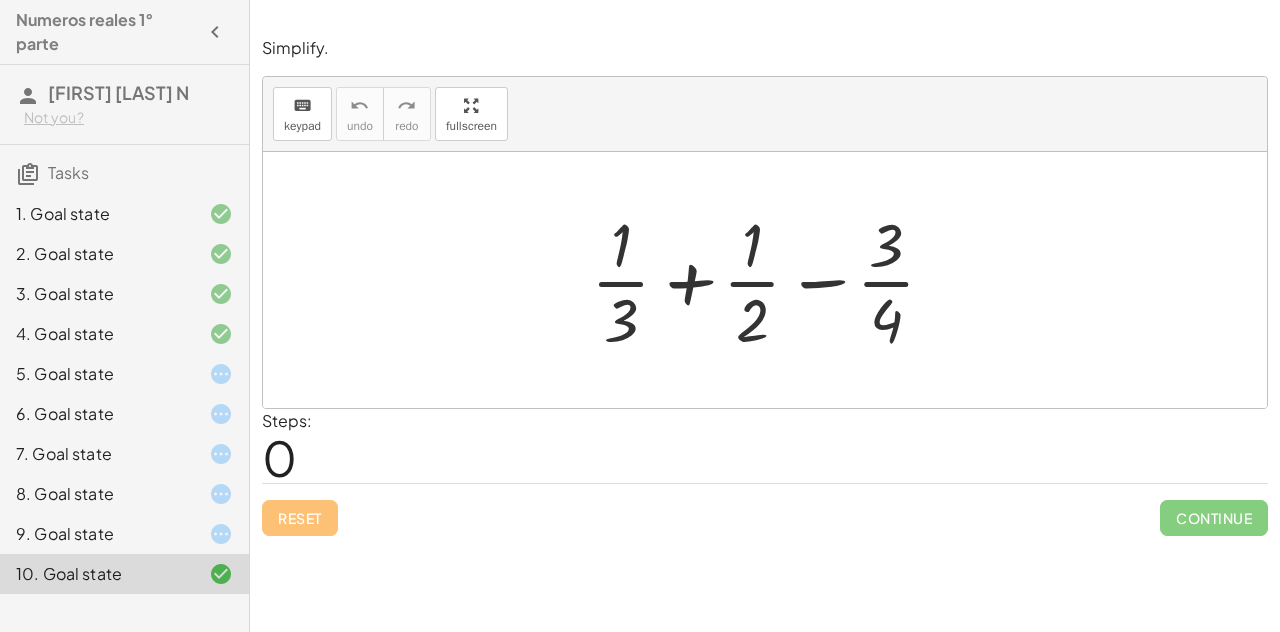 click at bounding box center (773, 280) 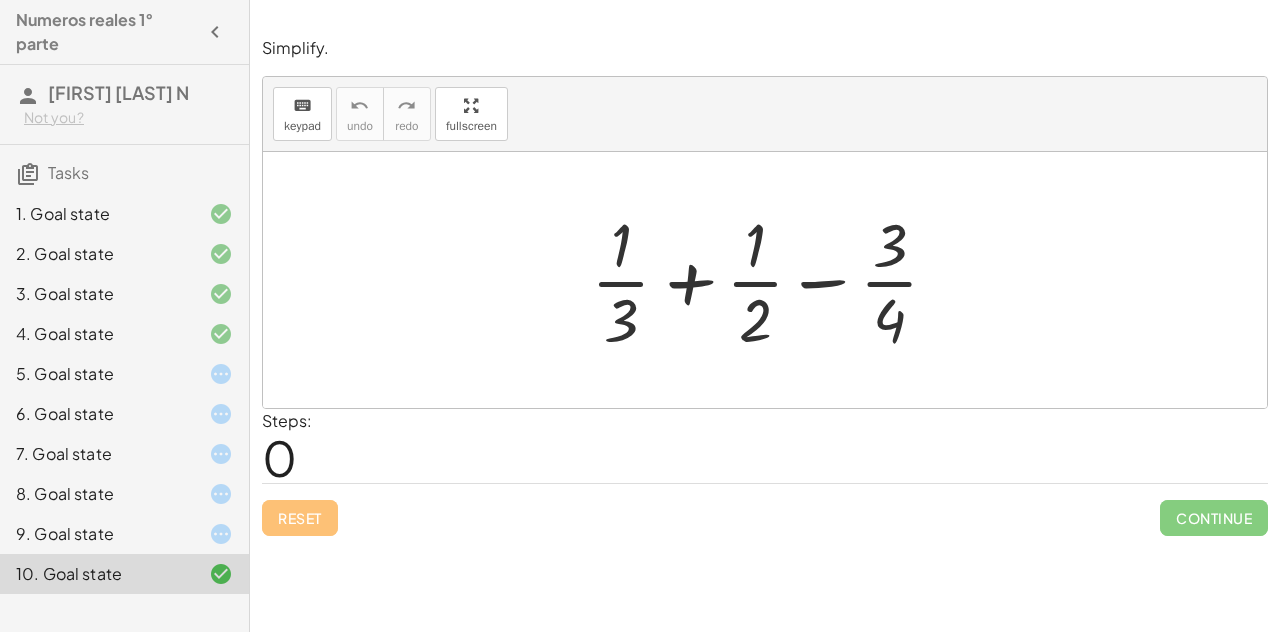 click at bounding box center [773, 280] 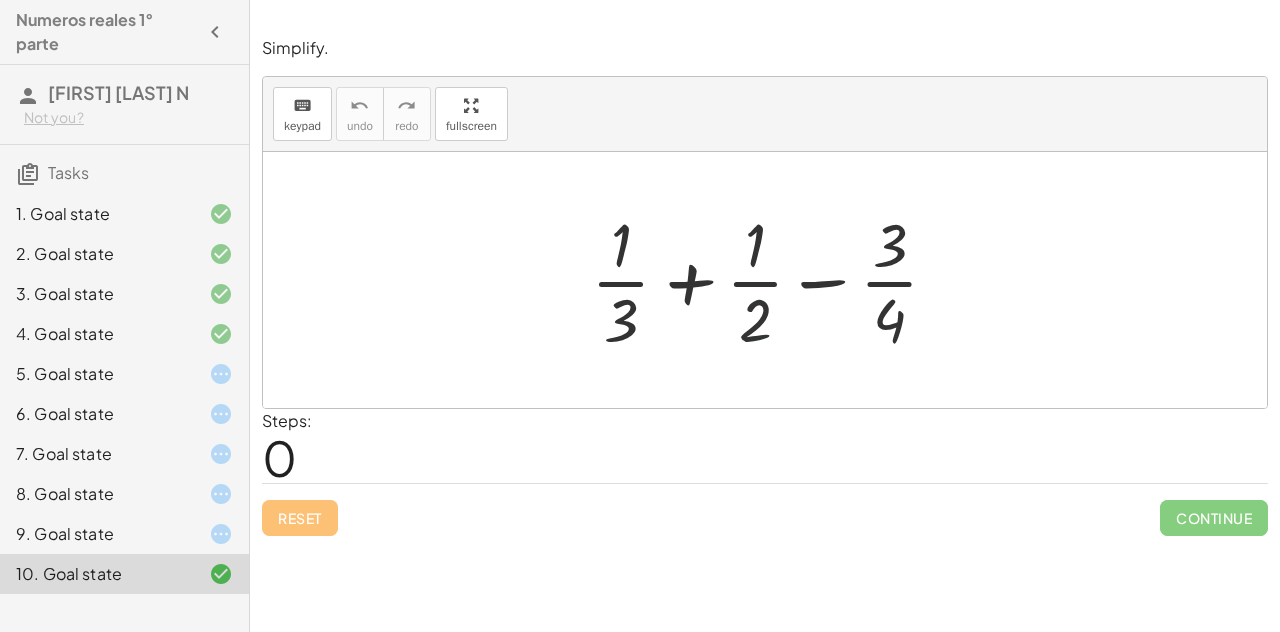 click at bounding box center [773, 280] 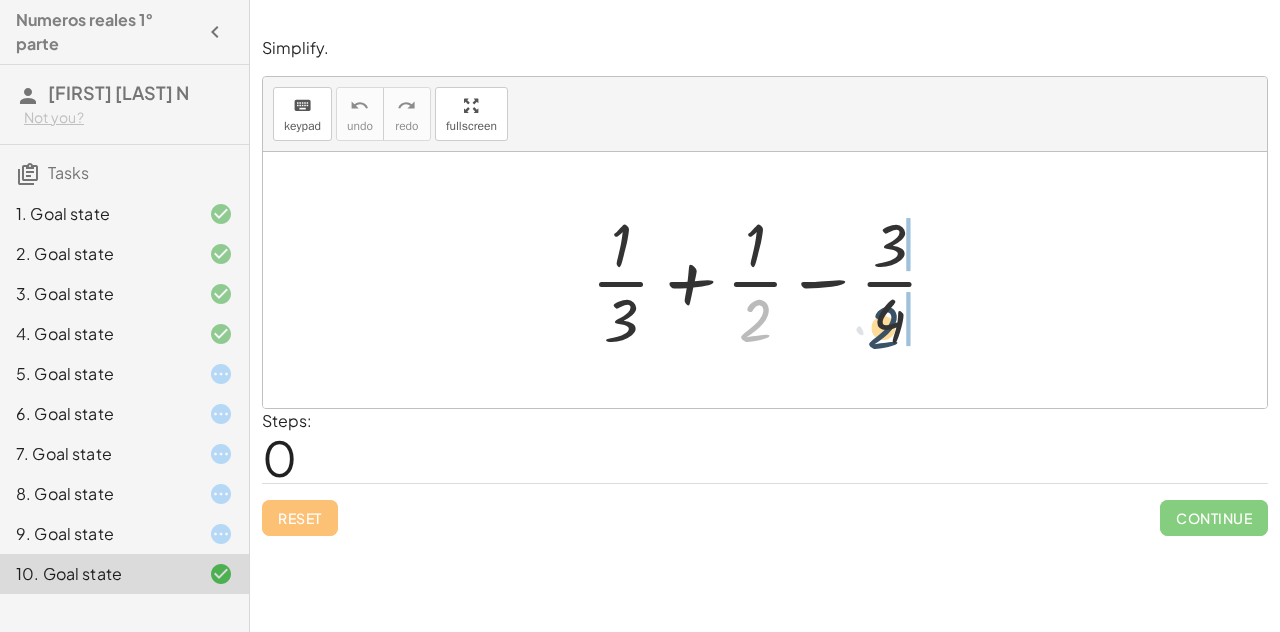 drag, startPoint x: 738, startPoint y: 313, endPoint x: 889, endPoint y: 314, distance: 151.00331 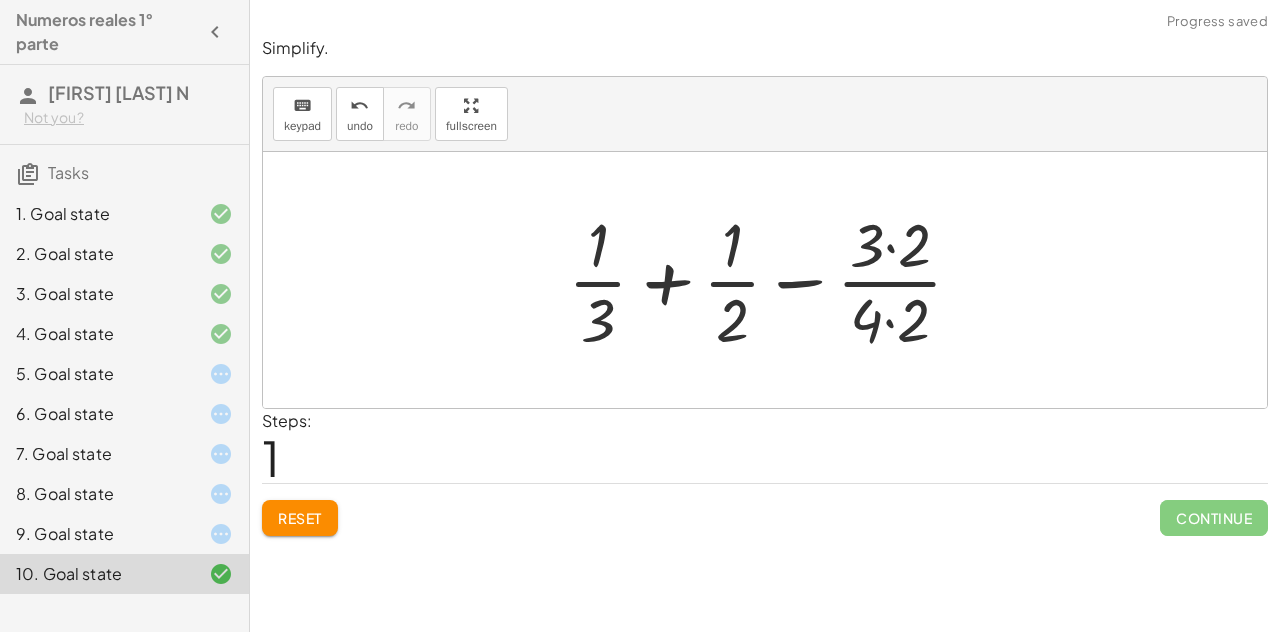click on "Reset" 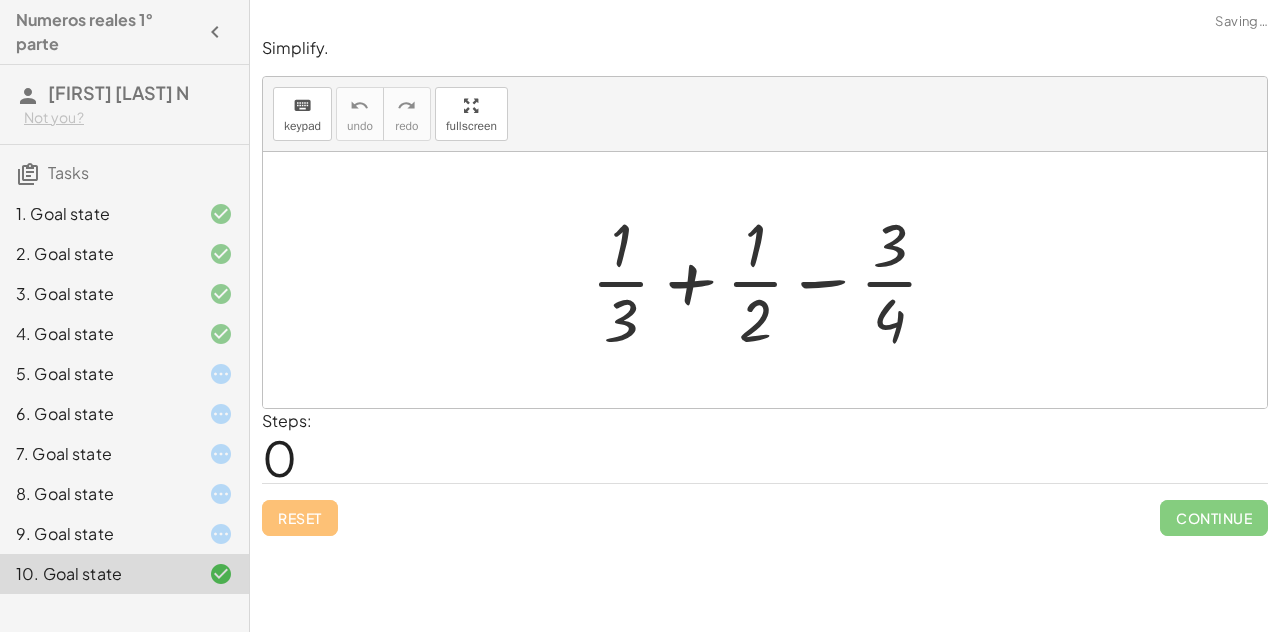 click at bounding box center [773, 280] 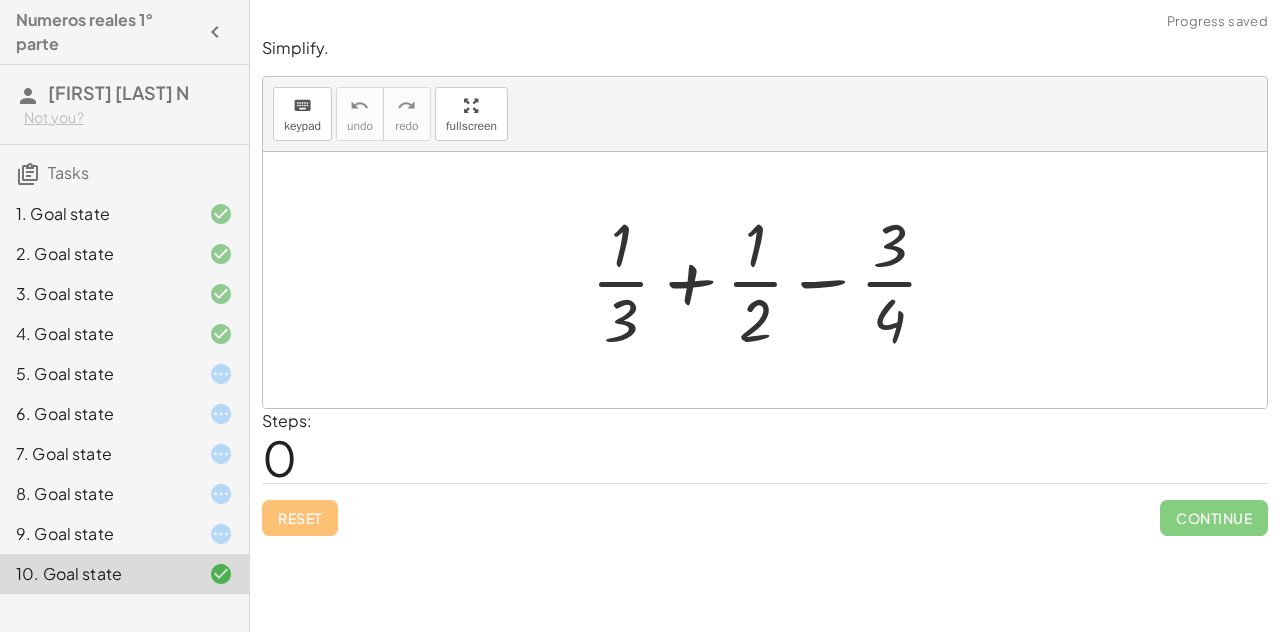click at bounding box center (773, 280) 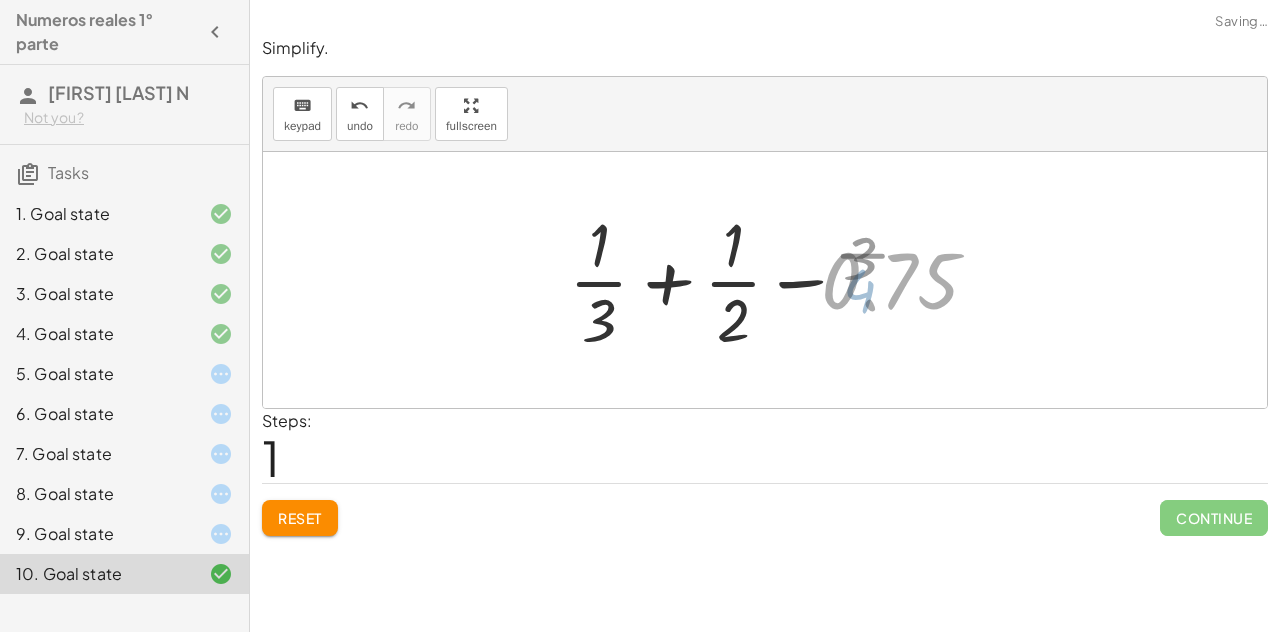 click at bounding box center (773, 280) 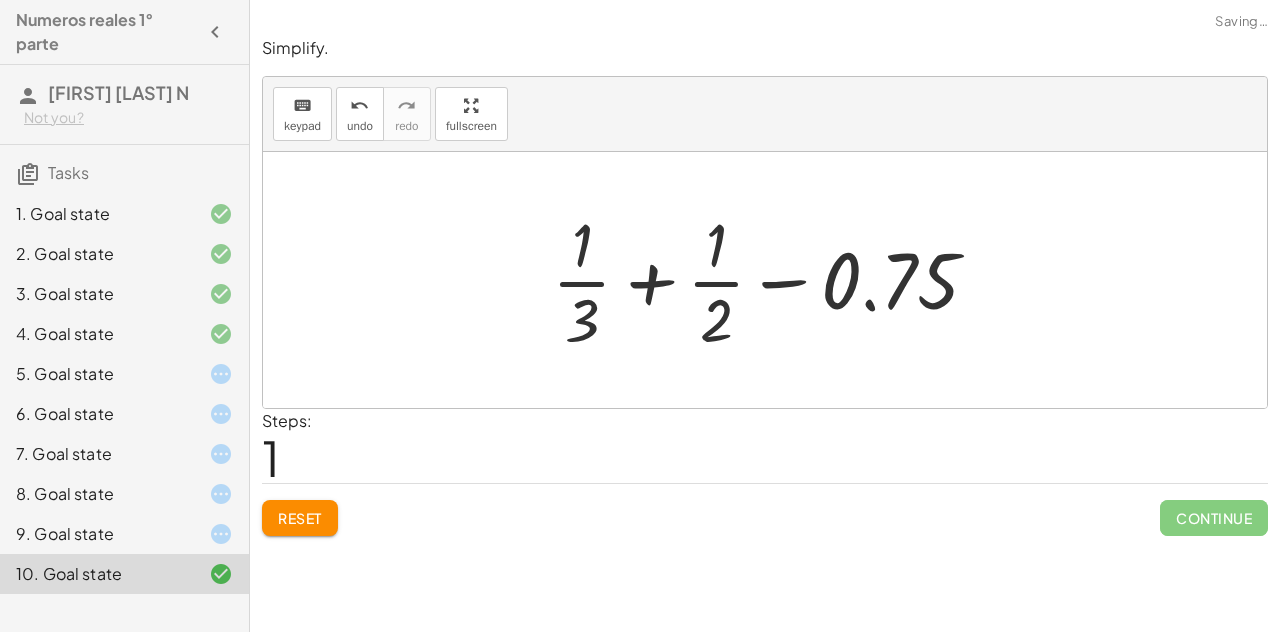click at bounding box center (773, 280) 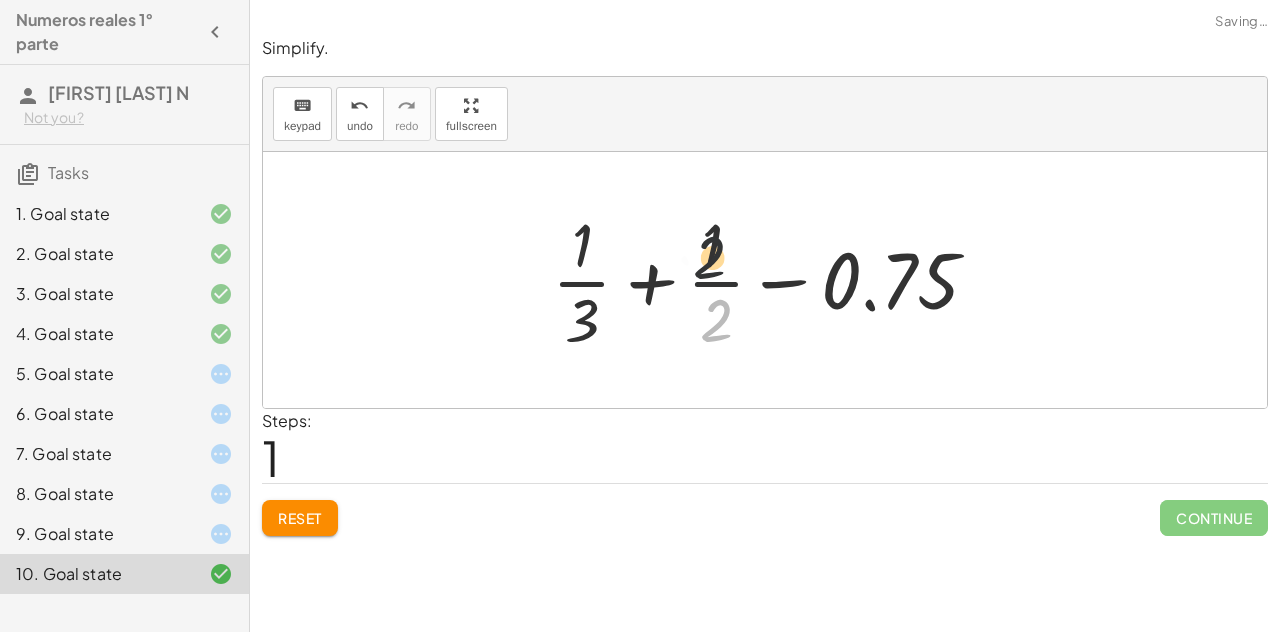 drag, startPoint x: 719, startPoint y: 314, endPoint x: 713, endPoint y: 239, distance: 75.23962 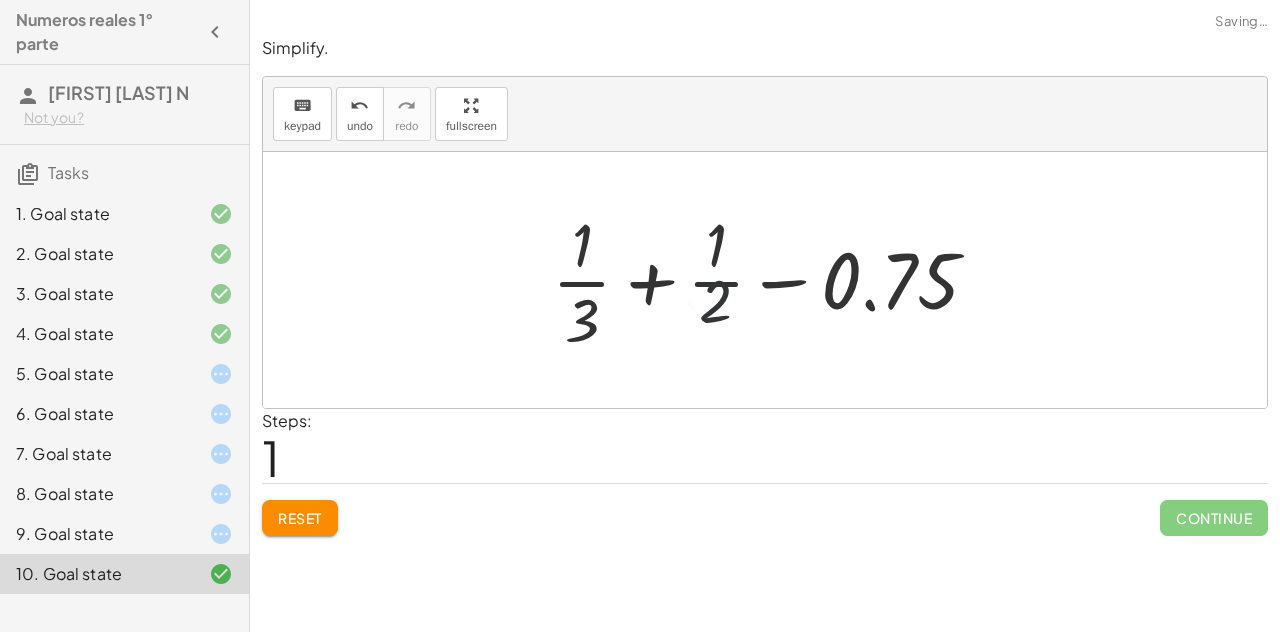 click at bounding box center [773, 280] 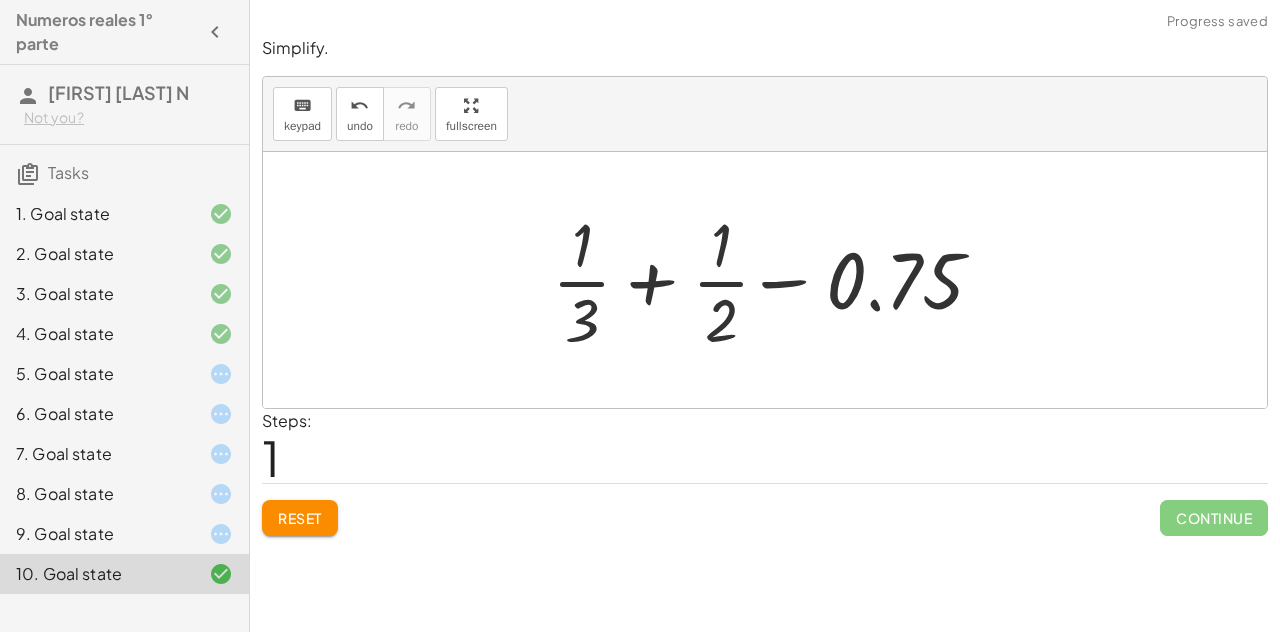 click at bounding box center (773, 280) 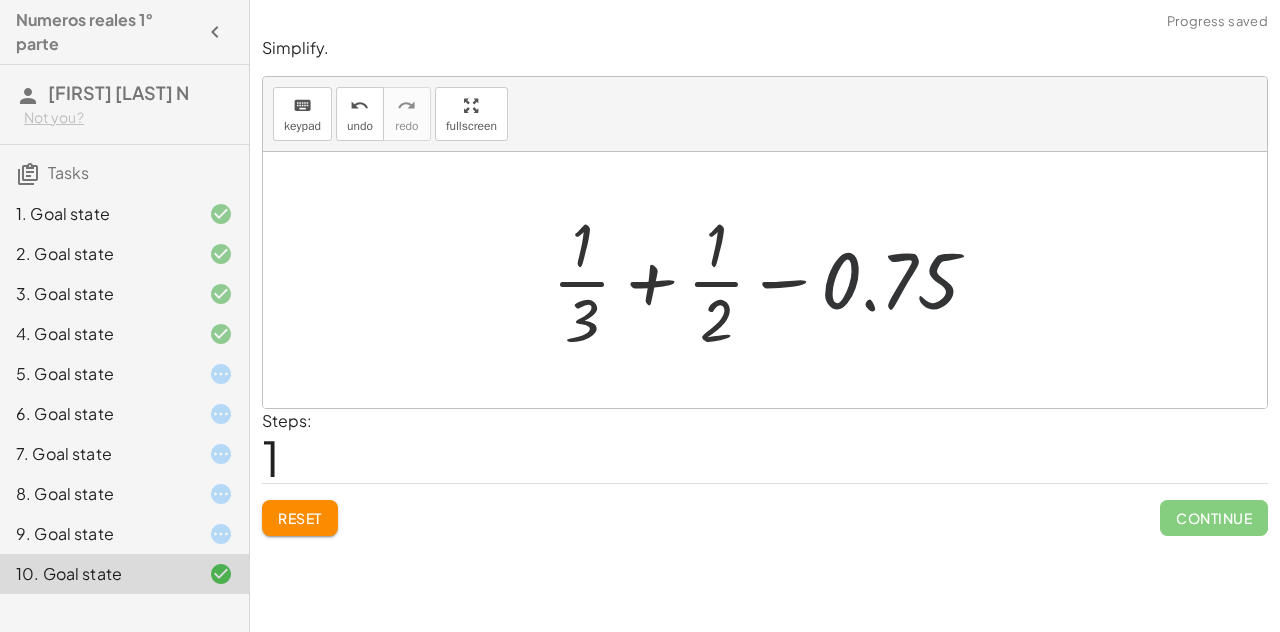 click at bounding box center [773, 280] 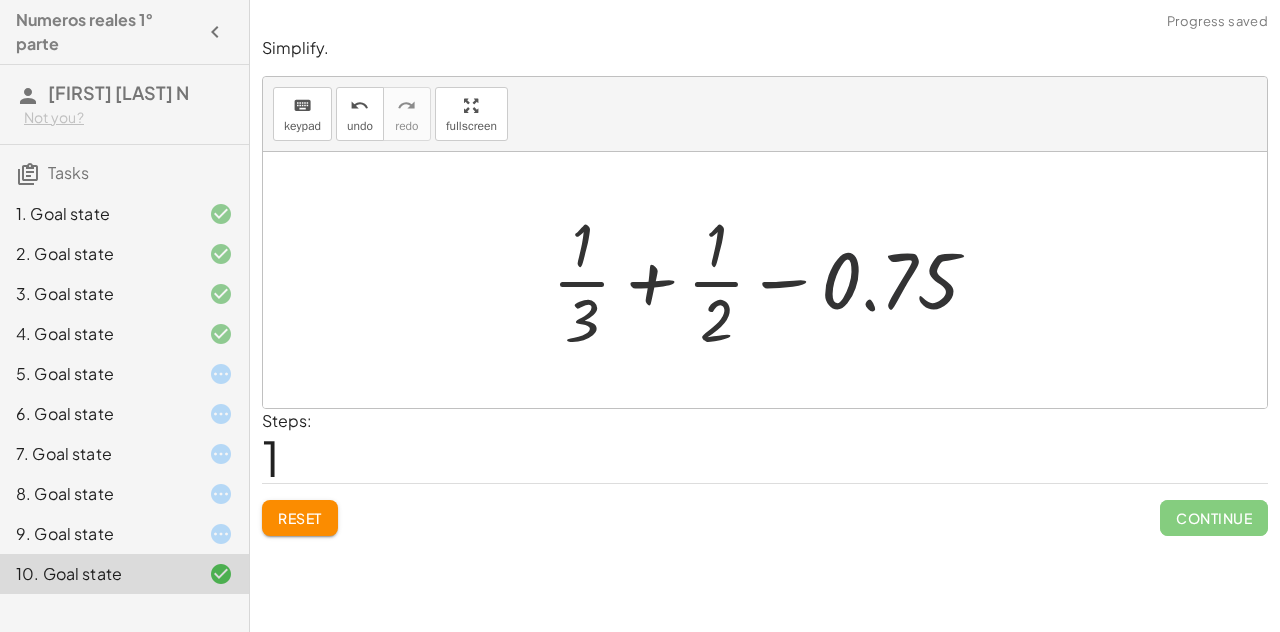 drag, startPoint x: 308, startPoint y: 524, endPoint x: 363, endPoint y: 517, distance: 55.443665 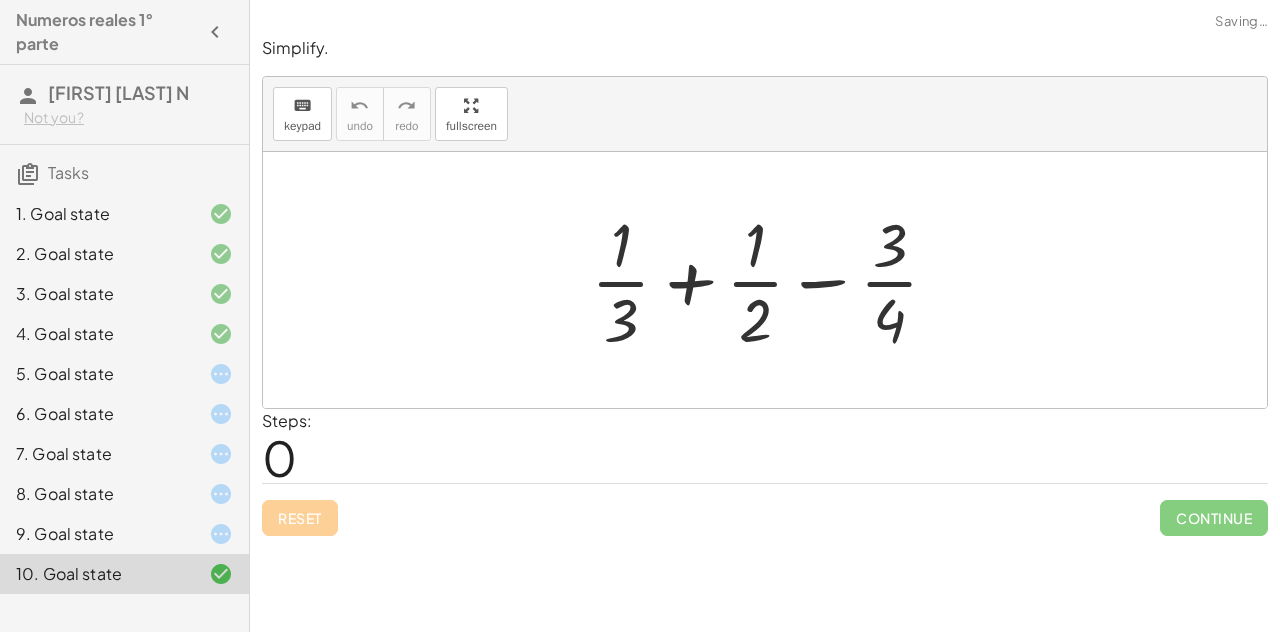 drag, startPoint x: 363, startPoint y: 517, endPoint x: 906, endPoint y: 342, distance: 570.5033 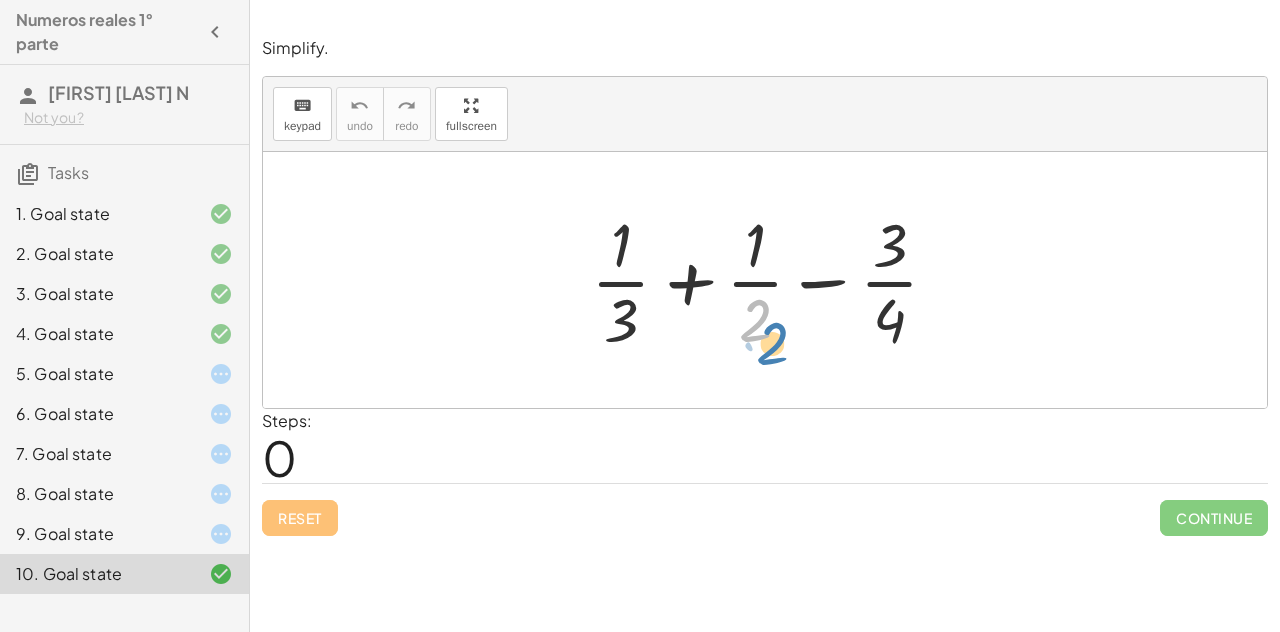 drag, startPoint x: 749, startPoint y: 316, endPoint x: 767, endPoint y: 340, distance: 30 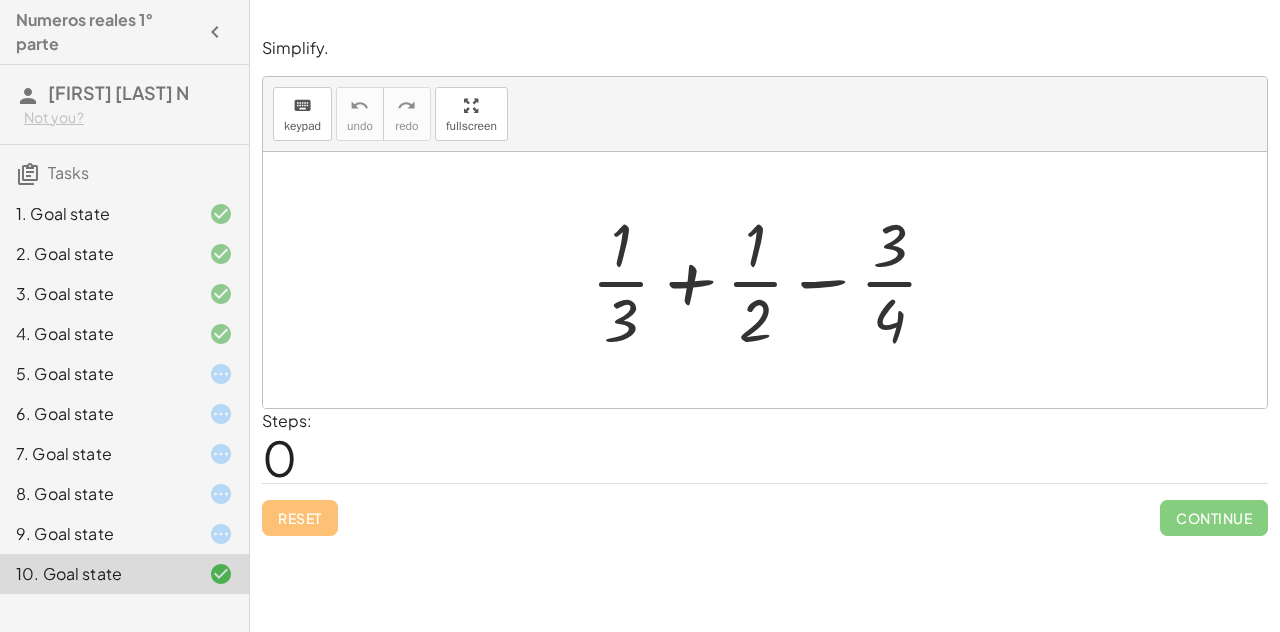 click at bounding box center [773, 280] 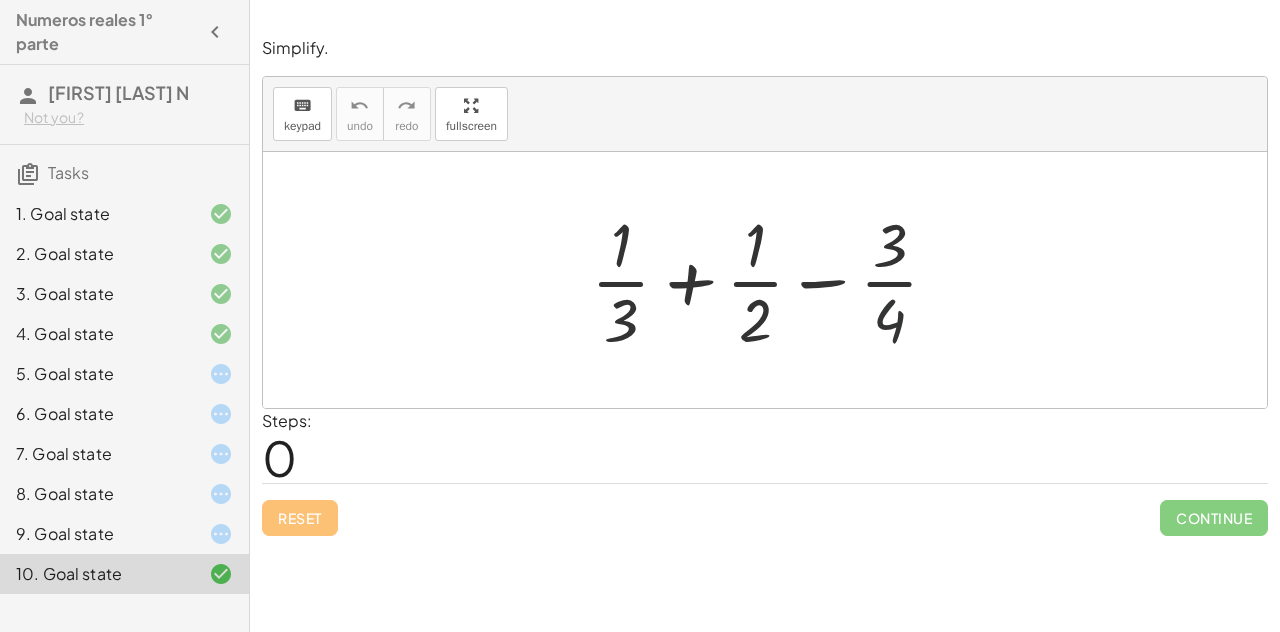click at bounding box center (773, 280) 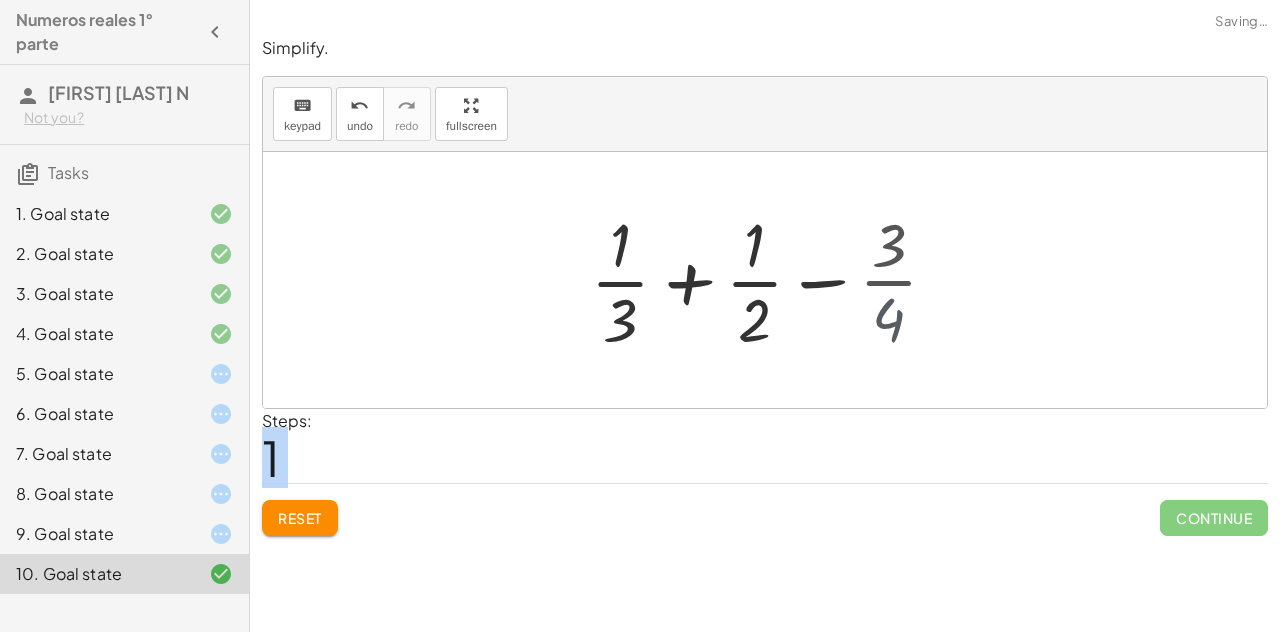 click at bounding box center [773, 280] 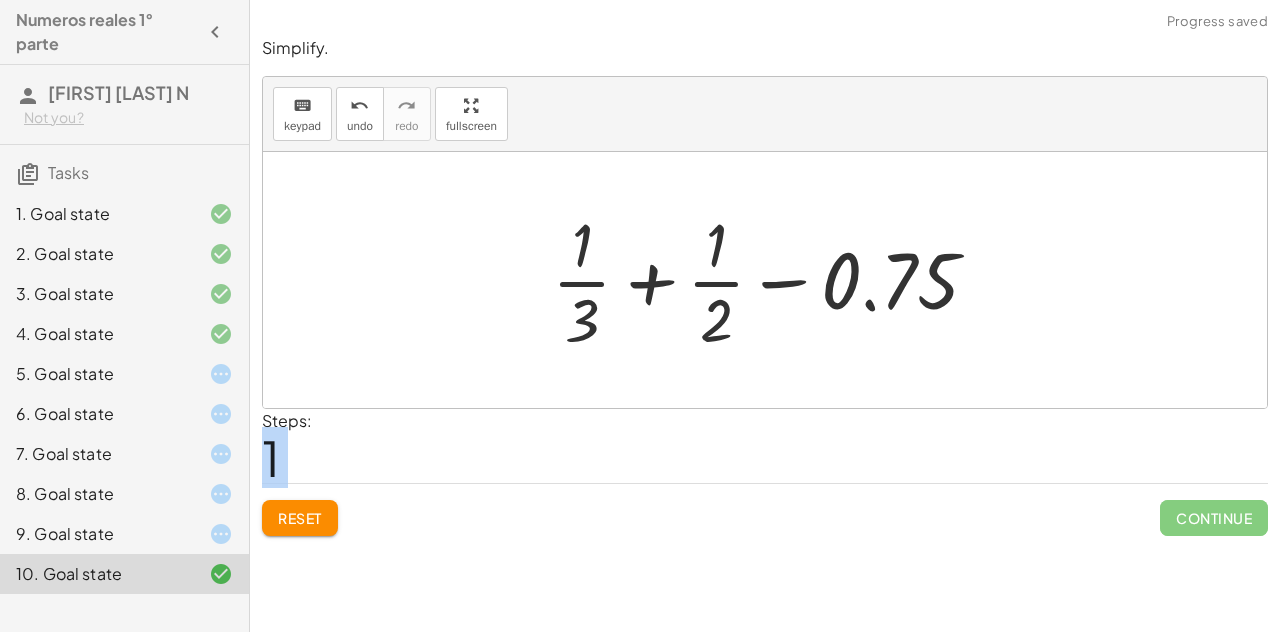 click at bounding box center (773, 280) 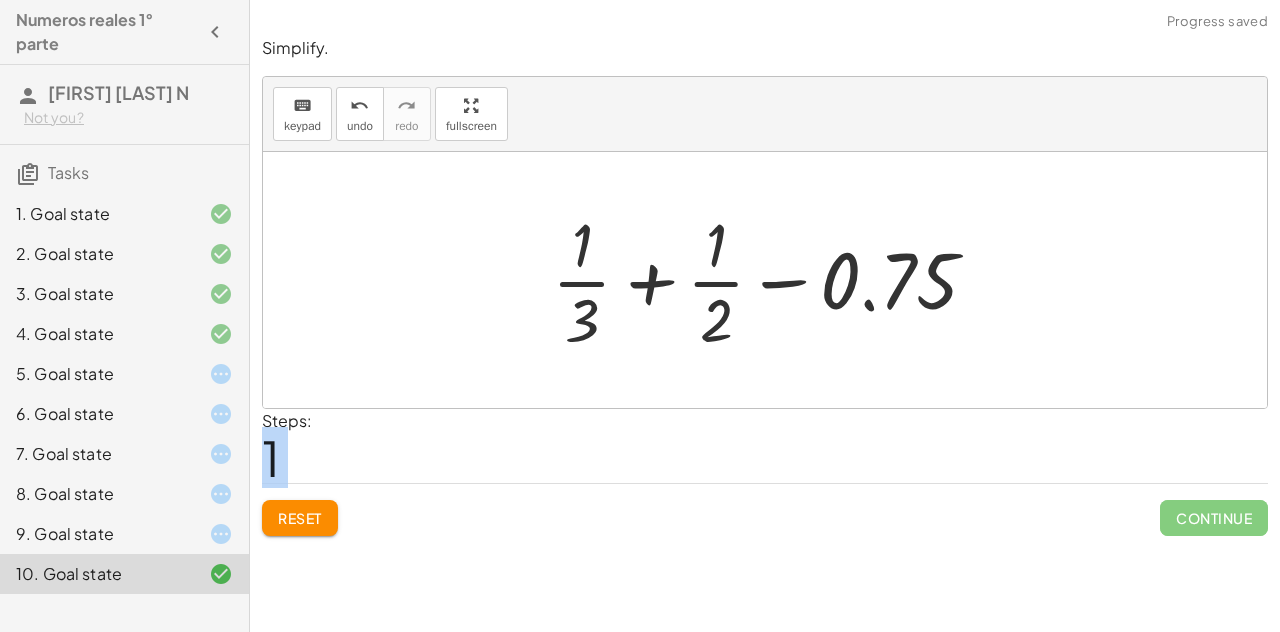 click on "Reset" 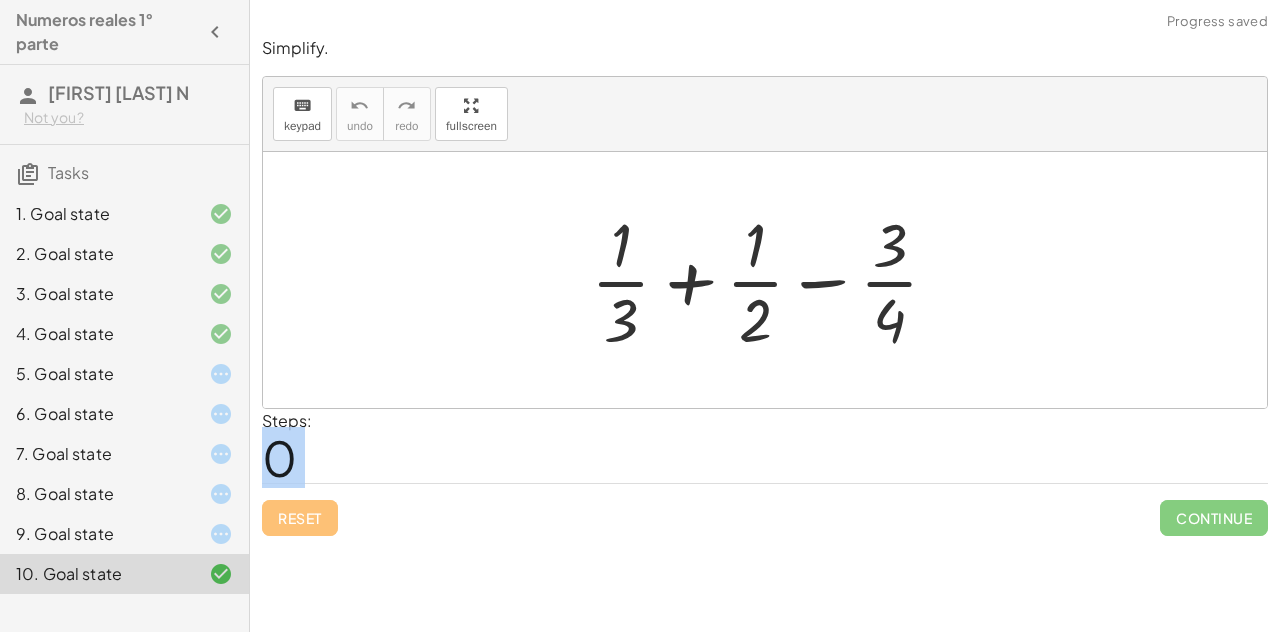 click at bounding box center (773, 280) 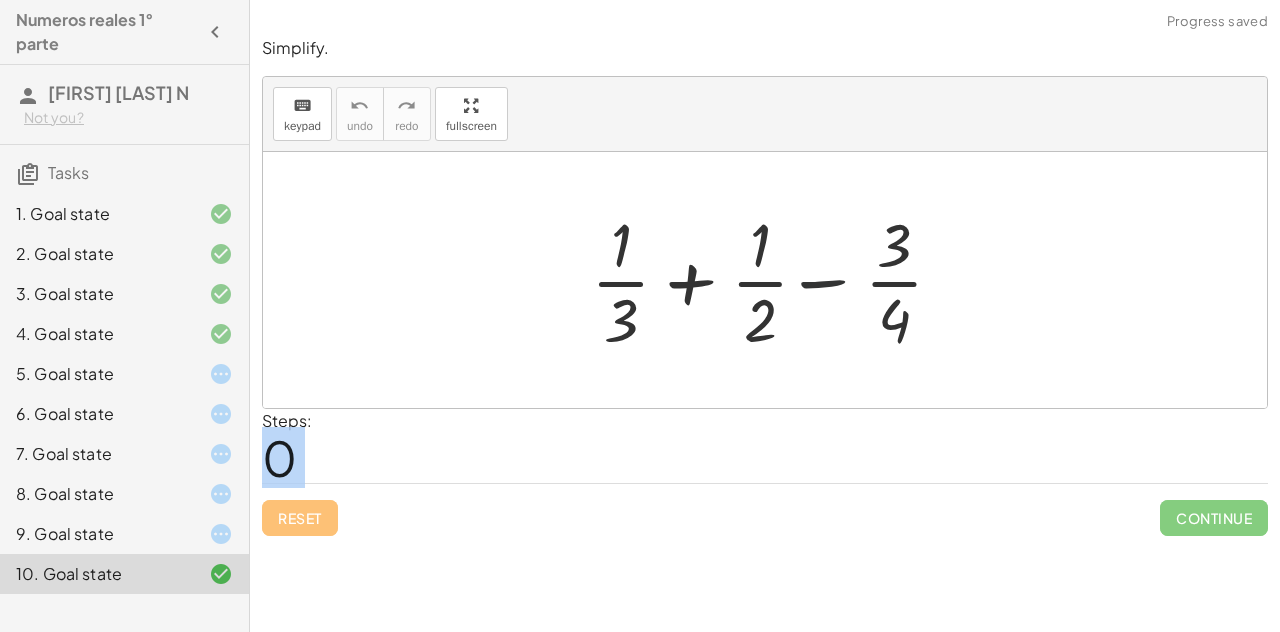 click at bounding box center [773, 280] 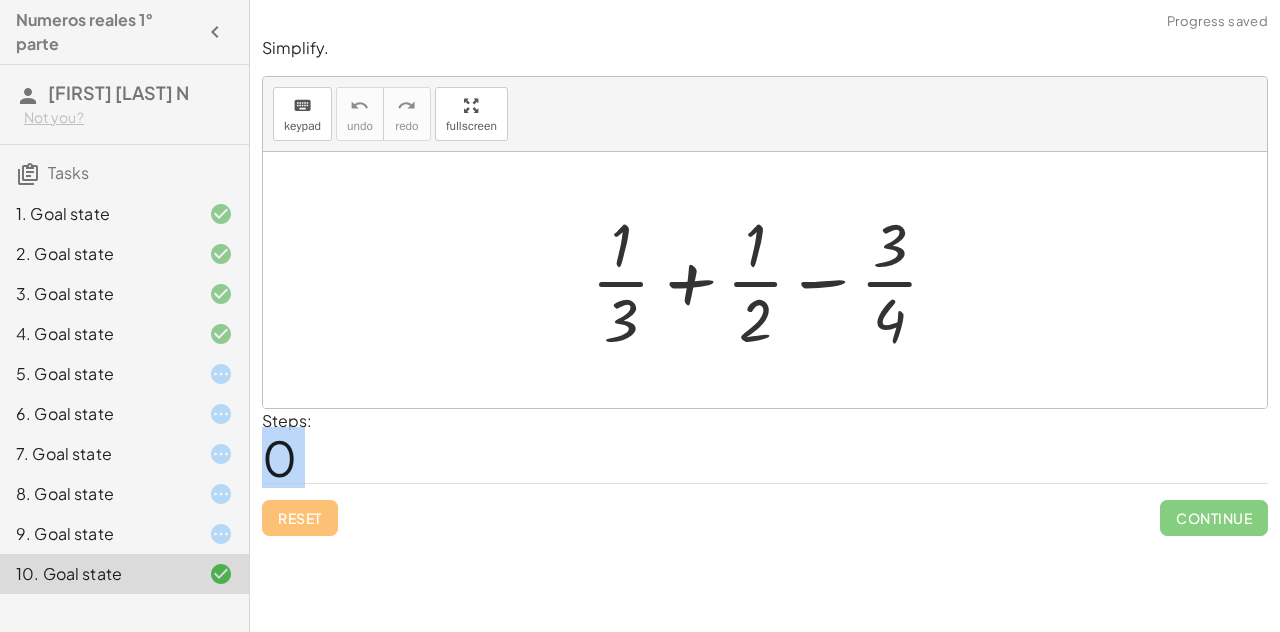 click at bounding box center (773, 280) 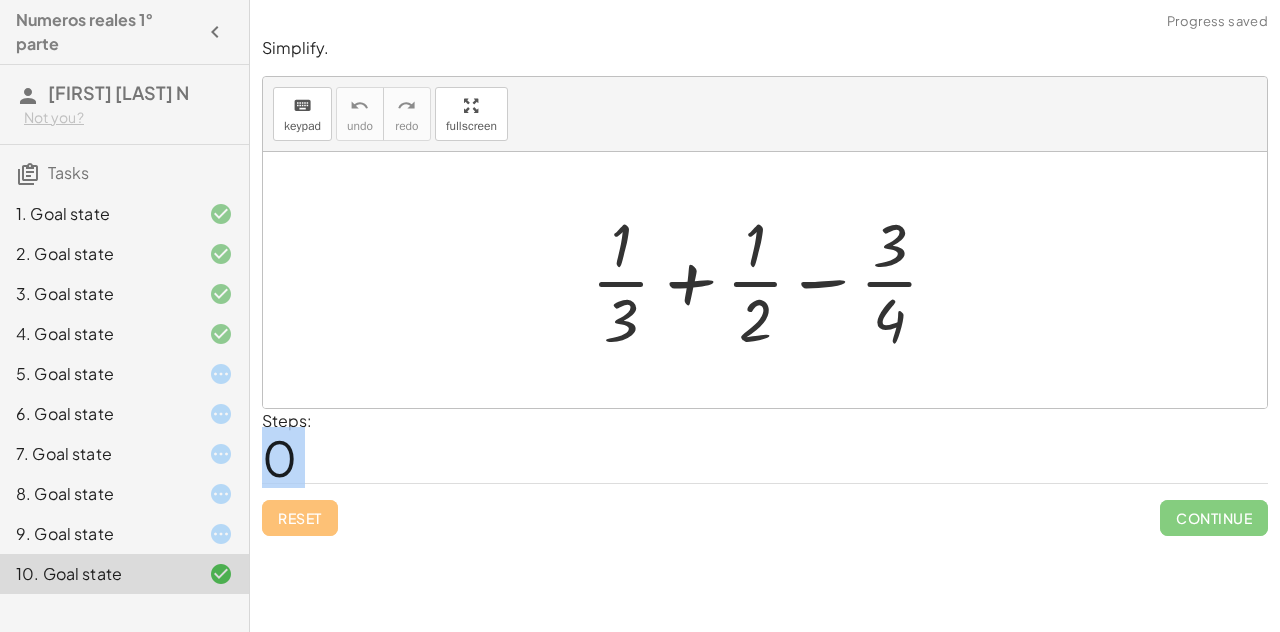 click at bounding box center (773, 280) 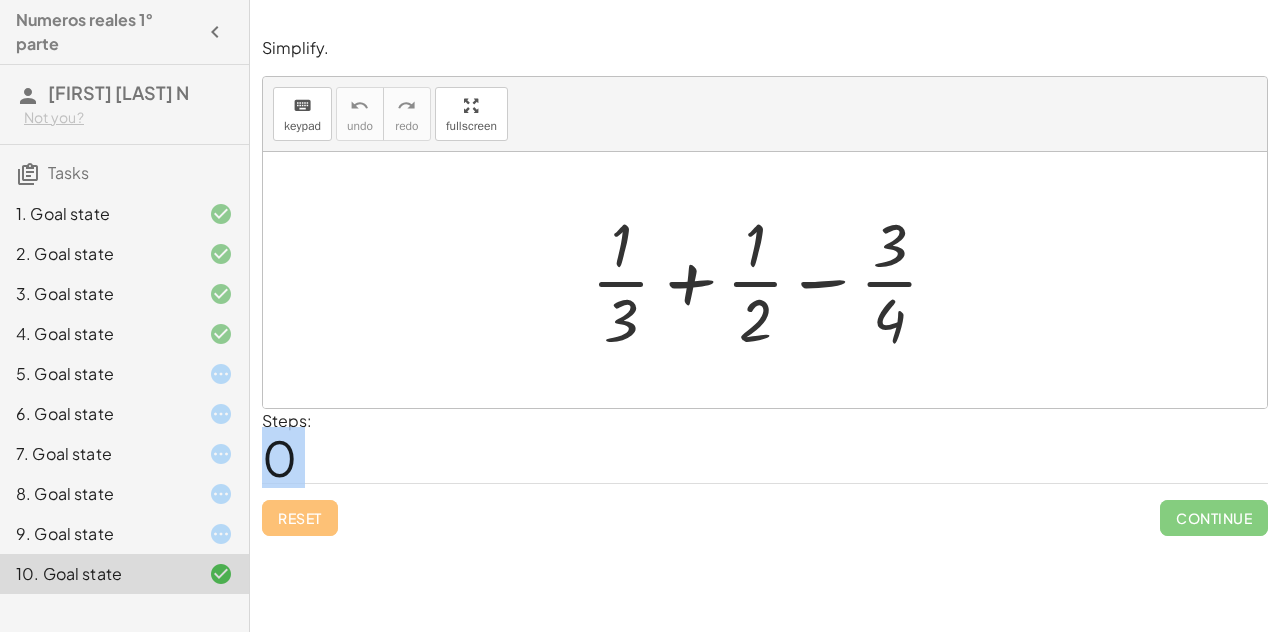 click at bounding box center (773, 280) 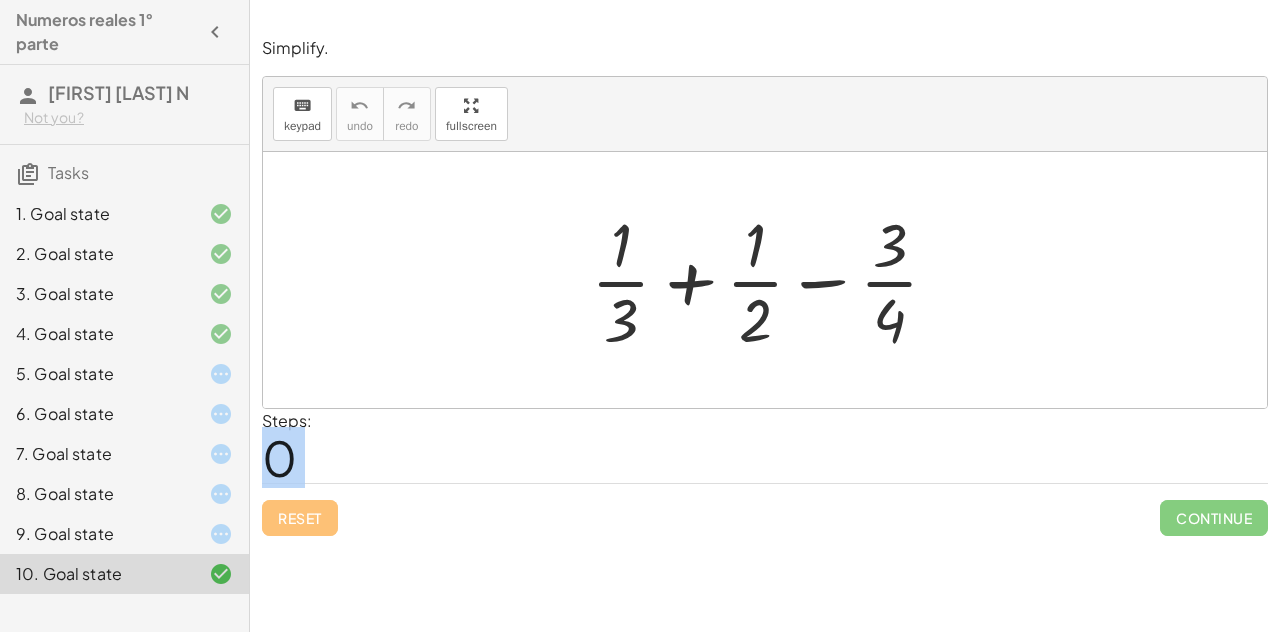 click at bounding box center [773, 280] 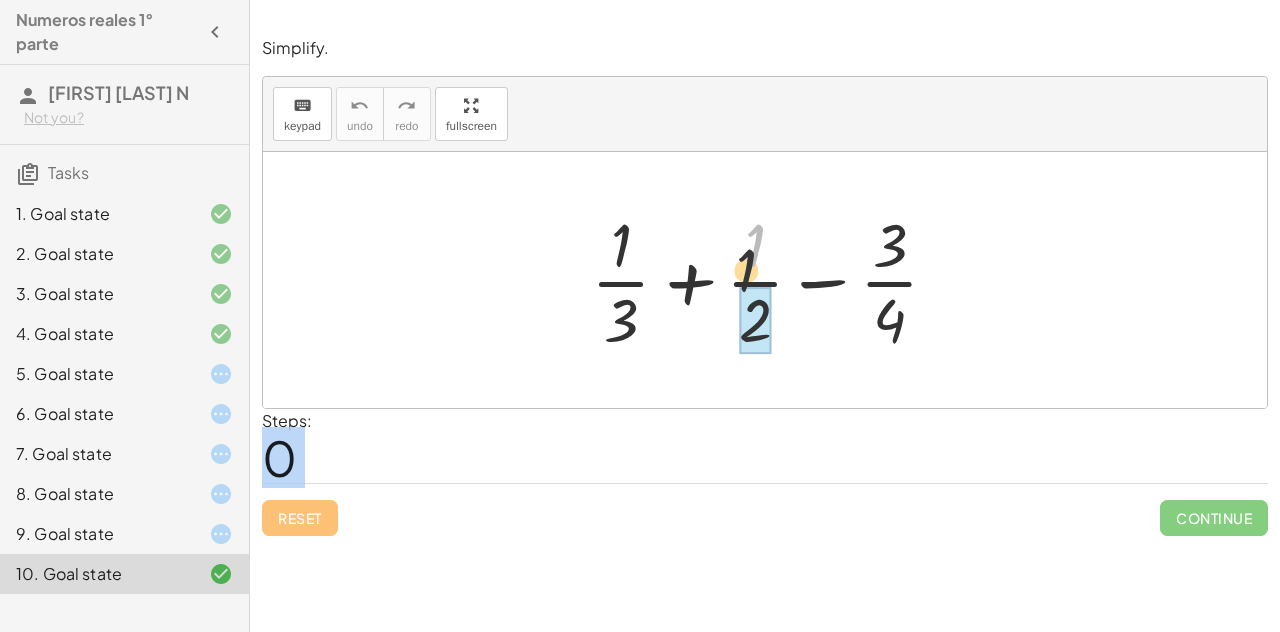 drag, startPoint x: 766, startPoint y: 248, endPoint x: 754, endPoint y: 303, distance: 56.293873 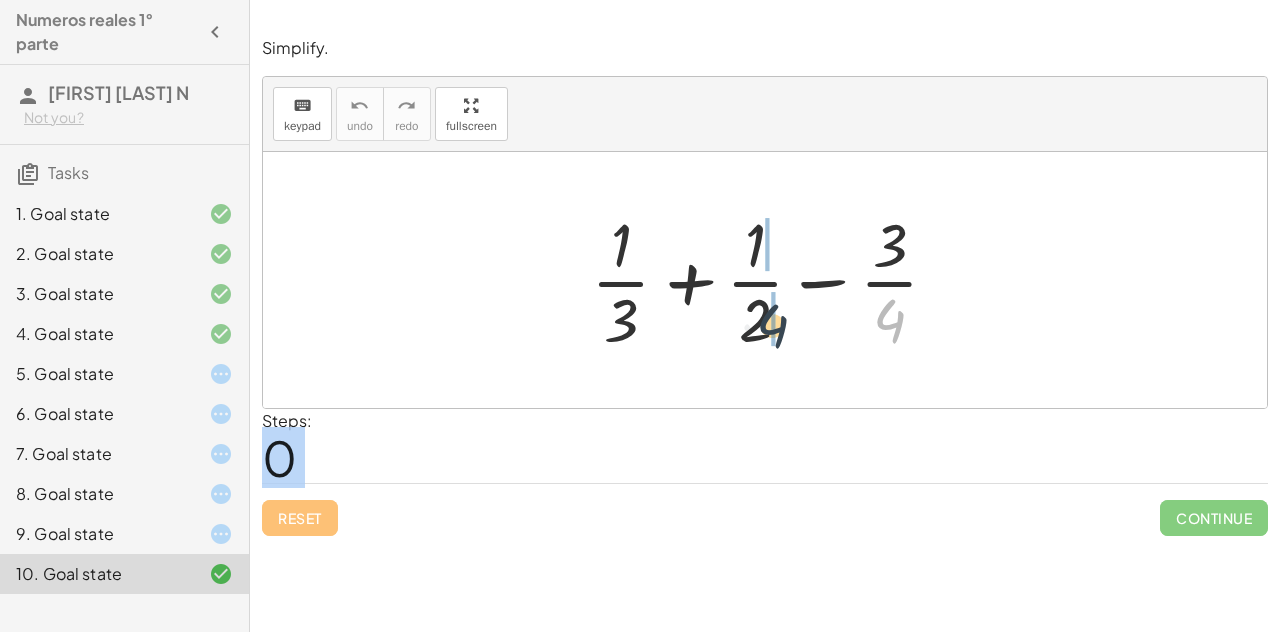 drag, startPoint x: 878, startPoint y: 315, endPoint x: 732, endPoint y: 324, distance: 146.27713 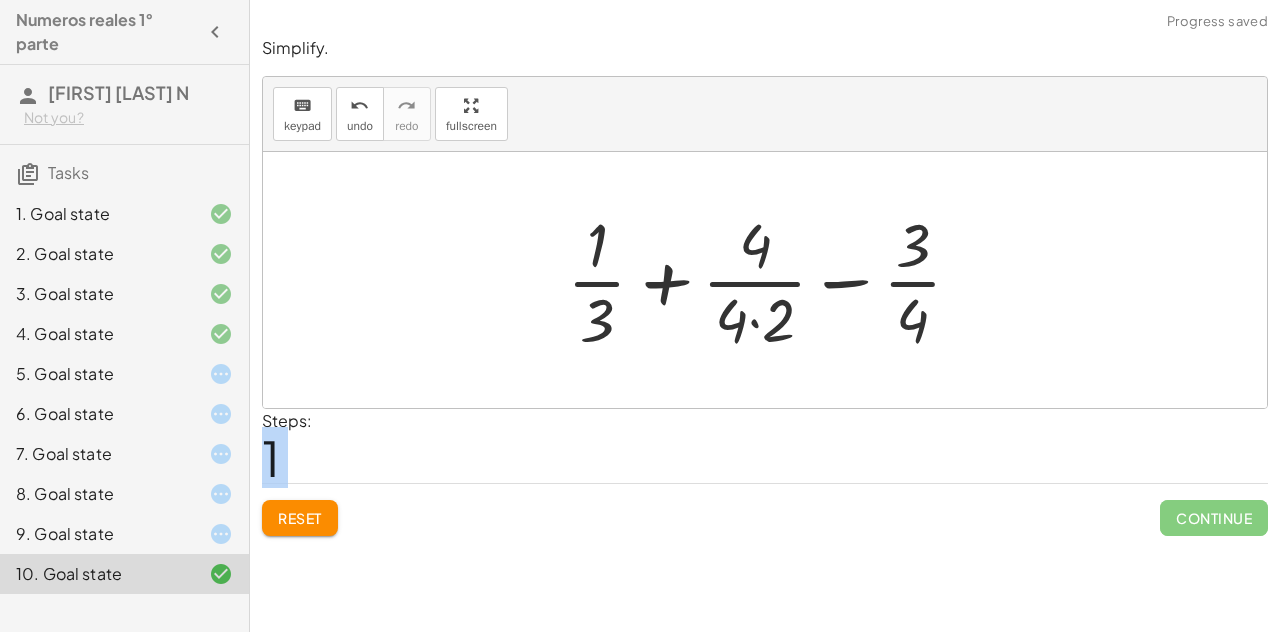 click at bounding box center (772, 280) 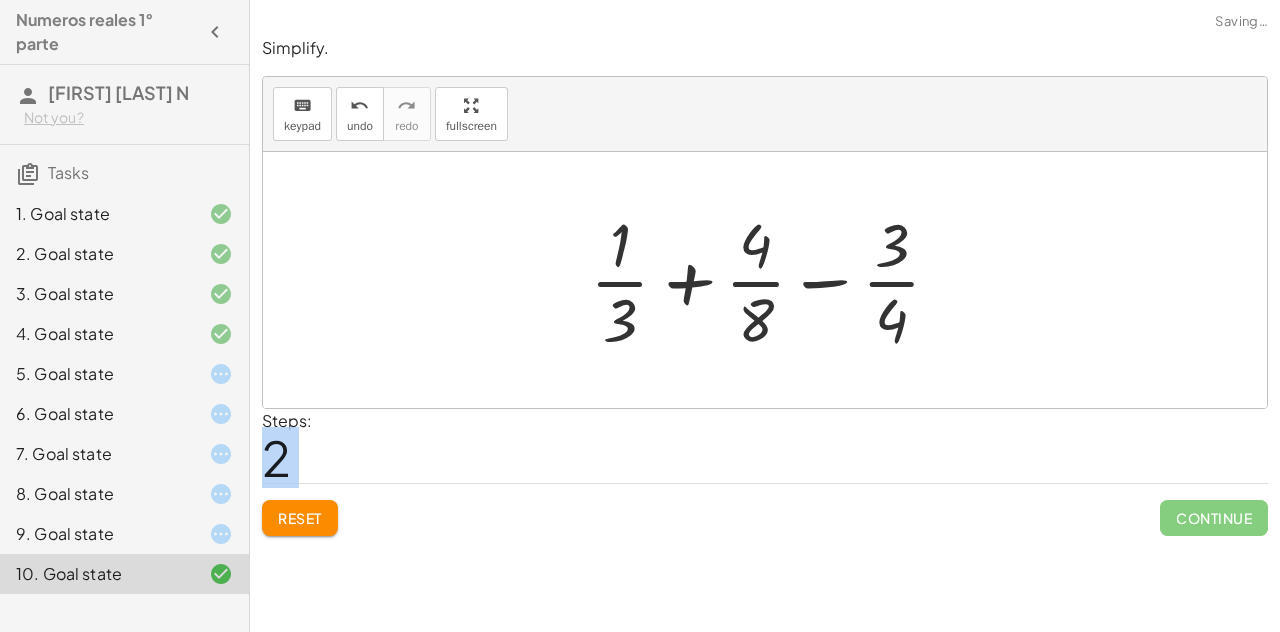click at bounding box center (773, 280) 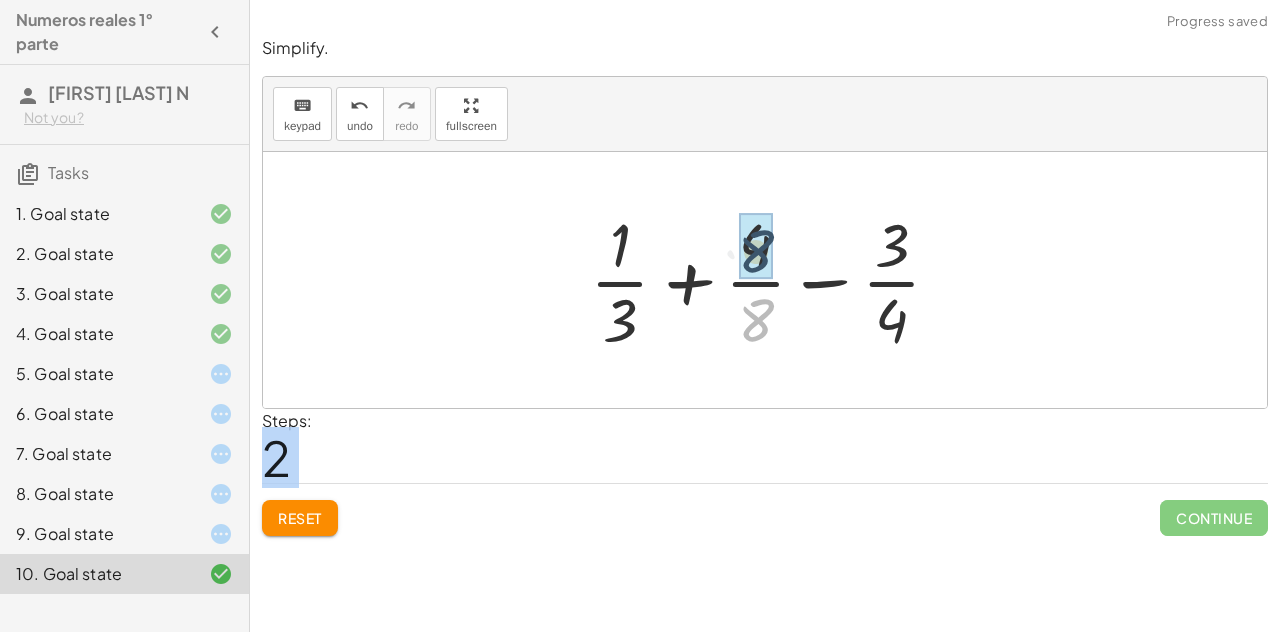 drag, startPoint x: 756, startPoint y: 321, endPoint x: 756, endPoint y: 249, distance: 72 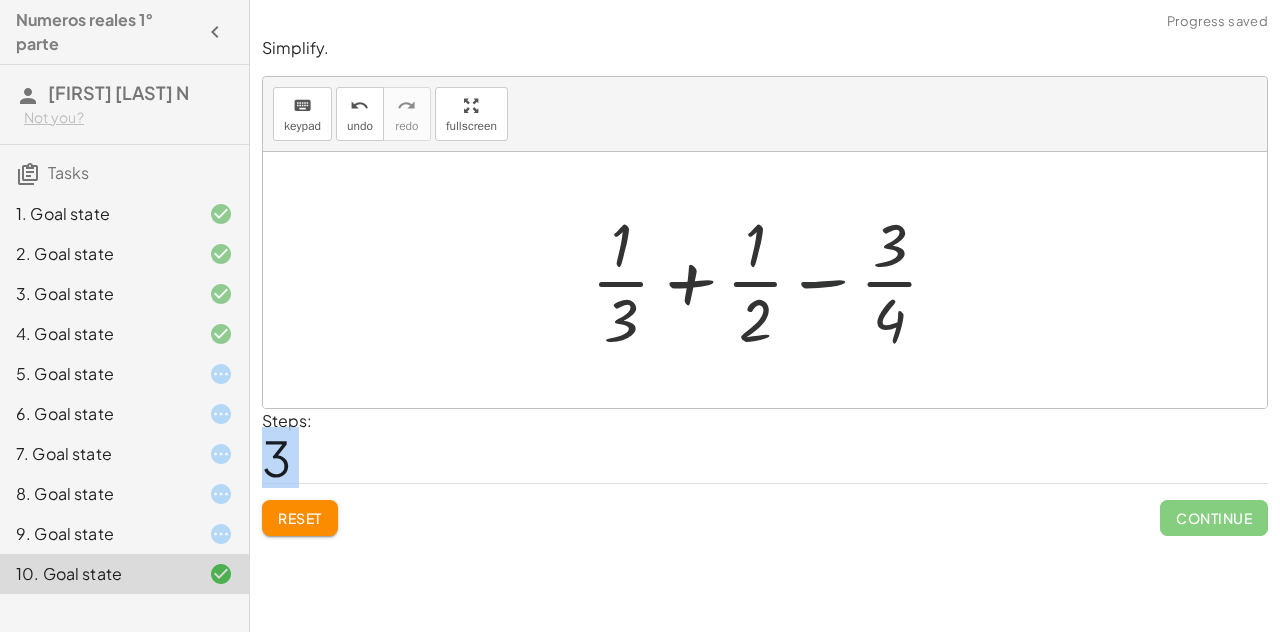 click at bounding box center (773, 280) 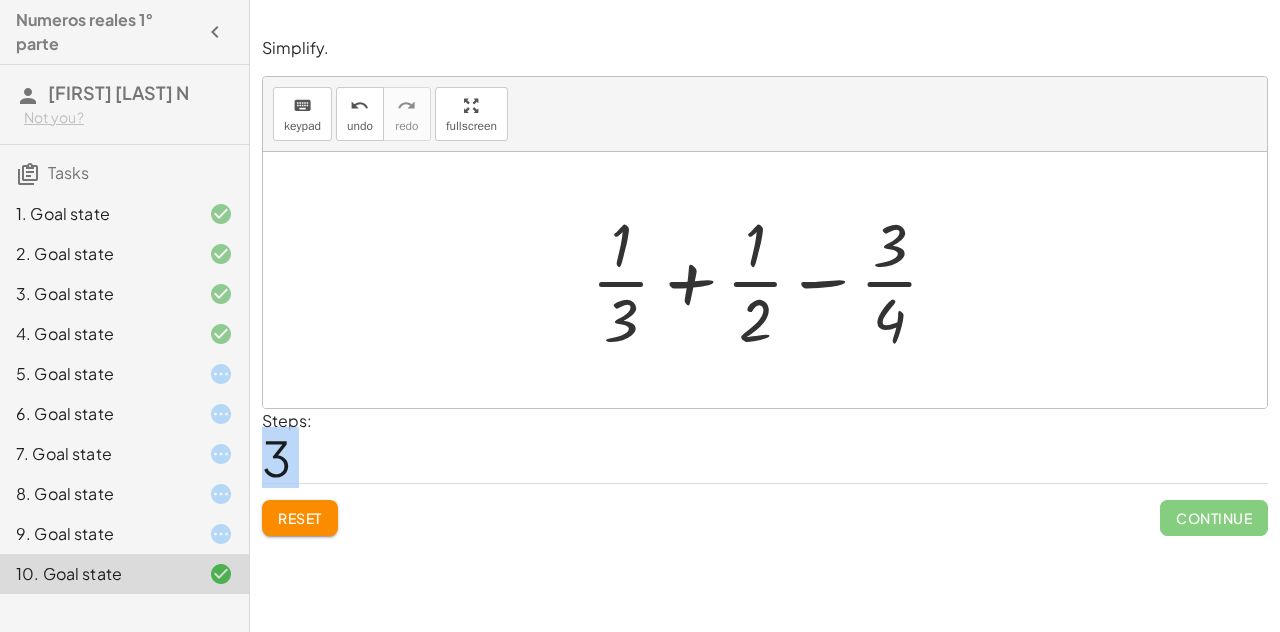 click on "Reset" at bounding box center [300, 518] 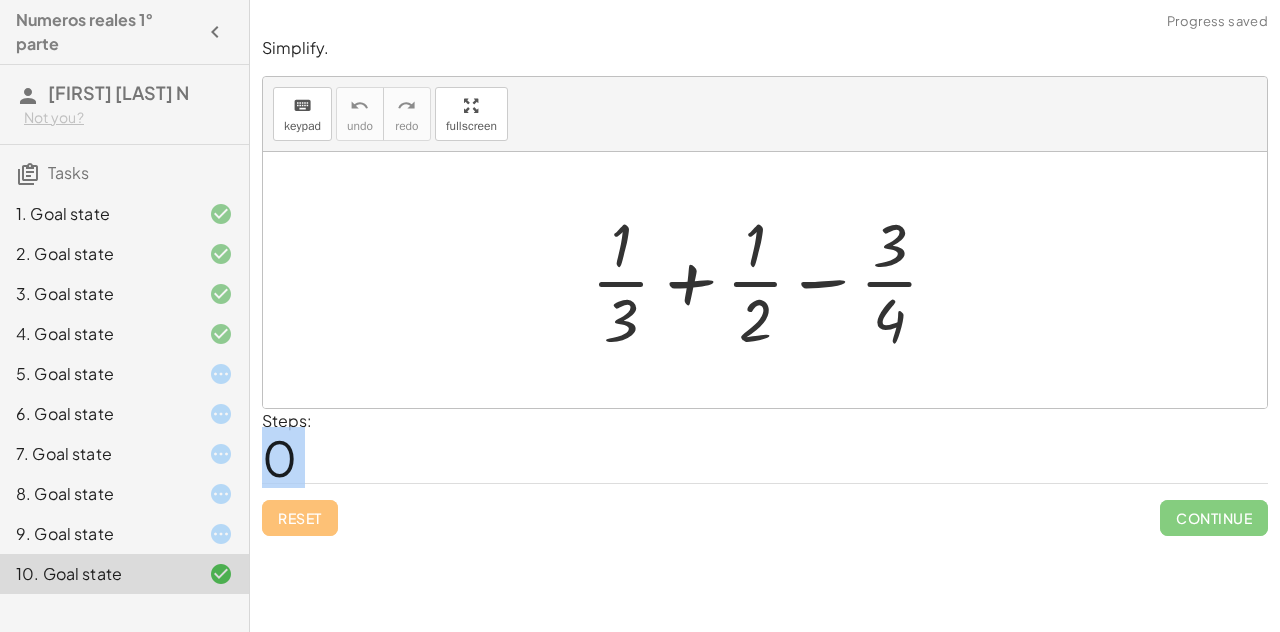 click on "Reset   Continue" at bounding box center [765, 509] 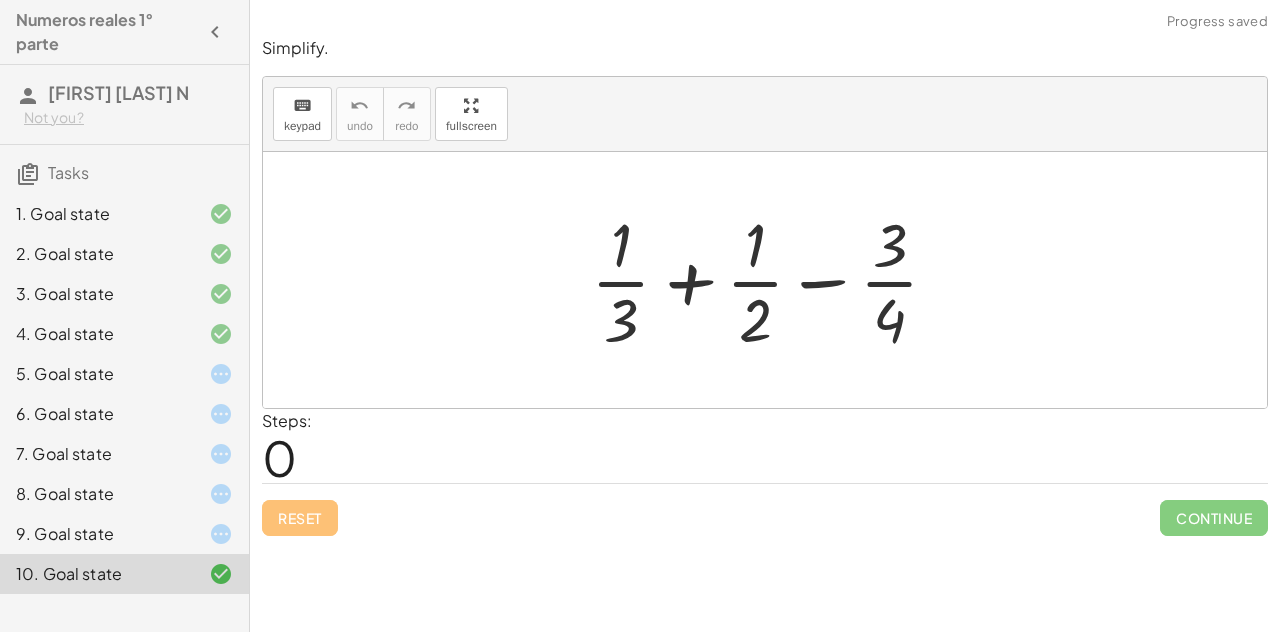 click at bounding box center [773, 280] 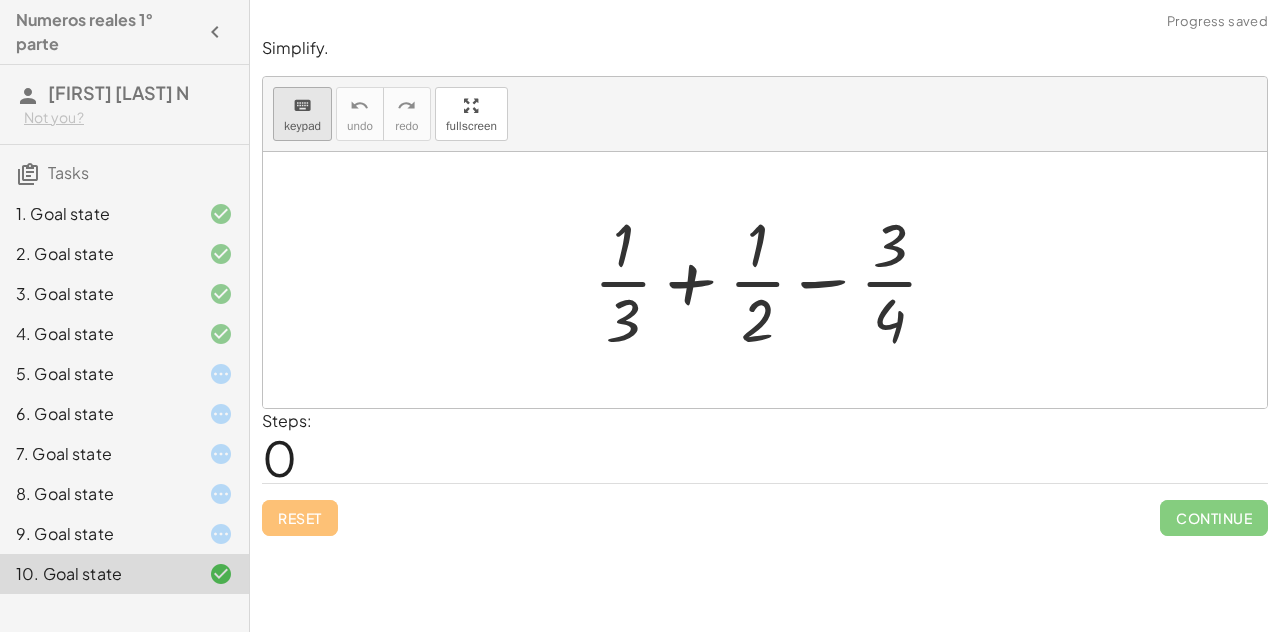click on "keypad" at bounding box center (302, 126) 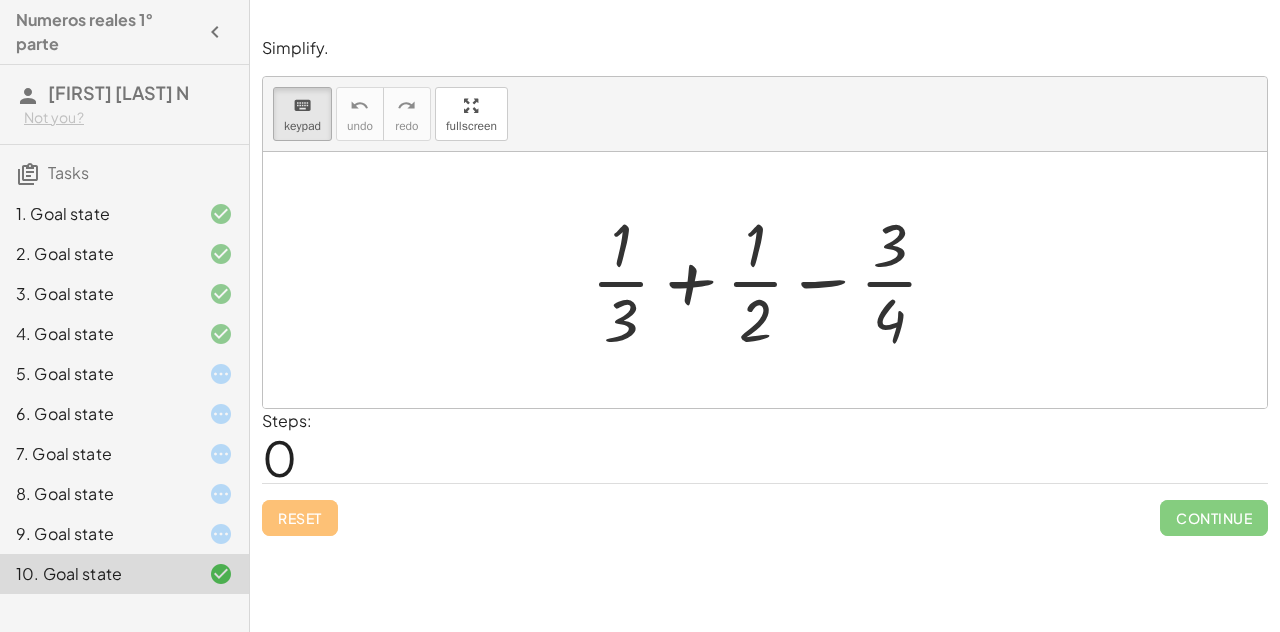 click on "Reset   Continue" at bounding box center (765, 509) 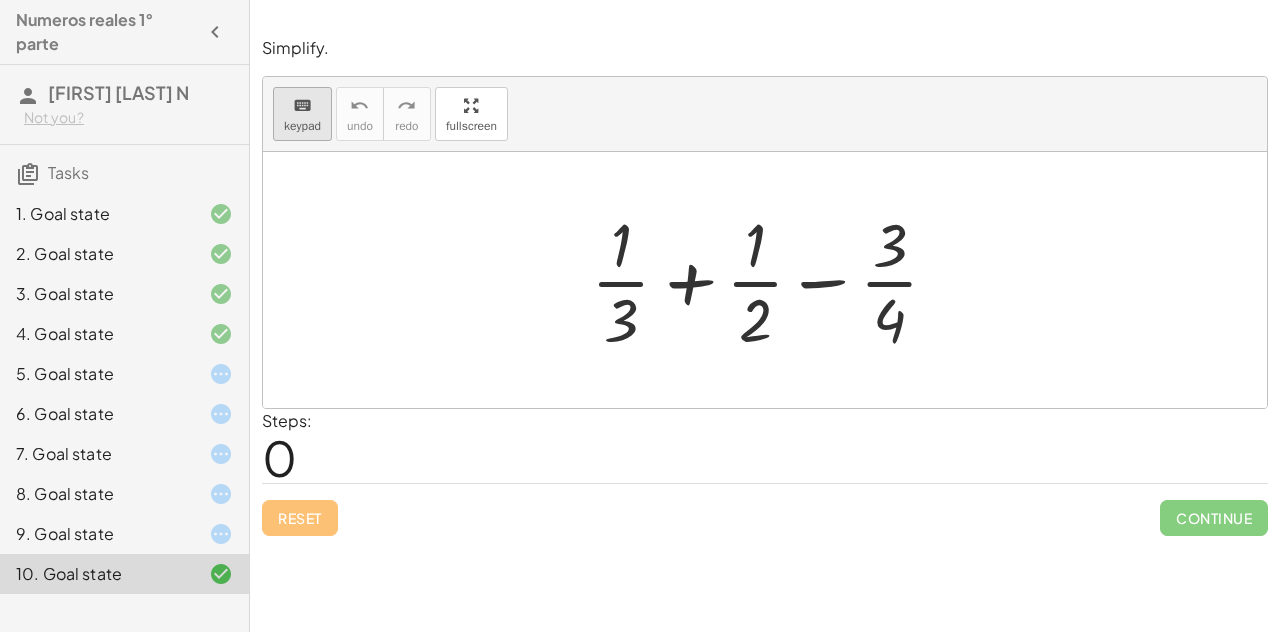click on "keypad" at bounding box center [302, 126] 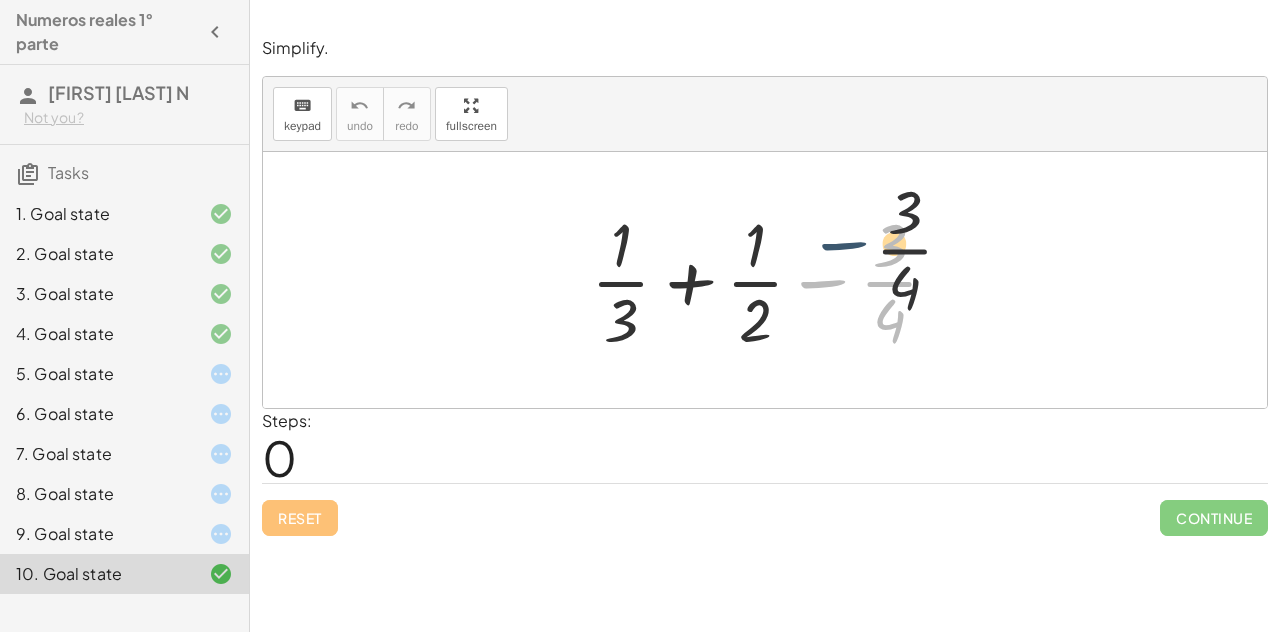drag, startPoint x: 884, startPoint y: 305, endPoint x: 870, endPoint y: 242, distance: 64.53681 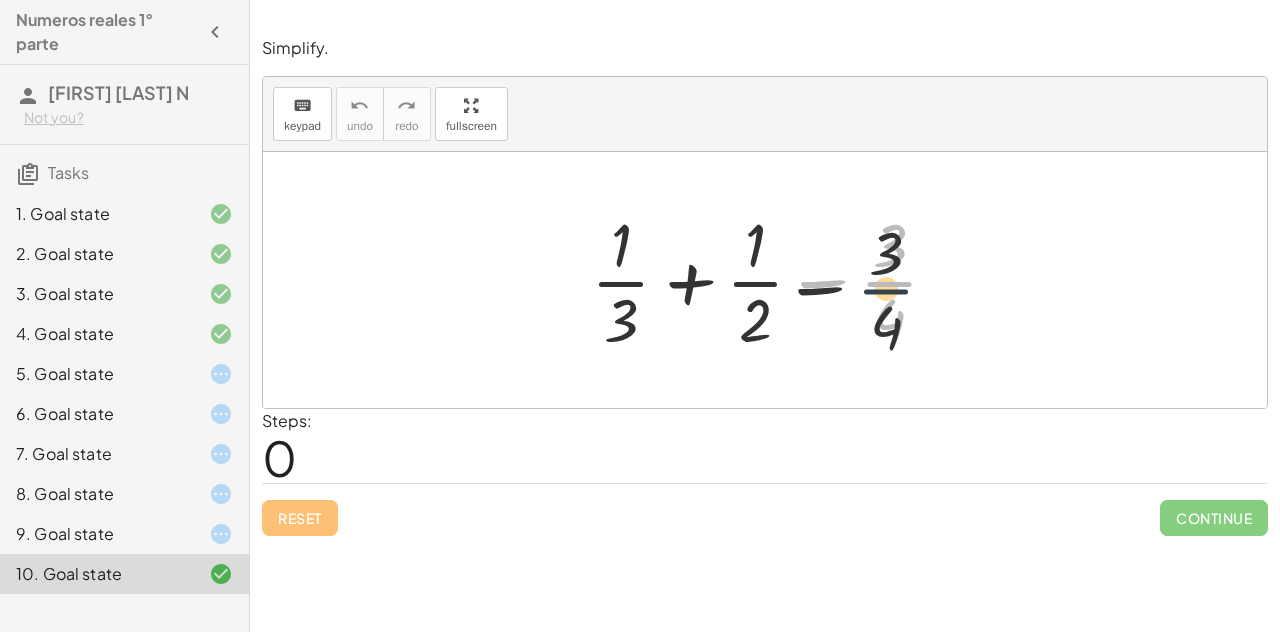 drag, startPoint x: 889, startPoint y: 286, endPoint x: 882, endPoint y: 300, distance: 15.652476 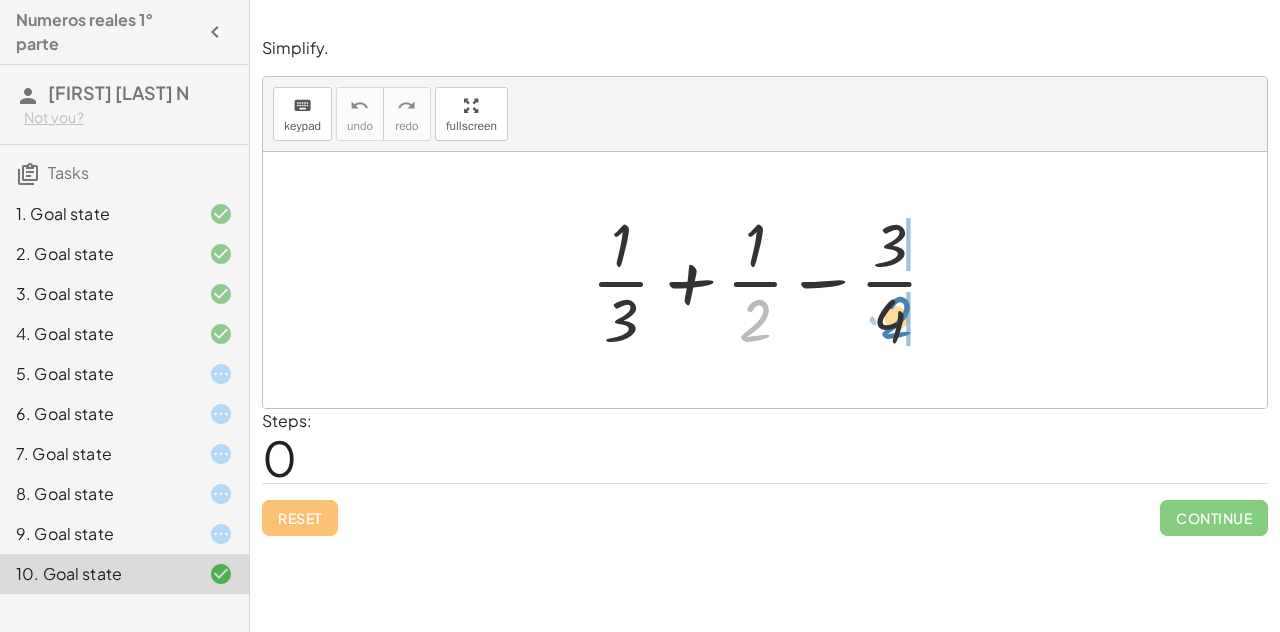 drag, startPoint x: 759, startPoint y: 316, endPoint x: 900, endPoint y: 313, distance: 141.0319 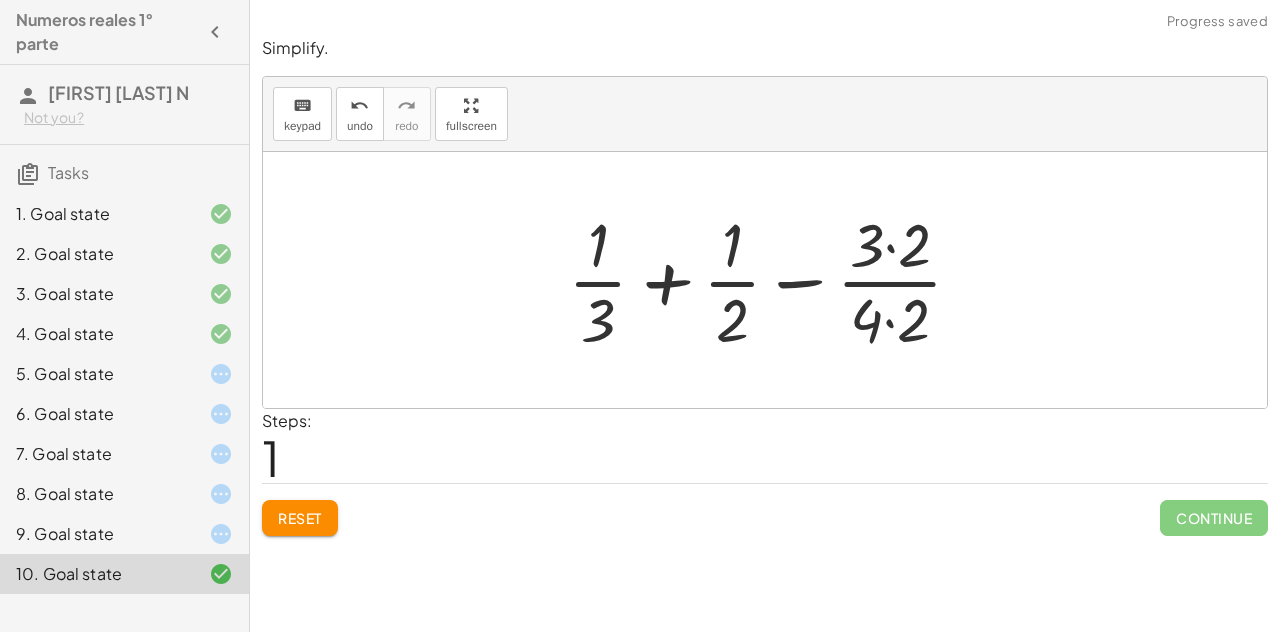 click at bounding box center [773, 280] 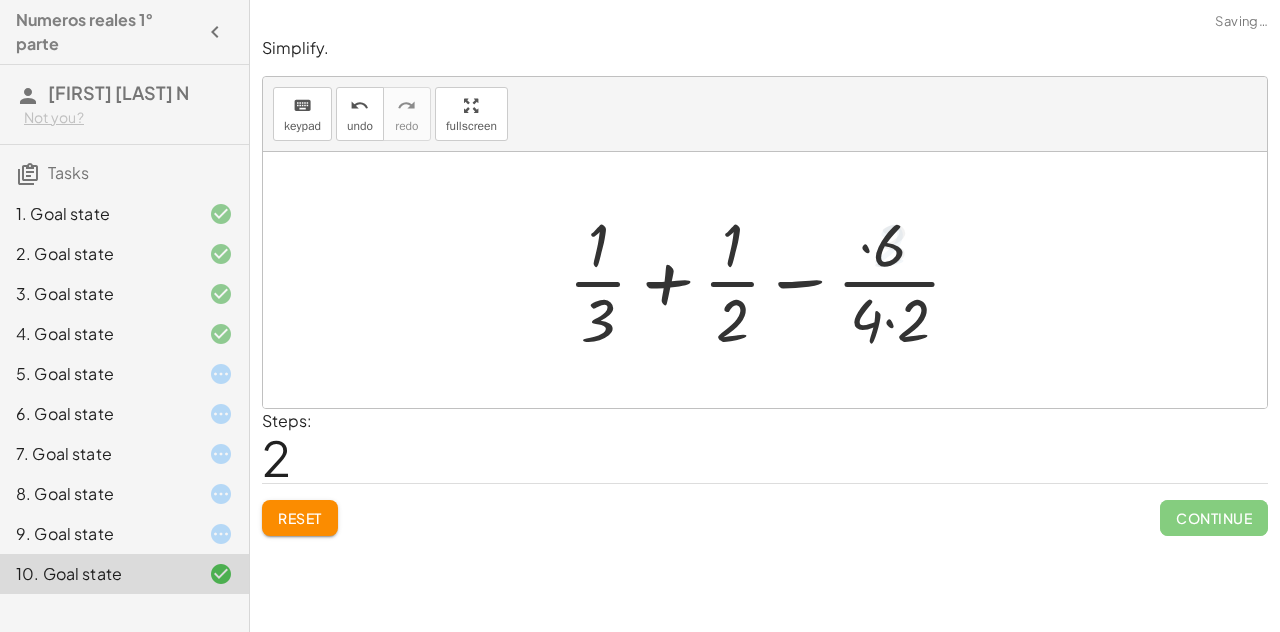 click at bounding box center (773, 280) 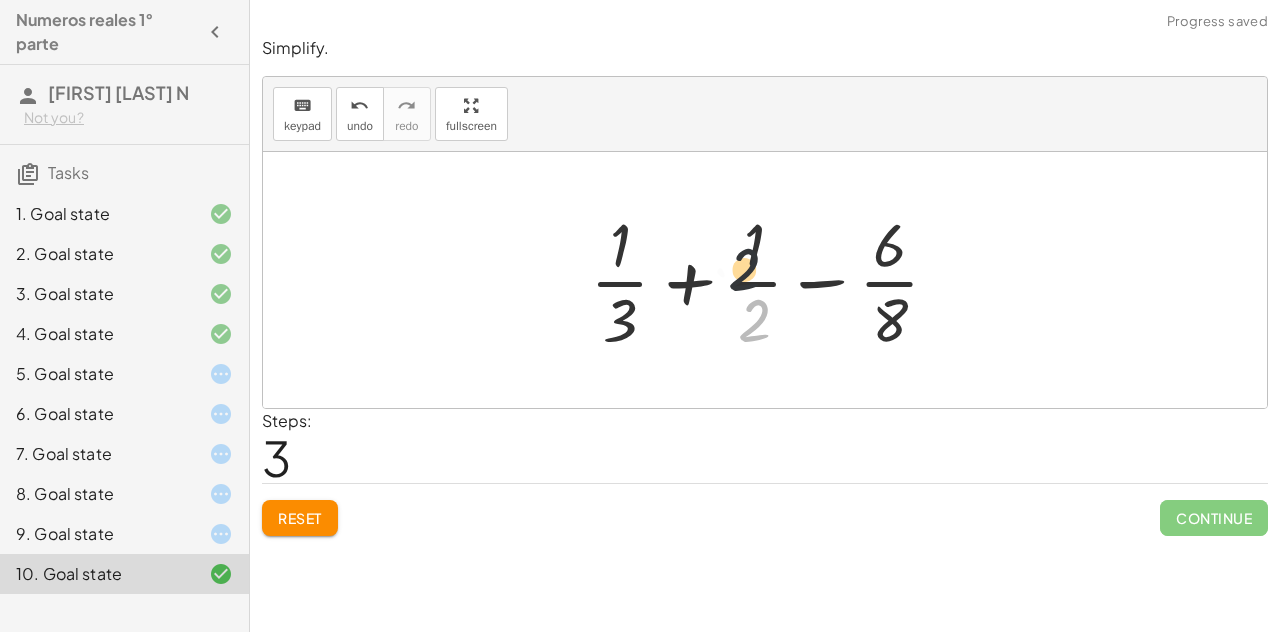 drag, startPoint x: 771, startPoint y: 315, endPoint x: 760, endPoint y: 255, distance: 61 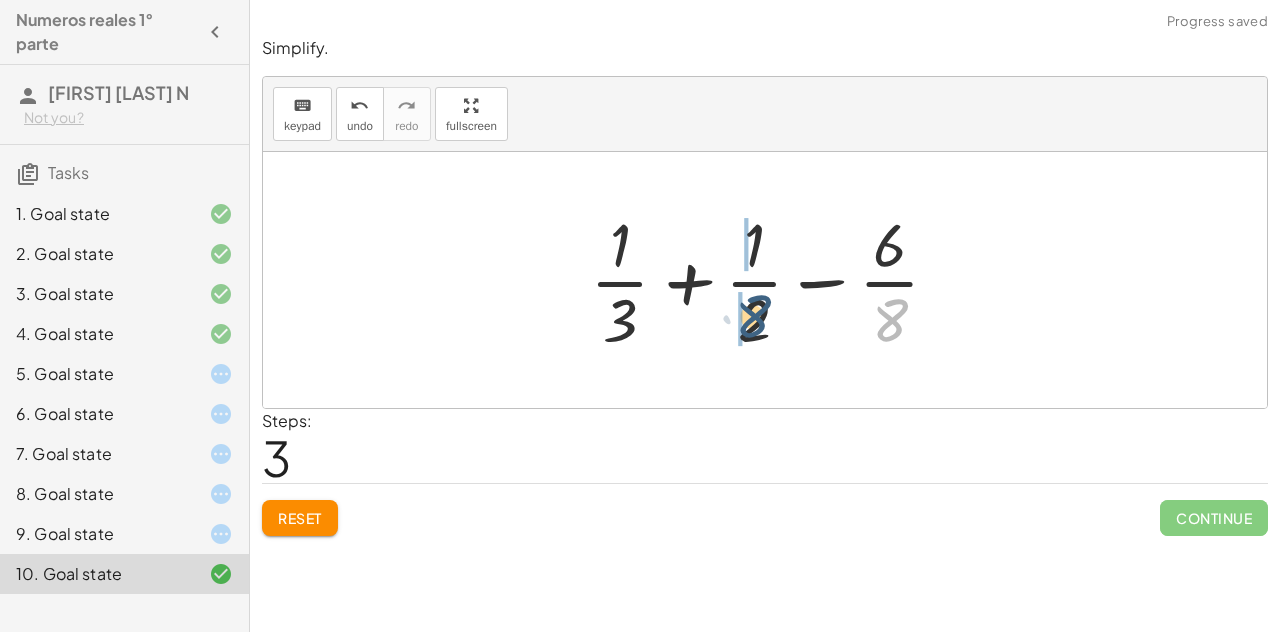 drag, startPoint x: 886, startPoint y: 315, endPoint x: 747, endPoint y: 311, distance: 139.05754 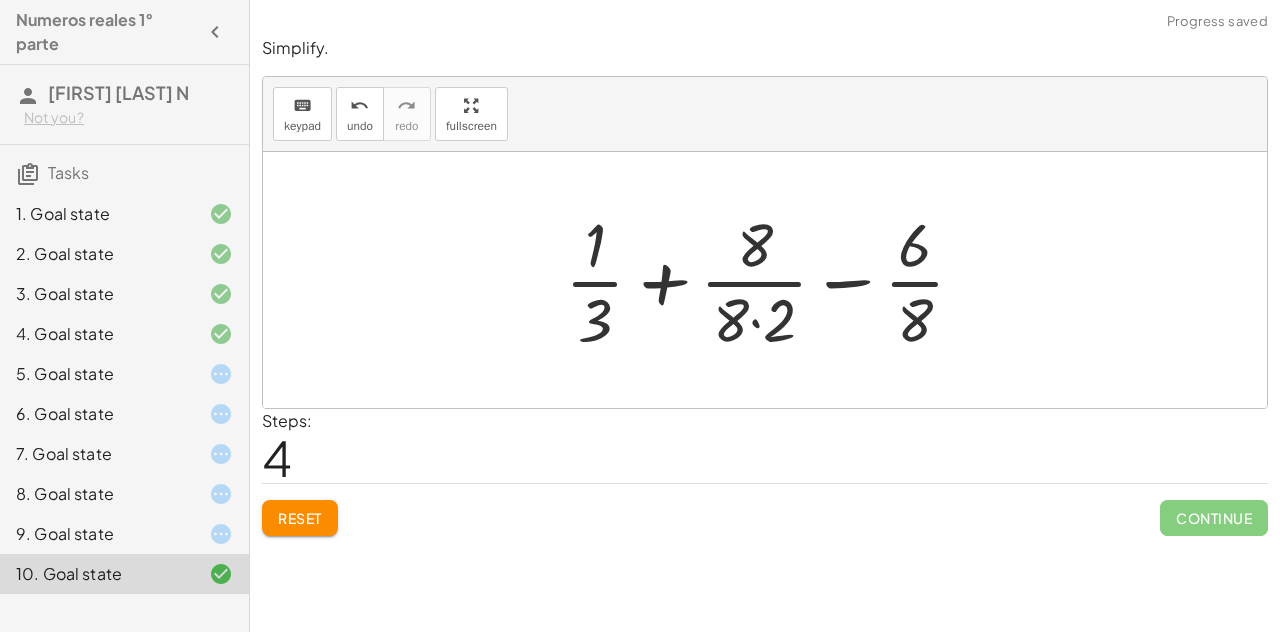 click at bounding box center (773, 280) 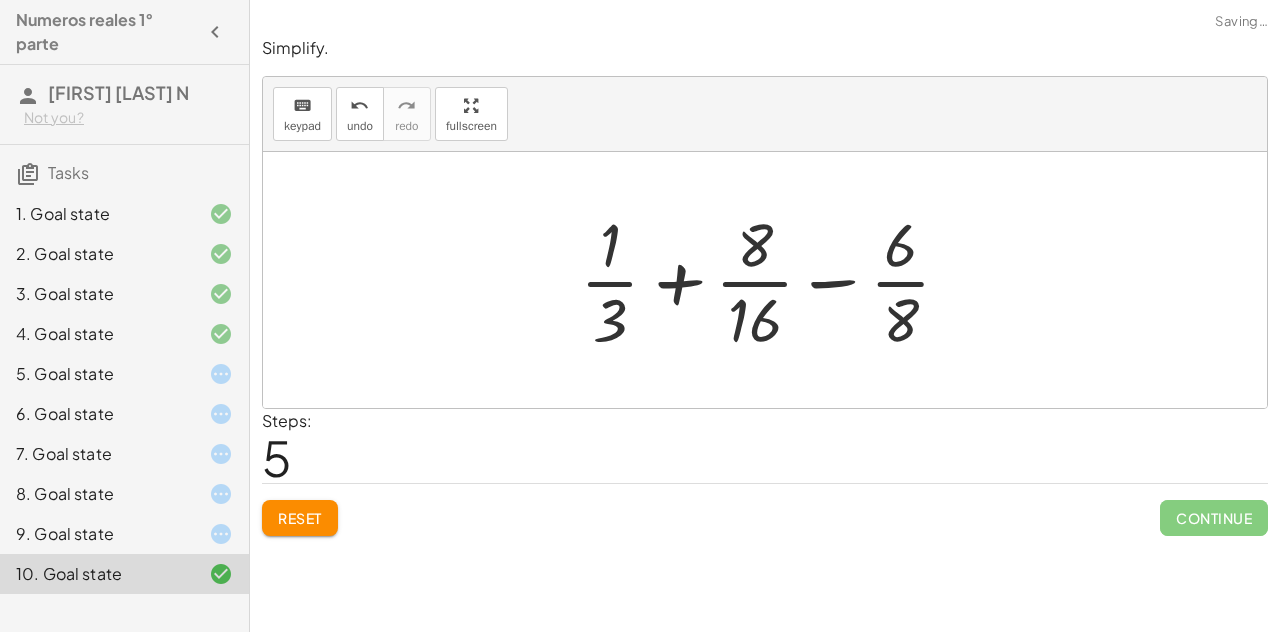 click at bounding box center [773, 280] 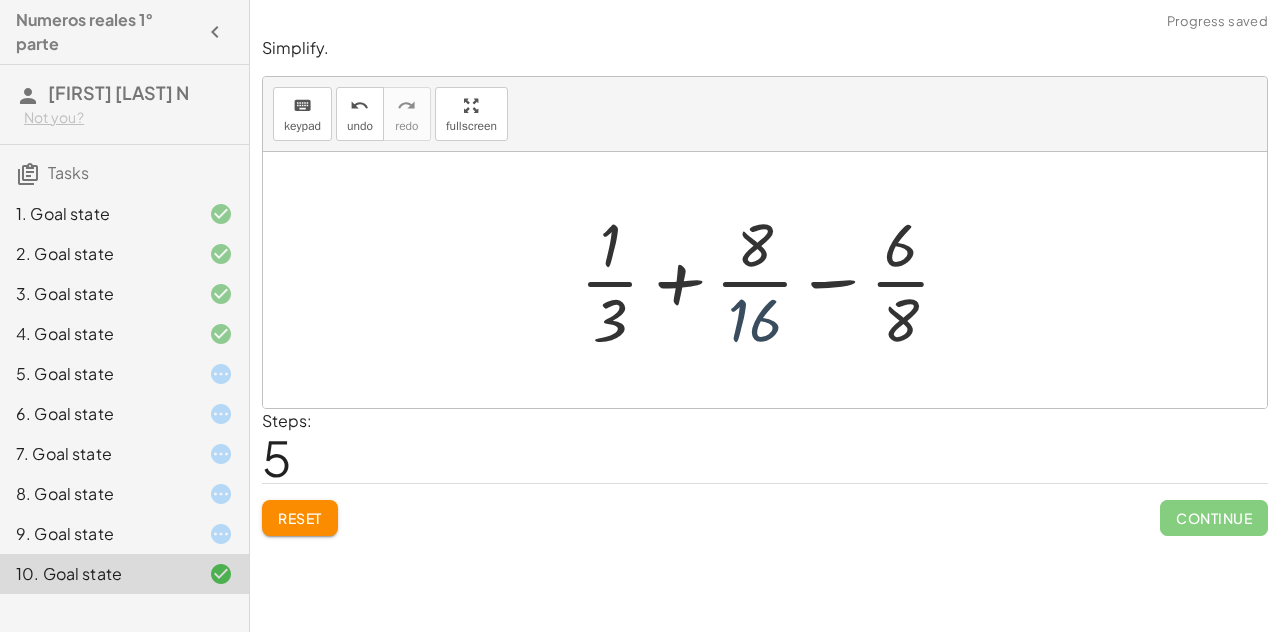 click at bounding box center (773, 280) 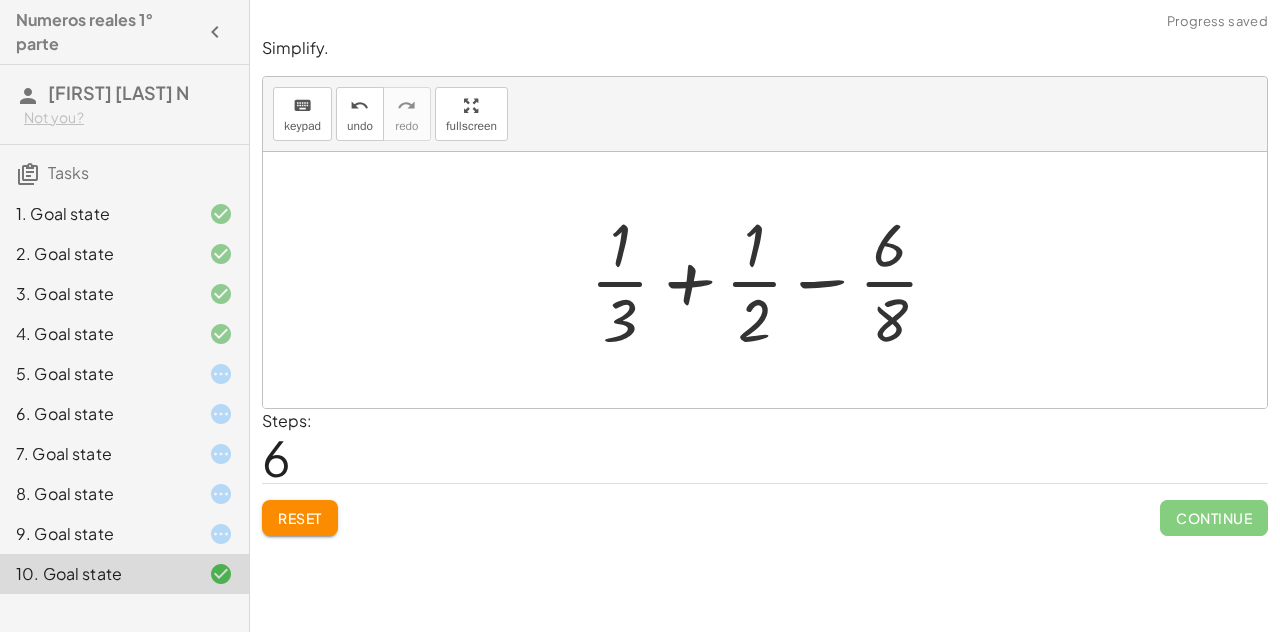 click at bounding box center [773, 280] 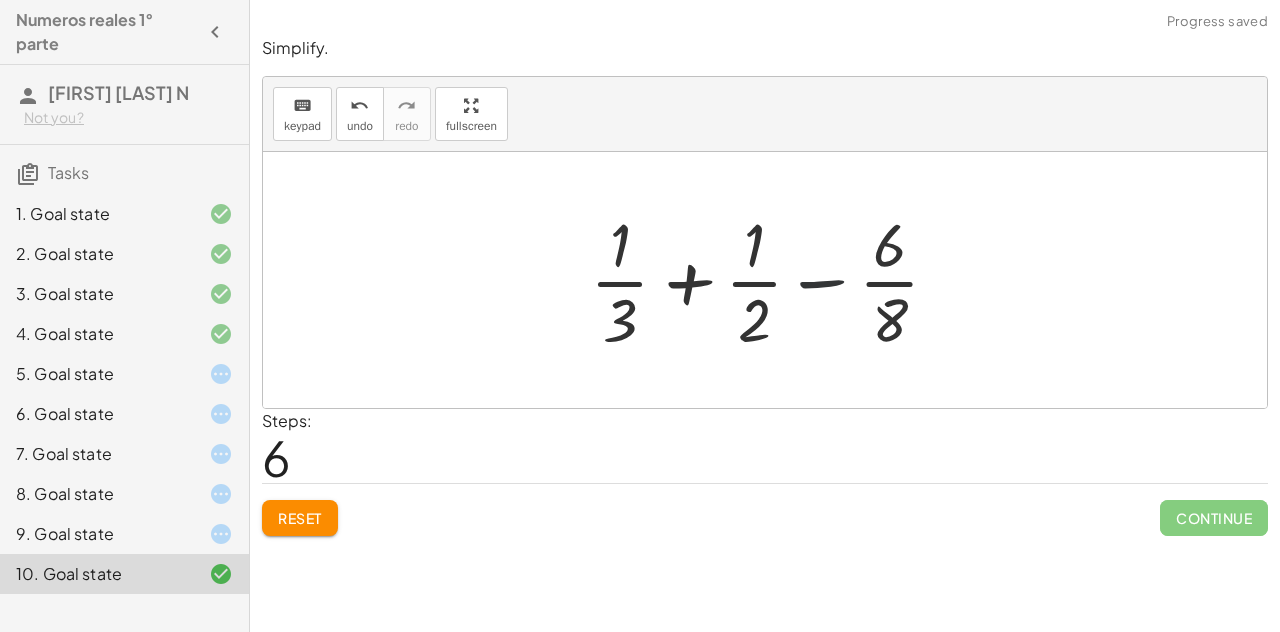 click at bounding box center [773, 280] 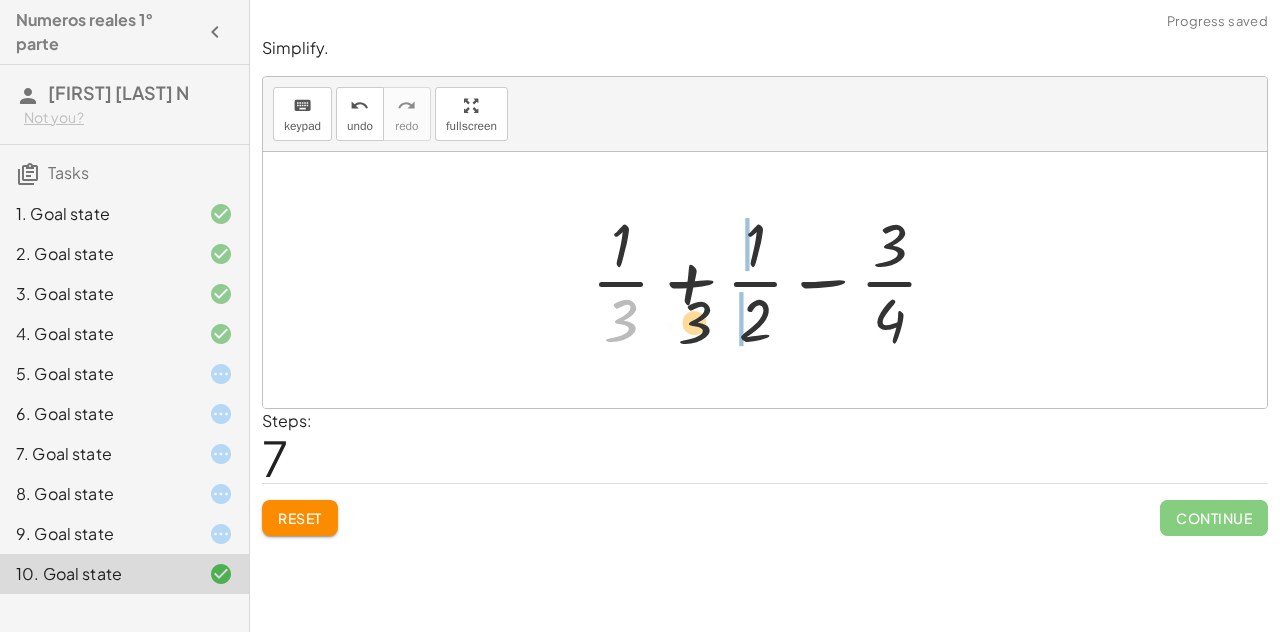 drag, startPoint x: 624, startPoint y: 331, endPoint x: 751, endPoint y: 343, distance: 127.56567 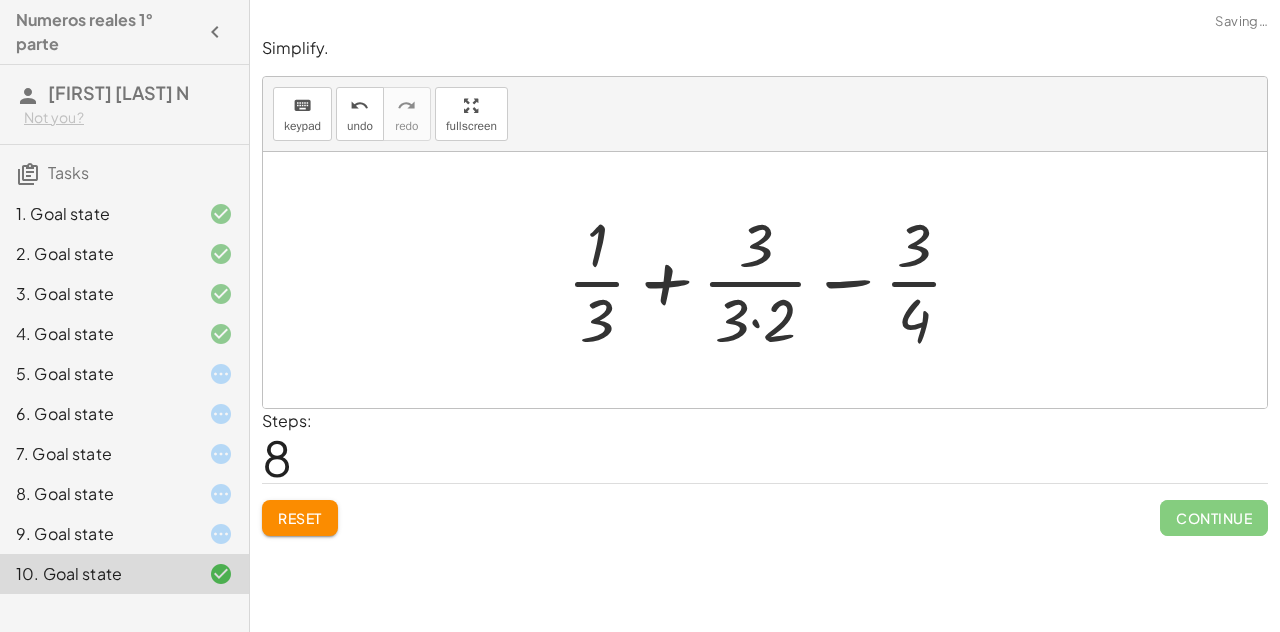 click on "Reset" 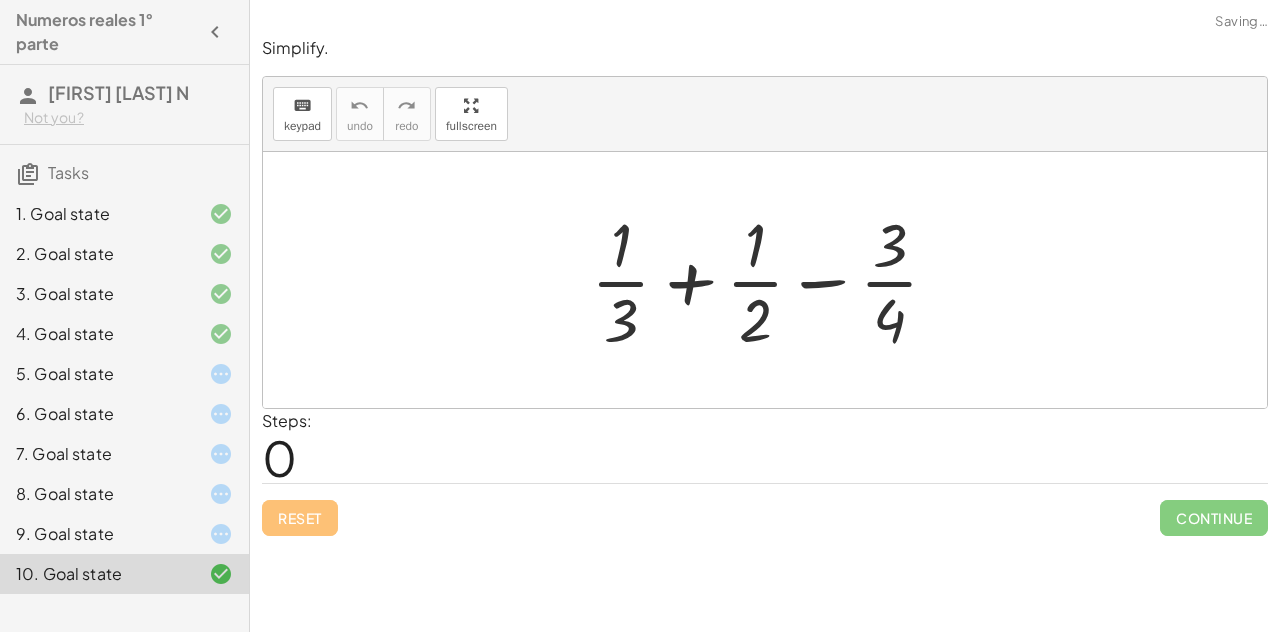 click on "Simplify. keyboard keypad undo undo redo redo fullscreen + · 1 · 3 + · 1 · 2 − · 3 · 4 × Steps:  0 Reset   Continue" 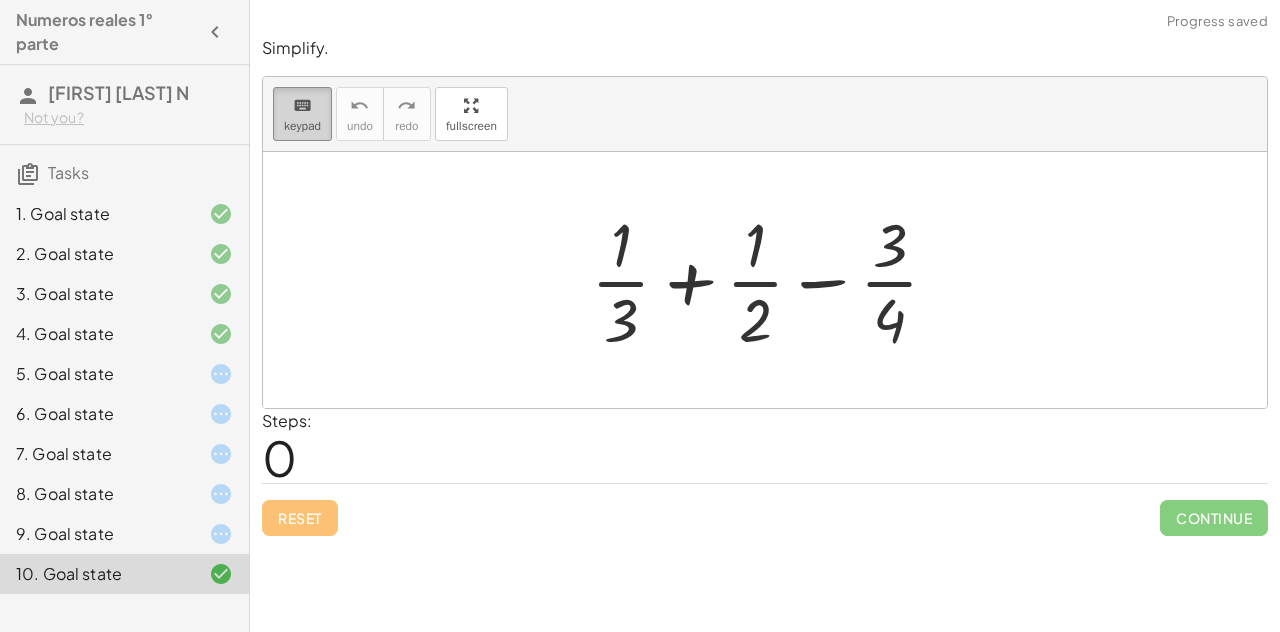 click on "keyboard" at bounding box center (302, 105) 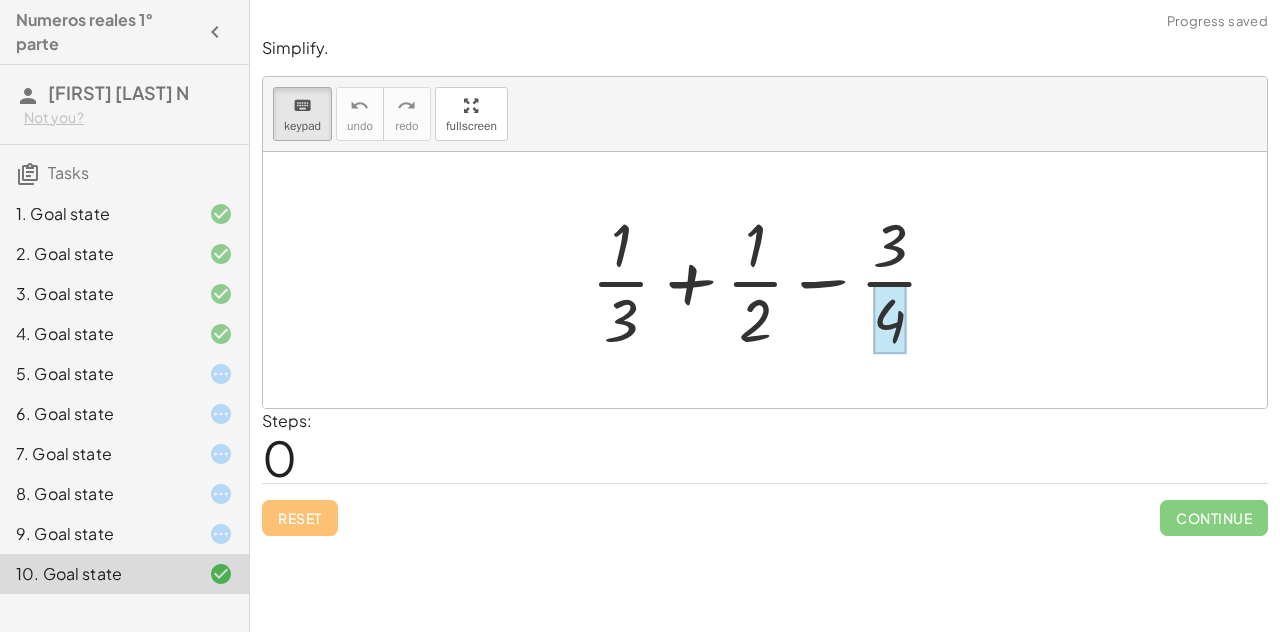 click on "+ · 1 · 3 + · 1 · 2 − · 3 · 4" at bounding box center [755, 282] 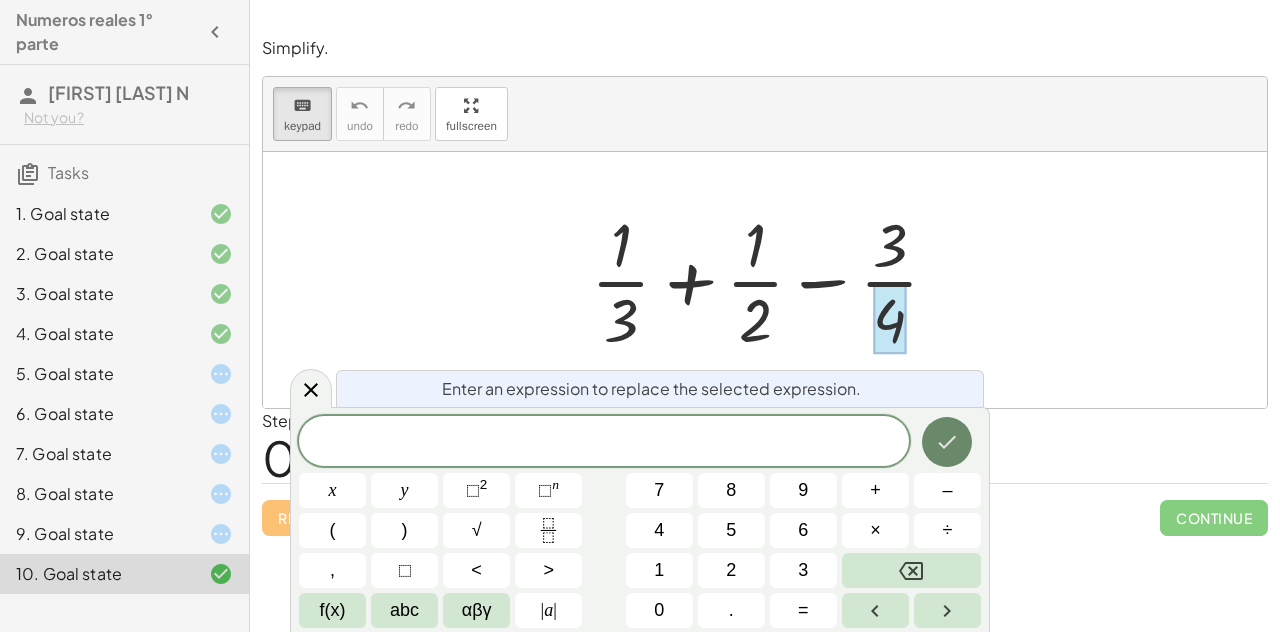 click at bounding box center (947, 442) 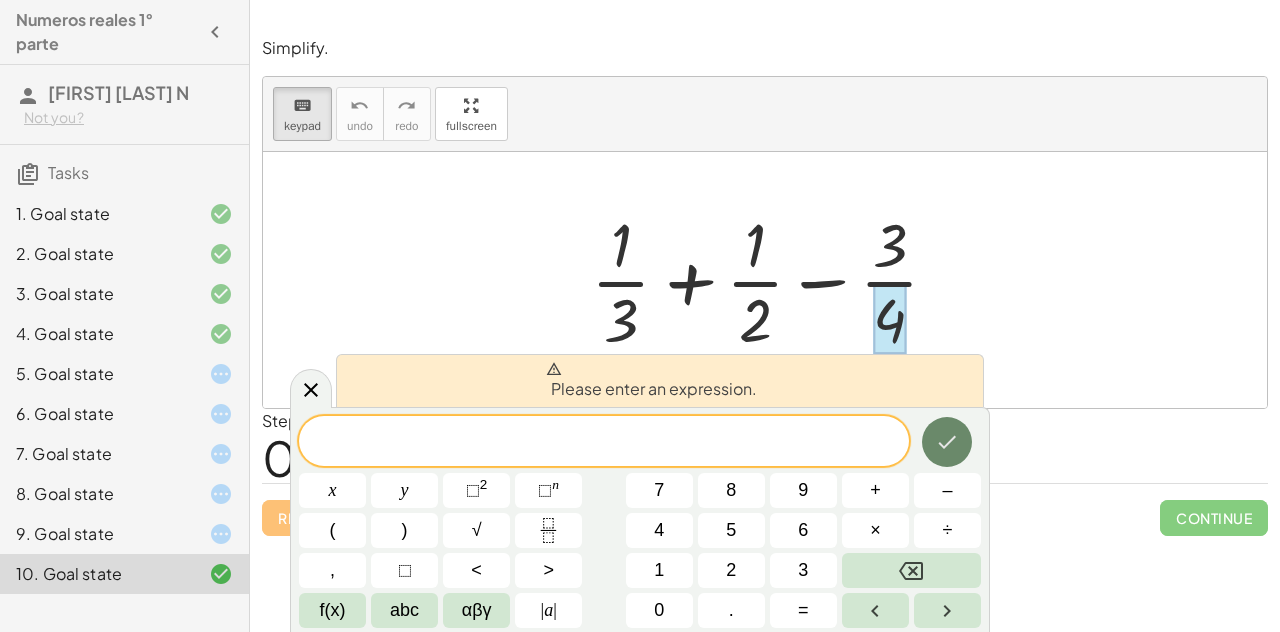 click at bounding box center [947, 442] 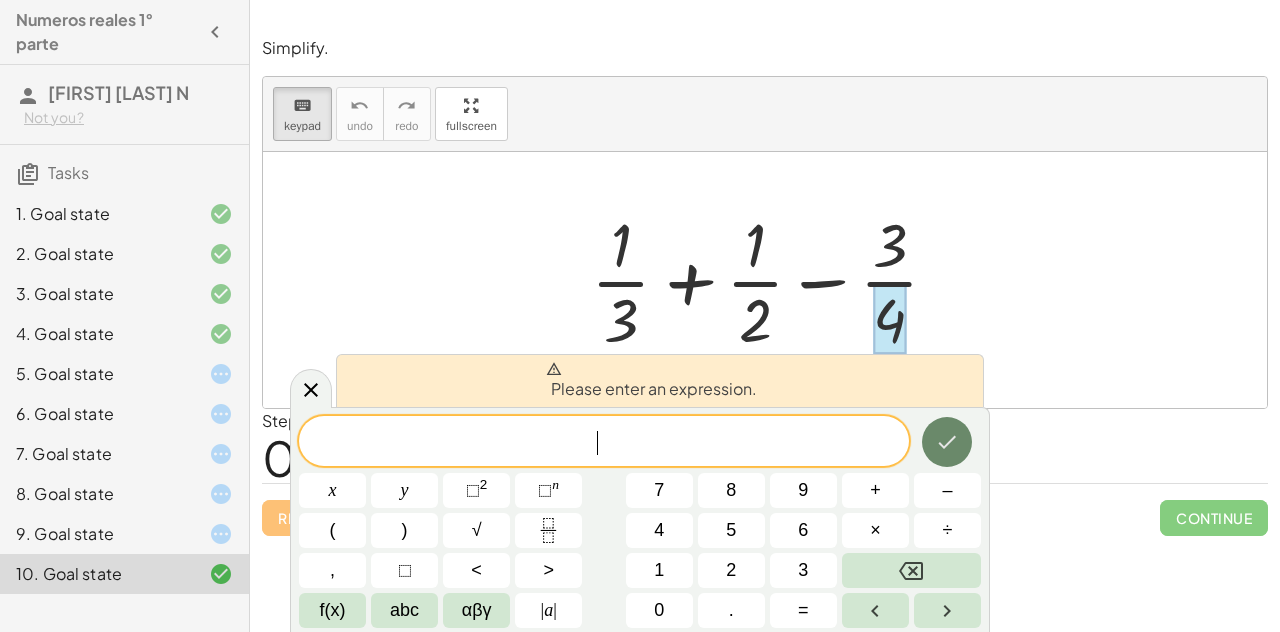 click at bounding box center [947, 442] 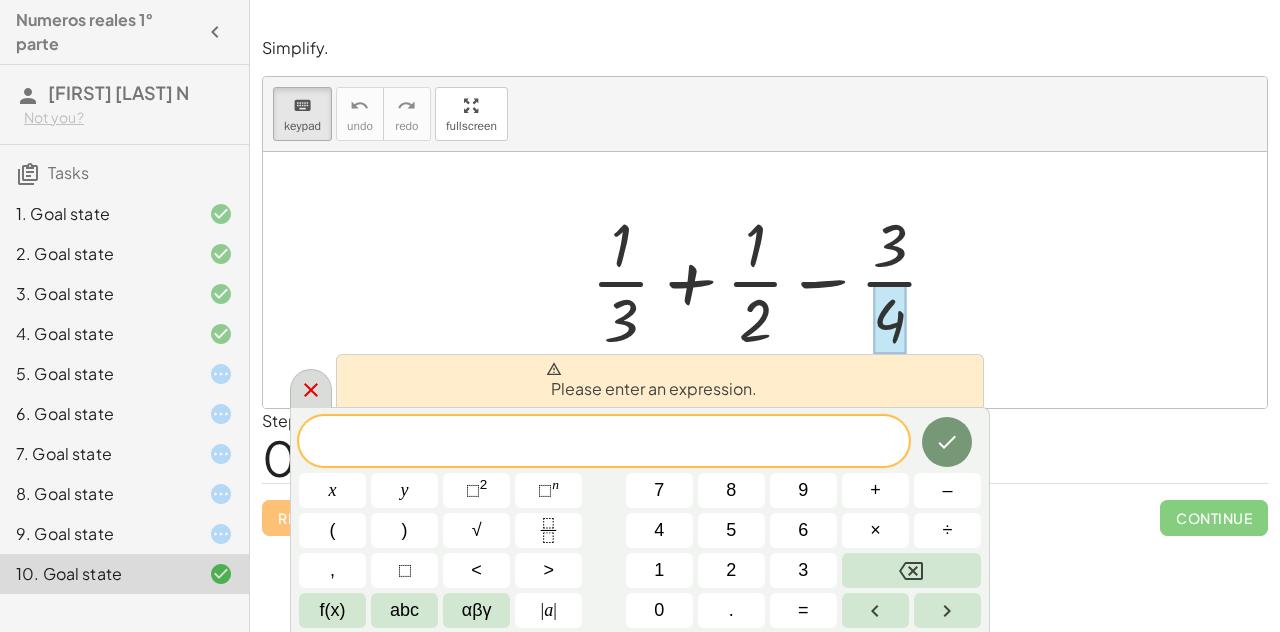 click 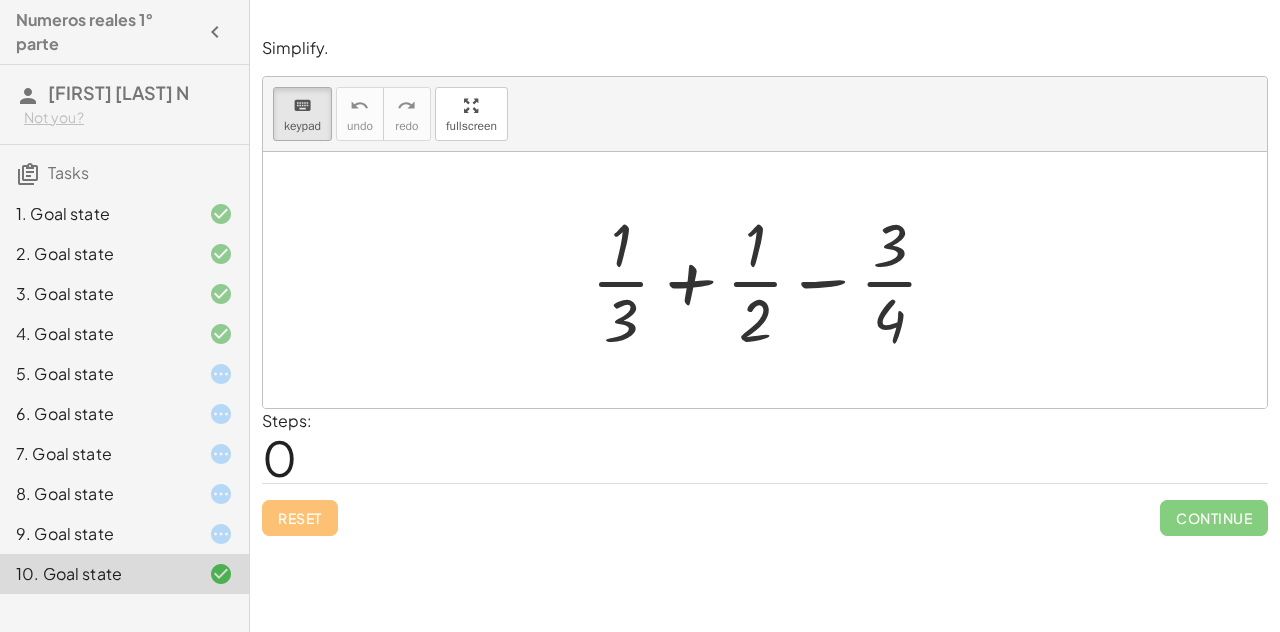 click at bounding box center [773, 280] 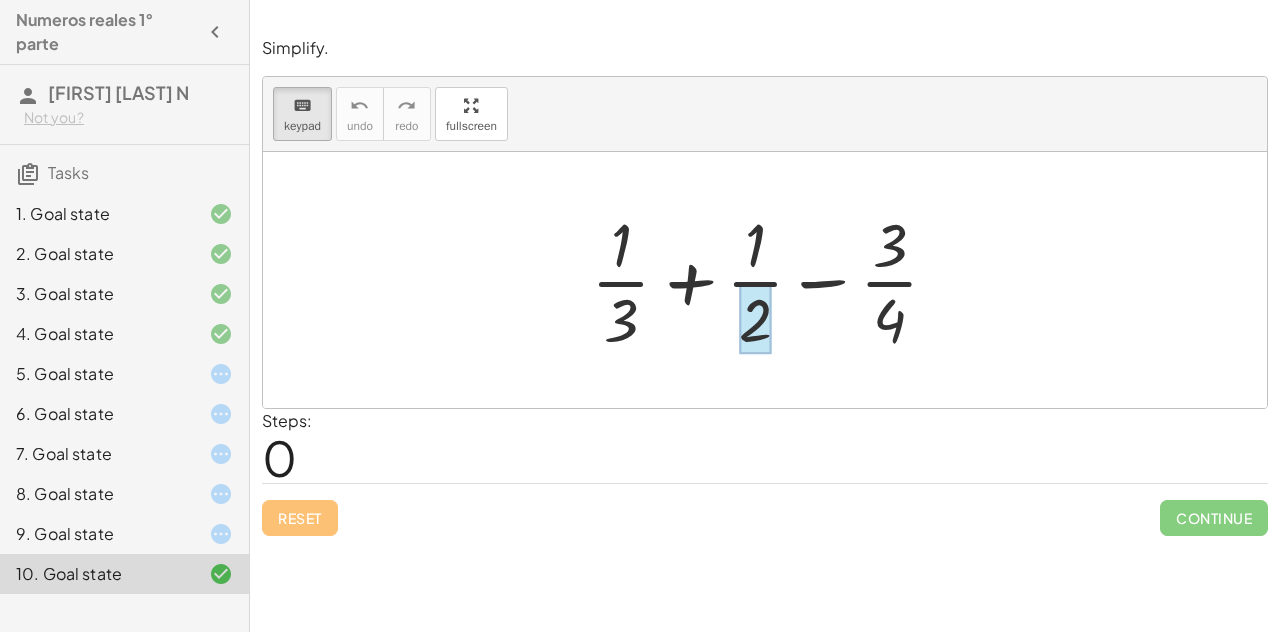 click on "+ · 1 · 3 + · 1 · 2 − · 3 · 4" at bounding box center (755, 282) 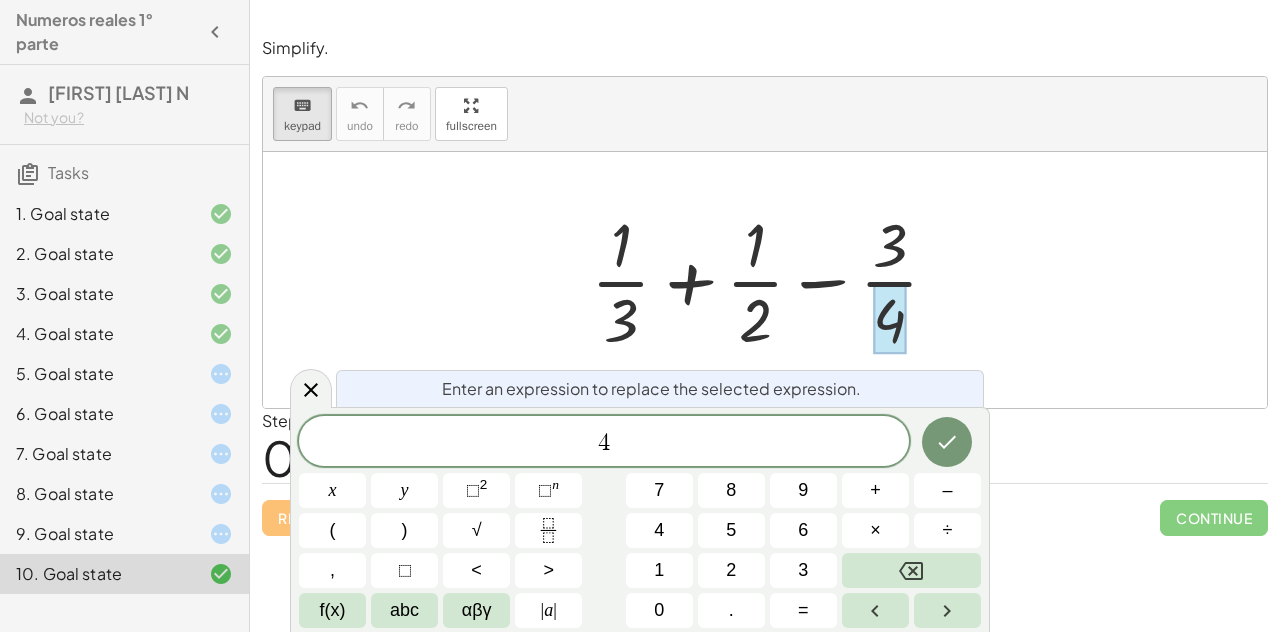 click at bounding box center [889, 319] 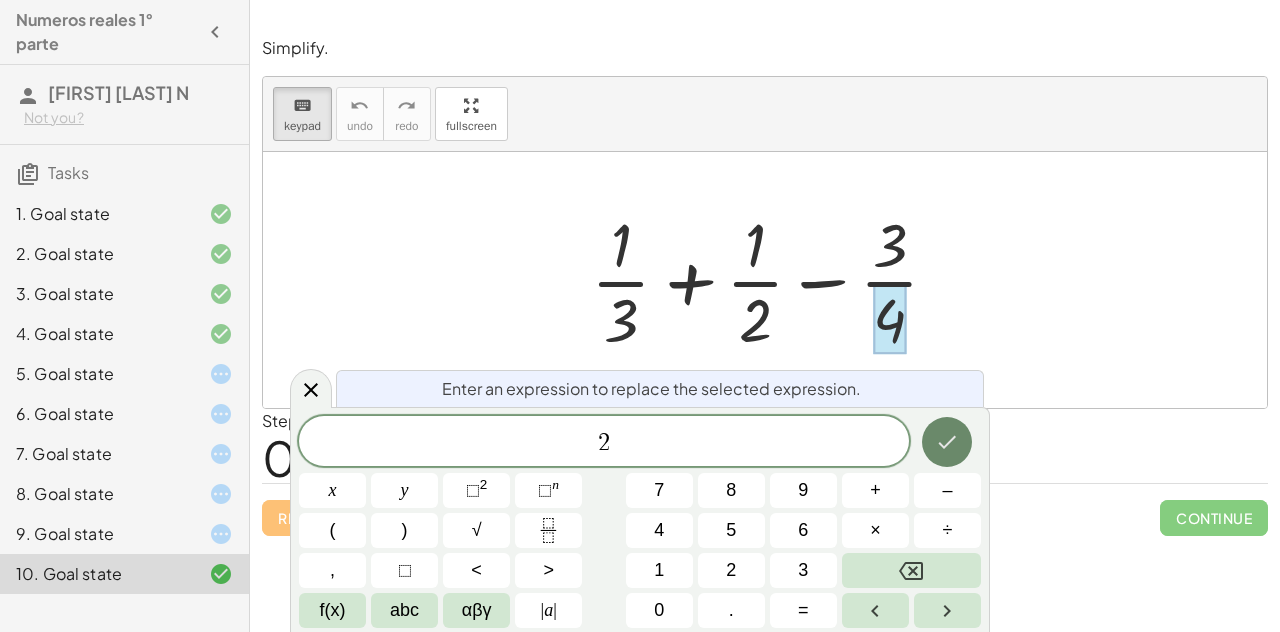 click at bounding box center (947, 442) 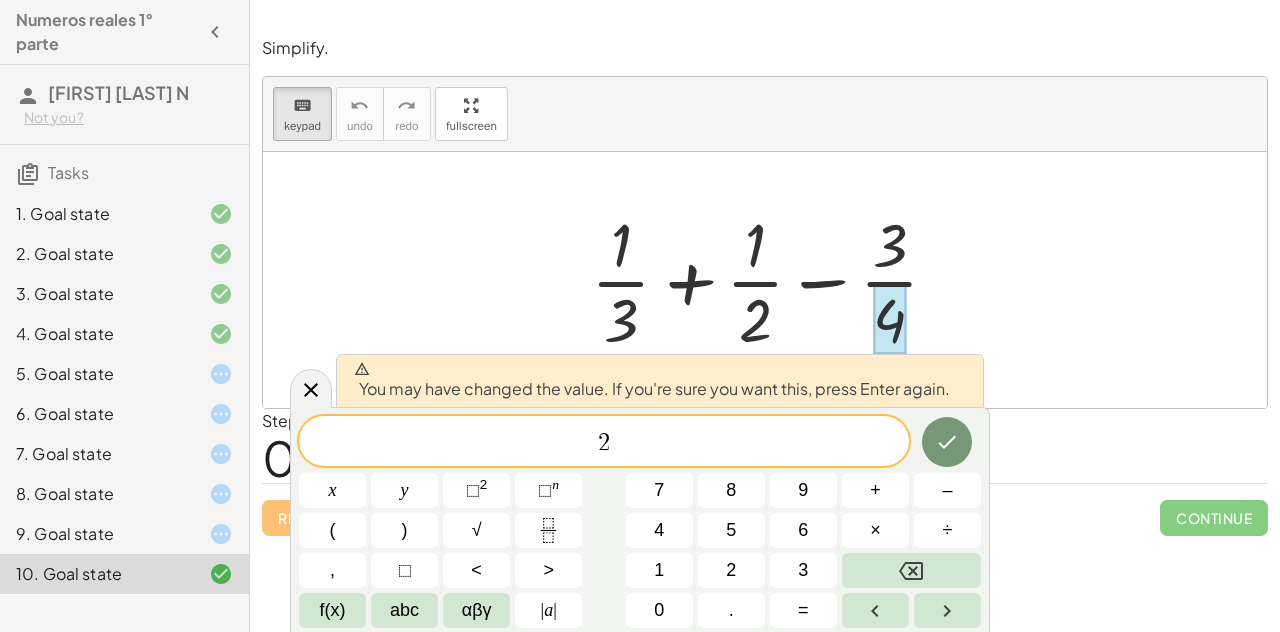 drag, startPoint x: 936, startPoint y: 417, endPoint x: 955, endPoint y: 416, distance: 19.026299 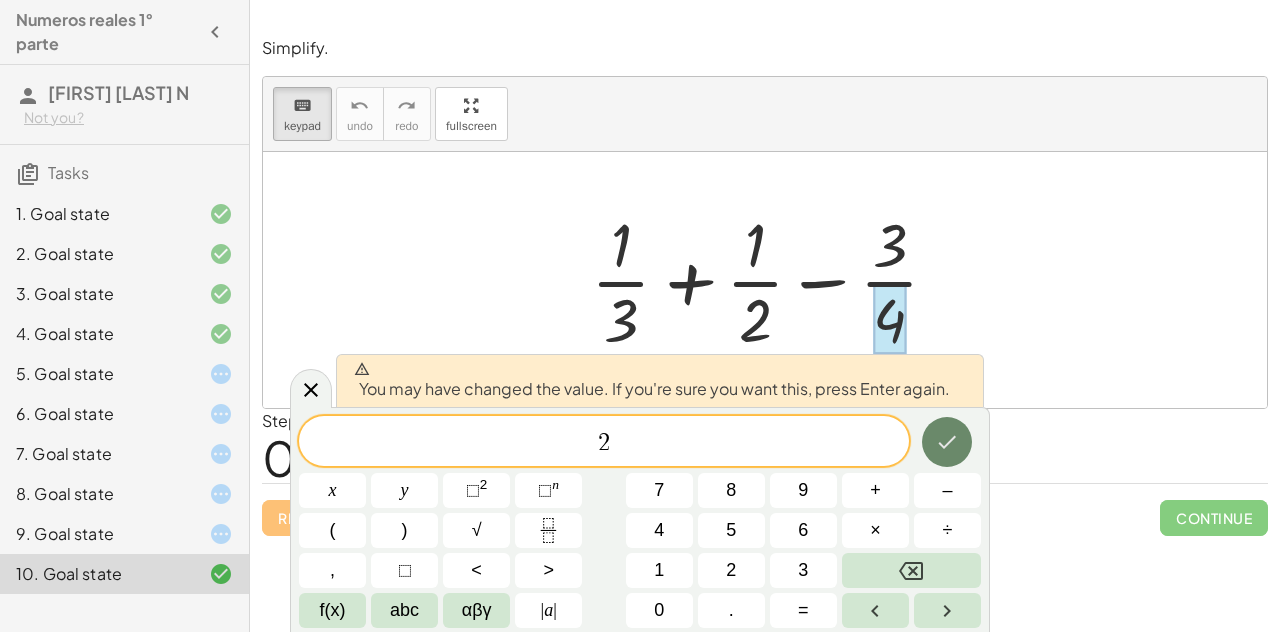 click at bounding box center [947, 442] 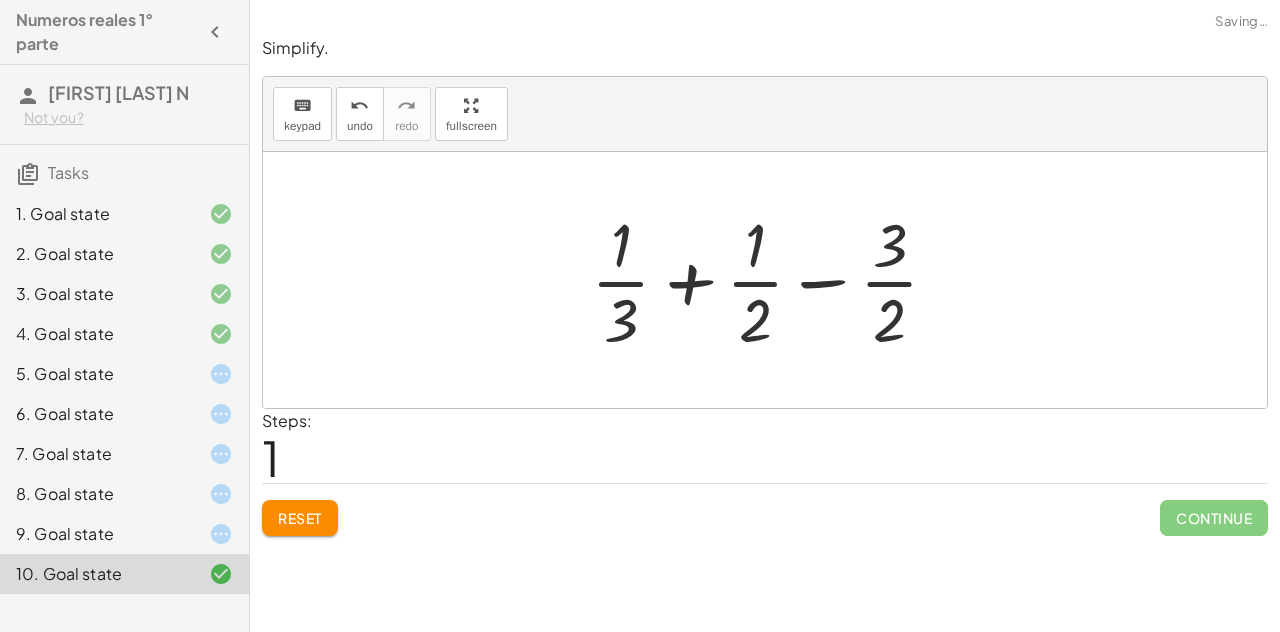 click on "Steps:  1" at bounding box center [765, 446] 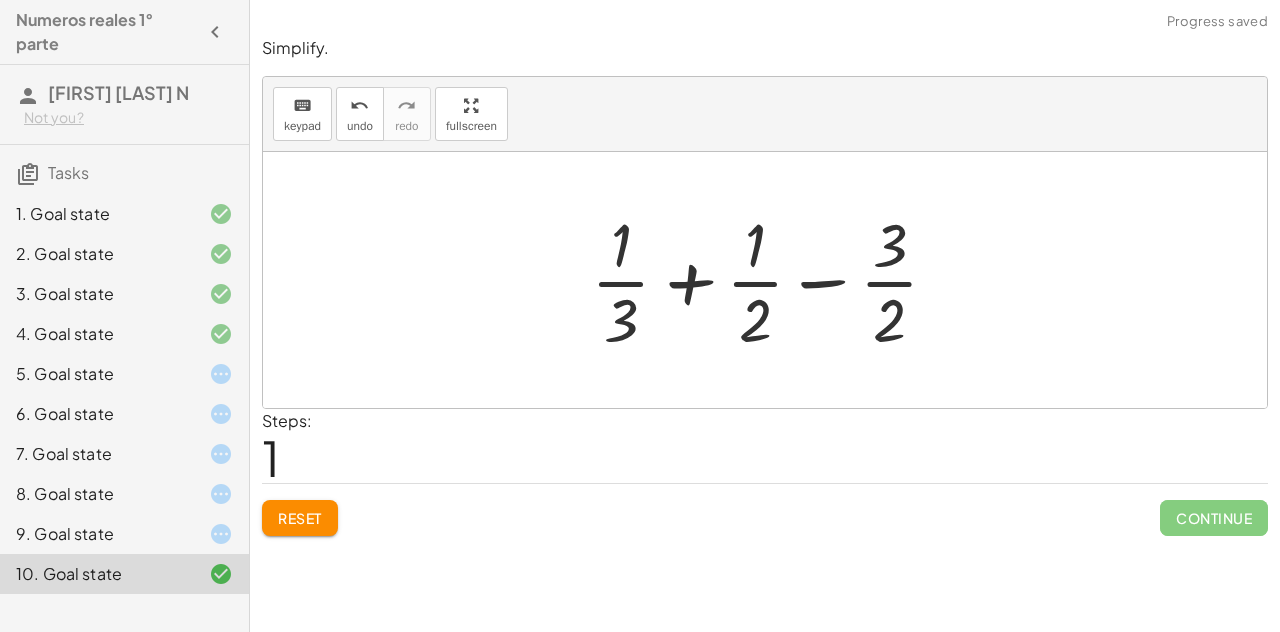 click 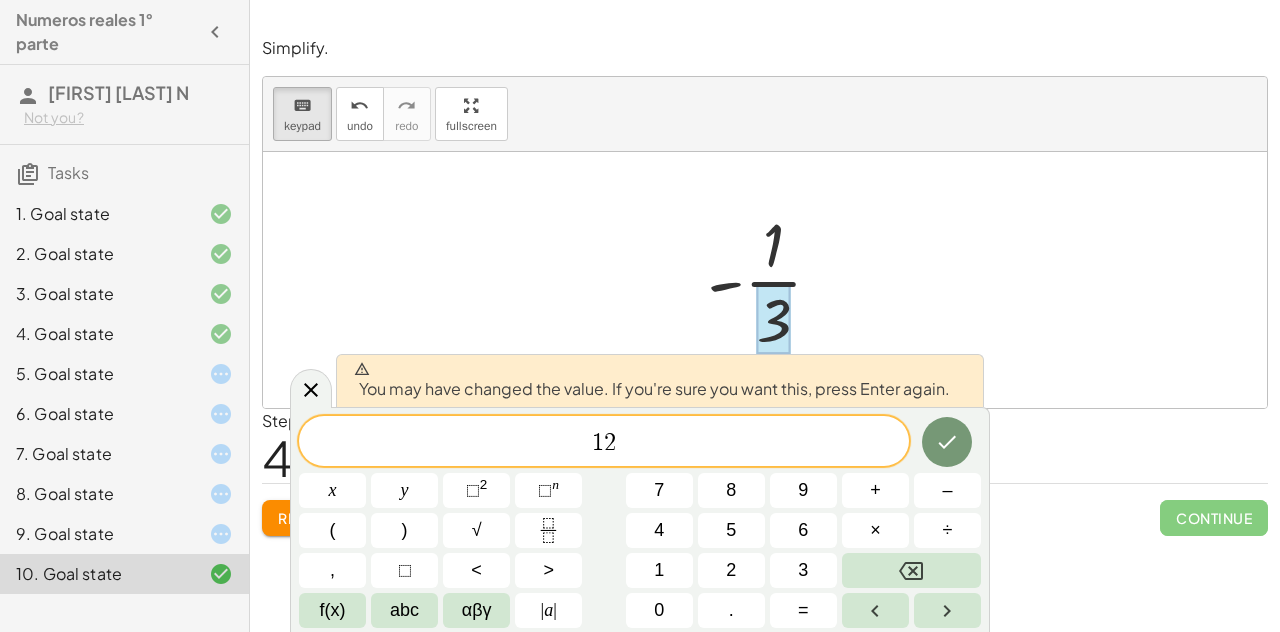 drag, startPoint x: 715, startPoint y: 291, endPoint x: 874, endPoint y: 402, distance: 193.91235 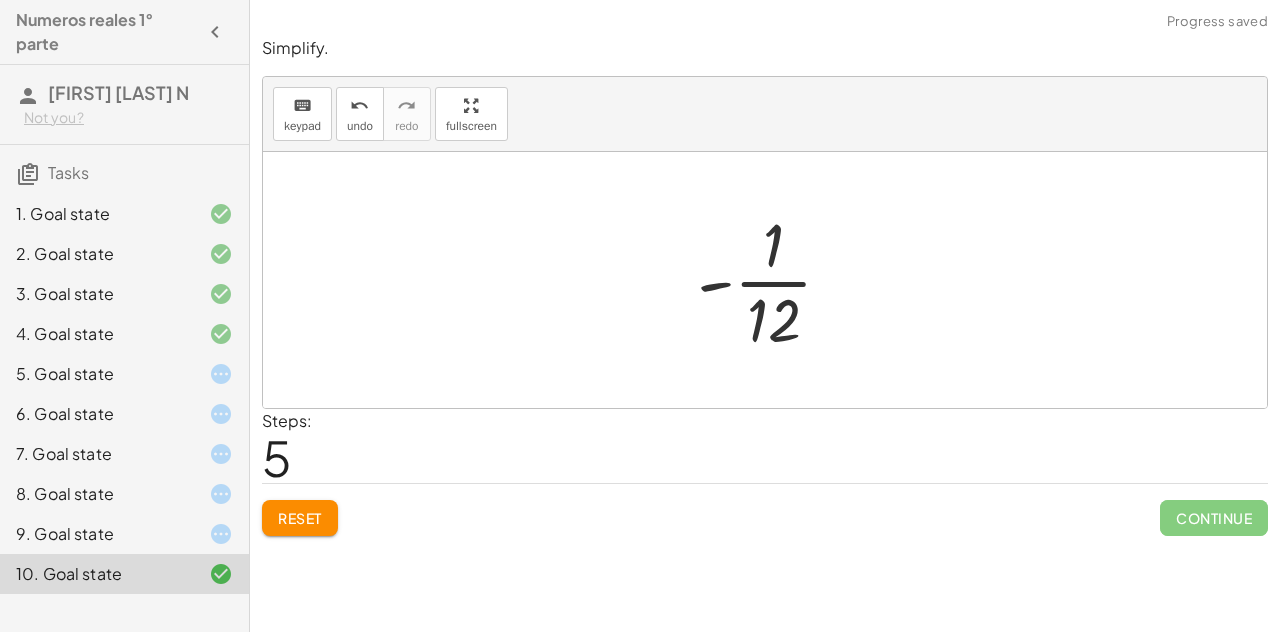 drag, startPoint x: 724, startPoint y: 269, endPoint x: 717, endPoint y: 285, distance: 17.464249 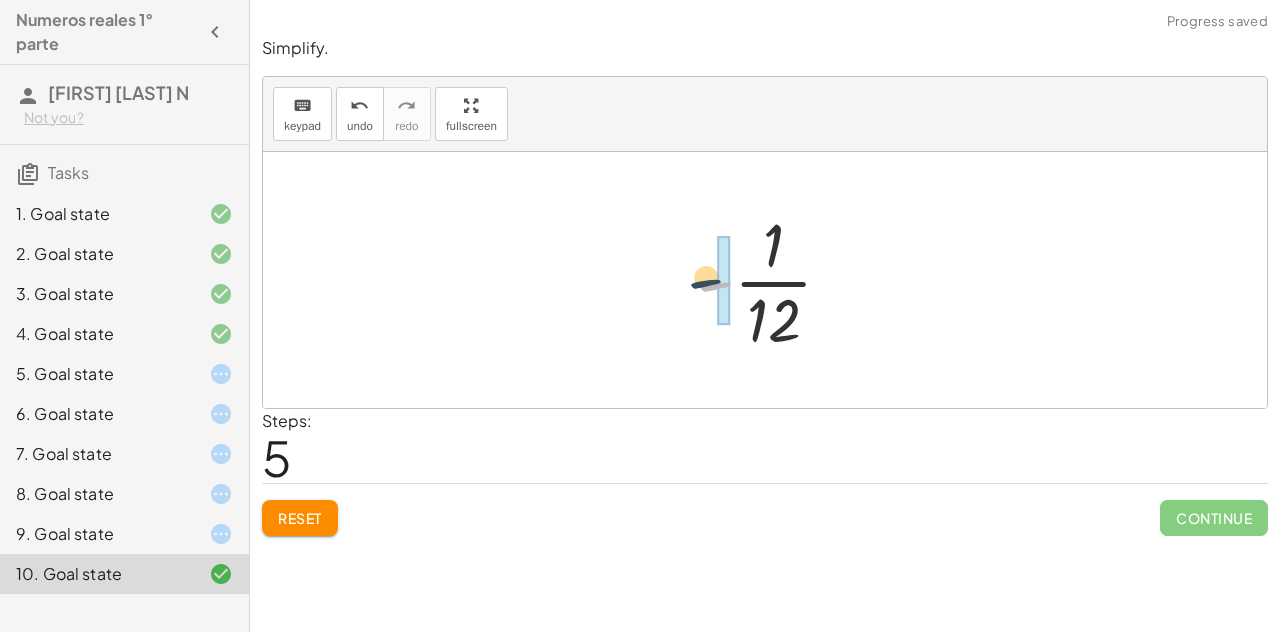 drag, startPoint x: 717, startPoint y: 285, endPoint x: 691, endPoint y: 282, distance: 26.172504 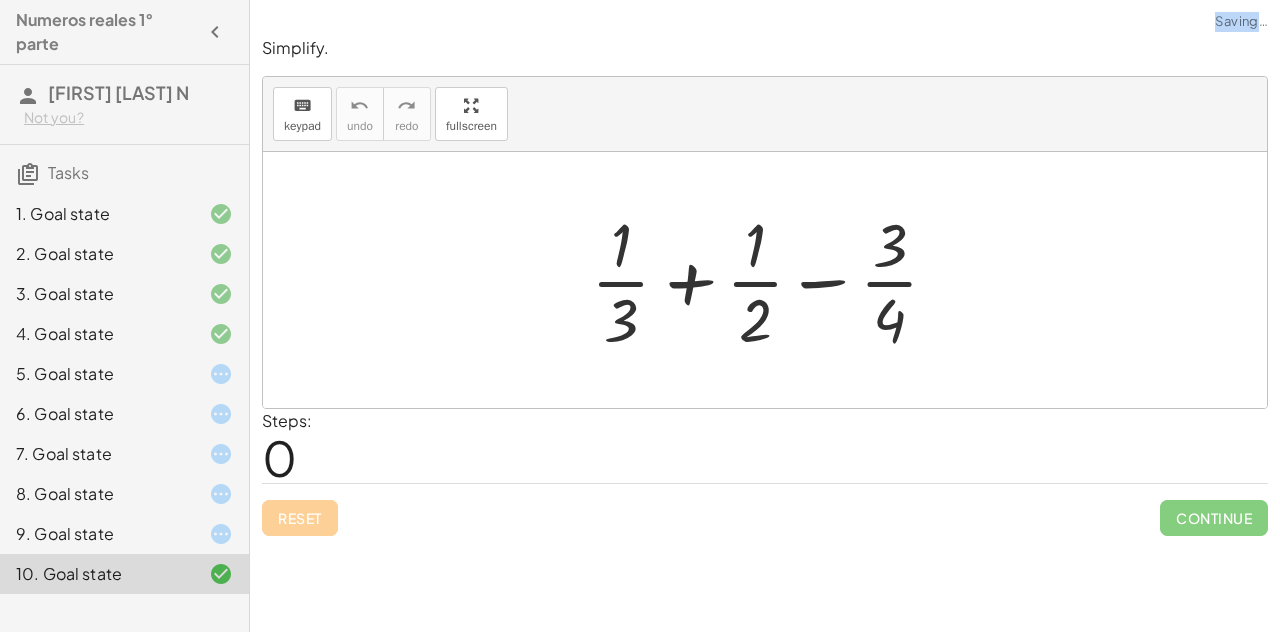 drag, startPoint x: 306, startPoint y: 507, endPoint x: 419, endPoint y: 461, distance: 122.0041 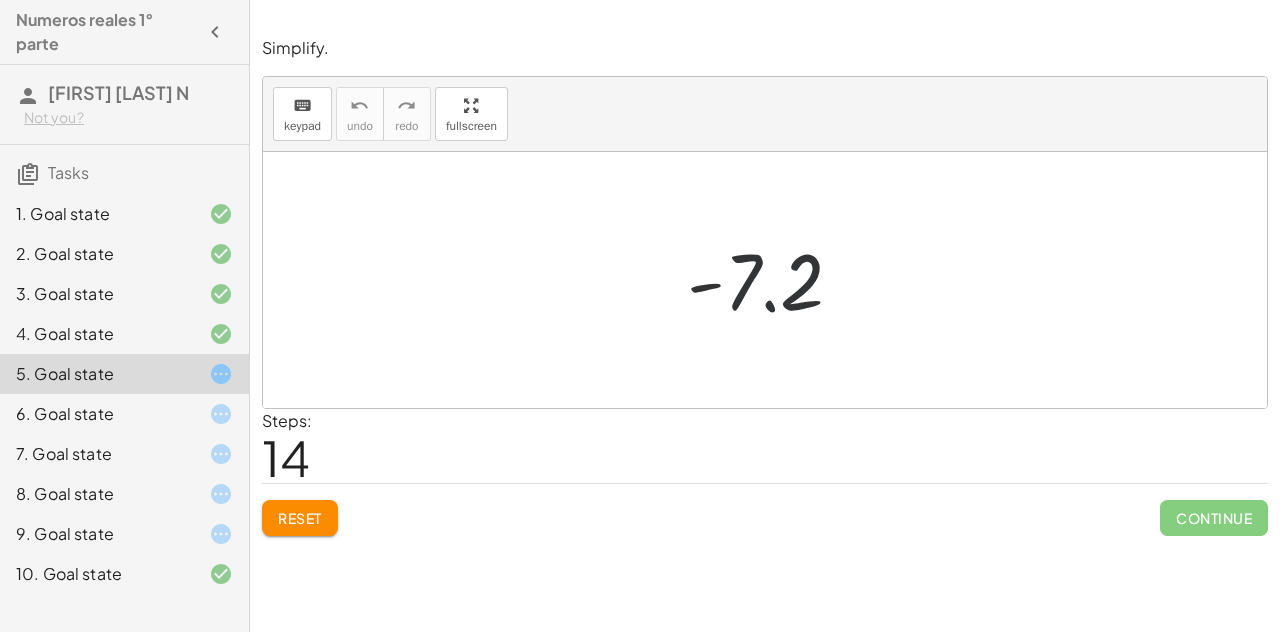 drag, startPoint x: 750, startPoint y: 279, endPoint x: 762, endPoint y: 285, distance: 13.416408 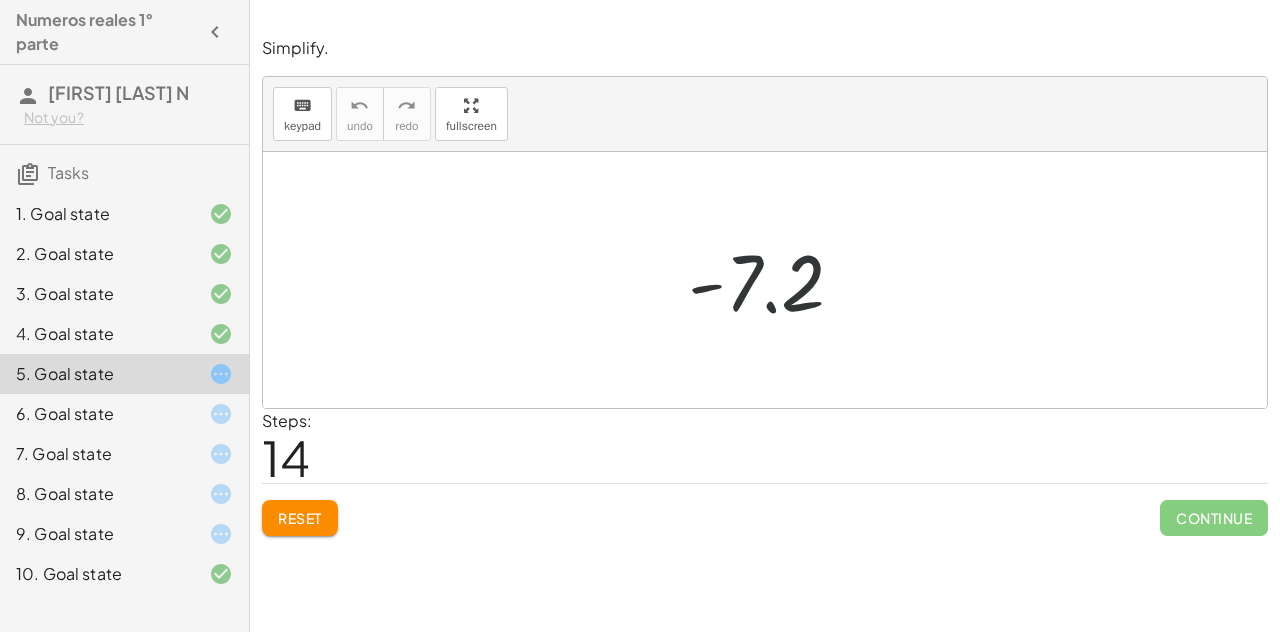 drag, startPoint x: 546, startPoint y: 340, endPoint x: 373, endPoint y: 233, distance: 203.41583 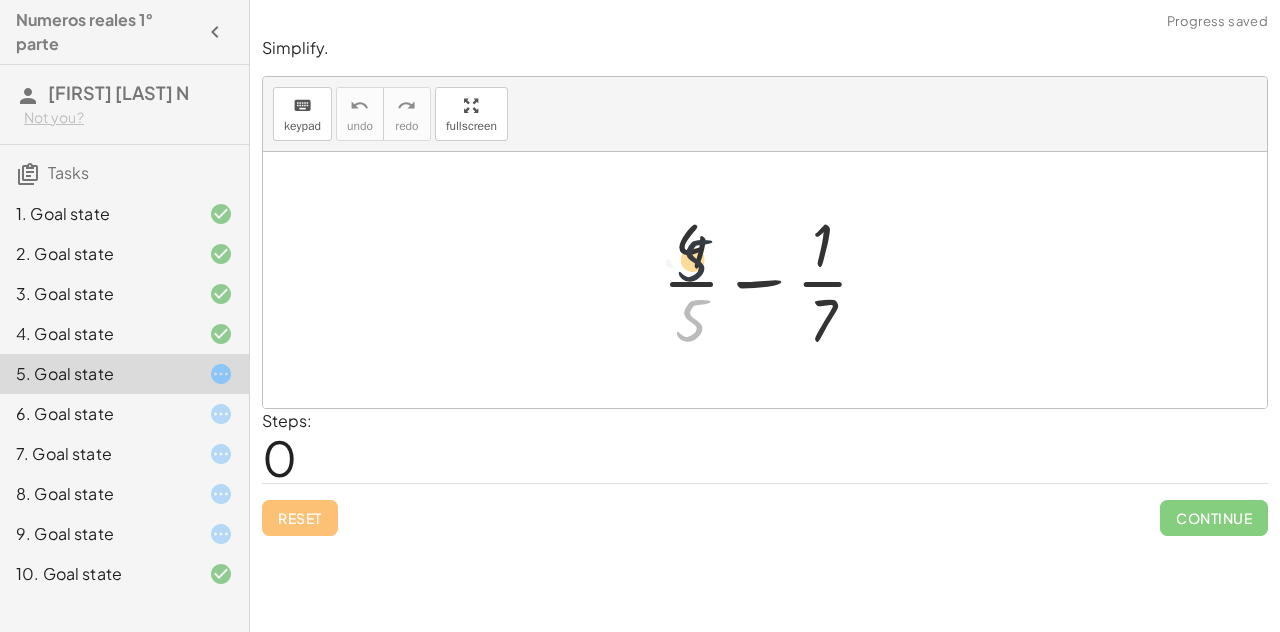 drag, startPoint x: 678, startPoint y: 326, endPoint x: 678, endPoint y: 260, distance: 66 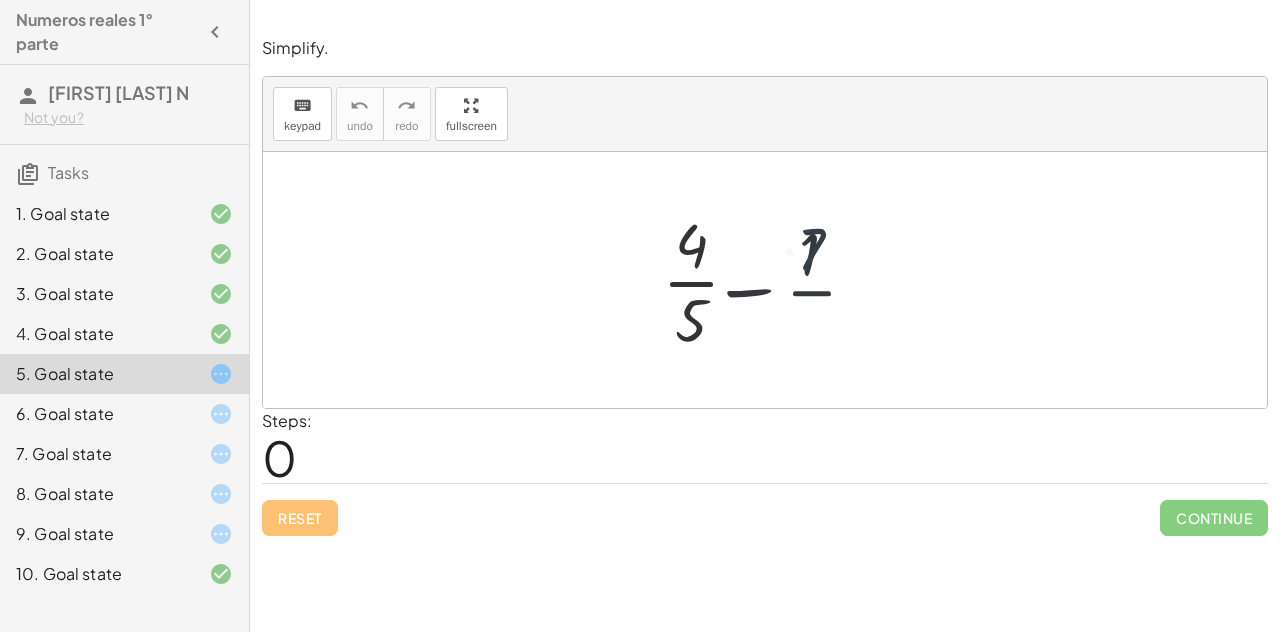 drag, startPoint x: 804, startPoint y: 236, endPoint x: 800, endPoint y: 248, distance: 12.649111 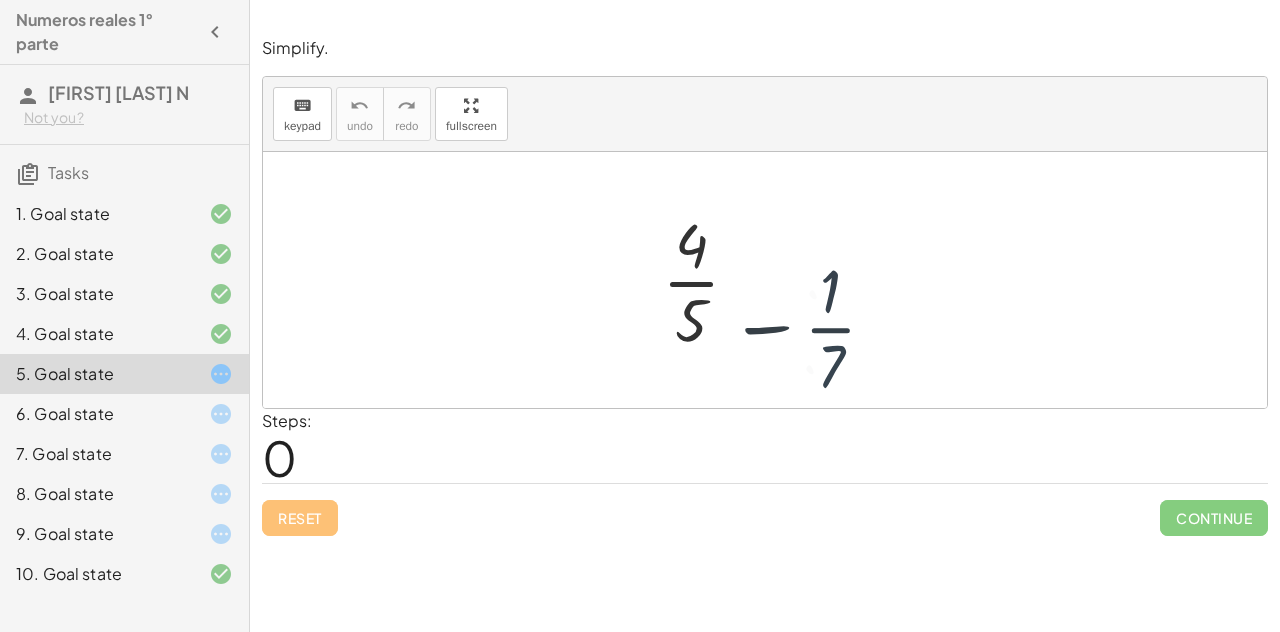 drag, startPoint x: 825, startPoint y: 332, endPoint x: 874, endPoint y: 296, distance: 60.80296 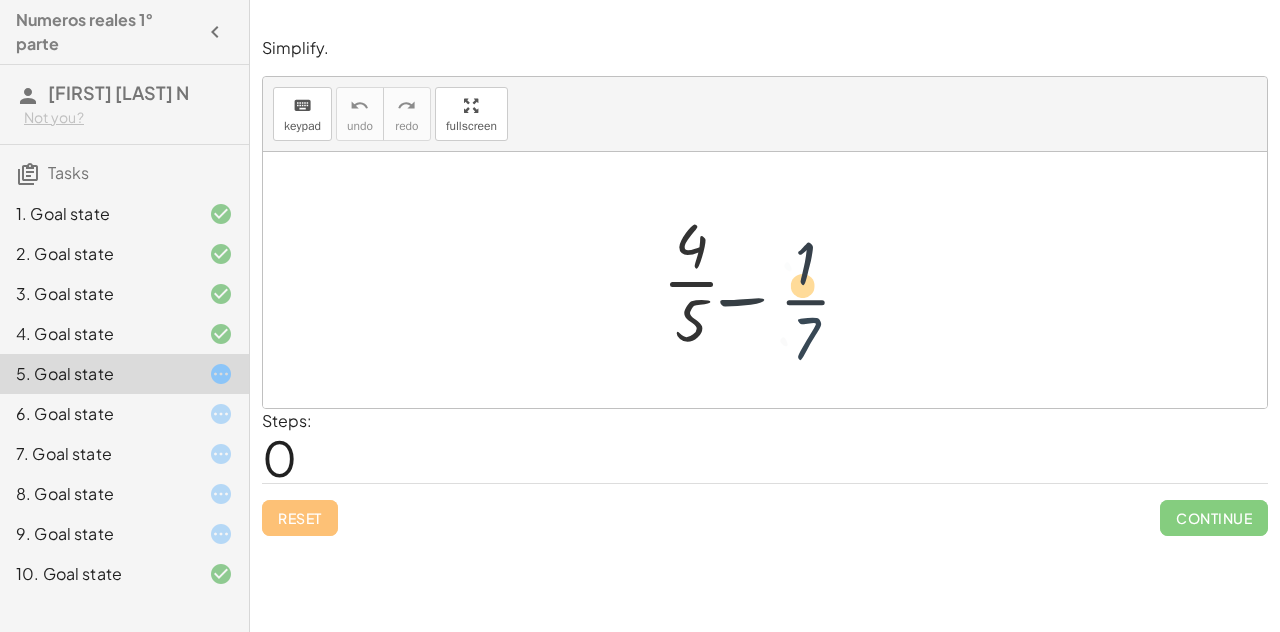 drag, startPoint x: 874, startPoint y: 296, endPoint x: 834, endPoint y: 294, distance: 40.04997 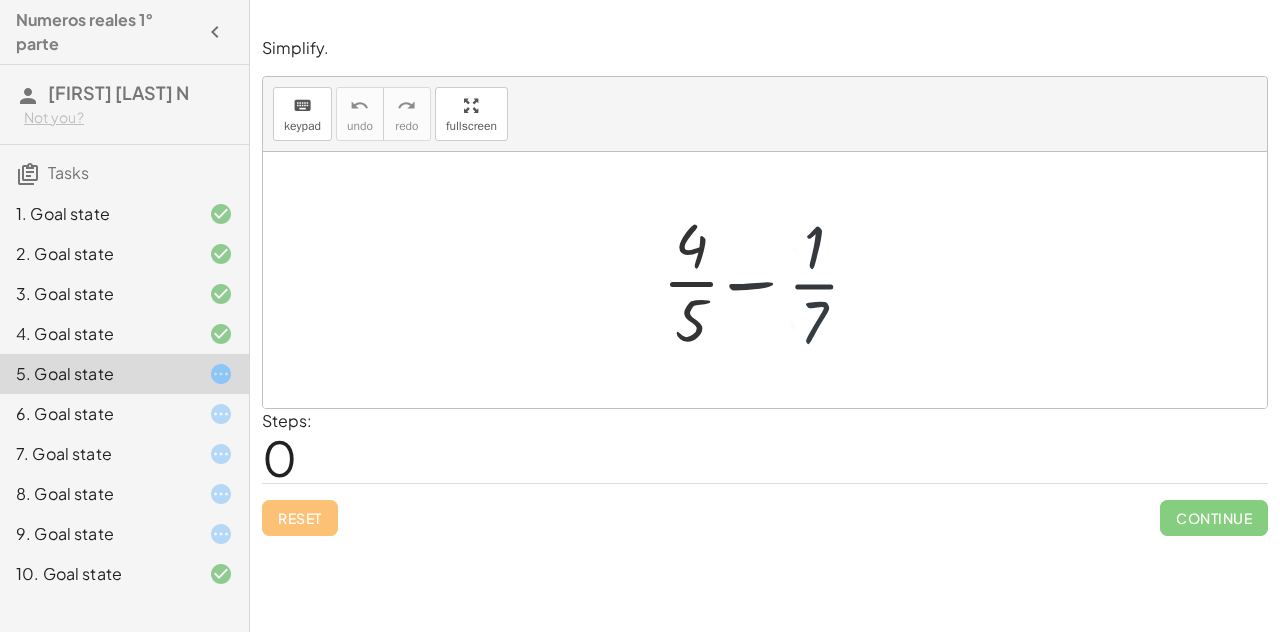 drag, startPoint x: 811, startPoint y: 318, endPoint x: 830, endPoint y: 311, distance: 20.248457 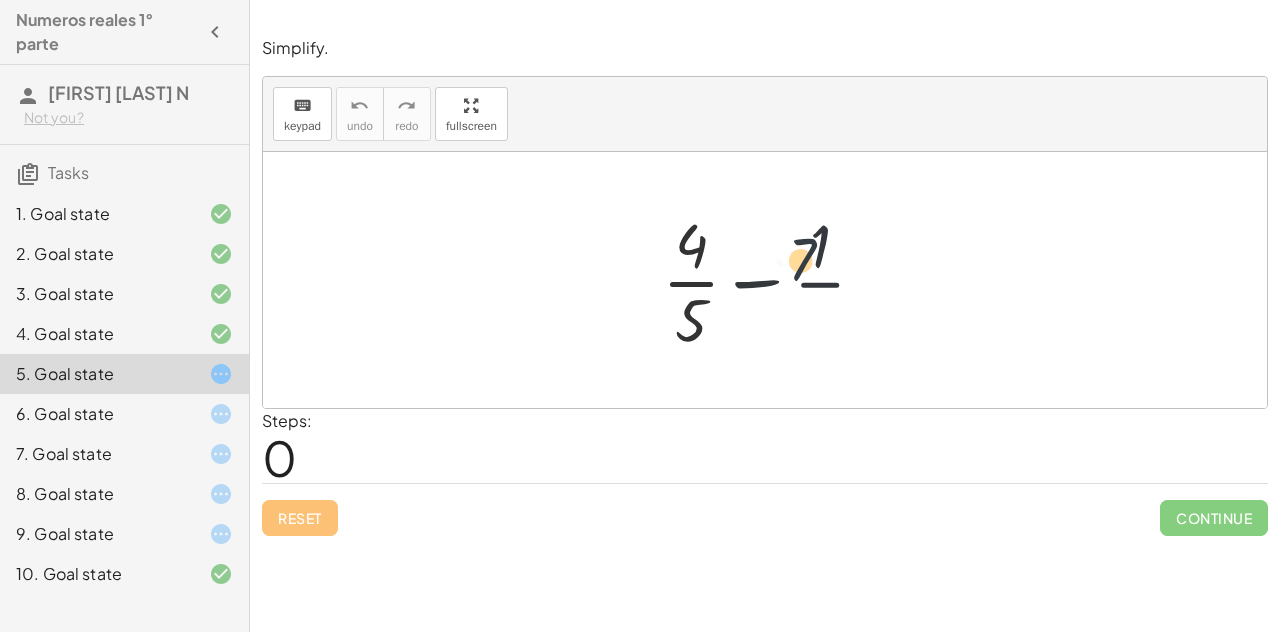 drag, startPoint x: 830, startPoint y: 311, endPoint x: 868, endPoint y: 237, distance: 83.18654 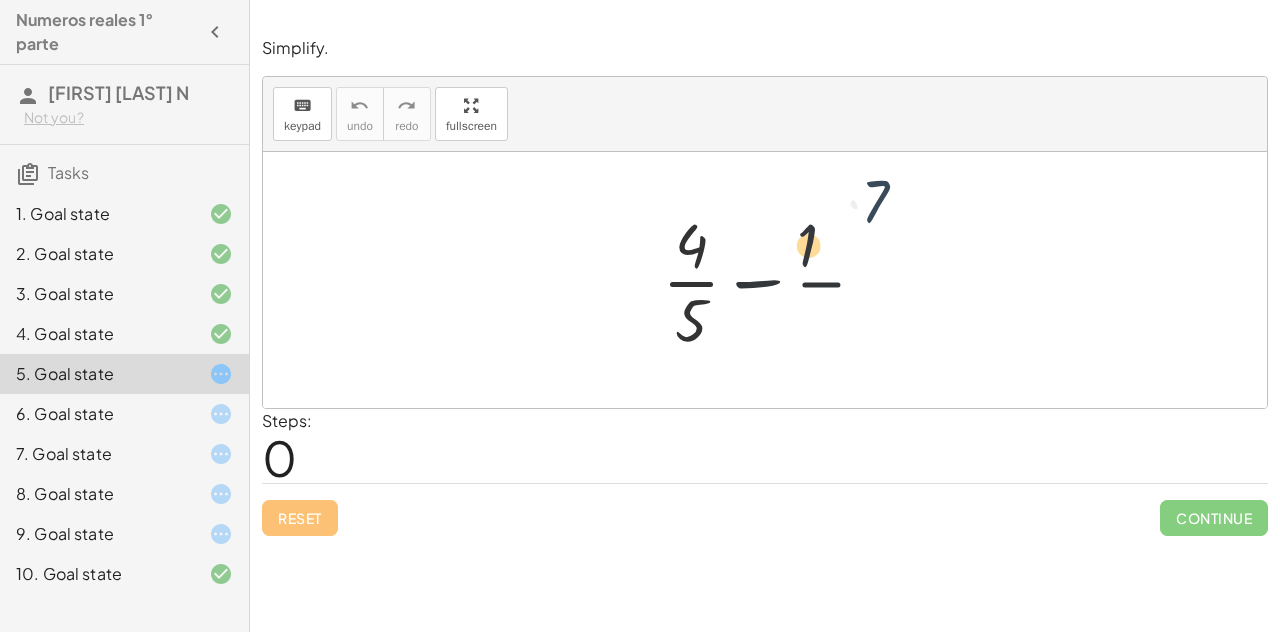 drag, startPoint x: 798, startPoint y: 248, endPoint x: 848, endPoint y: 228, distance: 53.851646 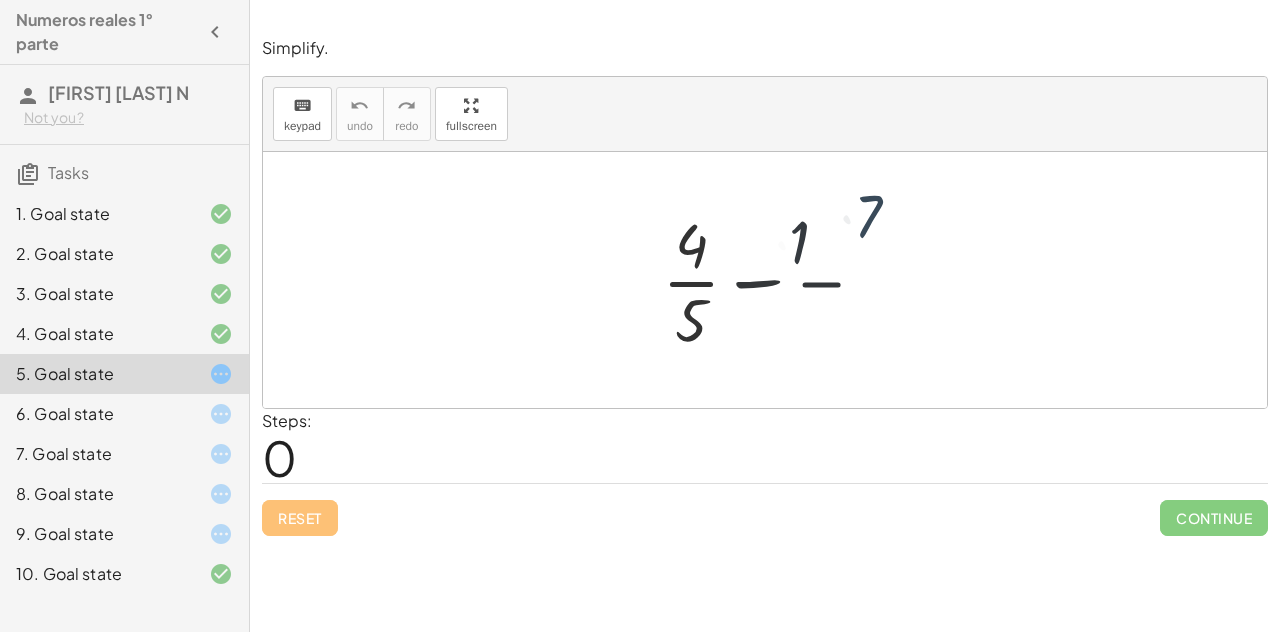 drag, startPoint x: 848, startPoint y: 228, endPoint x: 803, endPoint y: 301, distance: 85.75546 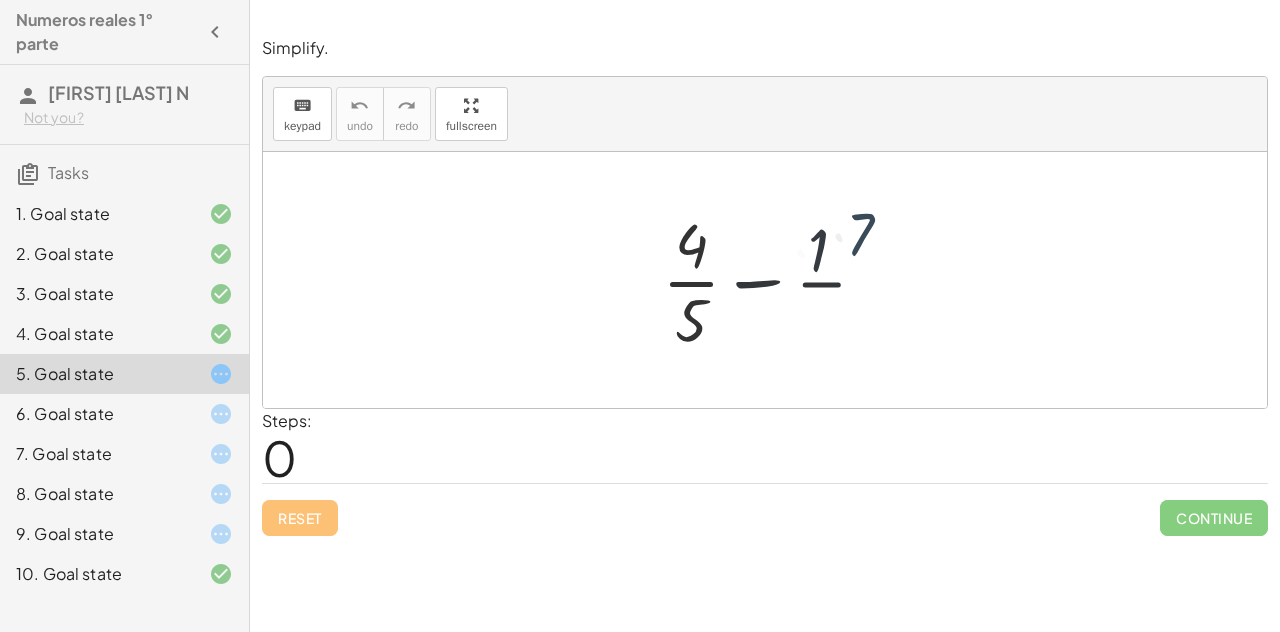 drag, startPoint x: 796, startPoint y: 302, endPoint x: 866, endPoint y: 269, distance: 77.388626 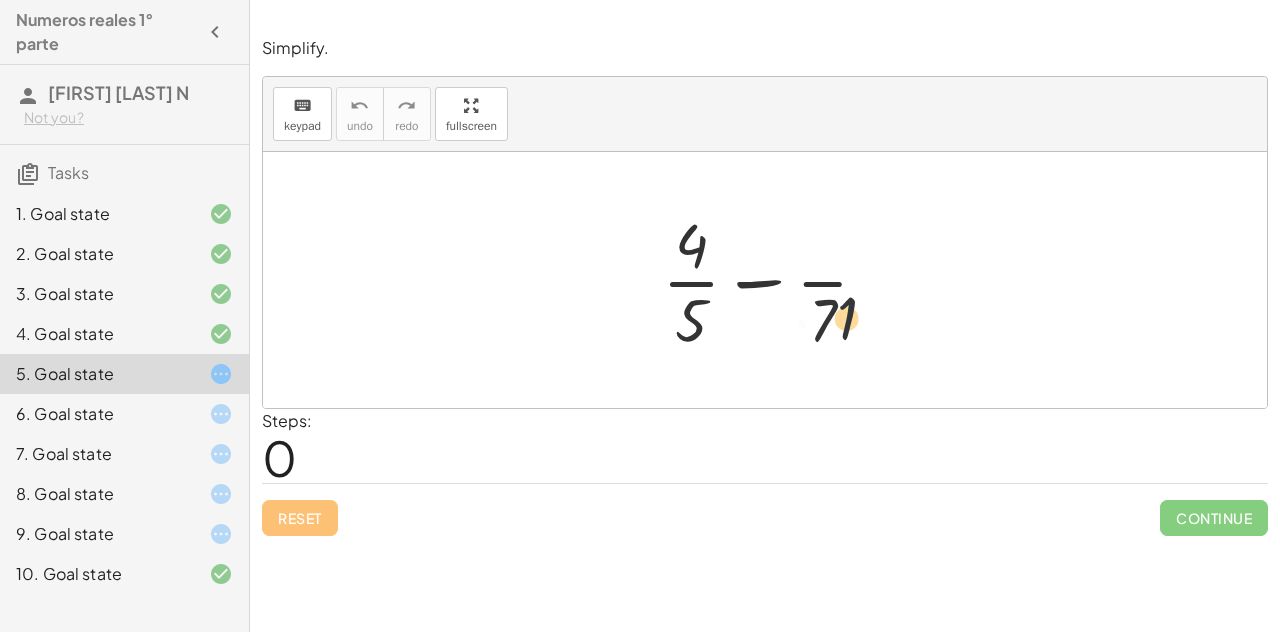 drag, startPoint x: 810, startPoint y: 247, endPoint x: 836, endPoint y: 329, distance: 86.023254 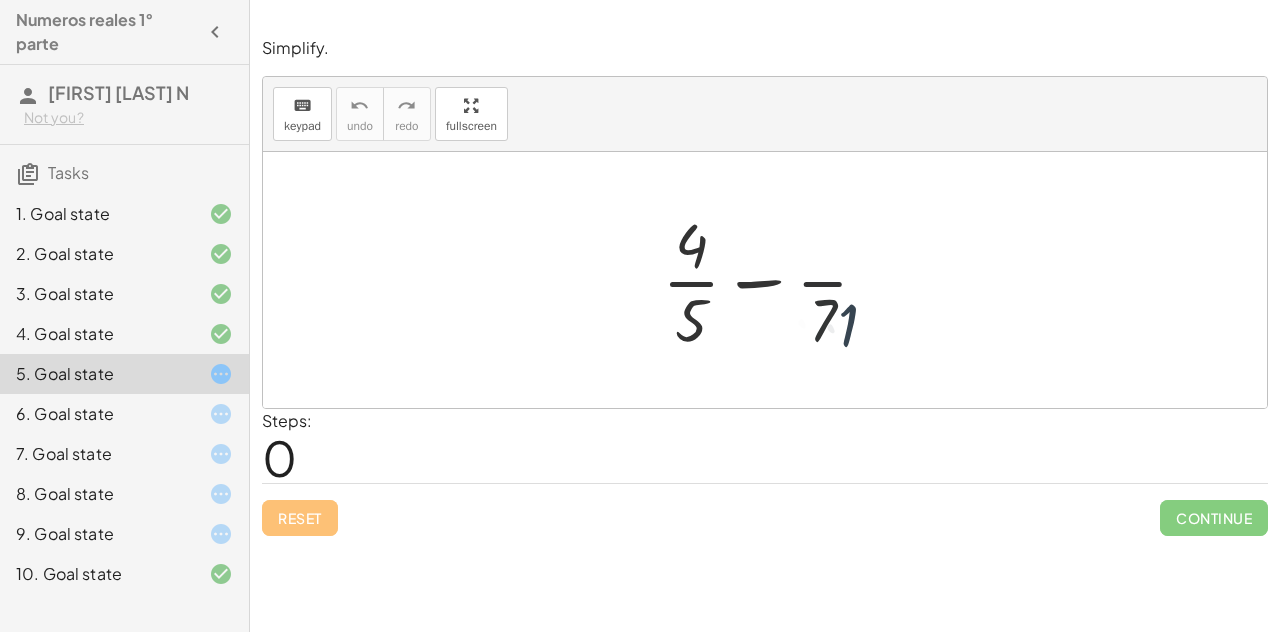 drag, startPoint x: 836, startPoint y: 329, endPoint x: 800, endPoint y: 317, distance: 37.94733 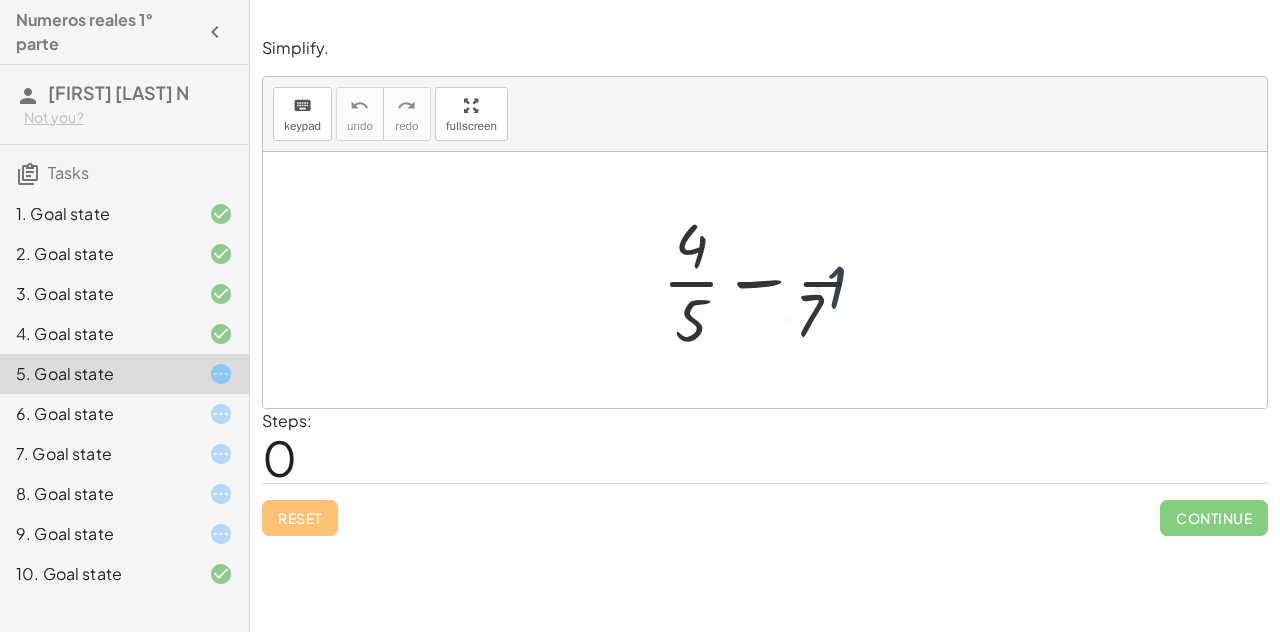 drag, startPoint x: 763, startPoint y: 283, endPoint x: 707, endPoint y: 339, distance: 79.19596 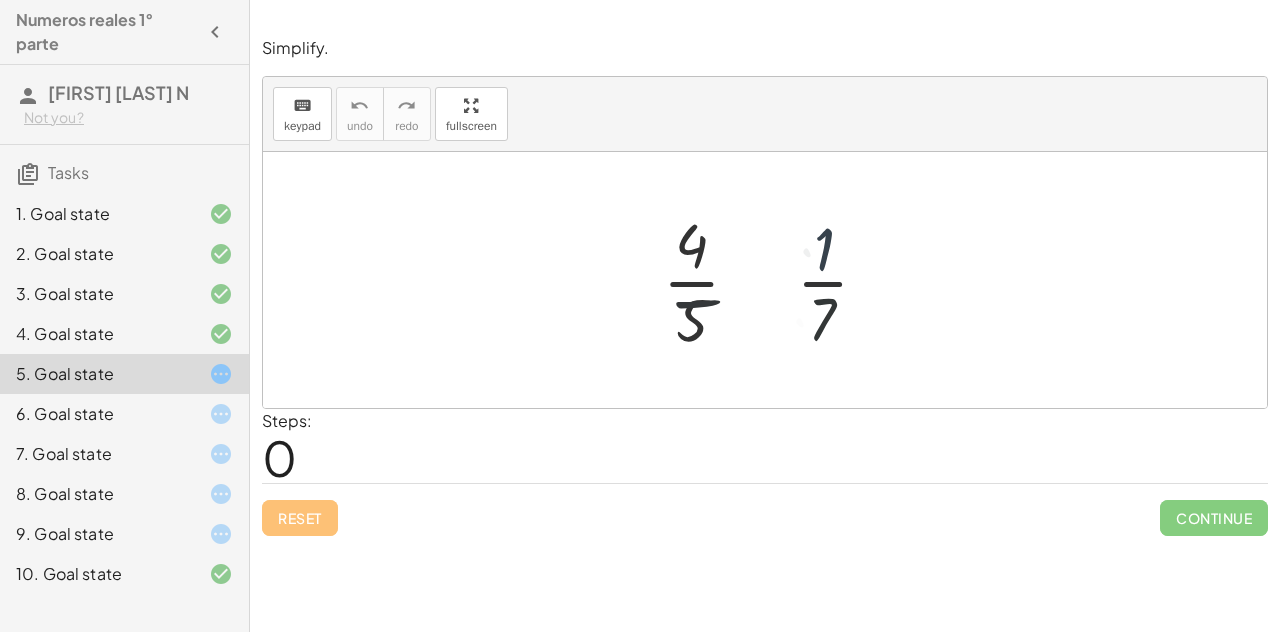 drag, startPoint x: 719, startPoint y: 342, endPoint x: 860, endPoint y: 305, distance: 145.7738 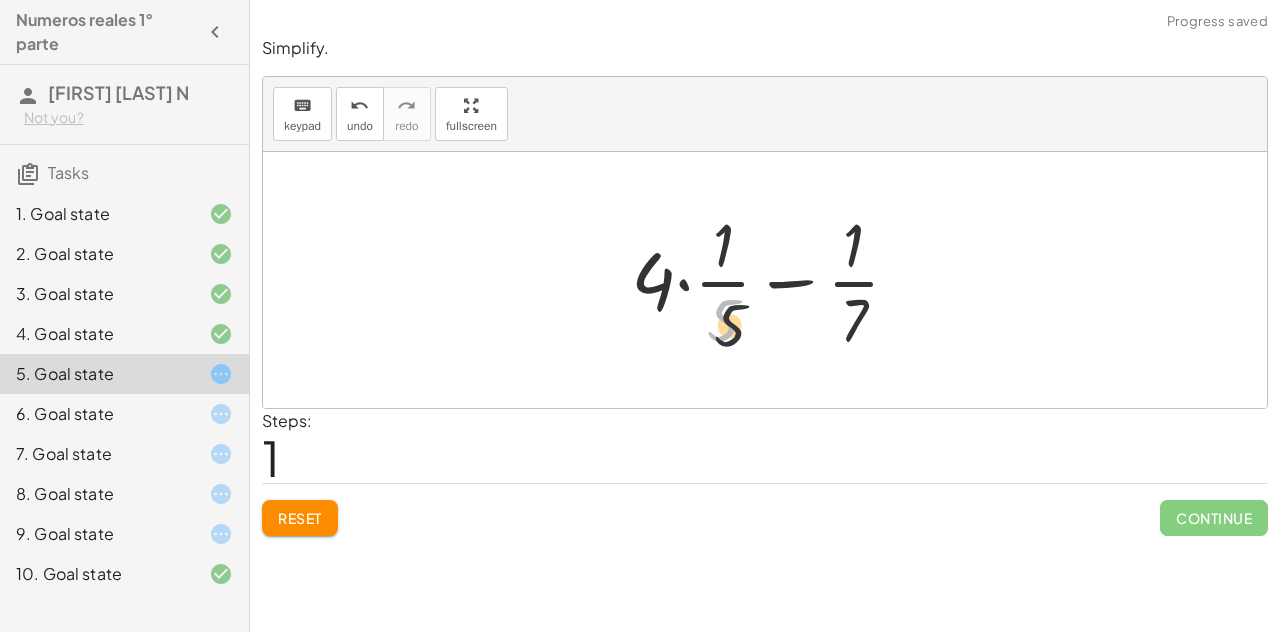 drag, startPoint x: 718, startPoint y: 311, endPoint x: 829, endPoint y: 333, distance: 113.15918 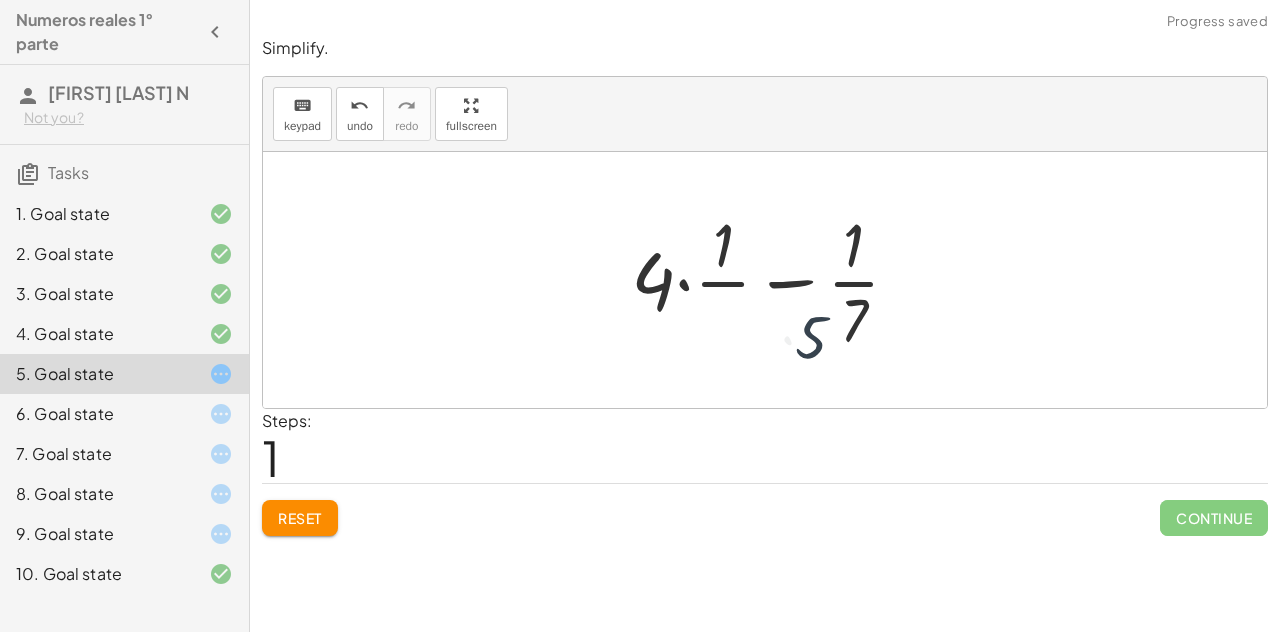 drag, startPoint x: 774, startPoint y: 267, endPoint x: 698, endPoint y: 275, distance: 76.41989 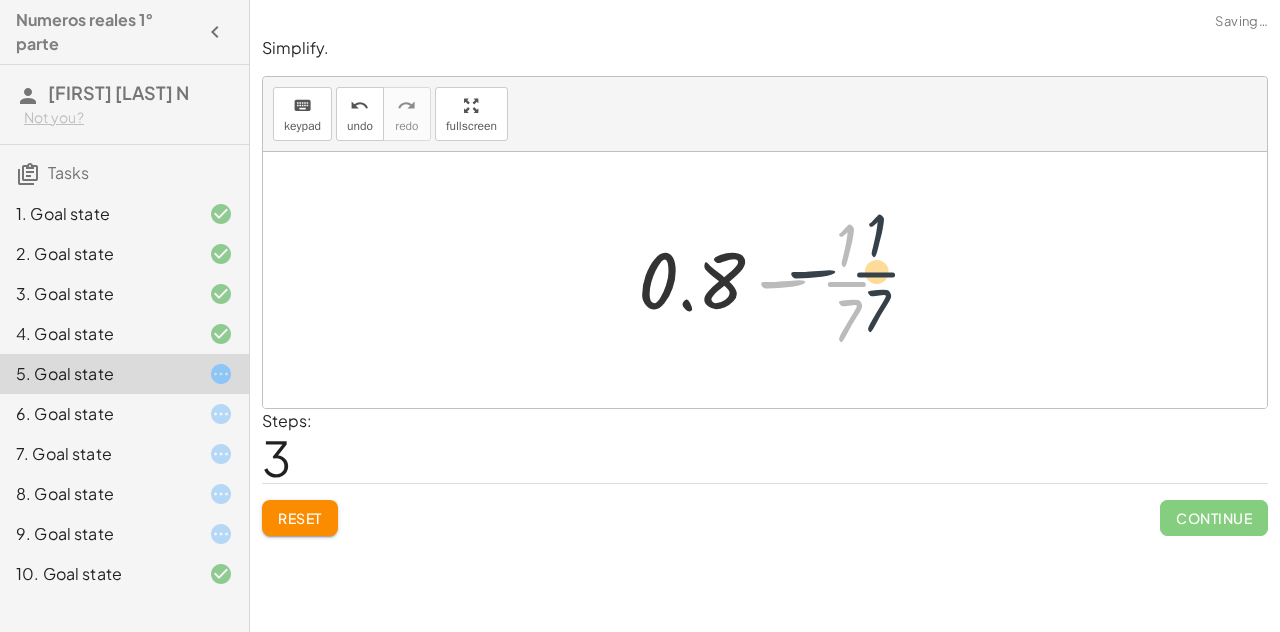 drag, startPoint x: 850, startPoint y: 313, endPoint x: 853, endPoint y: 255, distance: 58.077534 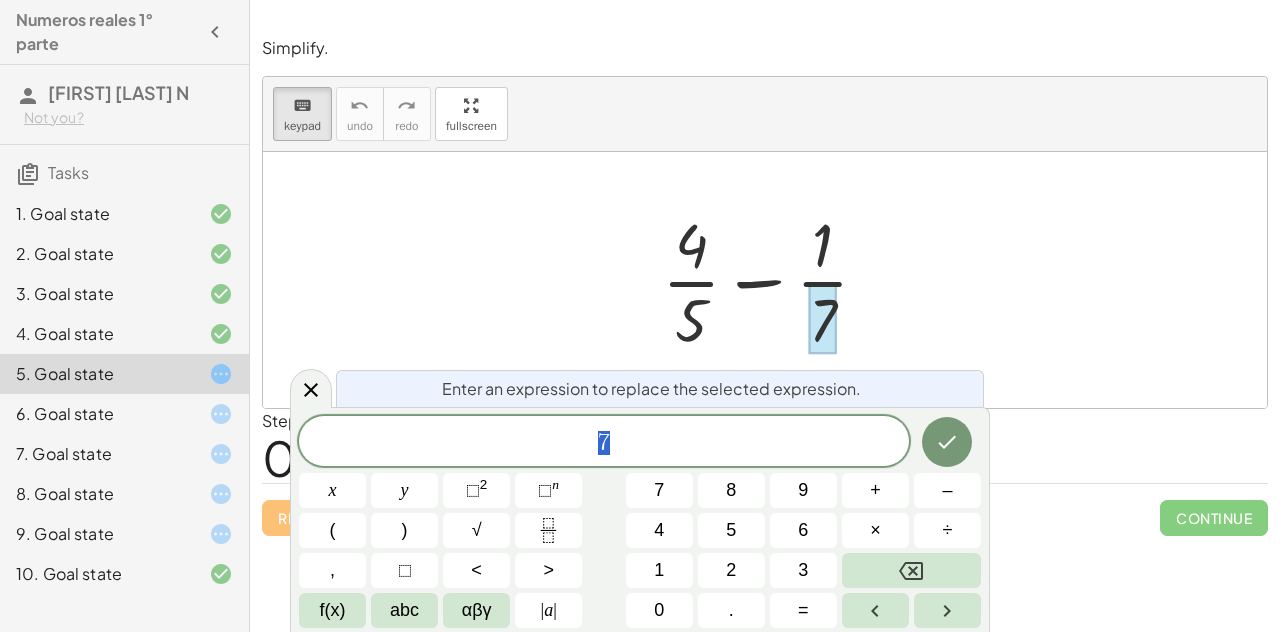 drag, startPoint x: 719, startPoint y: 465, endPoint x: 536, endPoint y: 460, distance: 183.0683 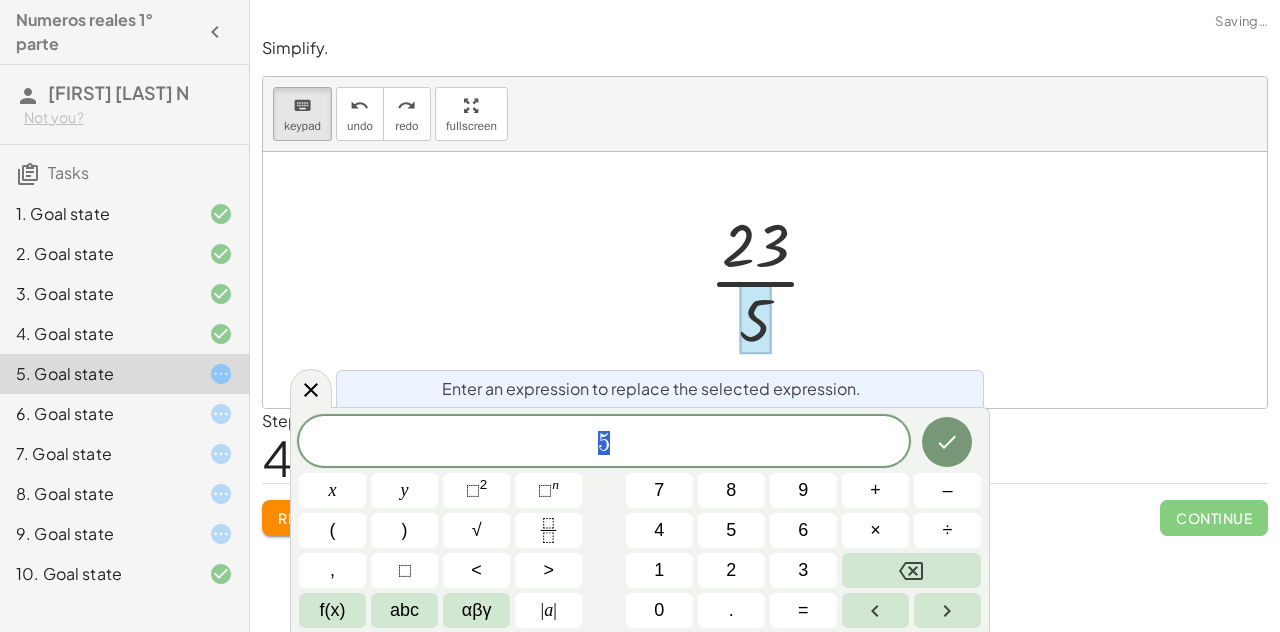 drag, startPoint x: 630, startPoint y: 439, endPoint x: 618, endPoint y: 439, distance: 12 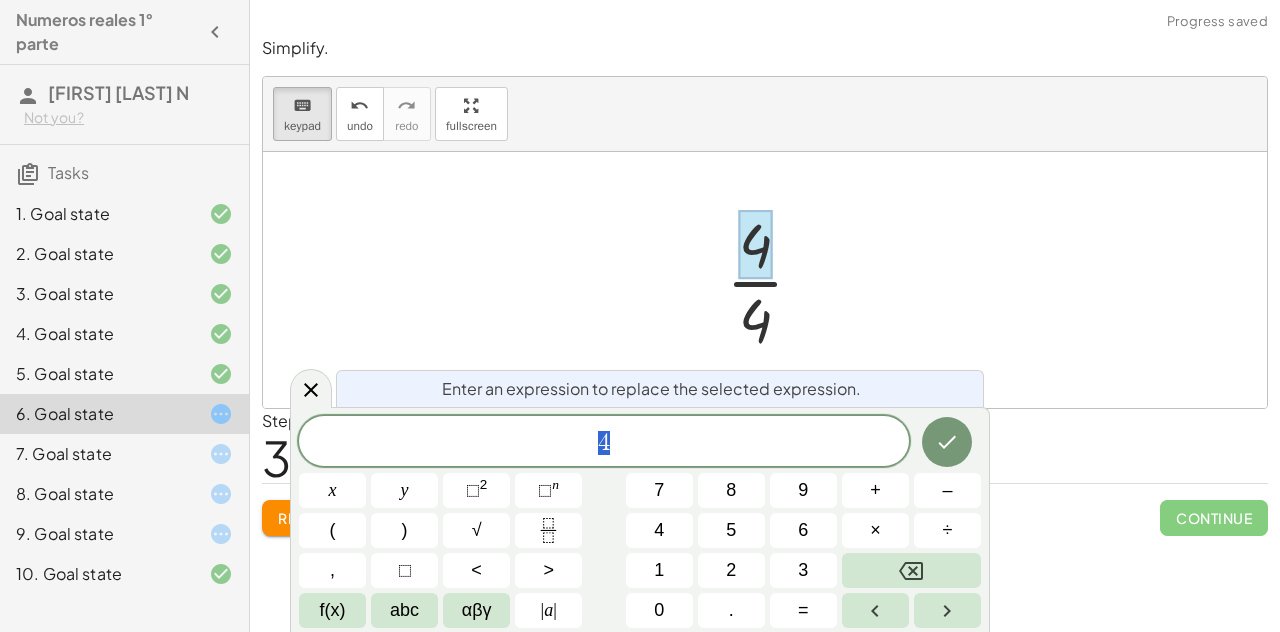 drag, startPoint x: 678, startPoint y: 454, endPoint x: 490, endPoint y: 469, distance: 188.59746 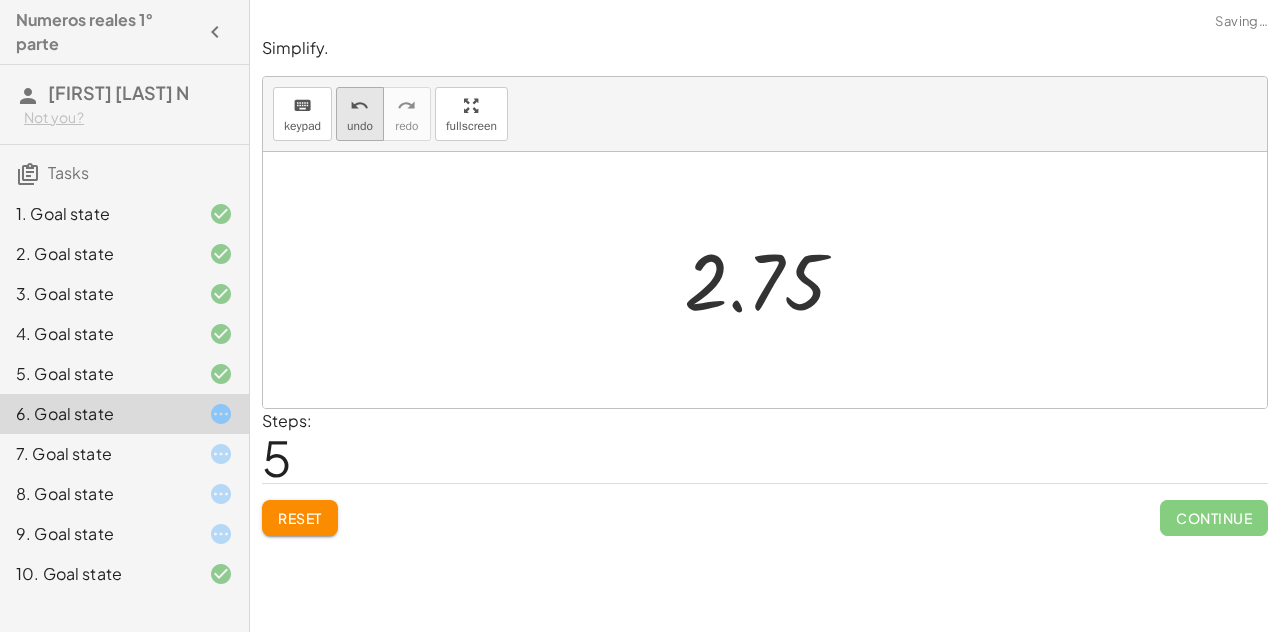 drag, startPoint x: 362, startPoint y: 131, endPoint x: 340, endPoint y: 123, distance: 23.409399 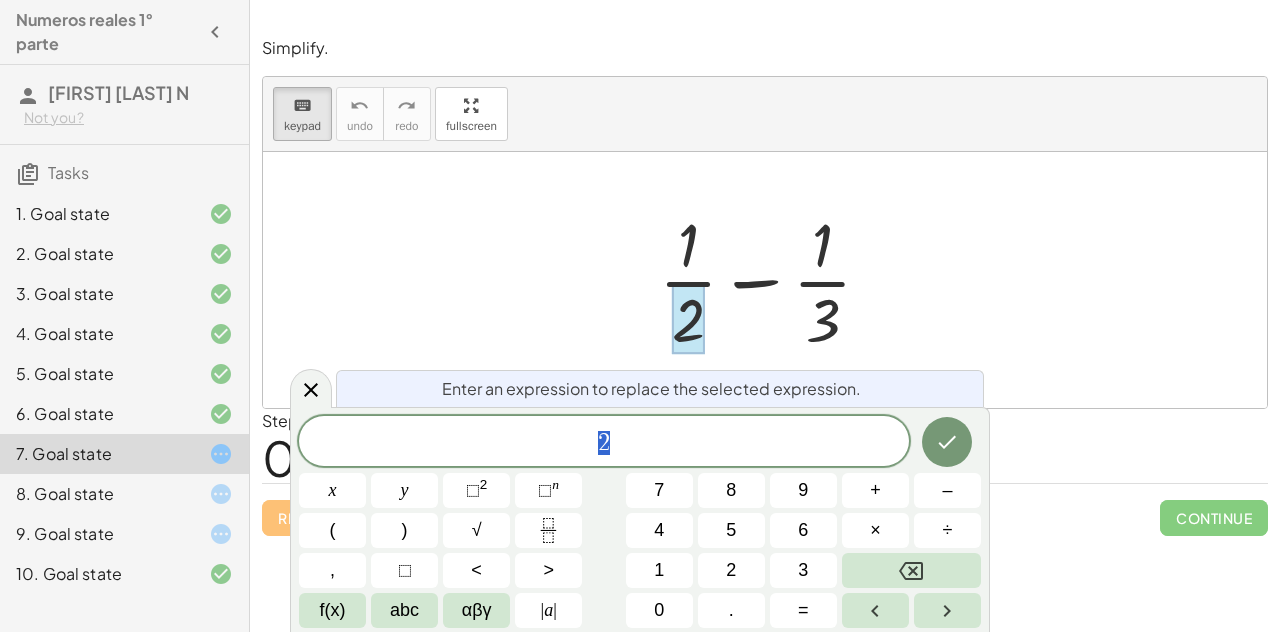drag, startPoint x: 668, startPoint y: 427, endPoint x: 570, endPoint y: 439, distance: 98.731964 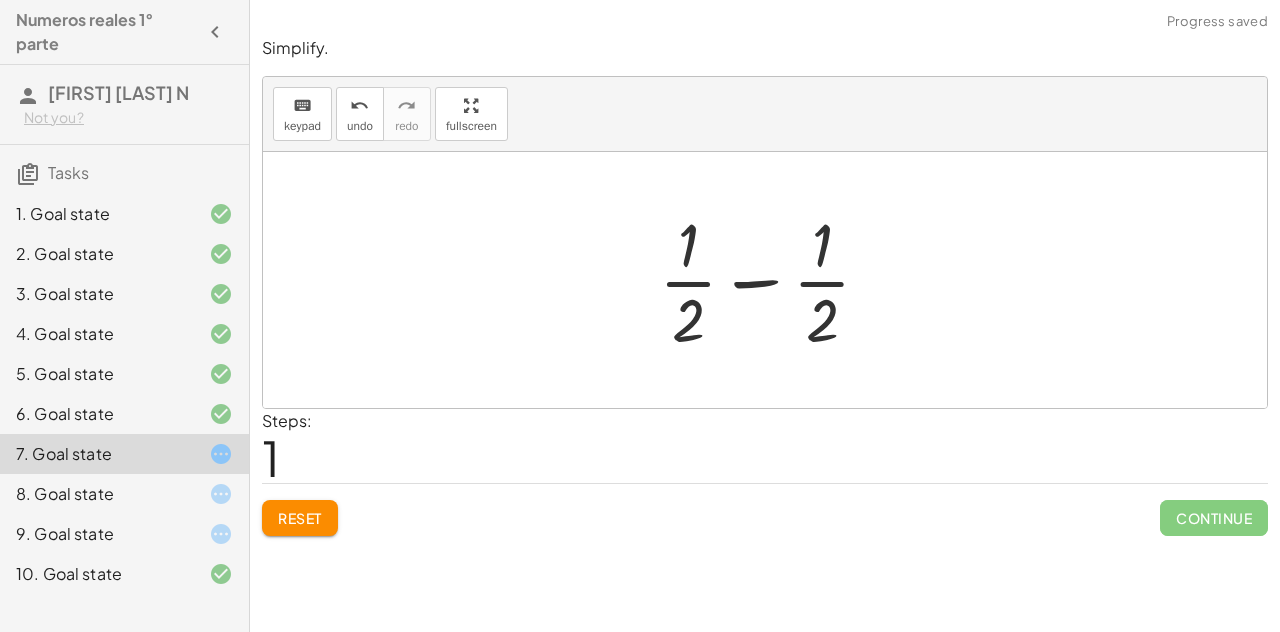 drag, startPoint x: 650, startPoint y: 229, endPoint x: 682, endPoint y: 237, distance: 32.984844 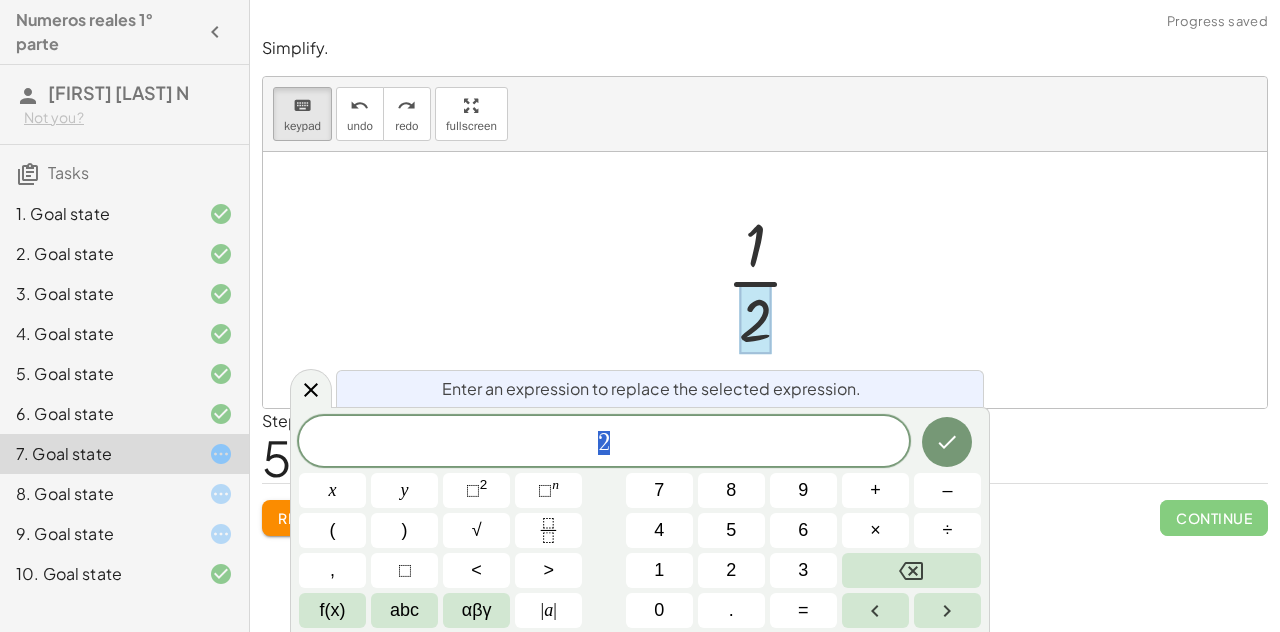 drag, startPoint x: 597, startPoint y: 427, endPoint x: 369, endPoint y: 400, distance: 229.59312 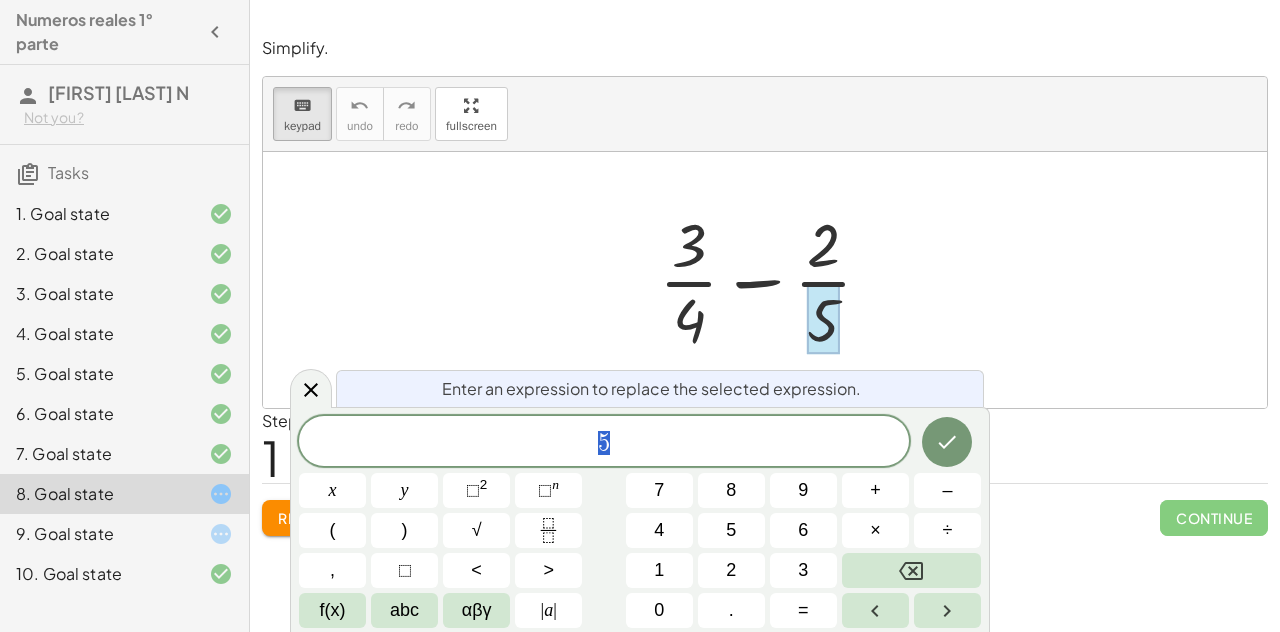 drag, startPoint x: 658, startPoint y: 433, endPoint x: 502, endPoint y: 423, distance: 156.32019 